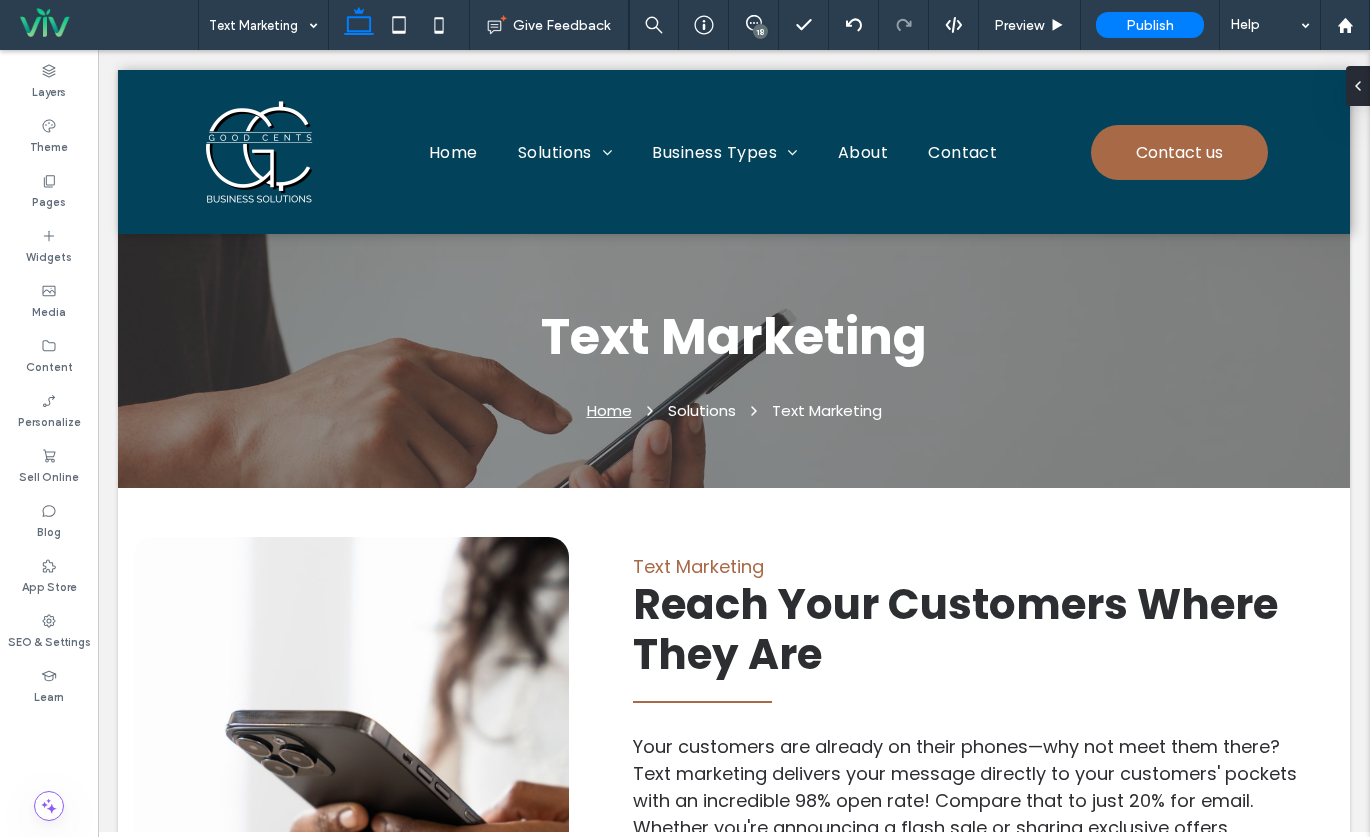 scroll, scrollTop: 1352, scrollLeft: 0, axis: vertical 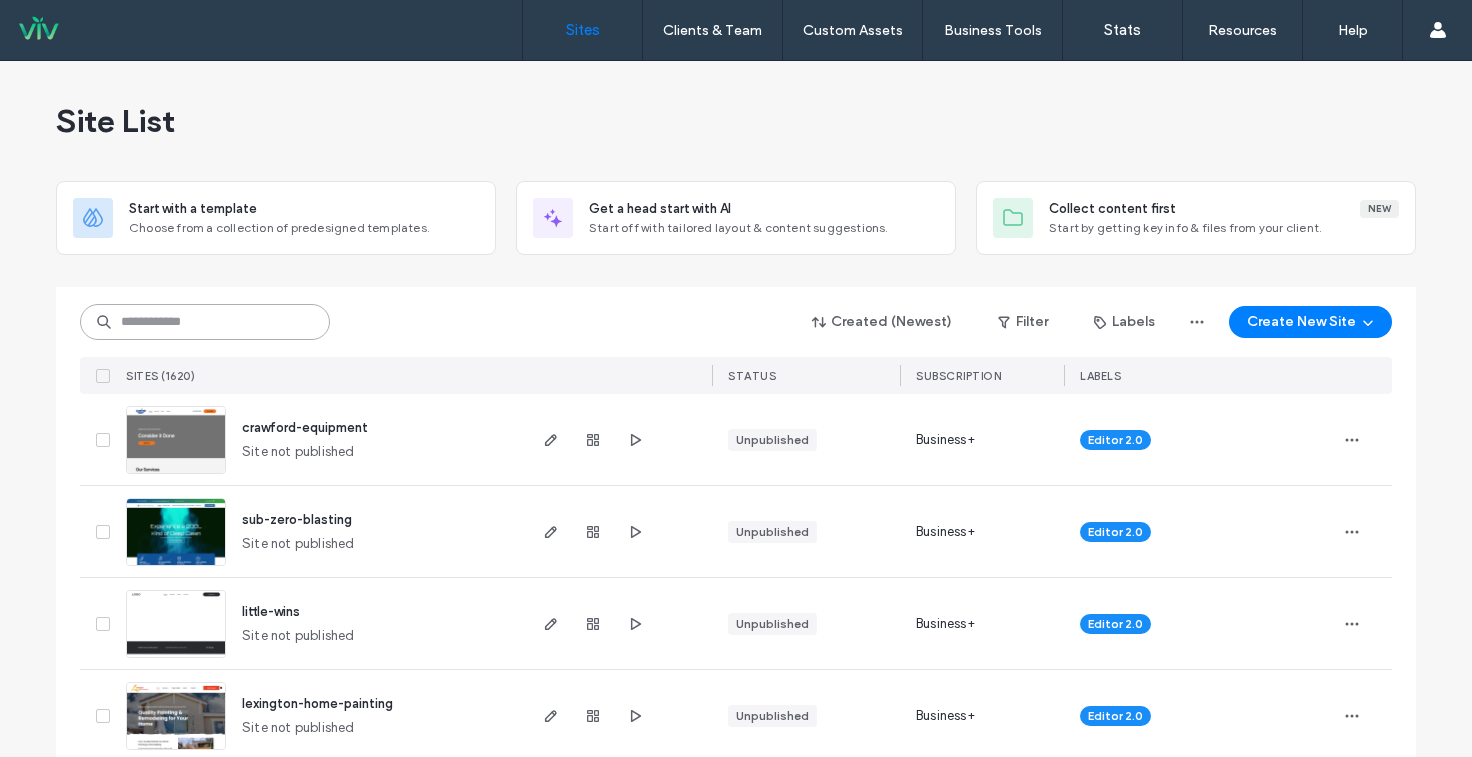 click at bounding box center (205, 322) 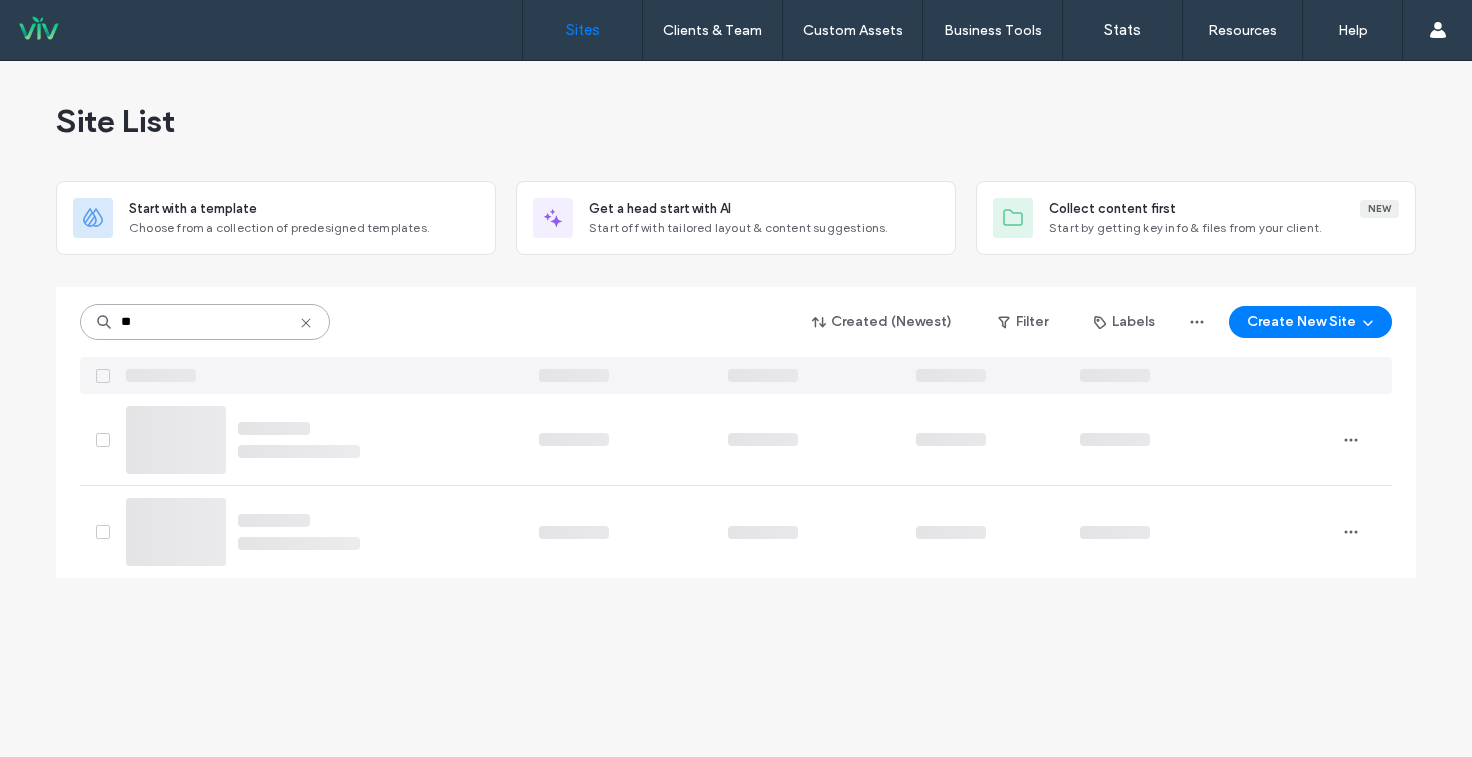 type on "*" 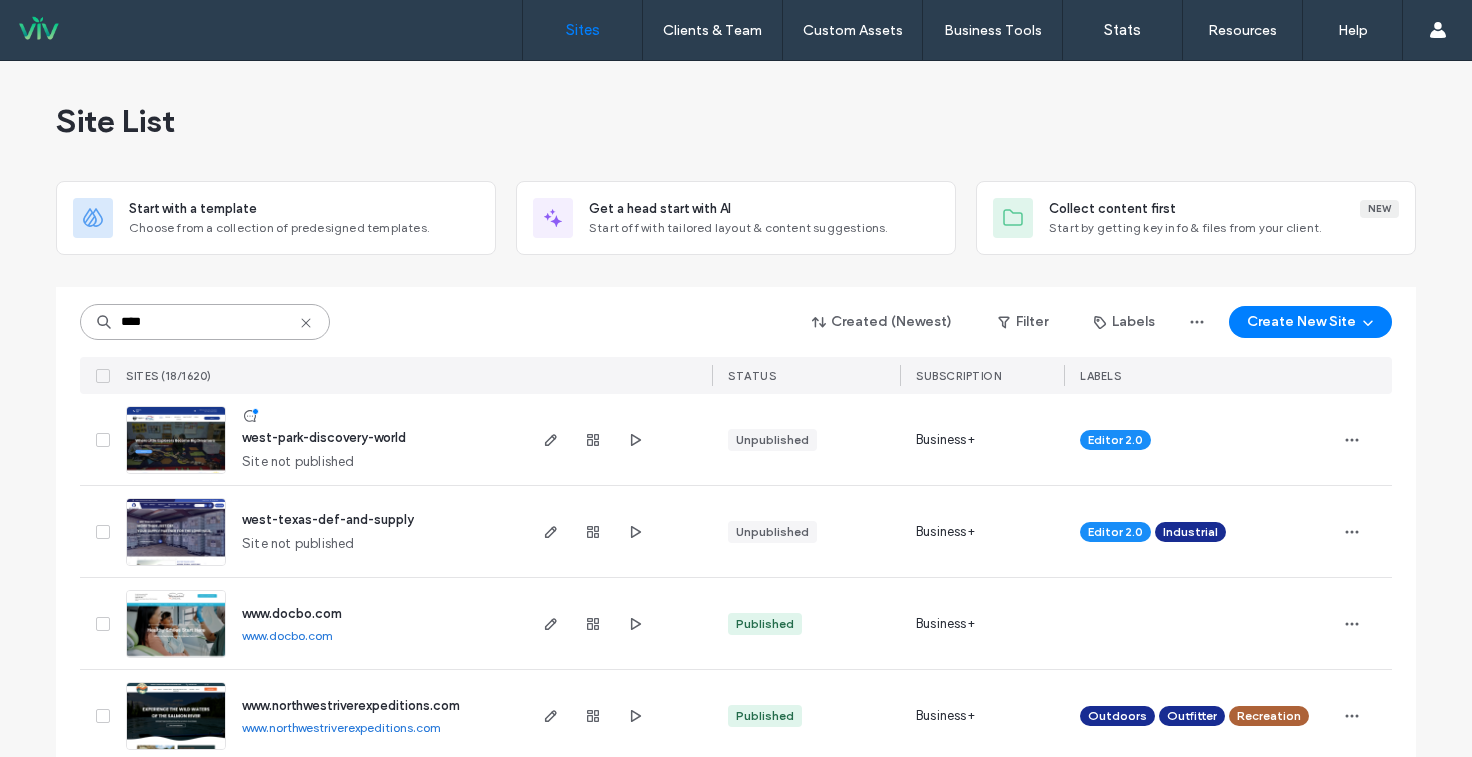 type on "****" 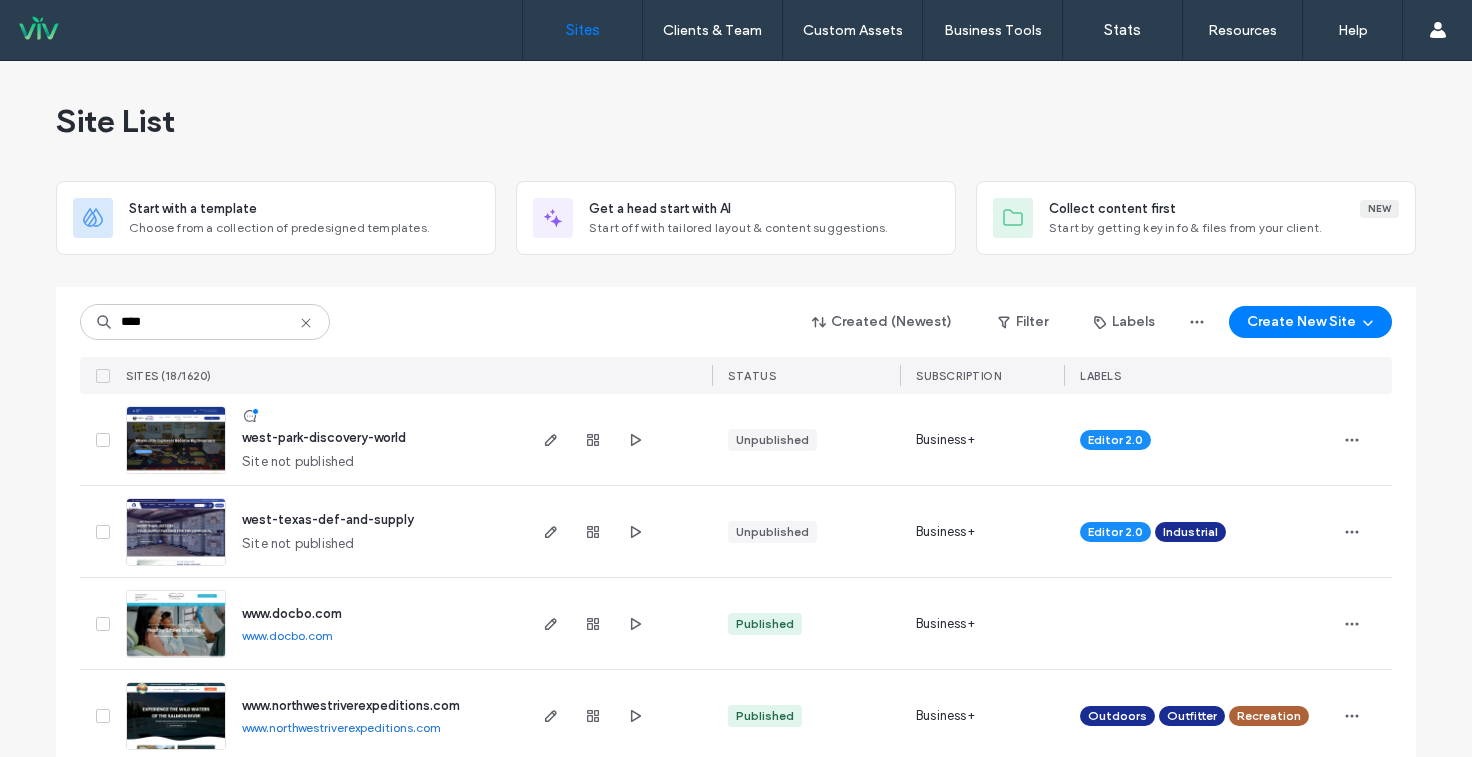 click on "west-park-discovery-world" at bounding box center (324, 437) 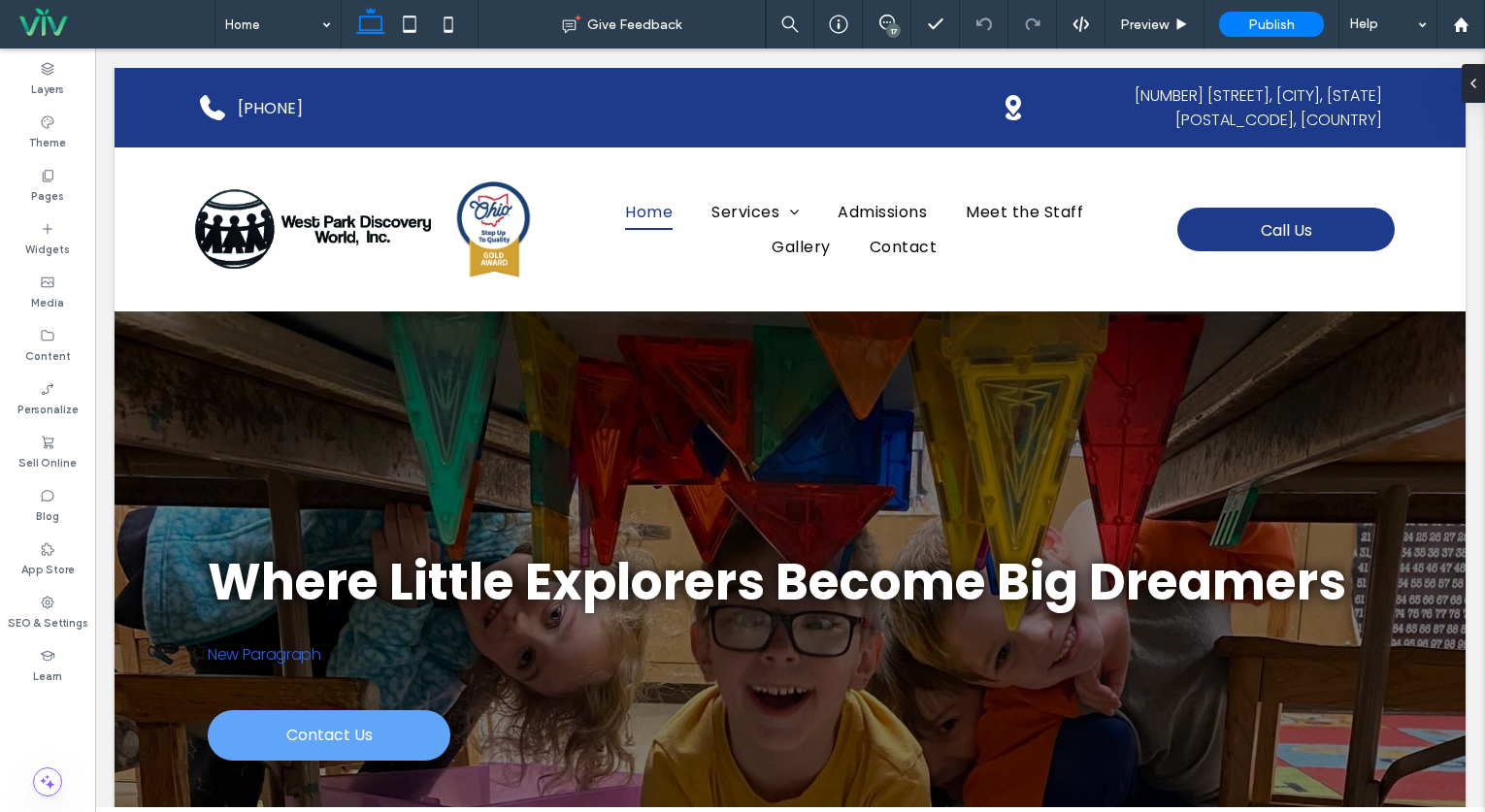scroll, scrollTop: 0, scrollLeft: 0, axis: both 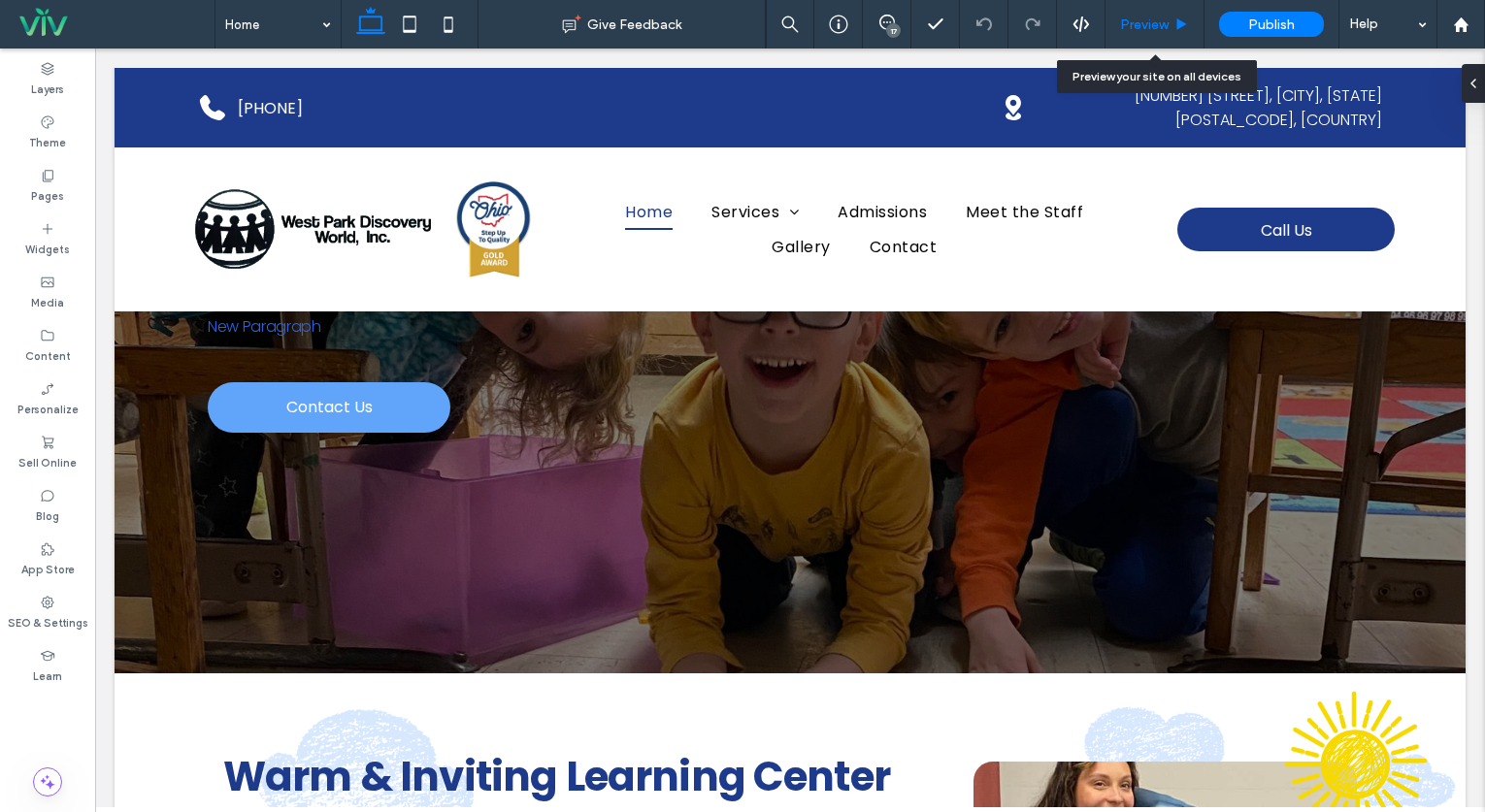 click on "Preview" at bounding box center [1144, 24] 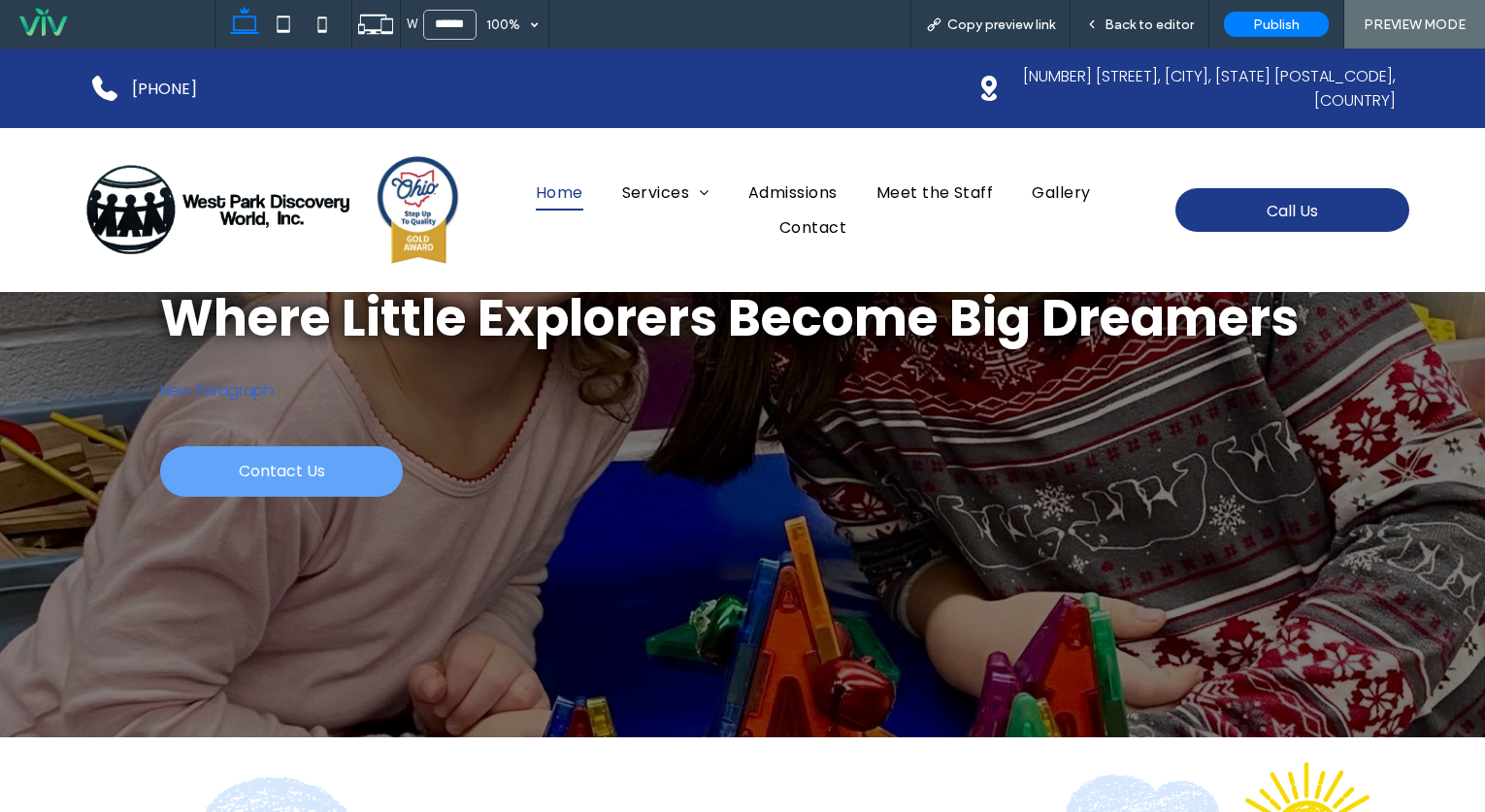 scroll, scrollTop: 0, scrollLeft: 0, axis: both 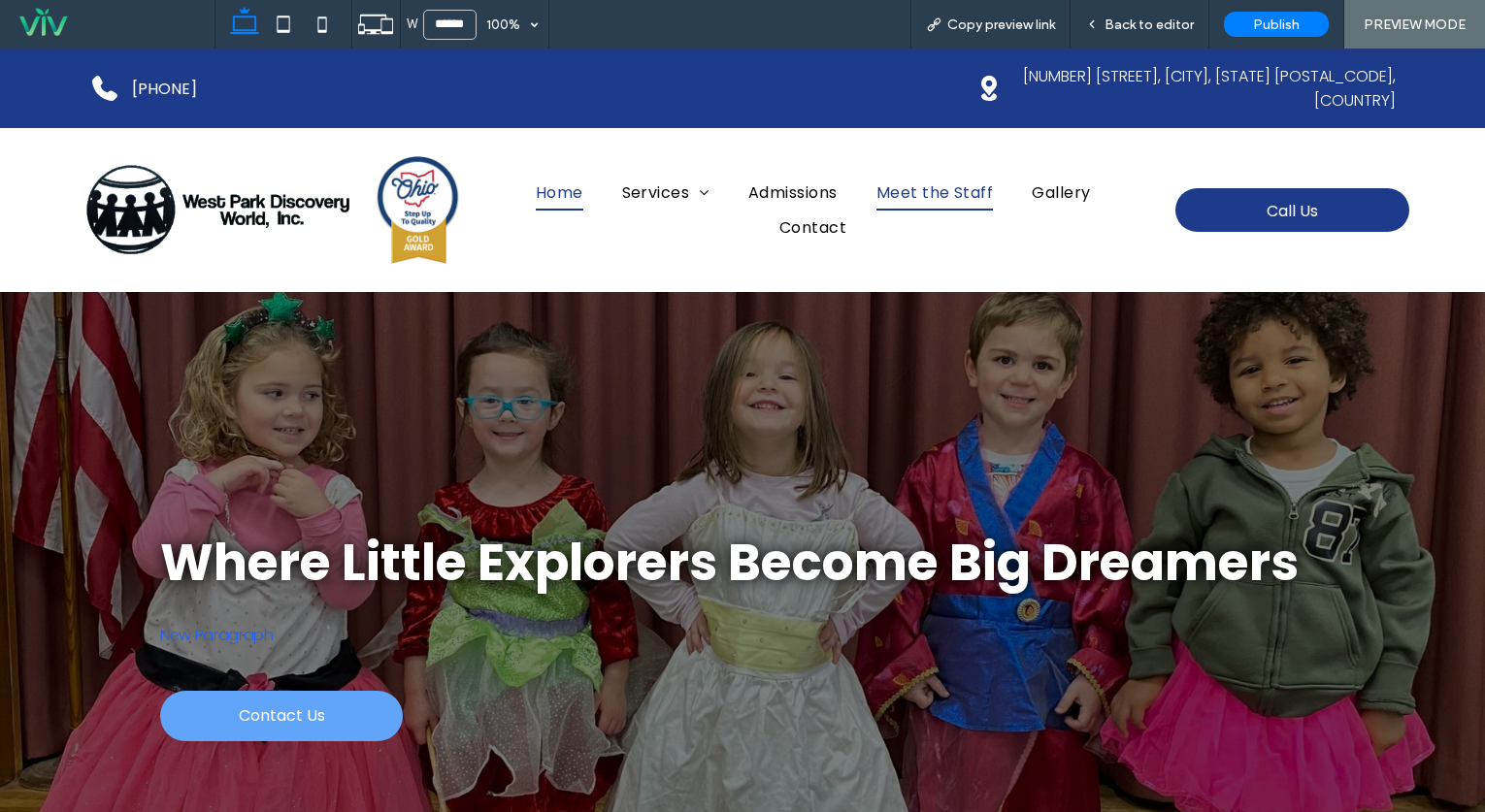 click on "Meet the Staff" at bounding box center (935, 192) 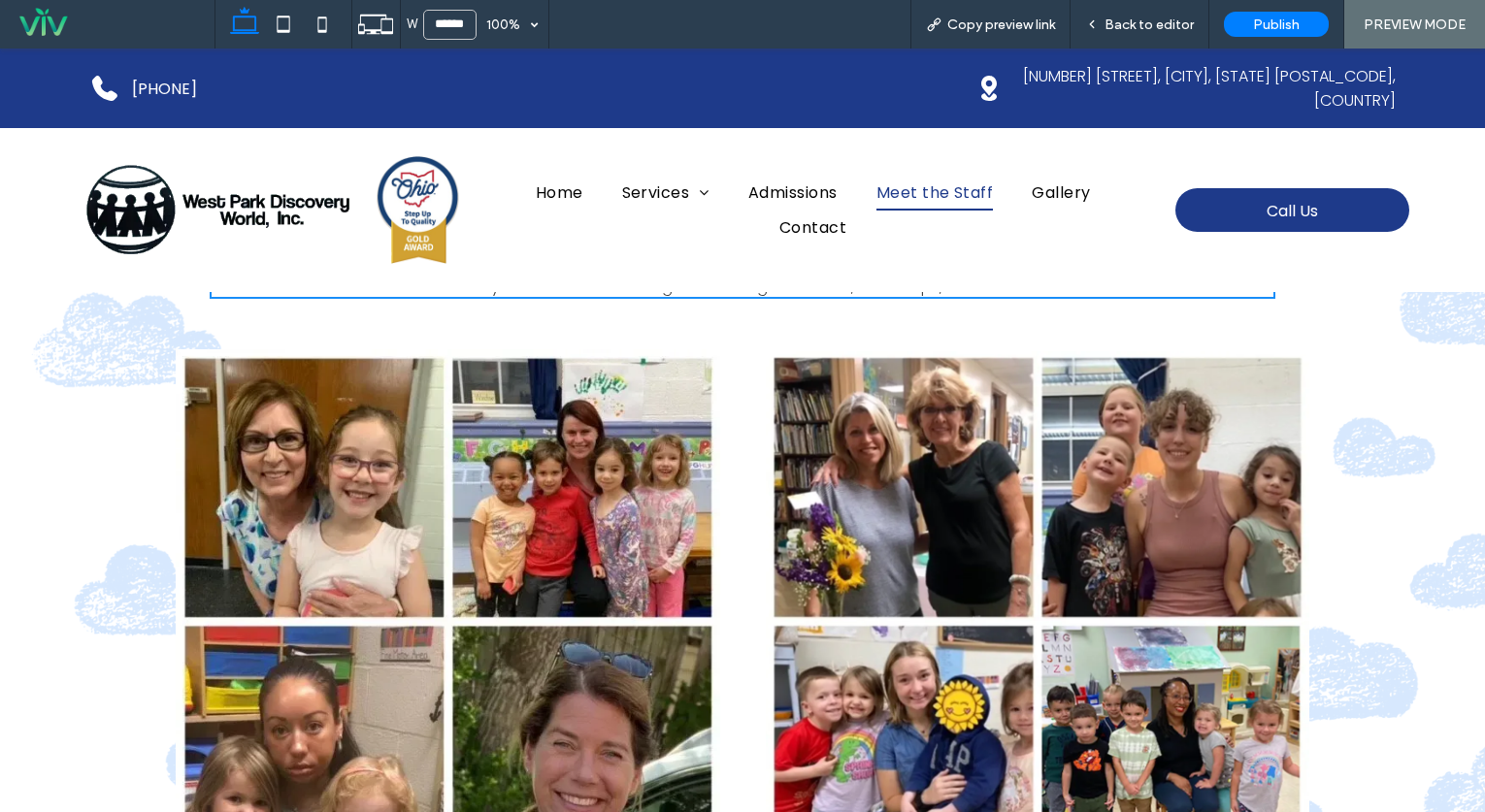 scroll, scrollTop: 471, scrollLeft: 0, axis: vertical 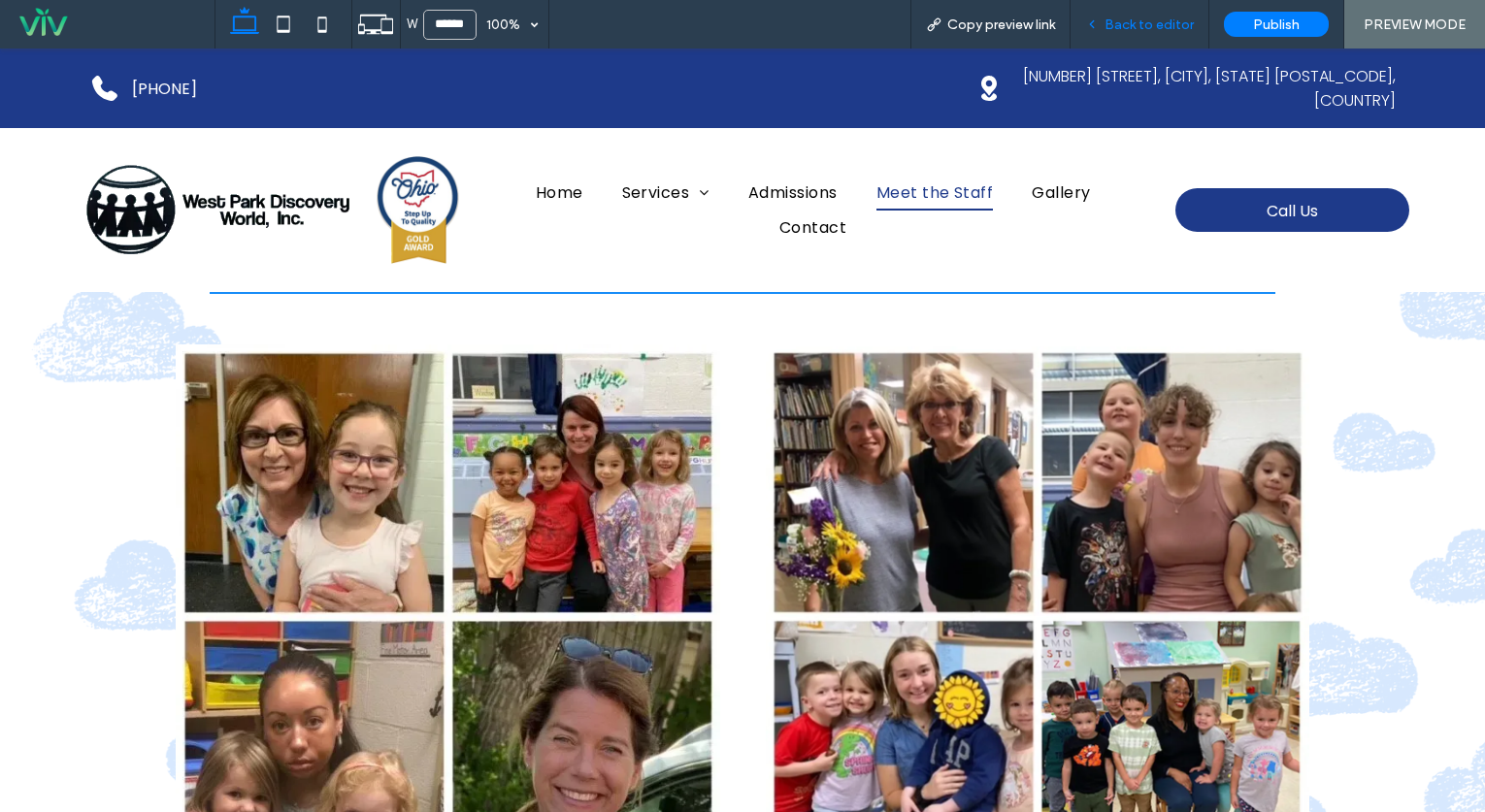click on "Back to editor" at bounding box center [1149, 24] 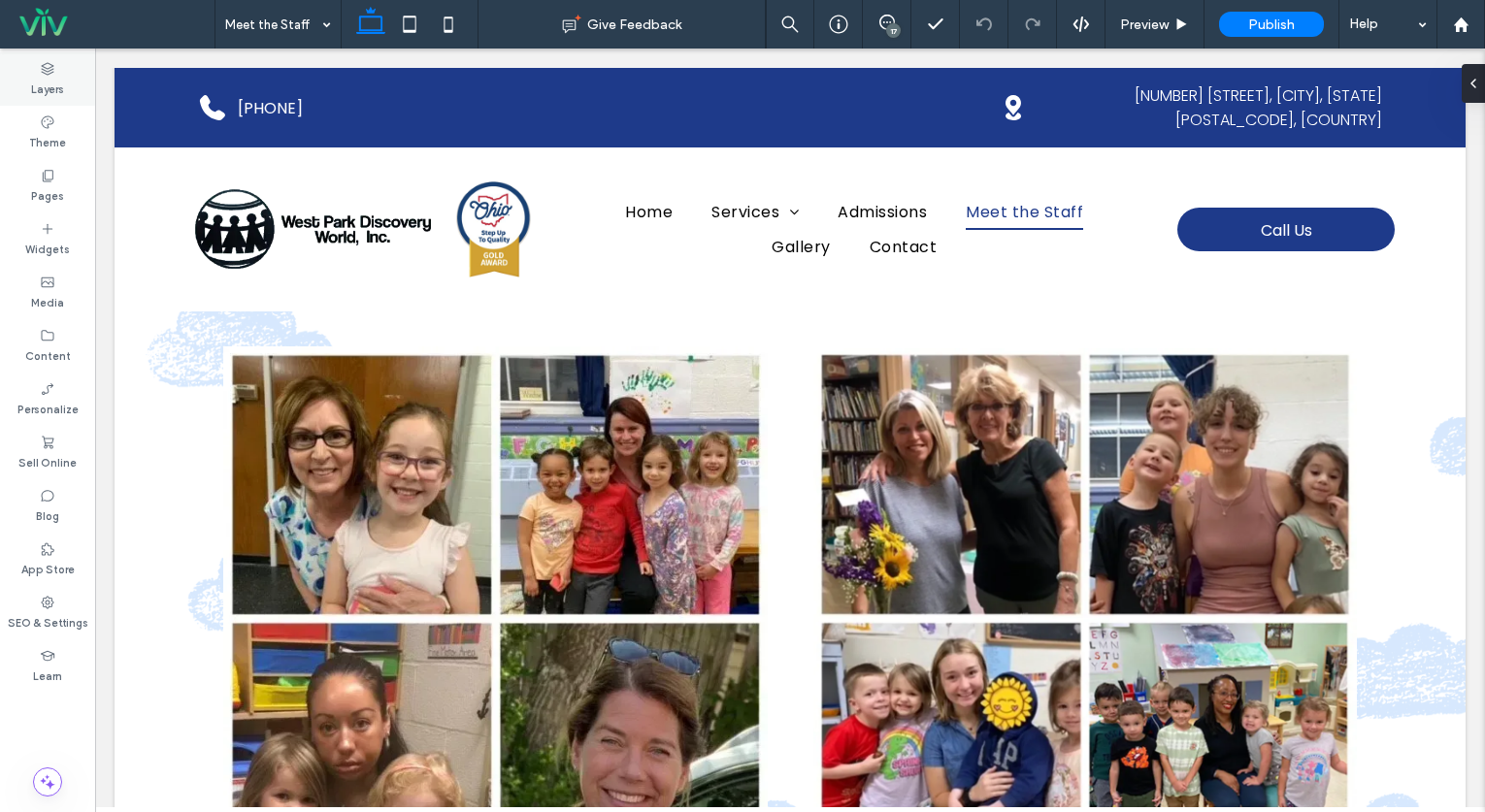 click 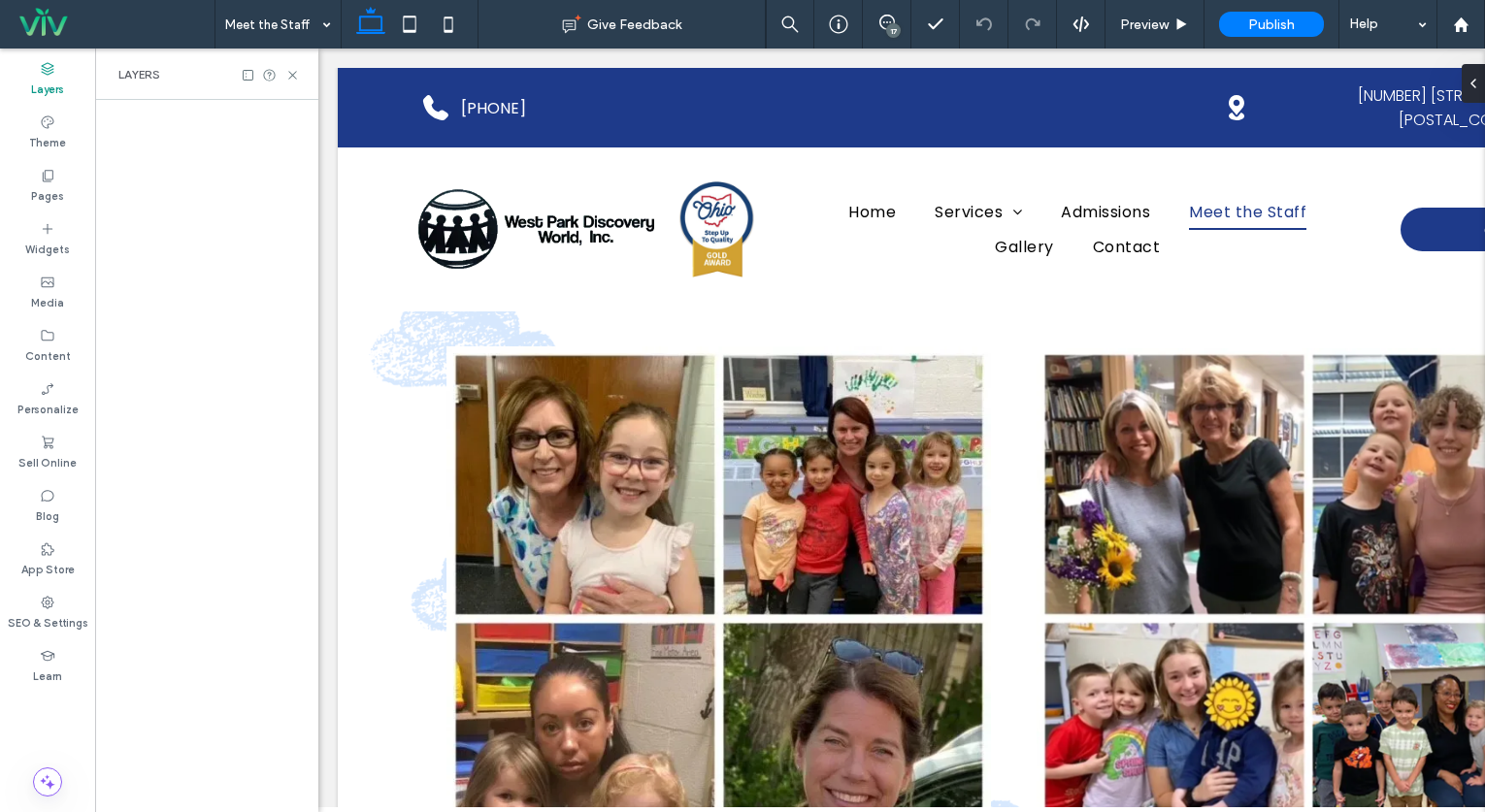 scroll, scrollTop: 0, scrollLeft: 223, axis: horizontal 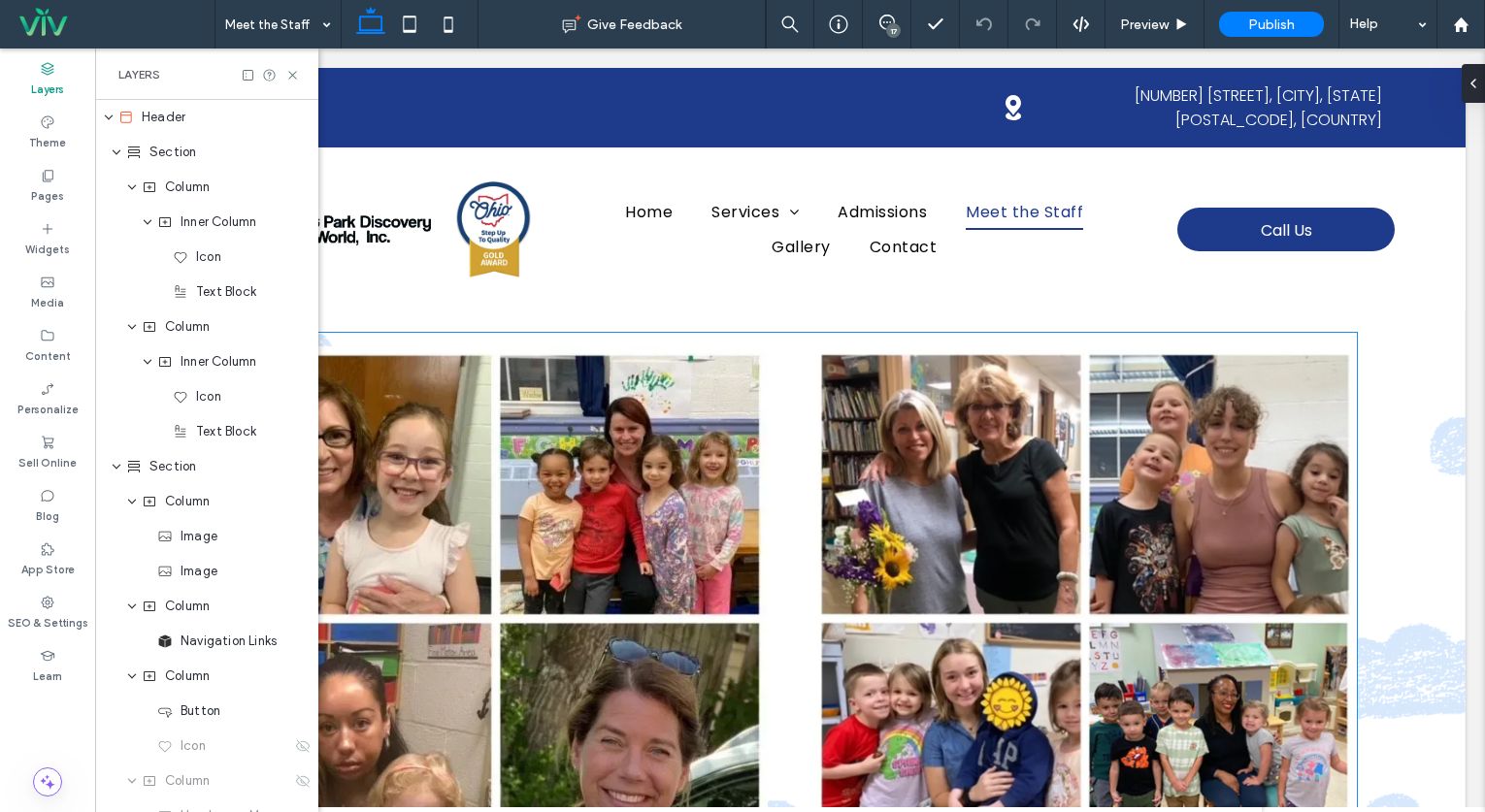 click at bounding box center (1085, 618) 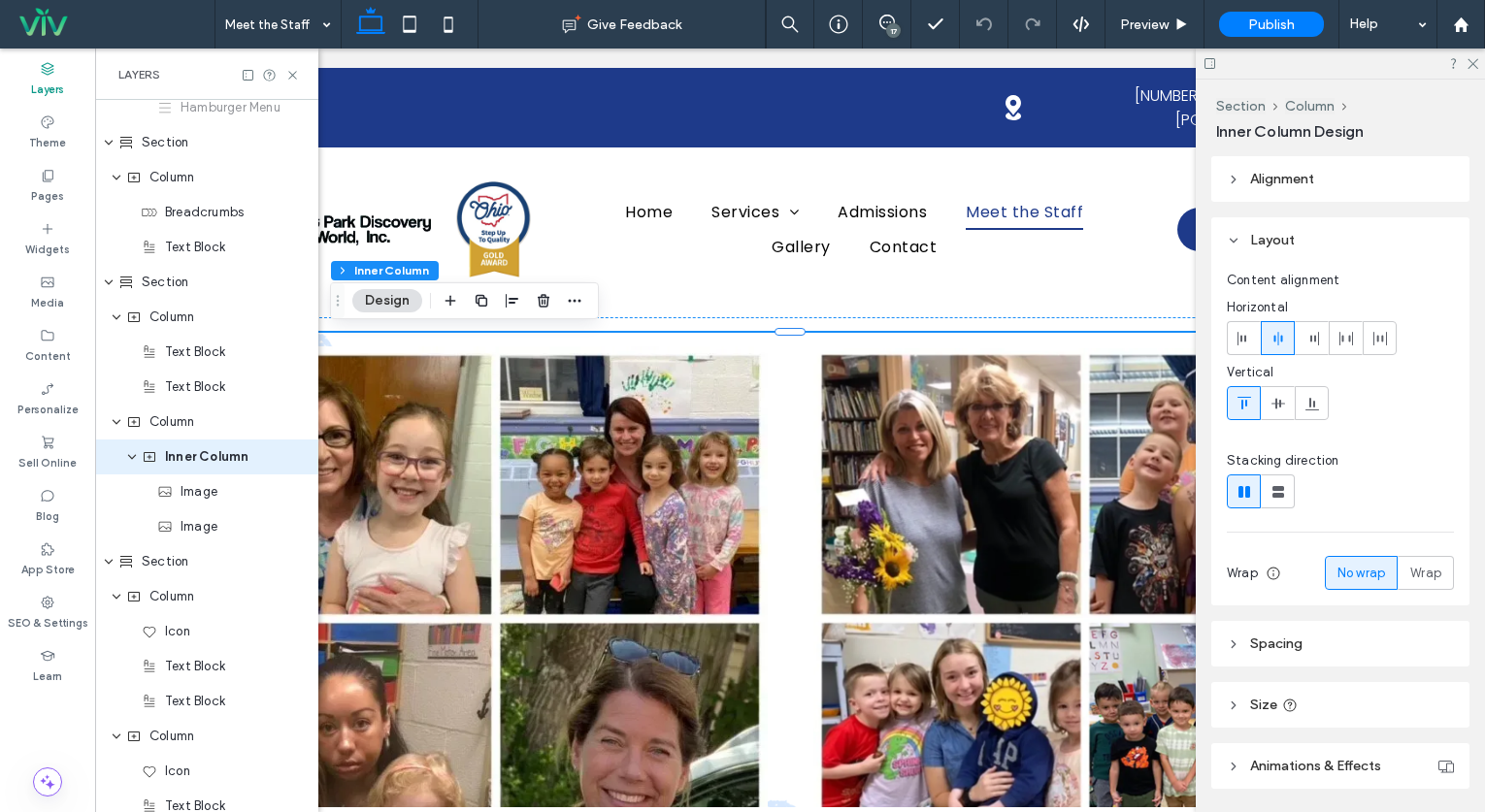 scroll, scrollTop: 709, scrollLeft: 0, axis: vertical 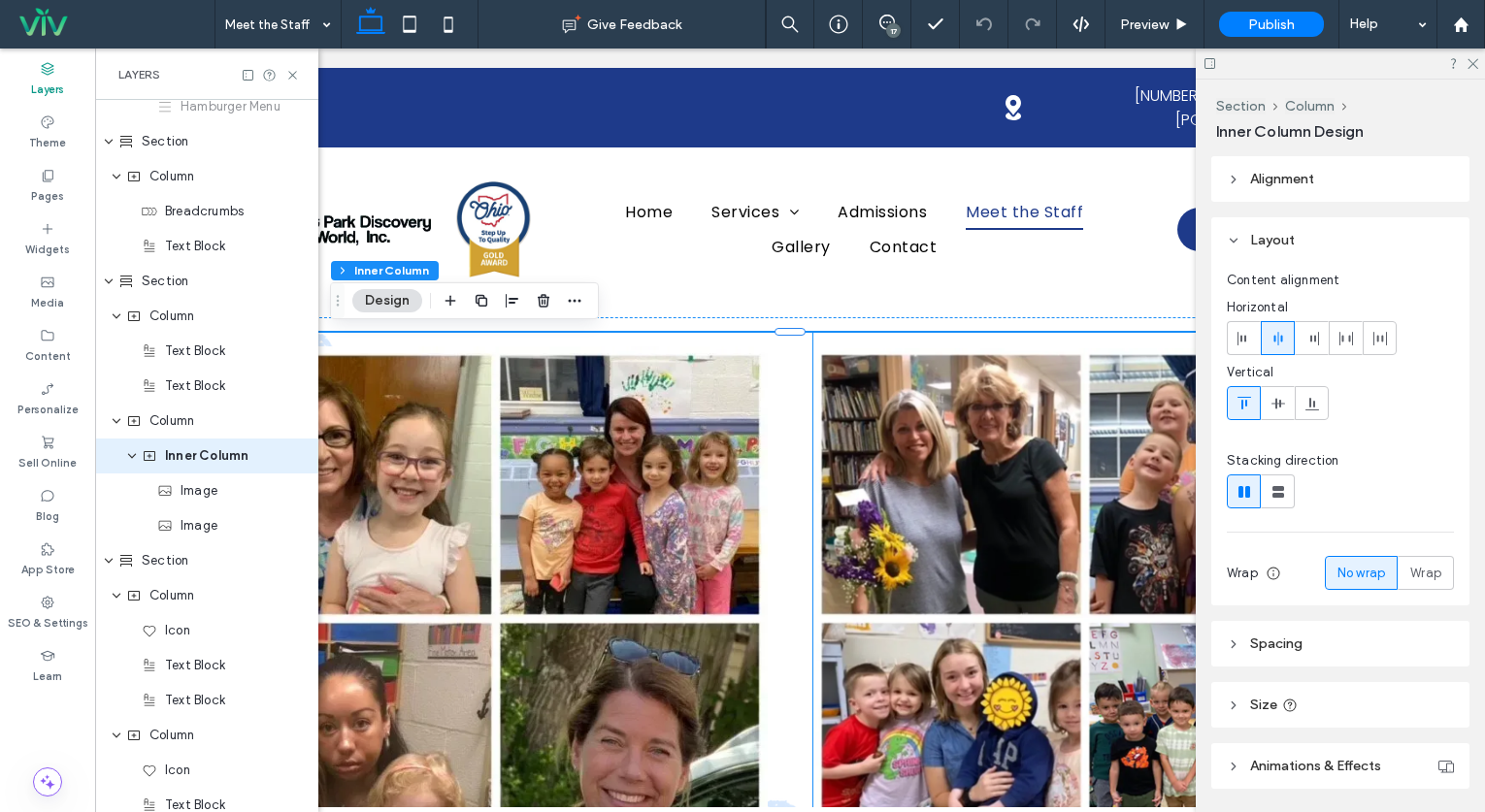 click at bounding box center (1085, 618) 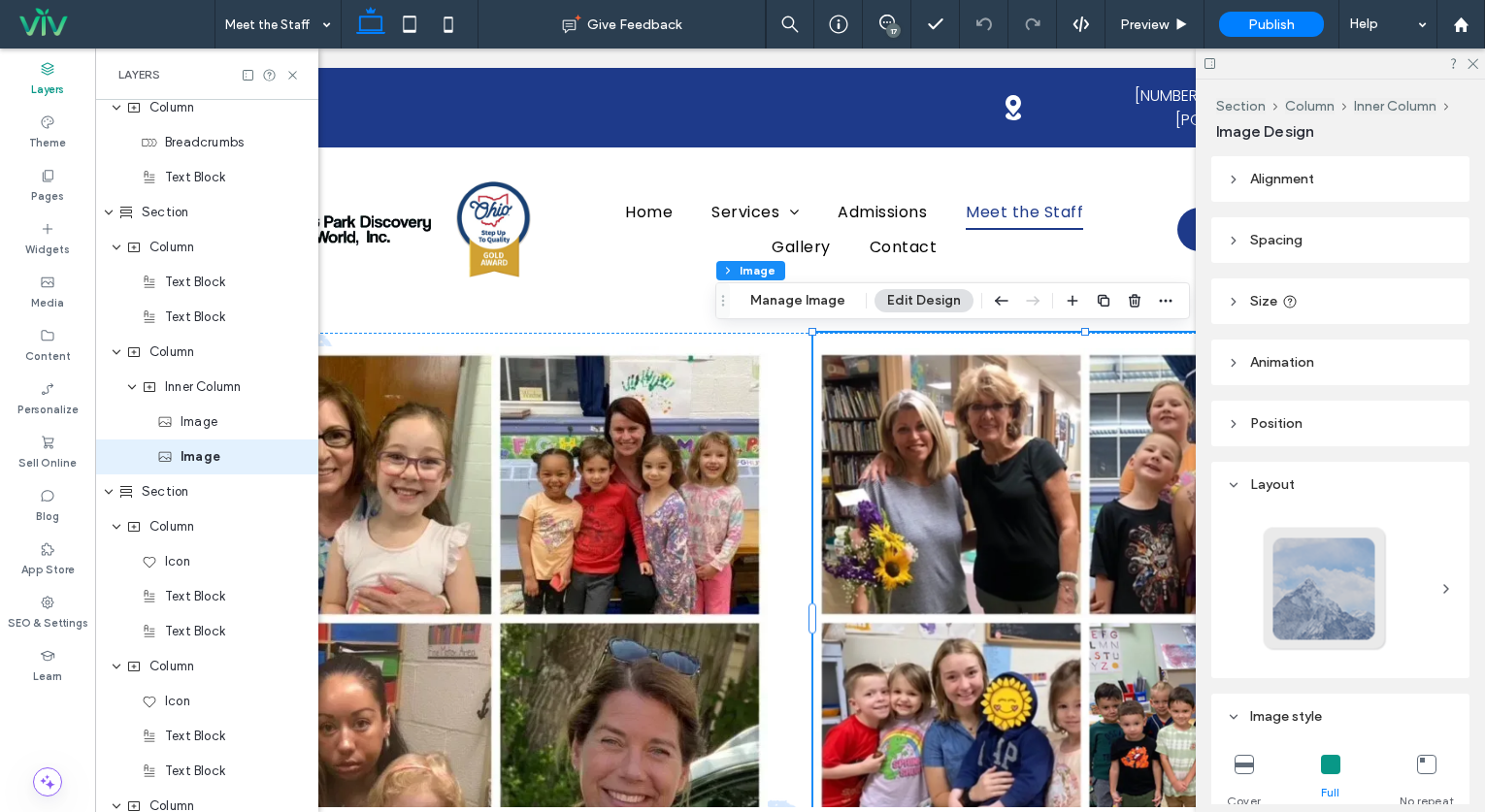 scroll, scrollTop: 779, scrollLeft: 0, axis: vertical 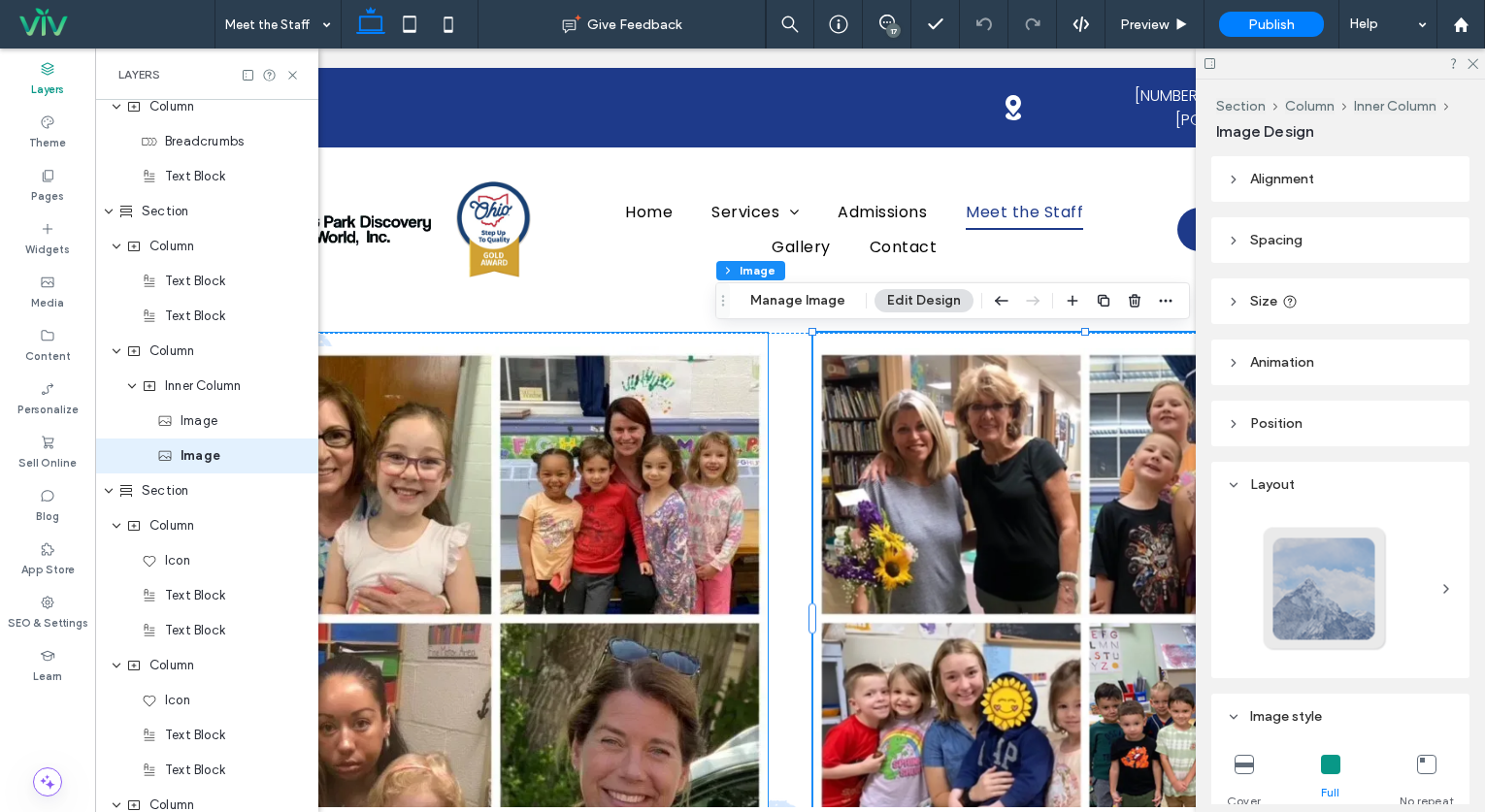 click at bounding box center [495, 618] 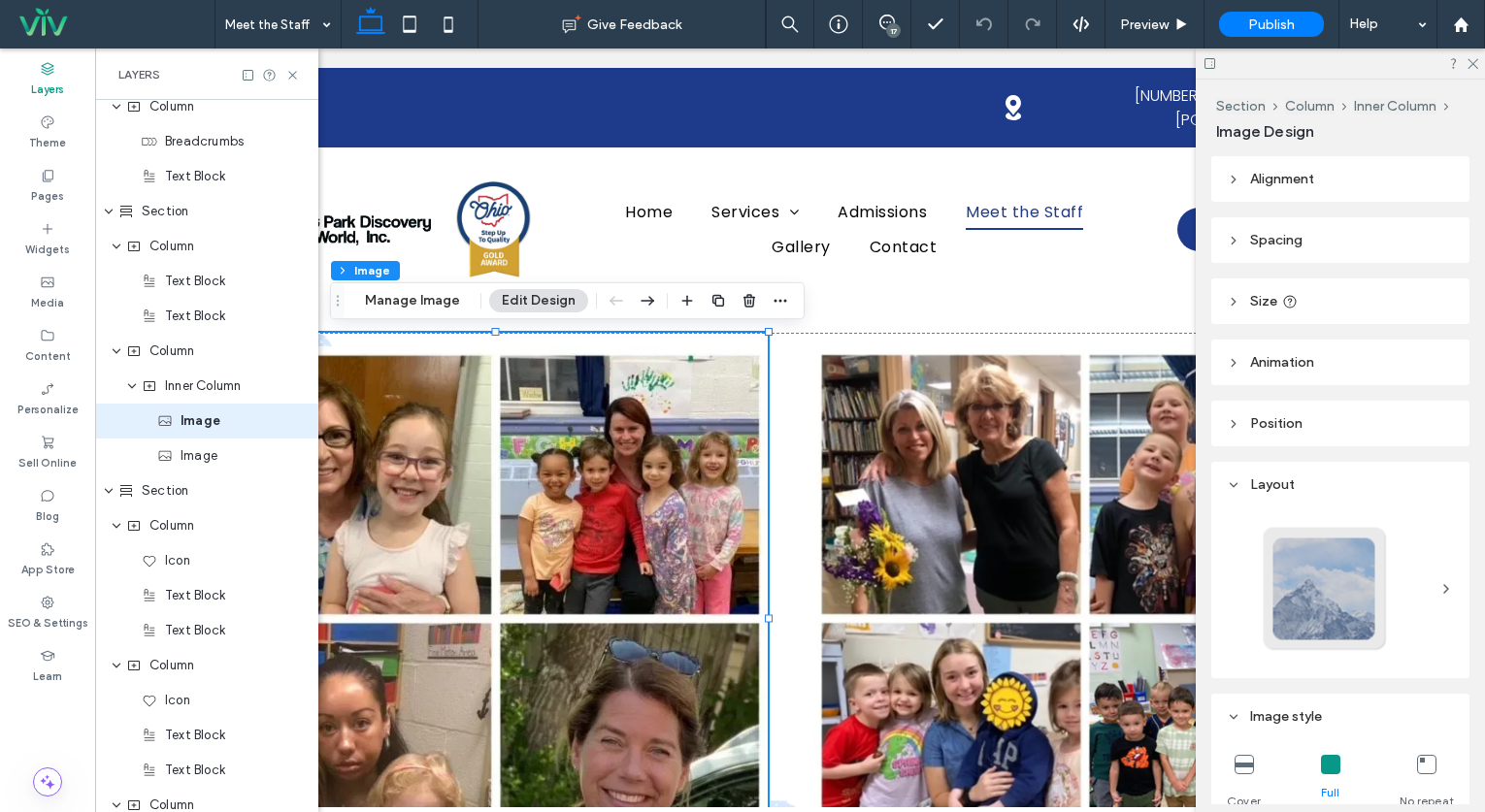 scroll, scrollTop: 744, scrollLeft: 0, axis: vertical 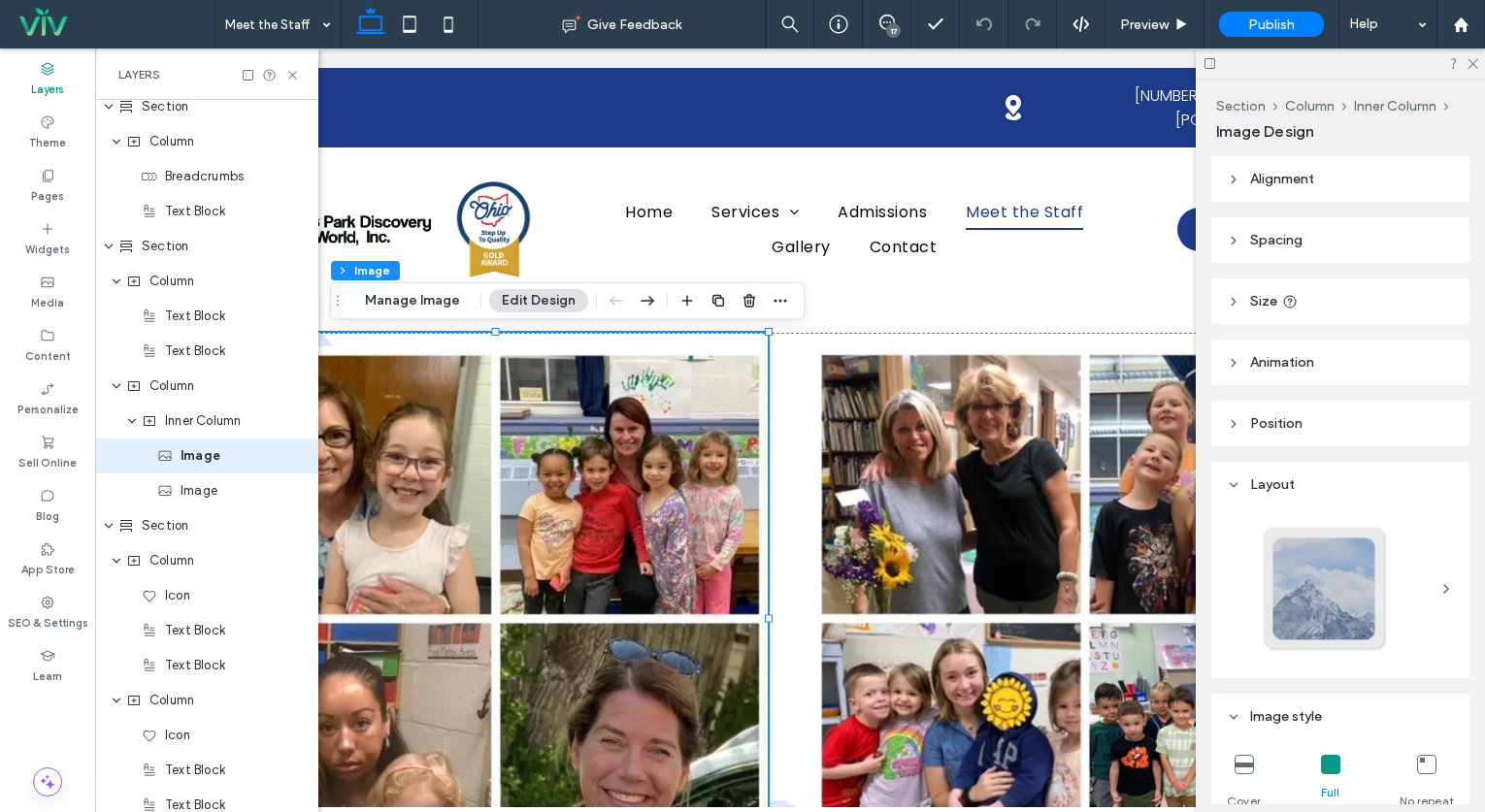click at bounding box center [495, 618] 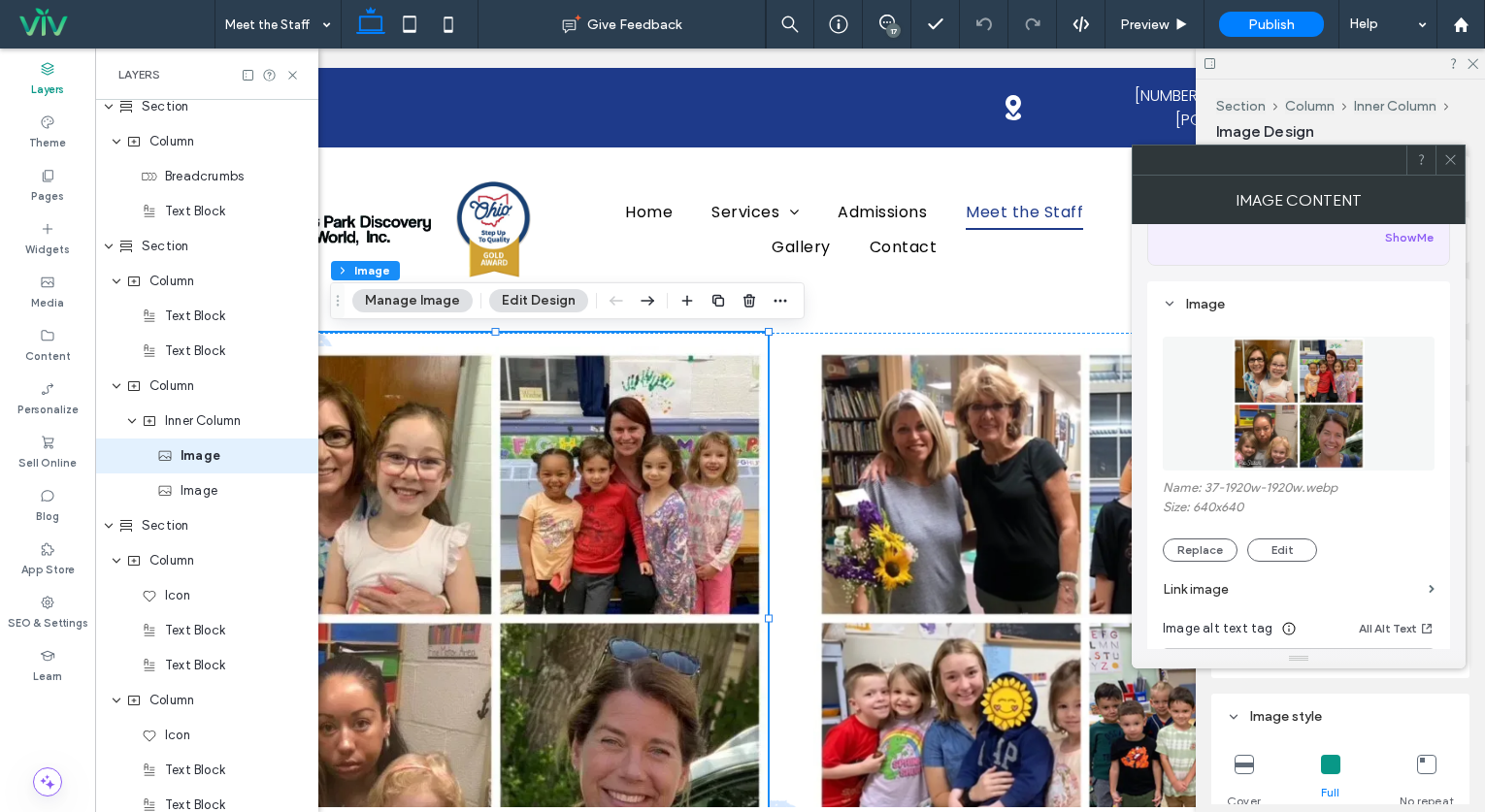 scroll, scrollTop: 131, scrollLeft: 0, axis: vertical 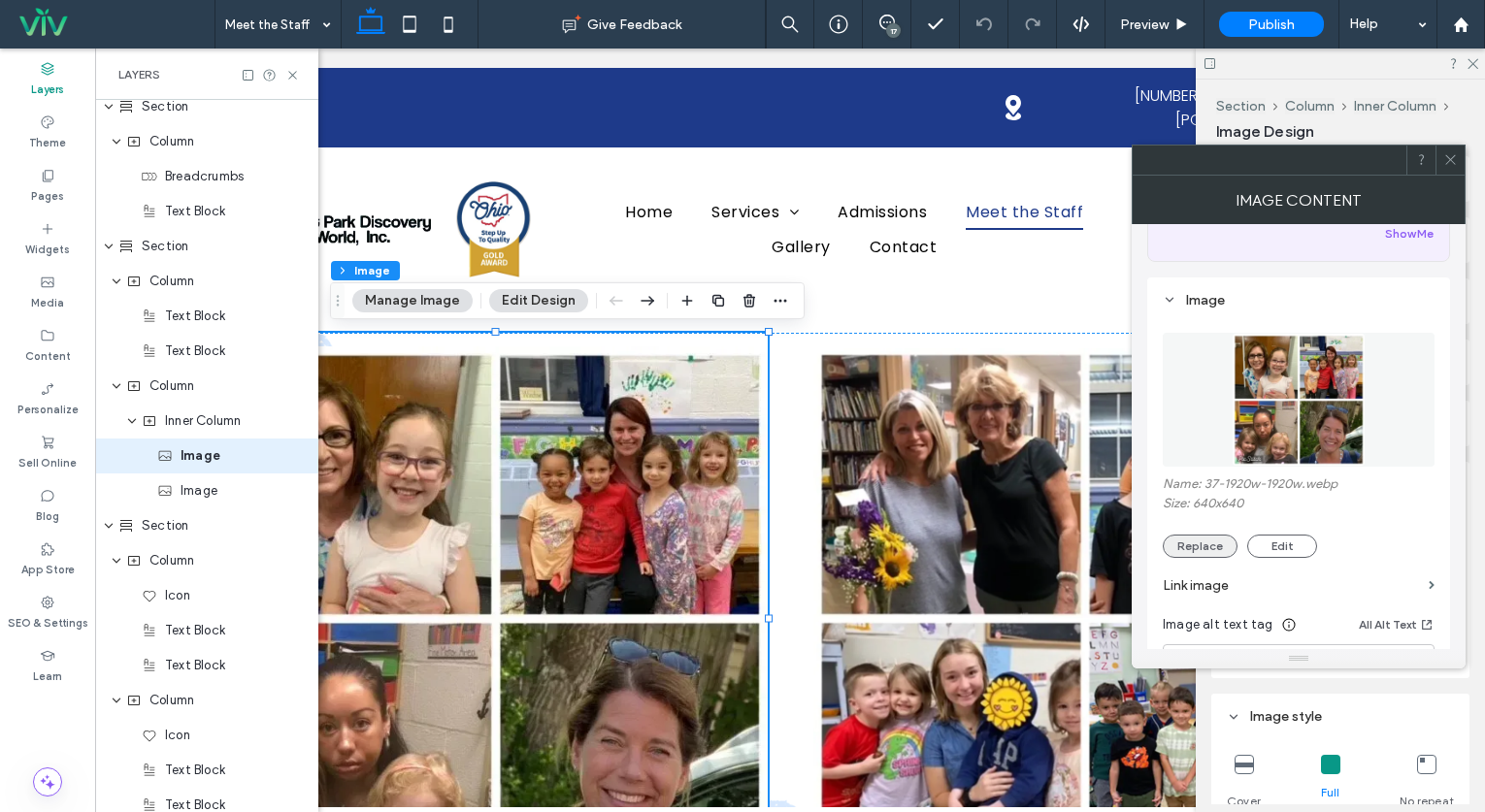 click on "Replace" at bounding box center [1200, 546] 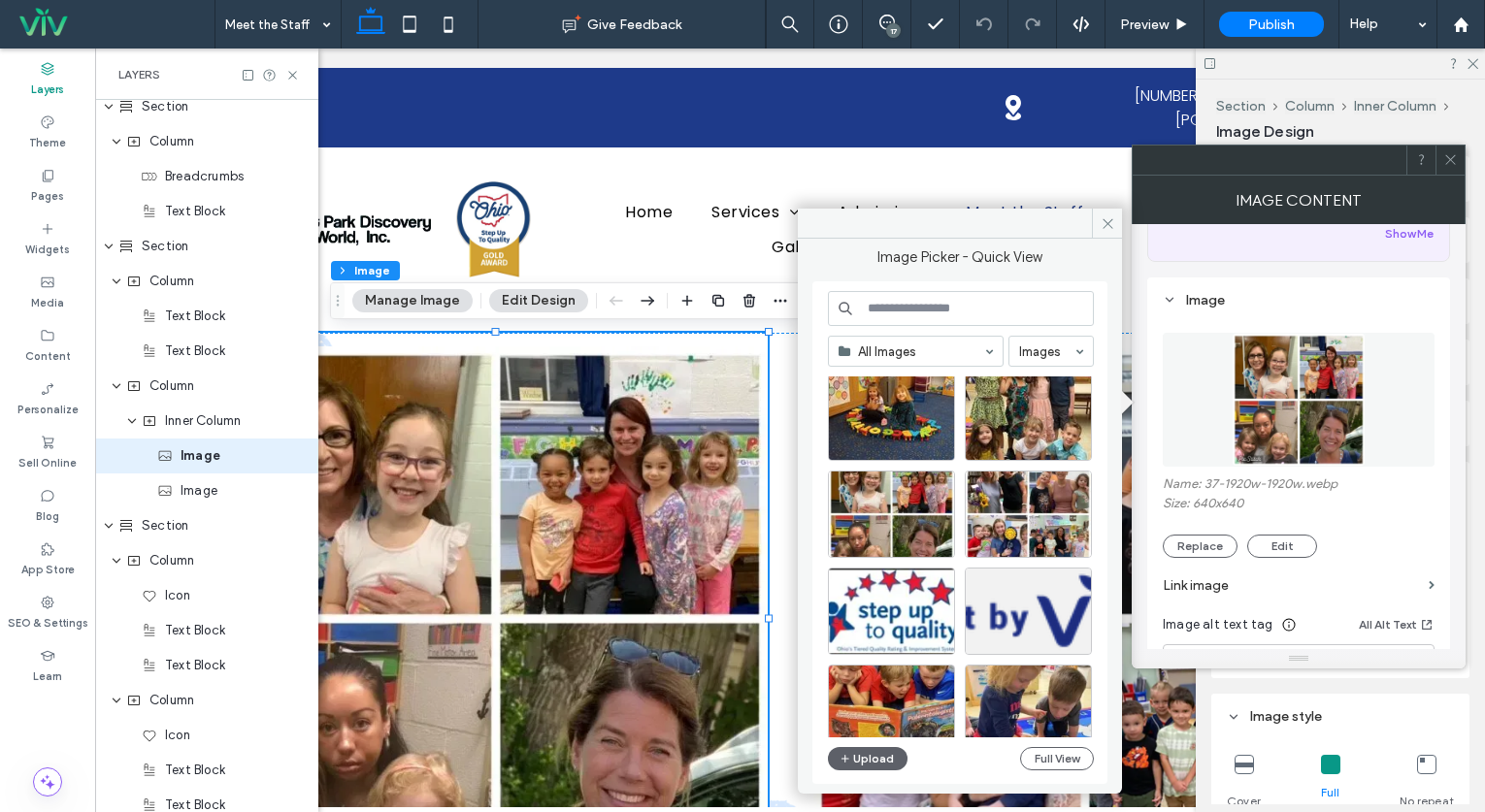 scroll, scrollTop: 4009, scrollLeft: 0, axis: vertical 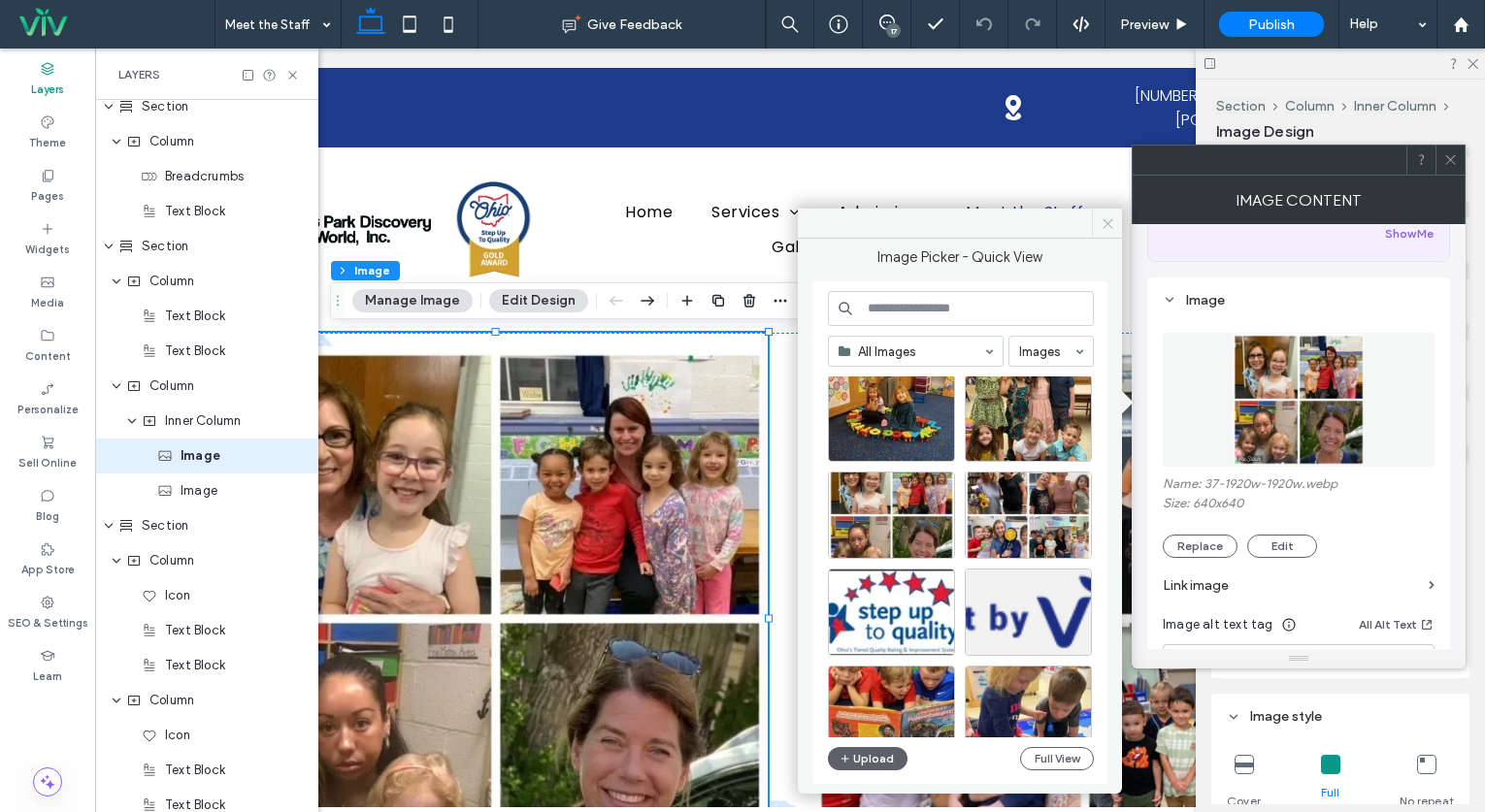 click 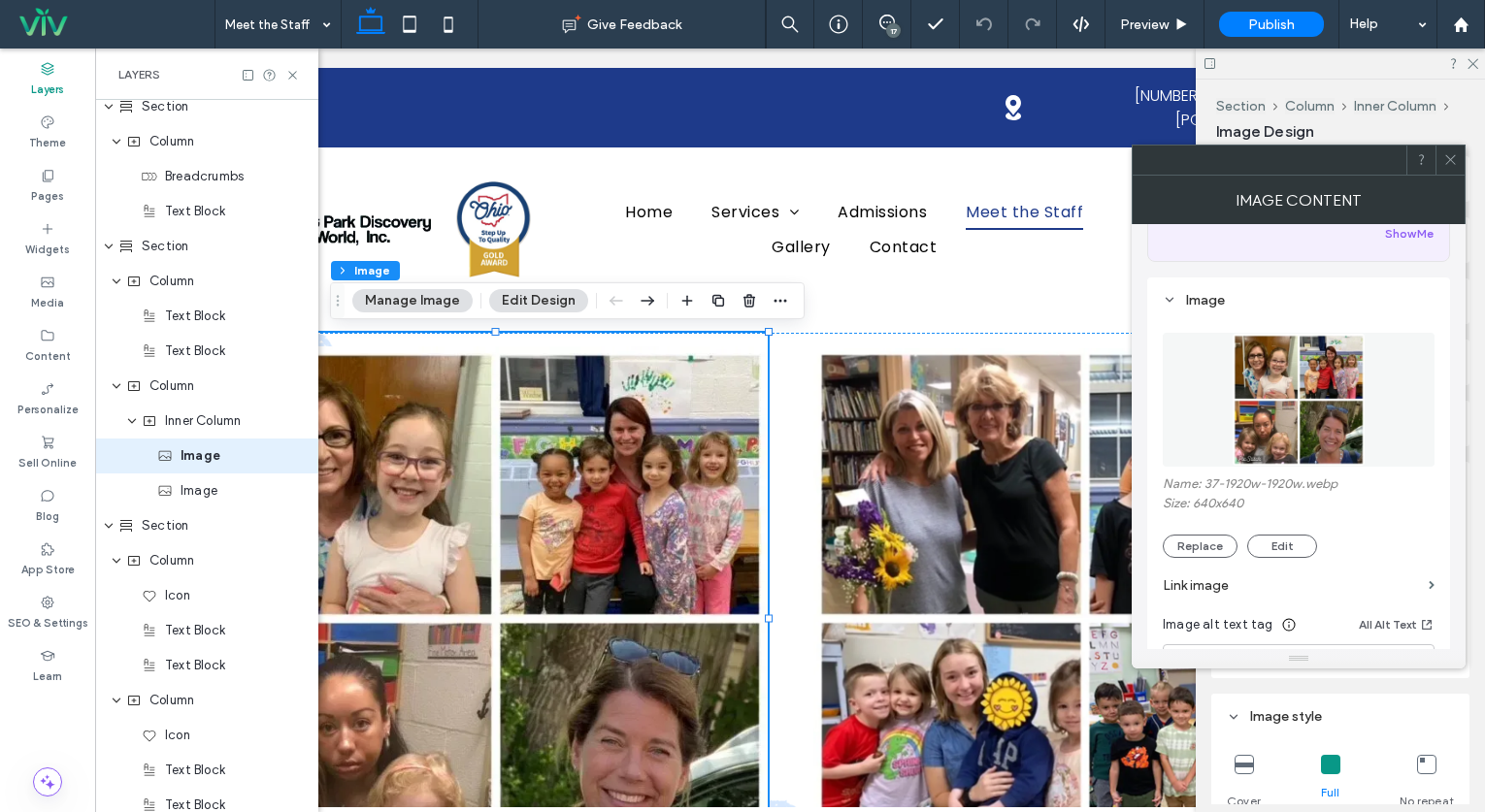 click at bounding box center [1450, 160] 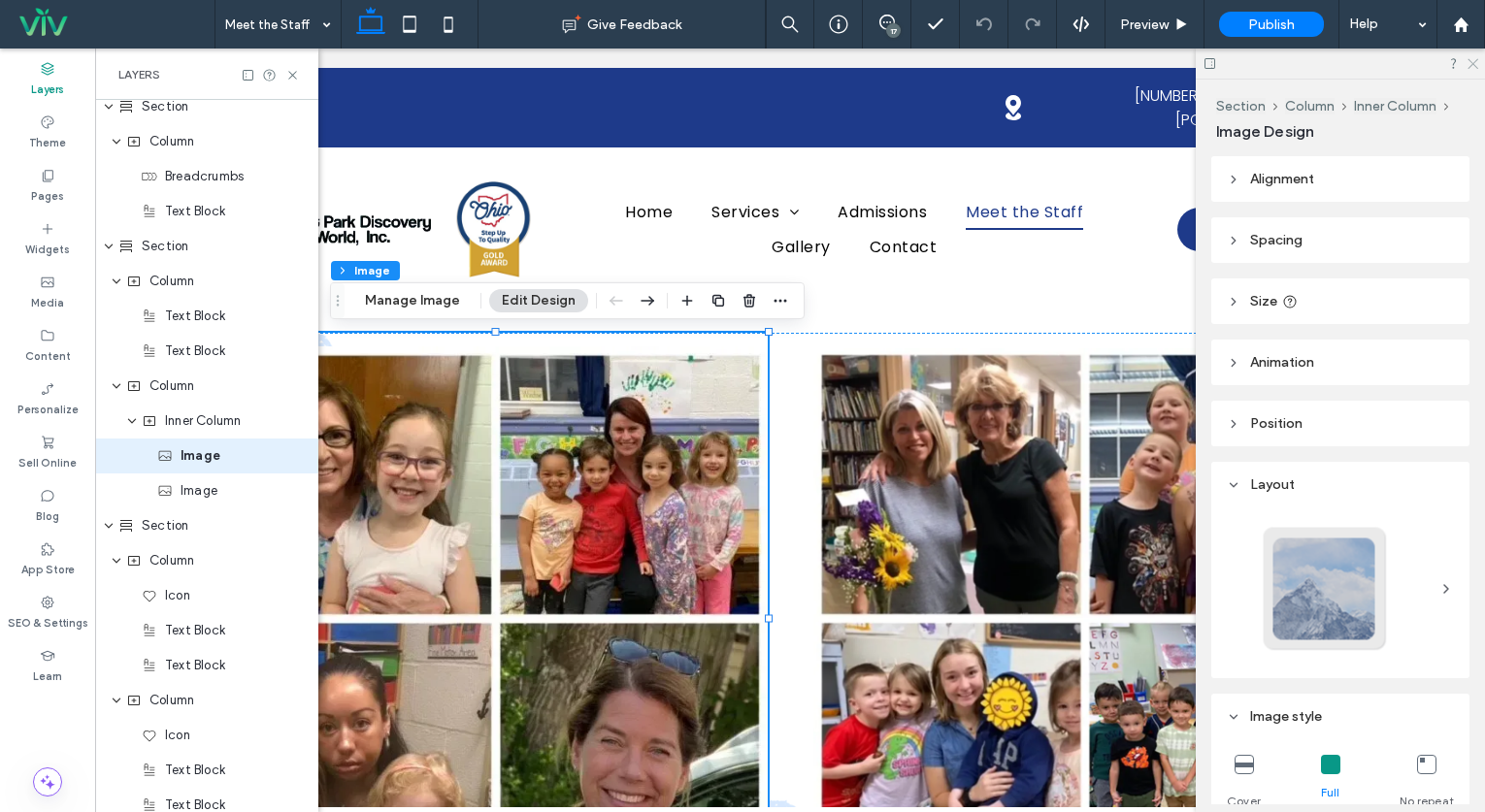 click 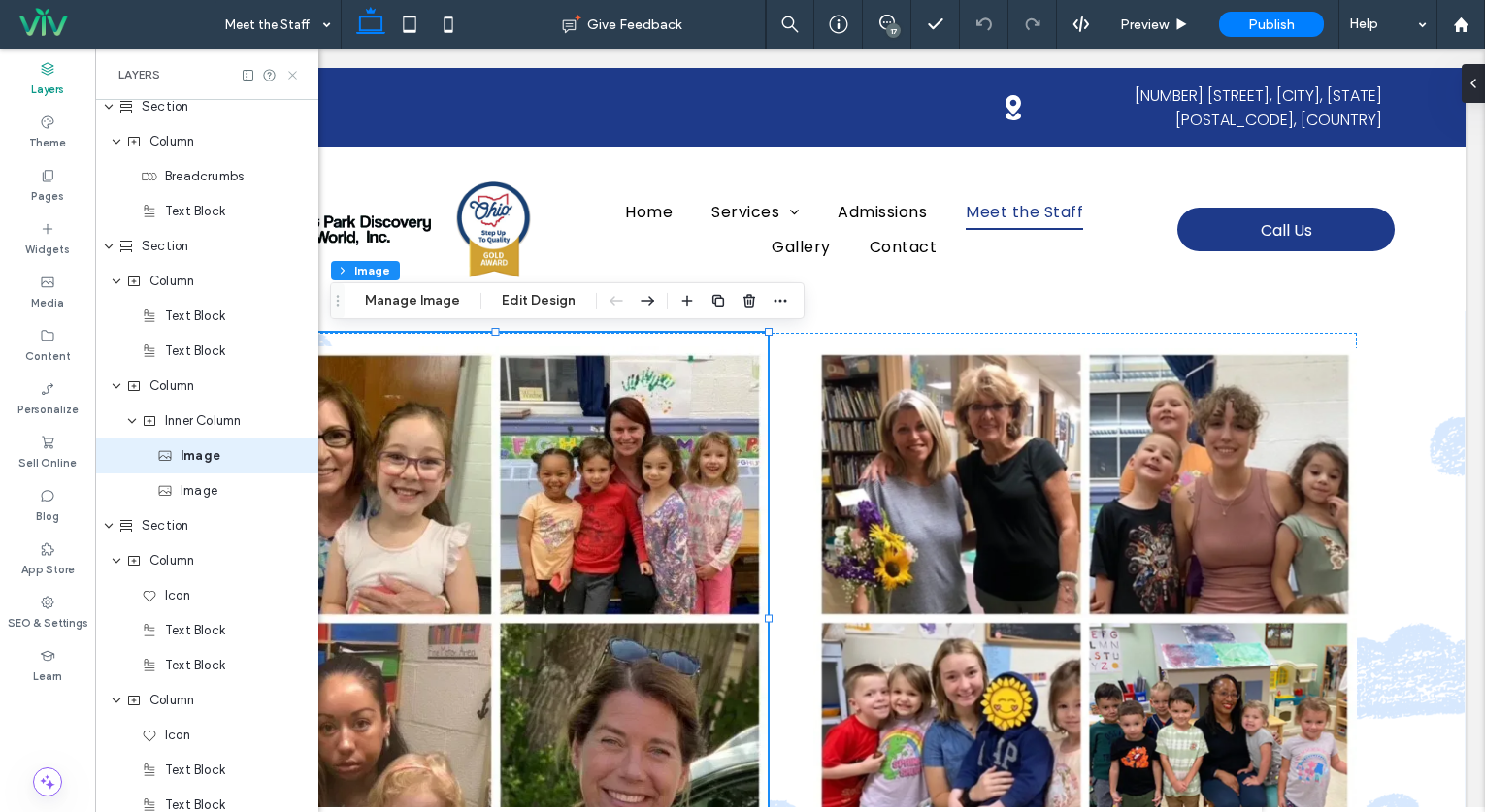click 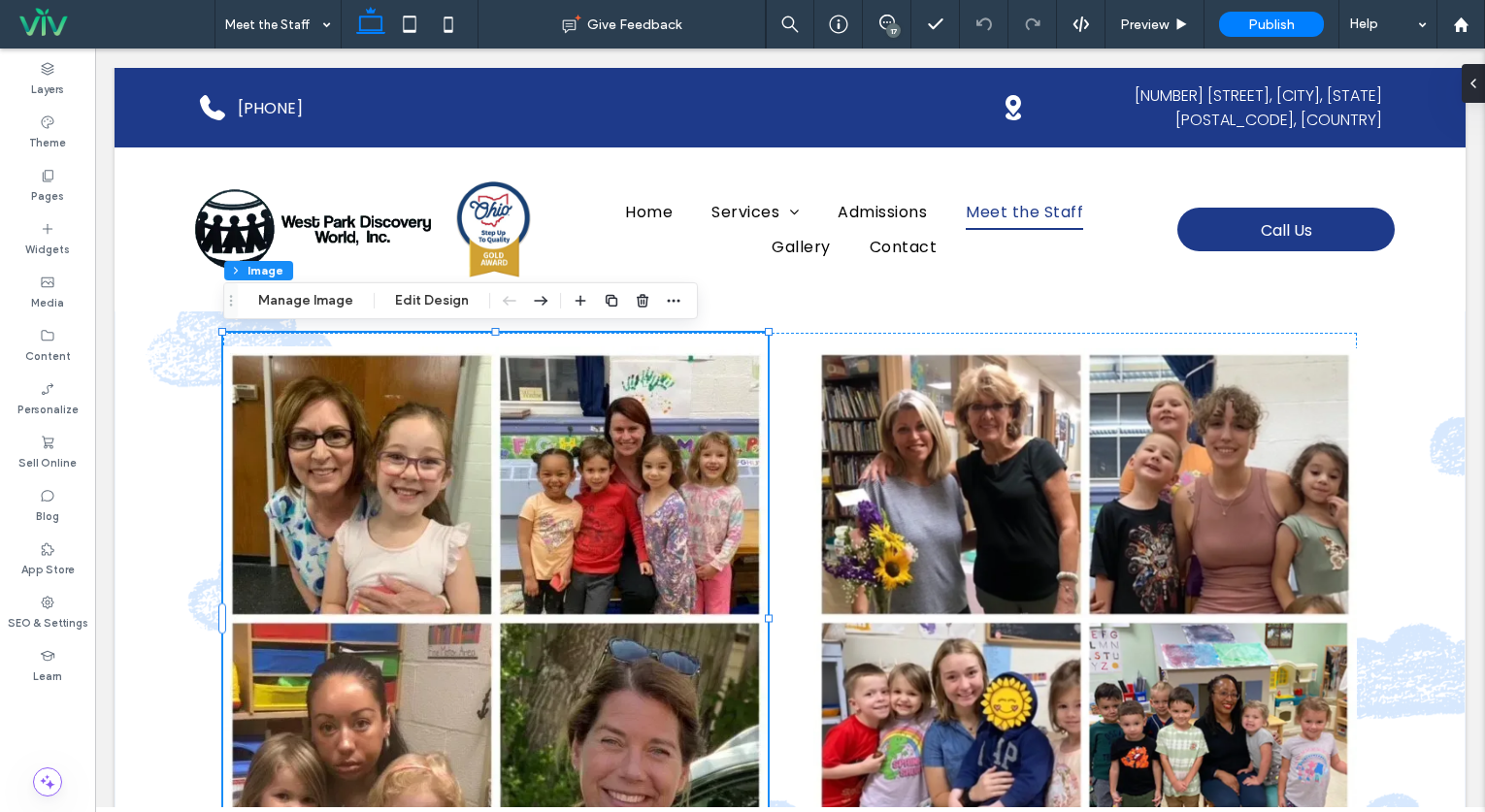 scroll, scrollTop: 0, scrollLeft: 0, axis: both 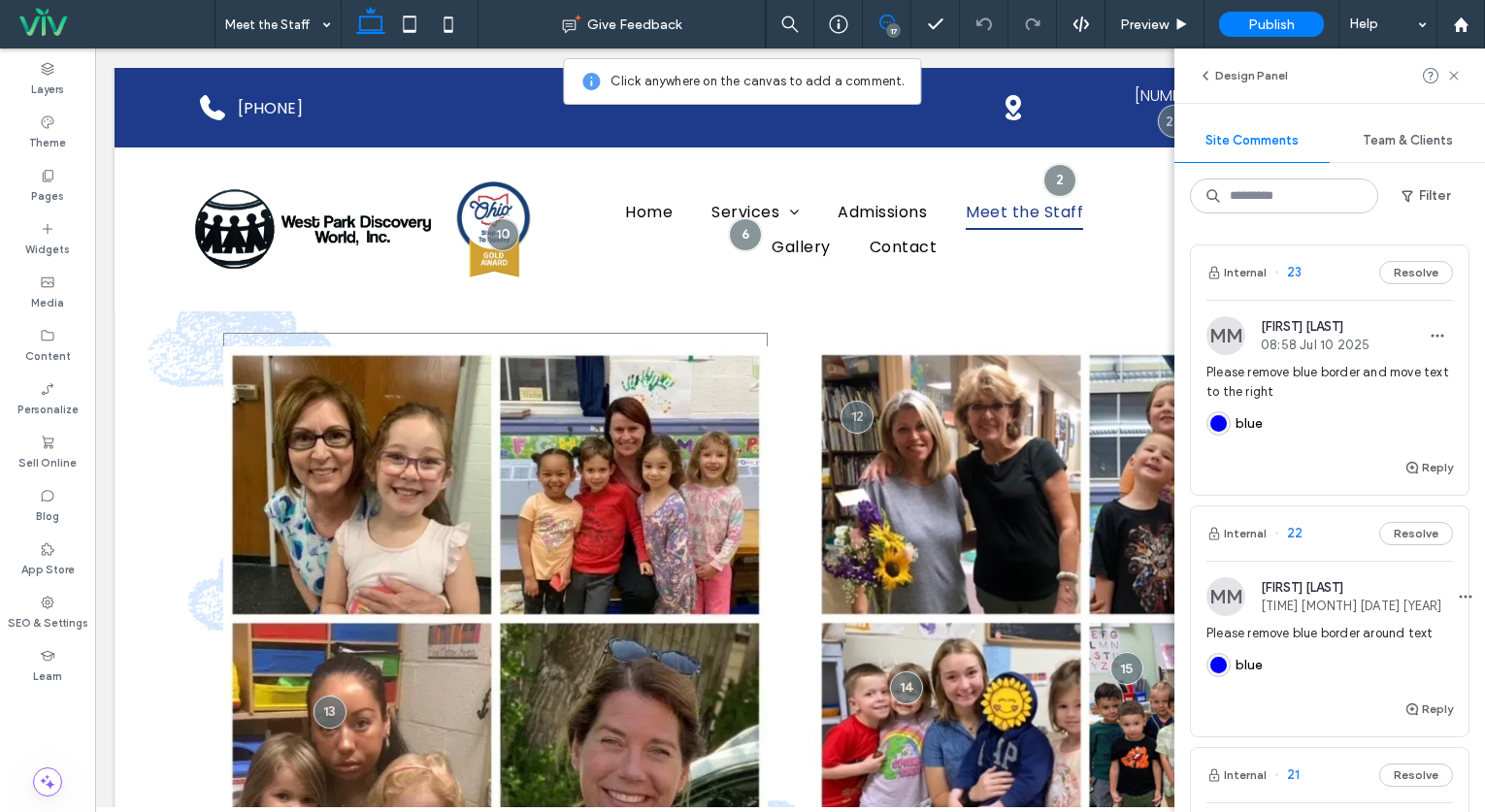 click at bounding box center [495, 618] 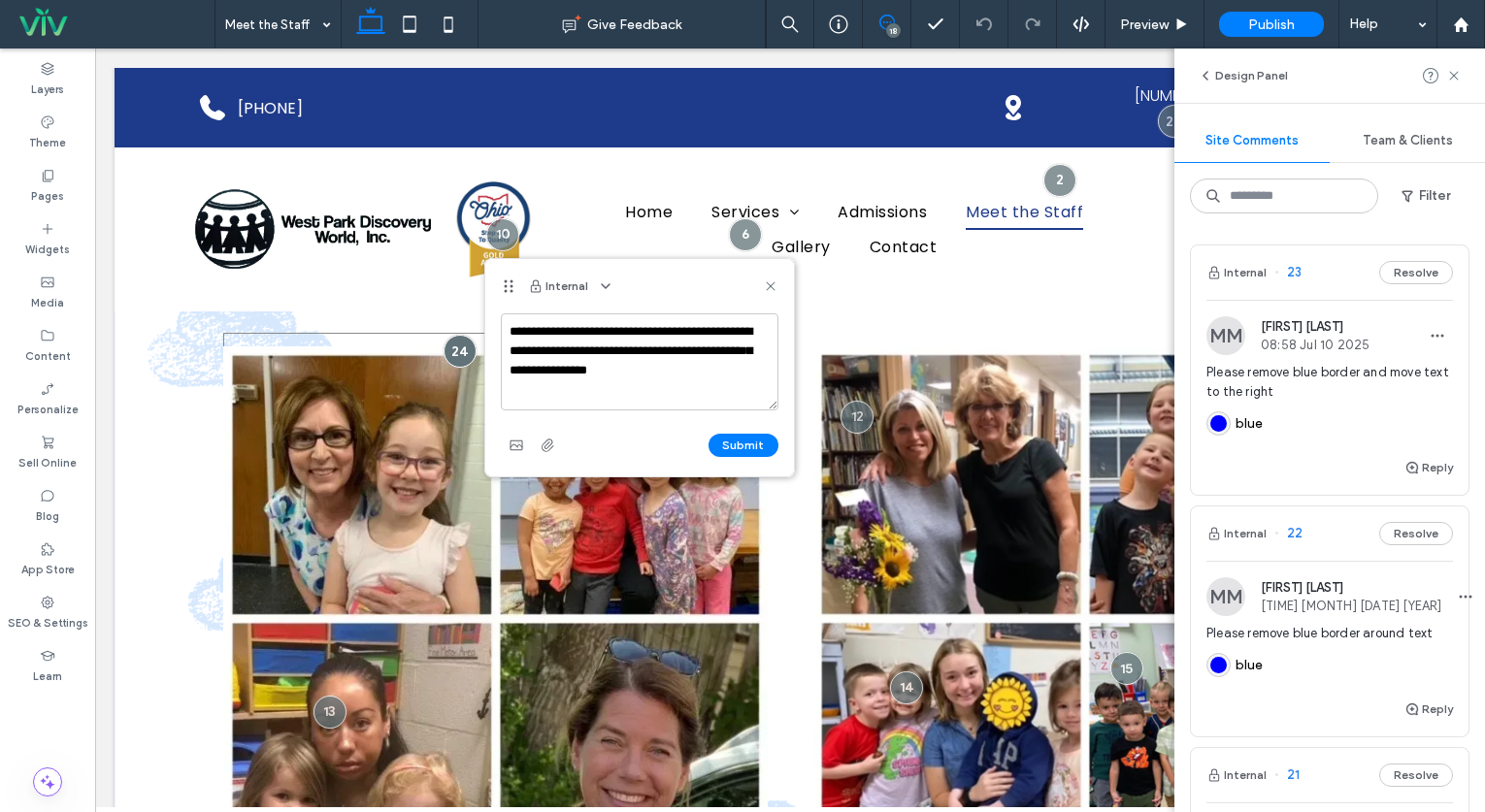 type on "**********" 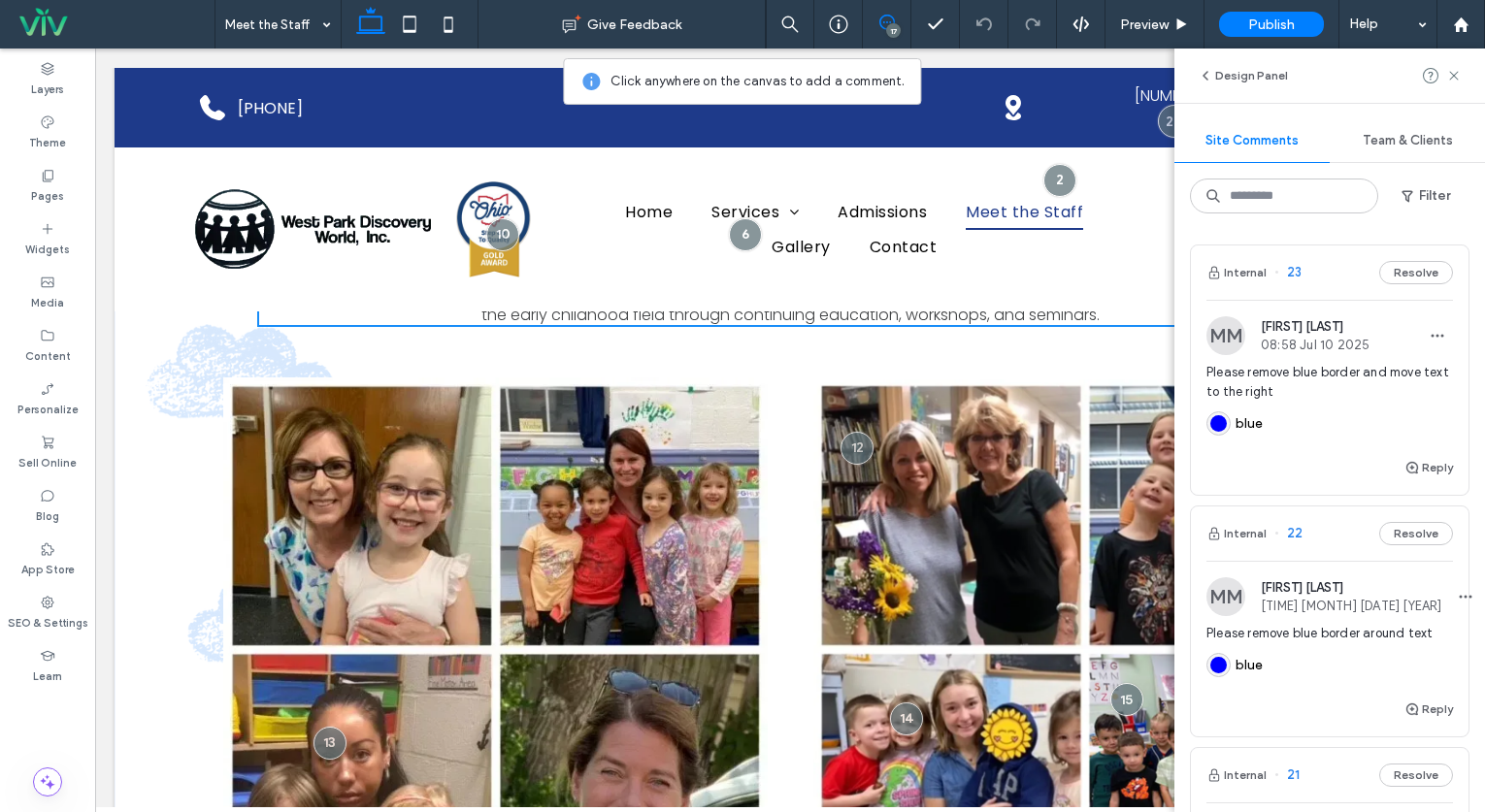 scroll, scrollTop: 503, scrollLeft: 0, axis: vertical 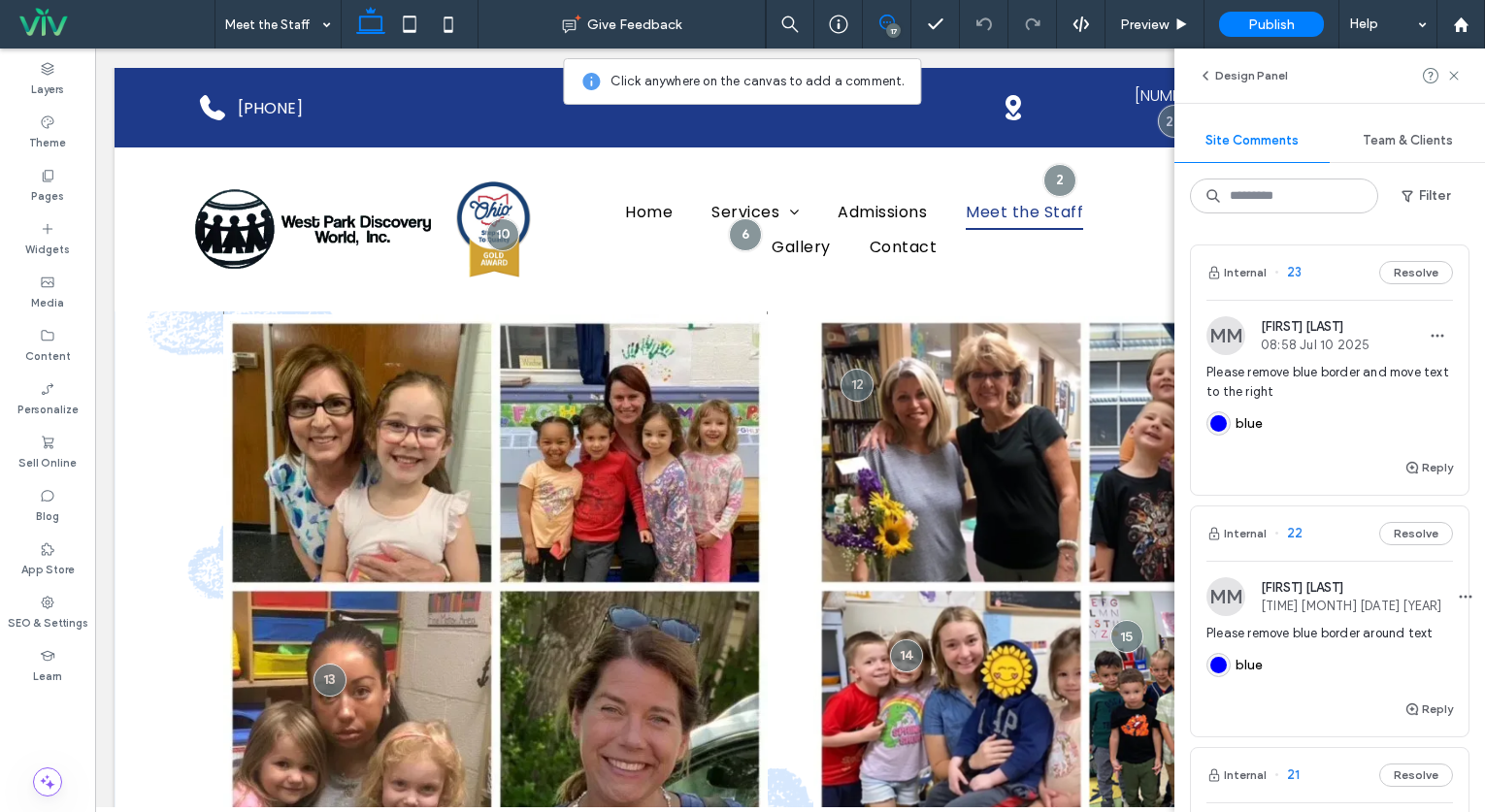 click at bounding box center [495, 586] 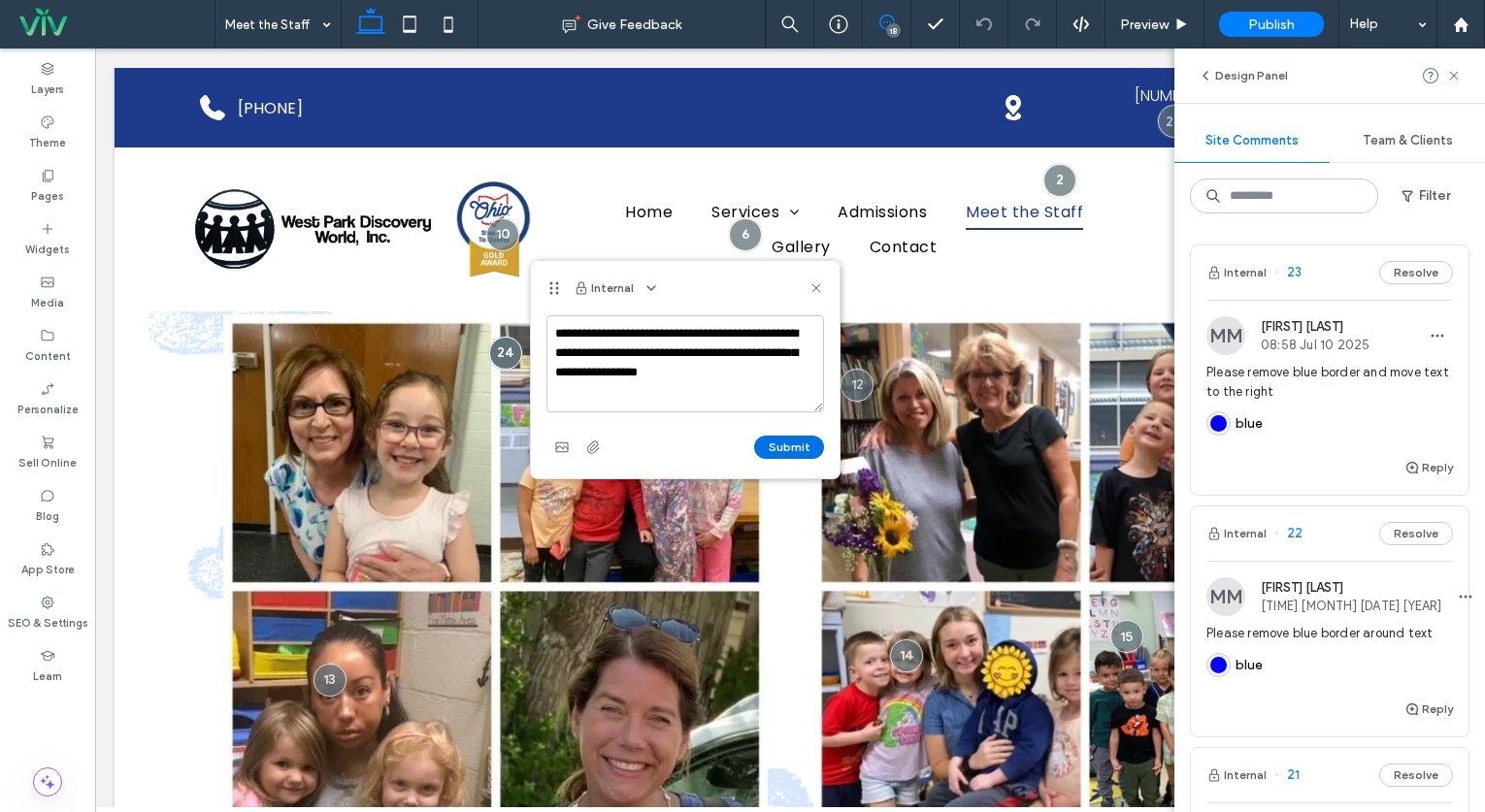 click on "Submit" at bounding box center [789, 447] 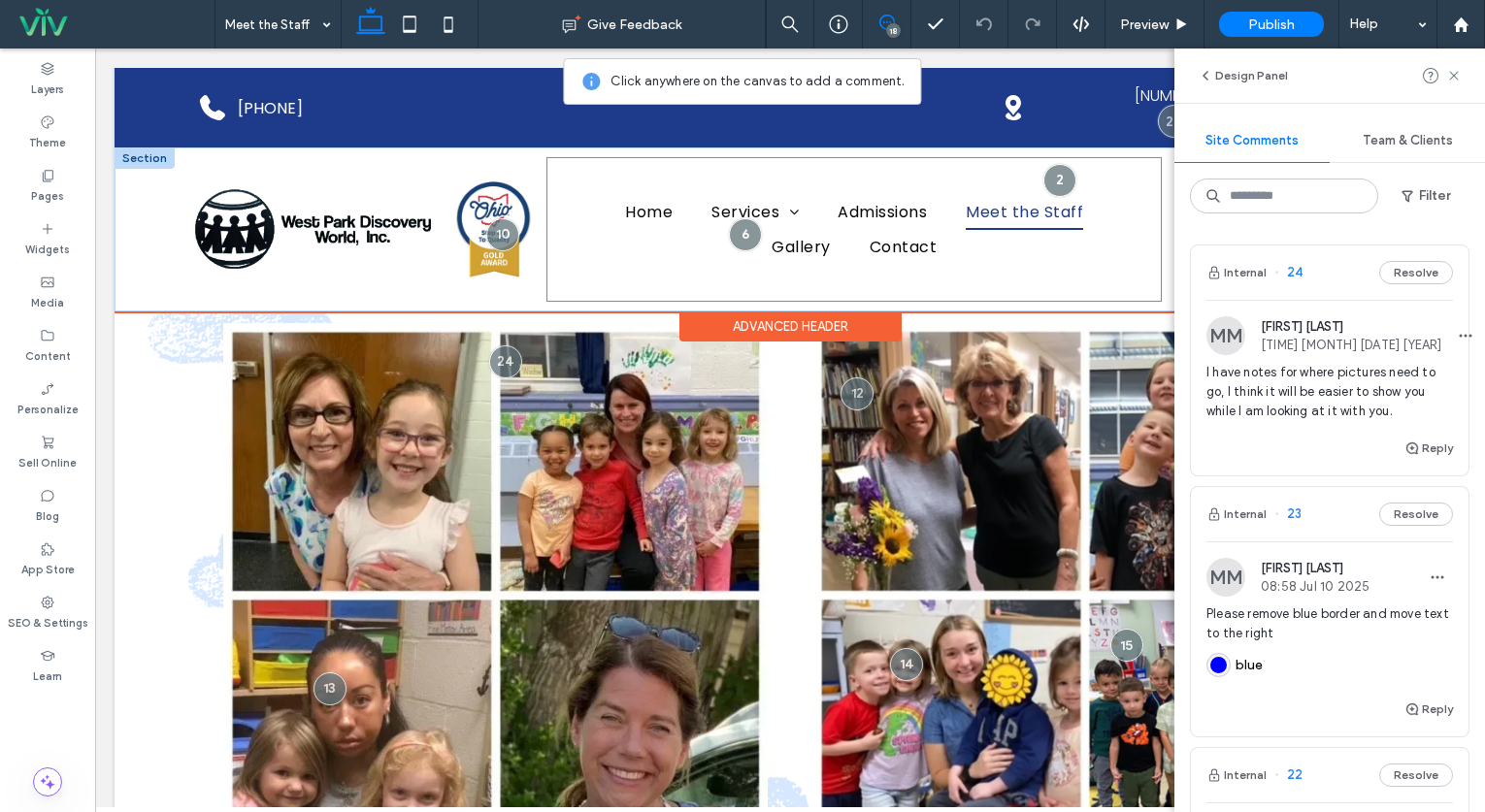 scroll, scrollTop: 493, scrollLeft: 0, axis: vertical 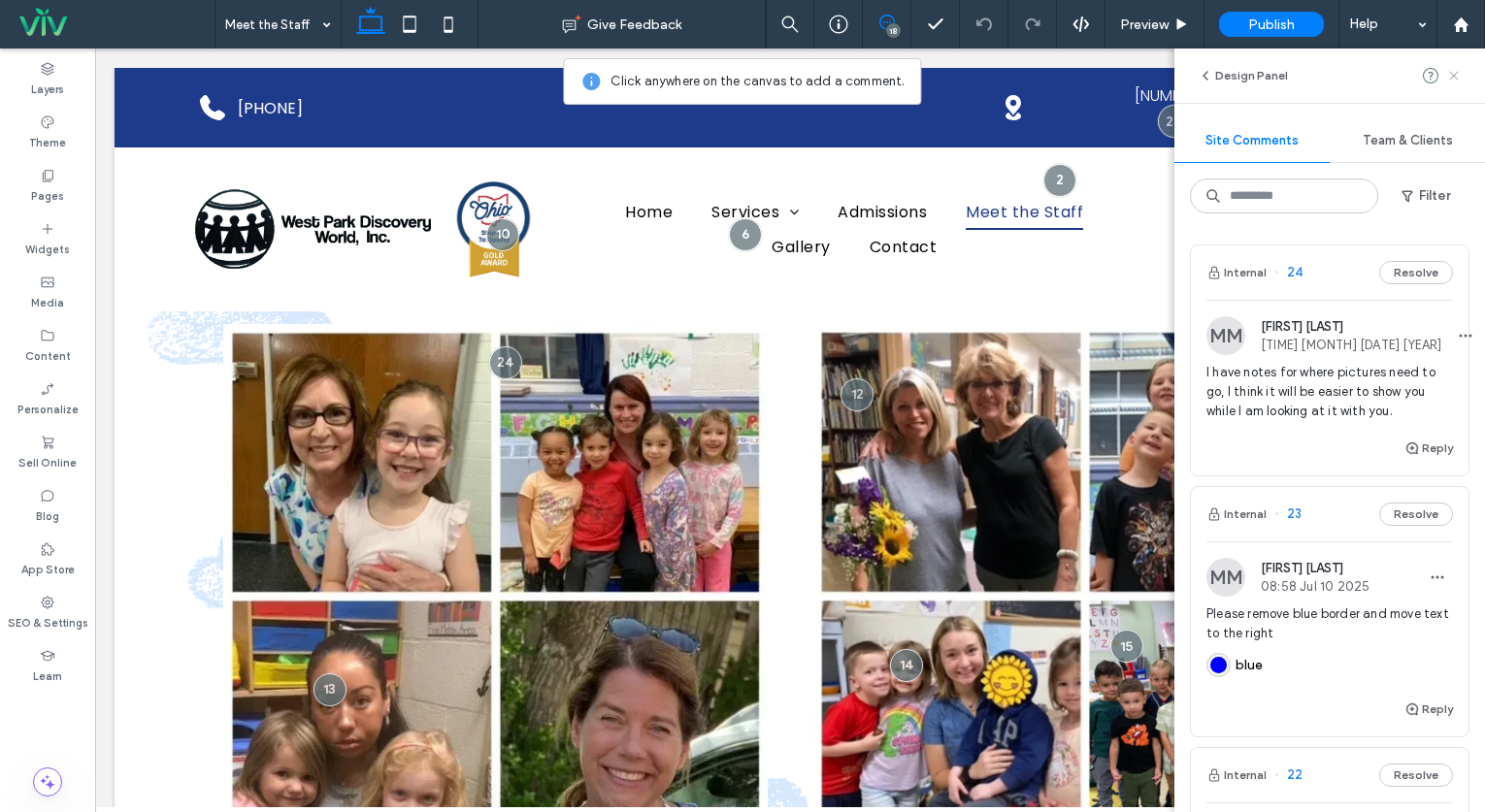 click 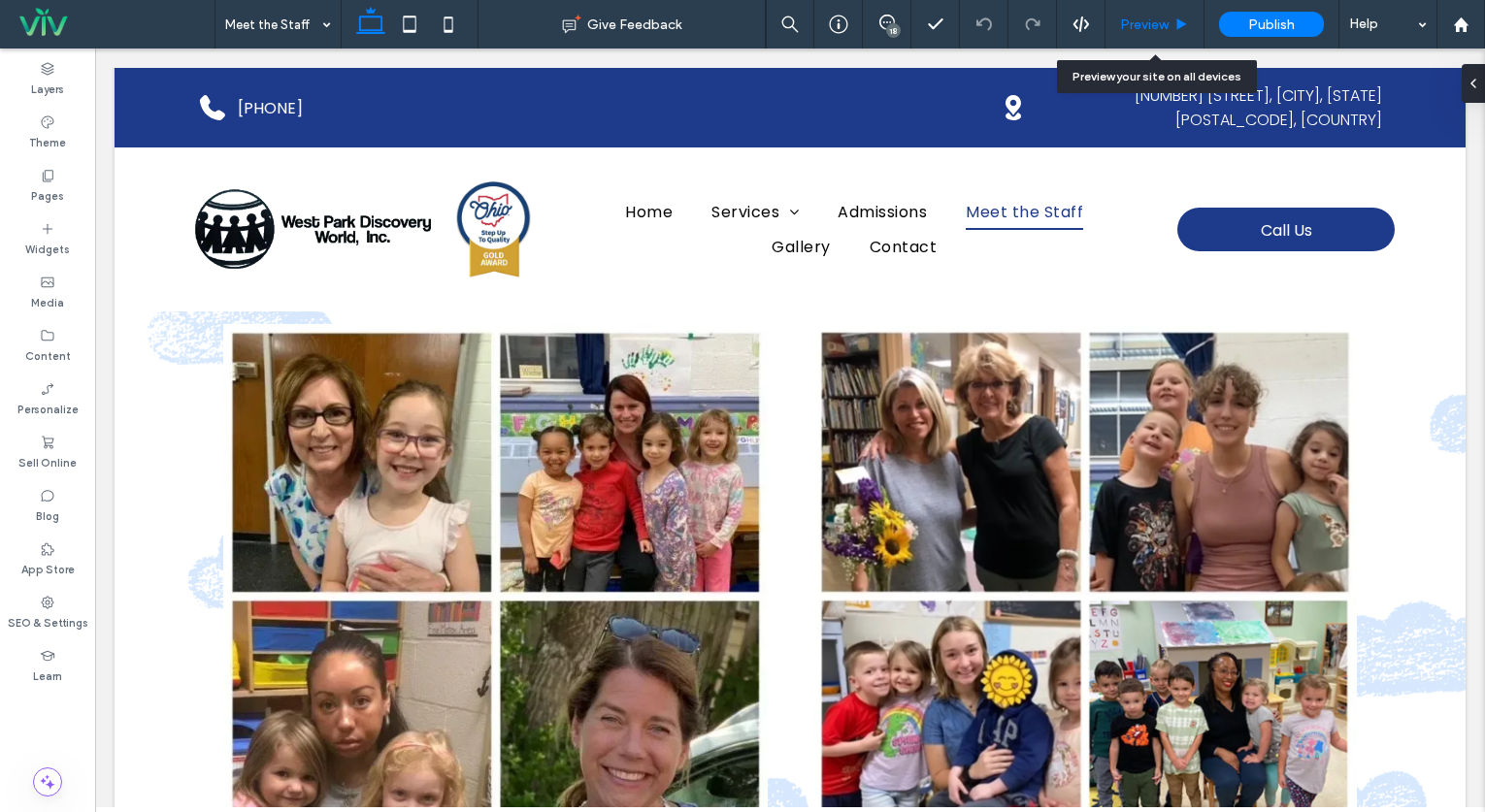 click on "Preview" at bounding box center (1144, 24) 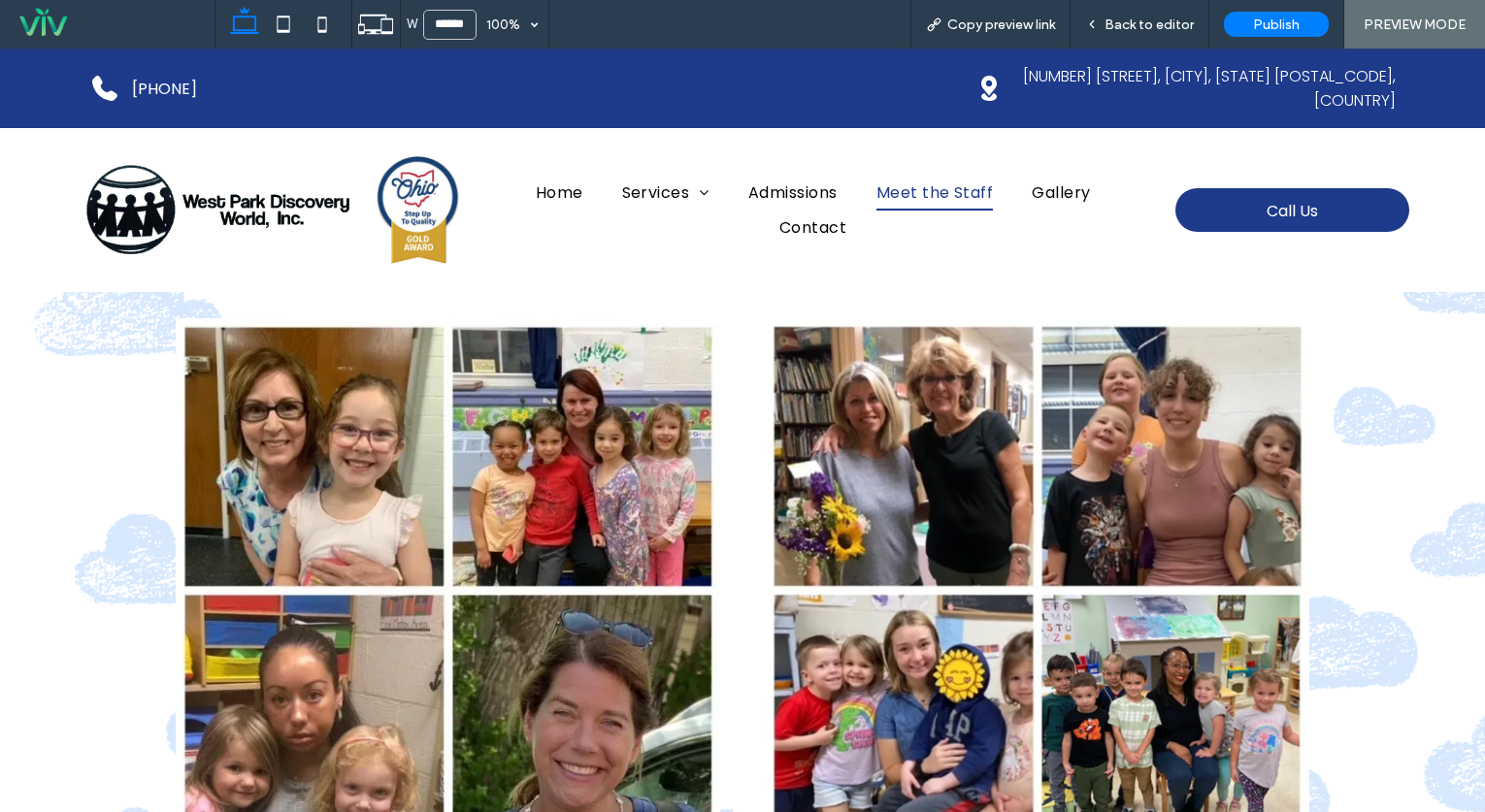 scroll, scrollTop: 500, scrollLeft: 0, axis: vertical 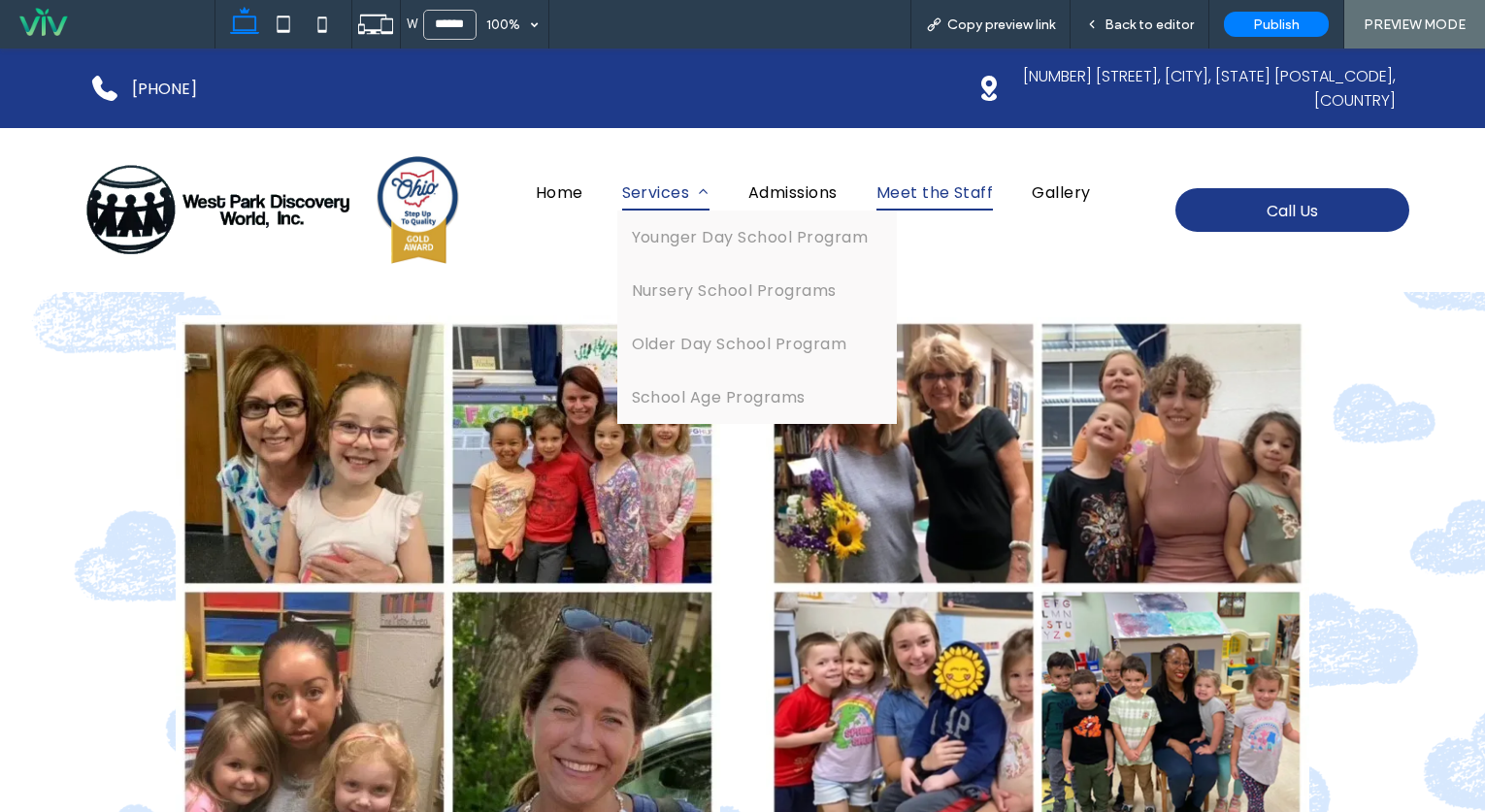 click on "Services" at bounding box center (666, 192) 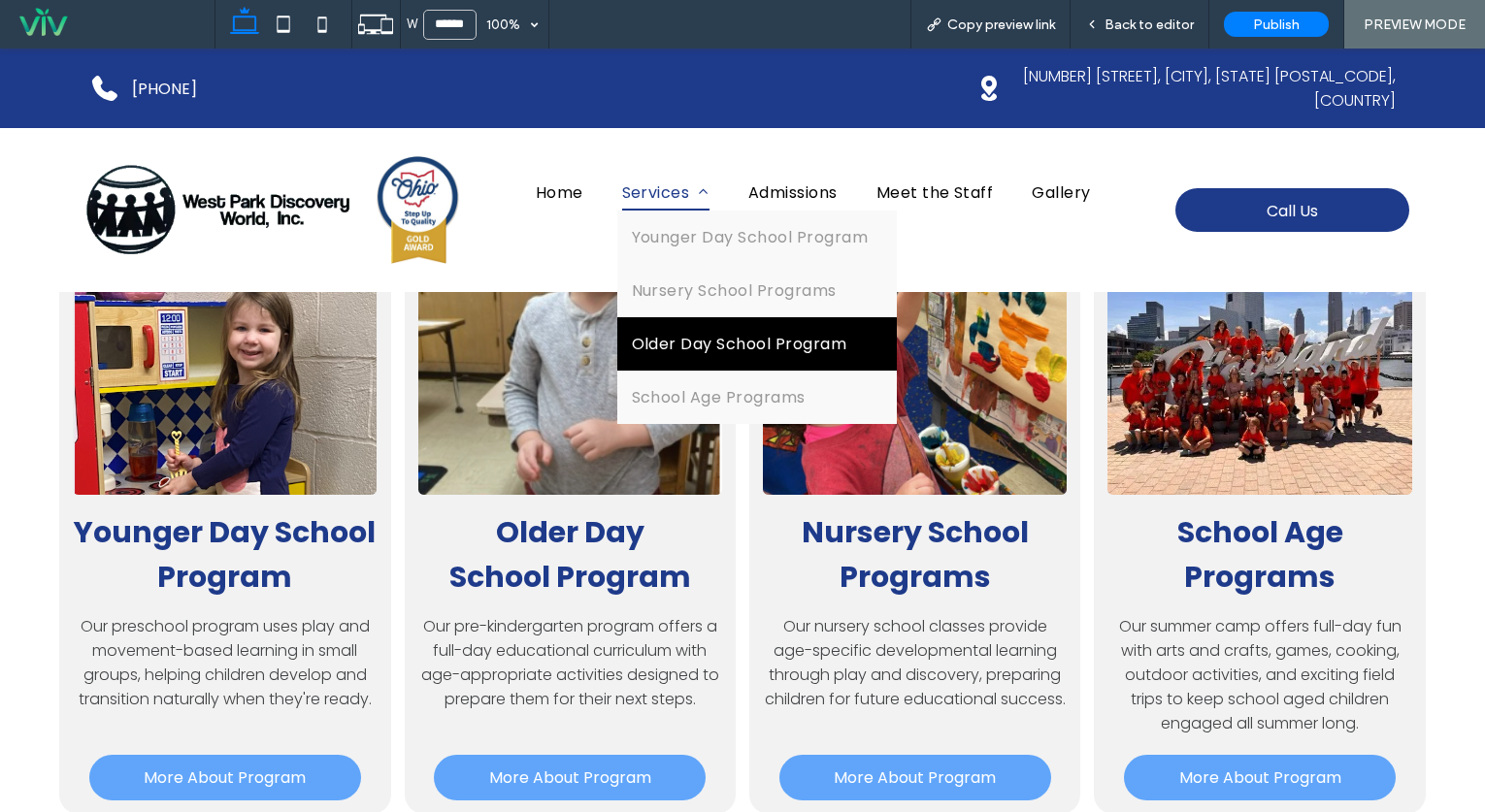 scroll, scrollTop: 328, scrollLeft: 0, axis: vertical 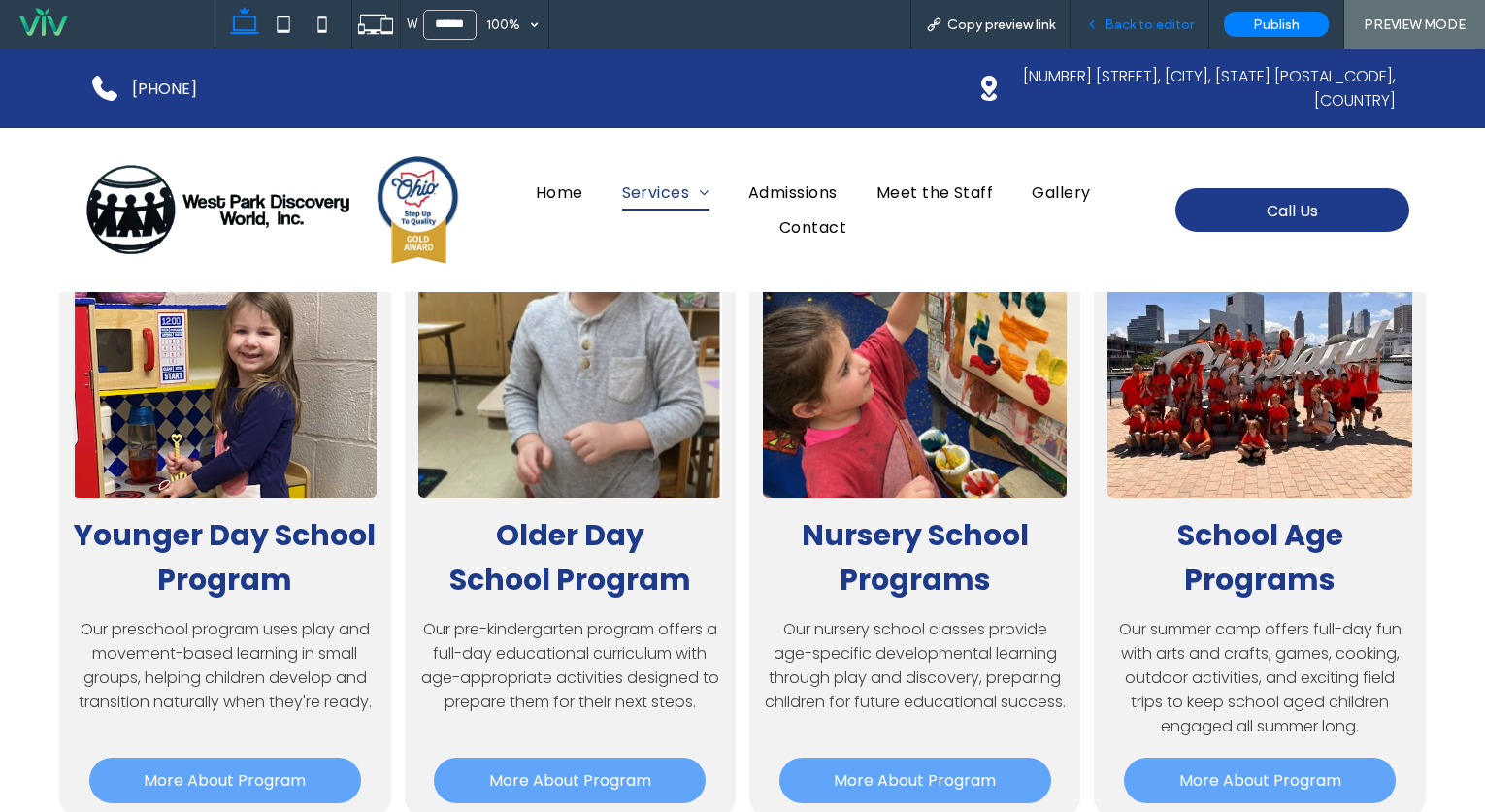 click on "Back to editor" at bounding box center (1149, 24) 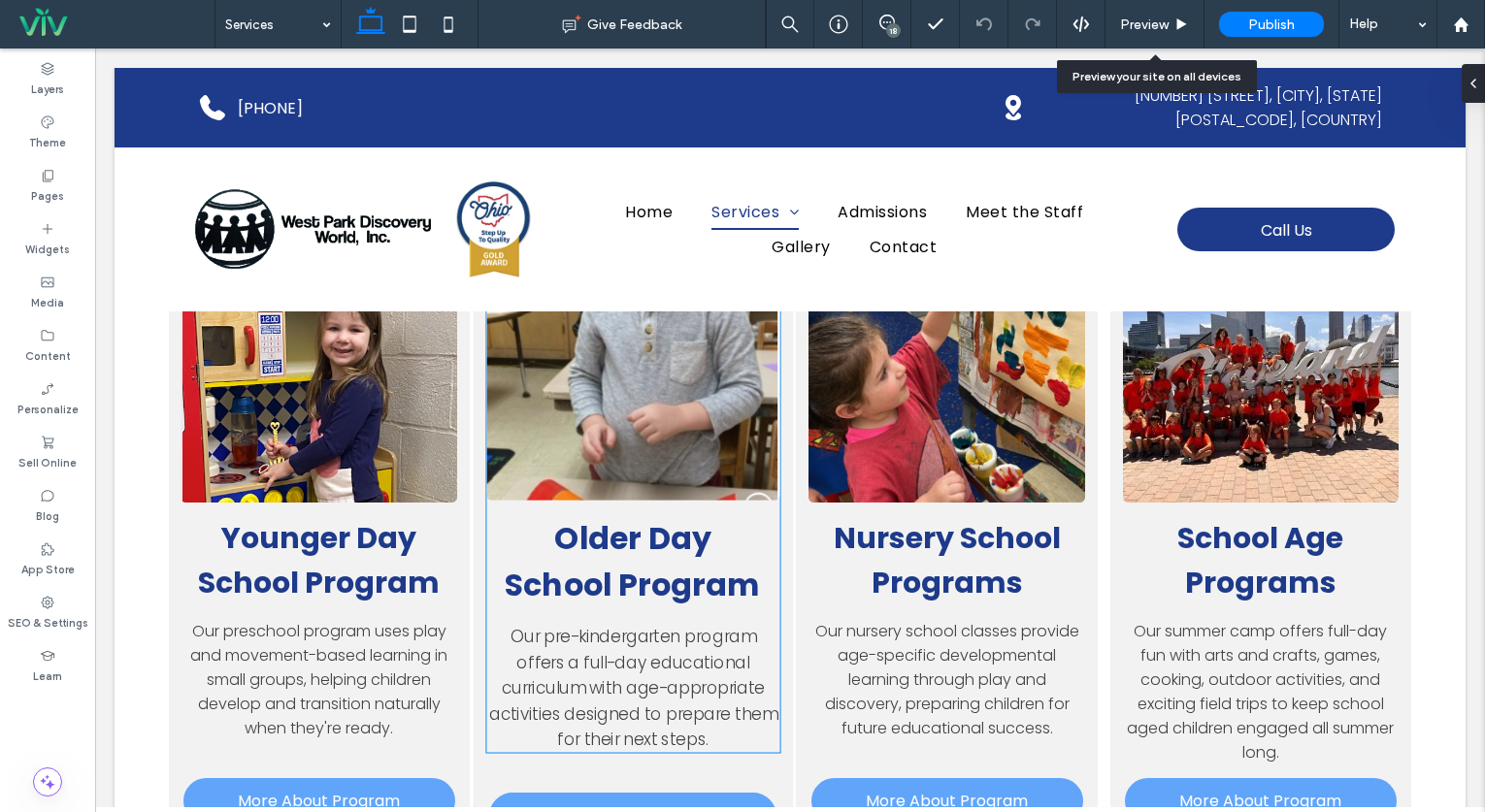 click at bounding box center (633, 367) 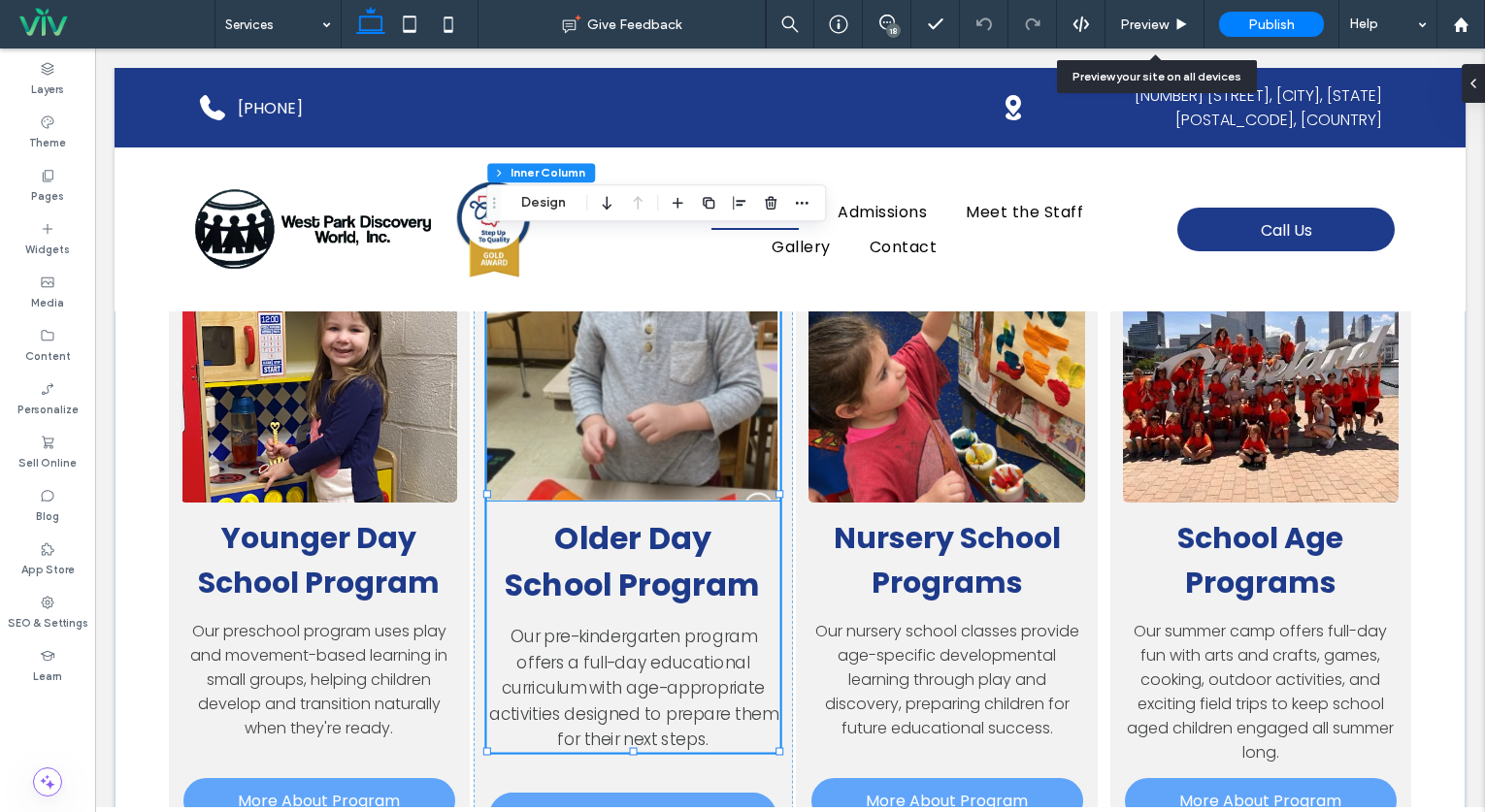 click at bounding box center [633, 367] 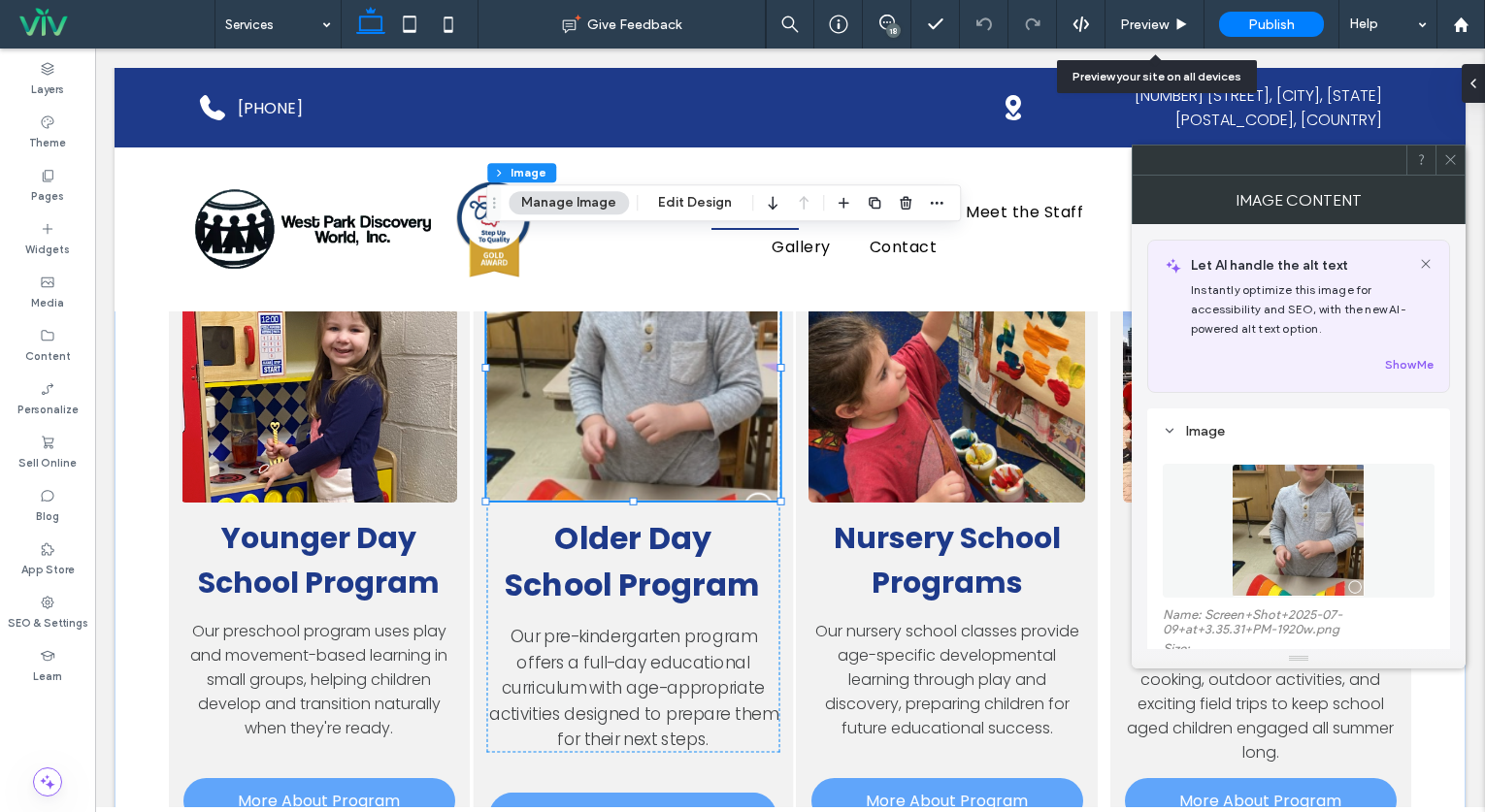 type on "*" 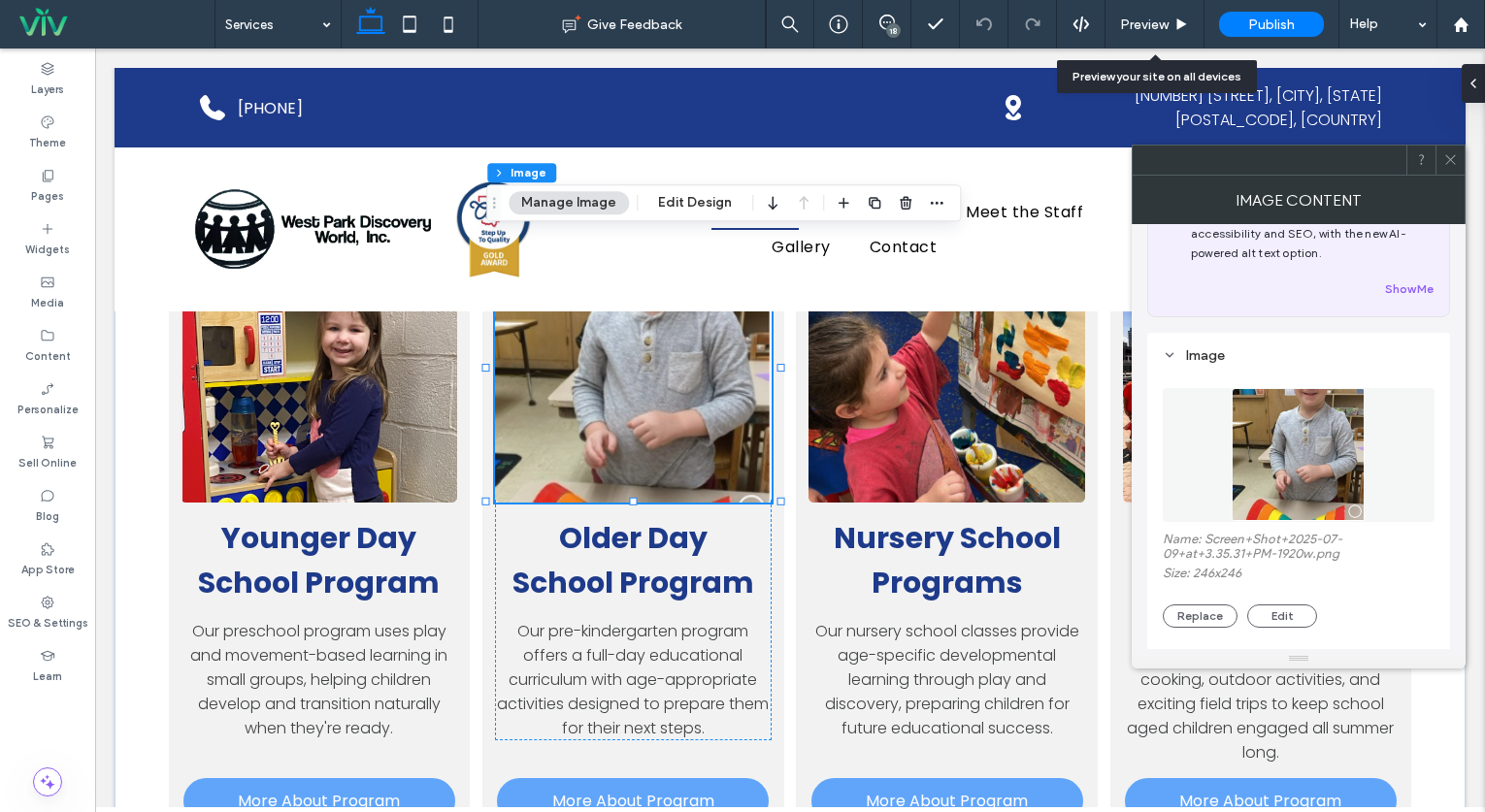 scroll, scrollTop: 82, scrollLeft: 0, axis: vertical 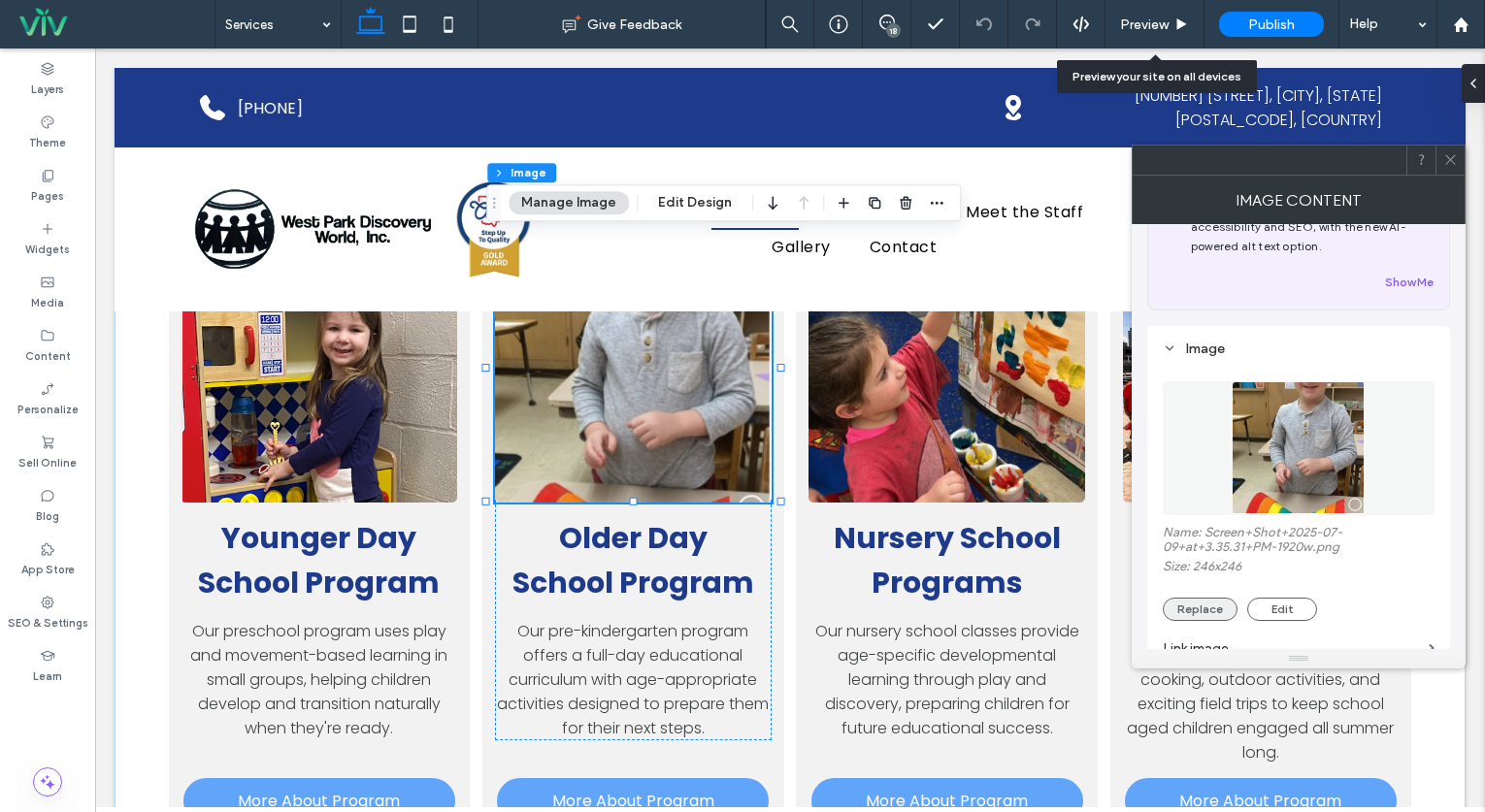 click on "Replace" at bounding box center (1200, 609) 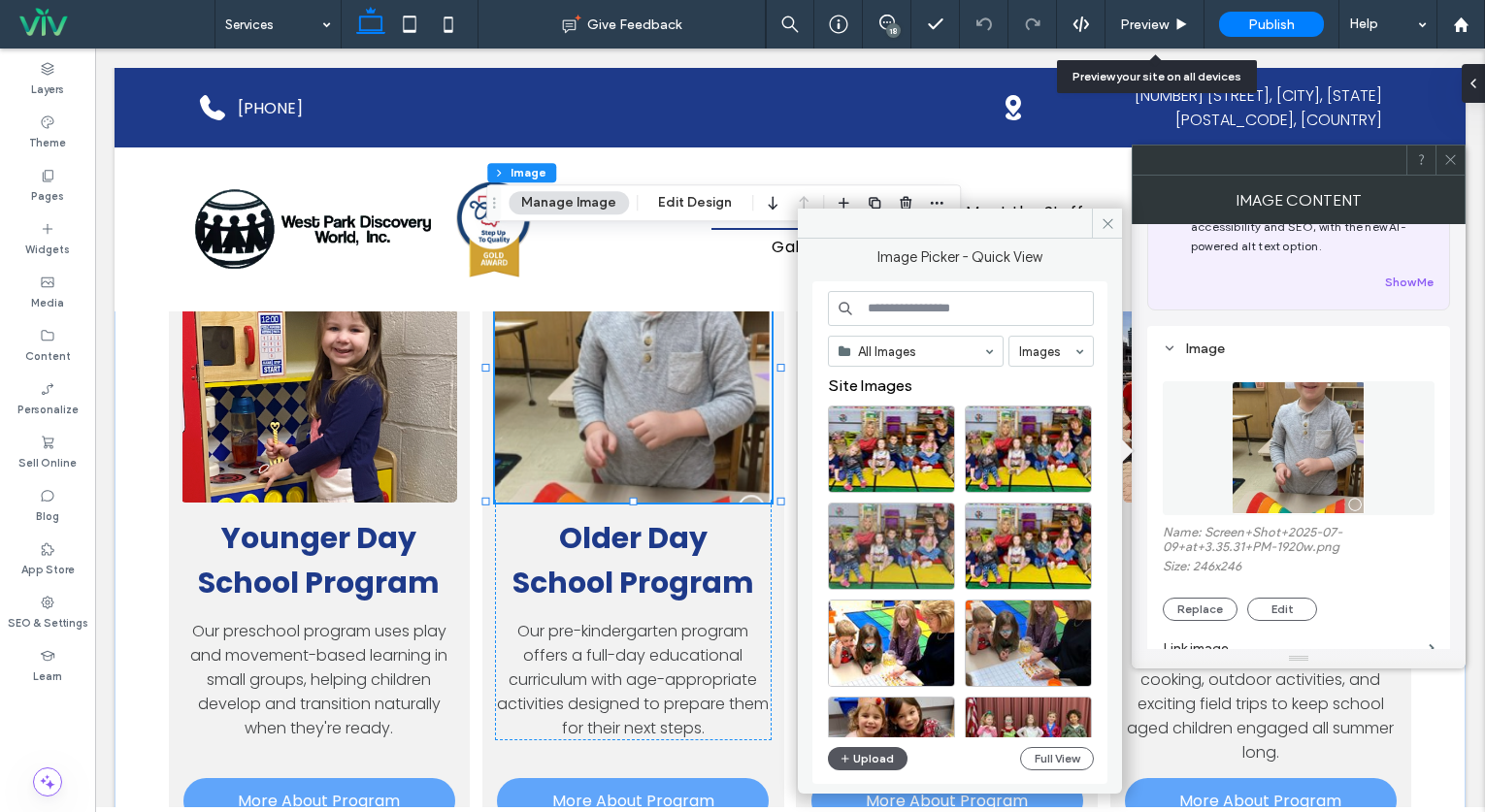 click on "Upload" at bounding box center (868, 759) 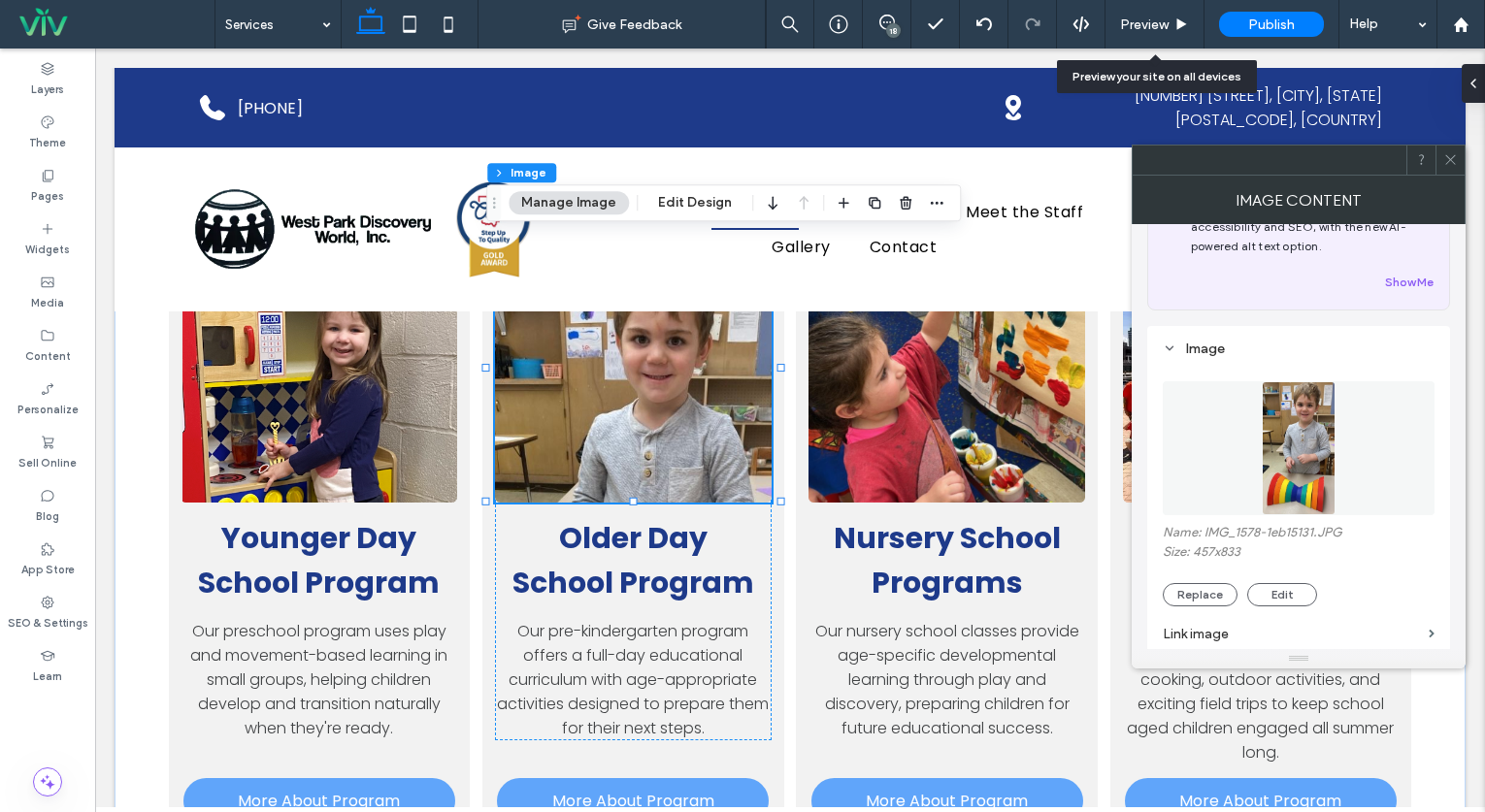 click on "Name: IMG_1578-1eb15131.JPG Size: 457x833 Replace Edit" at bounding box center (1299, 566) 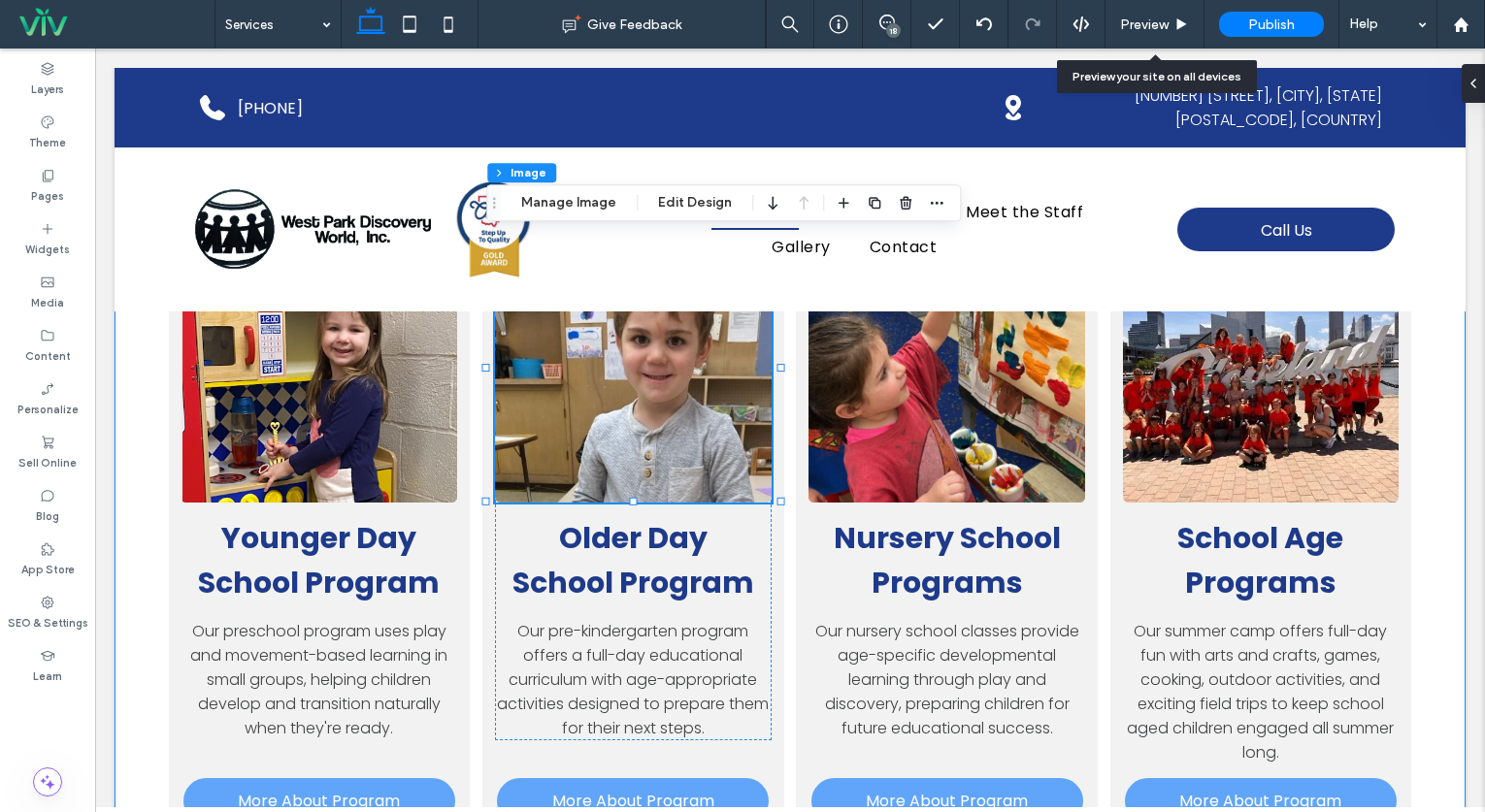 click on "Younger Day School Program
Our preschool program uses play and movement-based learning in small groups, helping children develop and transition naturally when they're ready.
More About Program
Older Day School Program
Our pre-kindergarten program offers a full-day educational curriculum with age-appropriate activities designed to prepare them for their next steps.
More About Program
Nursery School Programs
Our nursery school classes provide age-specific developmental learning through play and discovery, preparing children for future educational success.
More About Program
School Age Programs
Our summer camp offers full-day fun with arts and crafts, games, cooking, outdoor activities, and exciting field trips to keep school aged children engaged all summer long." at bounding box center [790, 544] 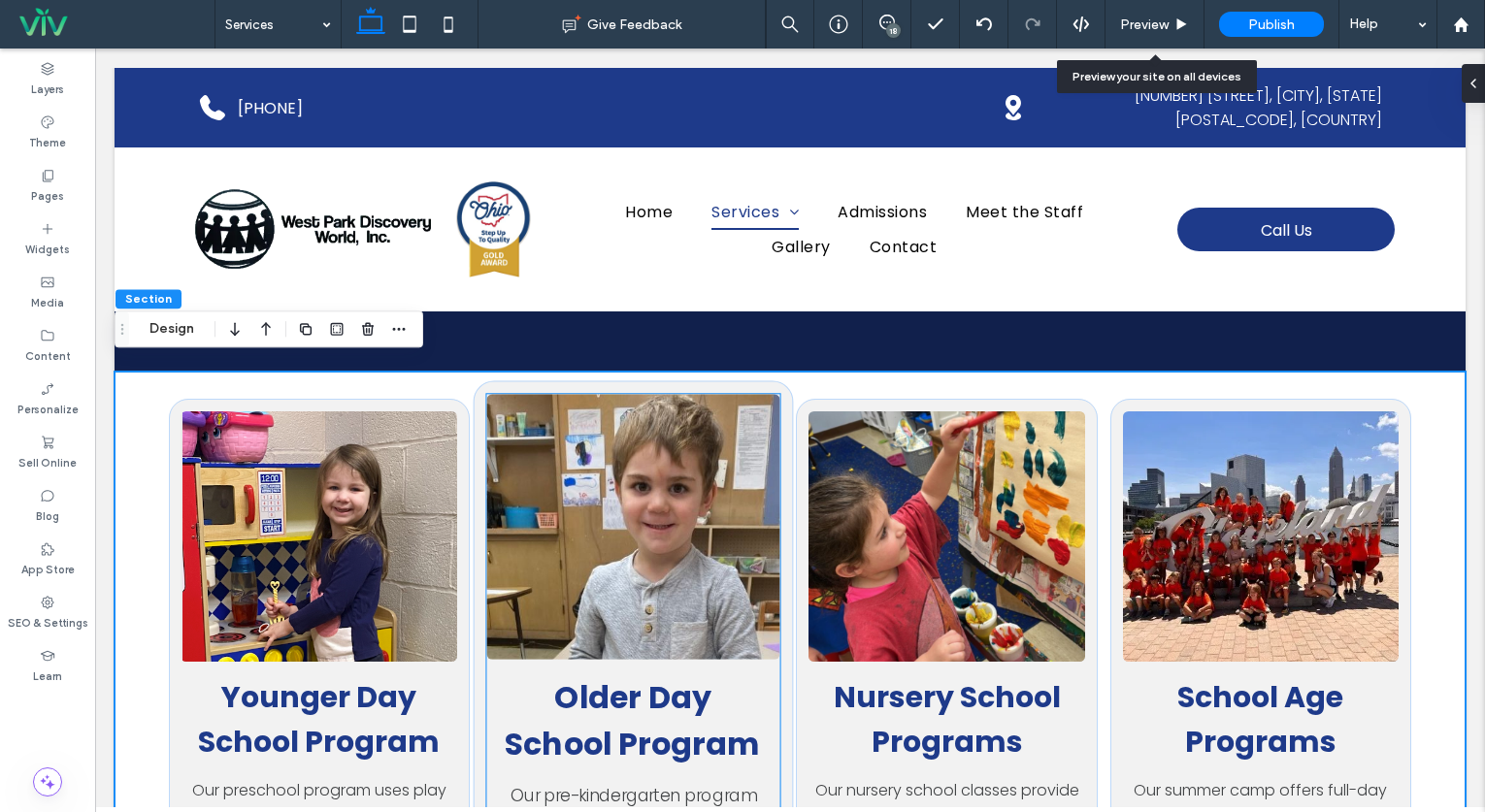 scroll, scrollTop: 164, scrollLeft: 0, axis: vertical 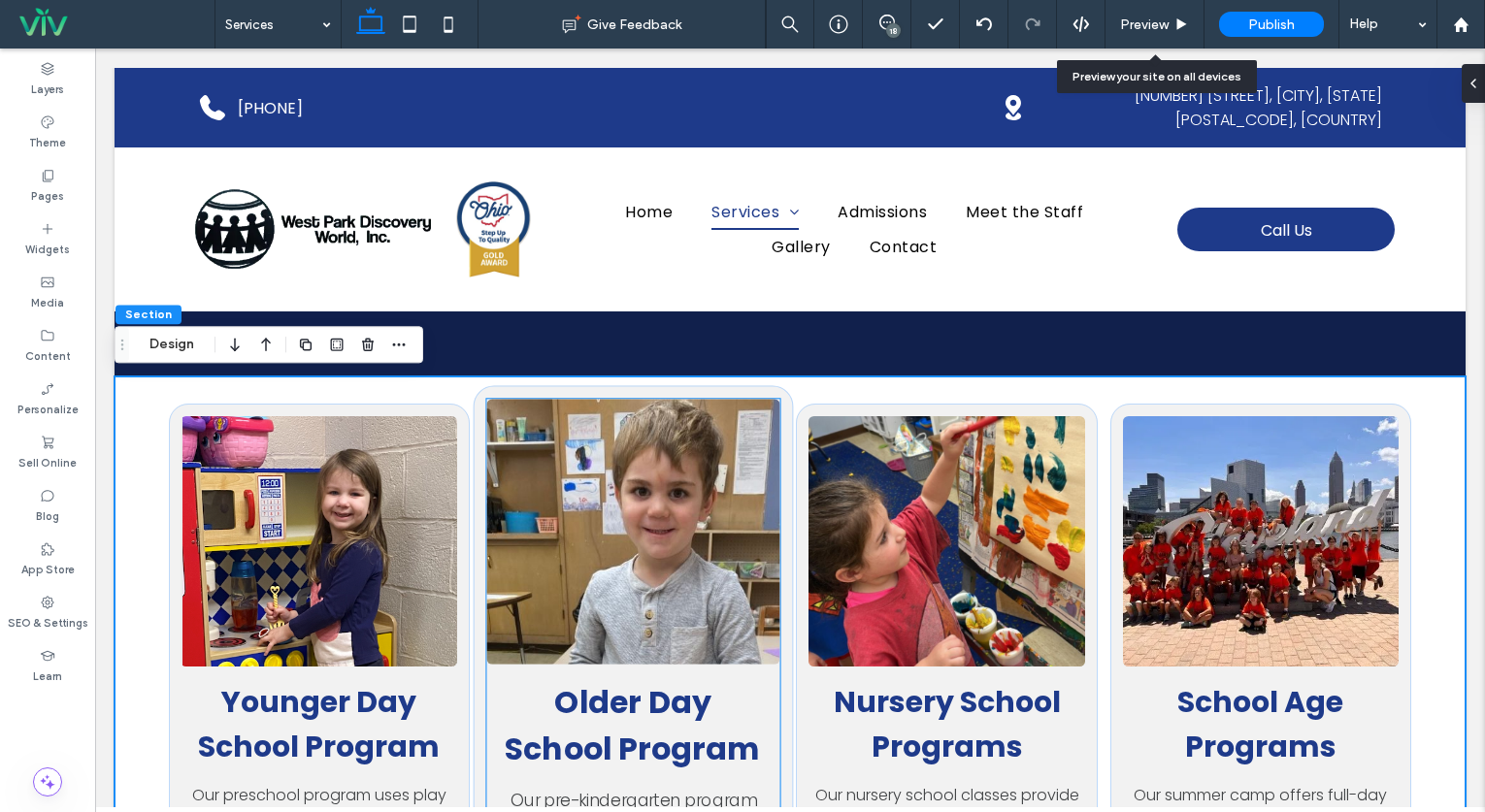 click at bounding box center (633, 531) 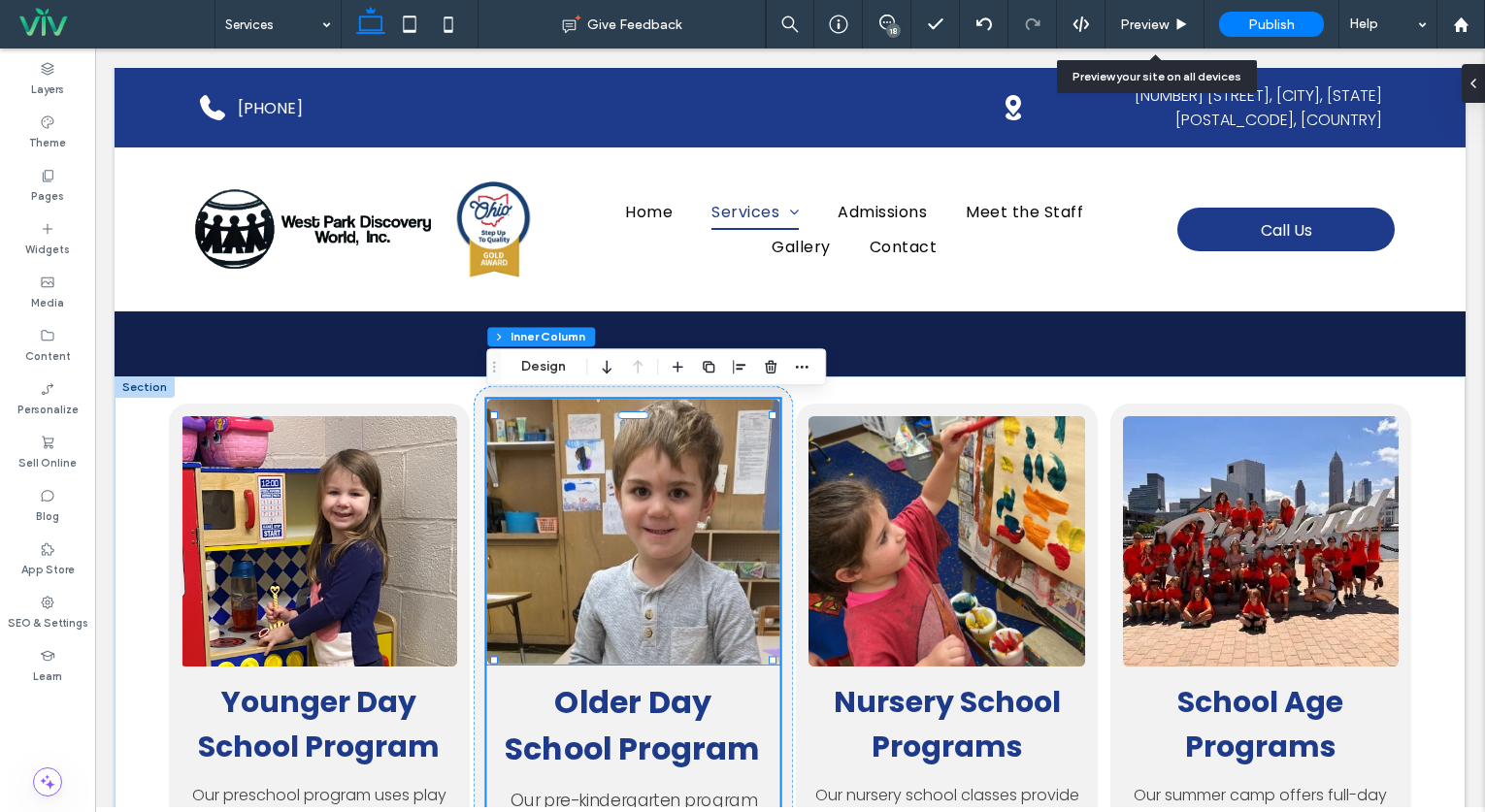 click at bounding box center [633, 531] 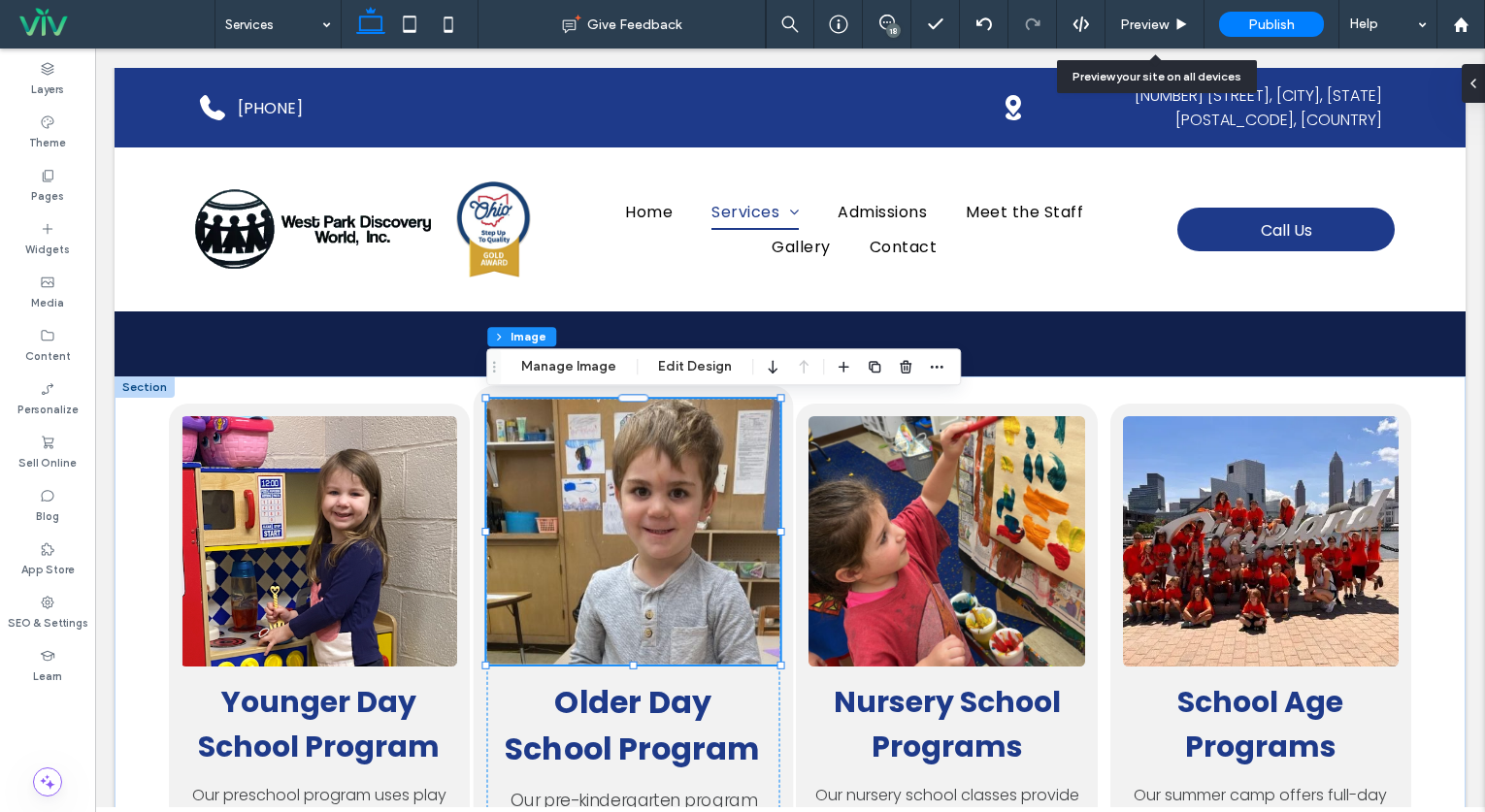 type on "*" 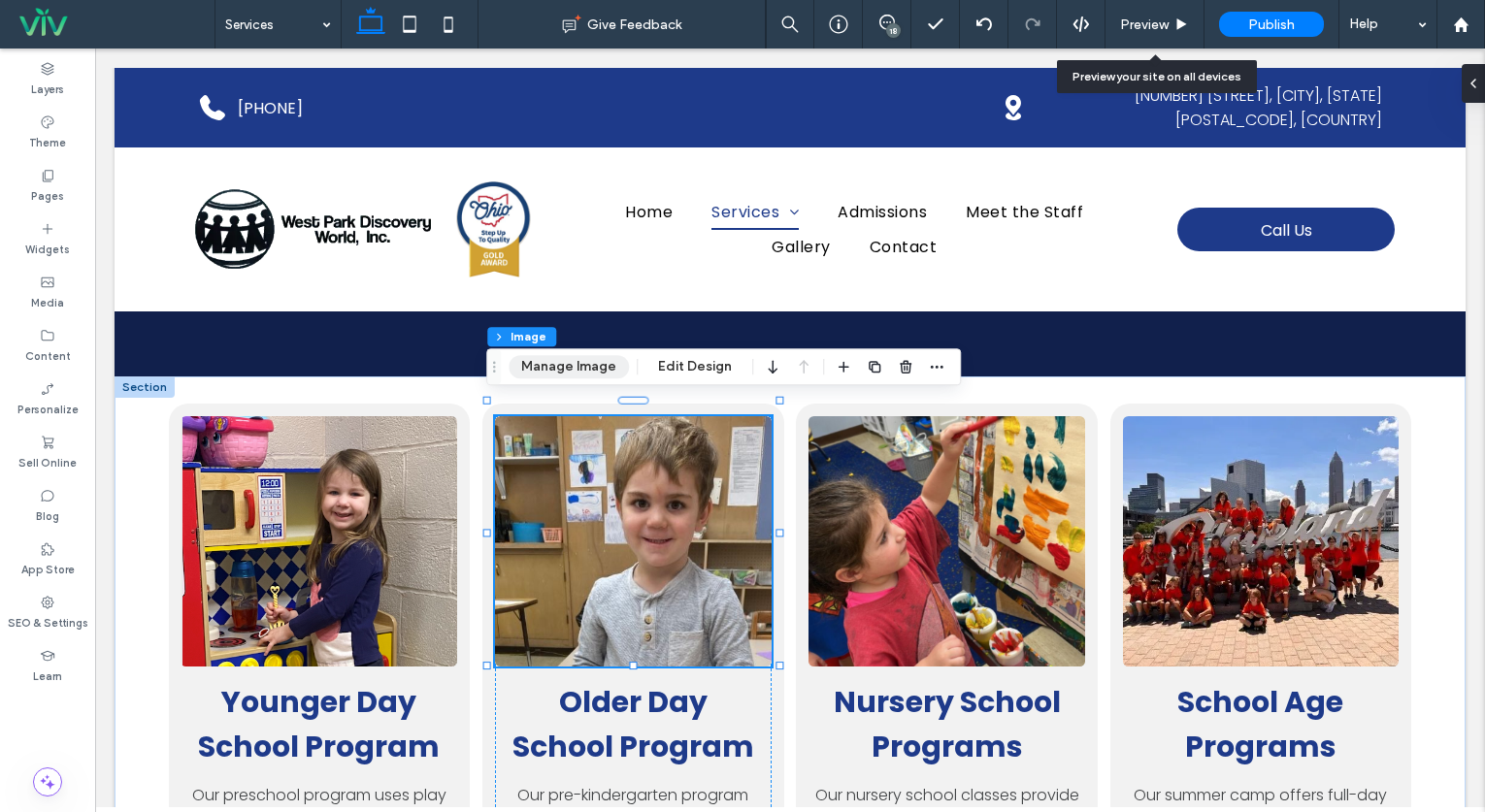 click on "Manage Image" at bounding box center (569, 367) 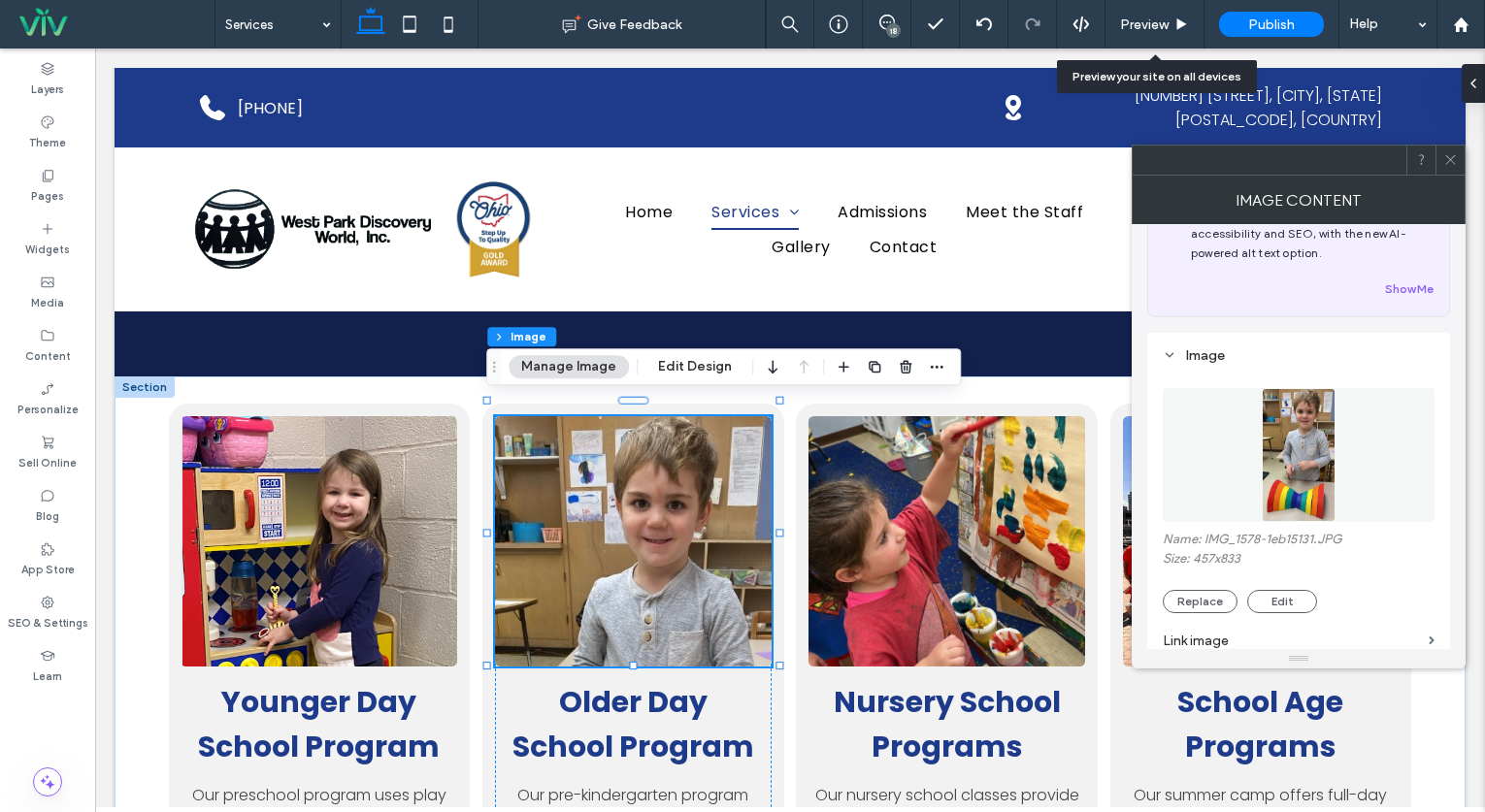 scroll, scrollTop: 90, scrollLeft: 0, axis: vertical 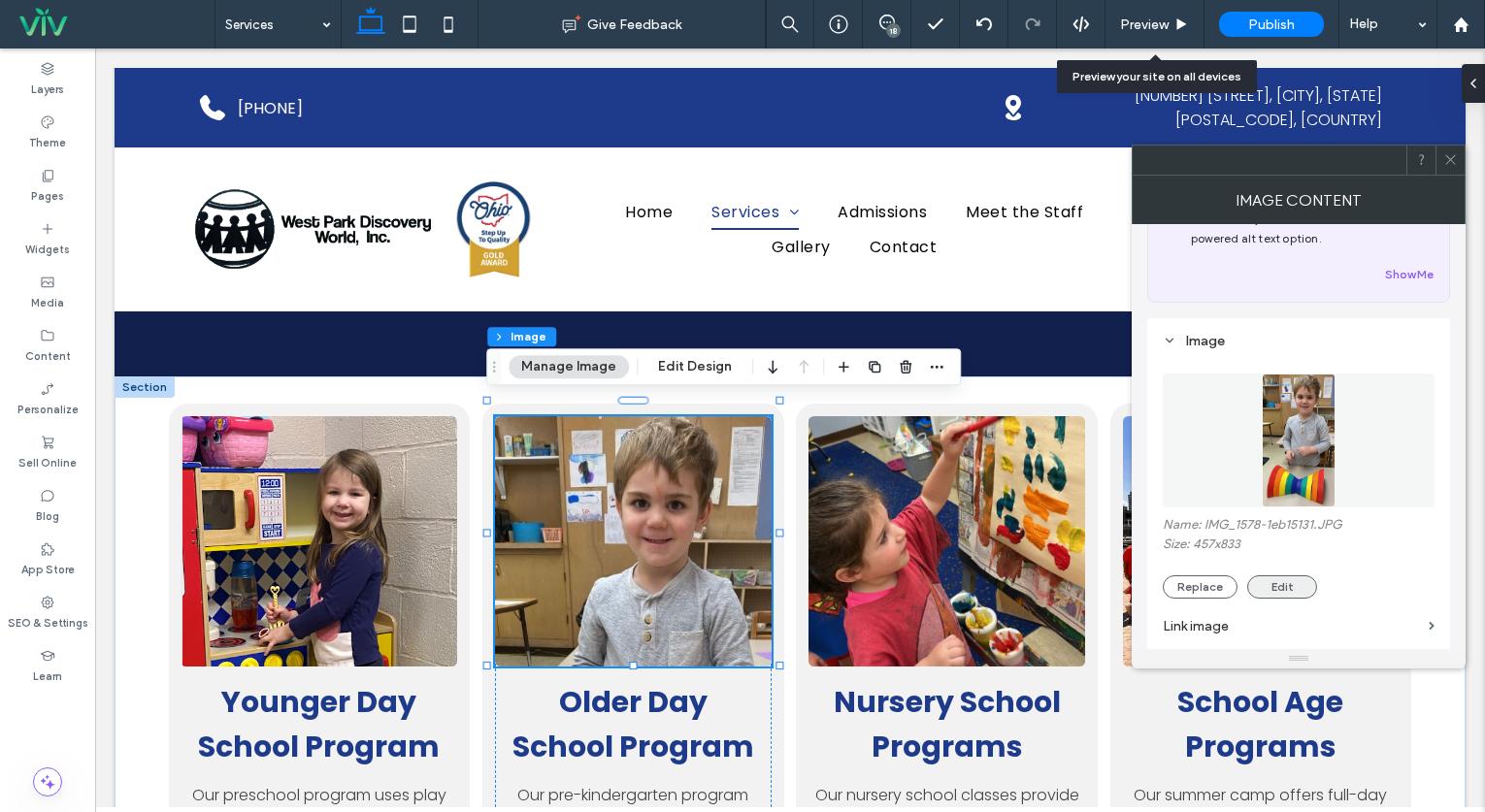 click on "Edit" at bounding box center [1282, 587] 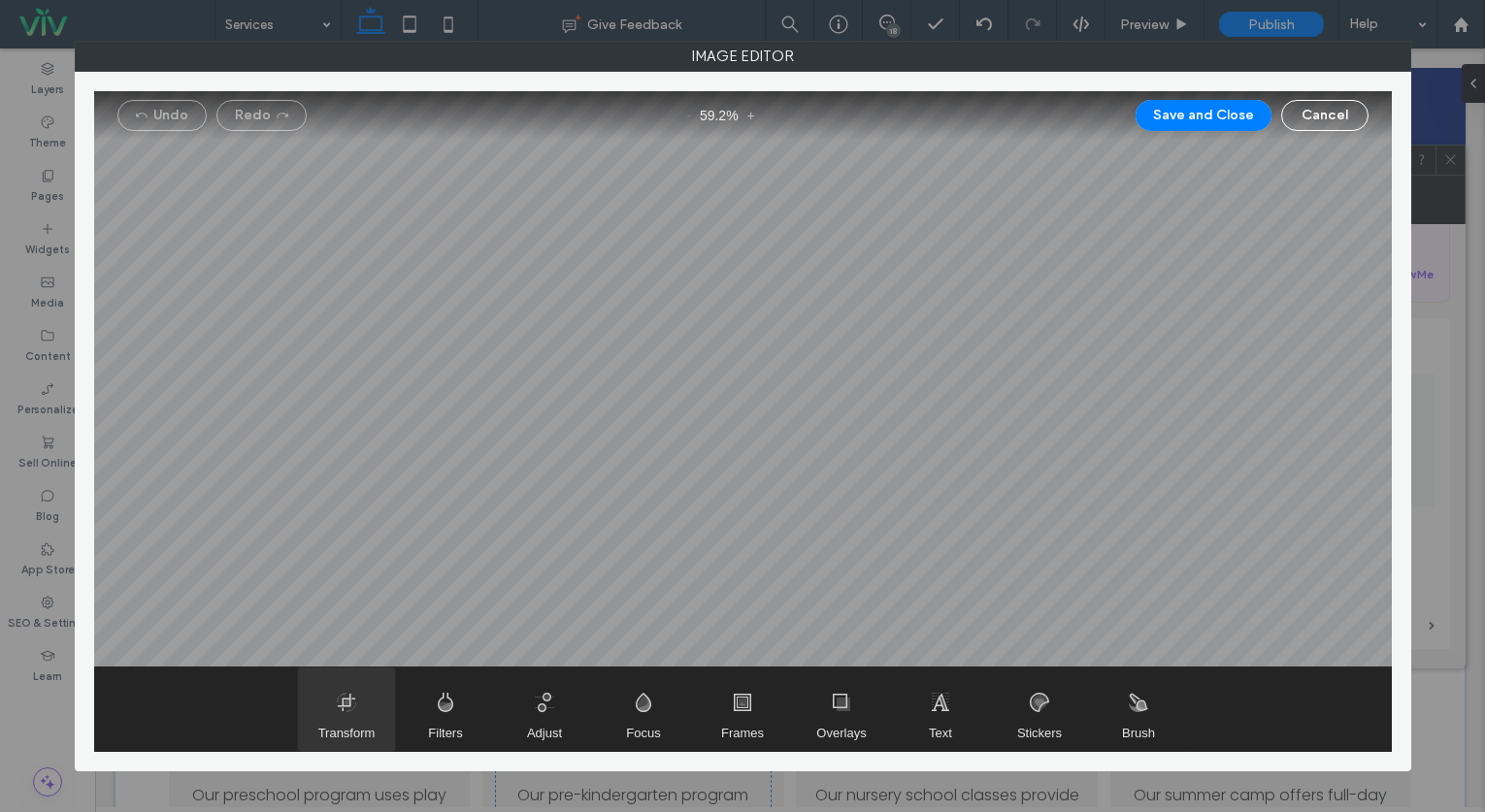 click at bounding box center [346, 709] 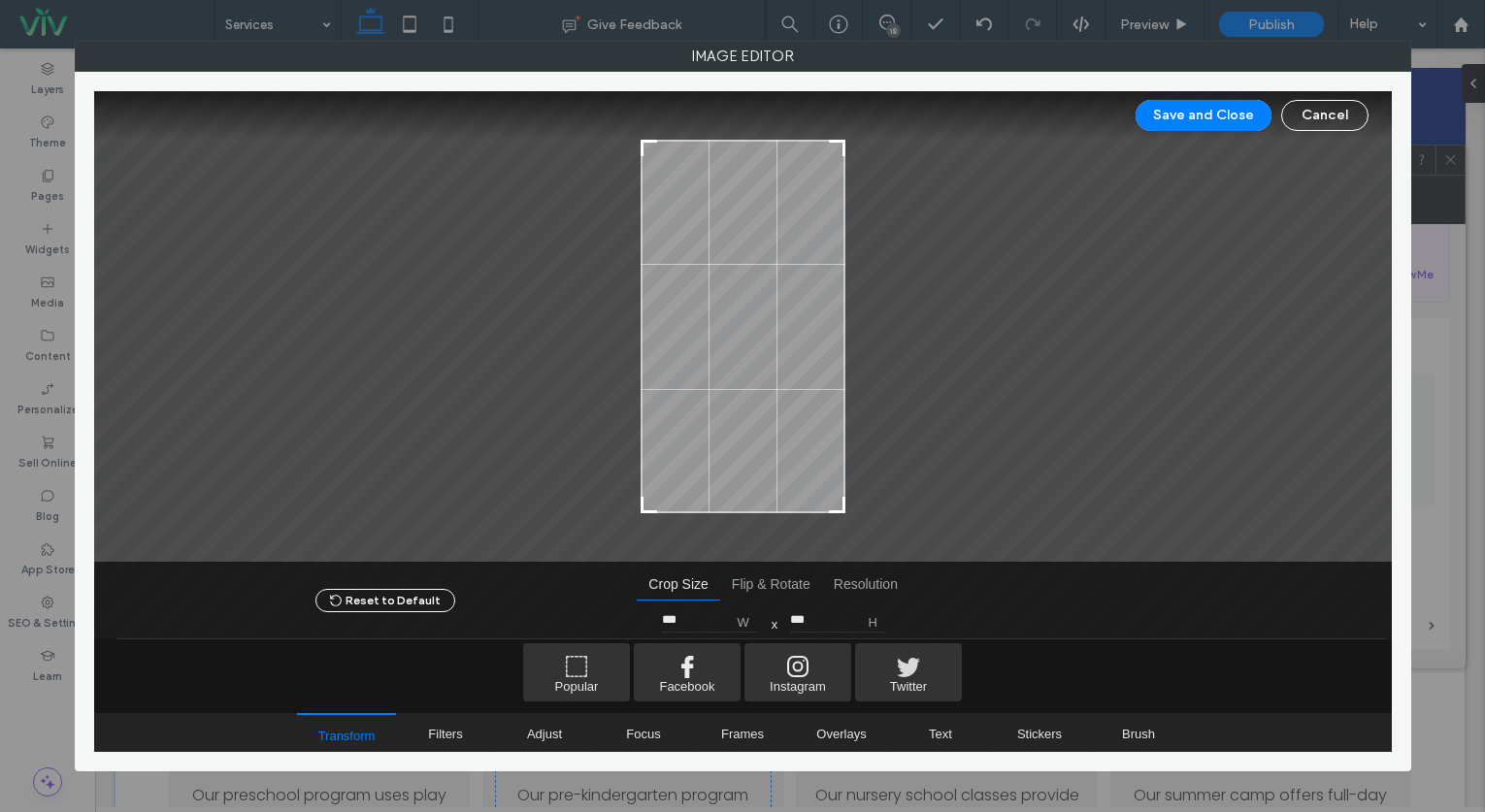 click at bounding box center [742, 576] 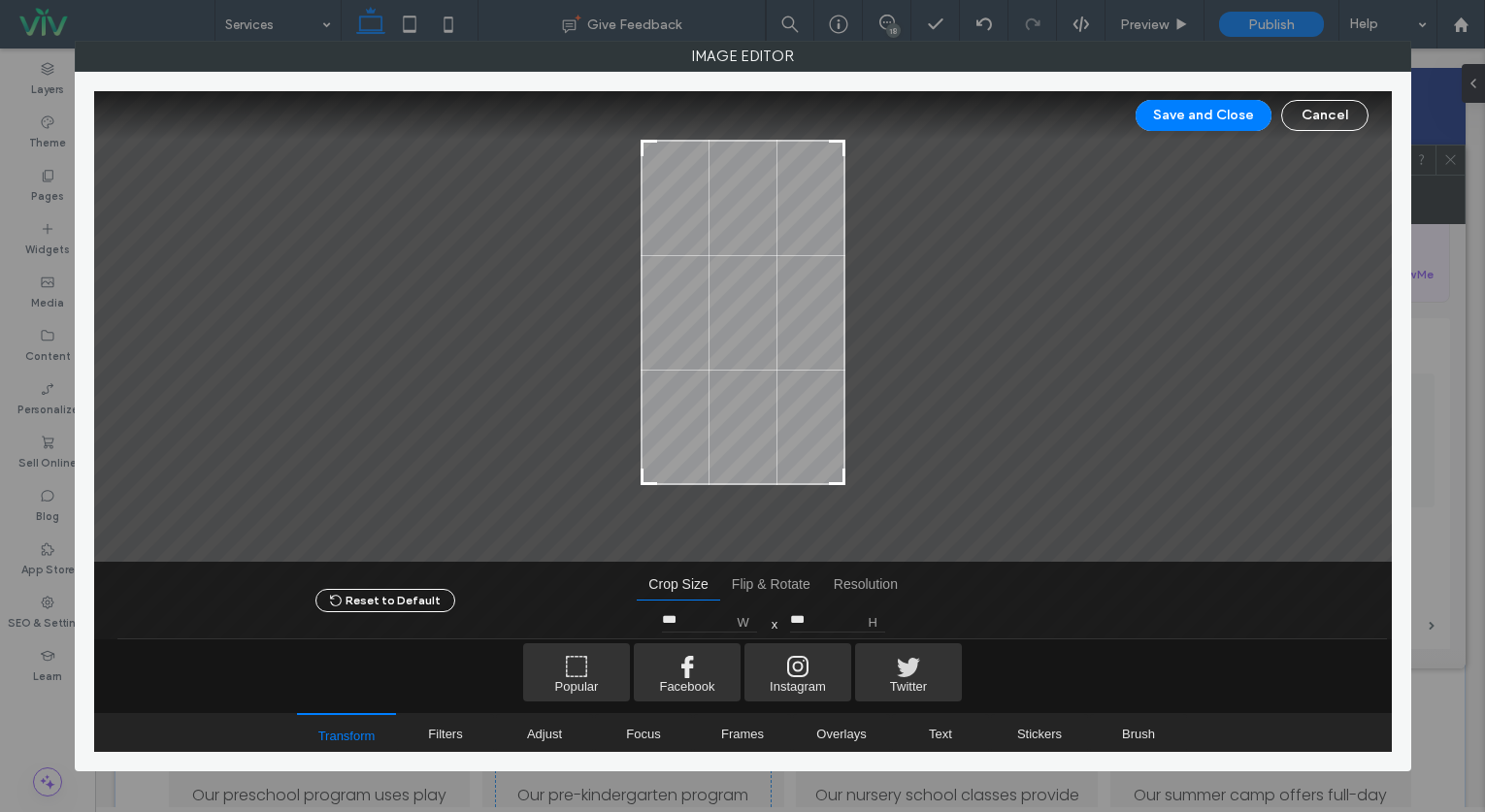 type on "***" 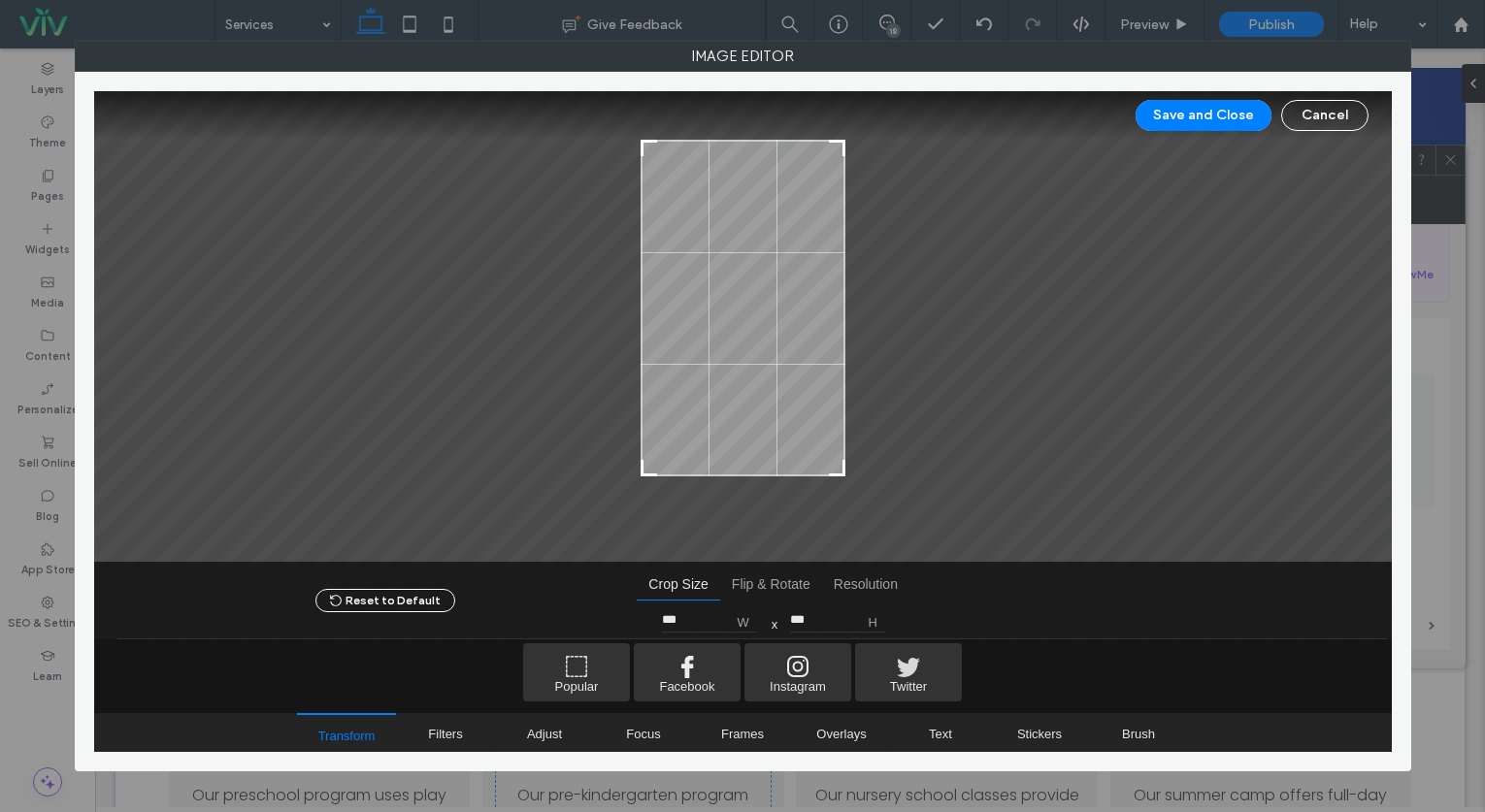 drag, startPoint x: 843, startPoint y: 511, endPoint x: 848, endPoint y: 474, distance: 37.336309 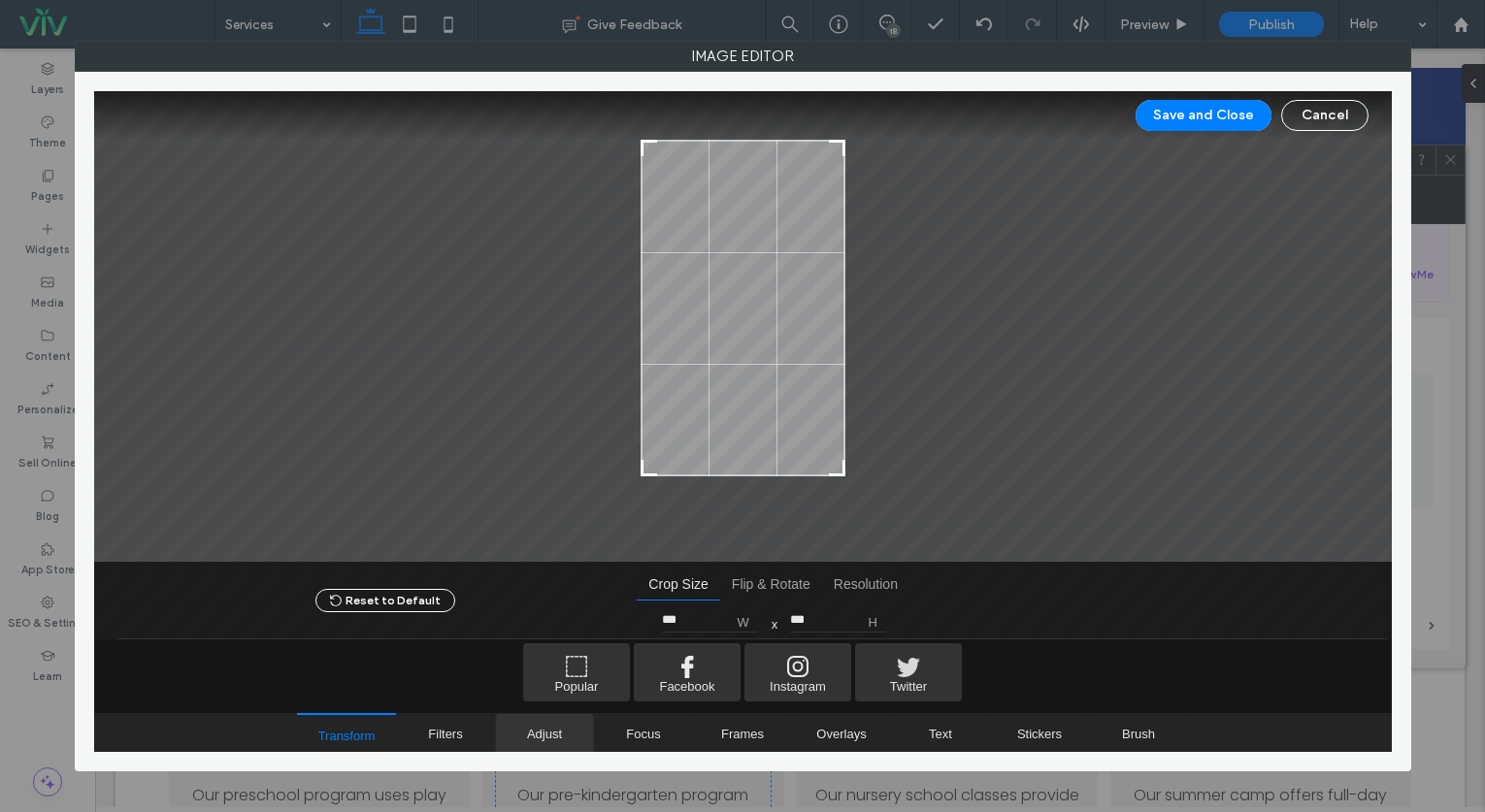click on "Adjust" at bounding box center [544, 733] 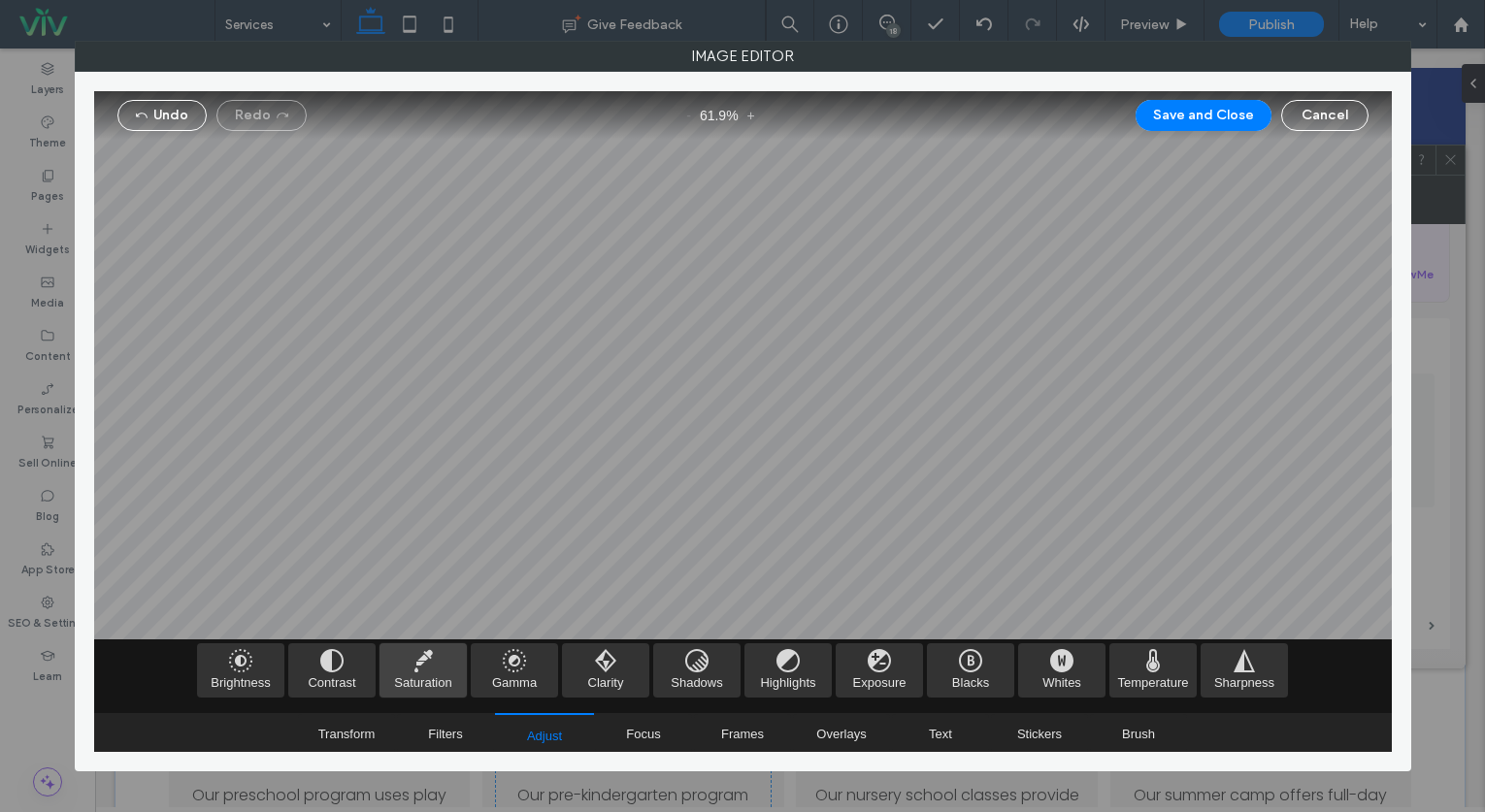 click at bounding box center [423, 670] 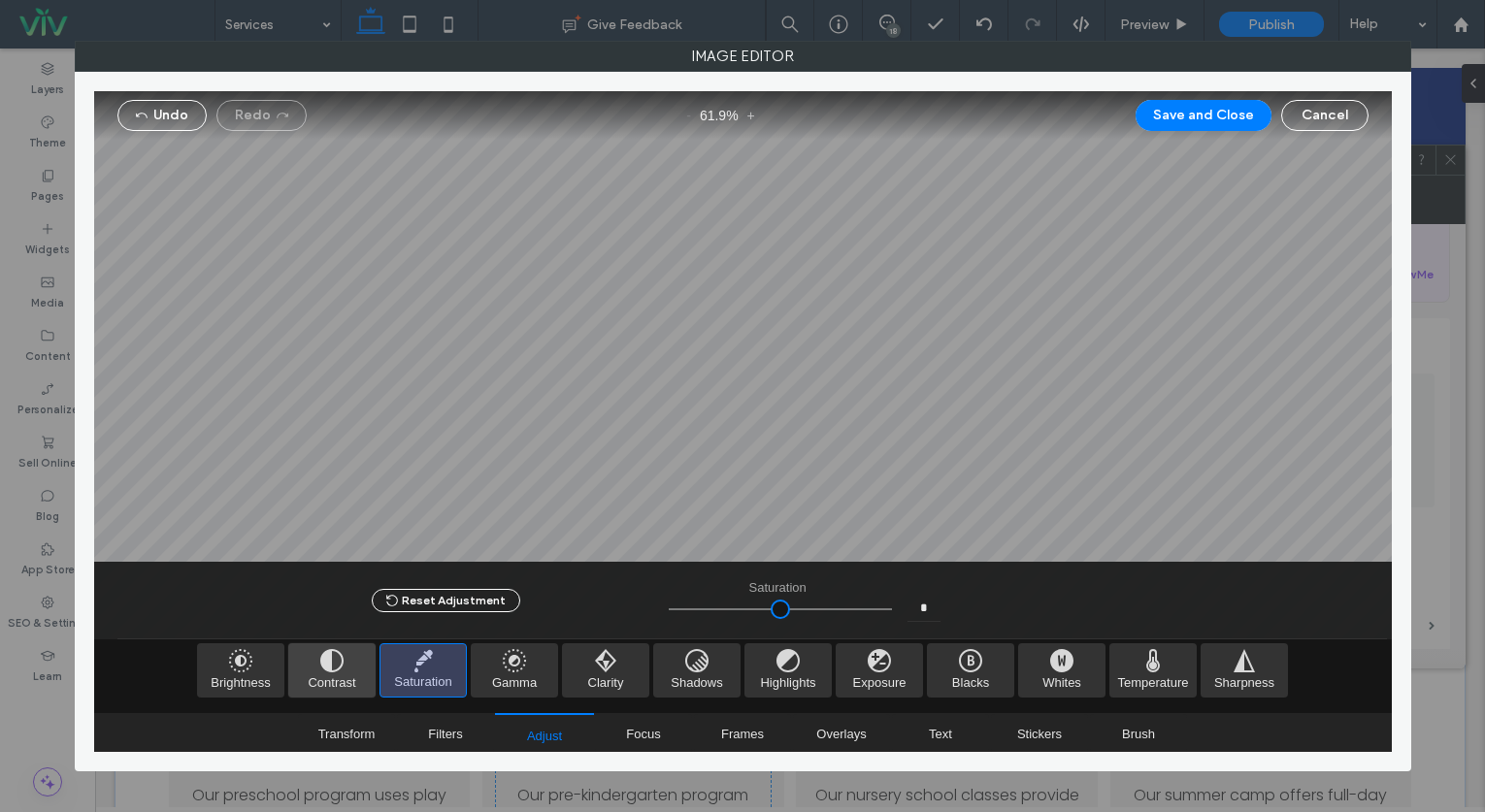 click at bounding box center [332, 670] 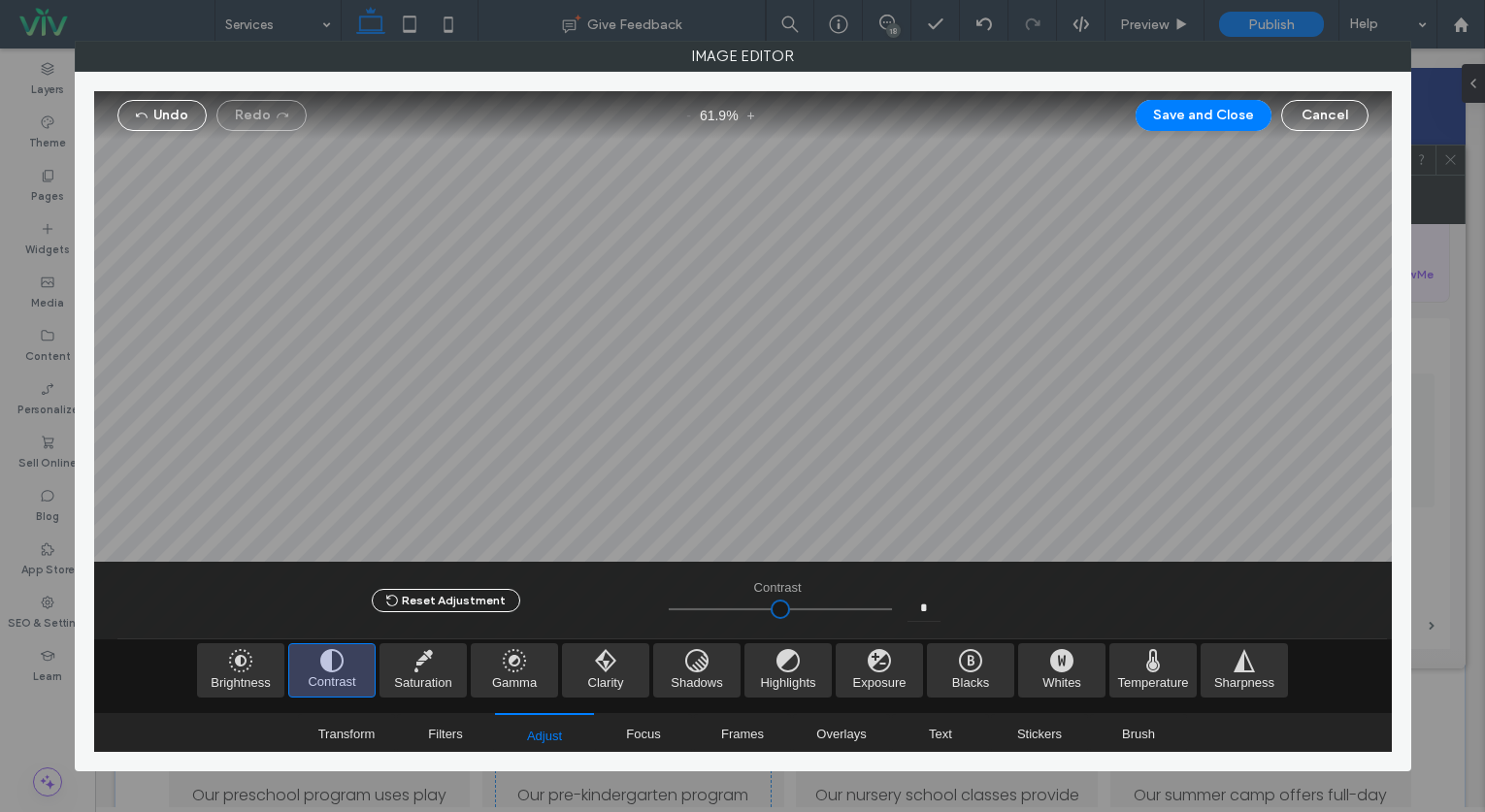 type on "***" 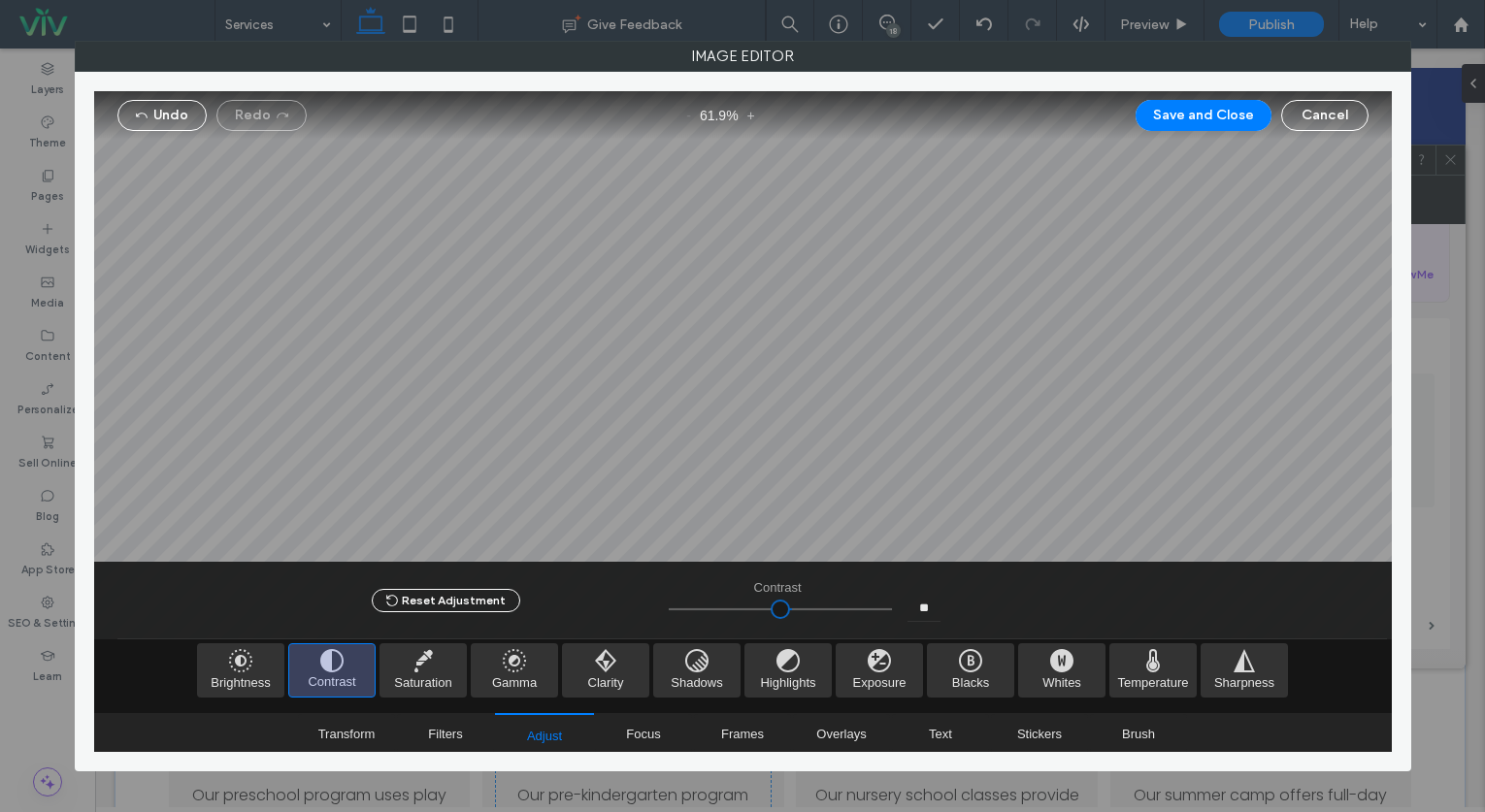 type on "****" 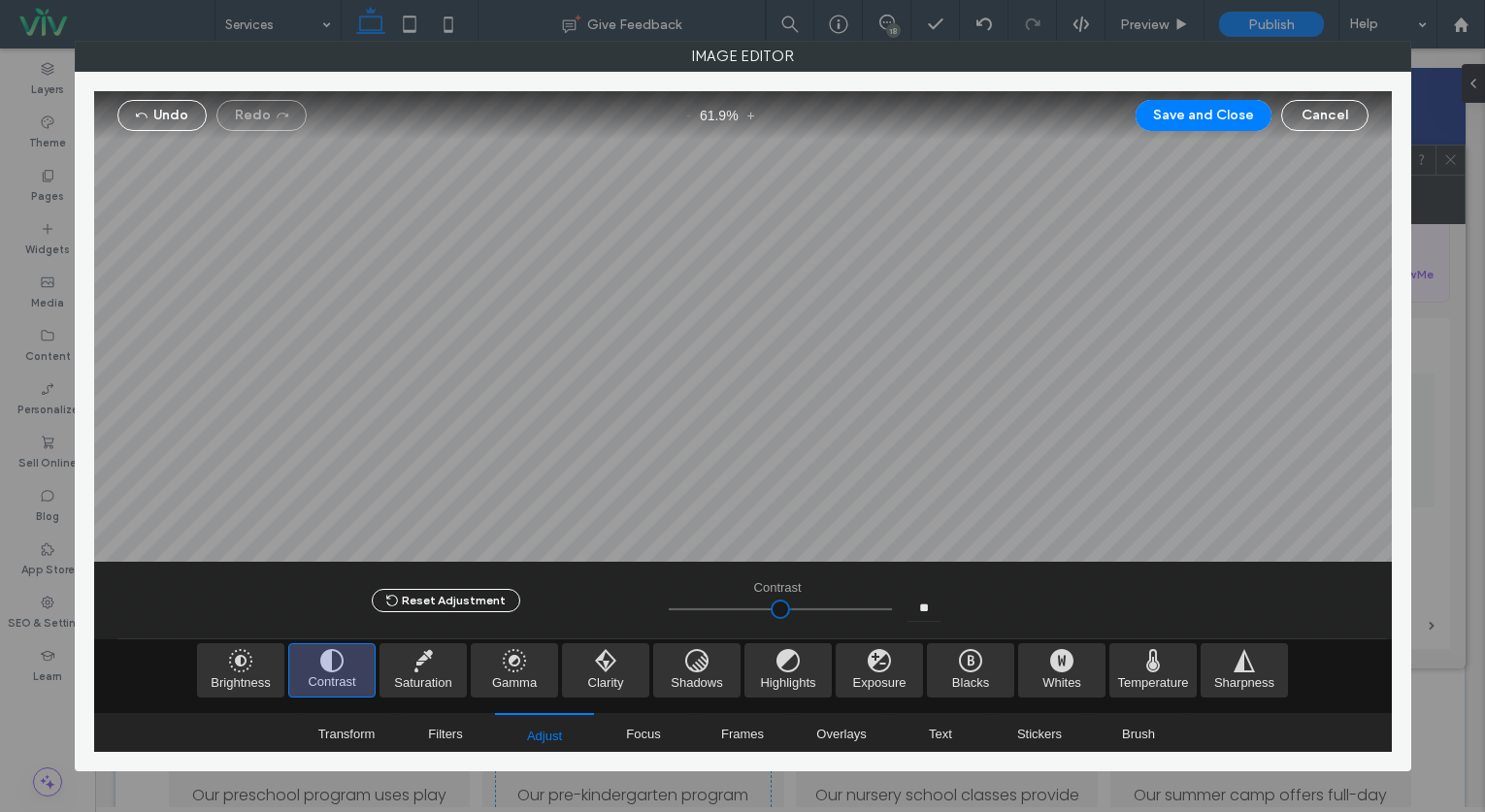 type on "**" 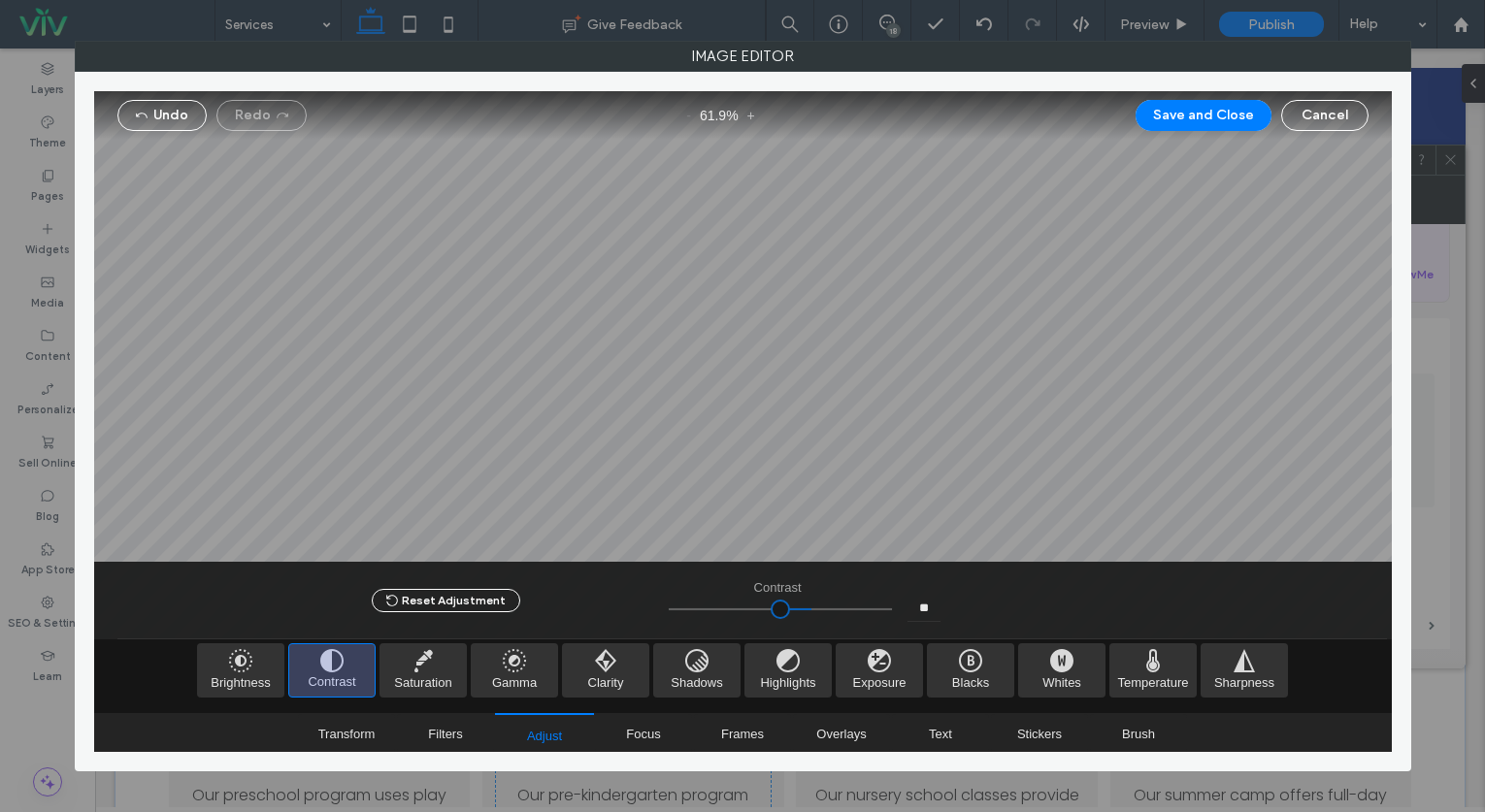 type on "****" 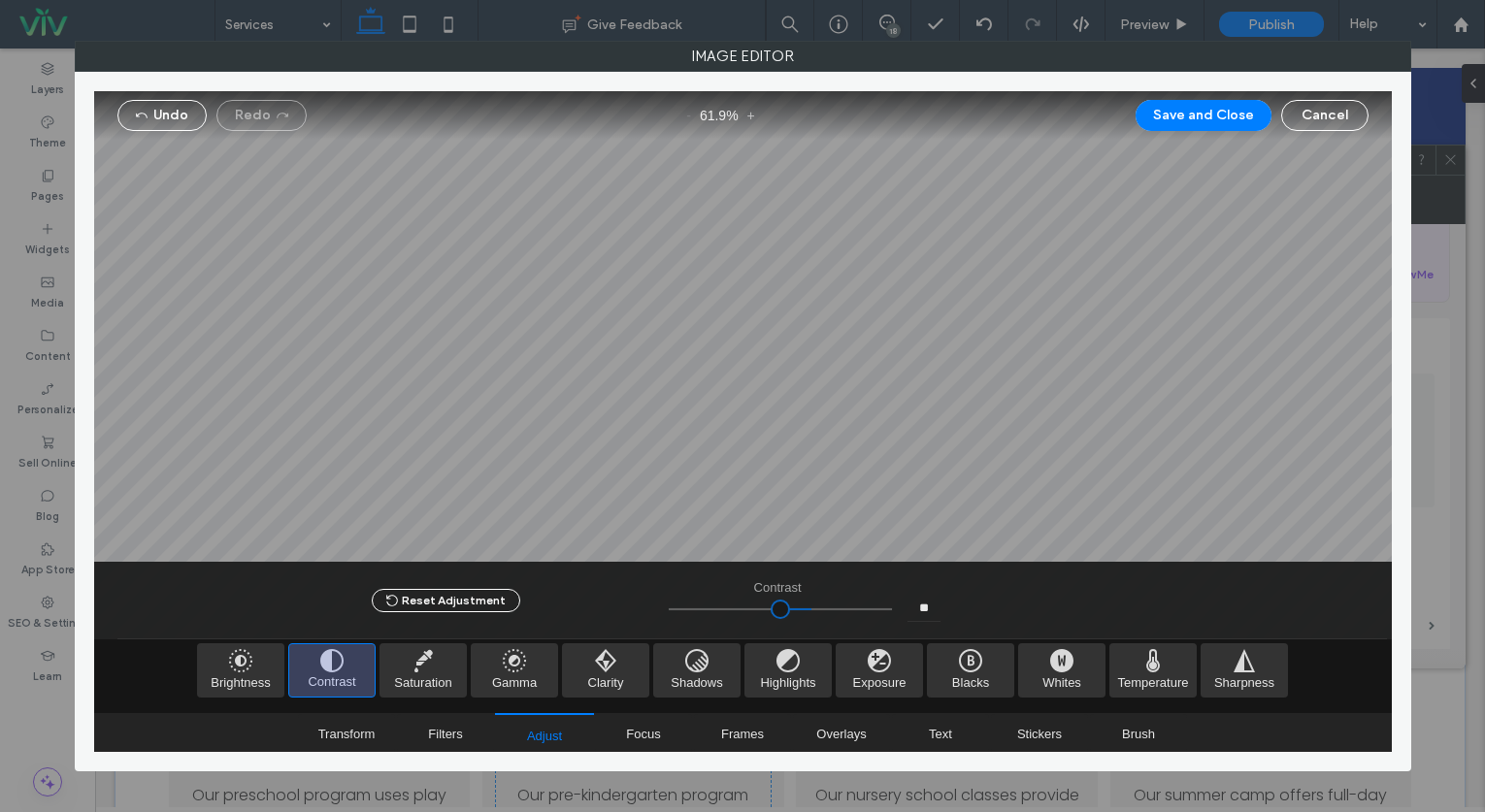 type on "**" 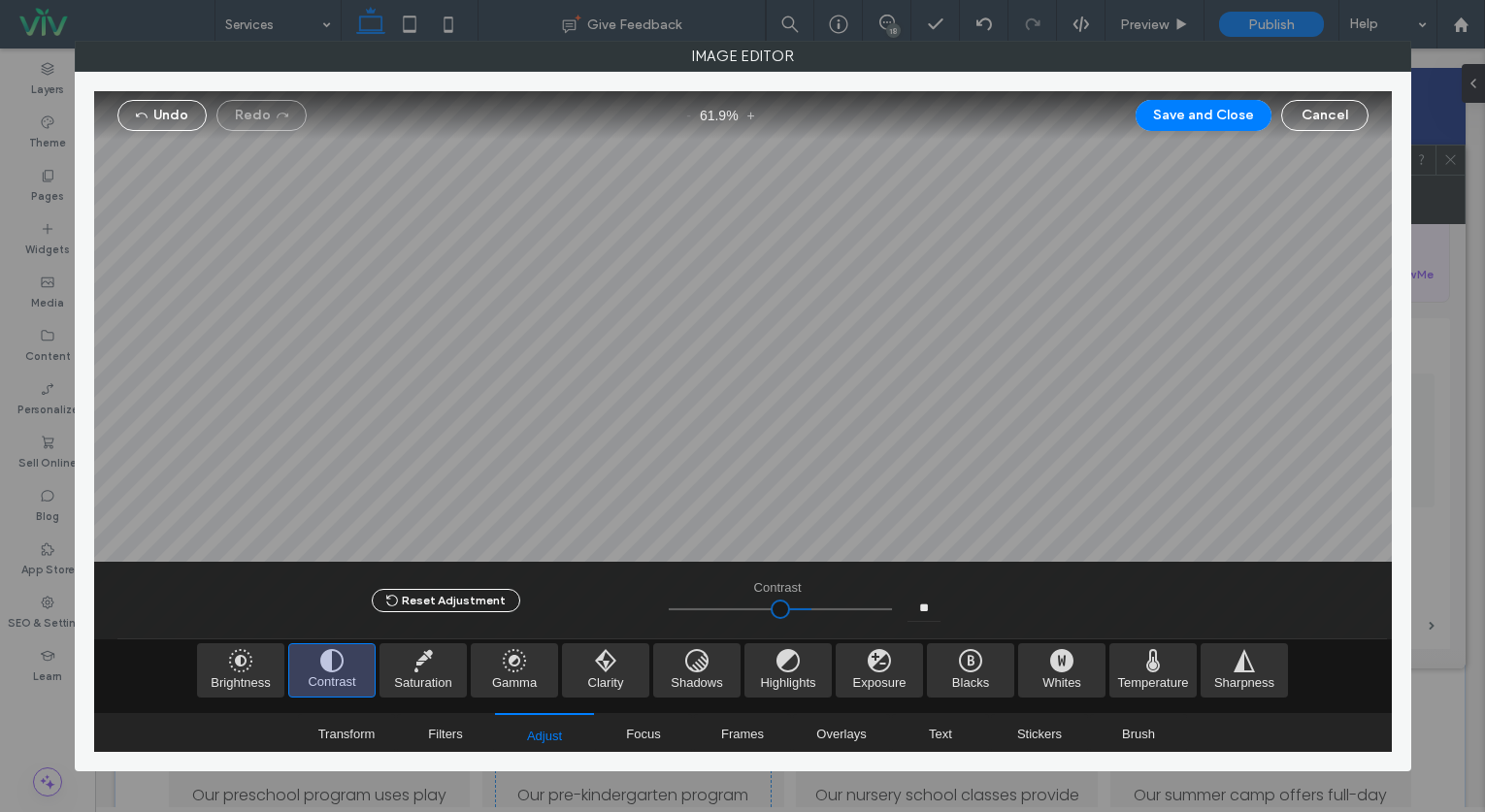 type on "**" 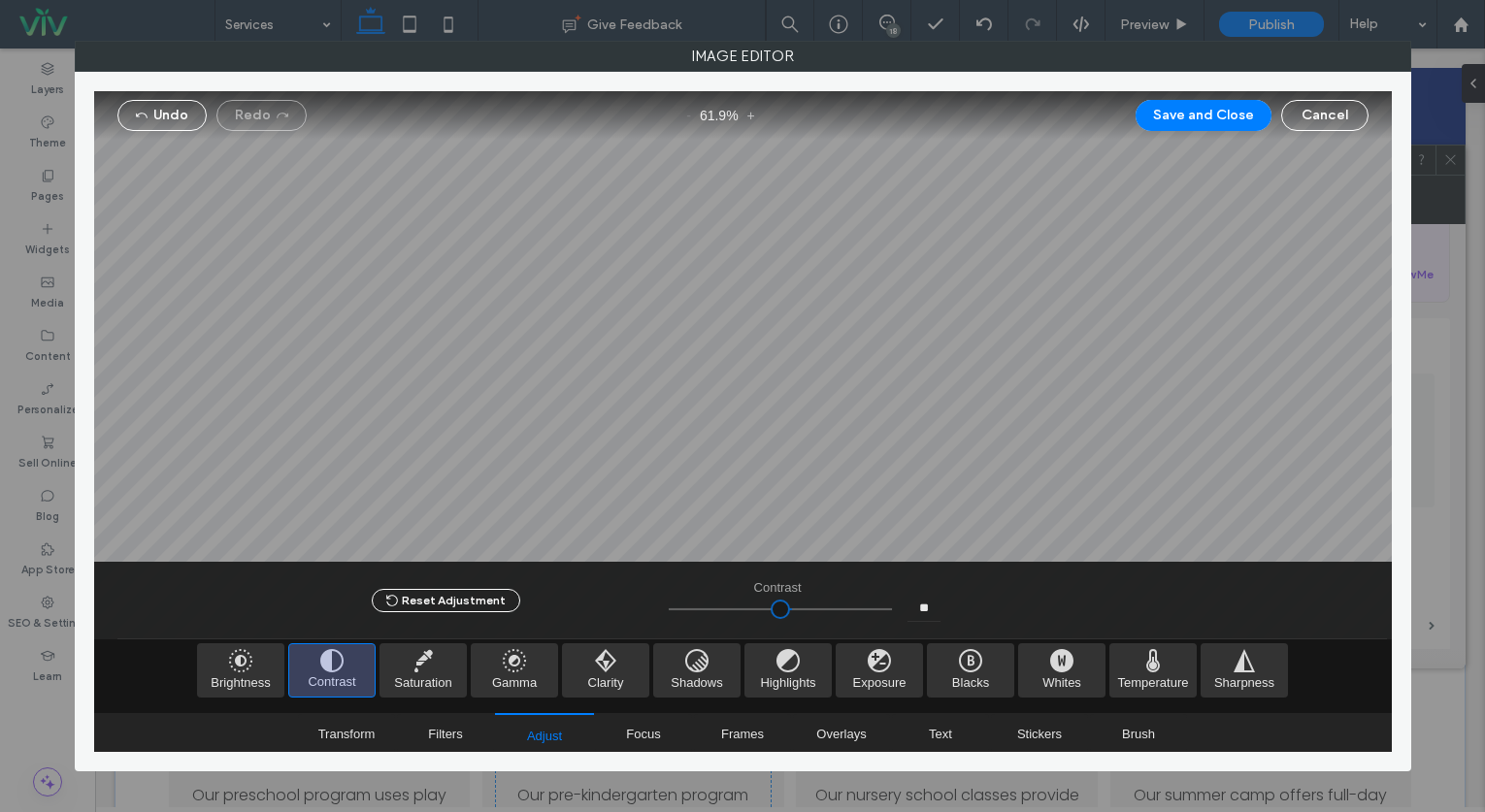 type on "****" 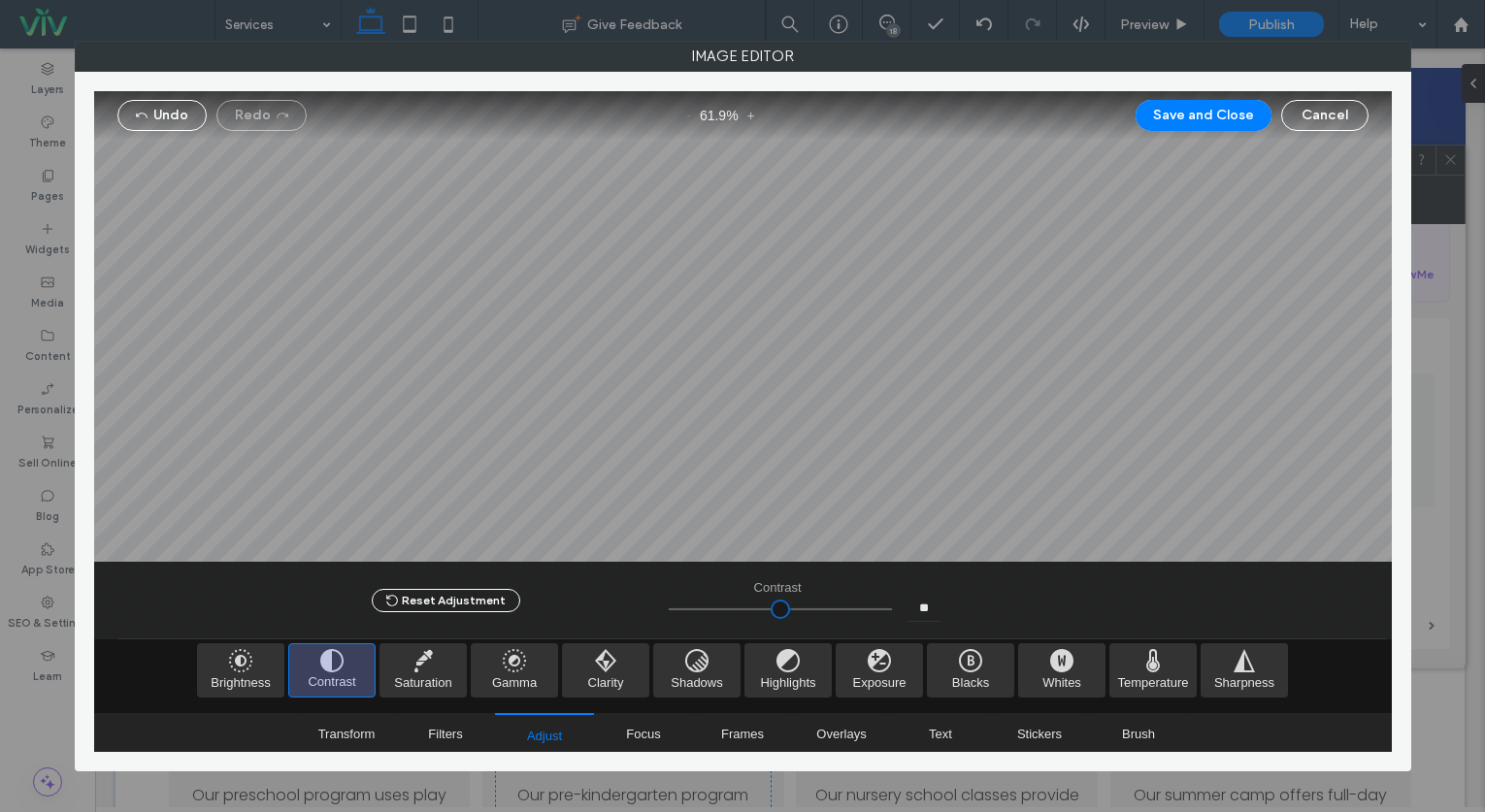 type on "*" 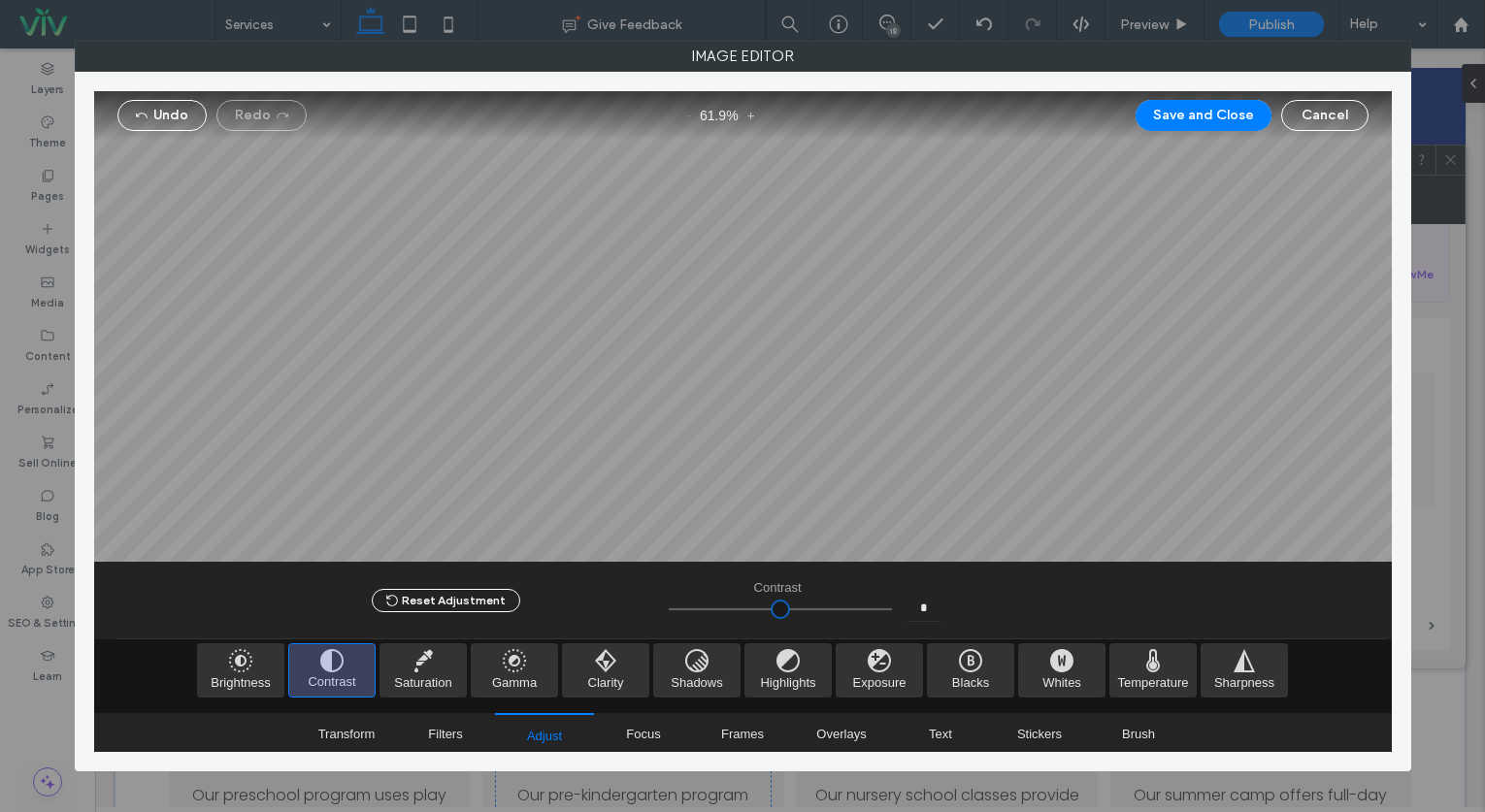type on "*****" 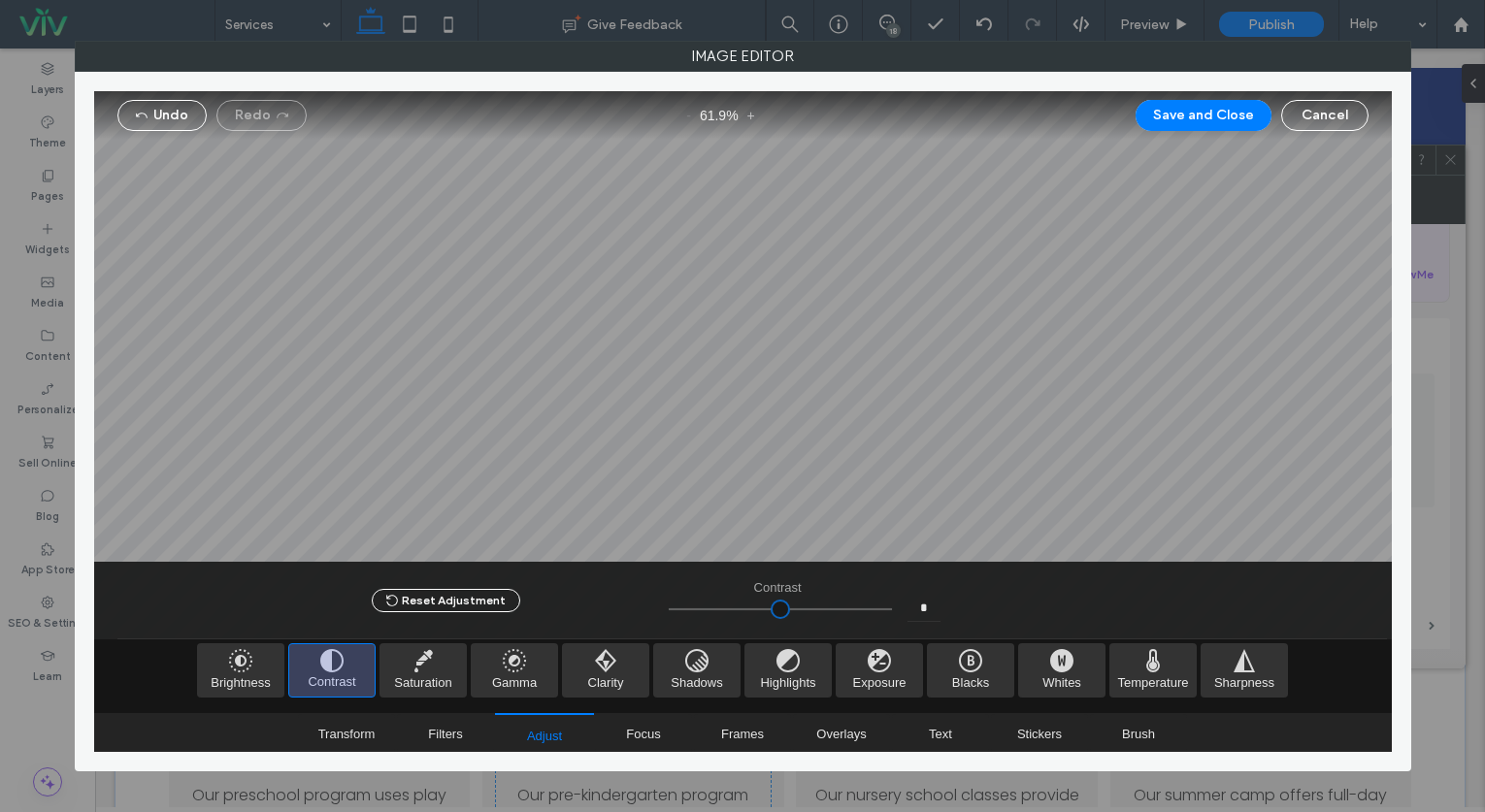 type on "**" 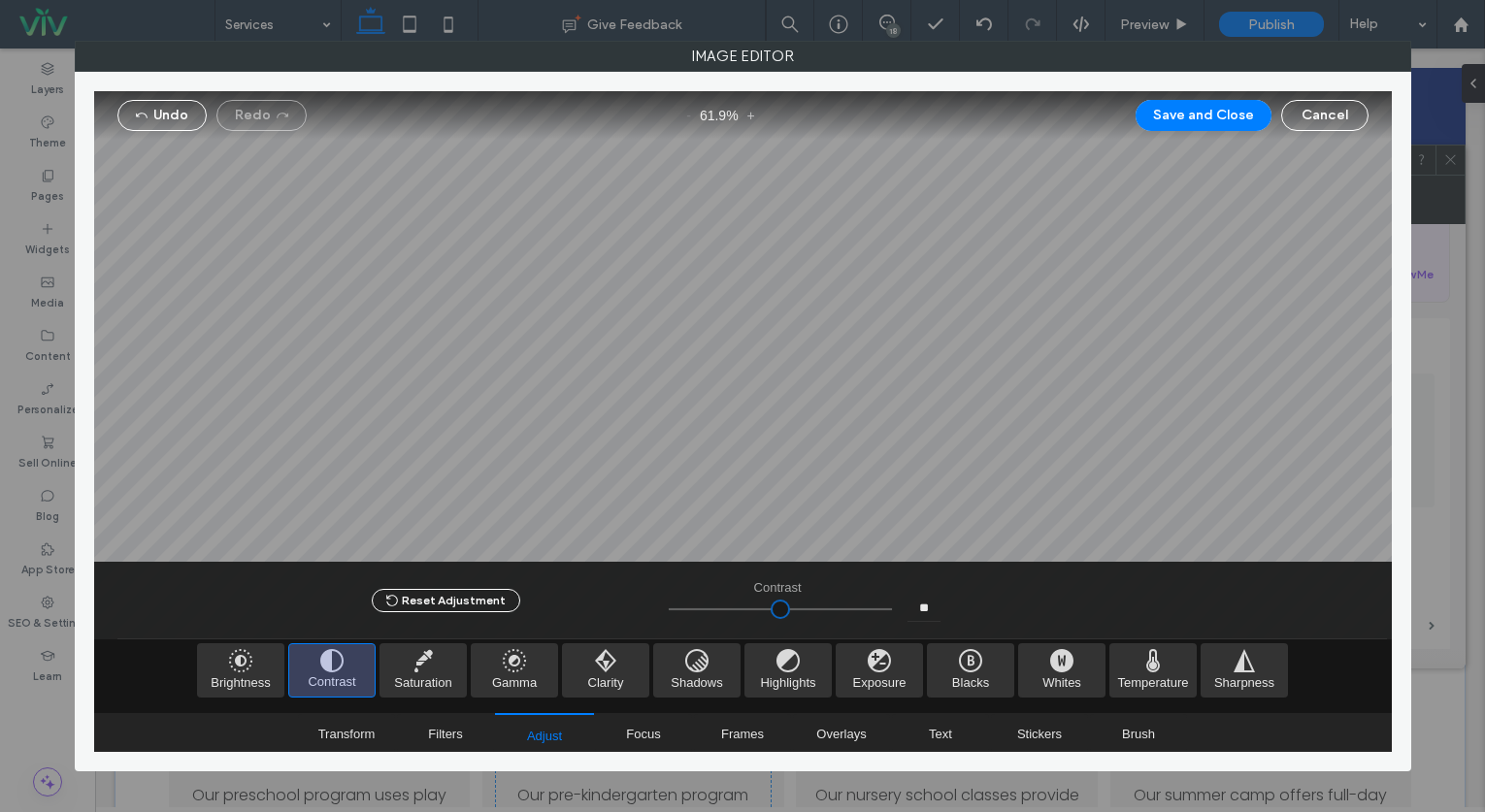 type on "*****" 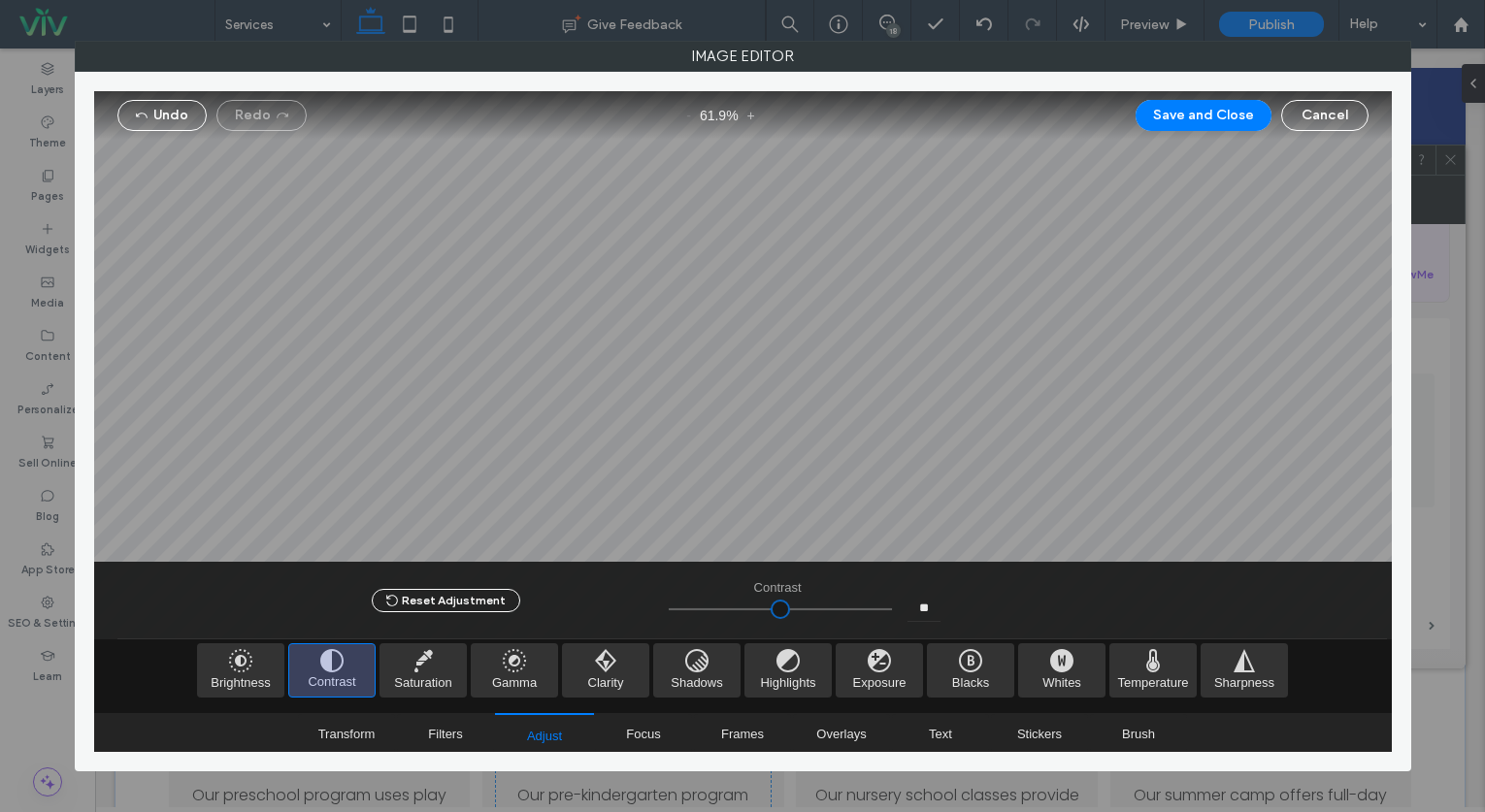 type on "****" 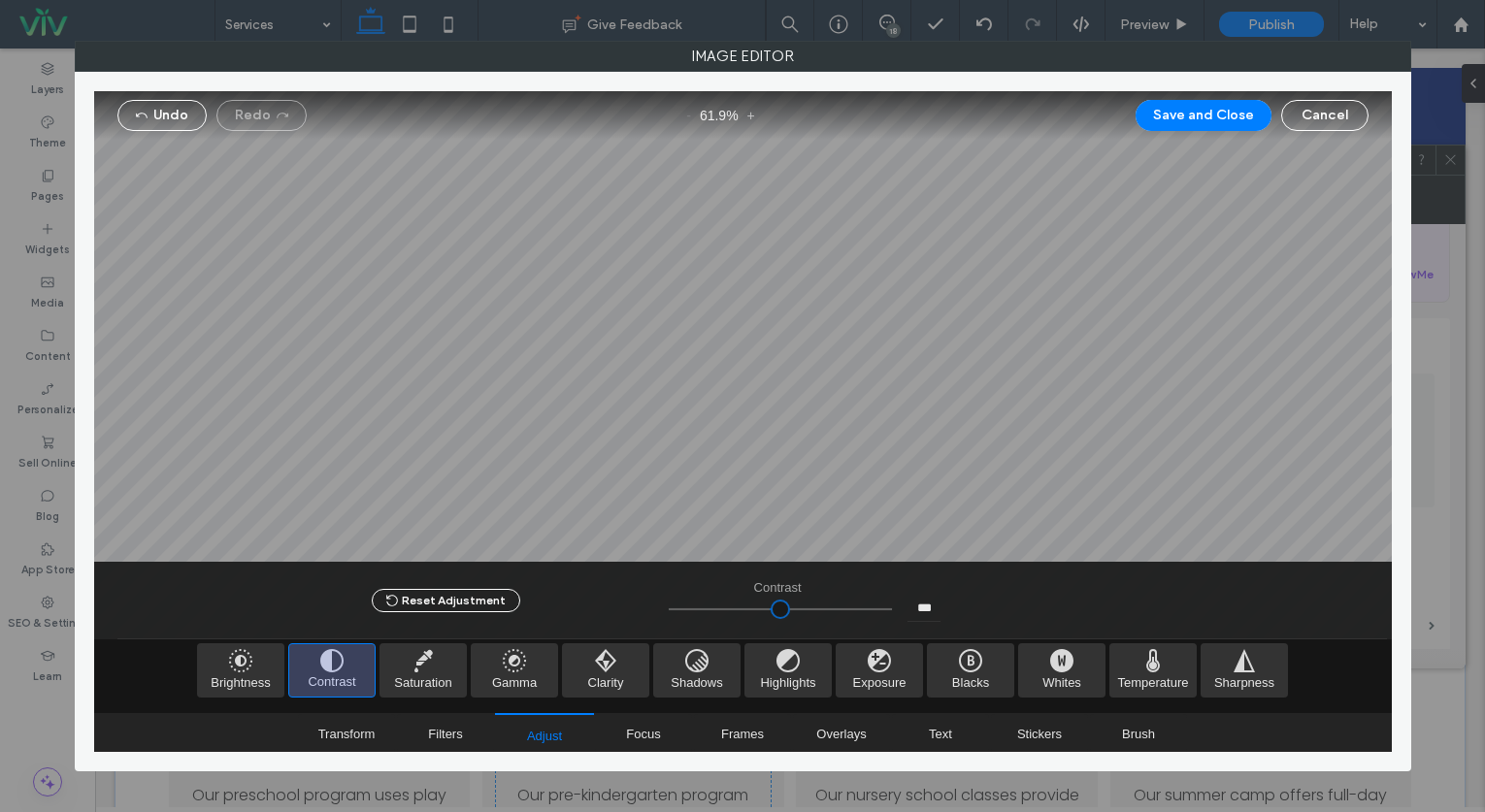type on "*****" 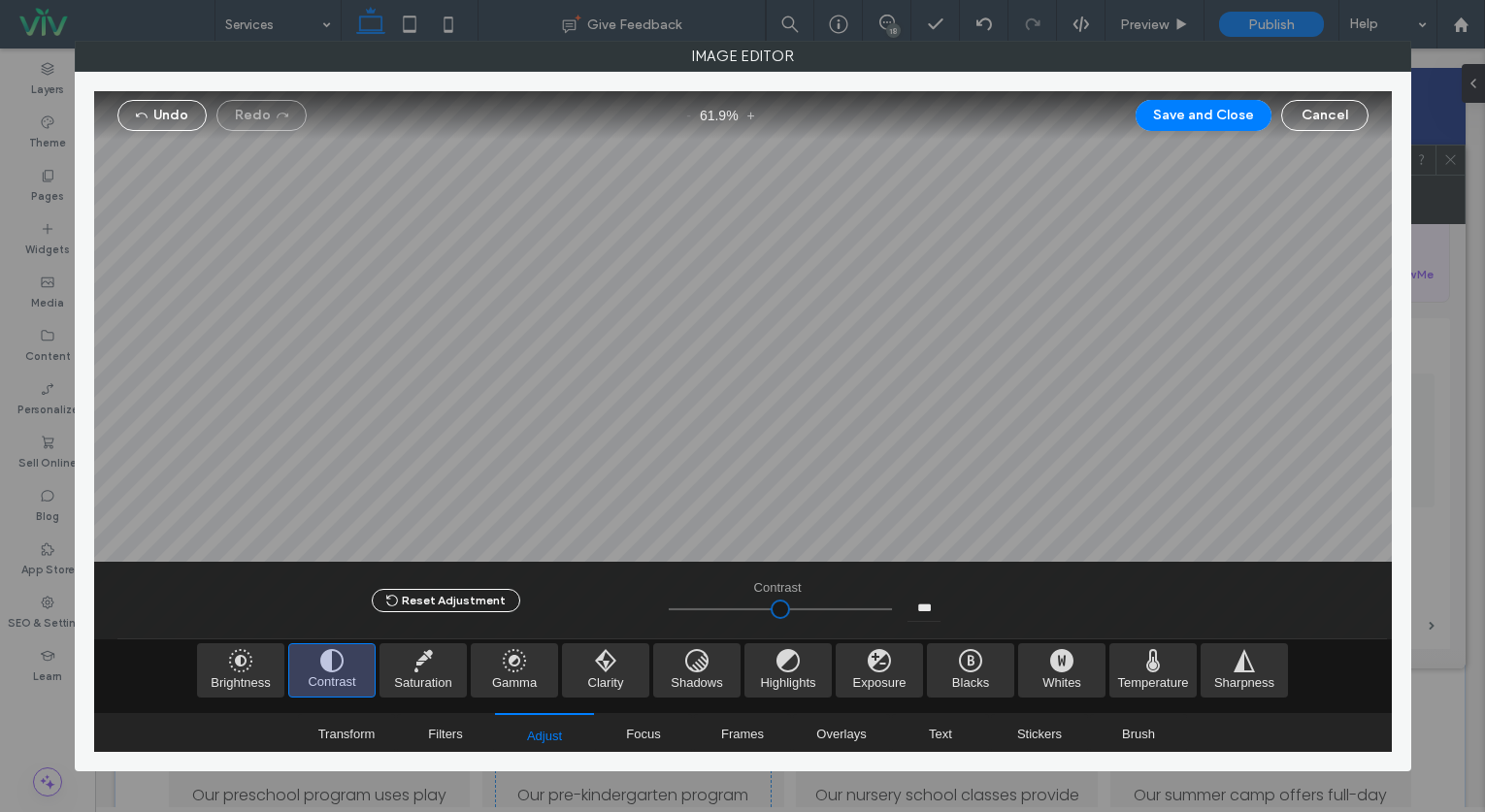 type on "***" 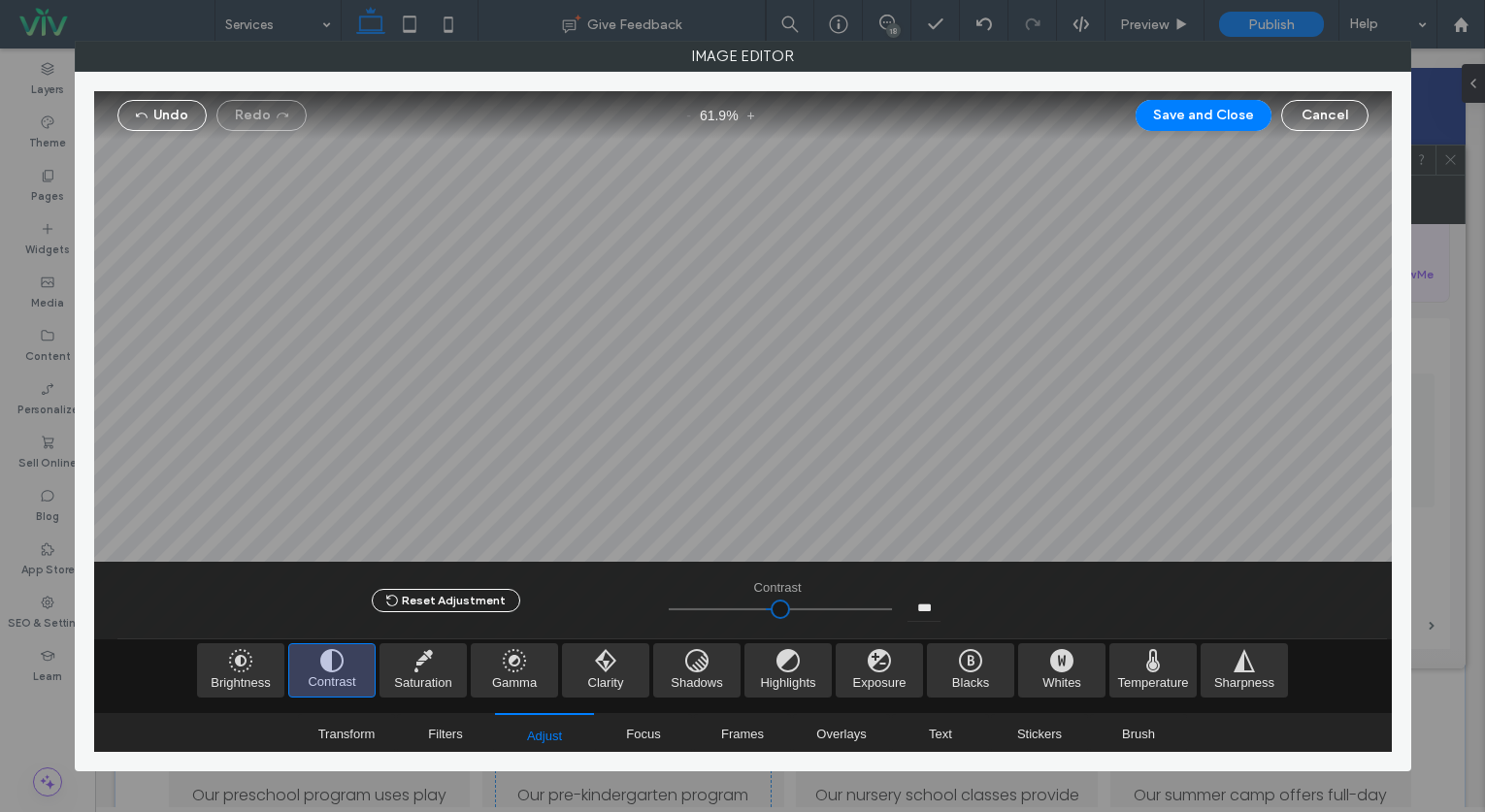 type on "*****" 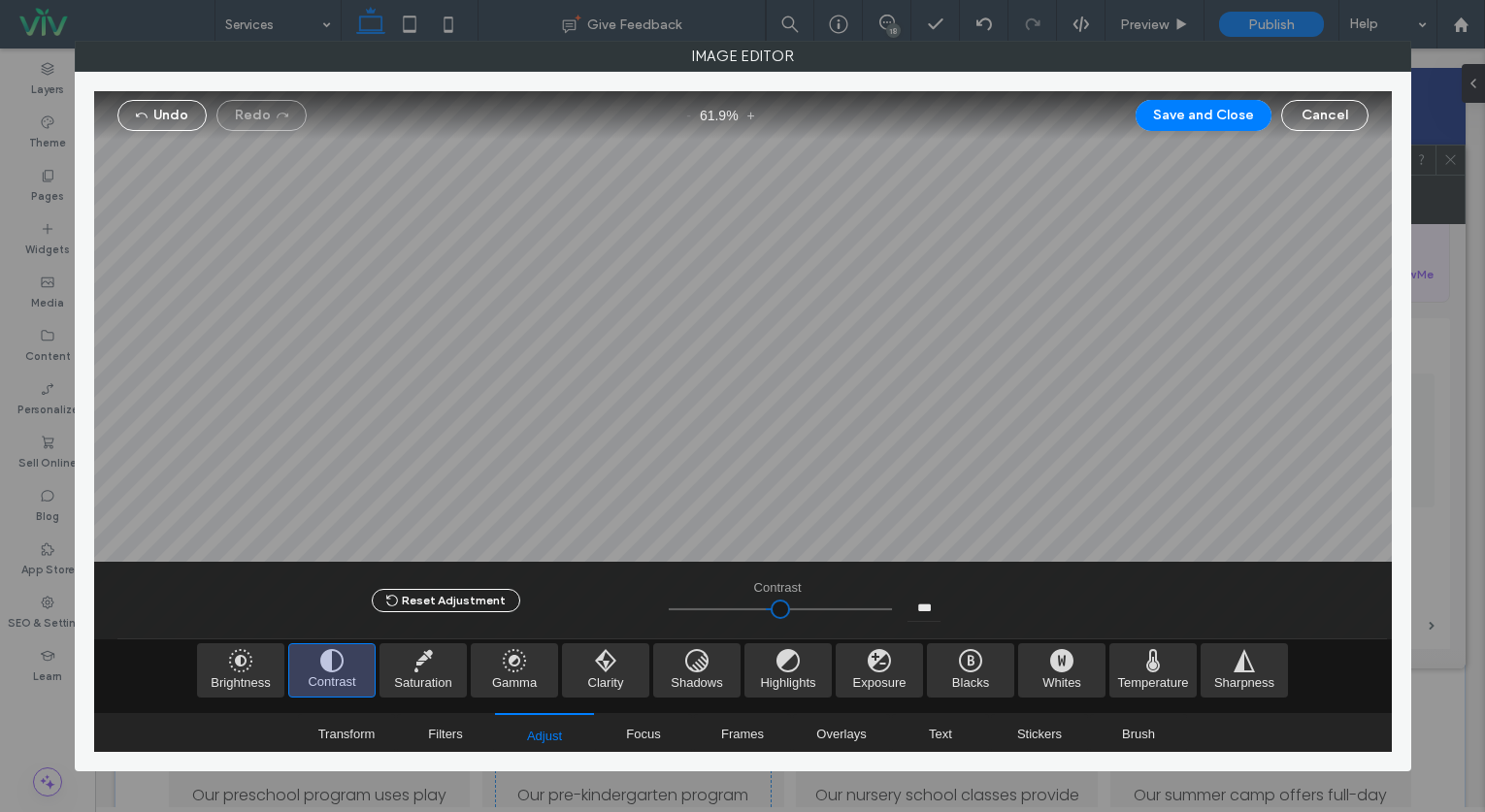 type on "**" 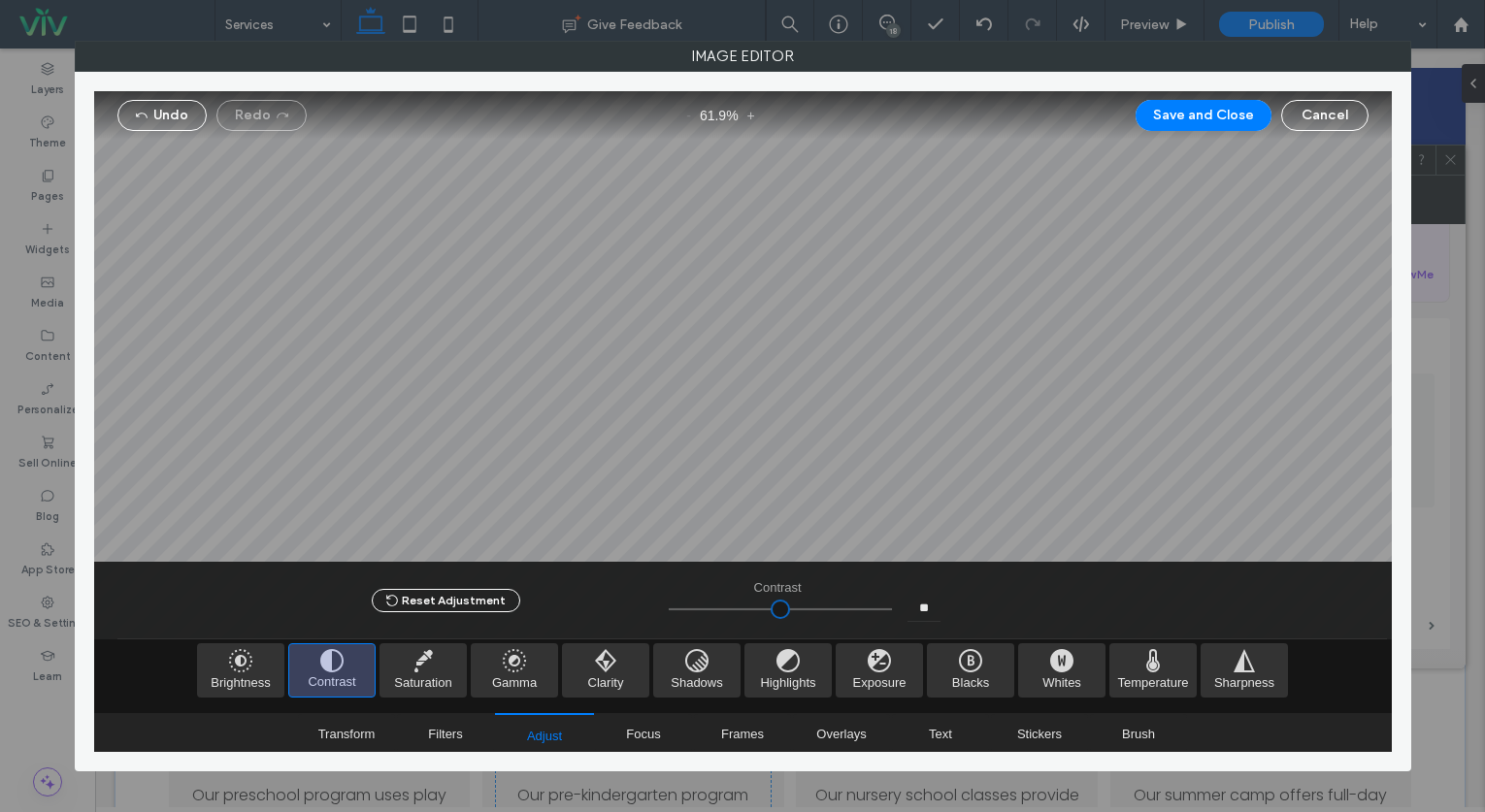 type on "****" 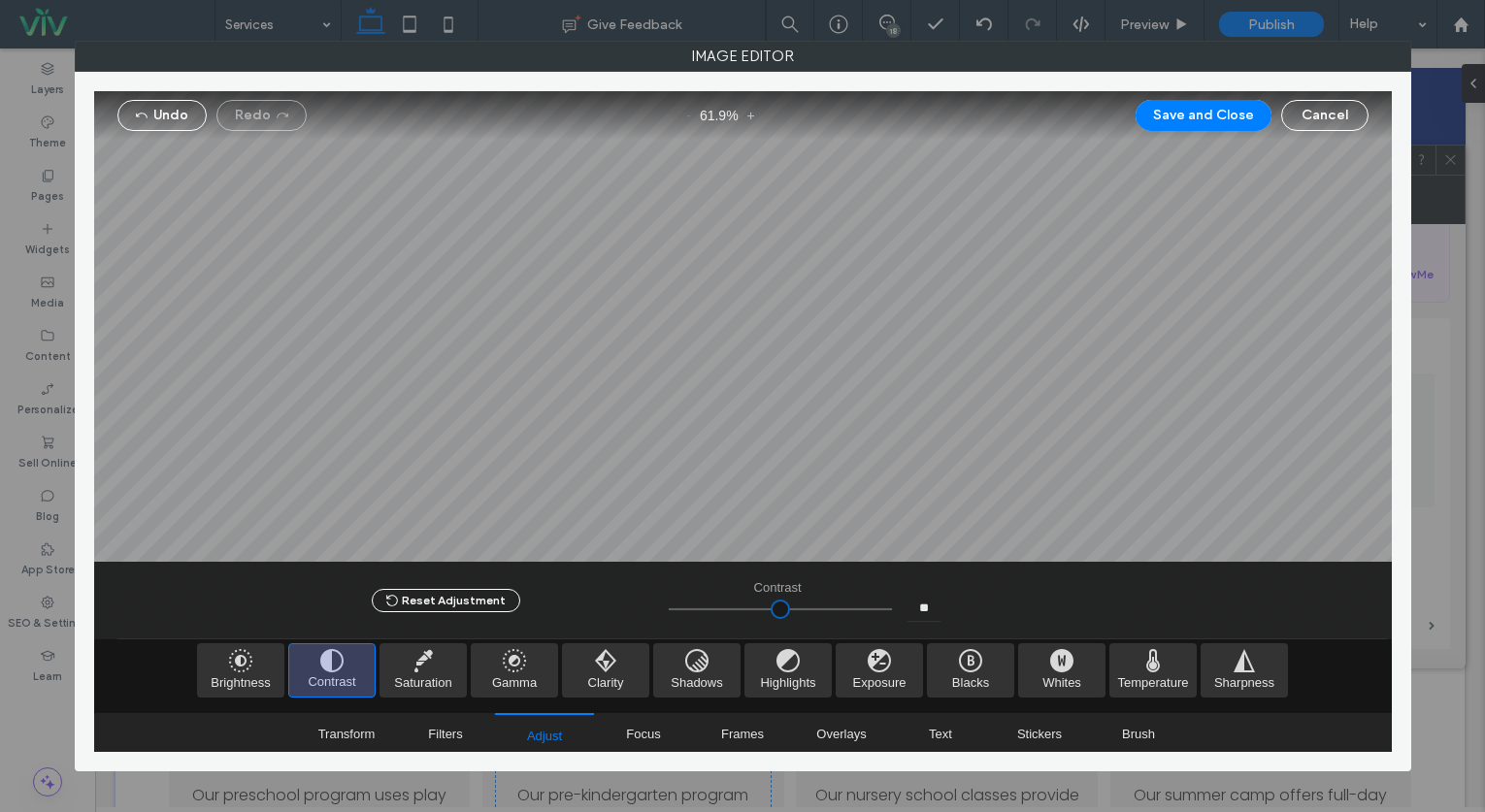 type on "*" 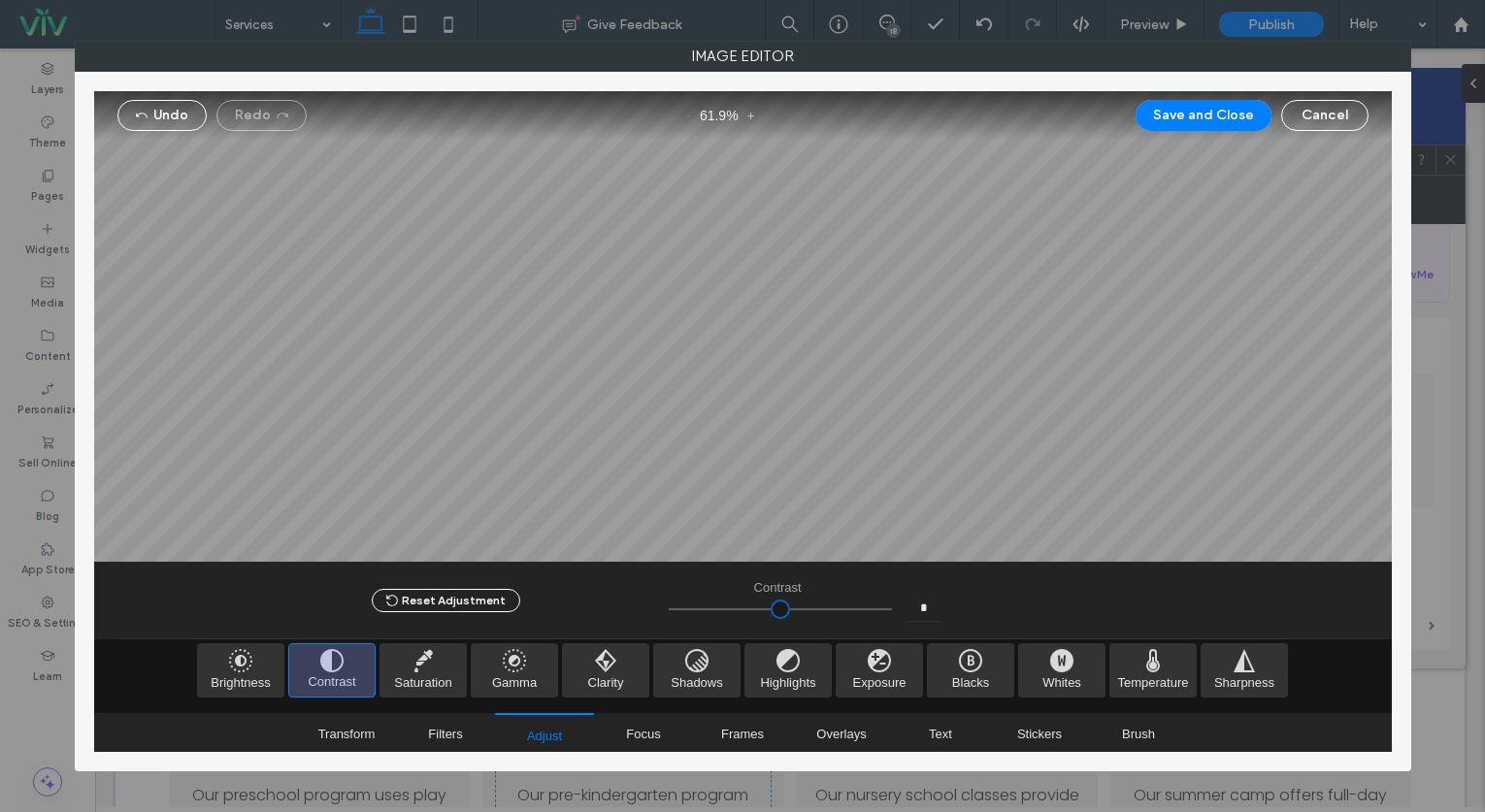type on "****" 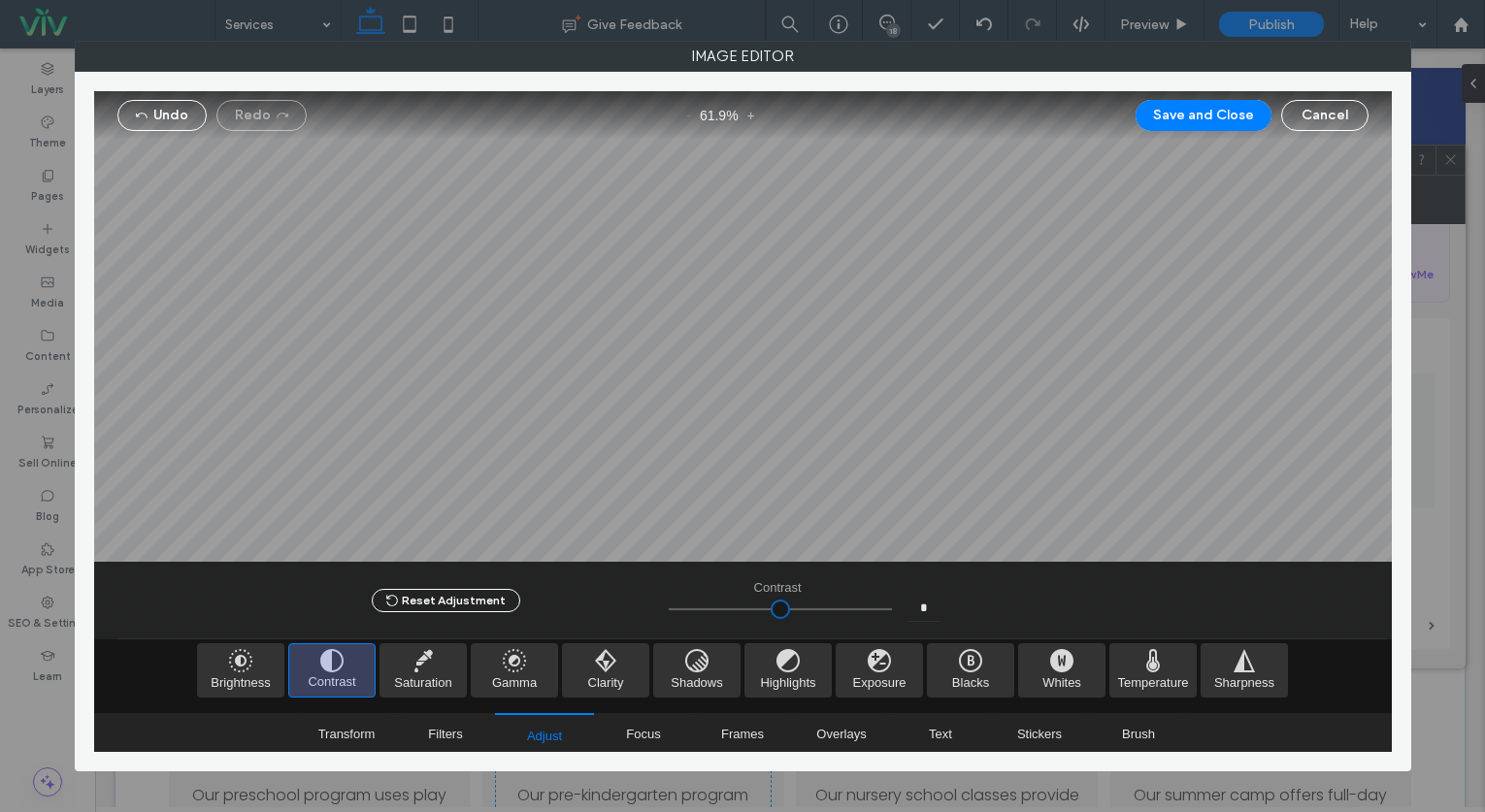 type on "*" 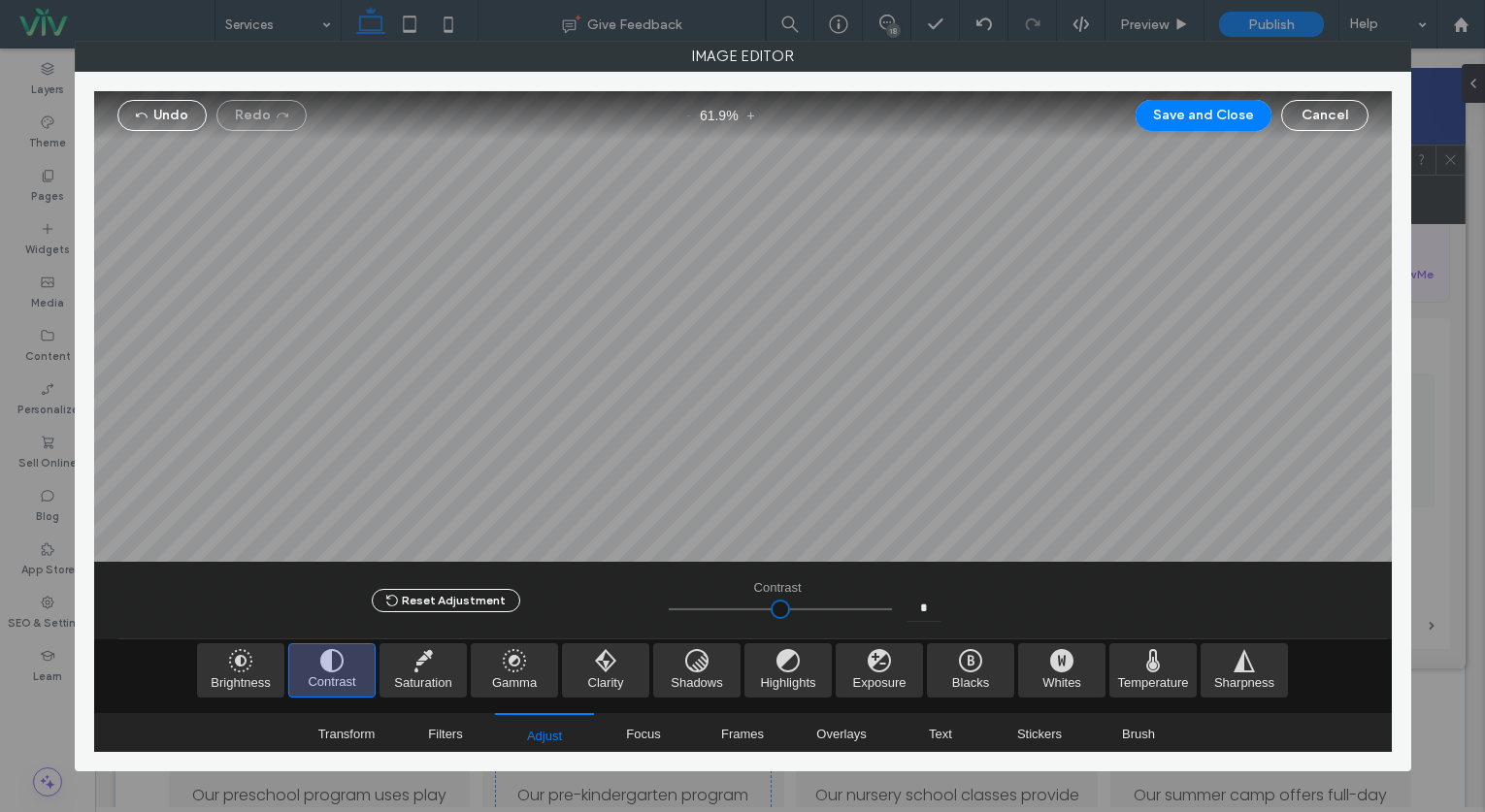 type on "****" 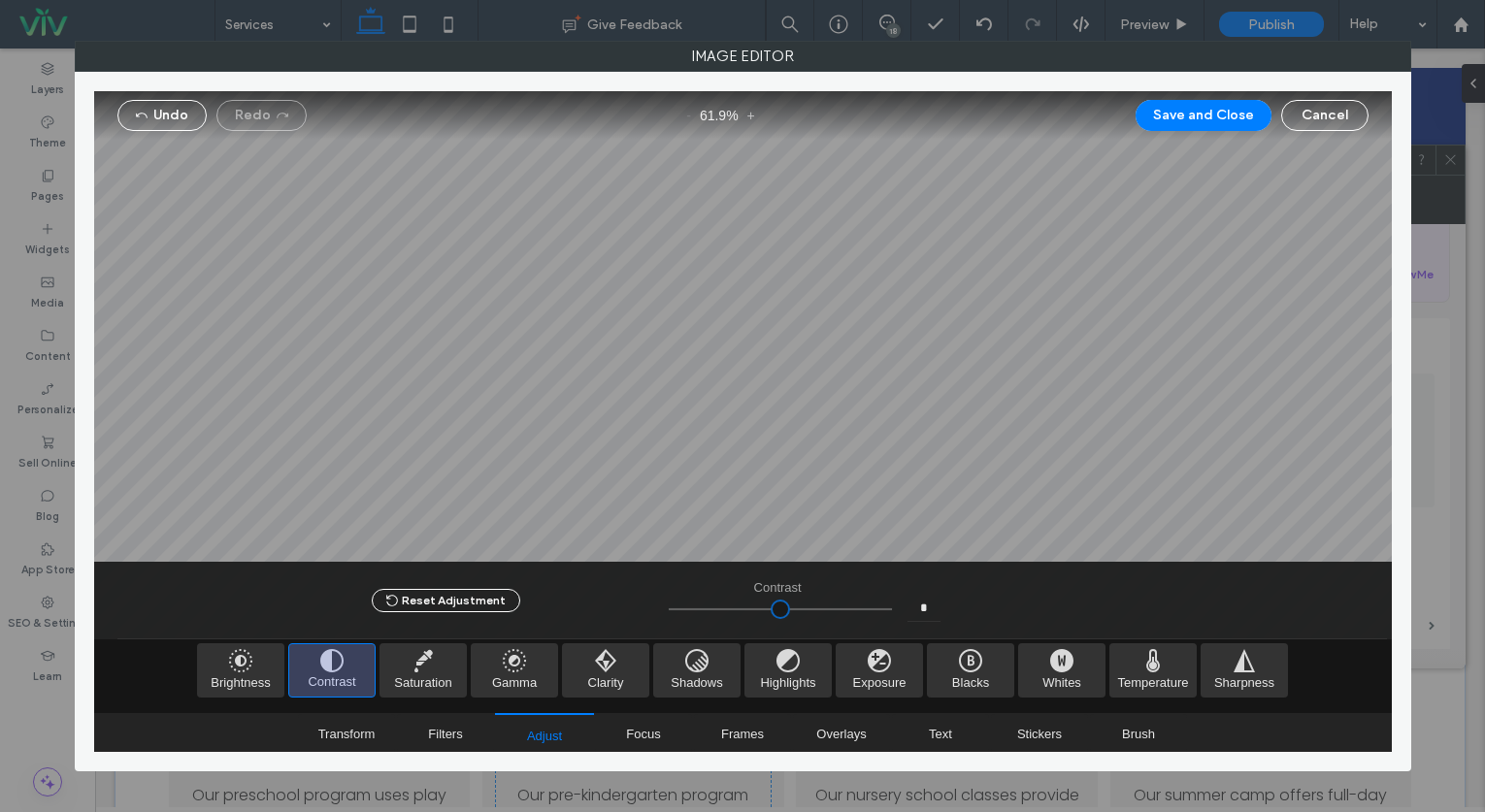 type on "**" 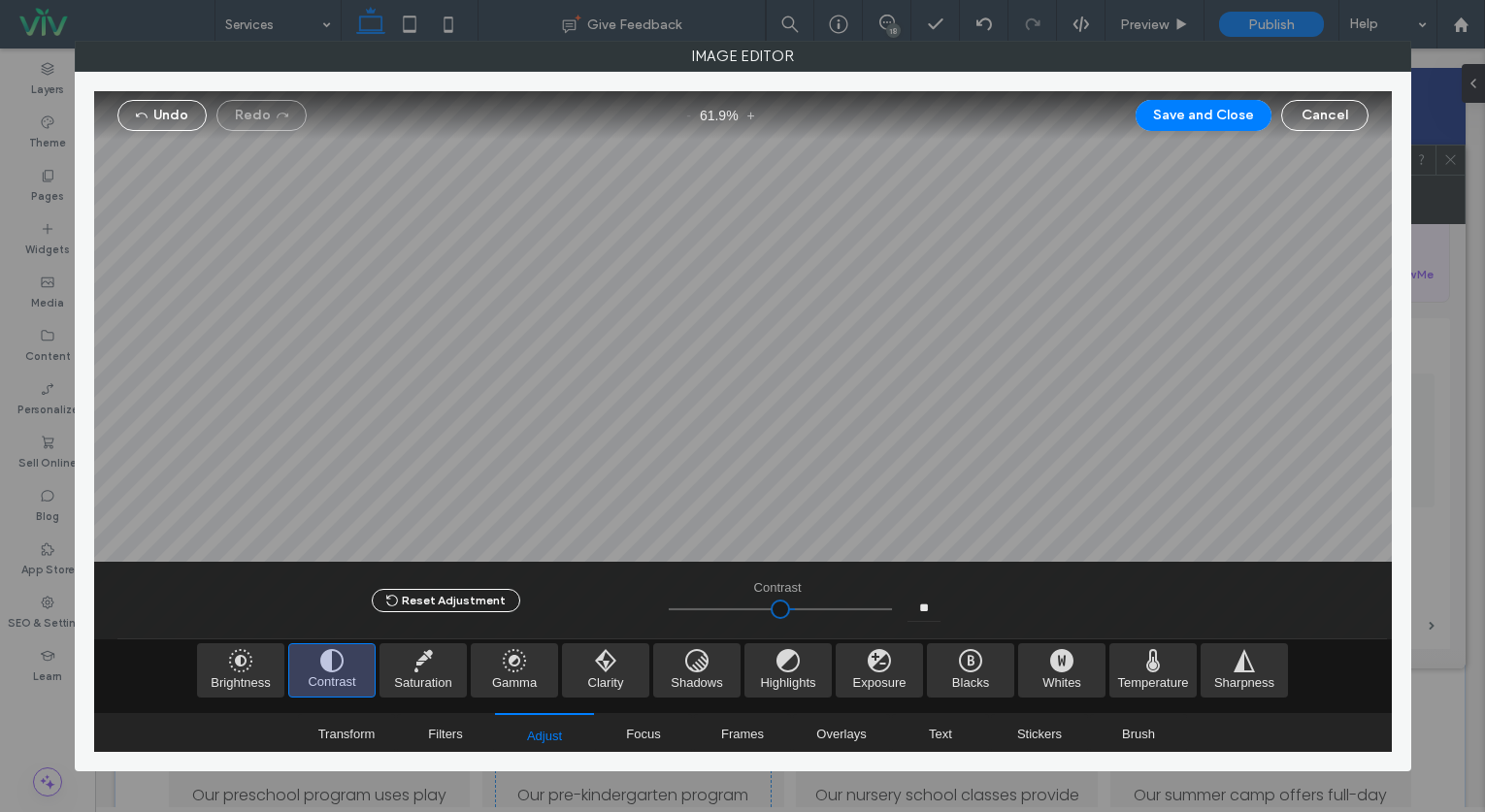 type on "****" 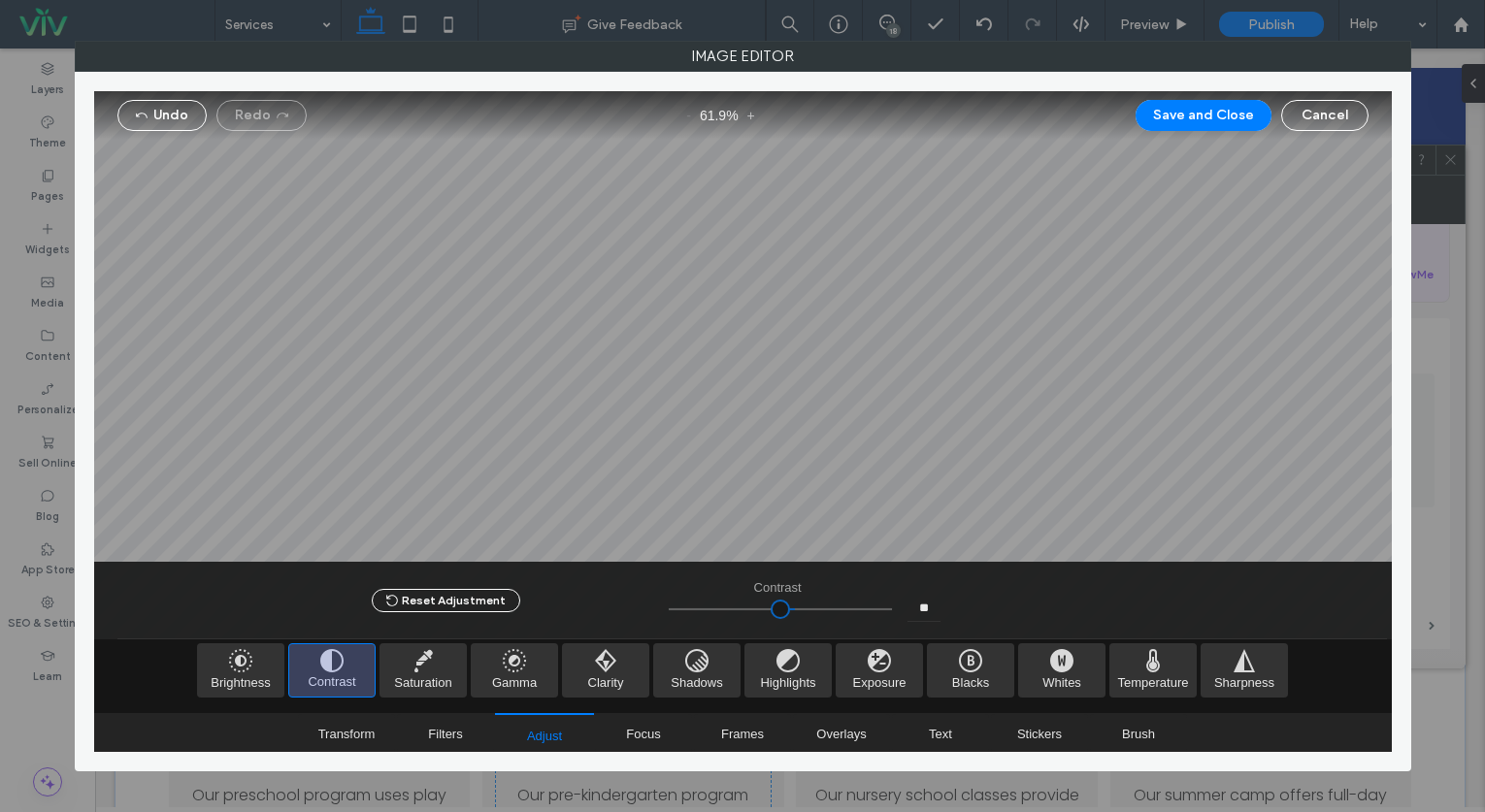 type on "**" 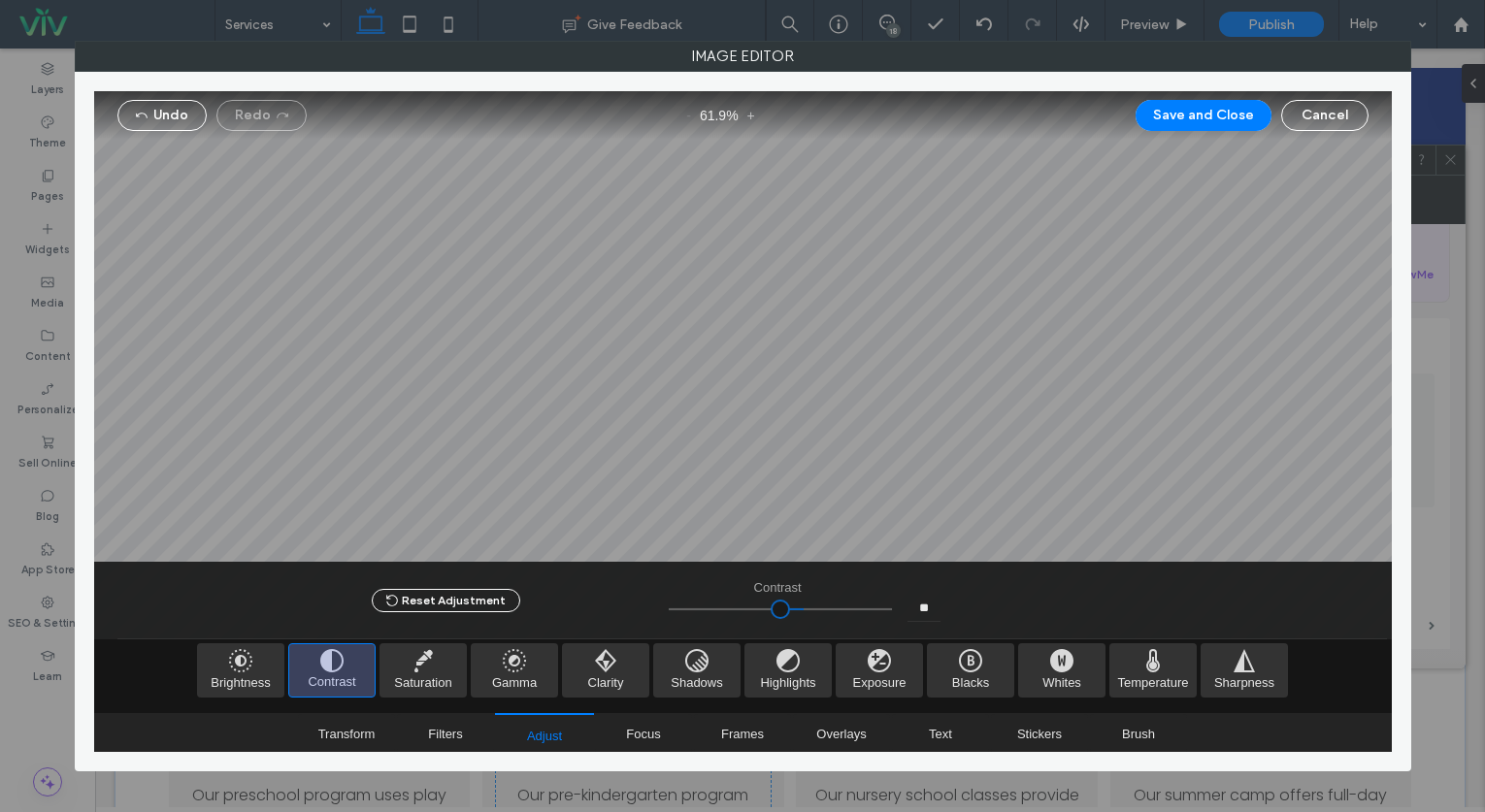 type on "****" 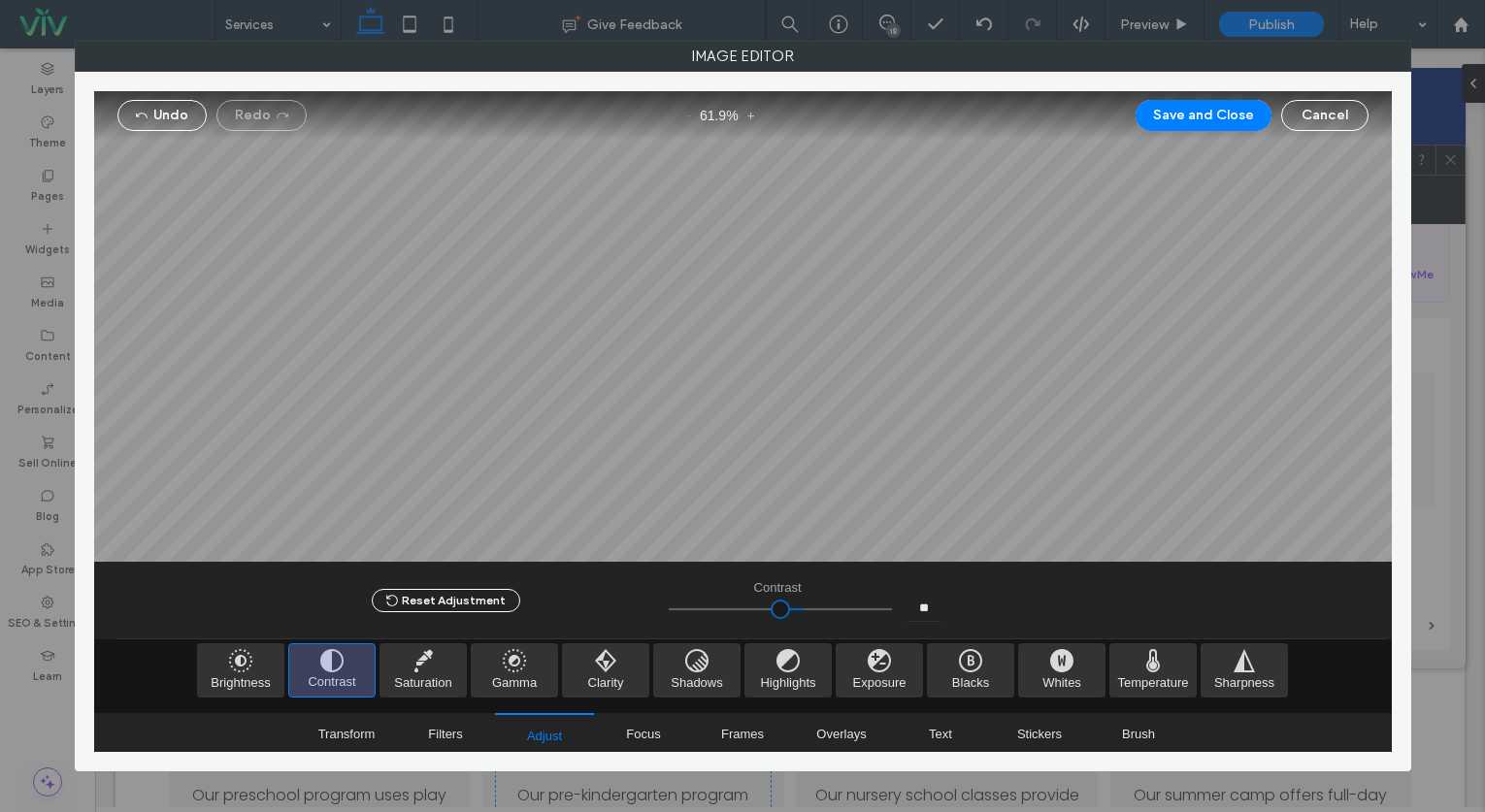 type on "**" 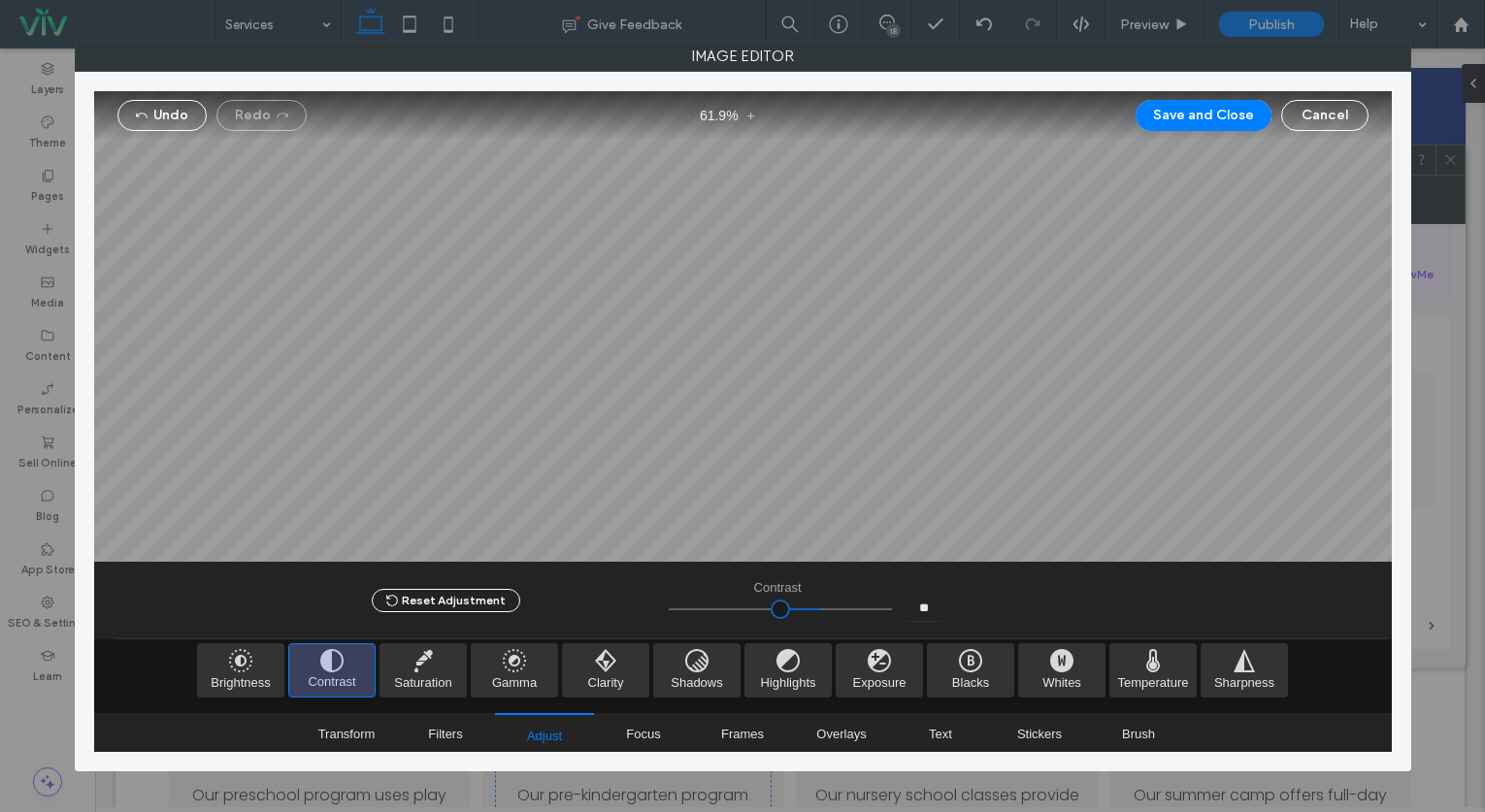 type on "****" 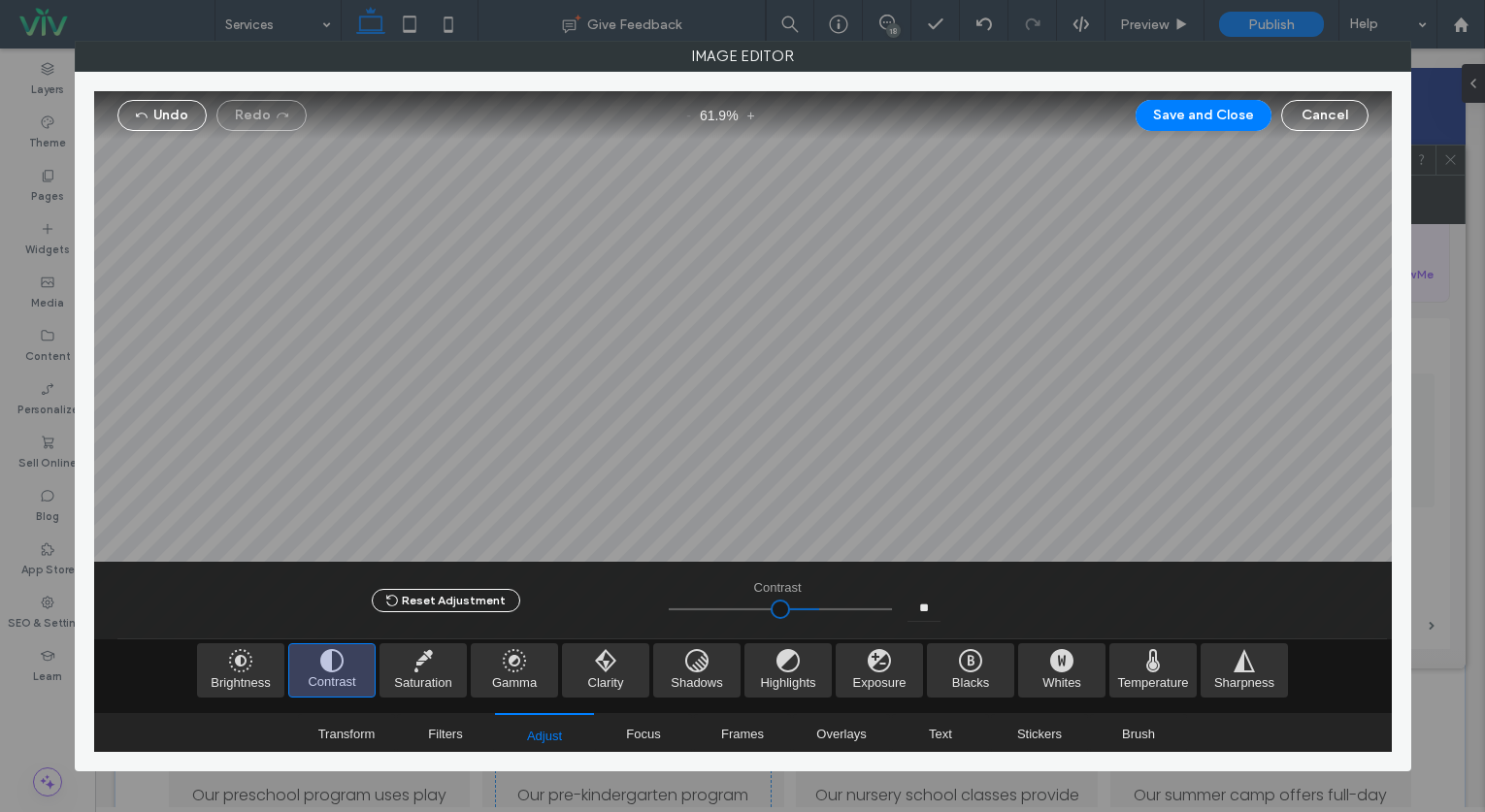 type on "****" 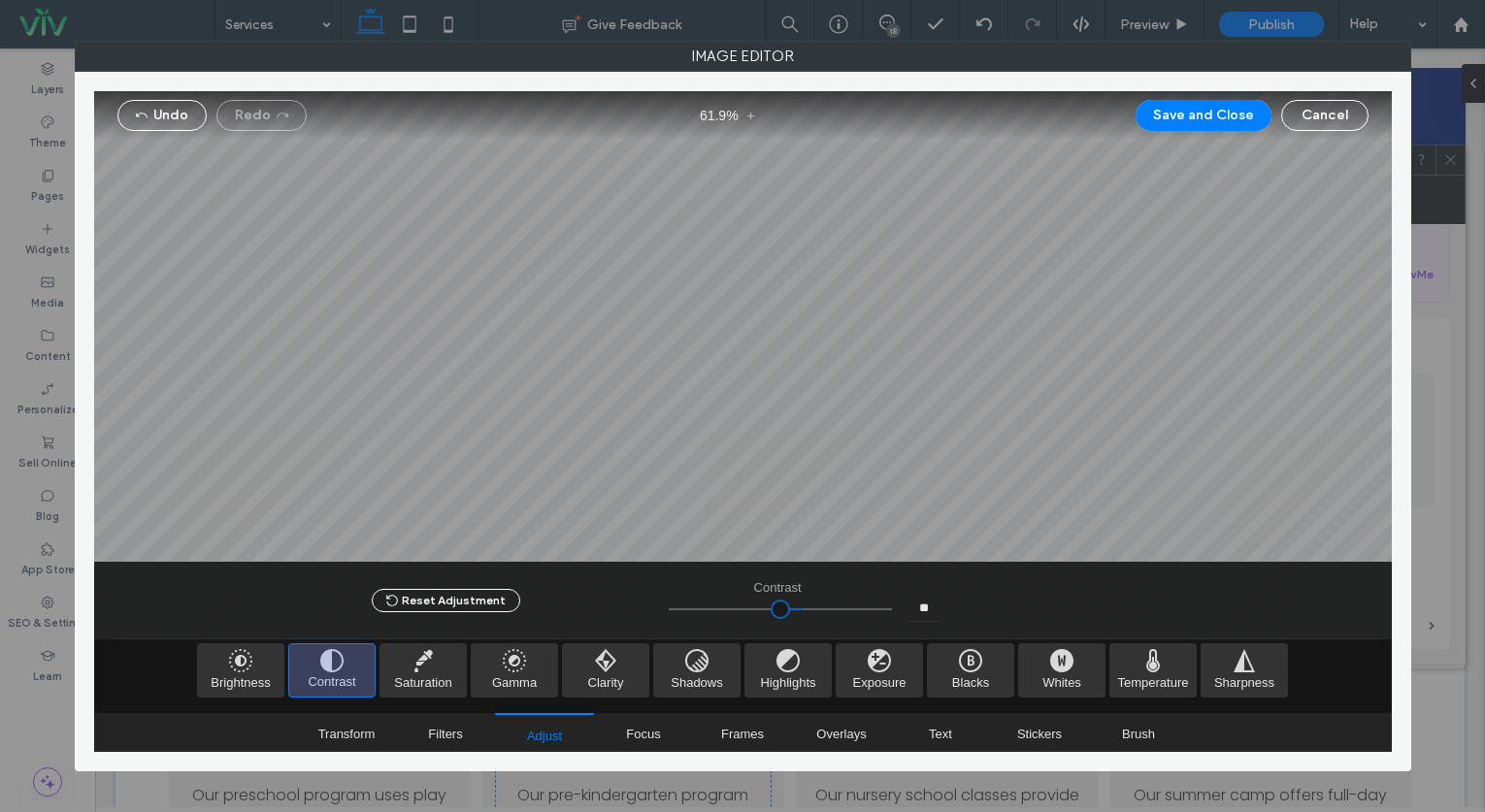 type on "***" 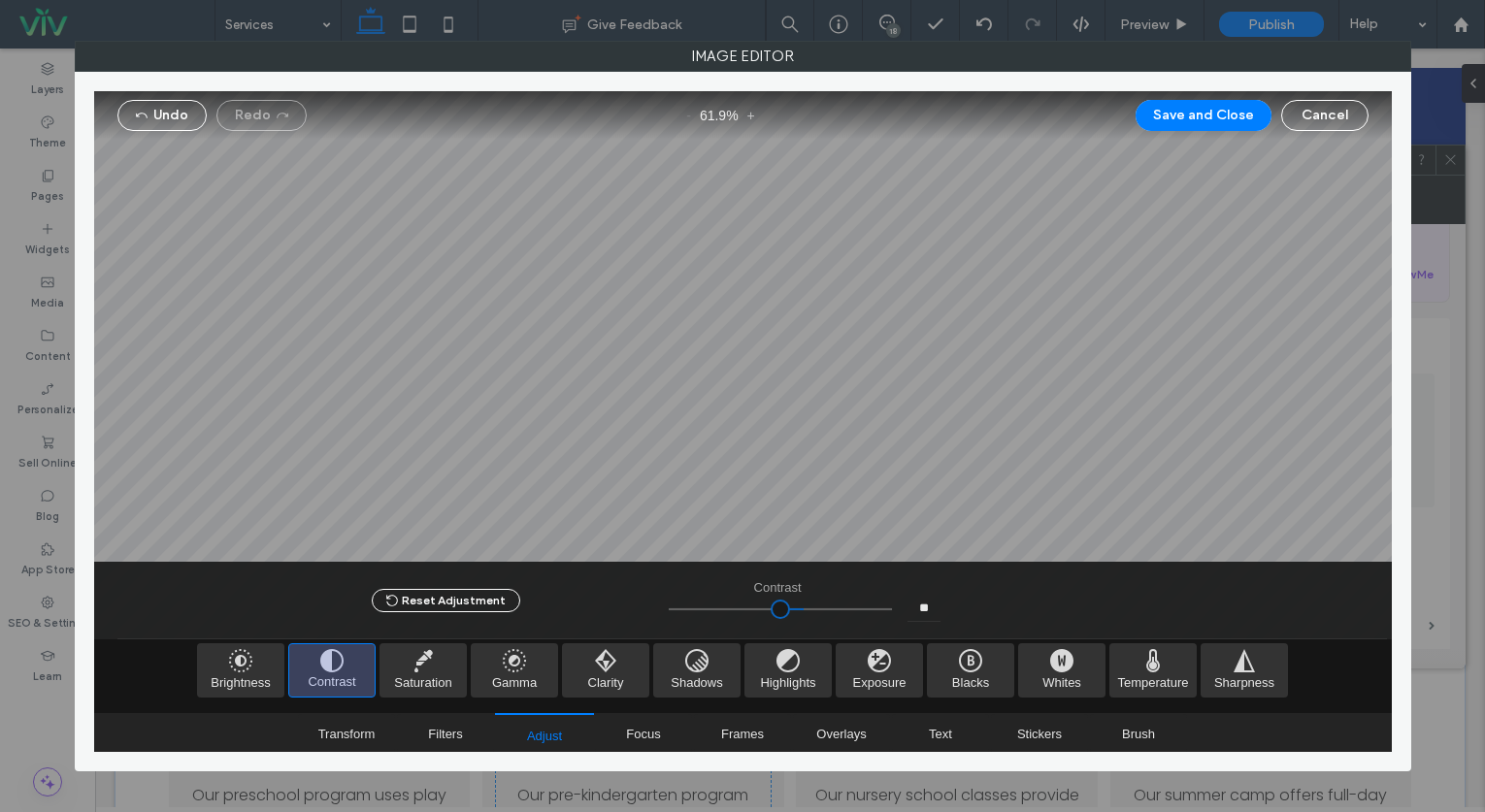 type on "****" 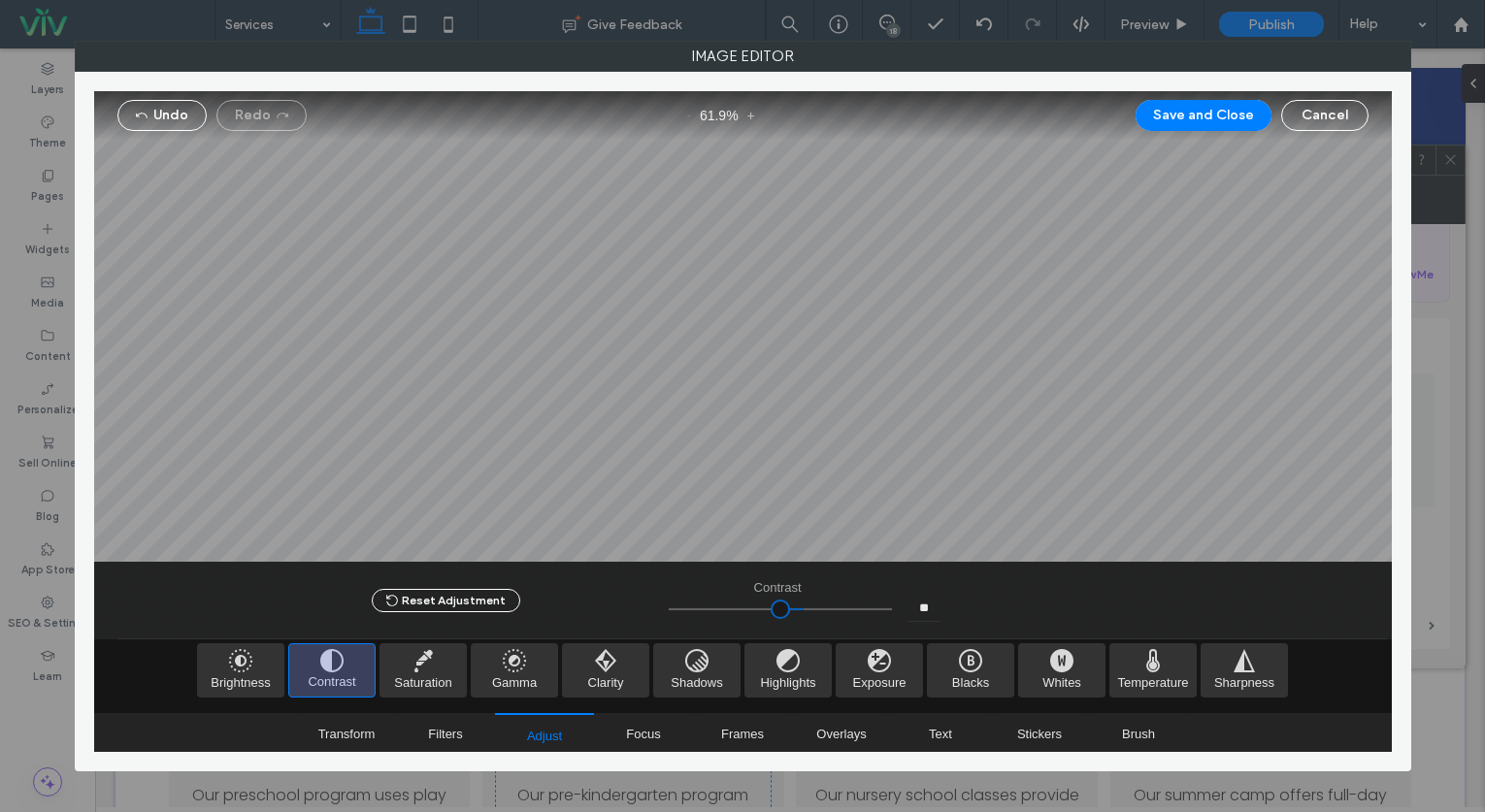 type on "**" 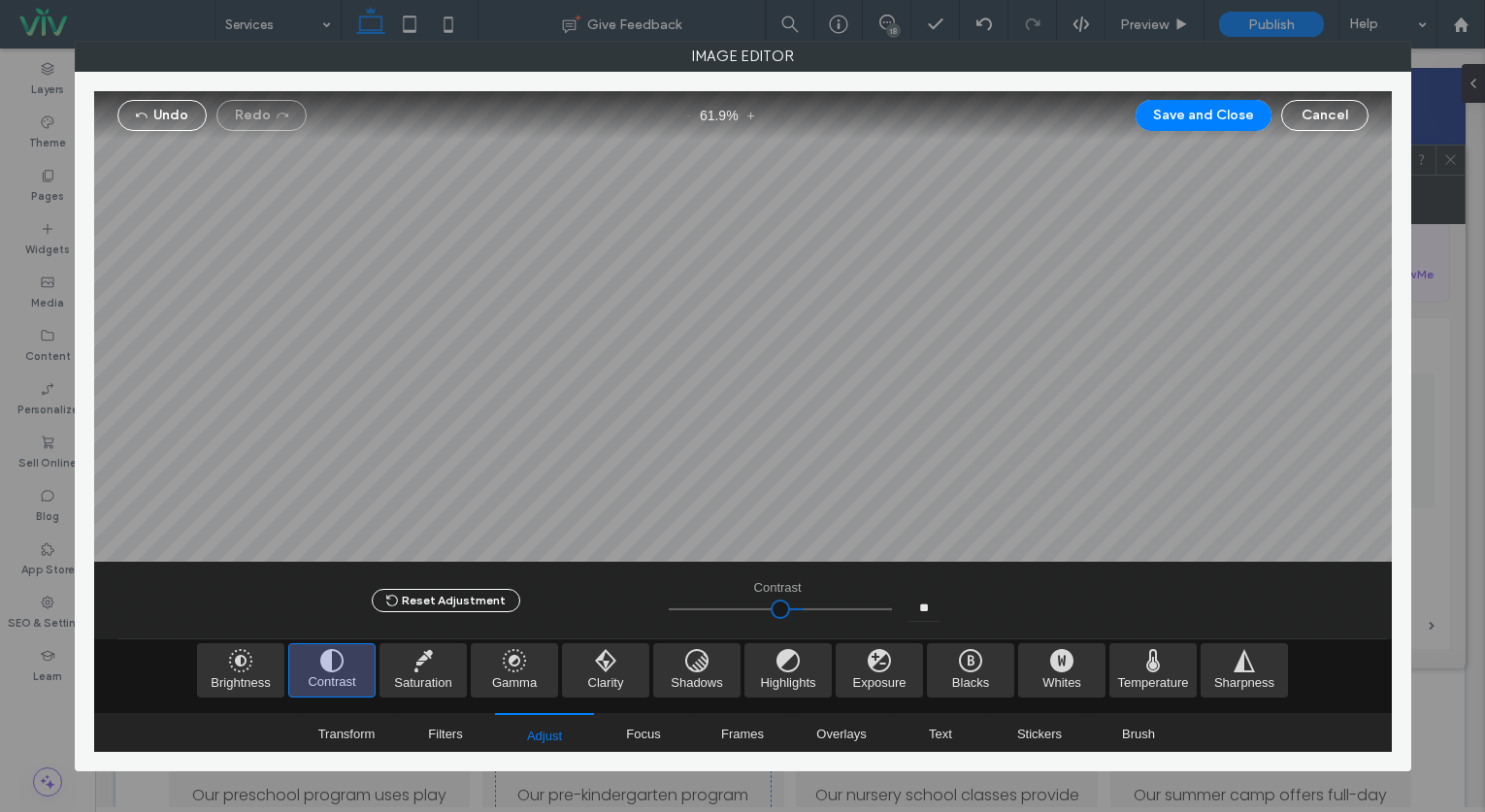 type on "****" 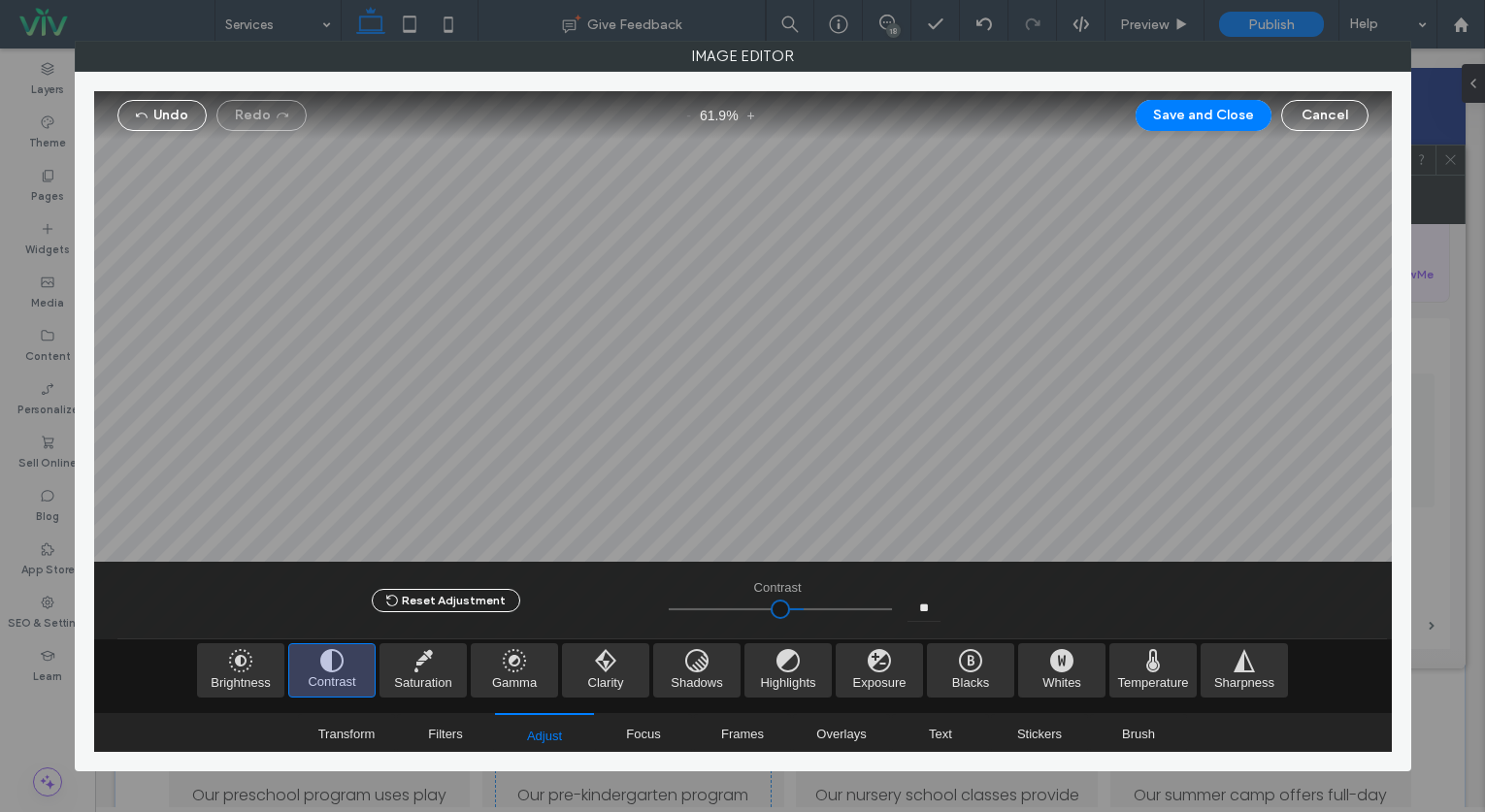 type on "*" 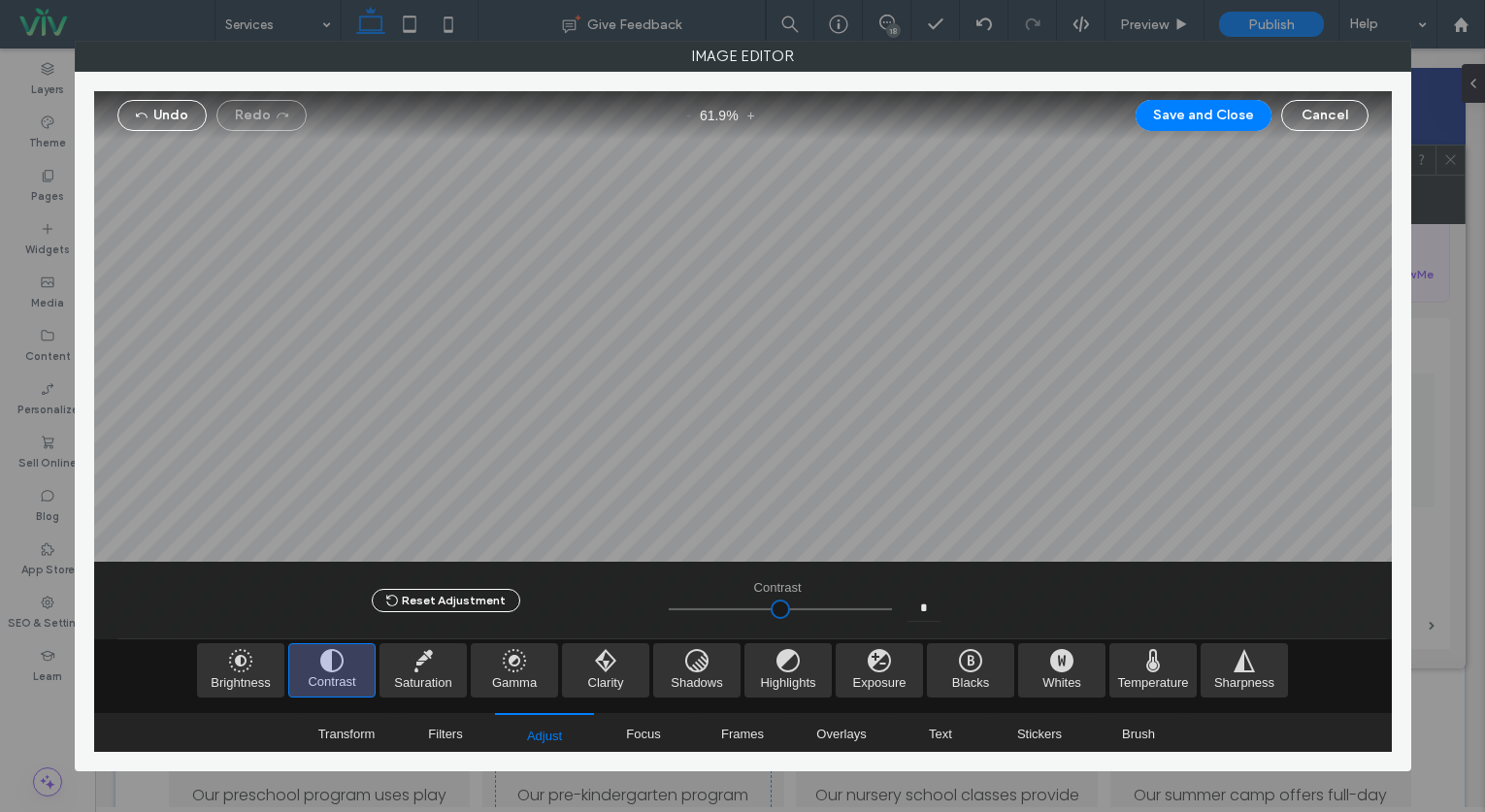 type on "****" 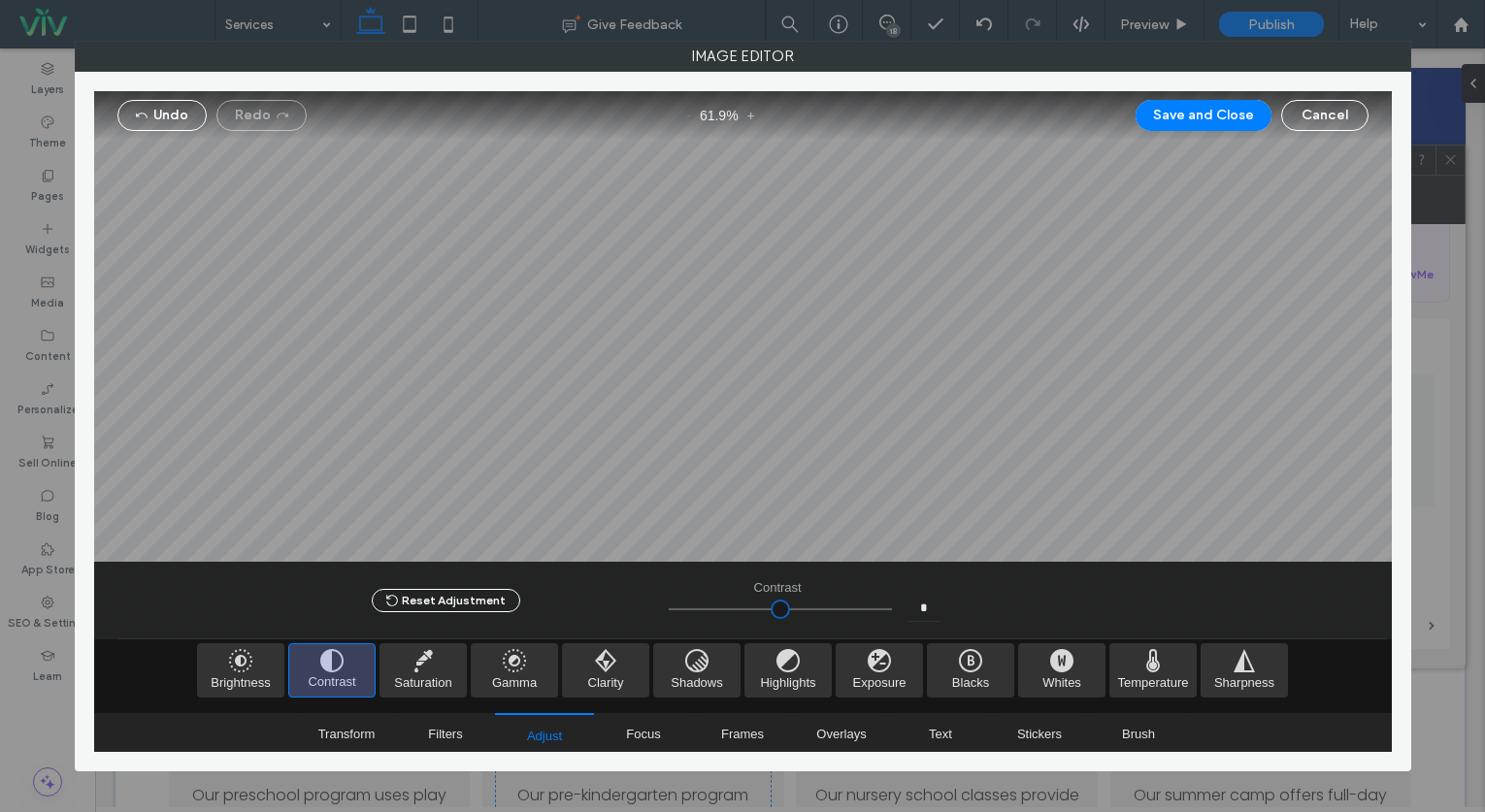 type on "*" 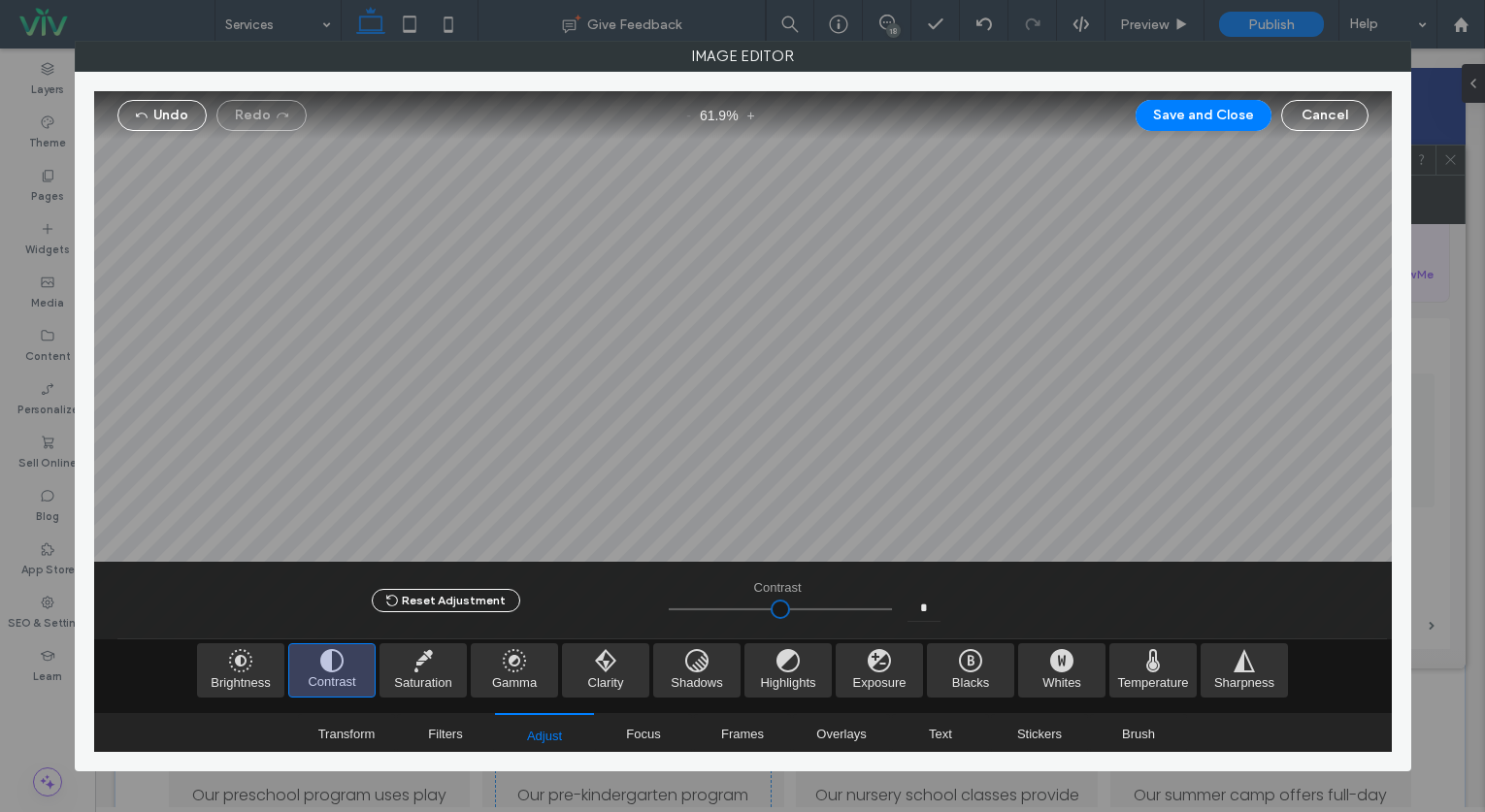 type on "*" 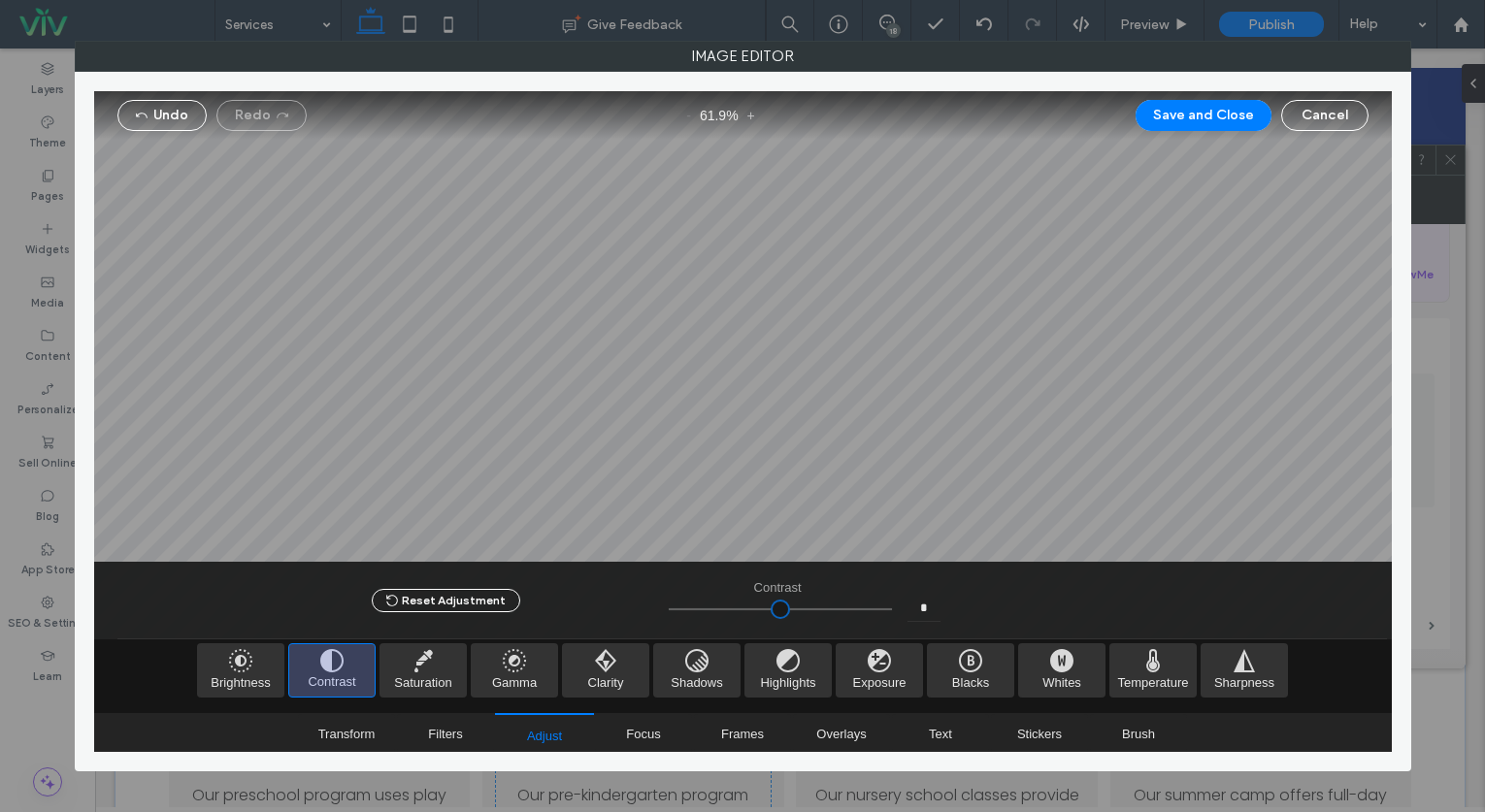 click at bounding box center [780, 609] 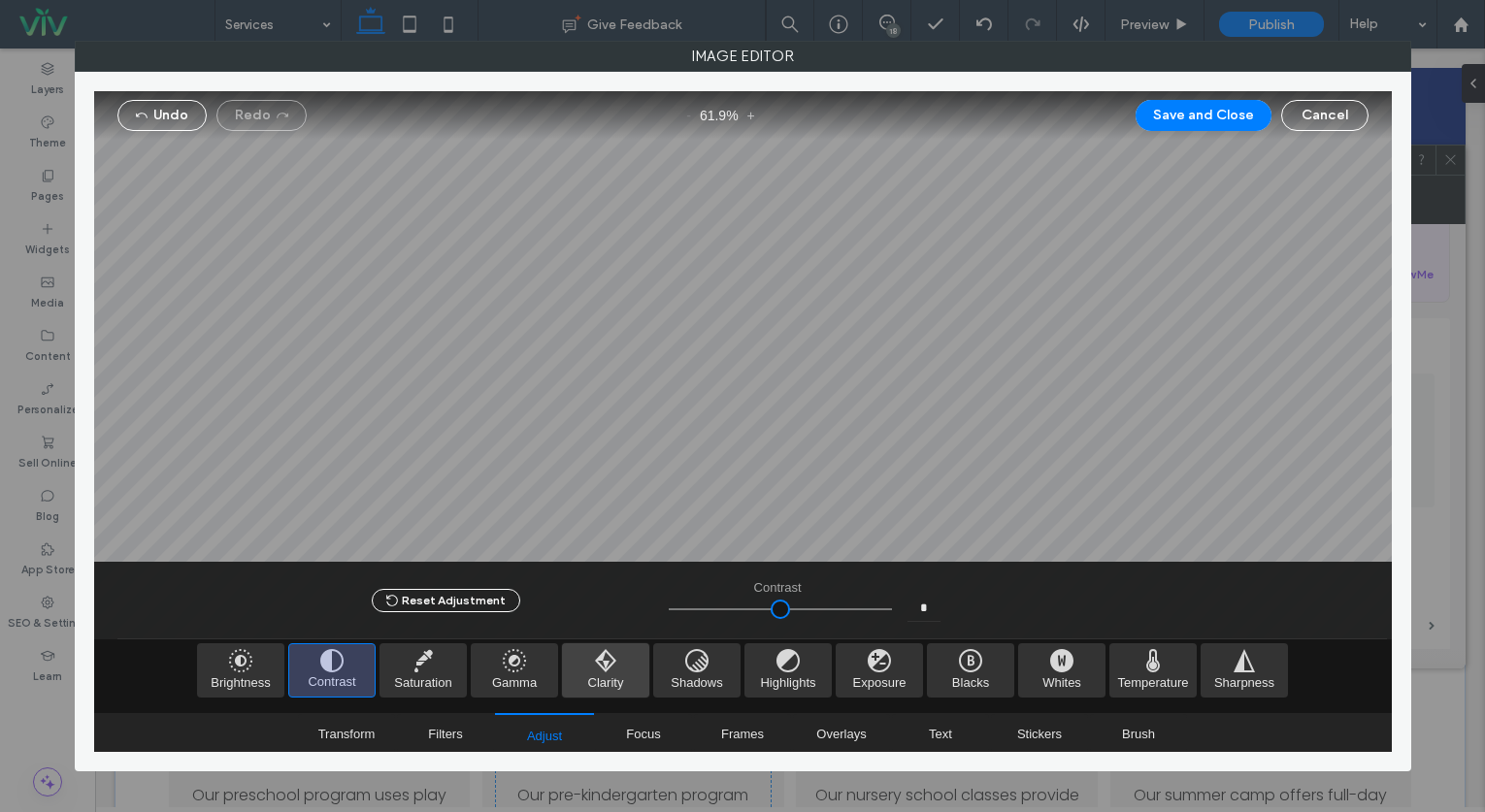 click at bounding box center [606, 670] 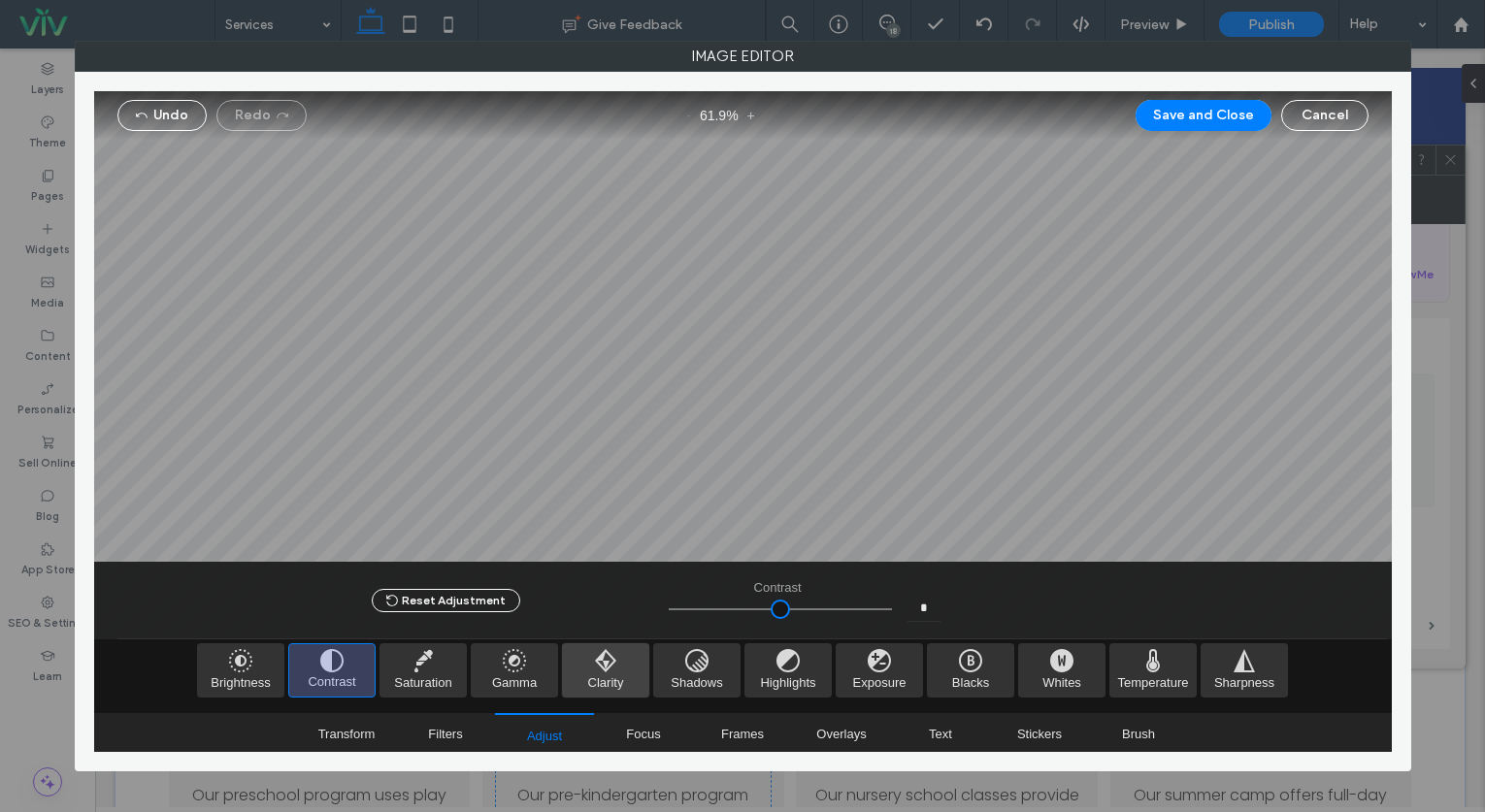 type on "*" 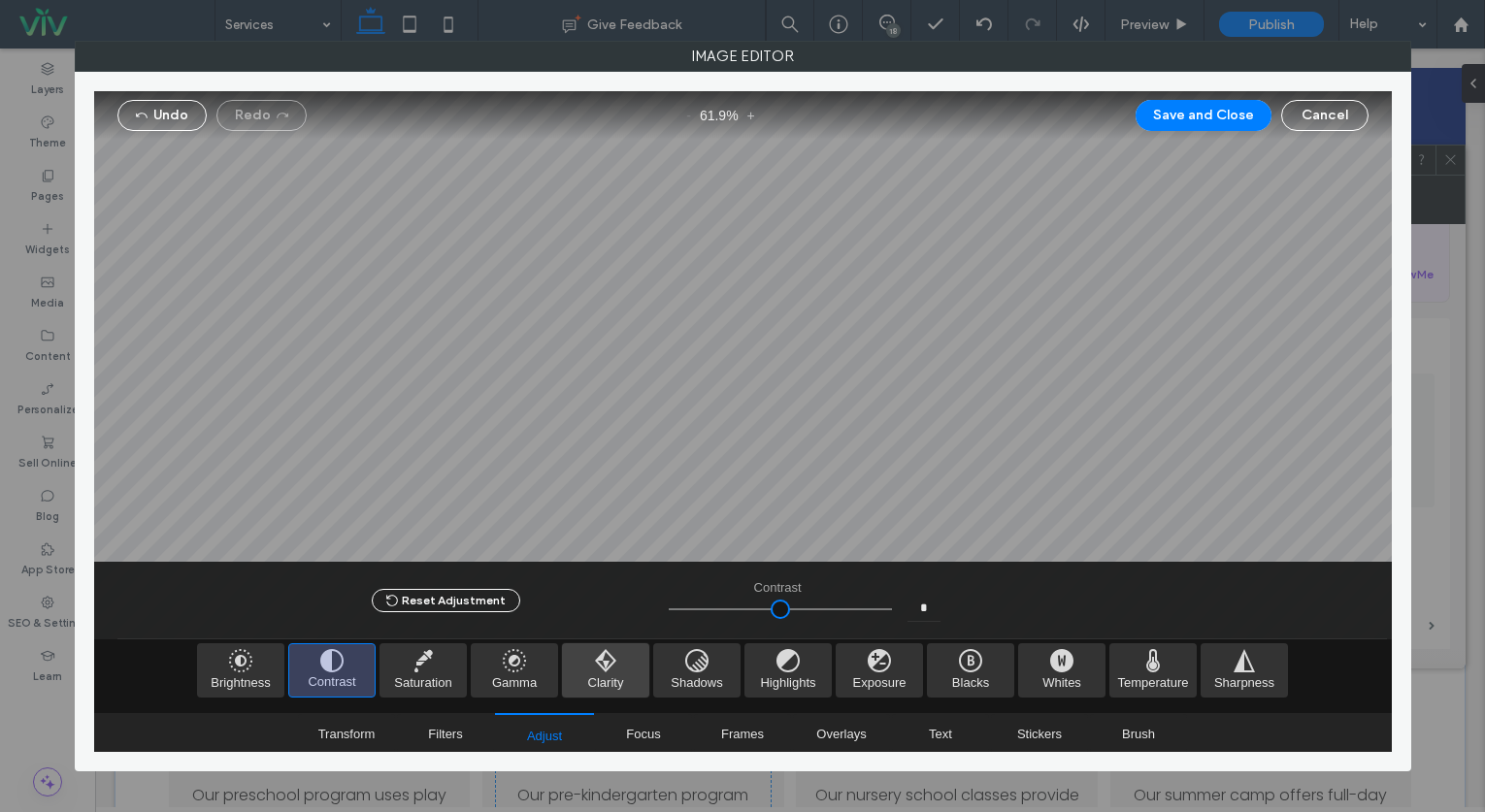 type on "*" 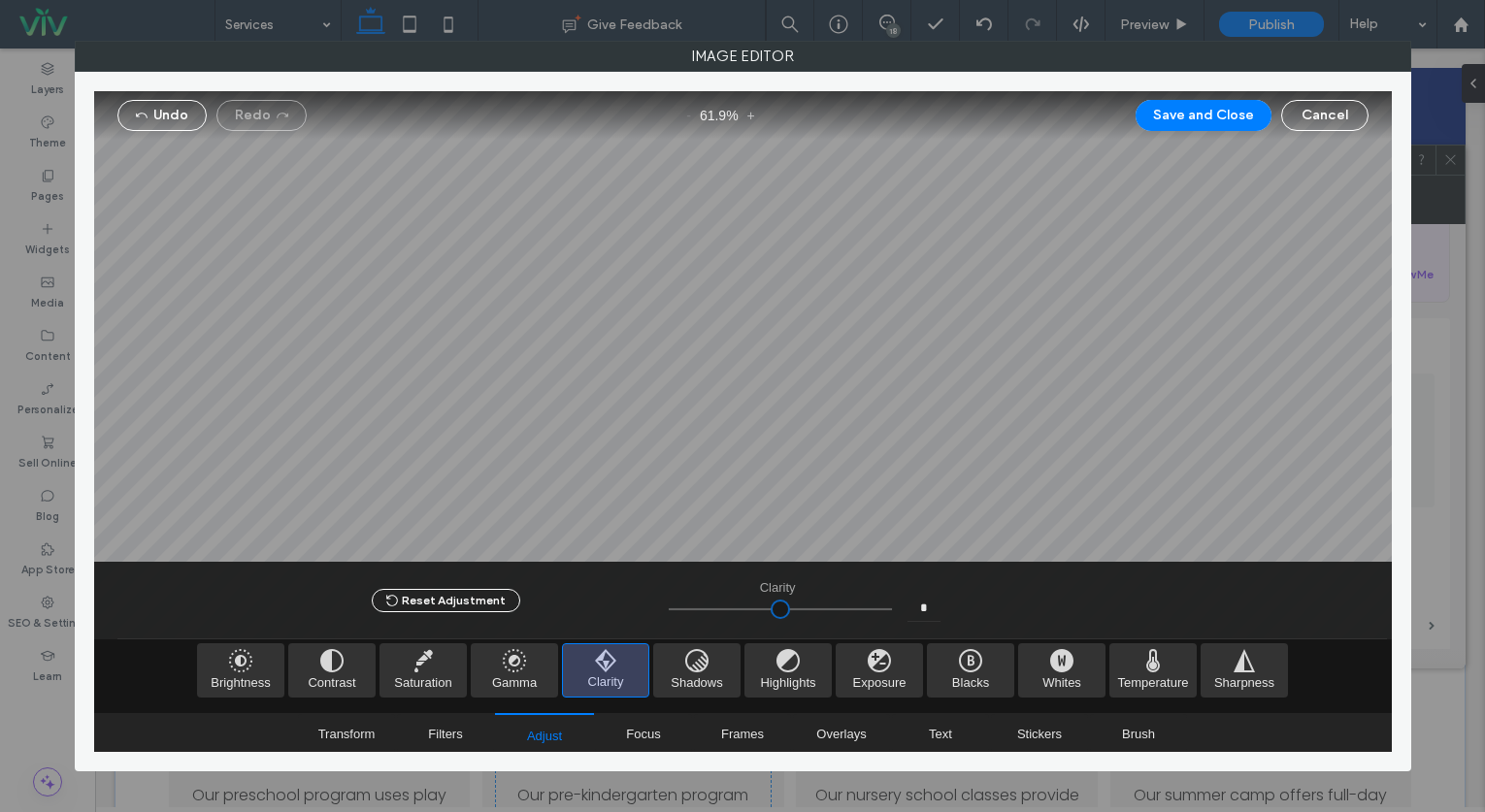type on "****" 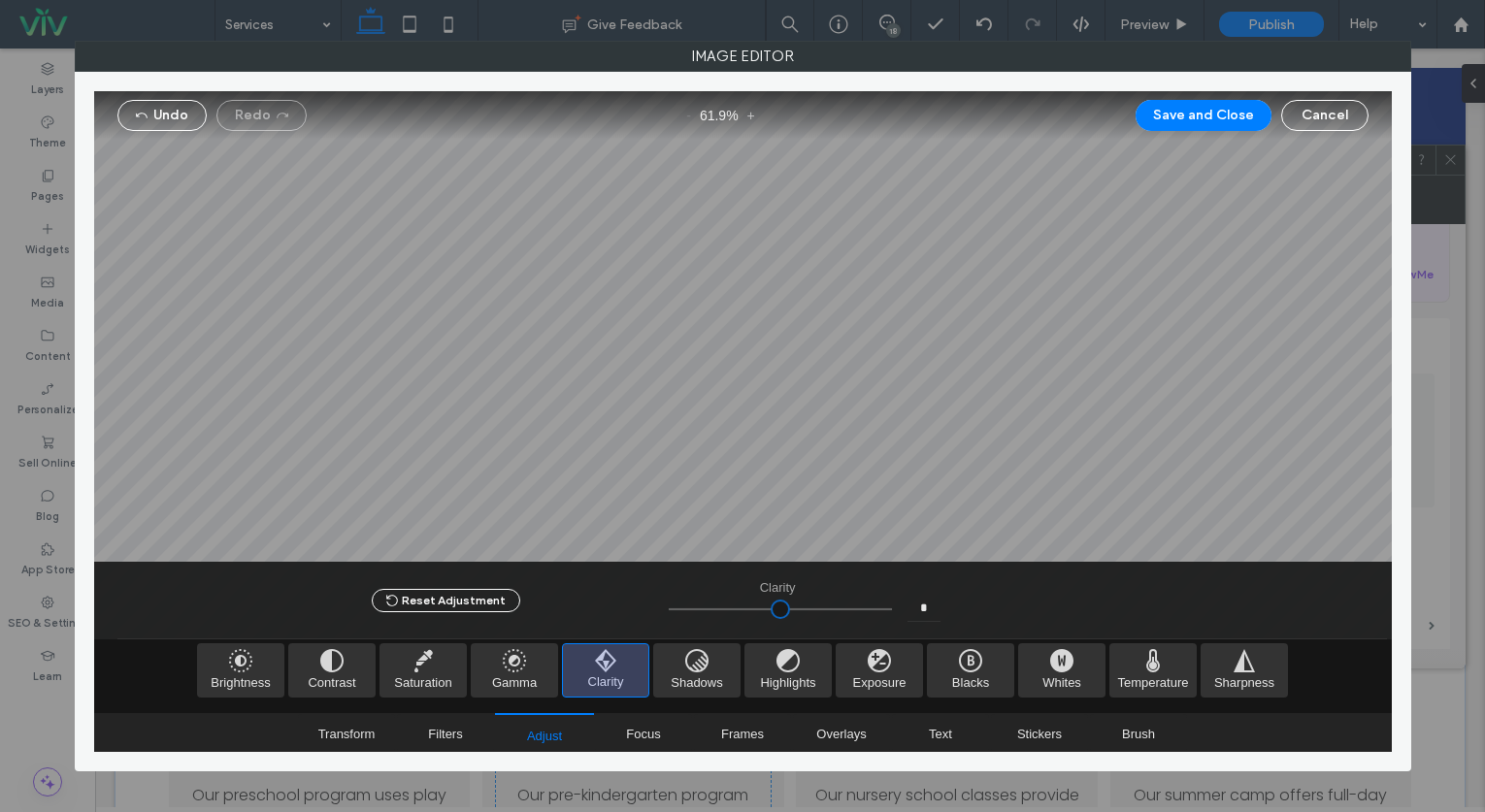 type on "*" 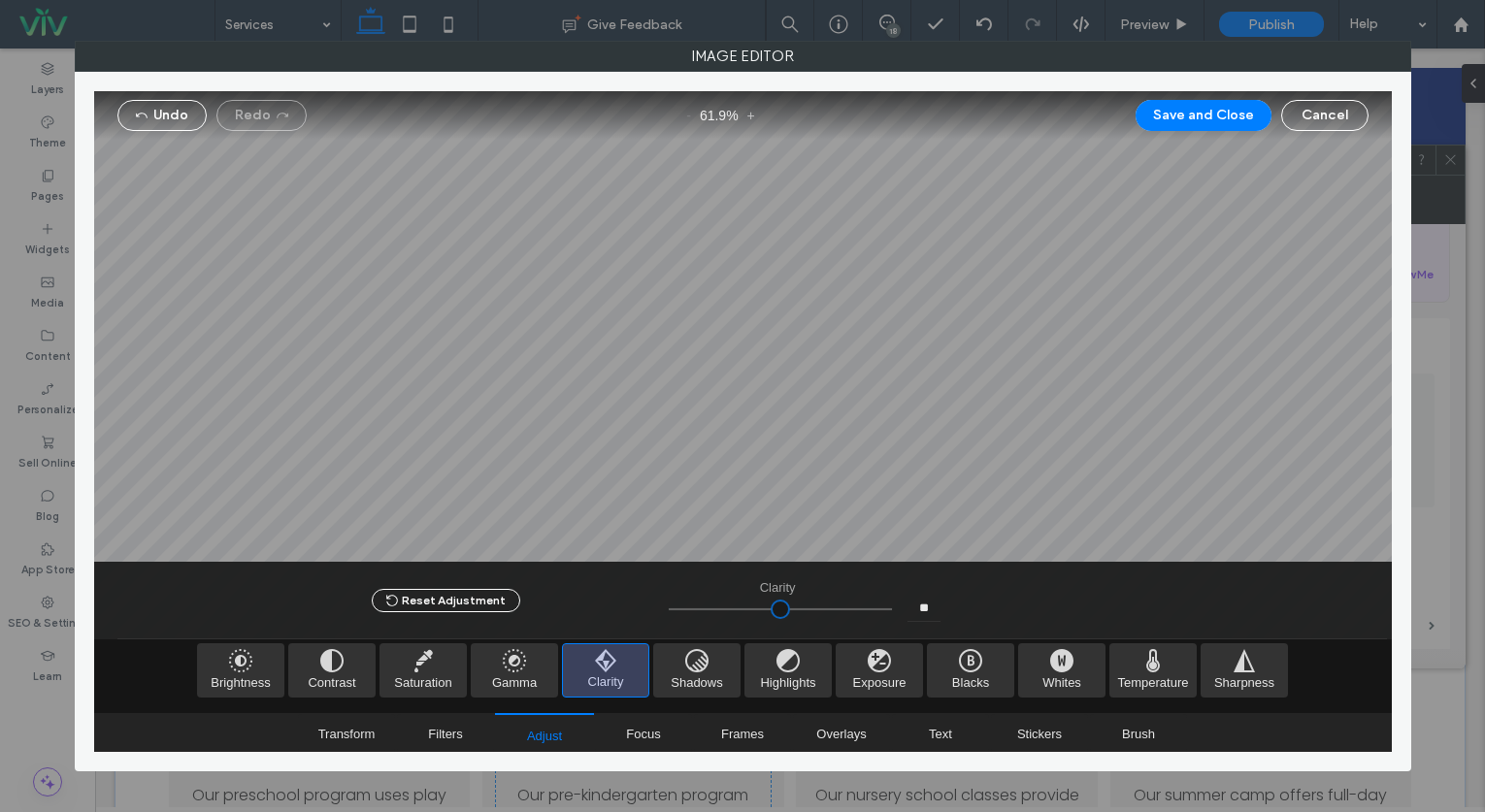 type on "****" 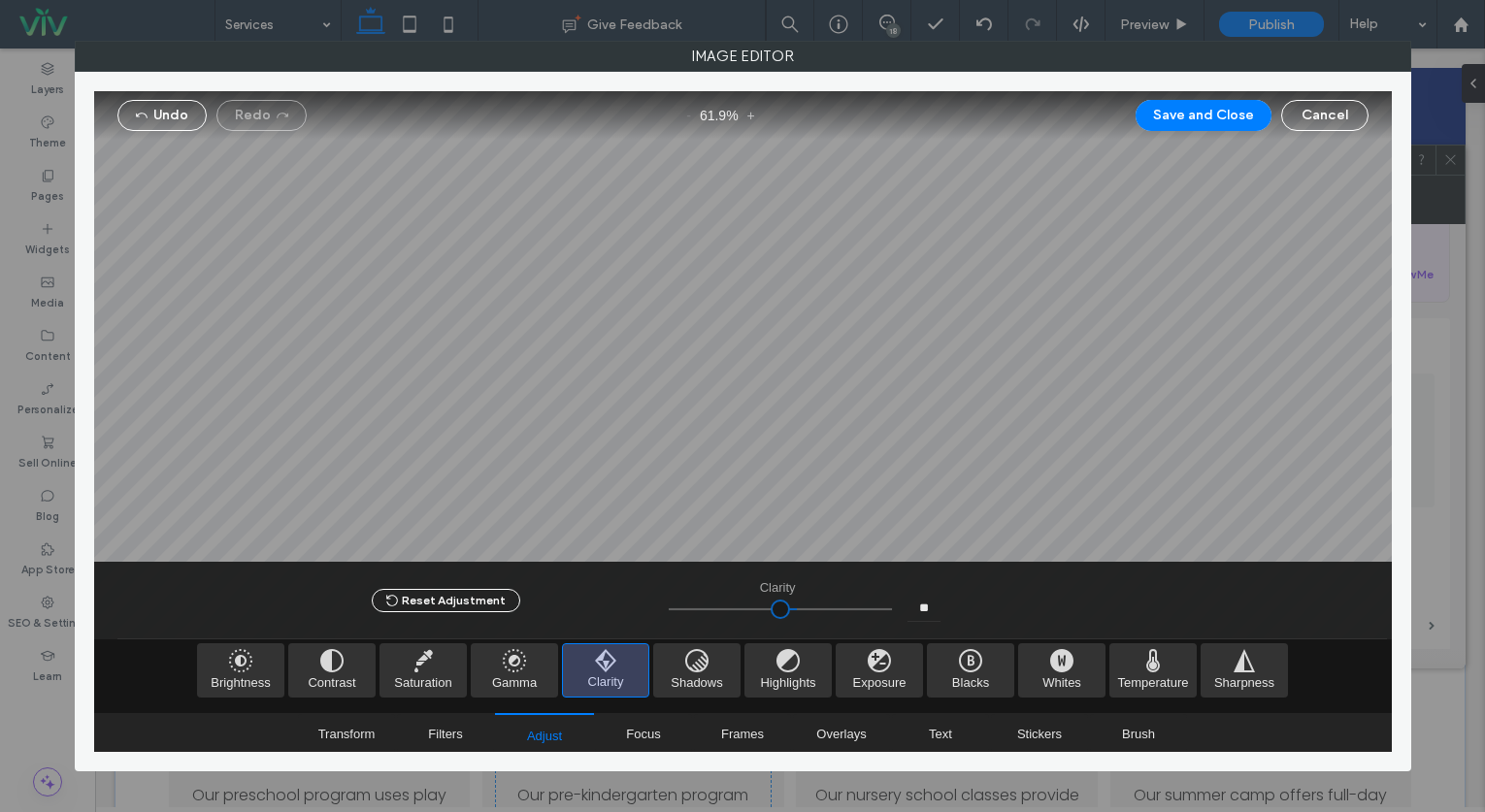 type on "****" 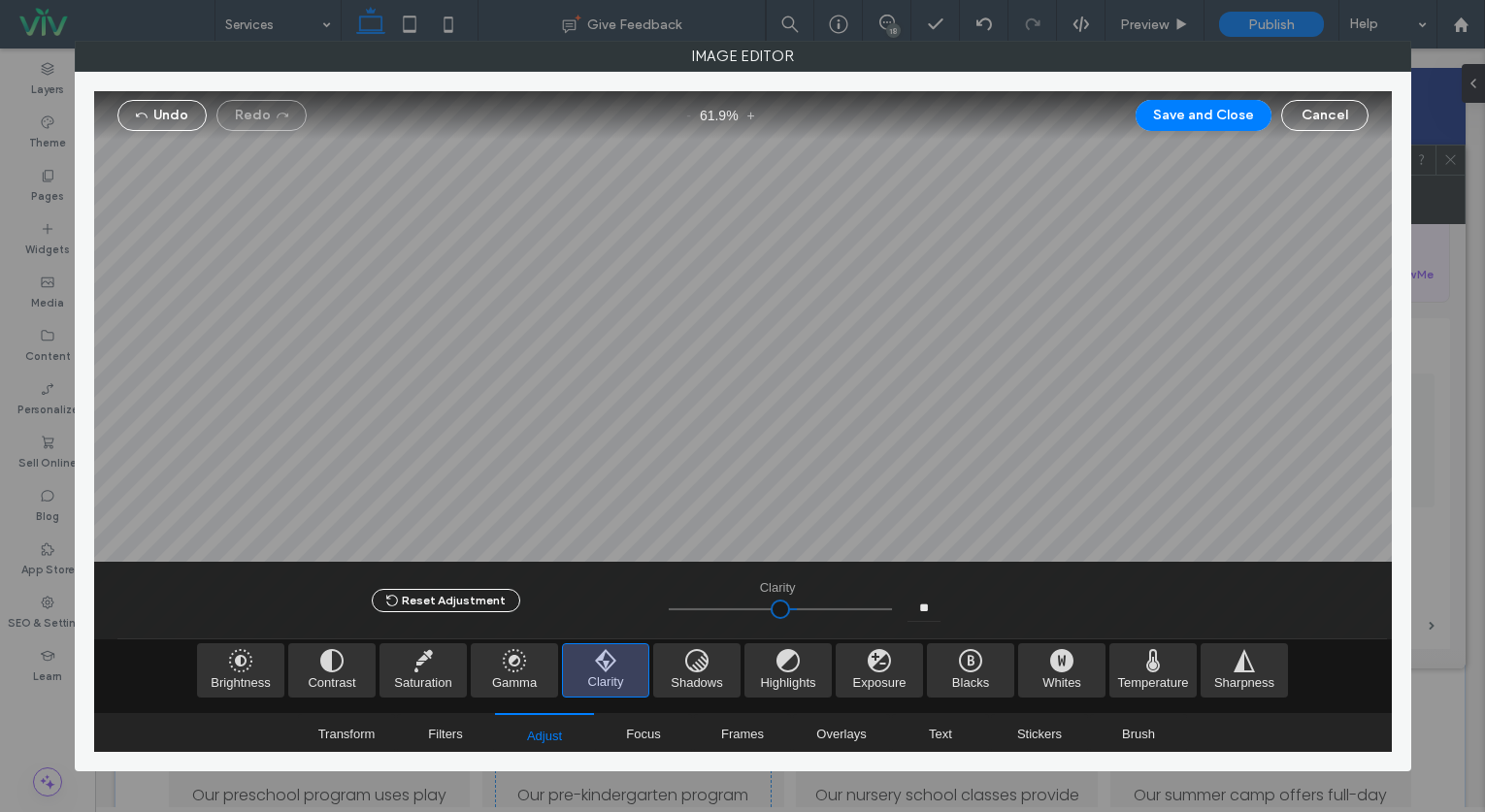 type on "**" 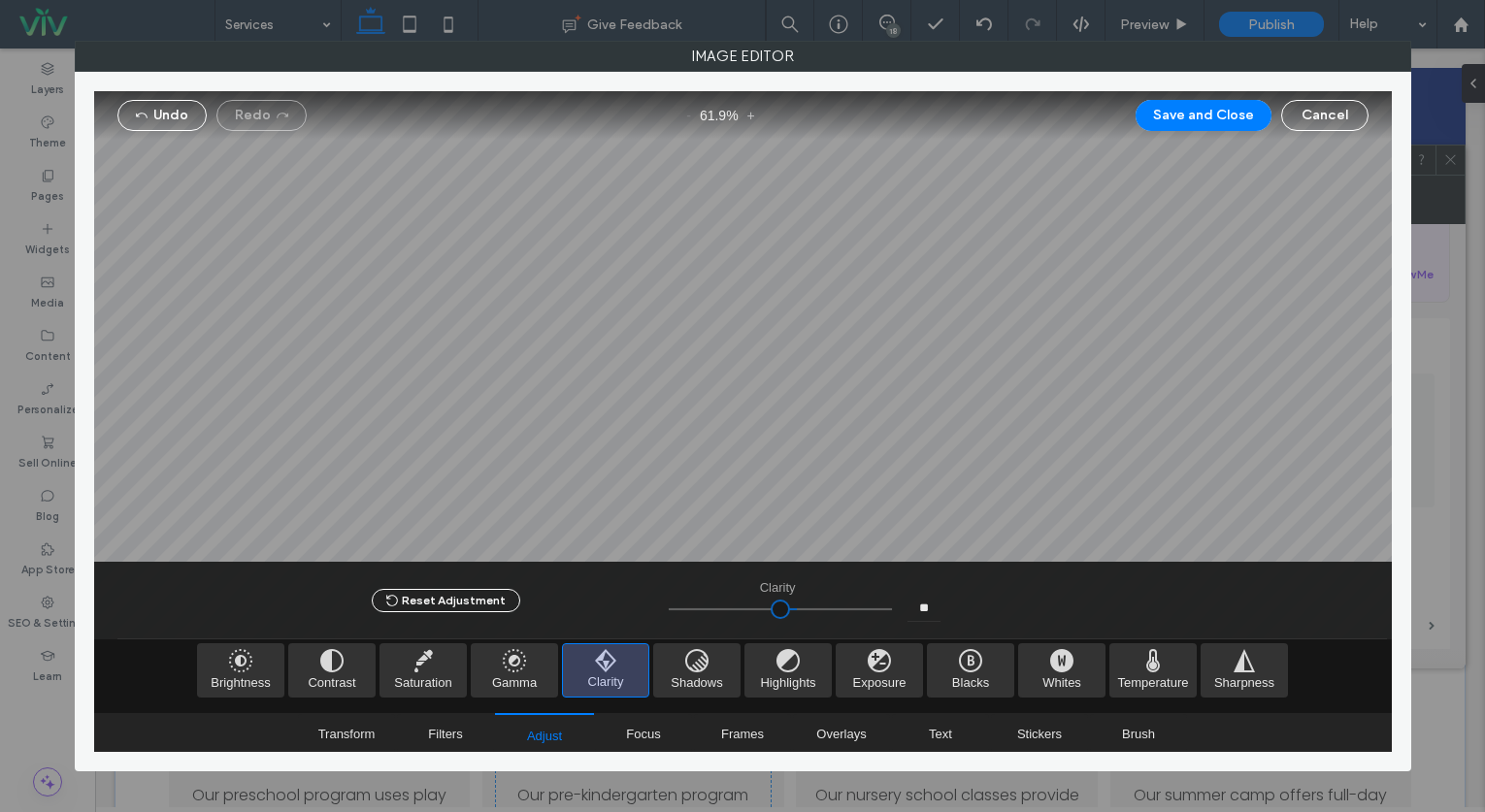 type on "****" 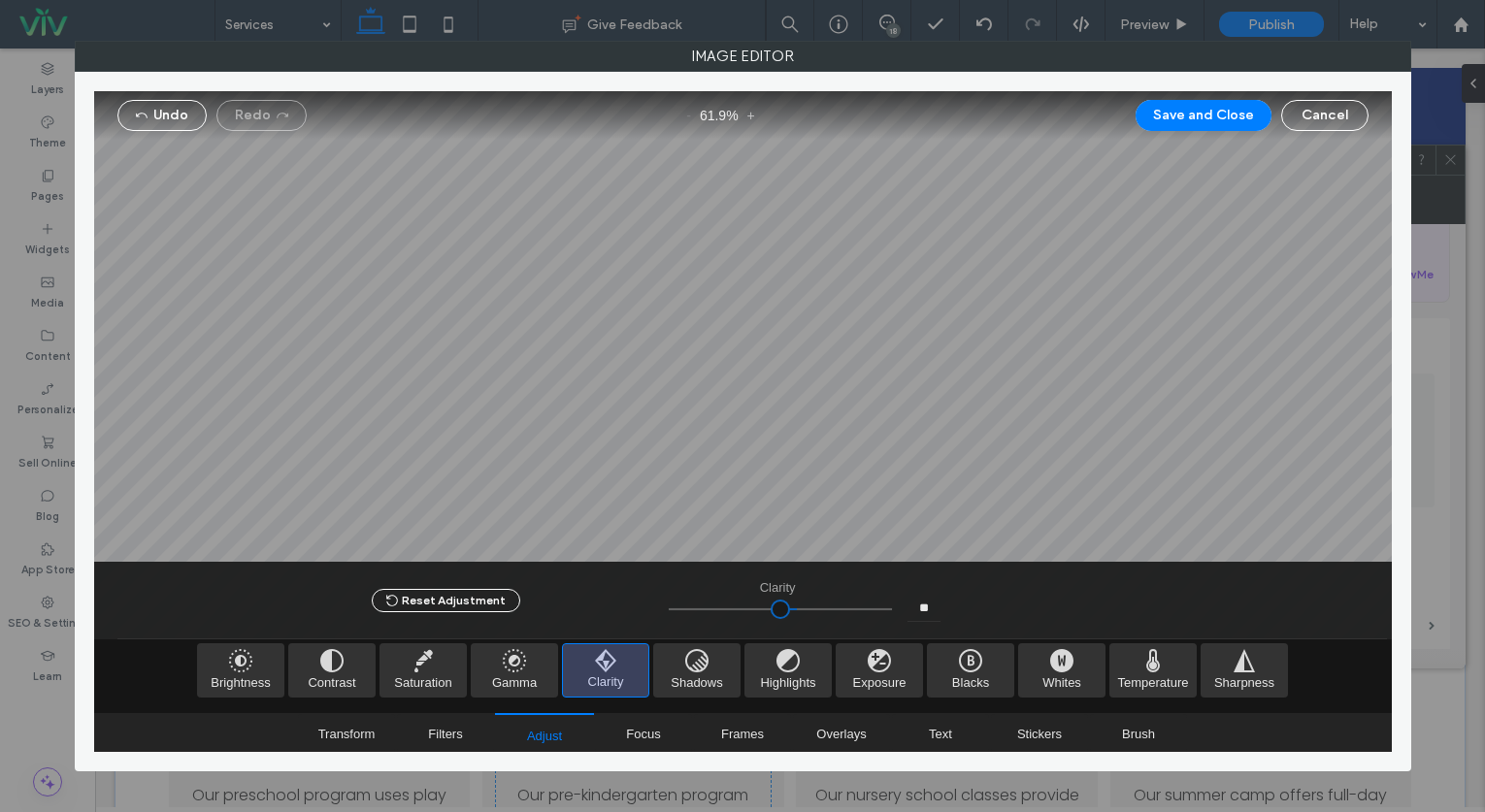 type on "**" 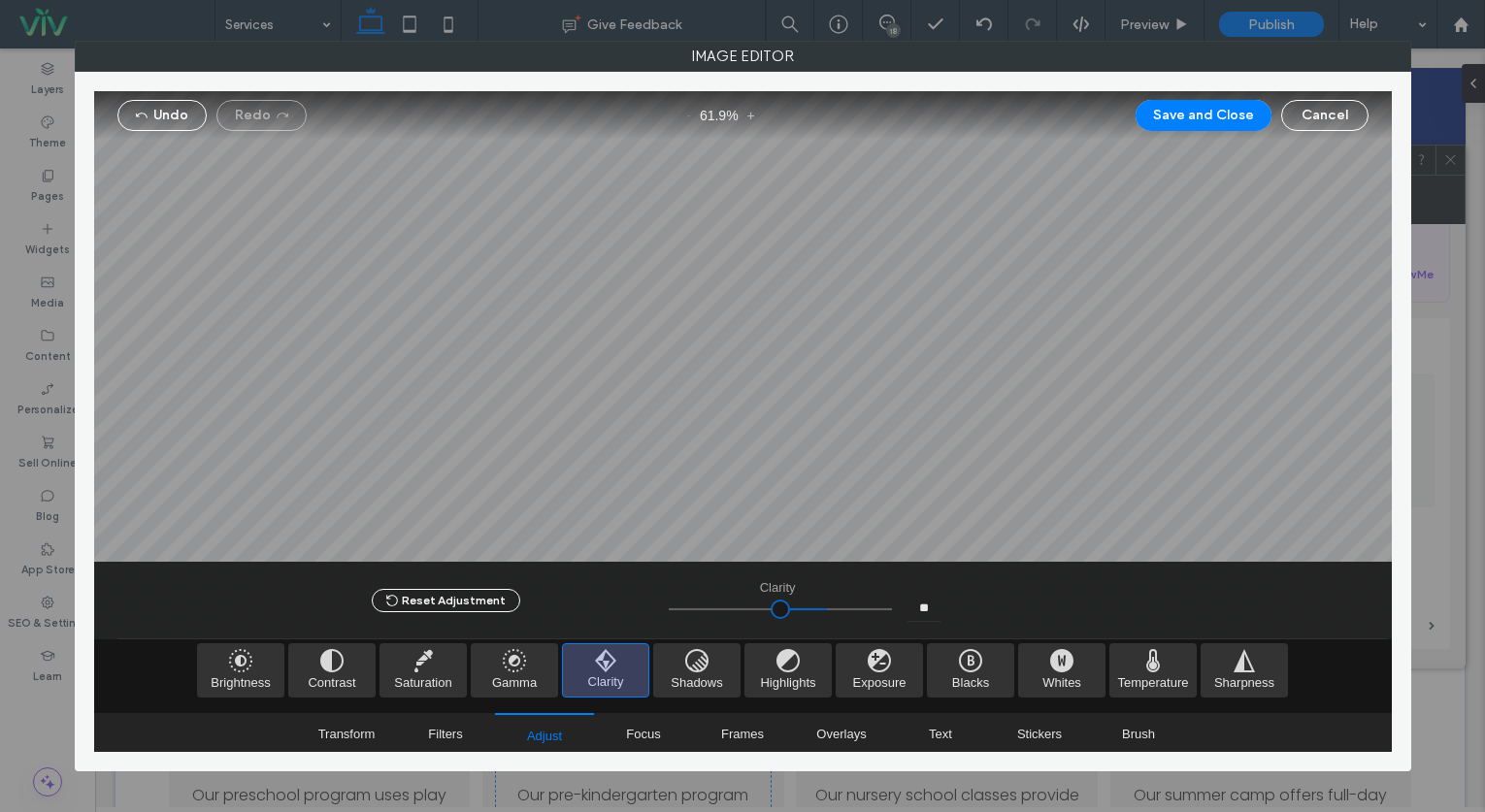 type on "****" 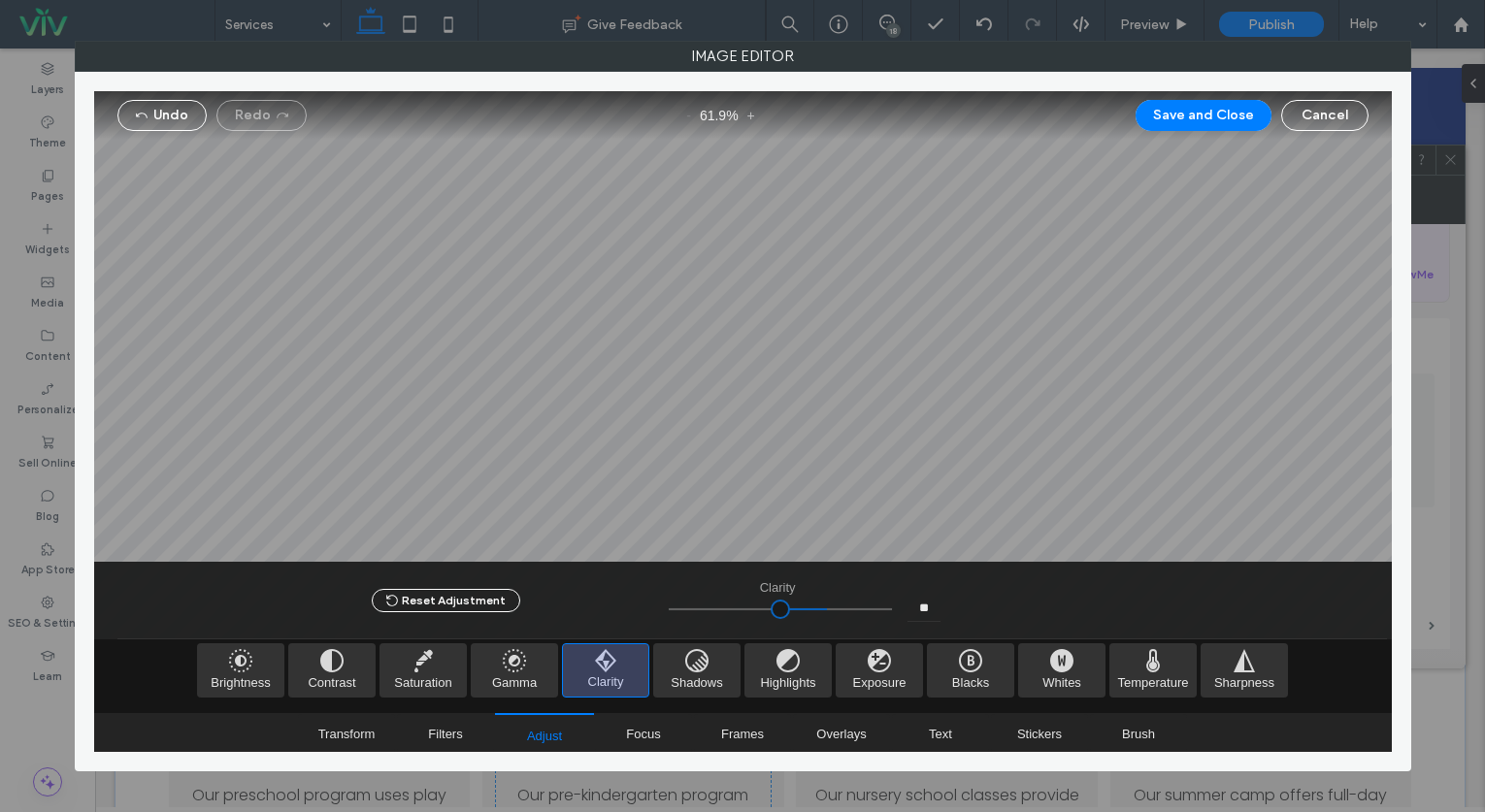type on "**" 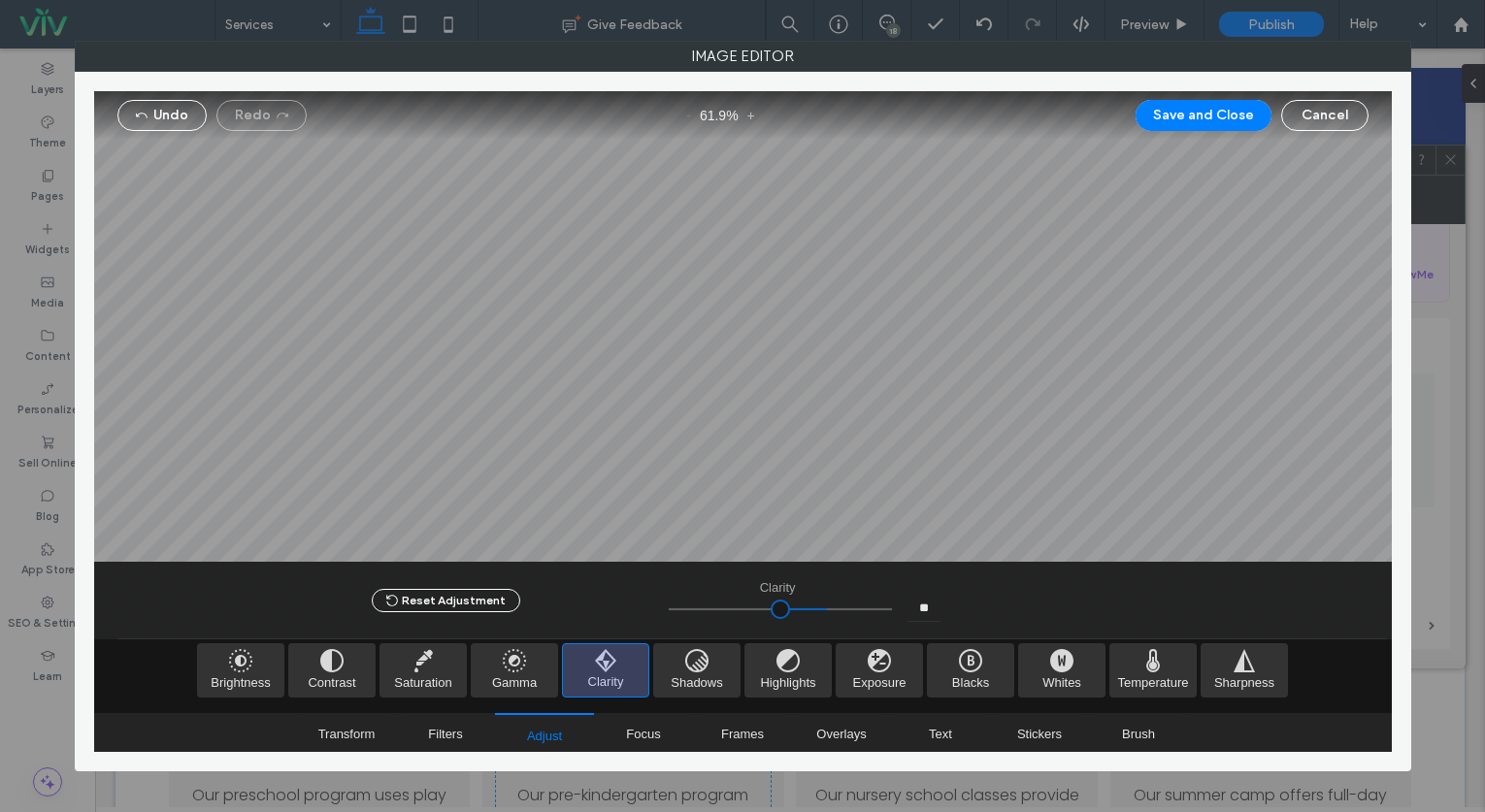type on "****" 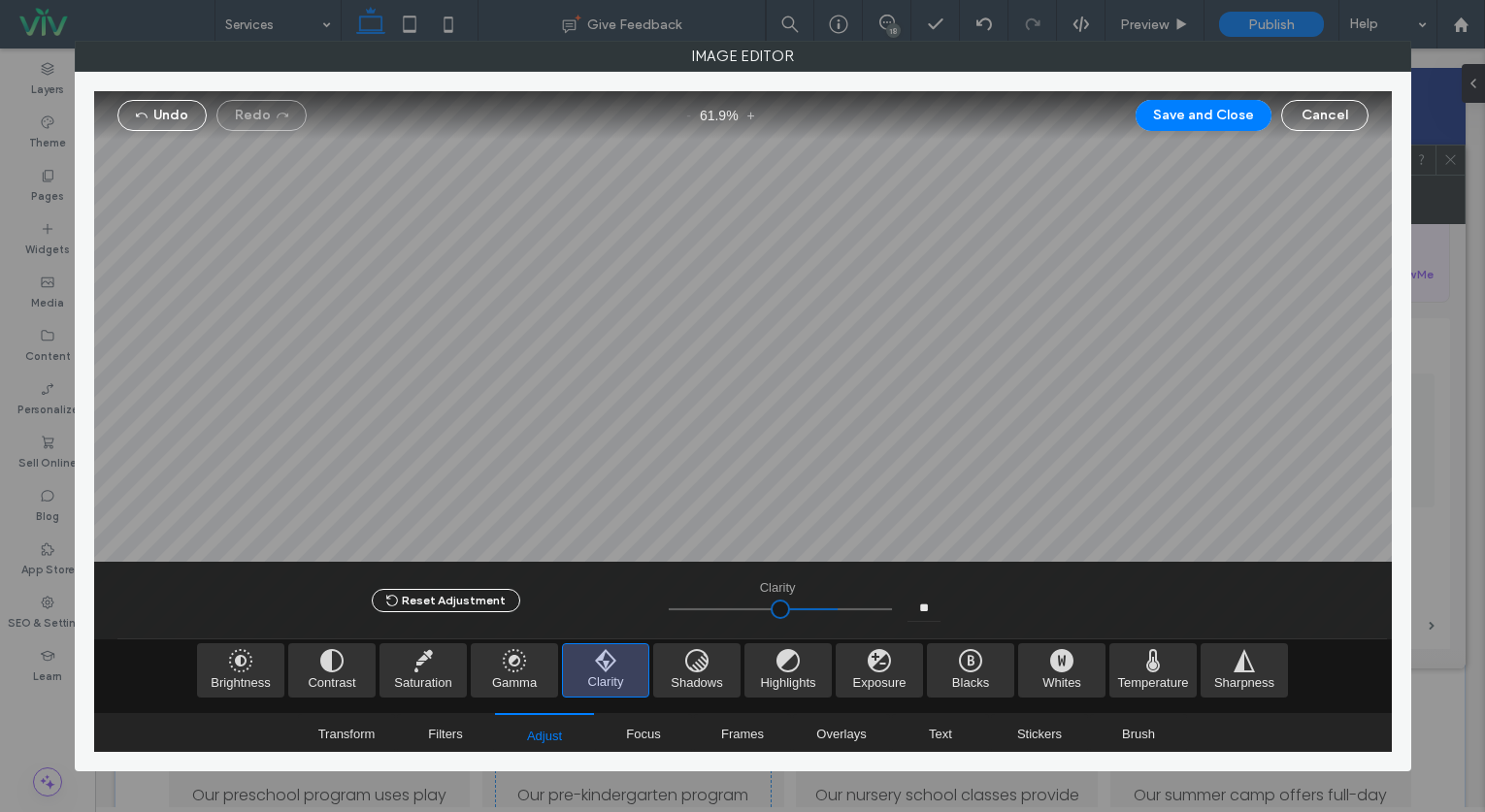 type on "****" 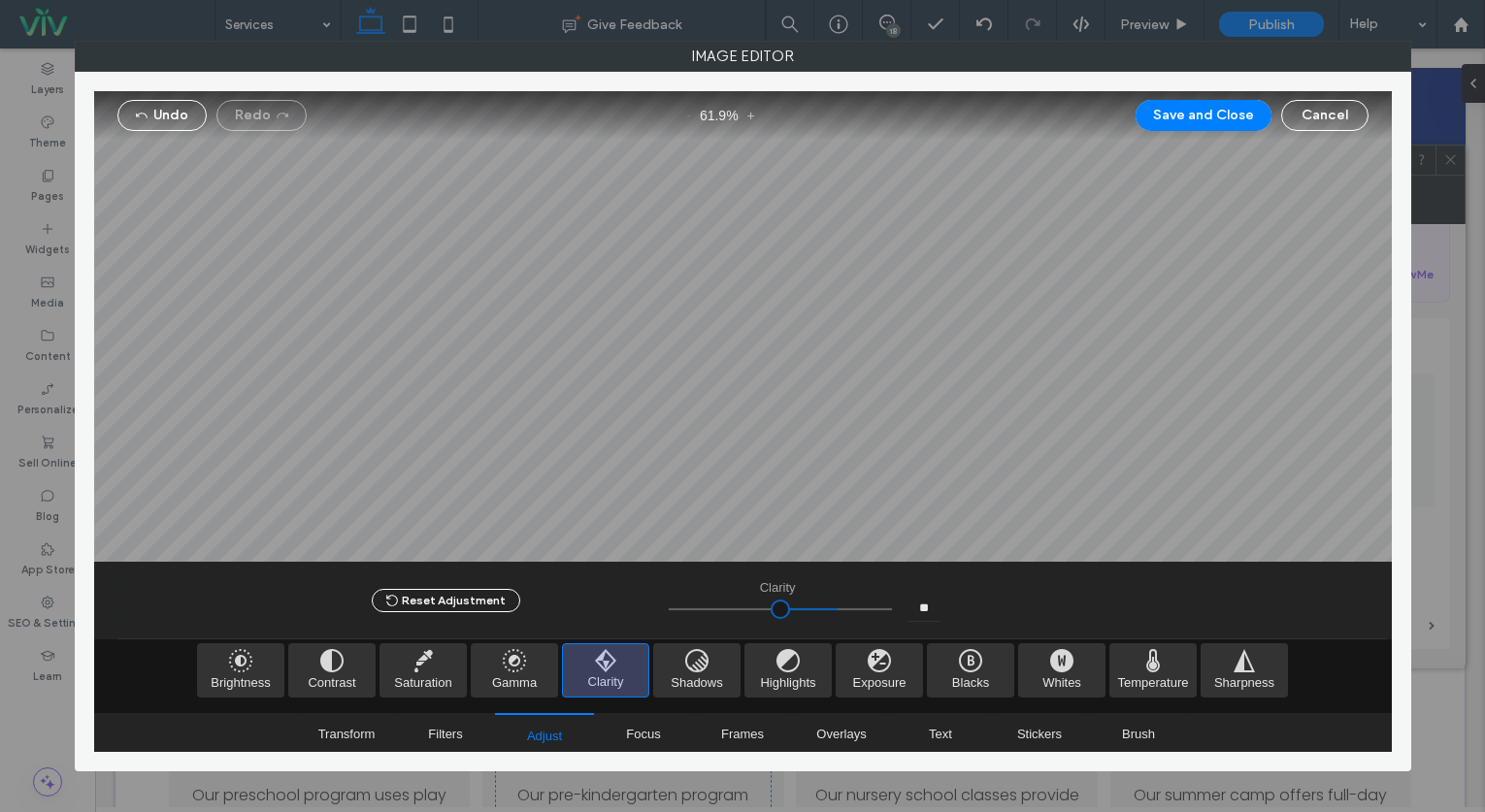 type on "**" 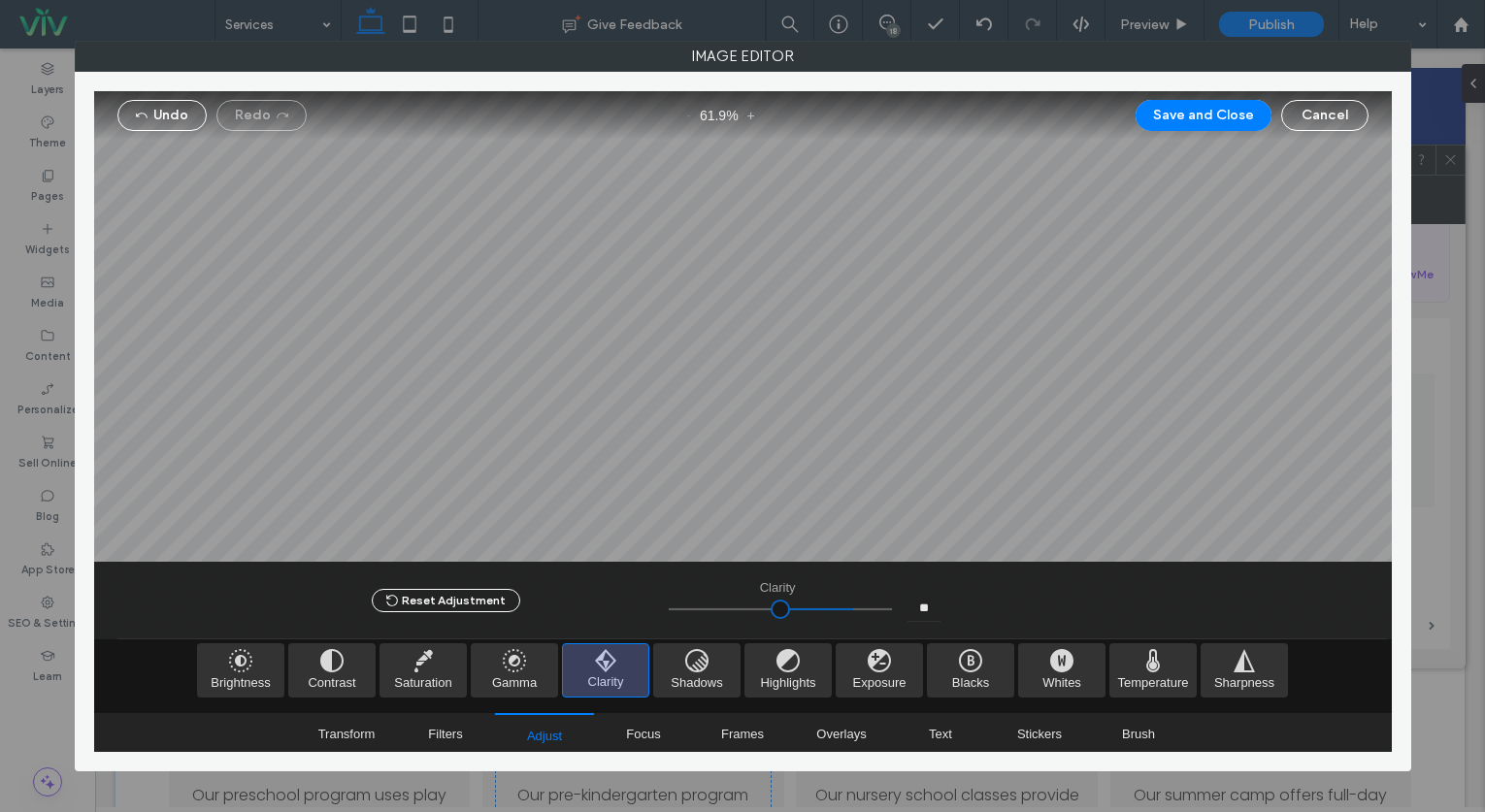 drag, startPoint x: 781, startPoint y: 612, endPoint x: 843, endPoint y: 615, distance: 62.072538 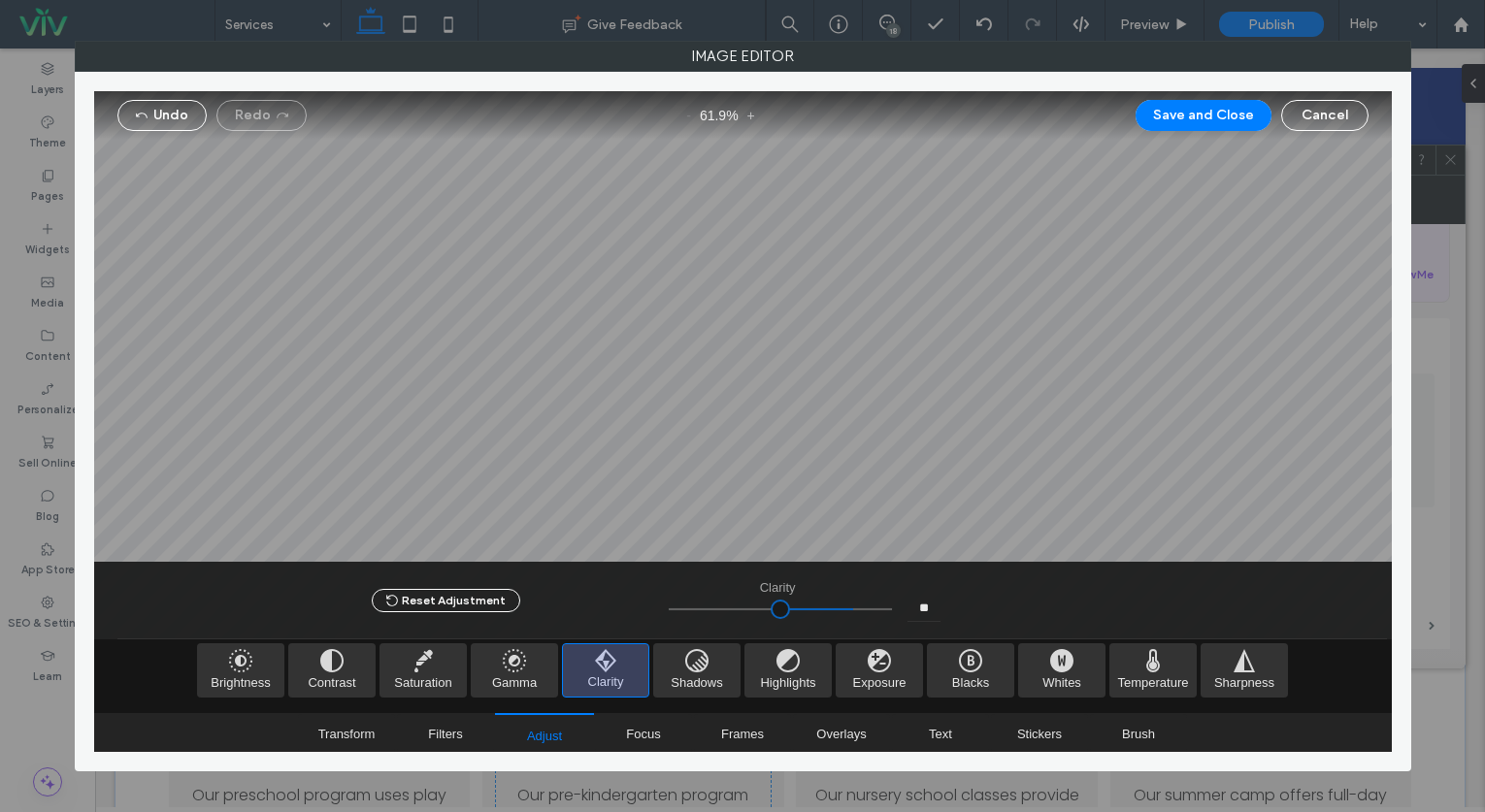 type on "****" 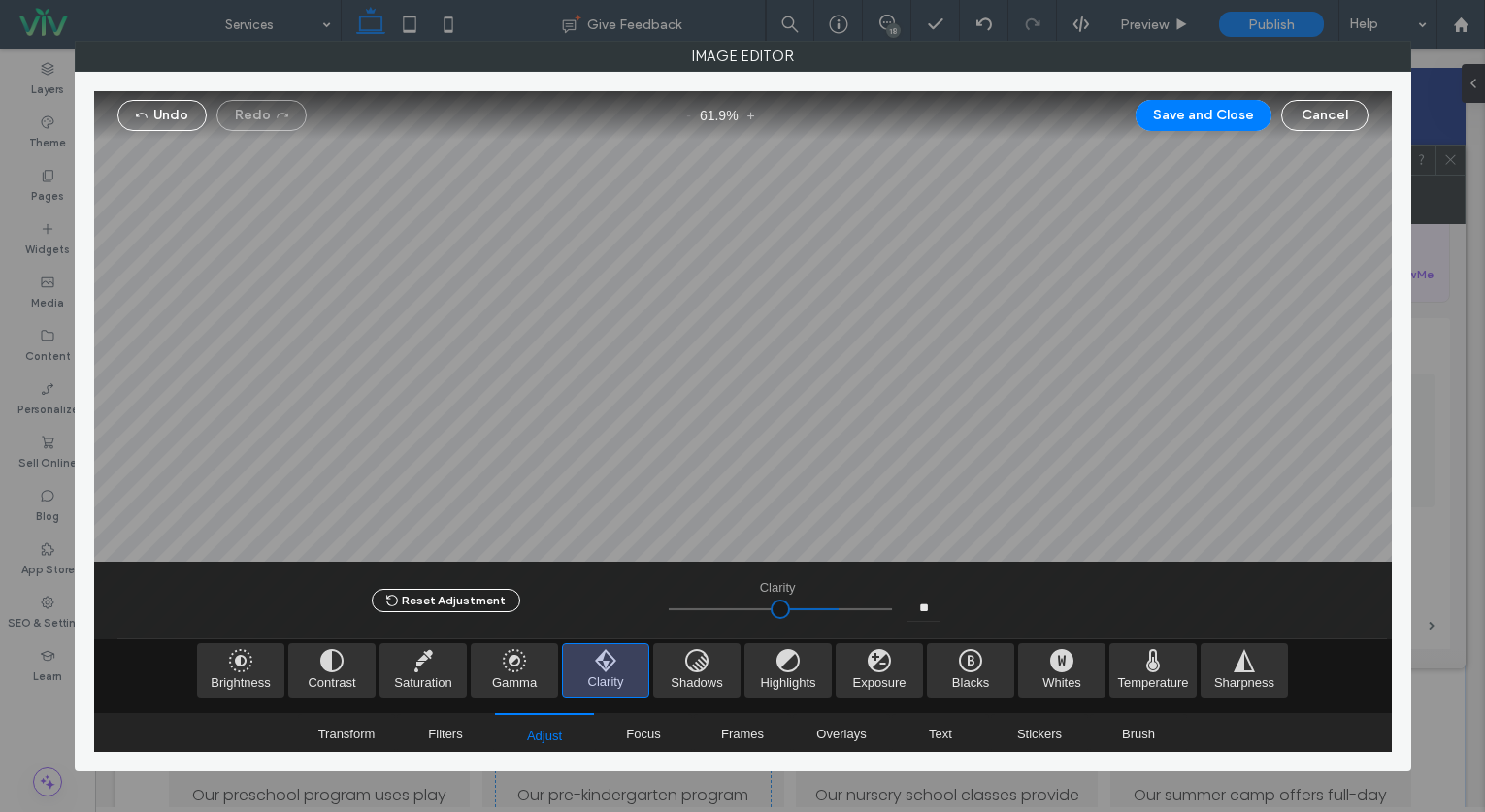 type on "****" 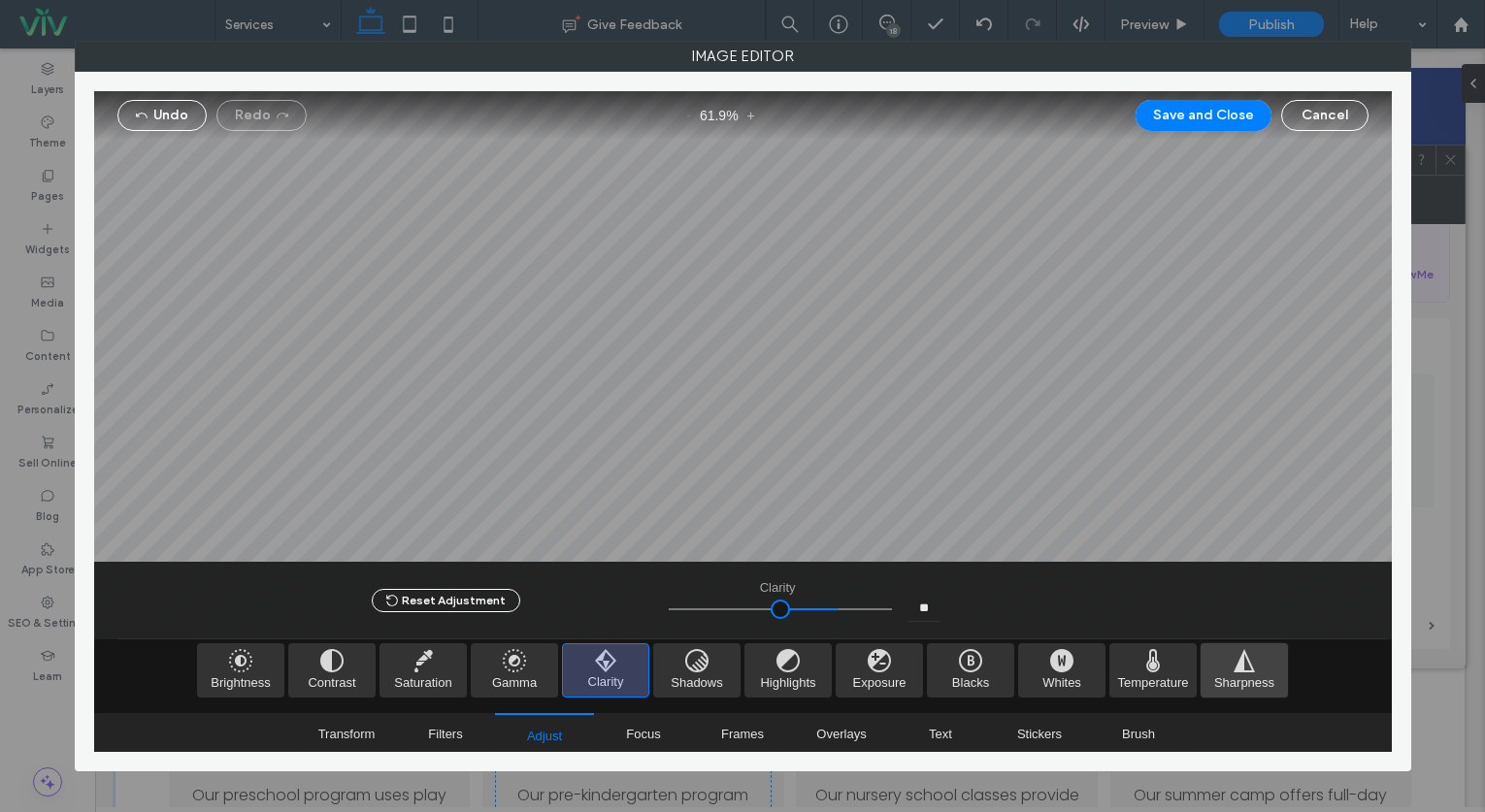 click at bounding box center (1244, 670) 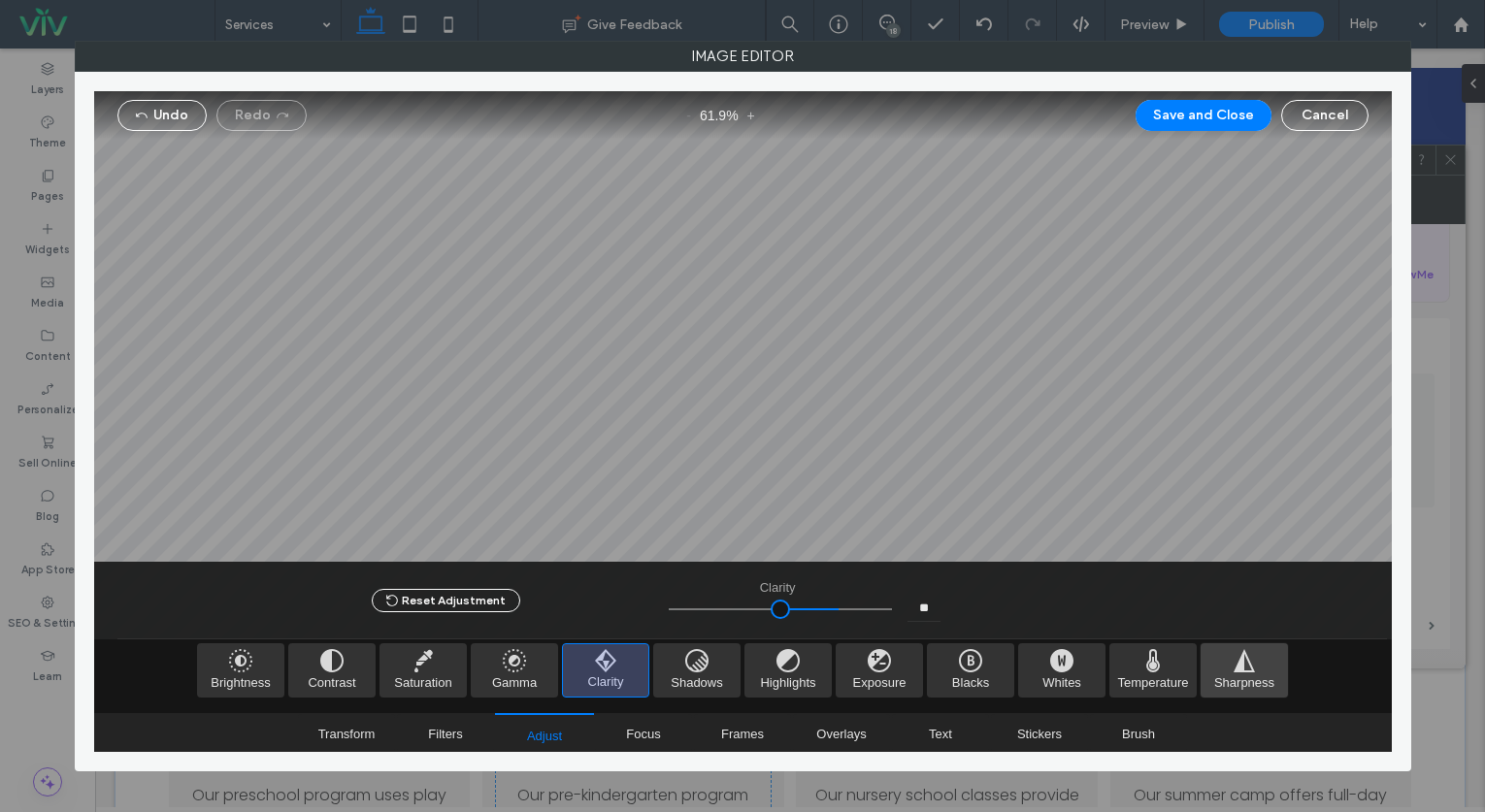 type on "*" 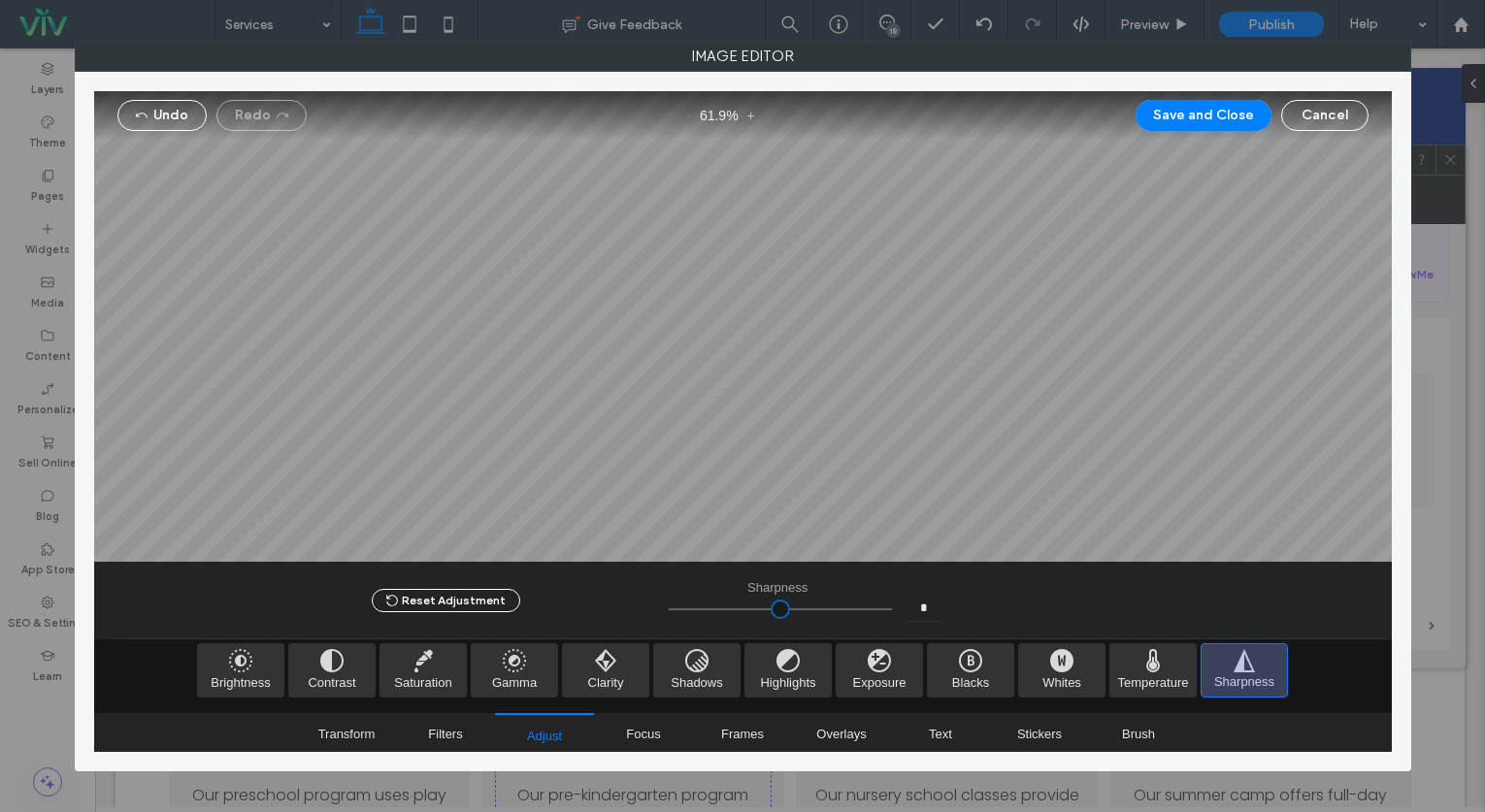 type on "****" 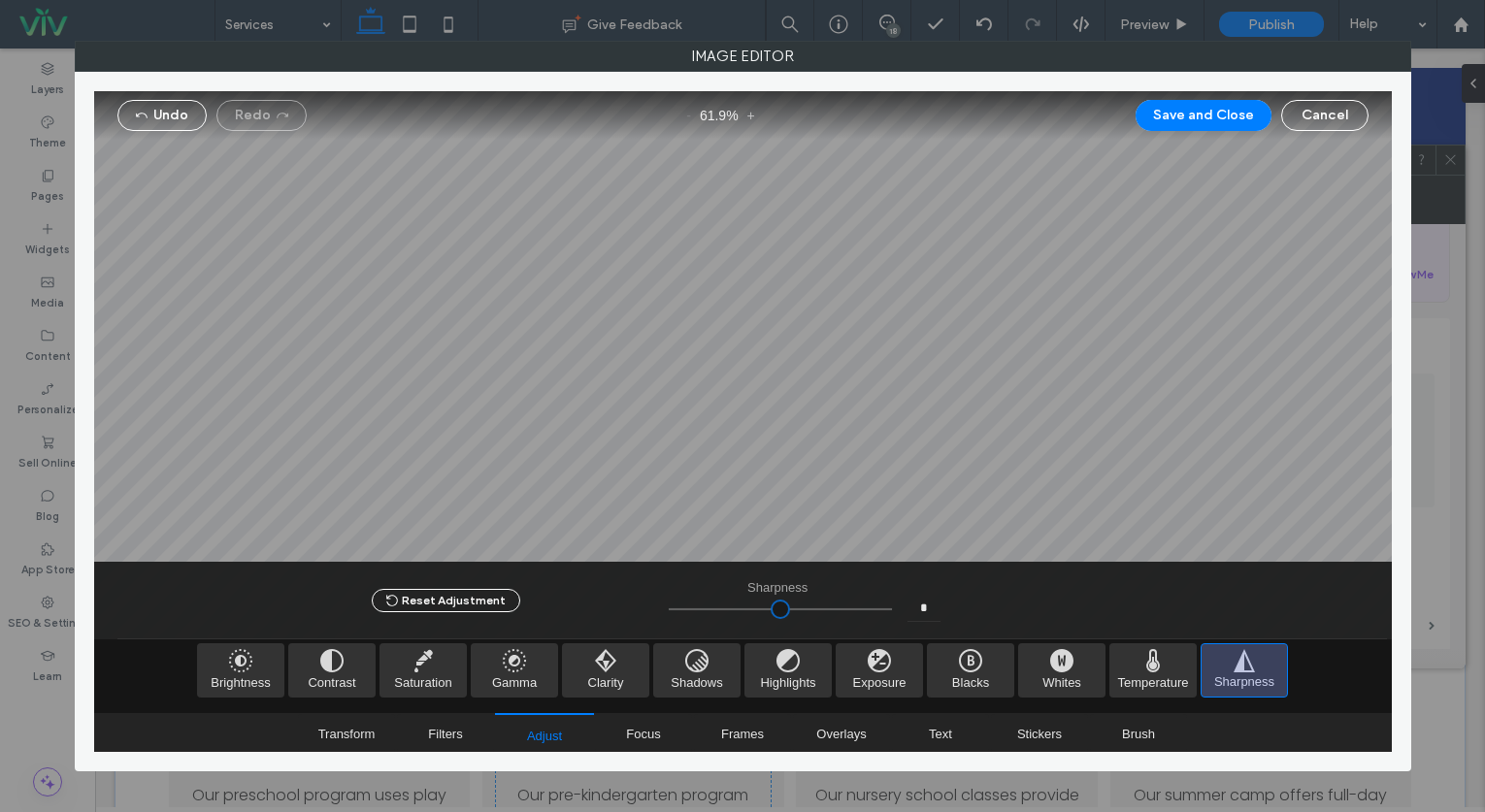 type on "*" 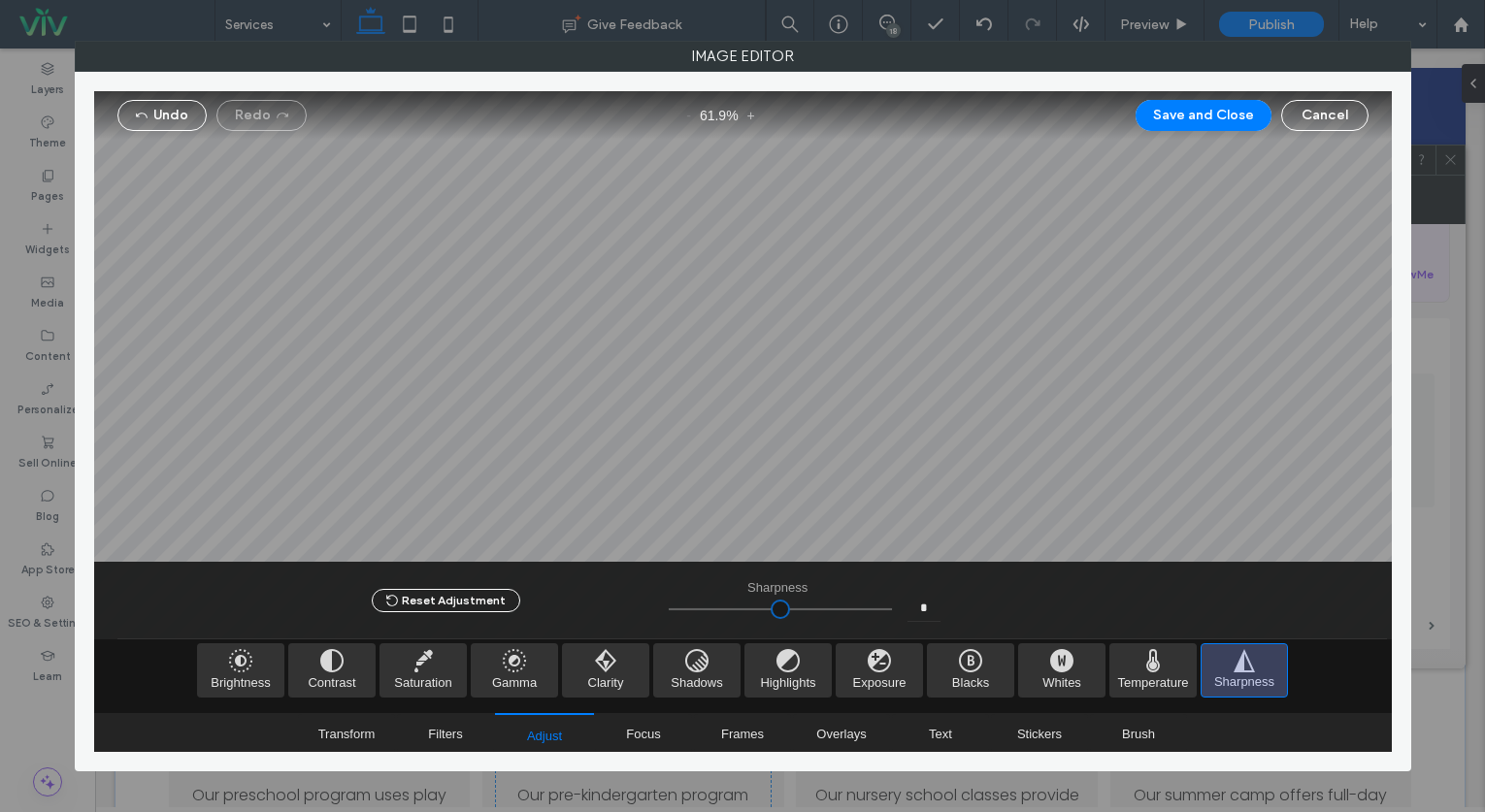 type on "***" 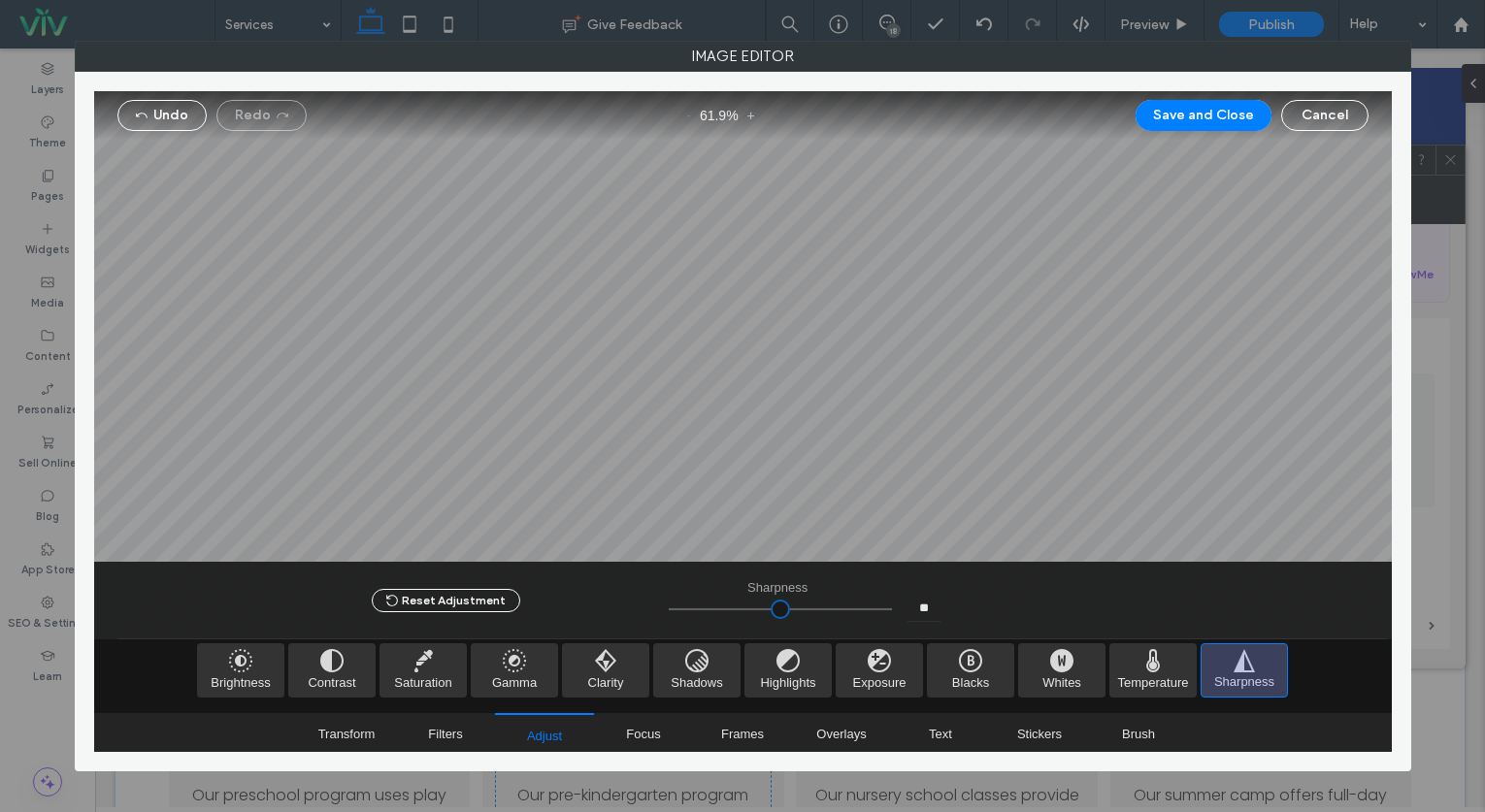 type on "****" 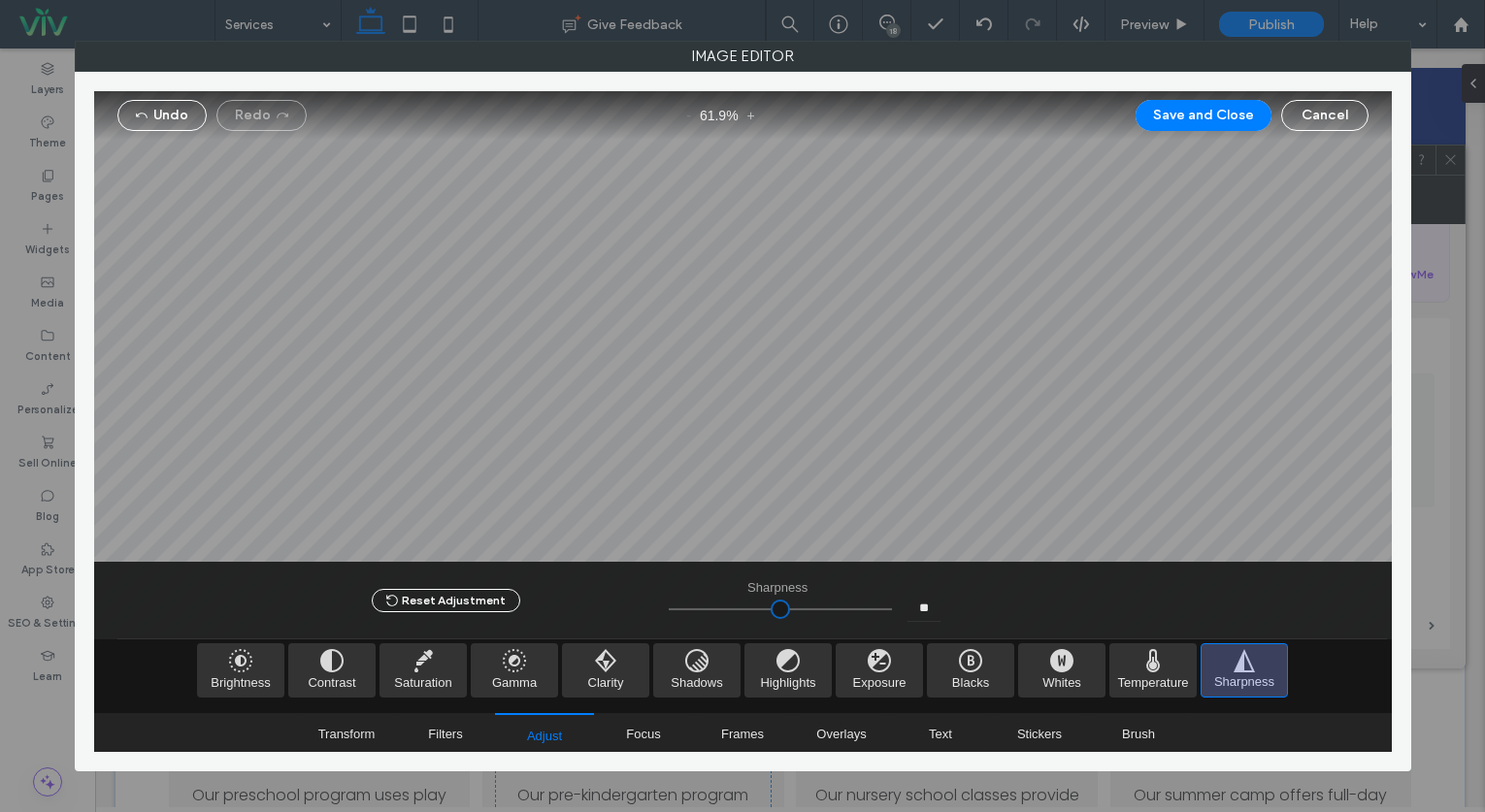 type on "****" 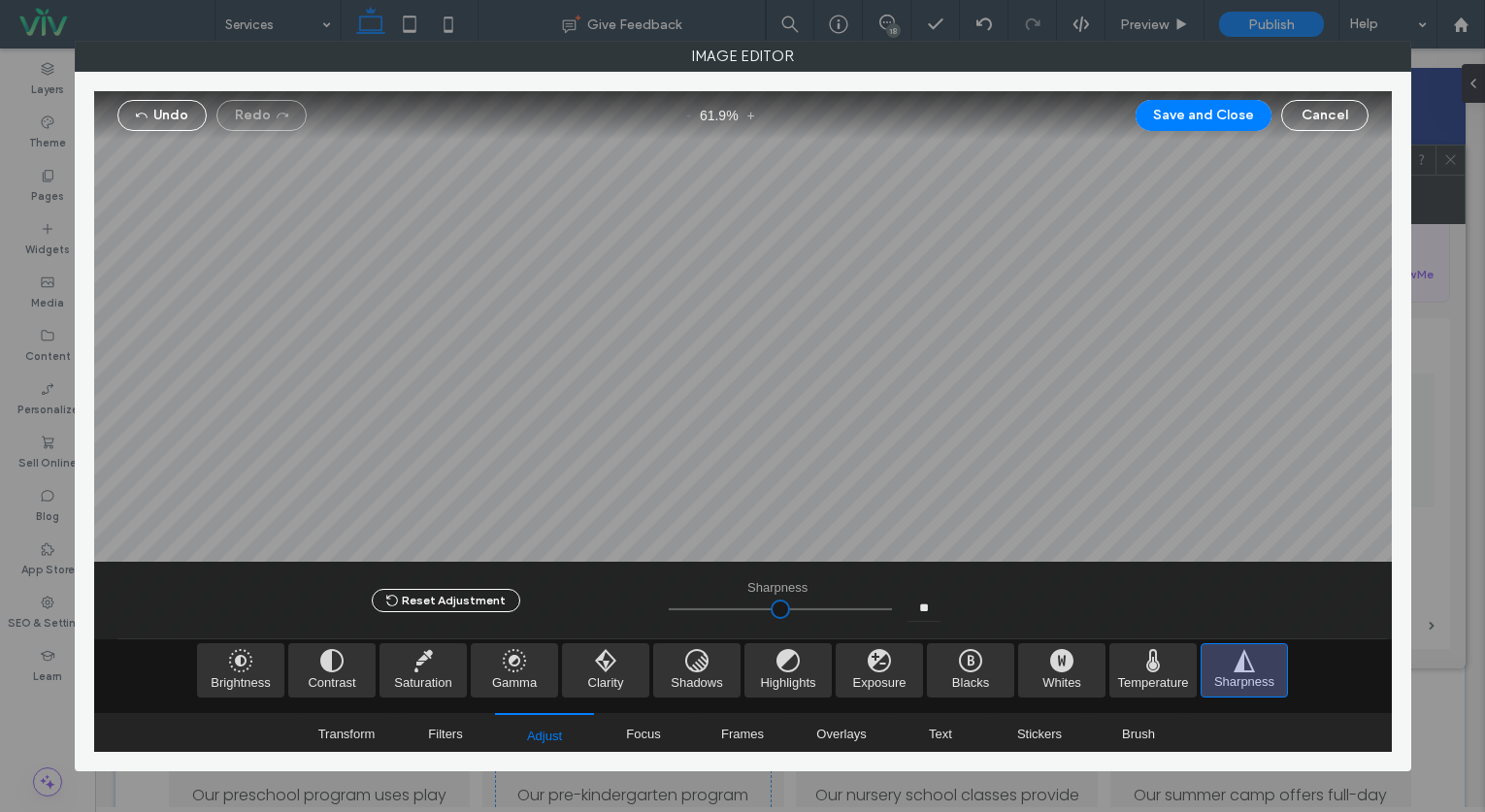 type on "**" 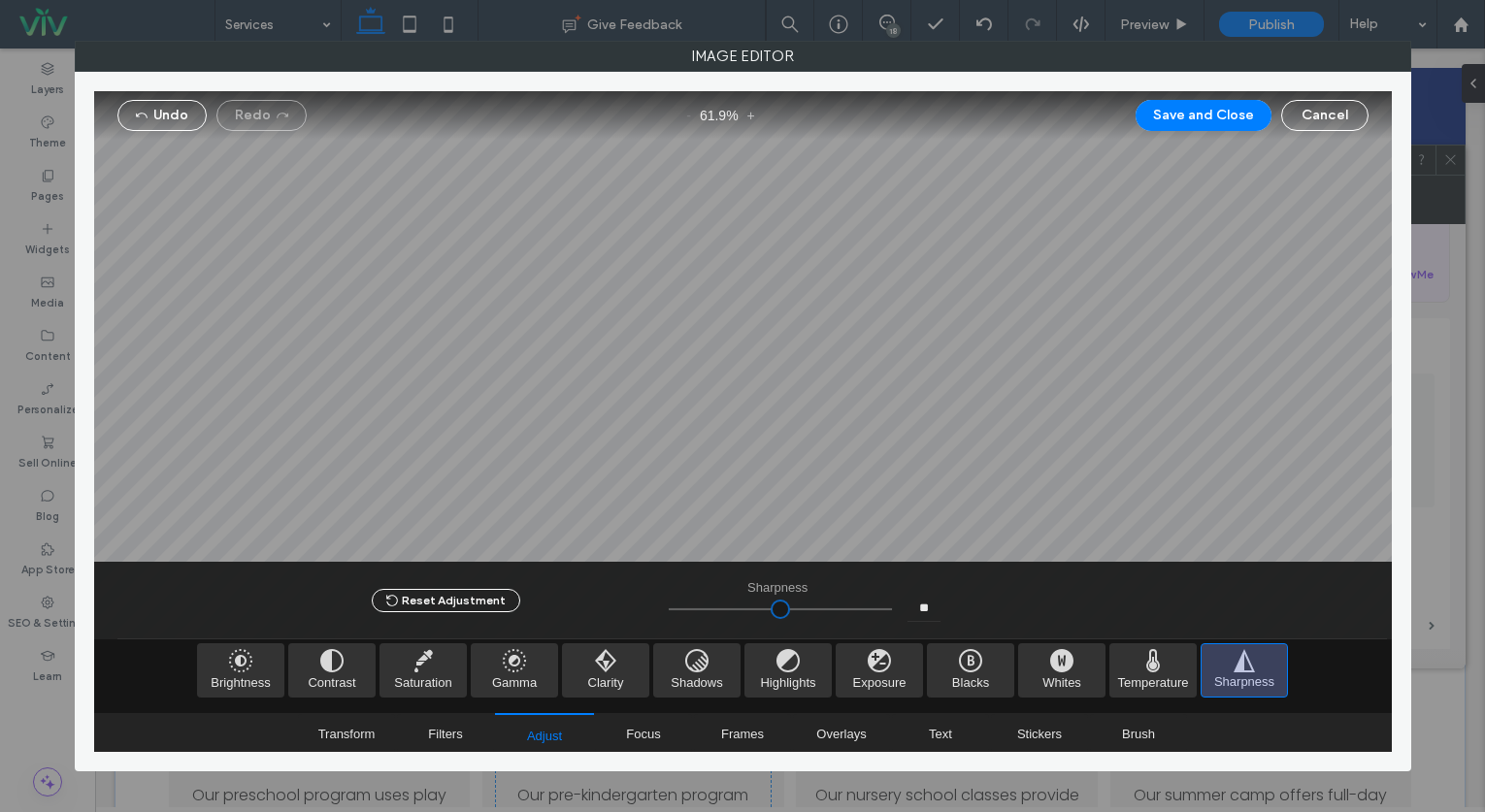type on "****" 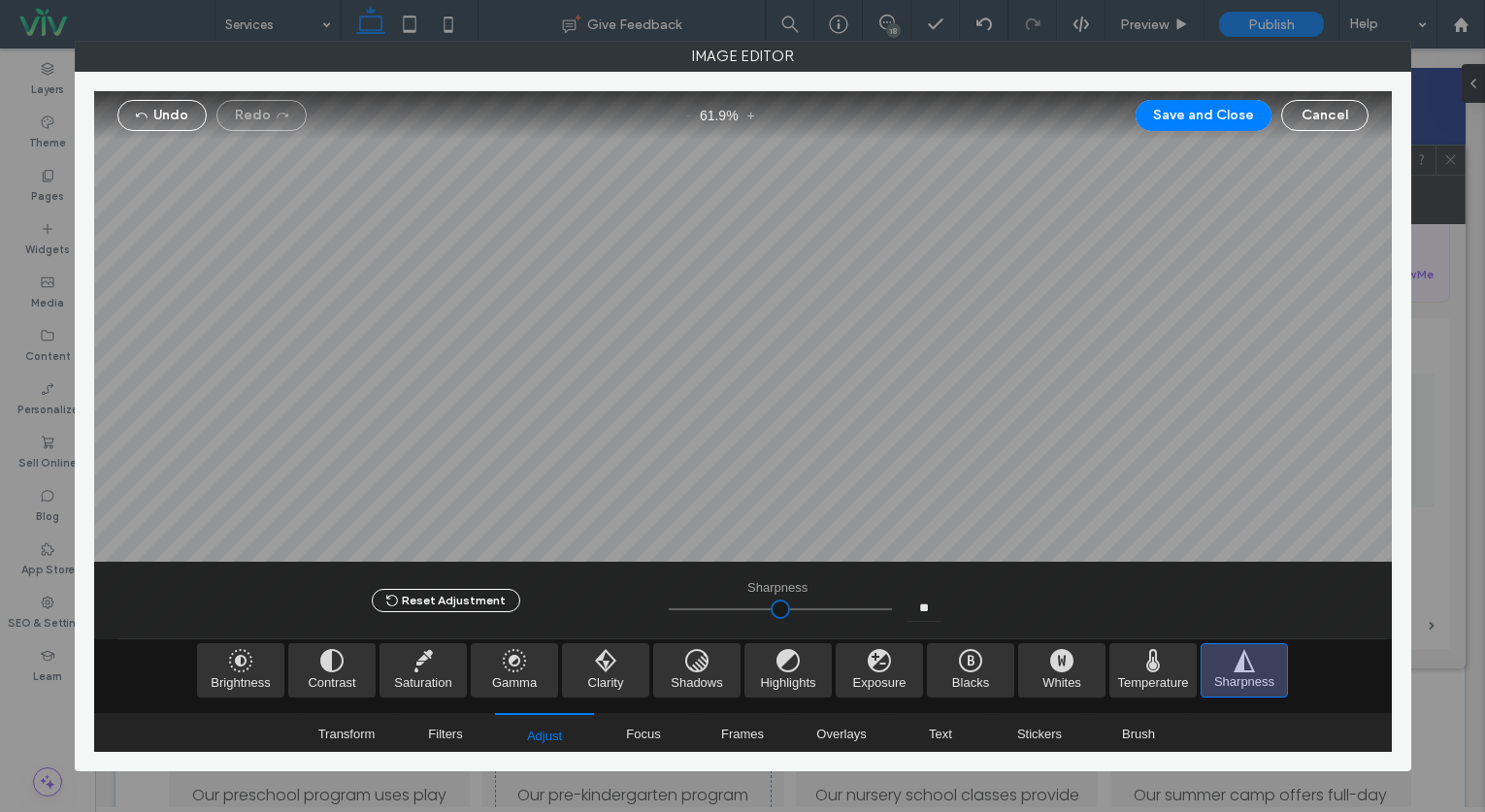 type on "**" 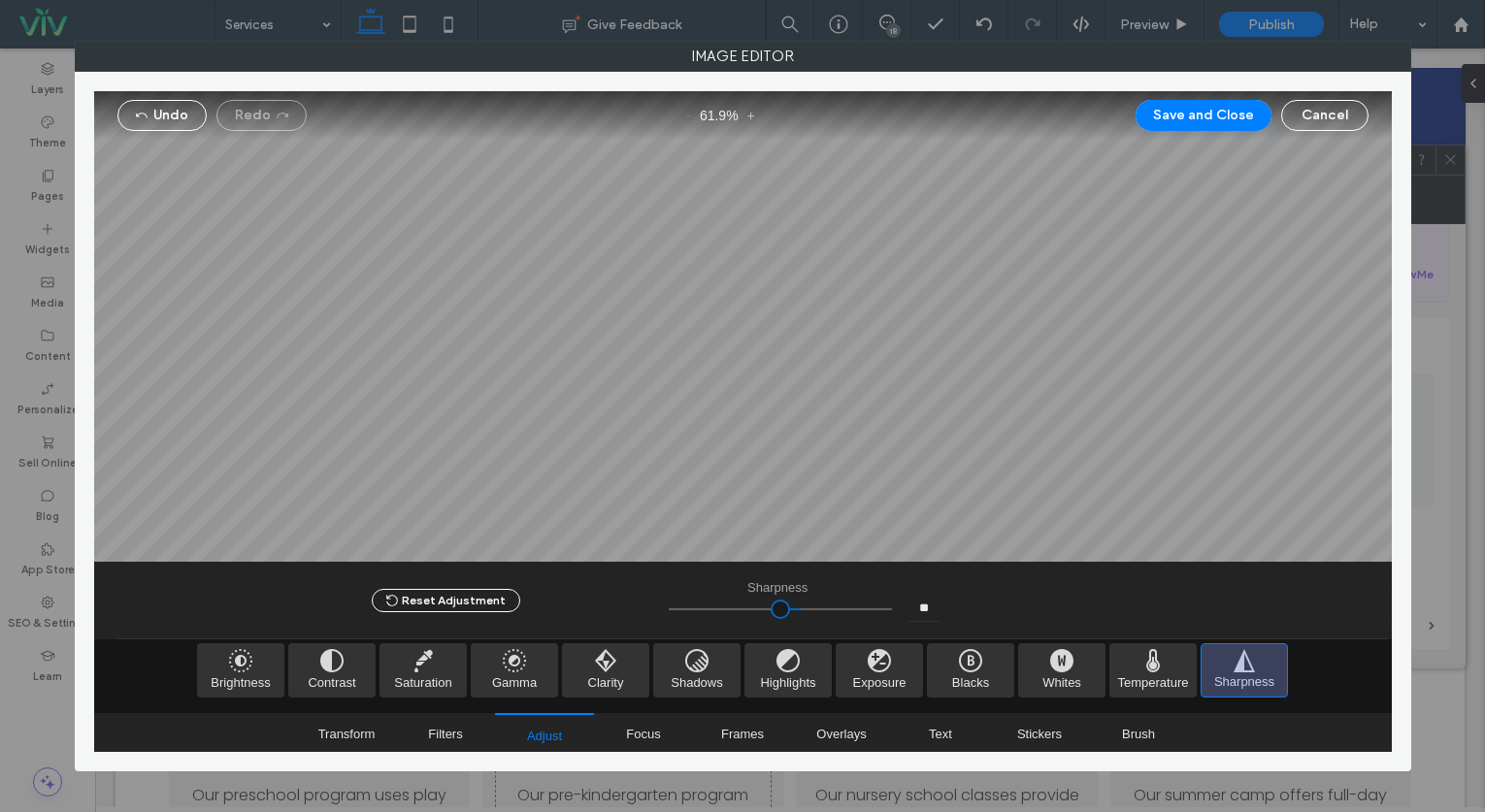 type on "****" 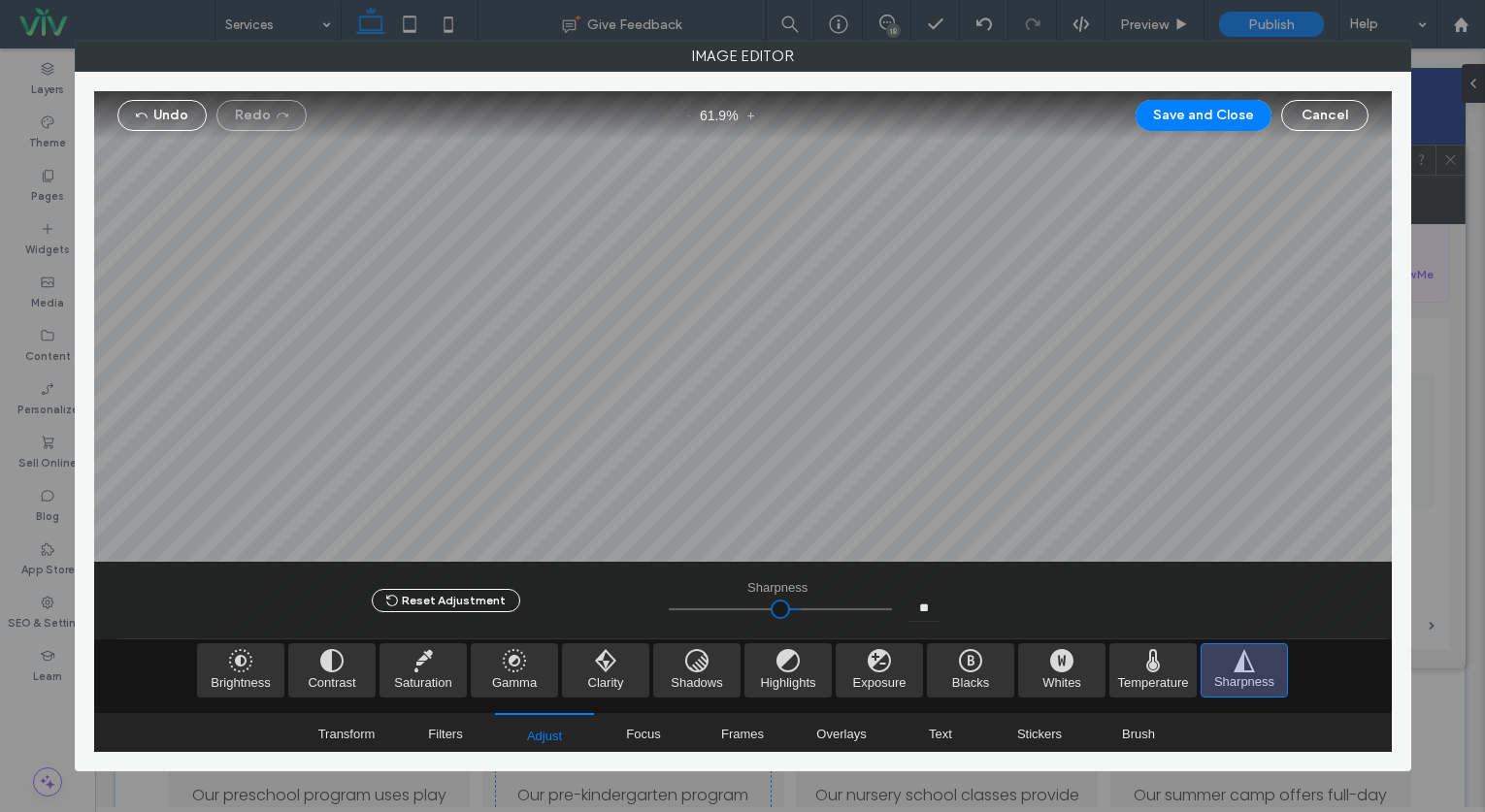 type on "**" 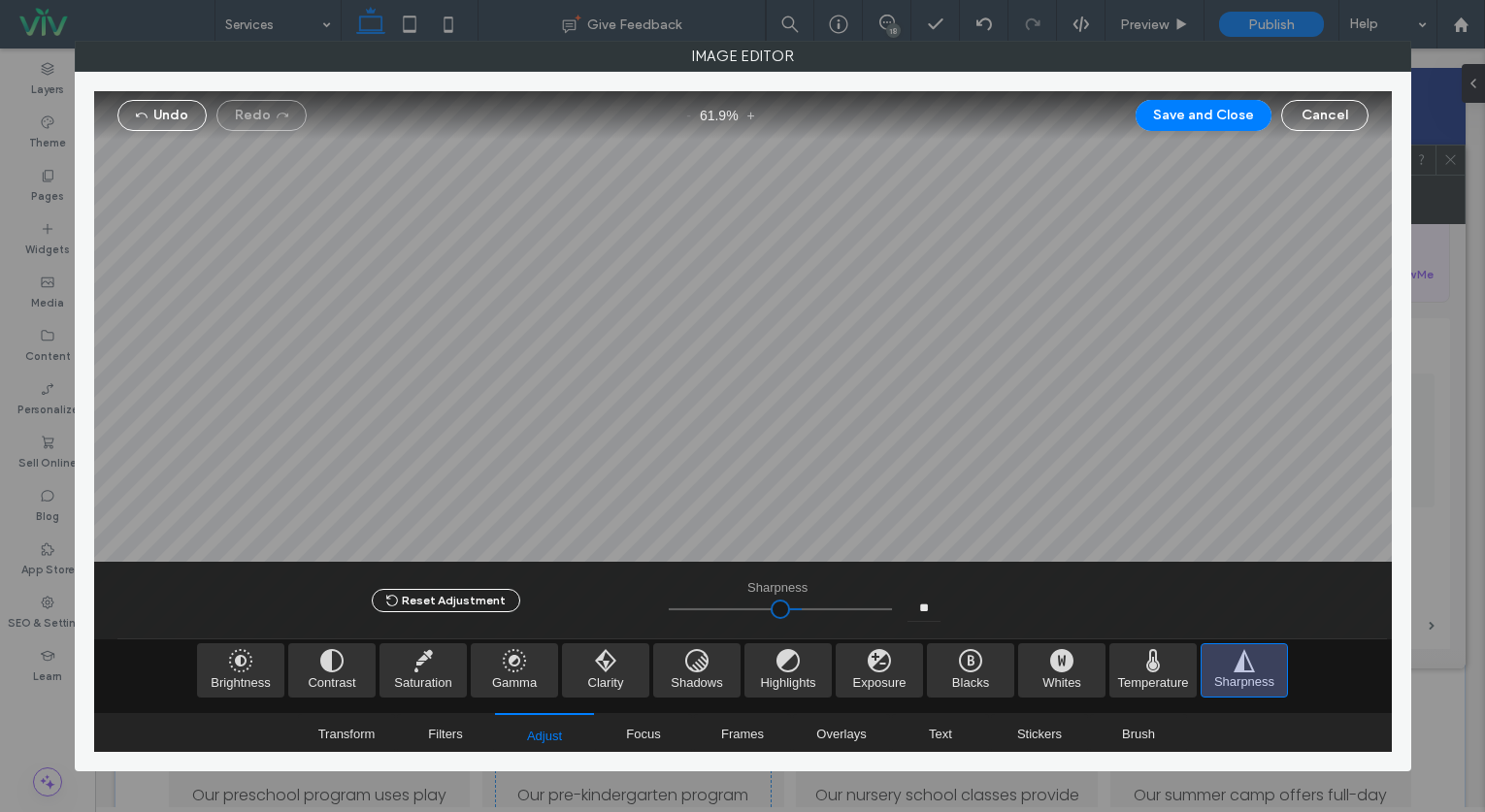 type on "****" 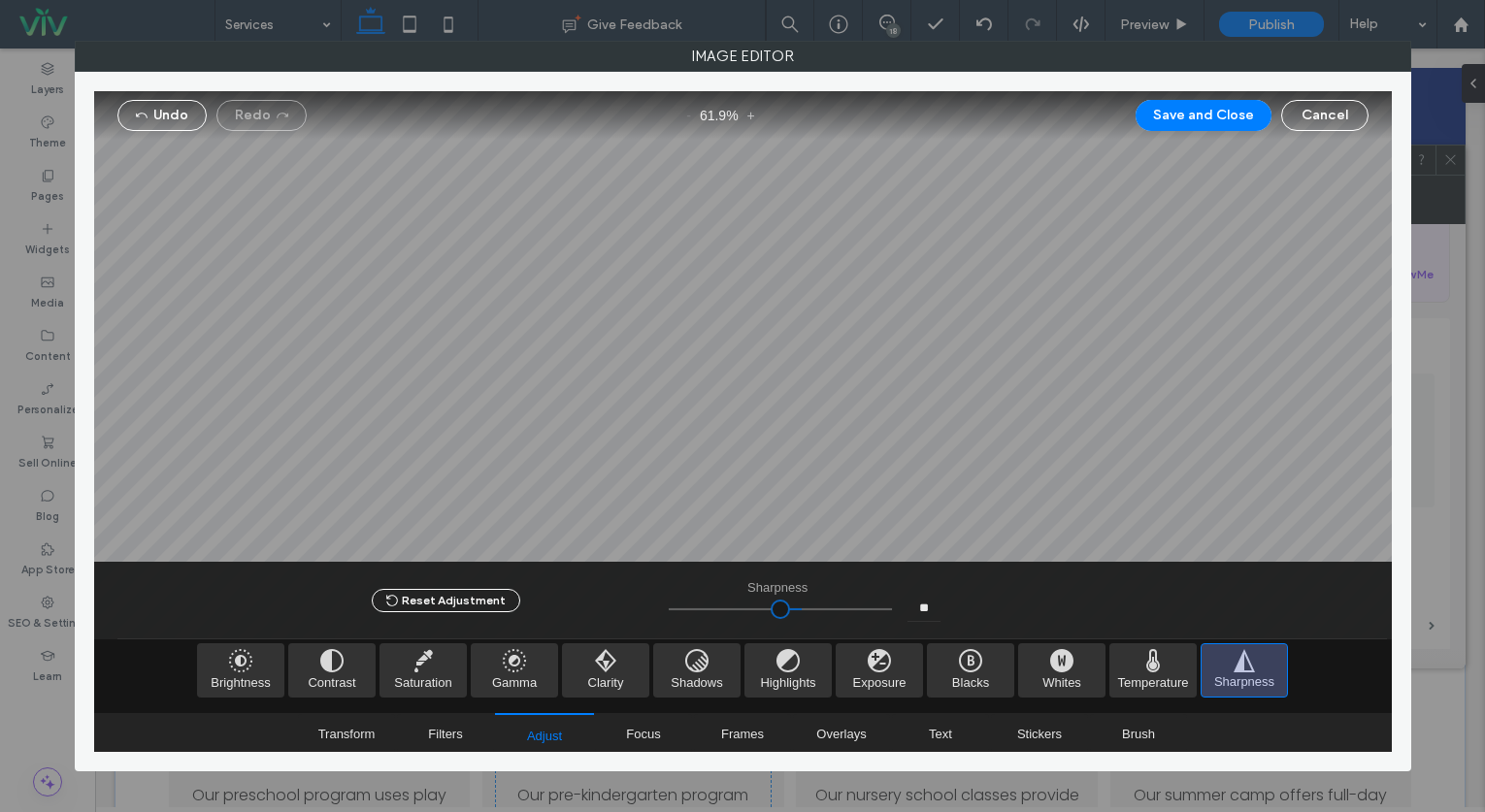 type on "****" 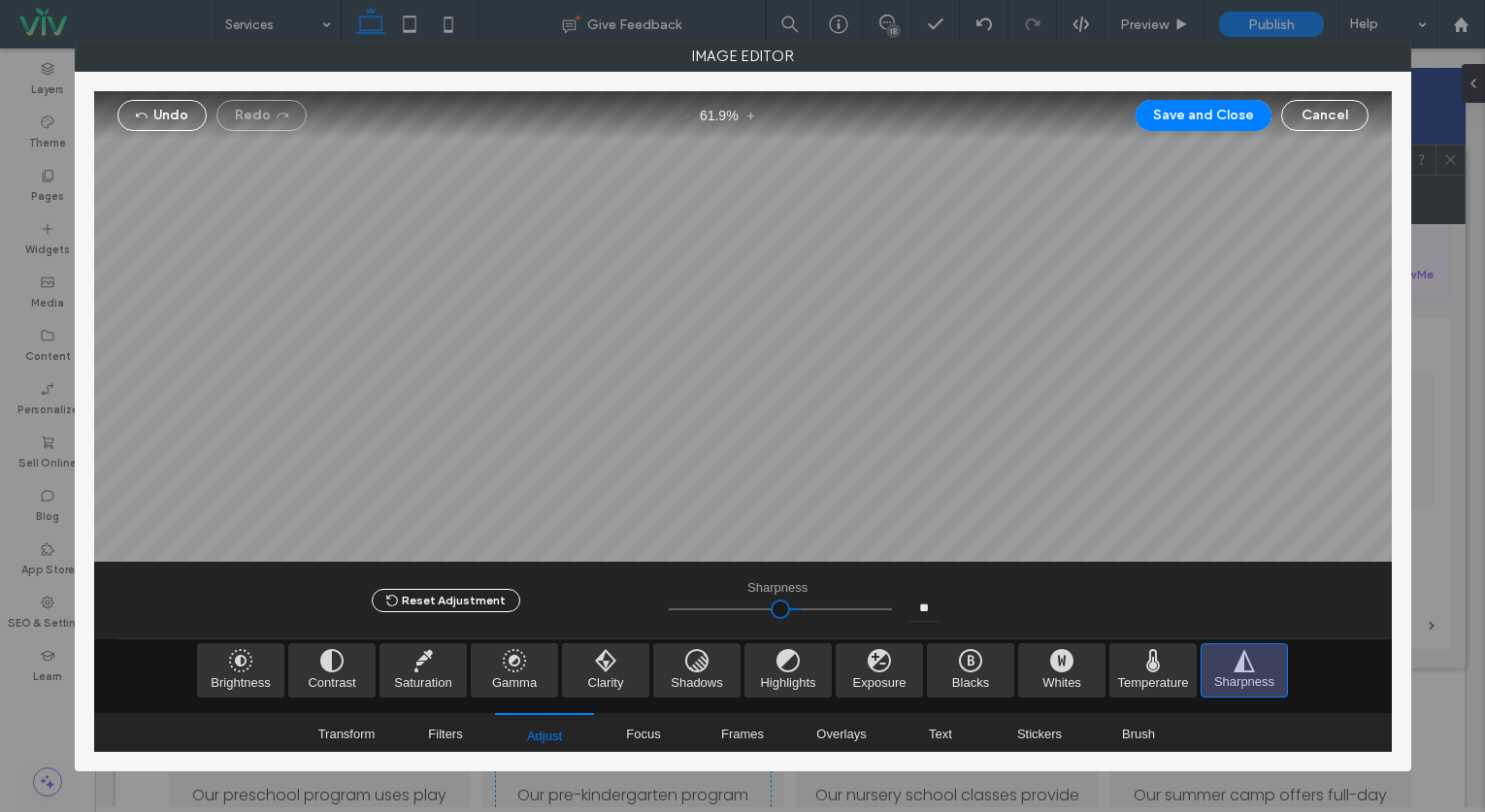 type on "****" 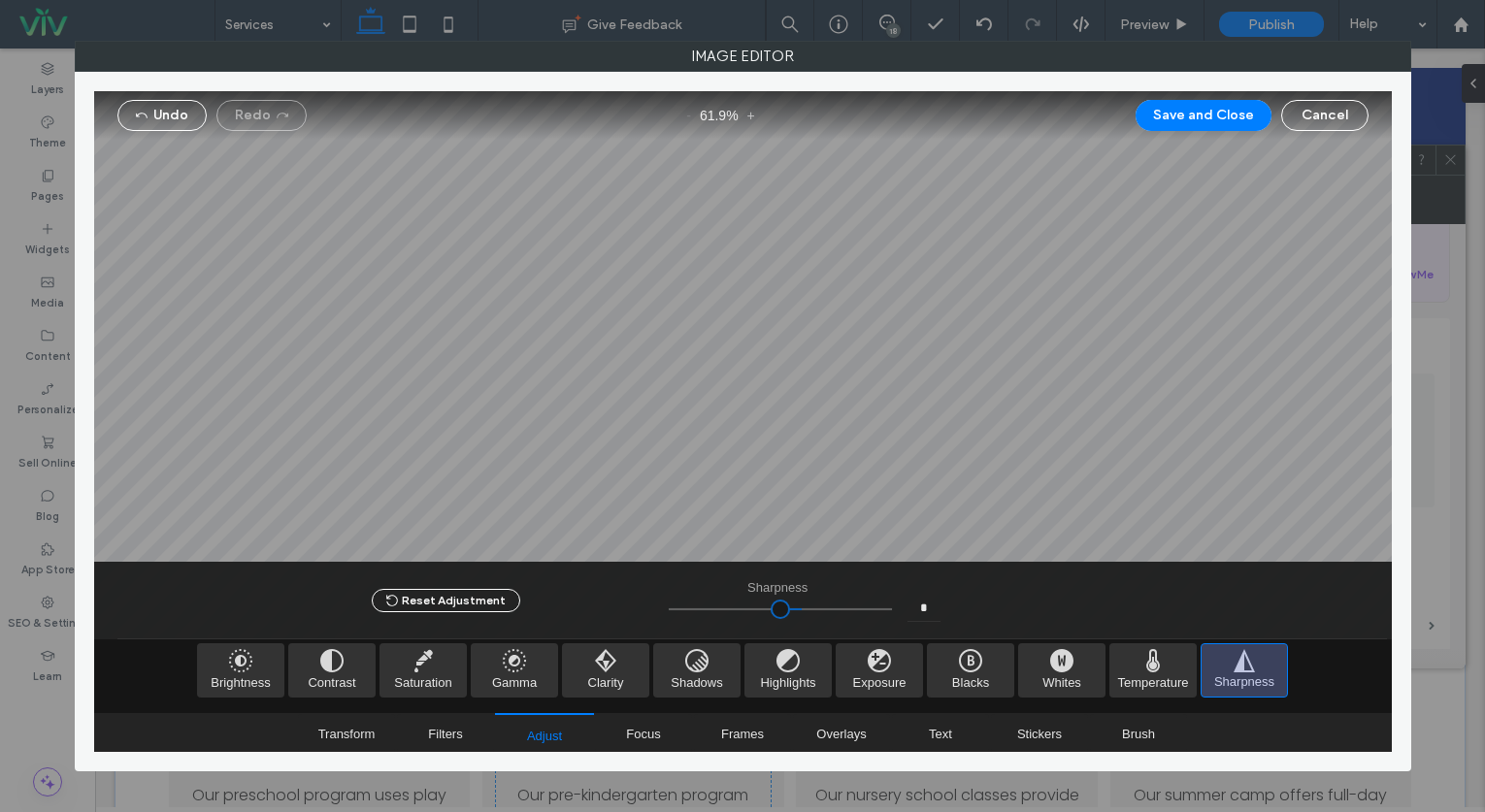 type on "*****" 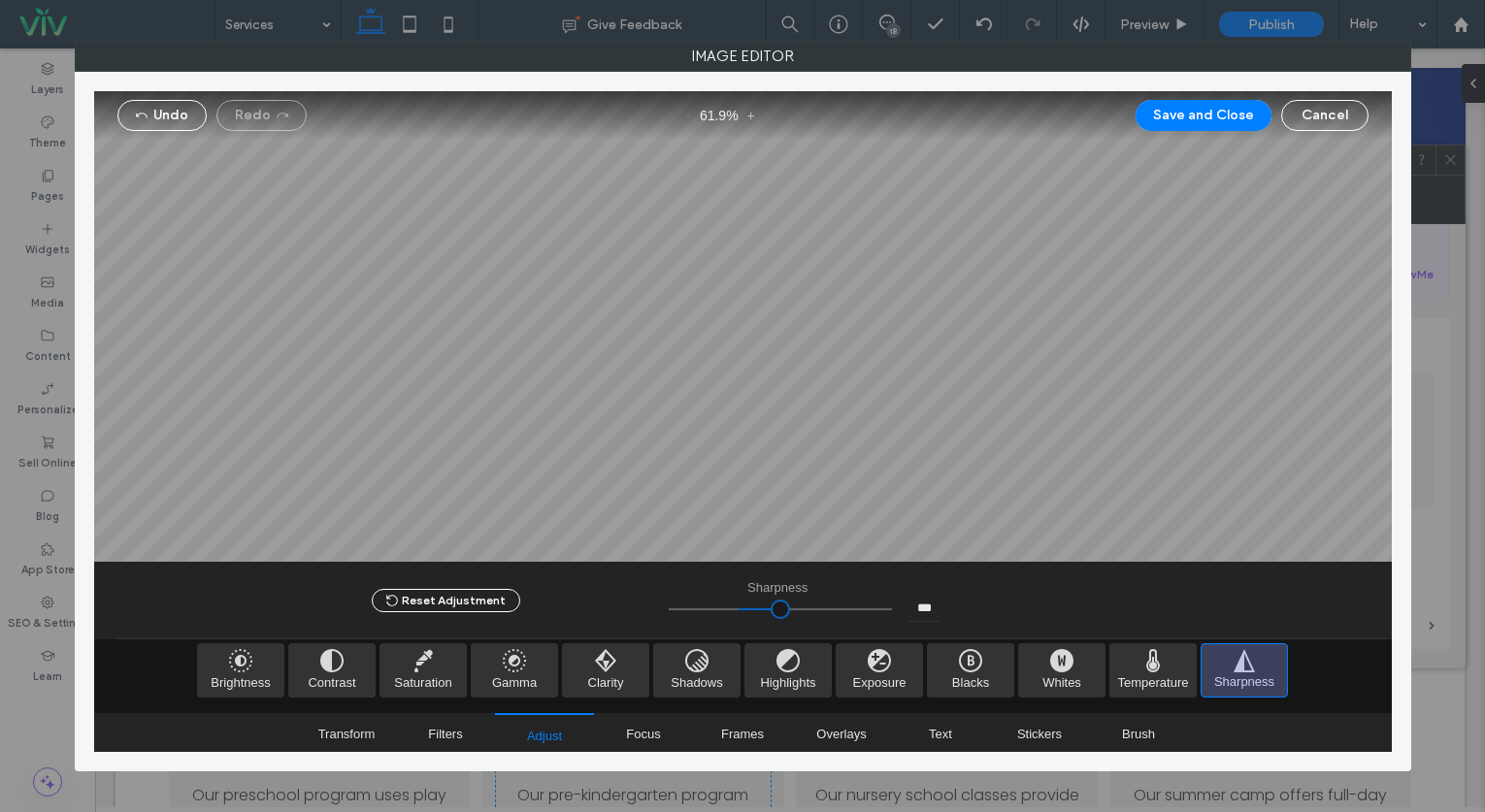 type on "*****" 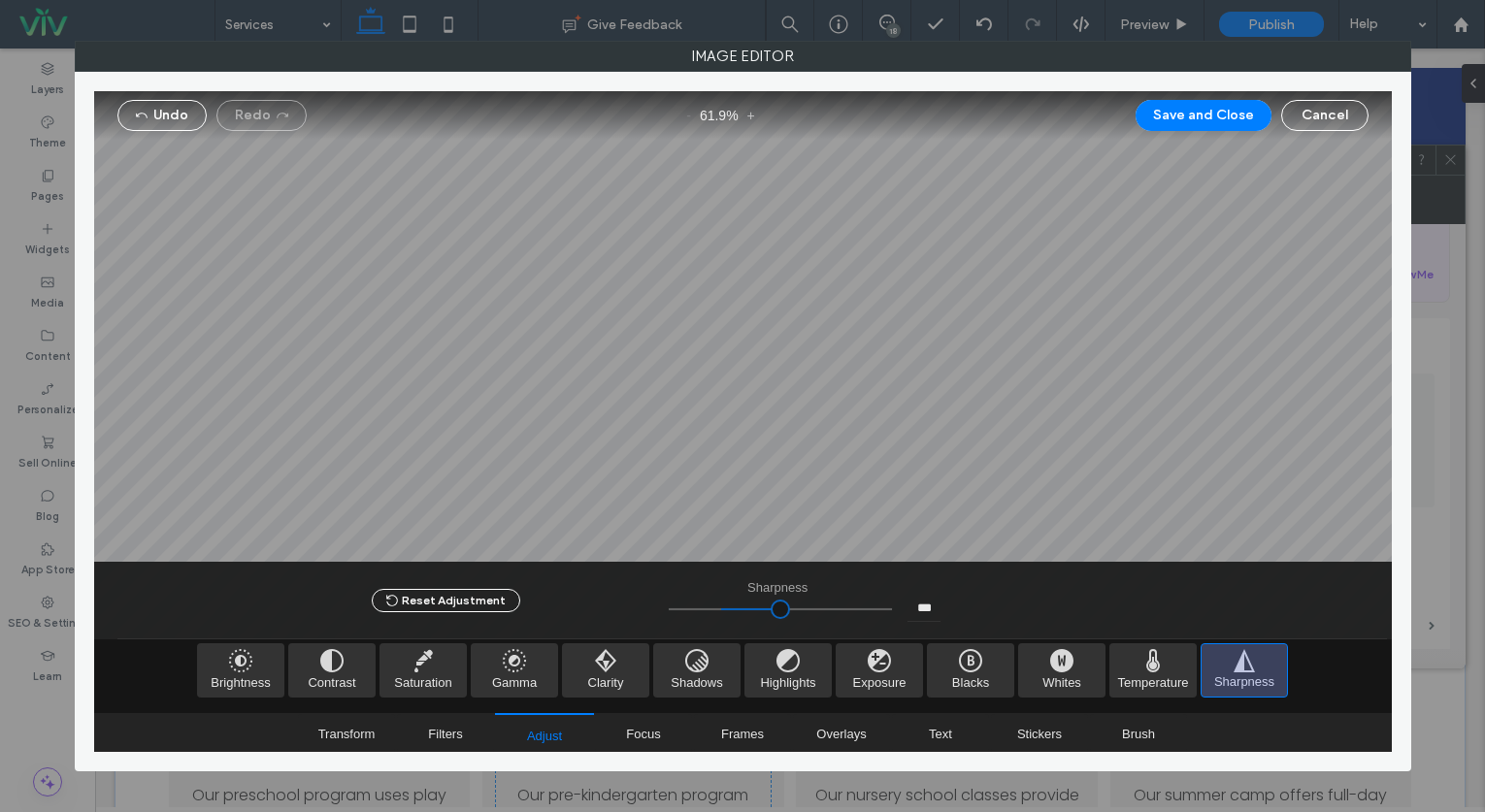 type on "*****" 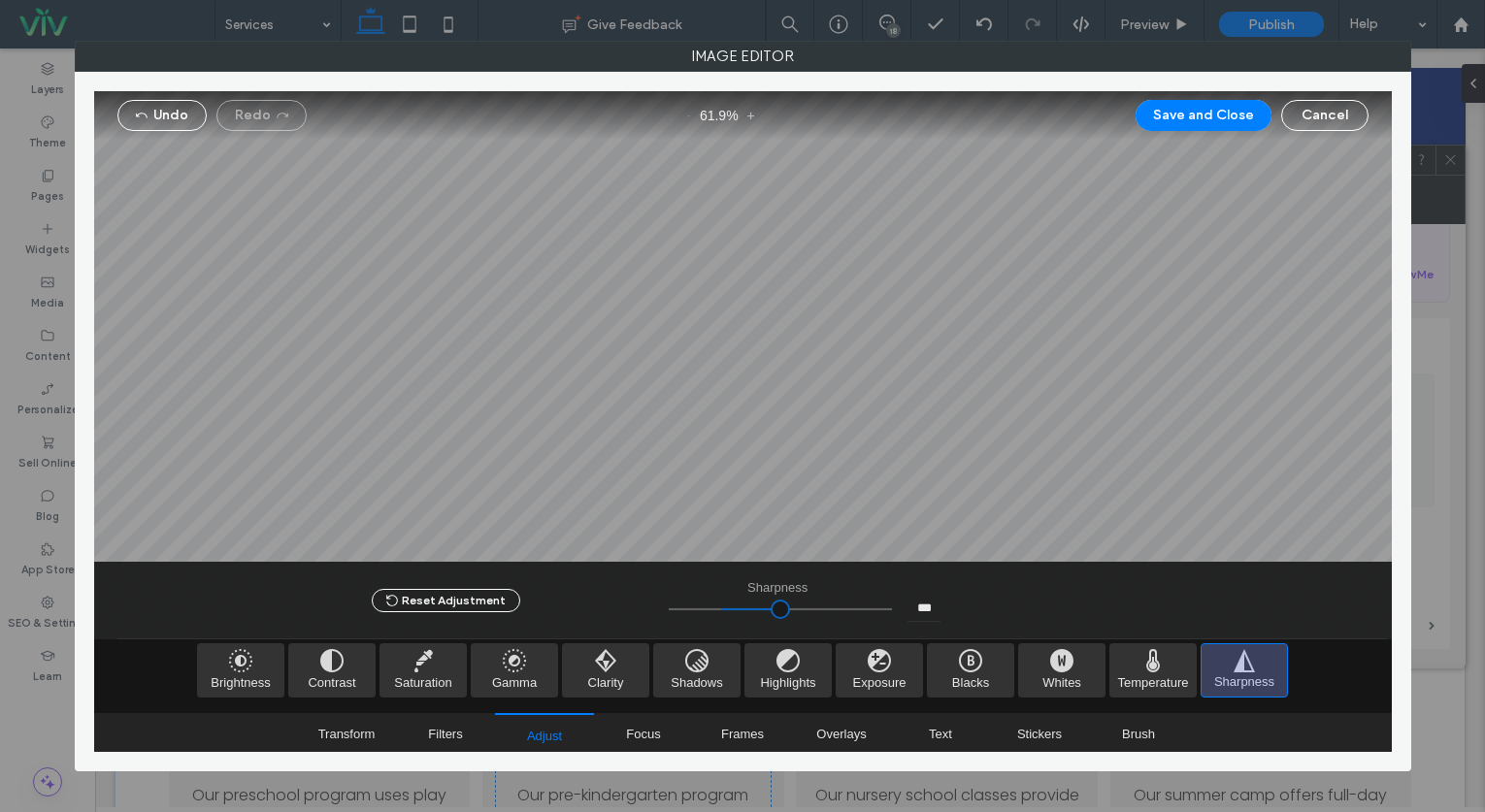 type on "***" 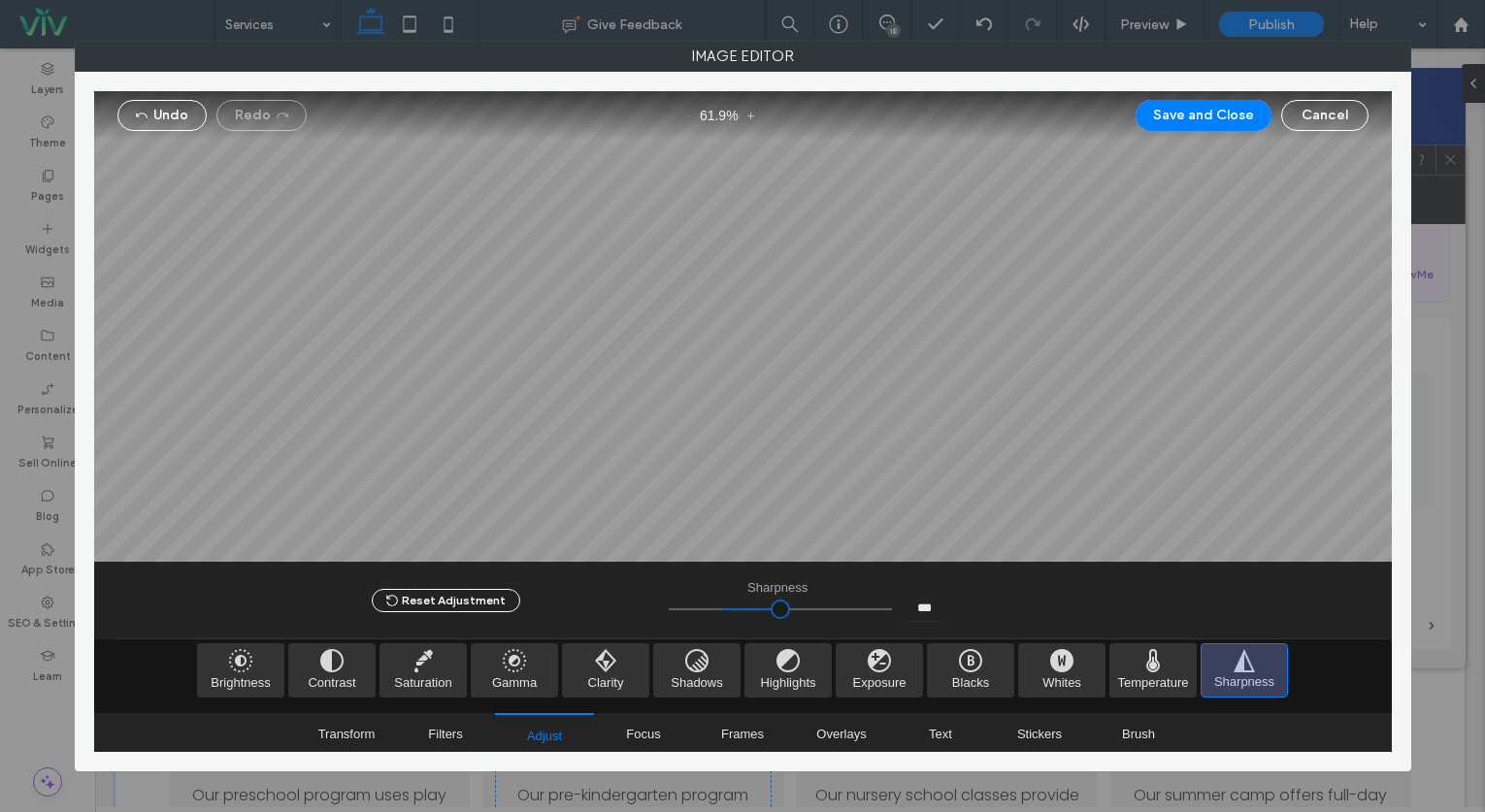 type on "***" 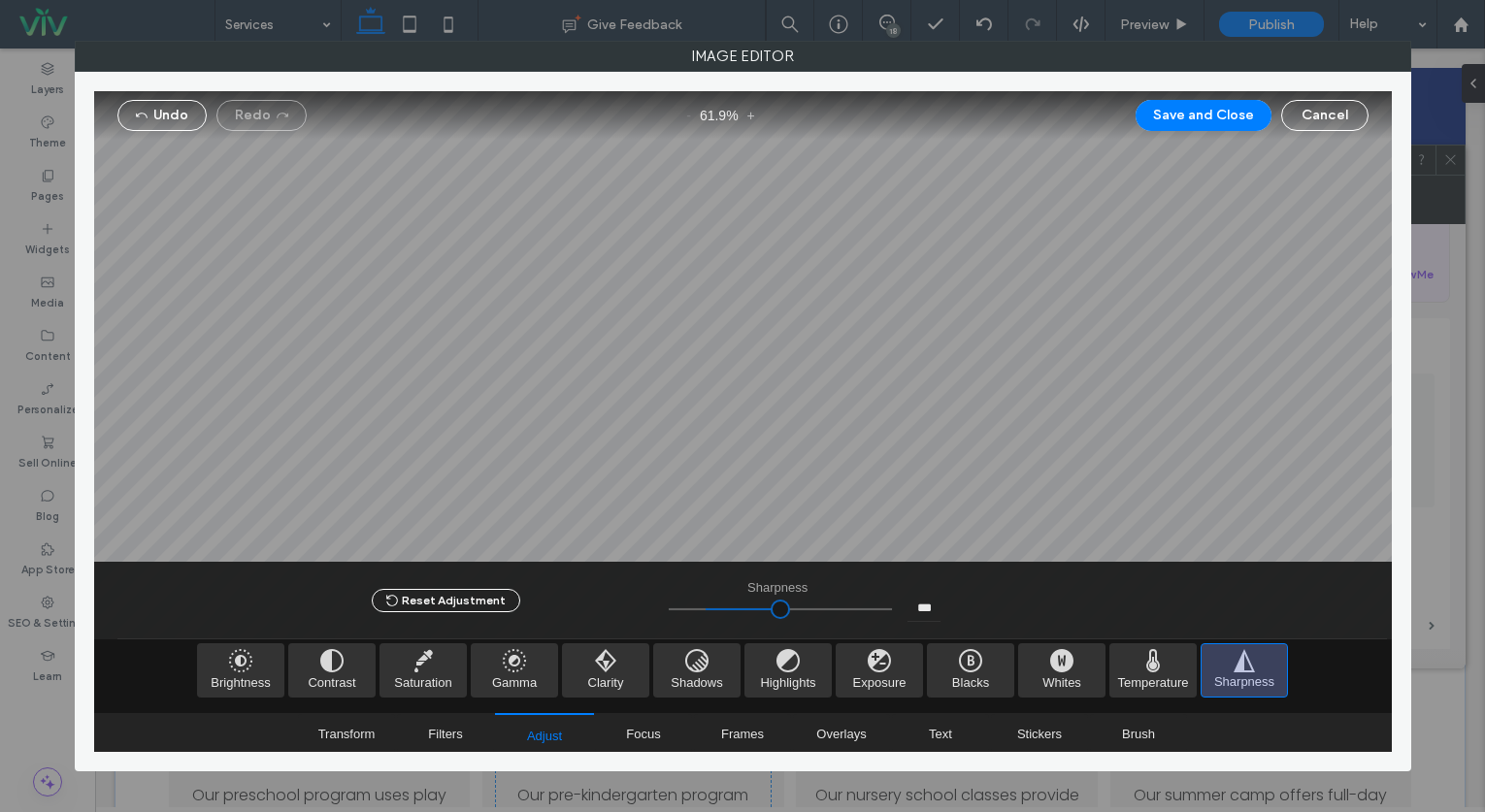 type on "*****" 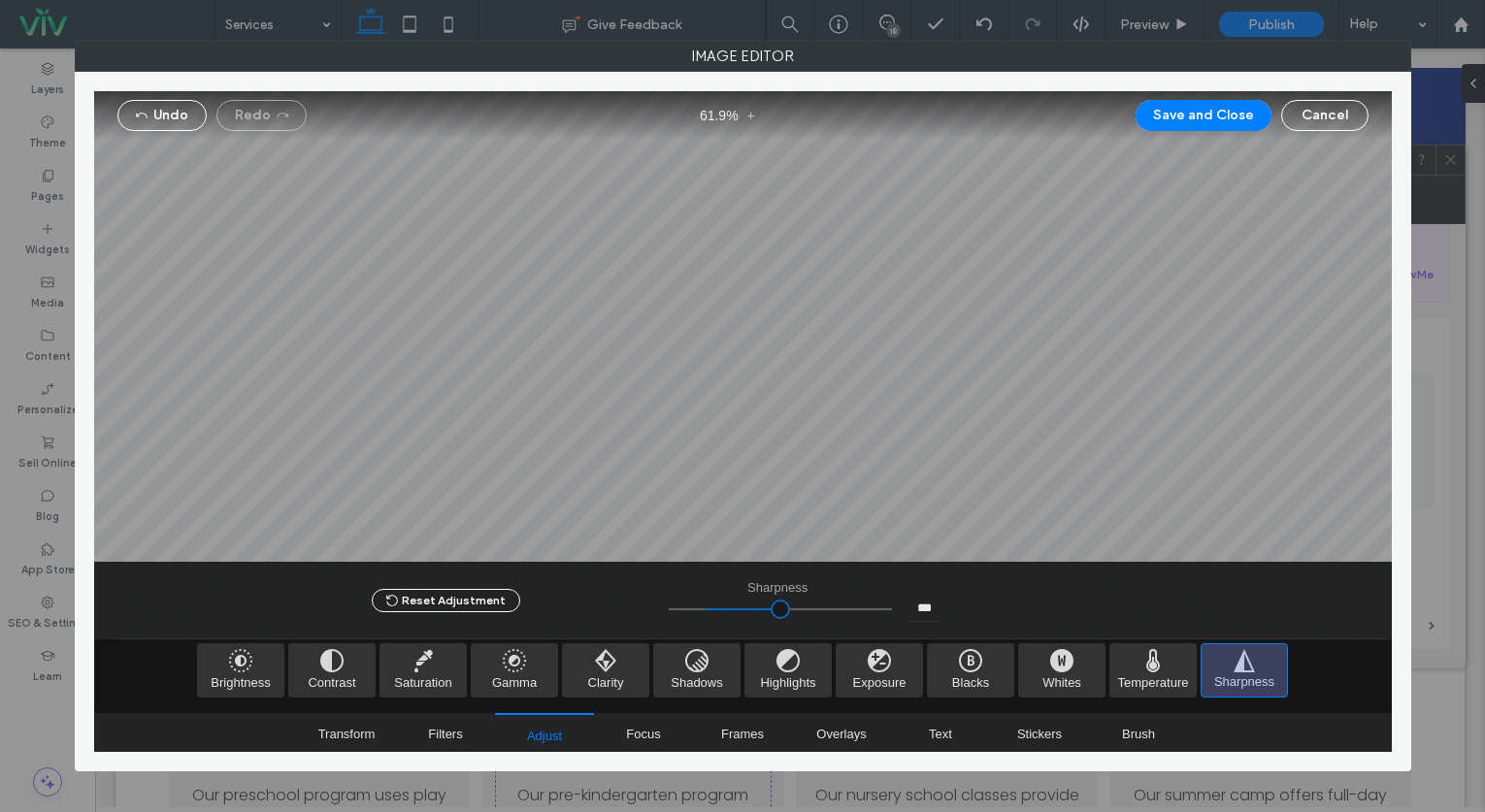 type on "***" 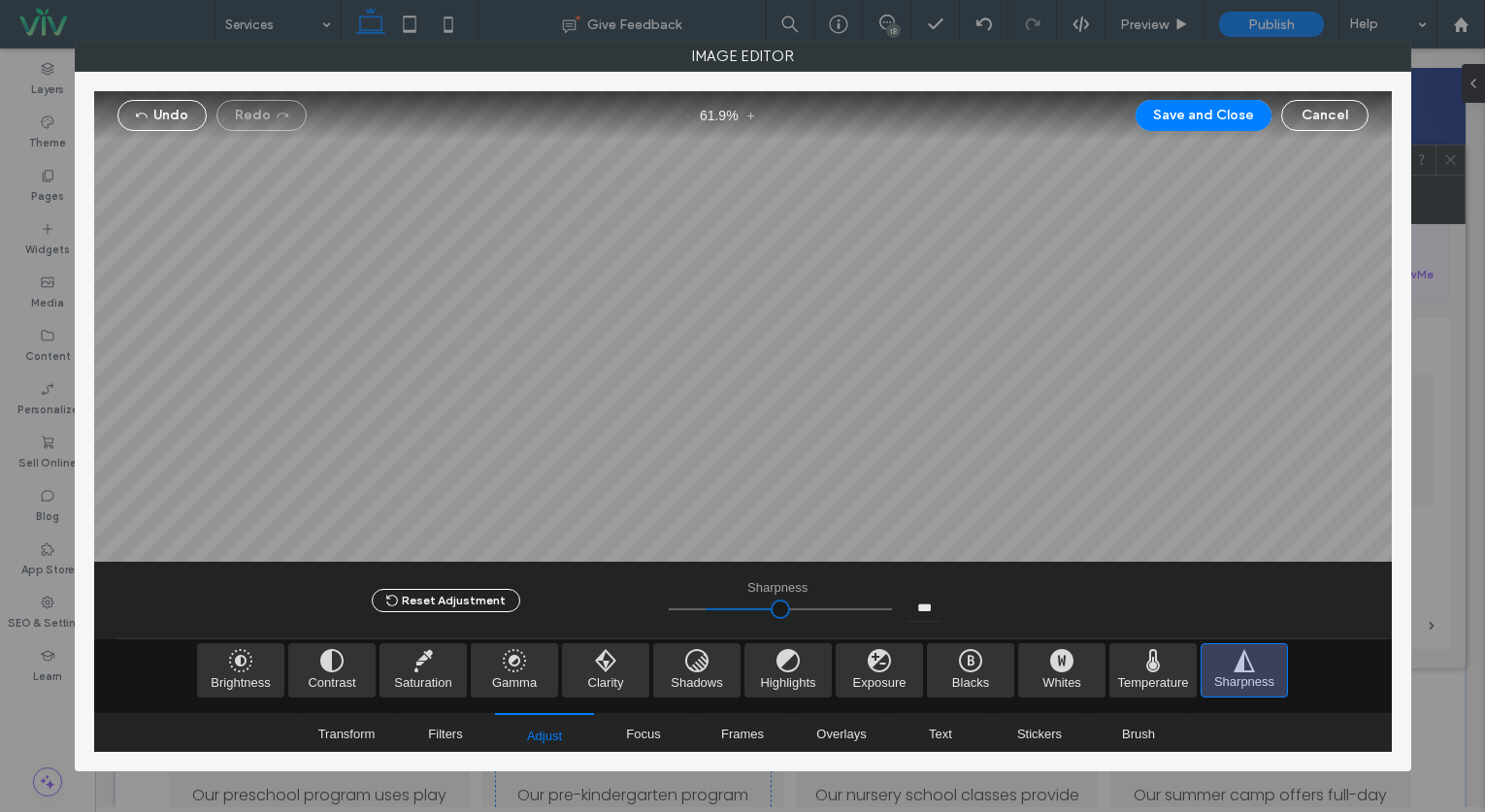 type on "*****" 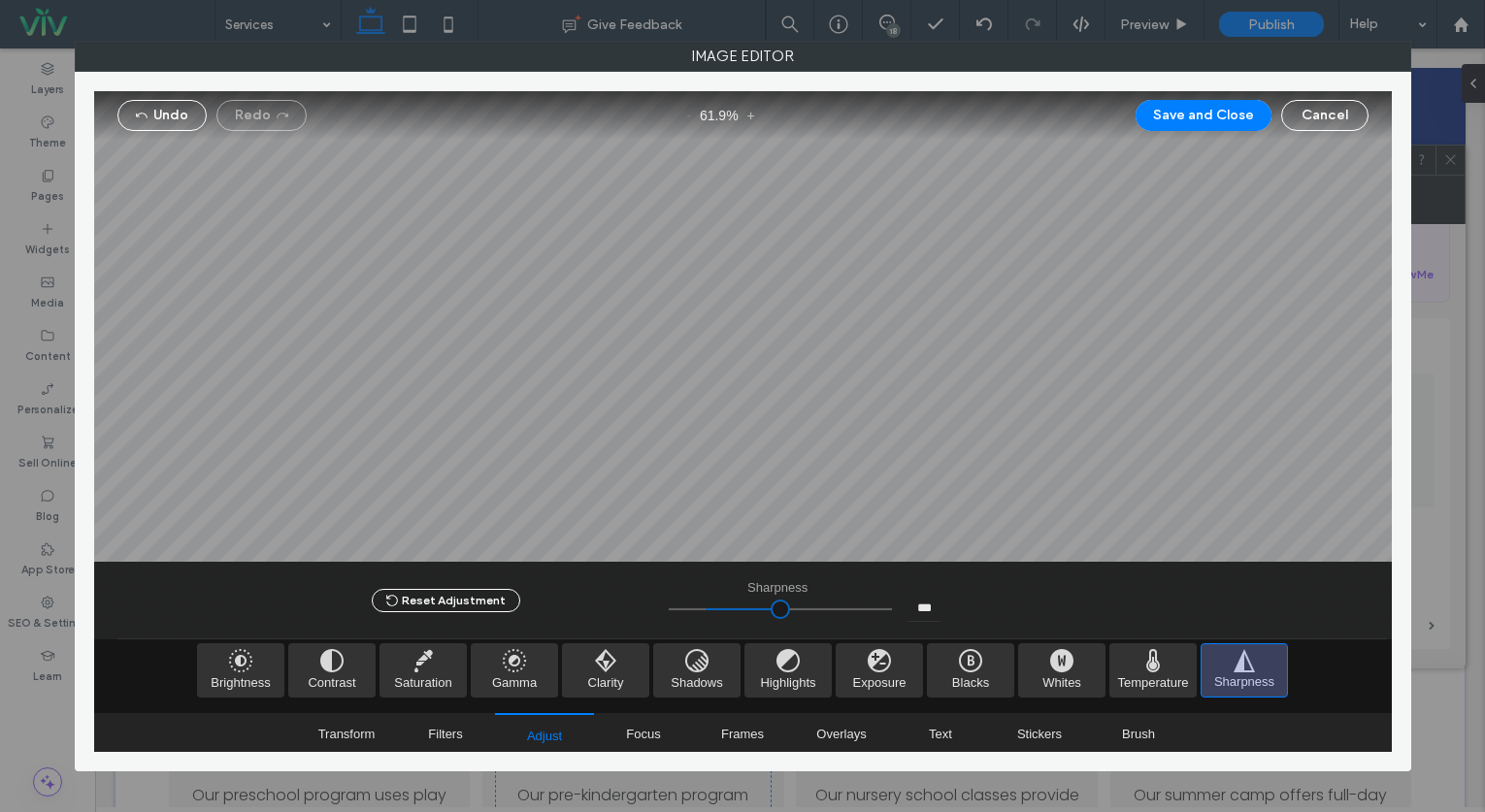 type on "***" 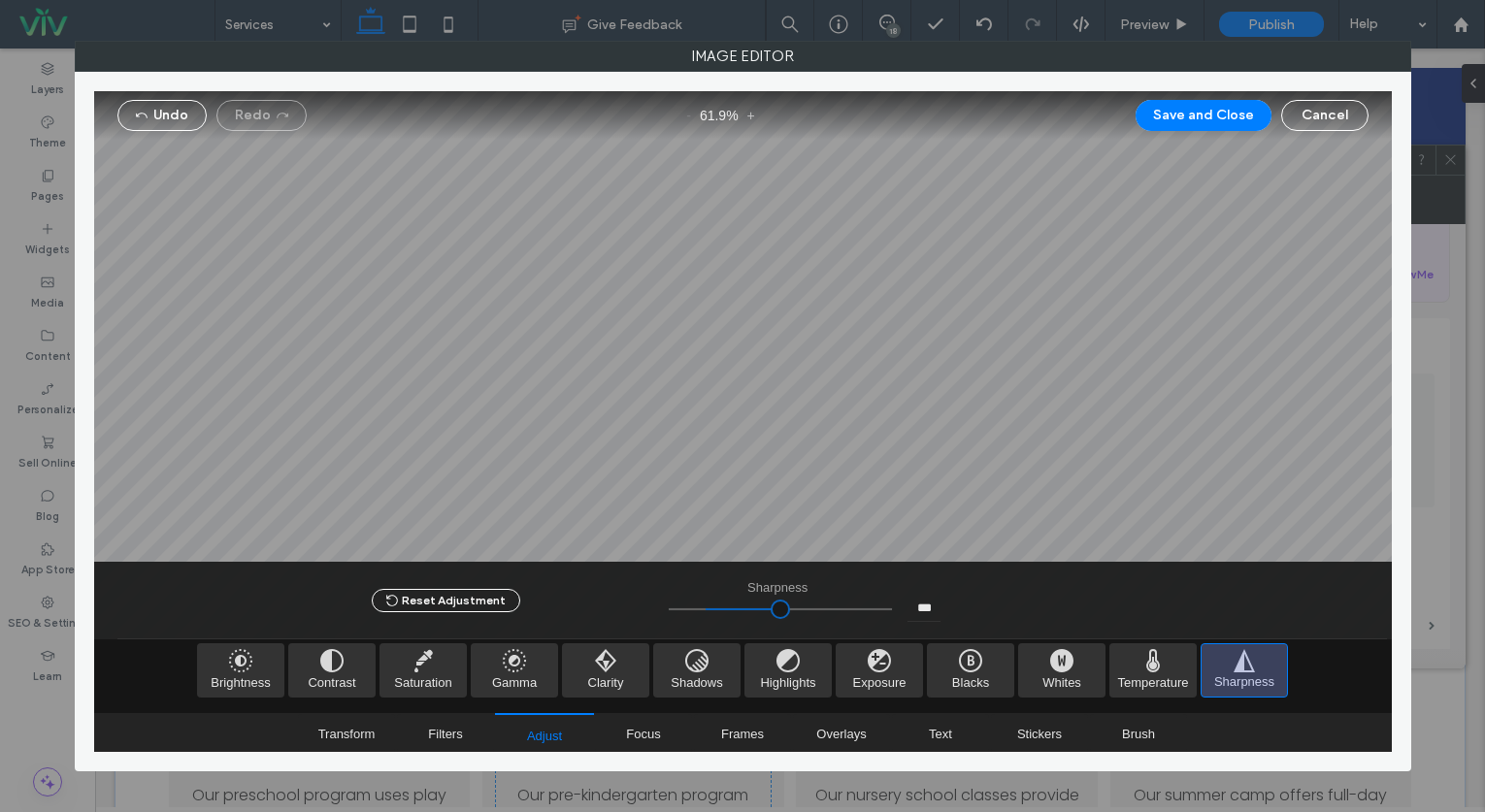 type on "*****" 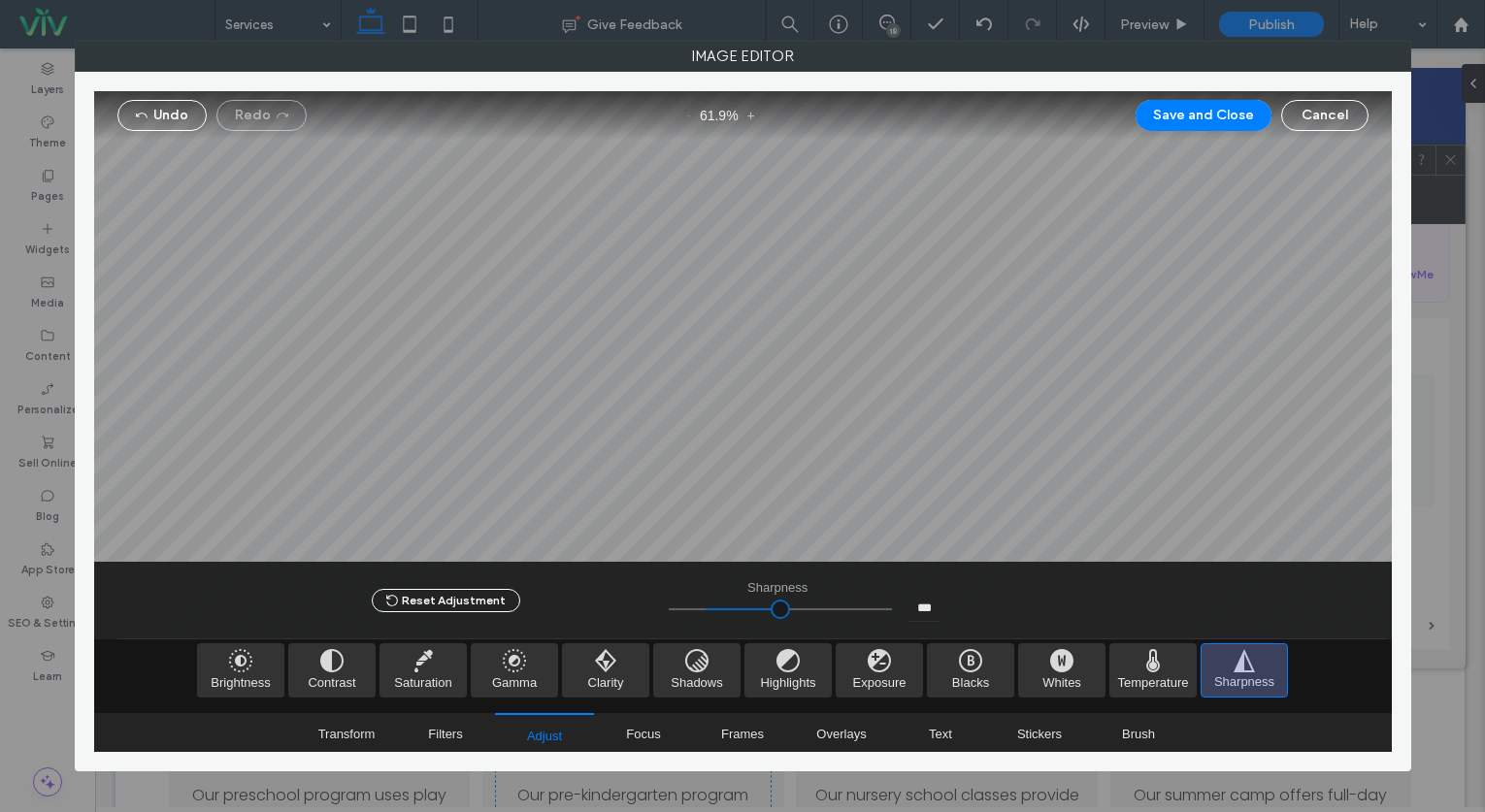 type on "**" 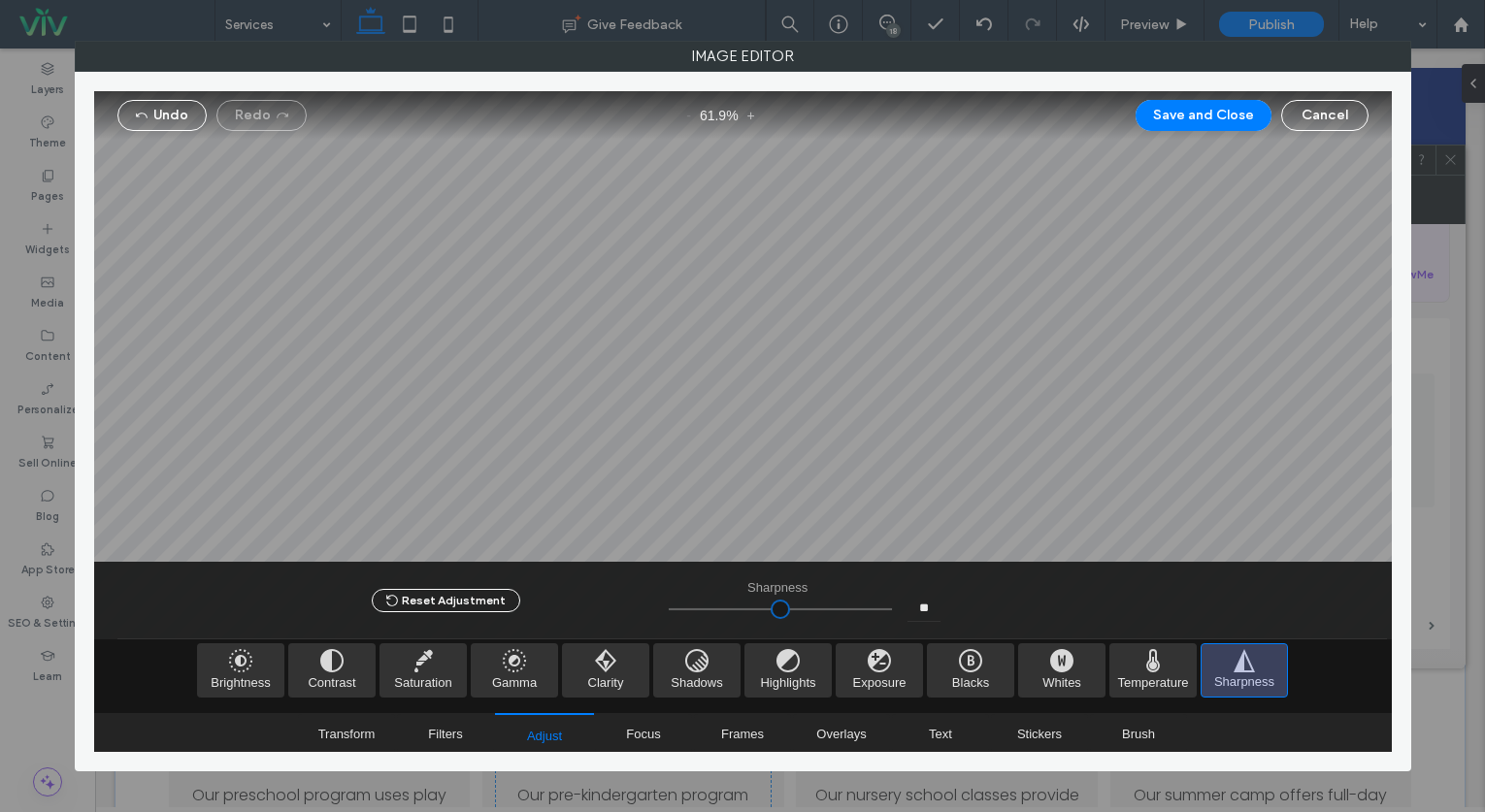 type on "****" 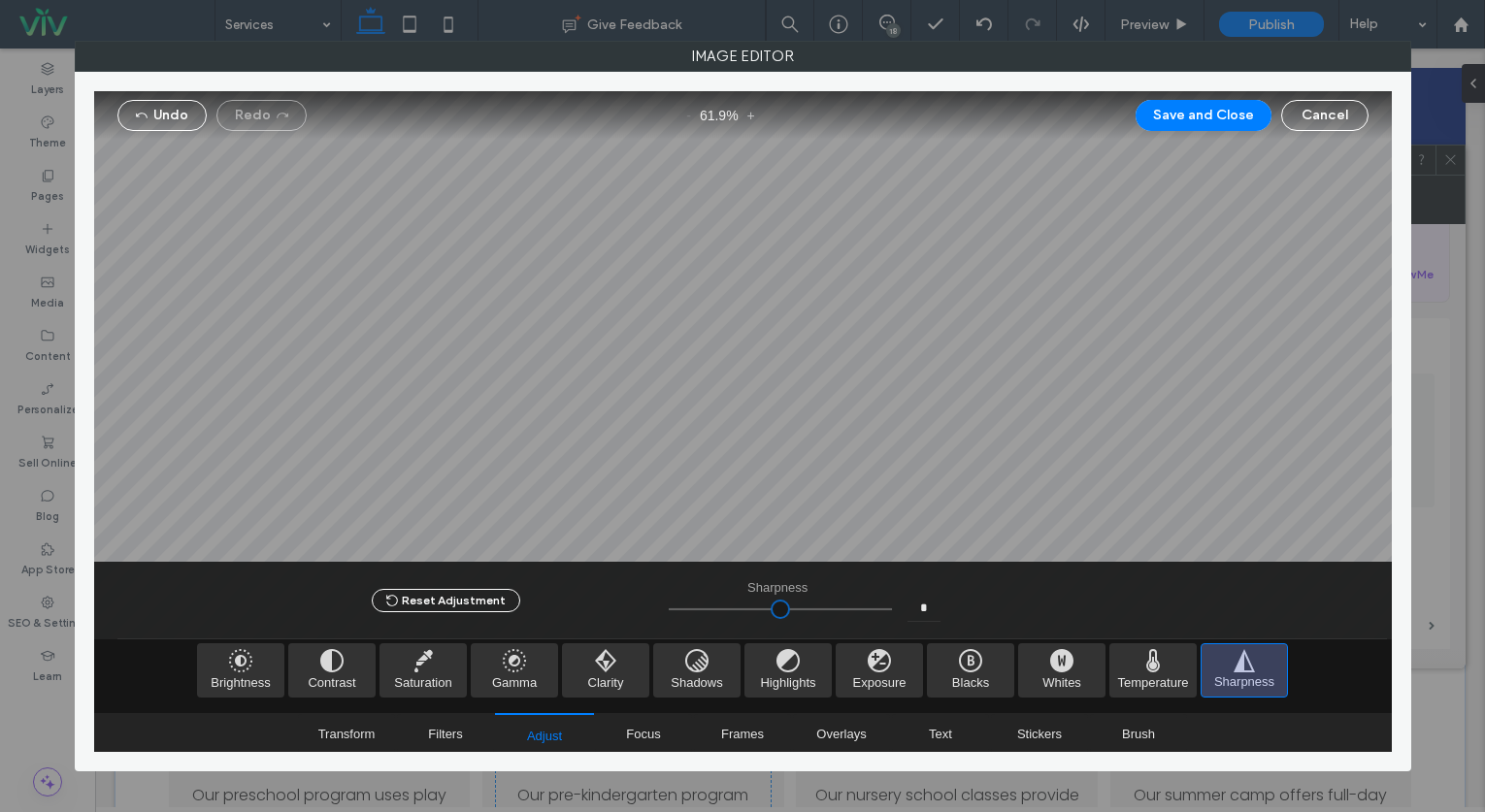 type on "****" 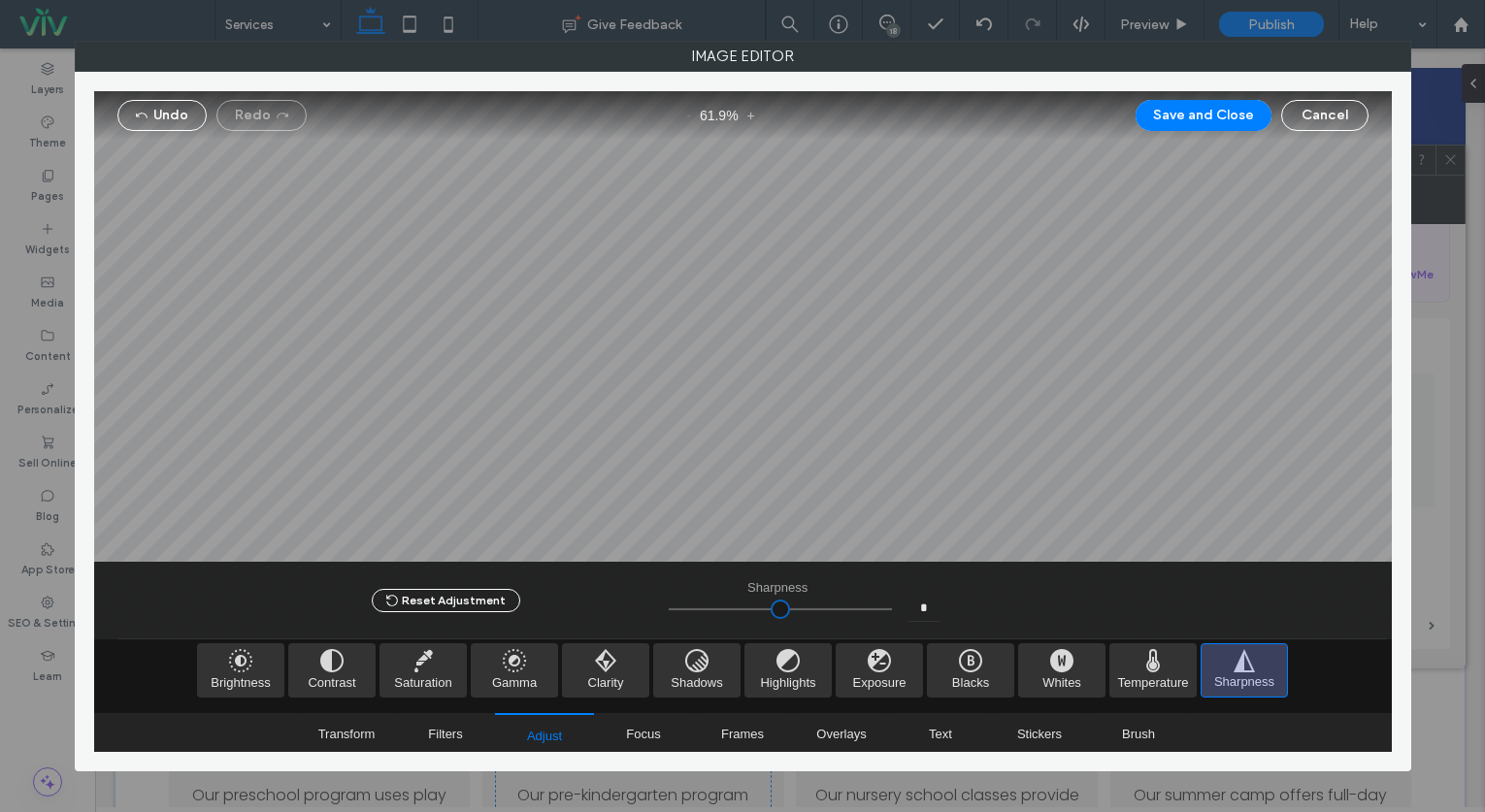 type on "****" 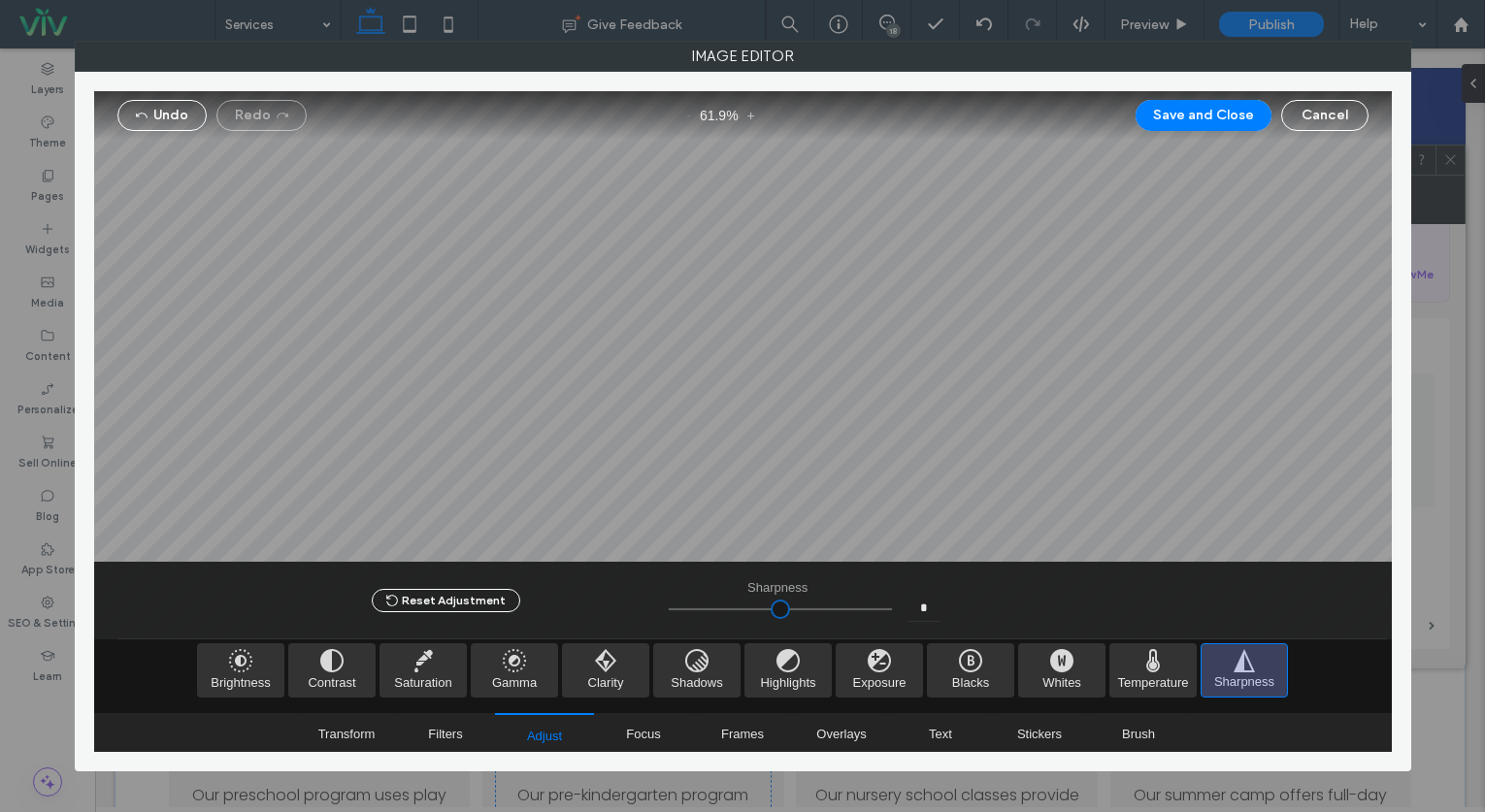 type on "*" 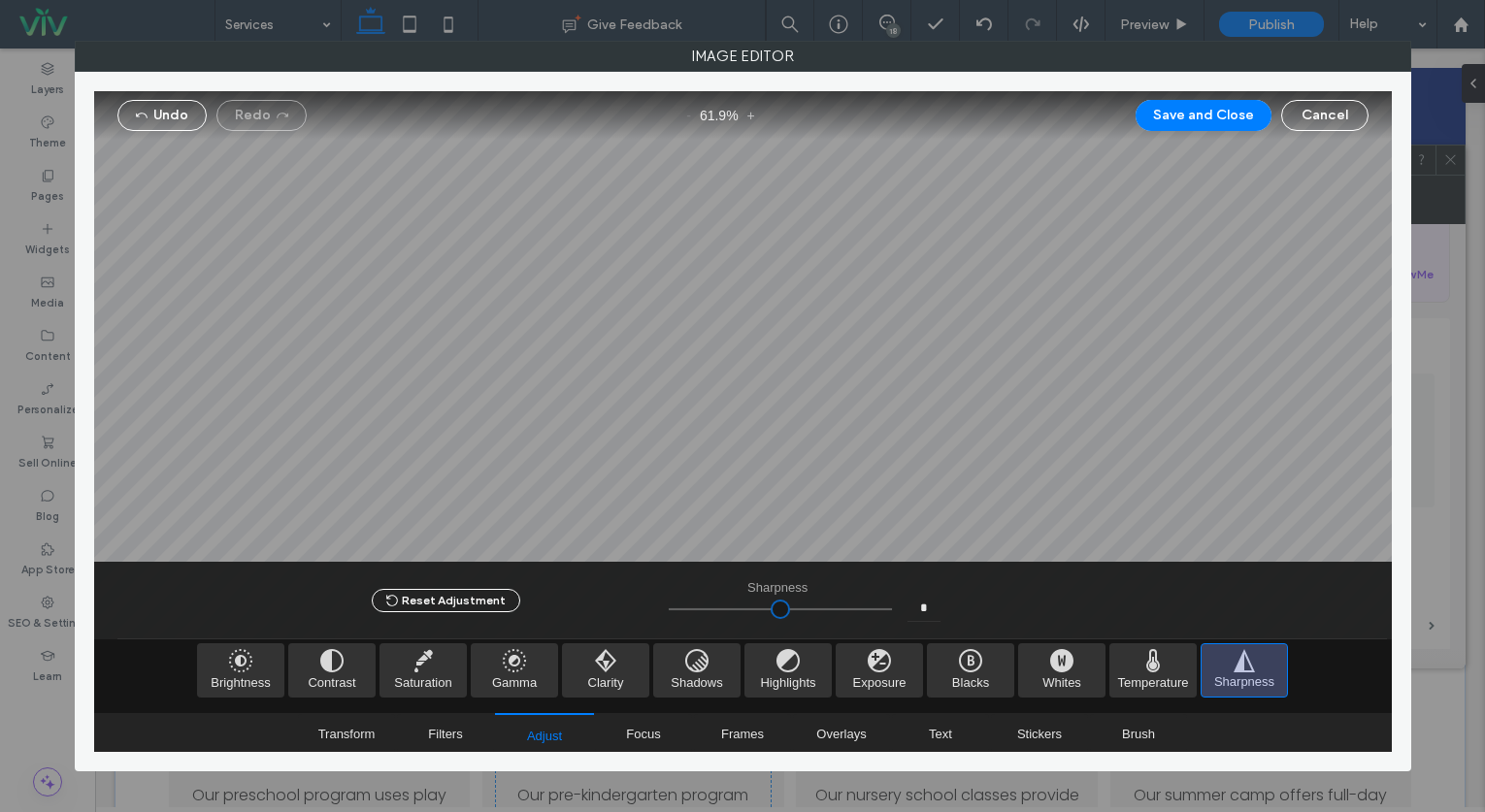 click at bounding box center (780, 609) 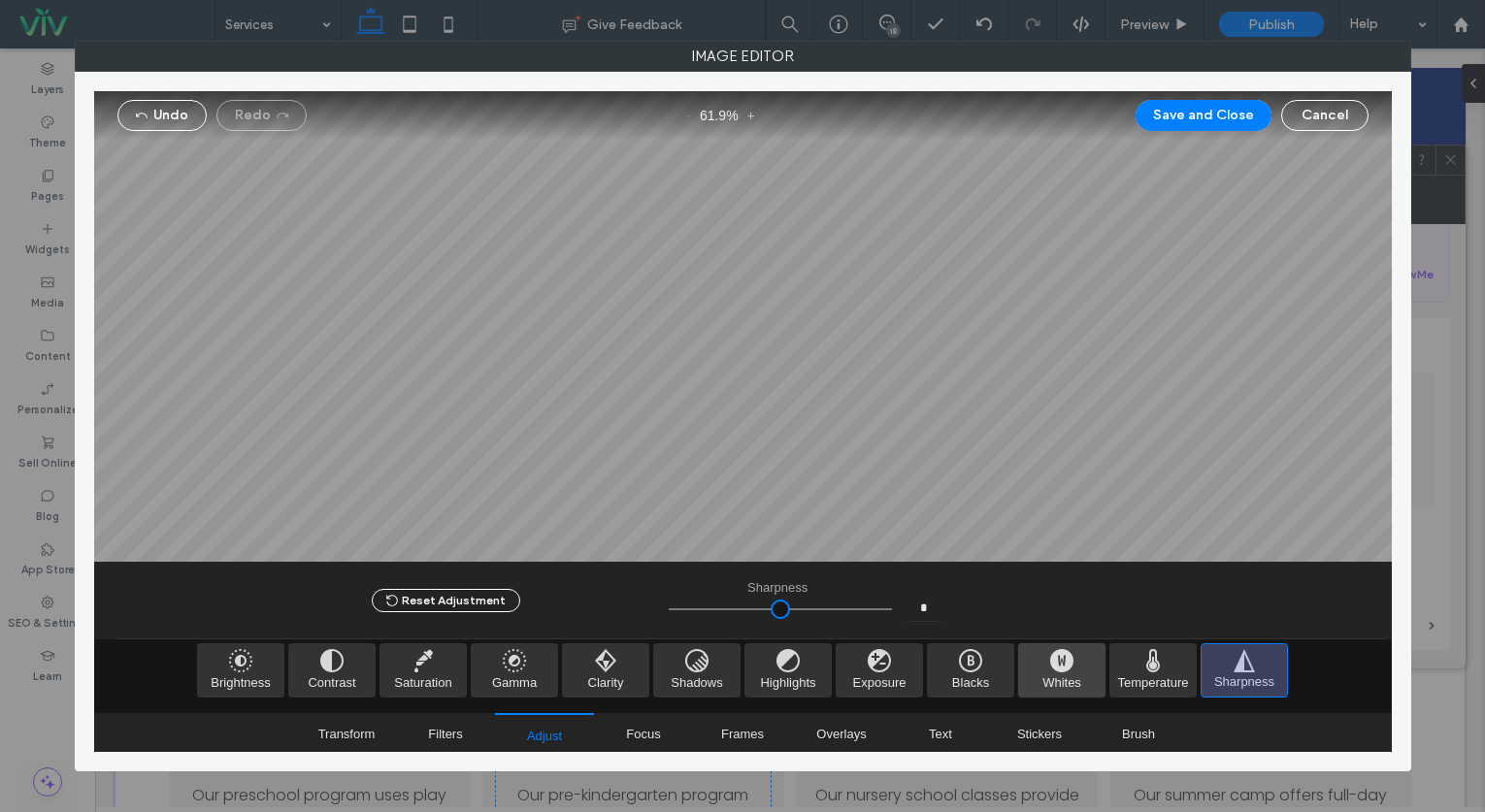 click at bounding box center (1062, 670) 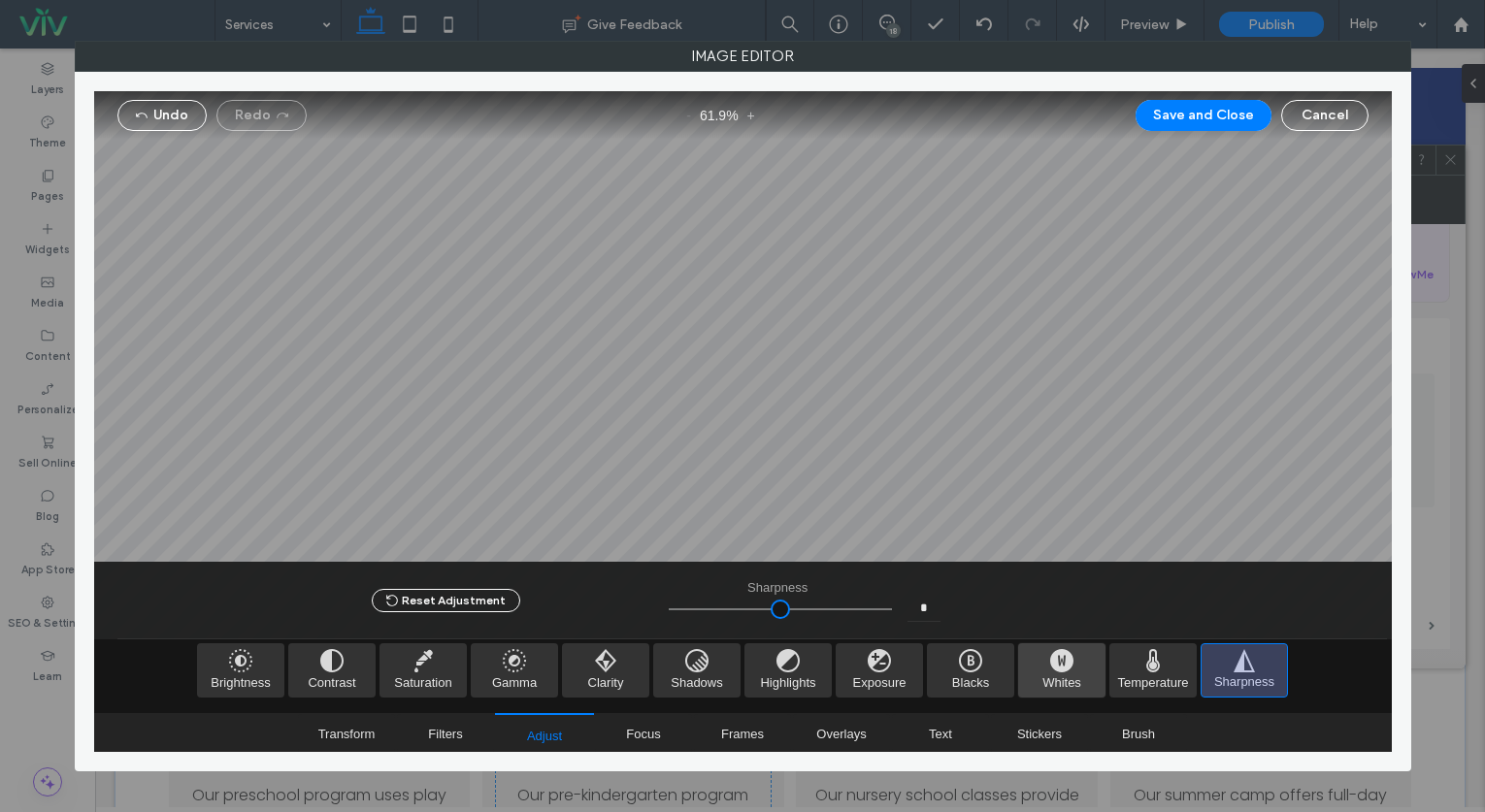 type on "*" 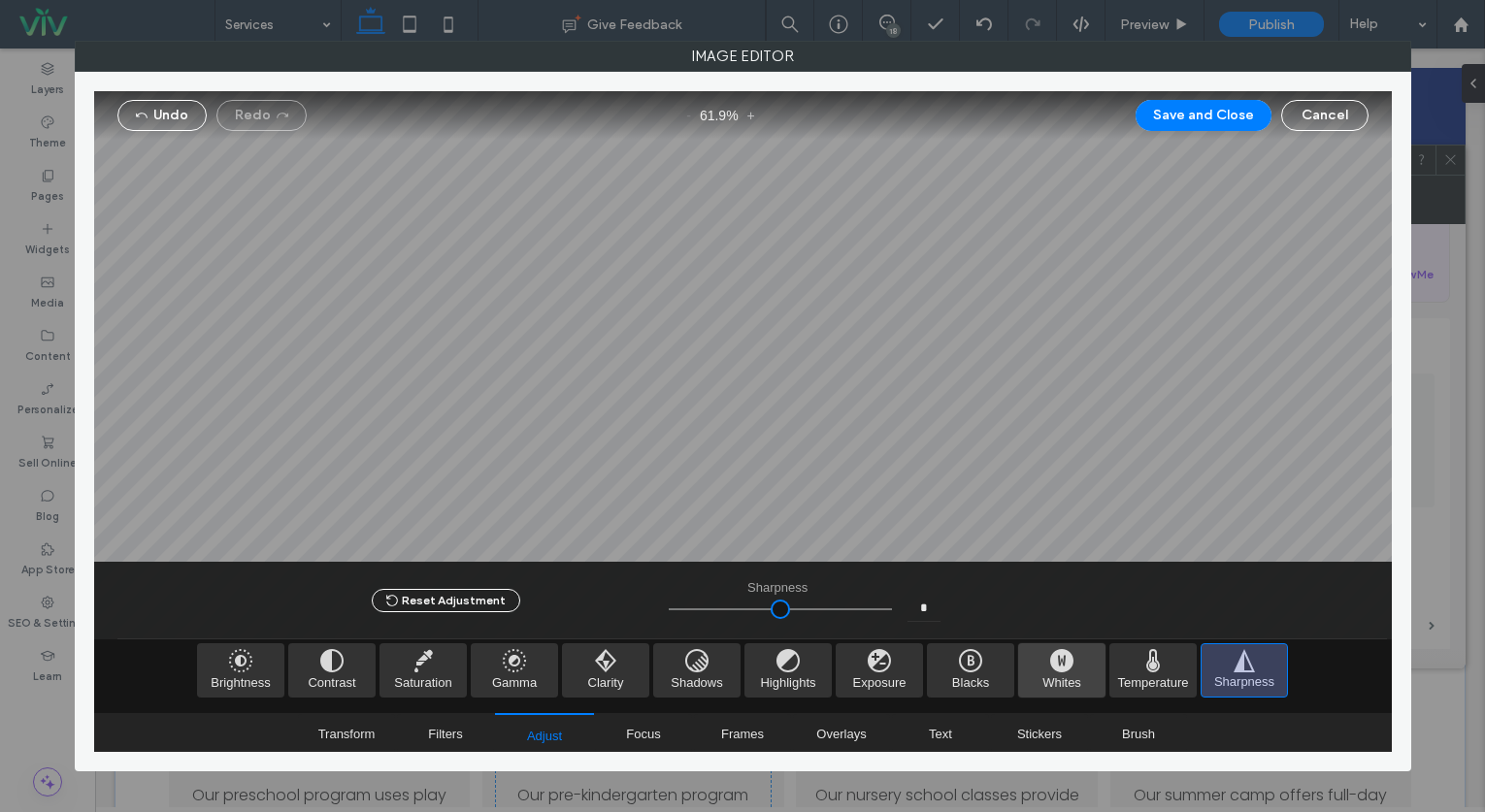 type on "*" 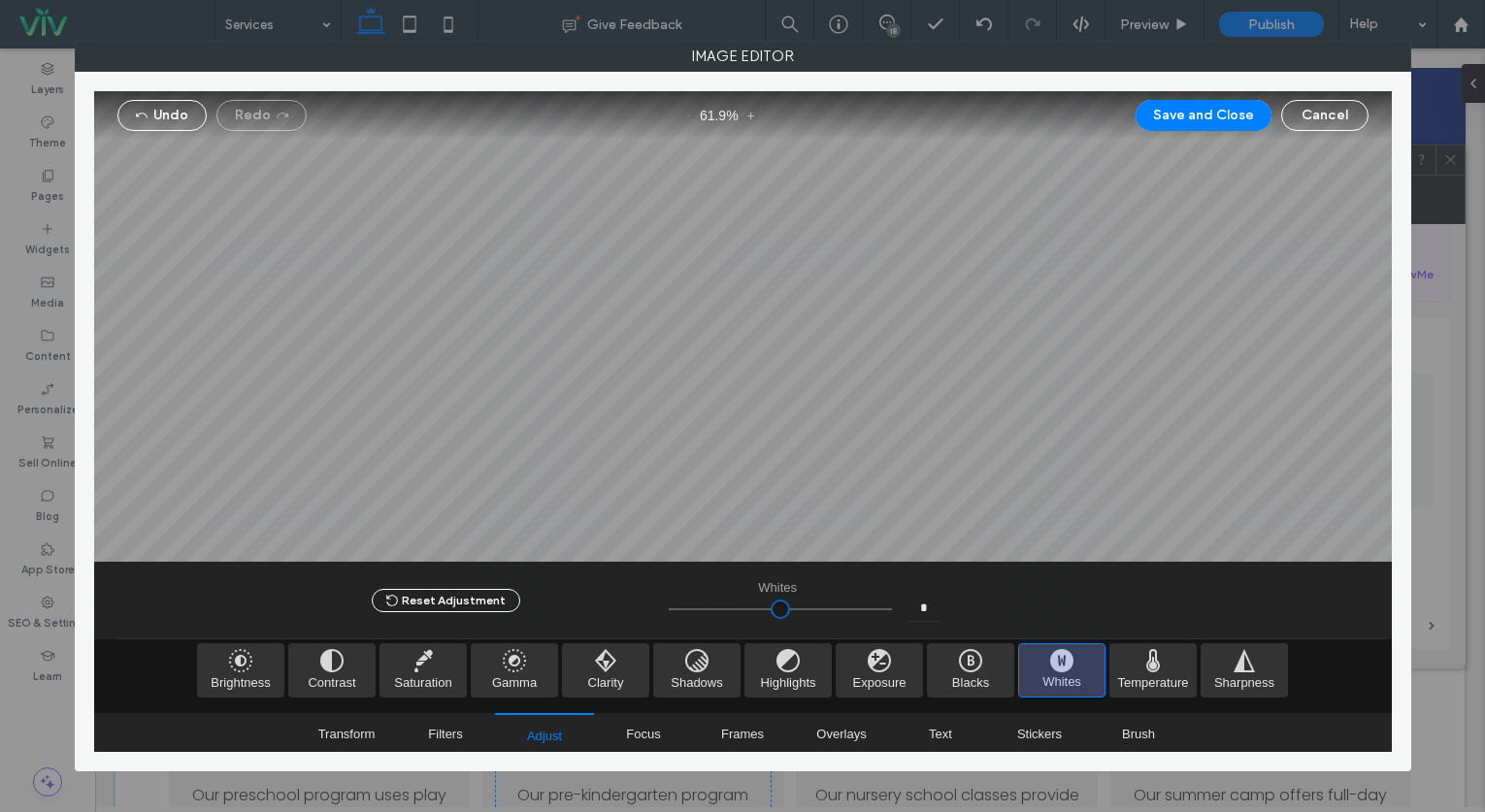 type on "***" 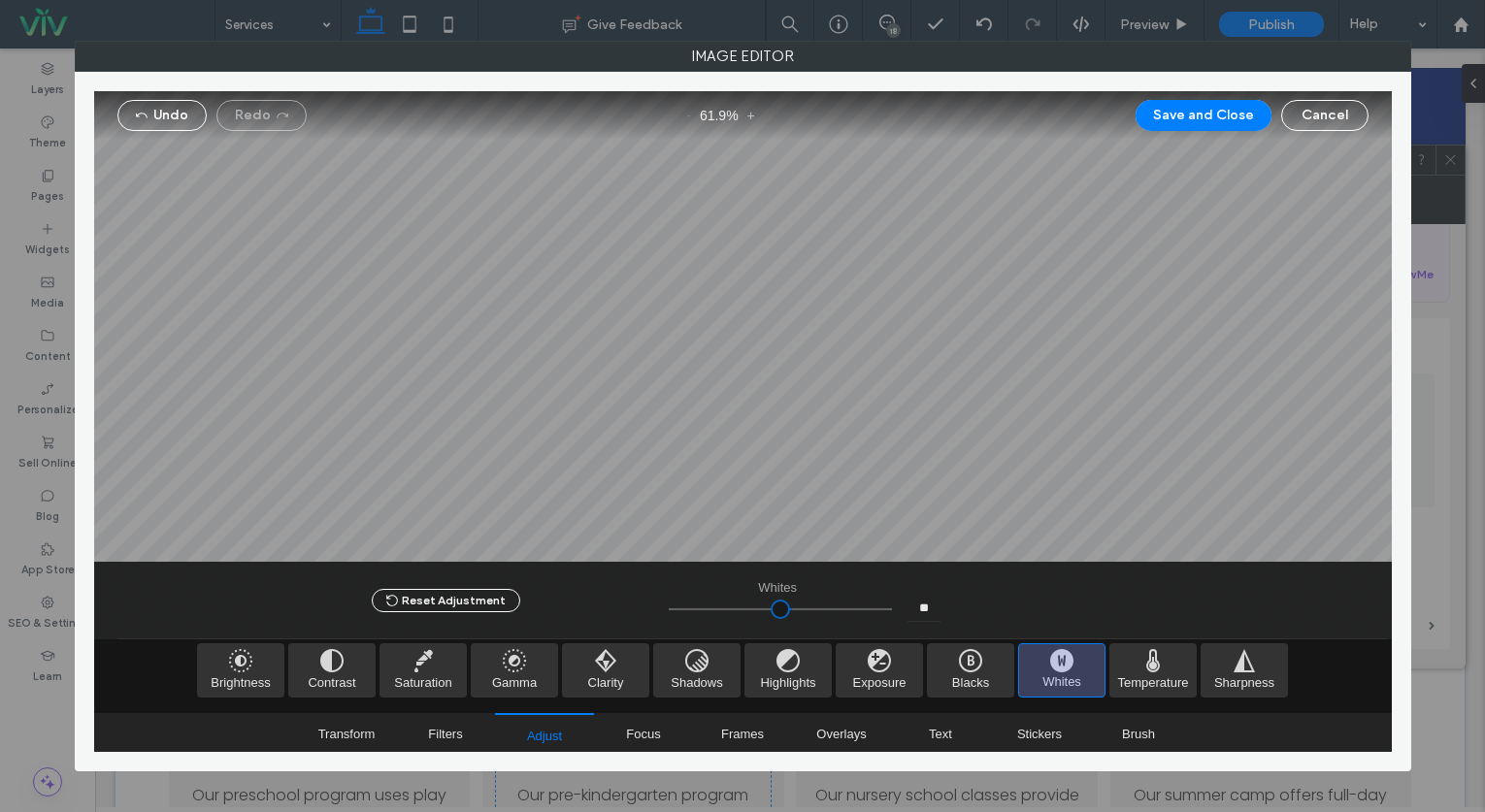 type on "****" 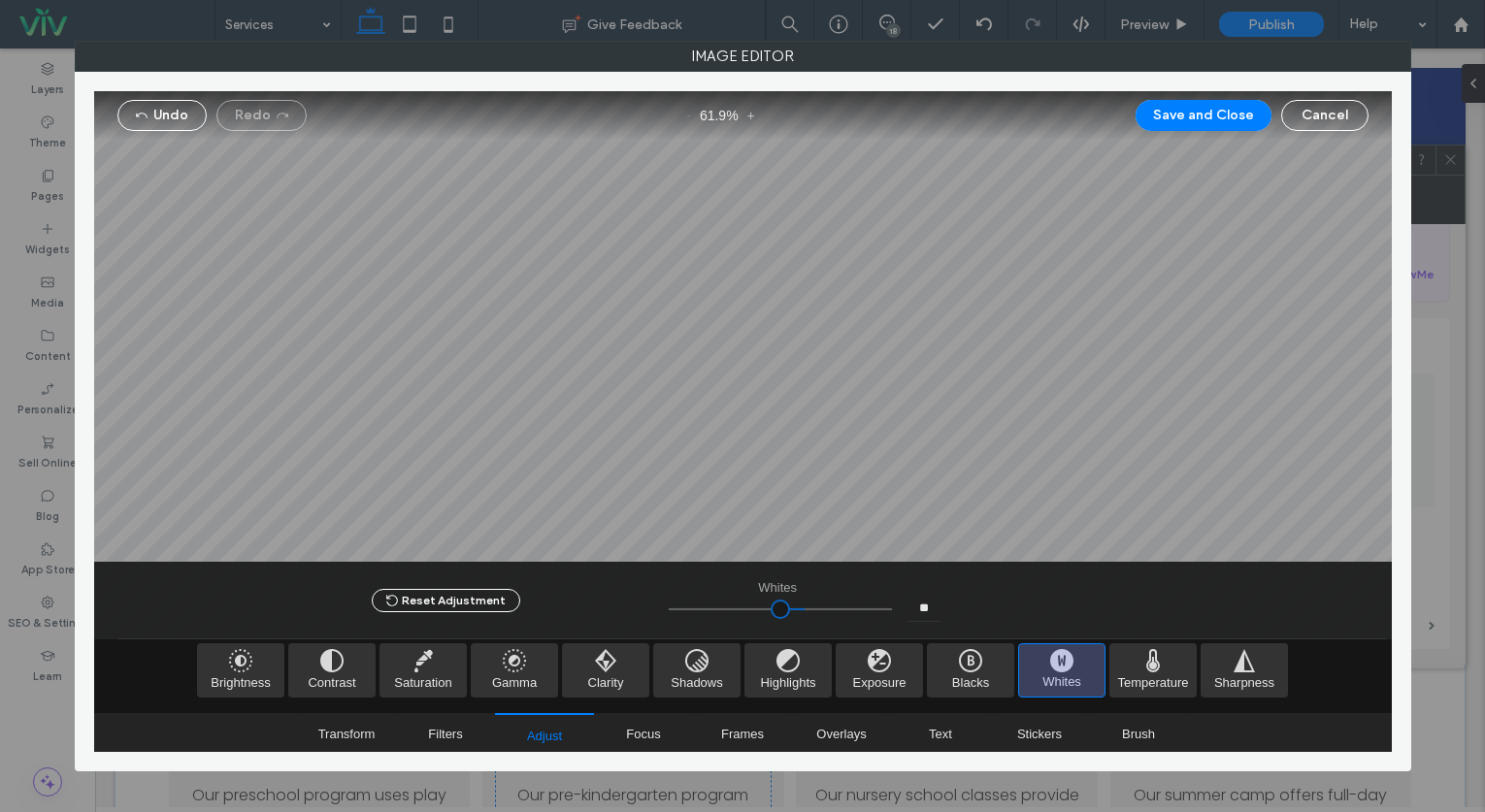 type on "****" 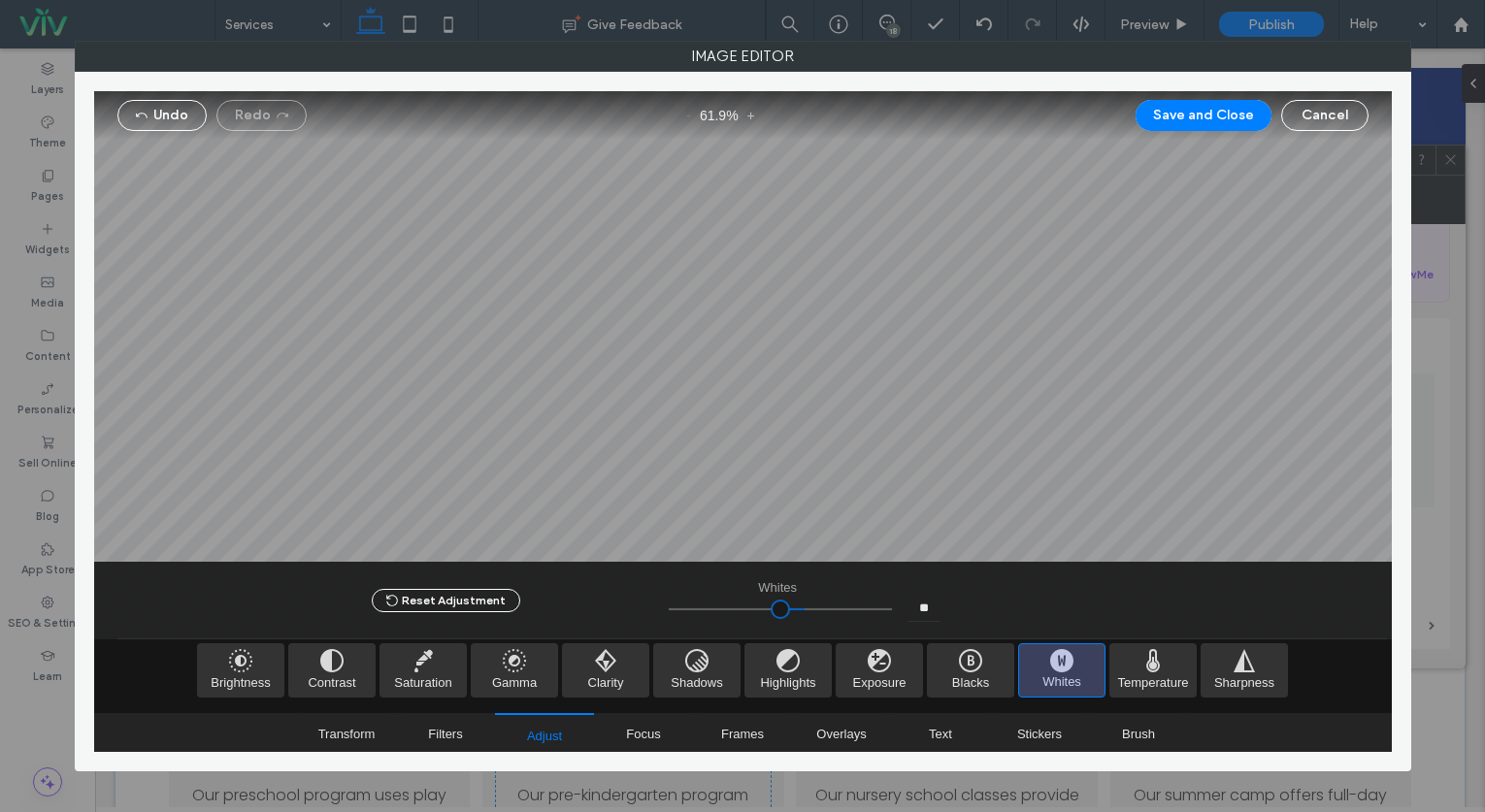 type on "**" 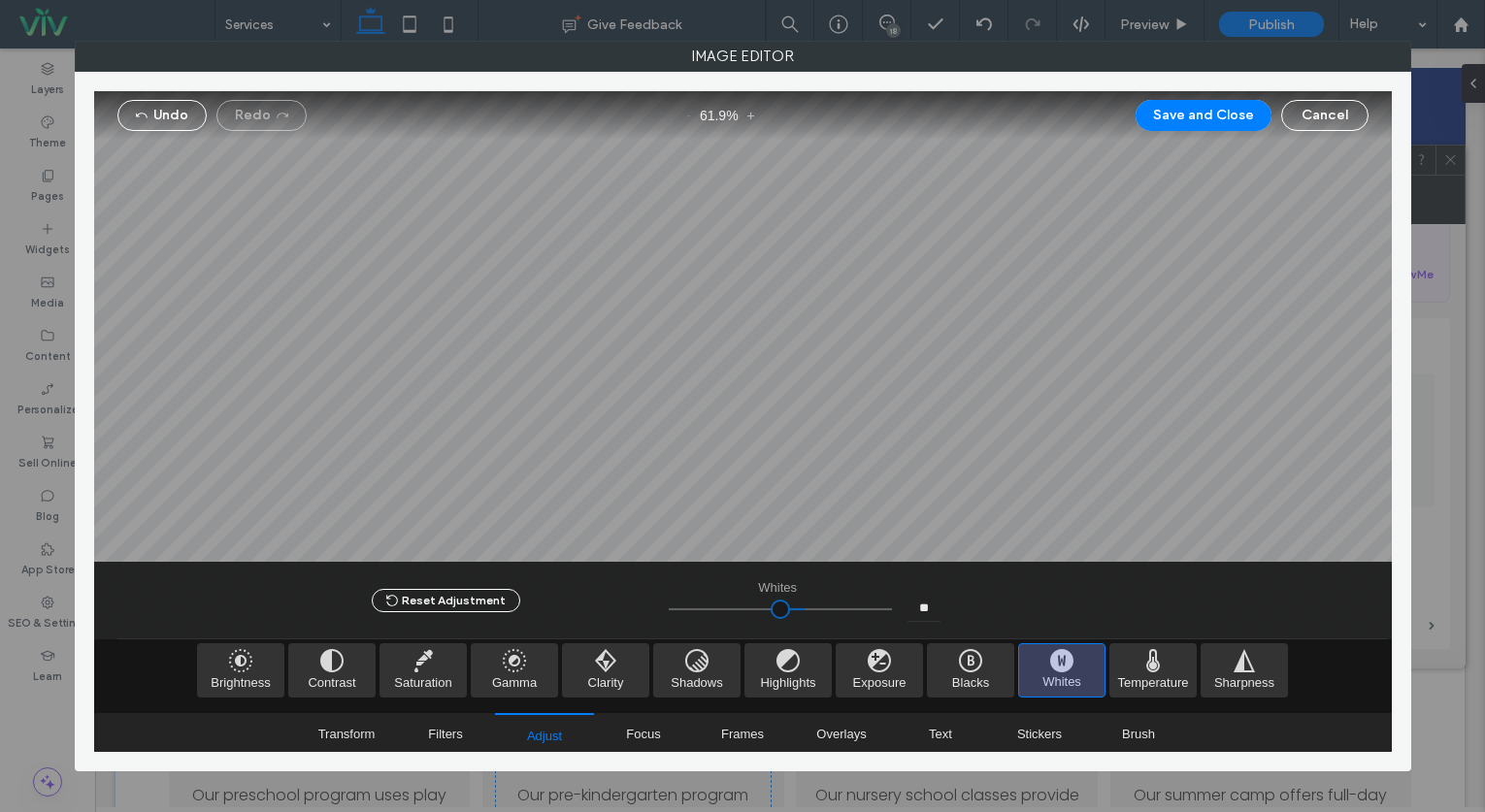 type on "****" 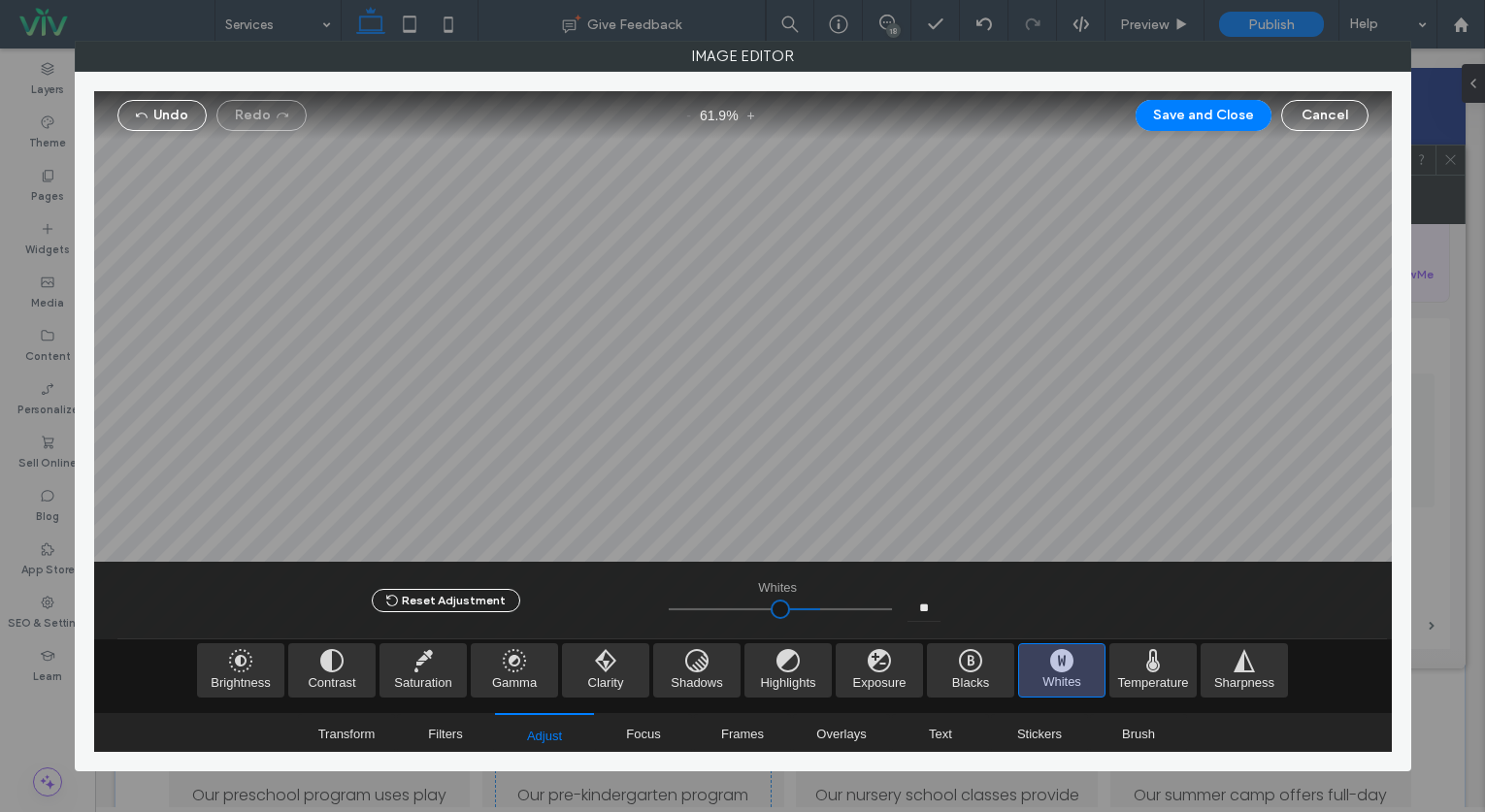 type on "****" 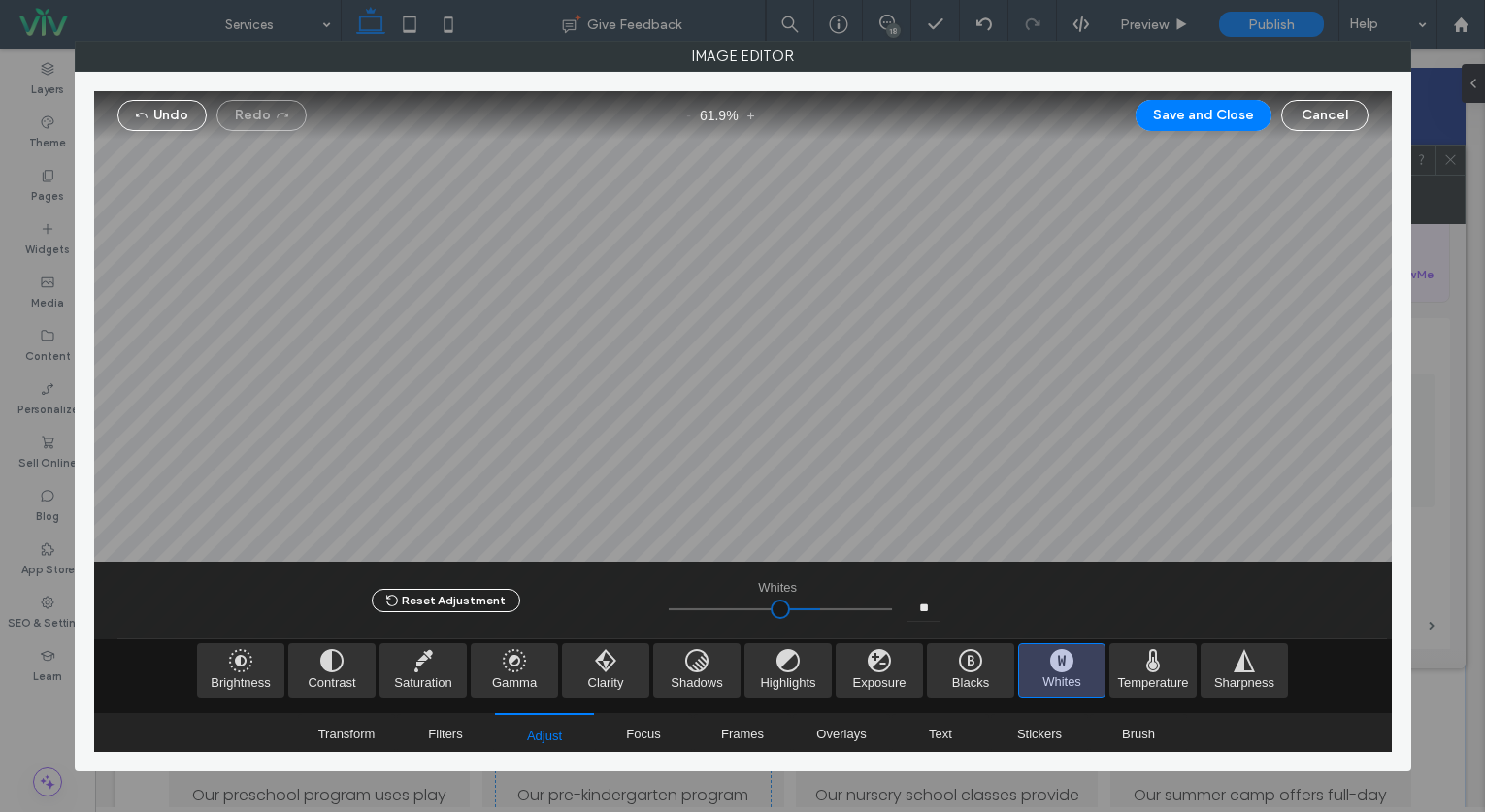 type on "****" 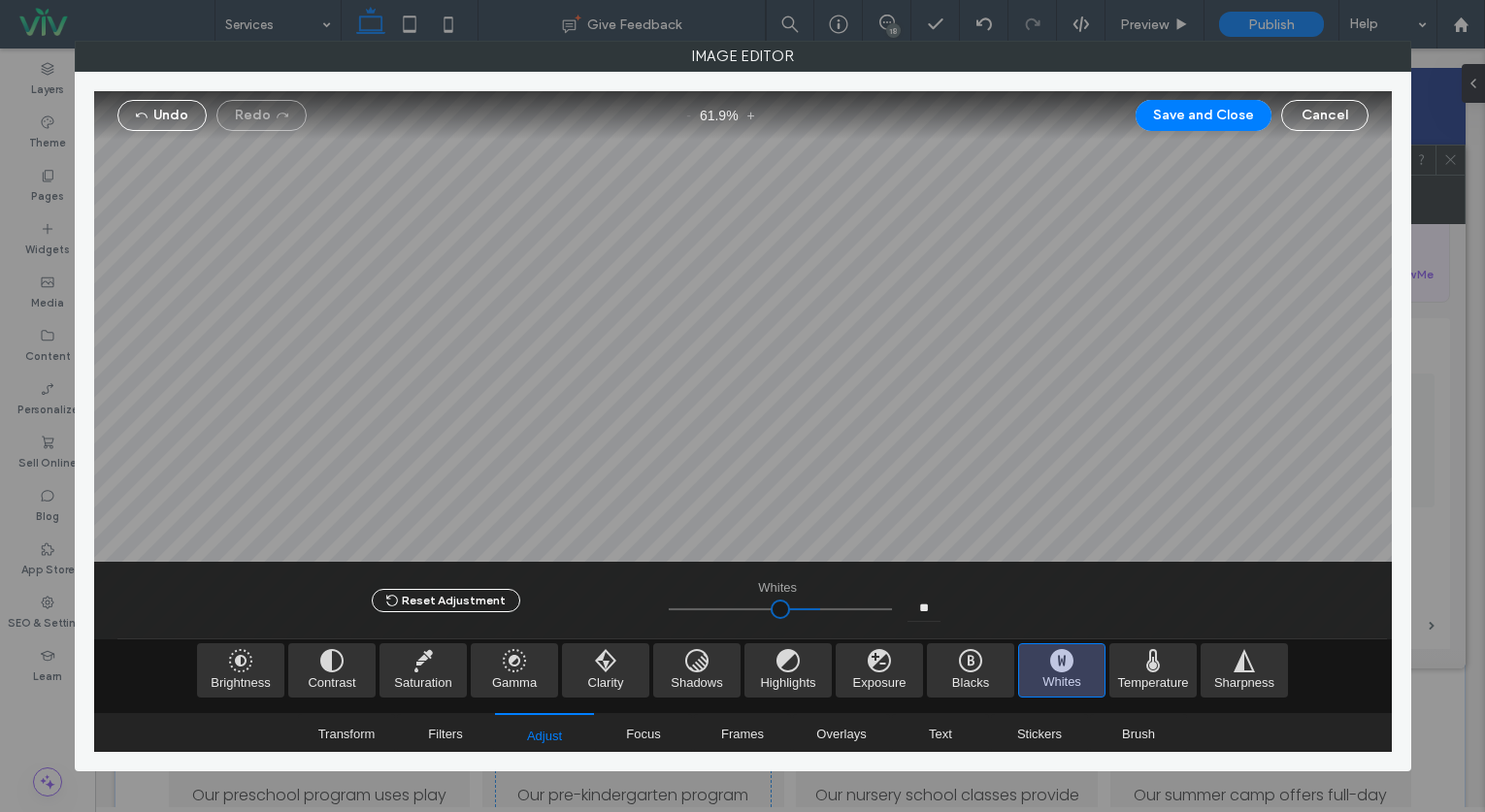type on "**" 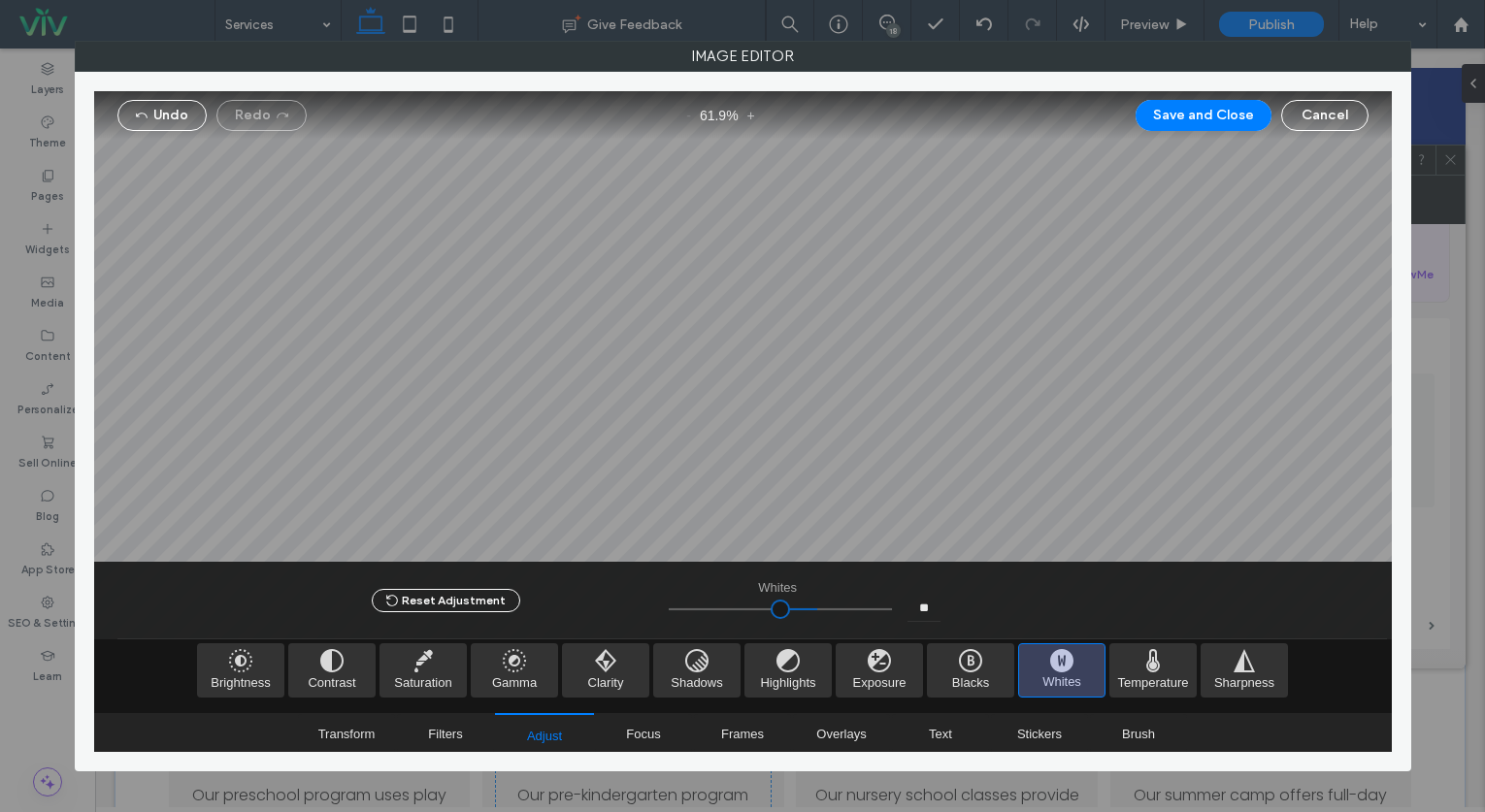 type on "****" 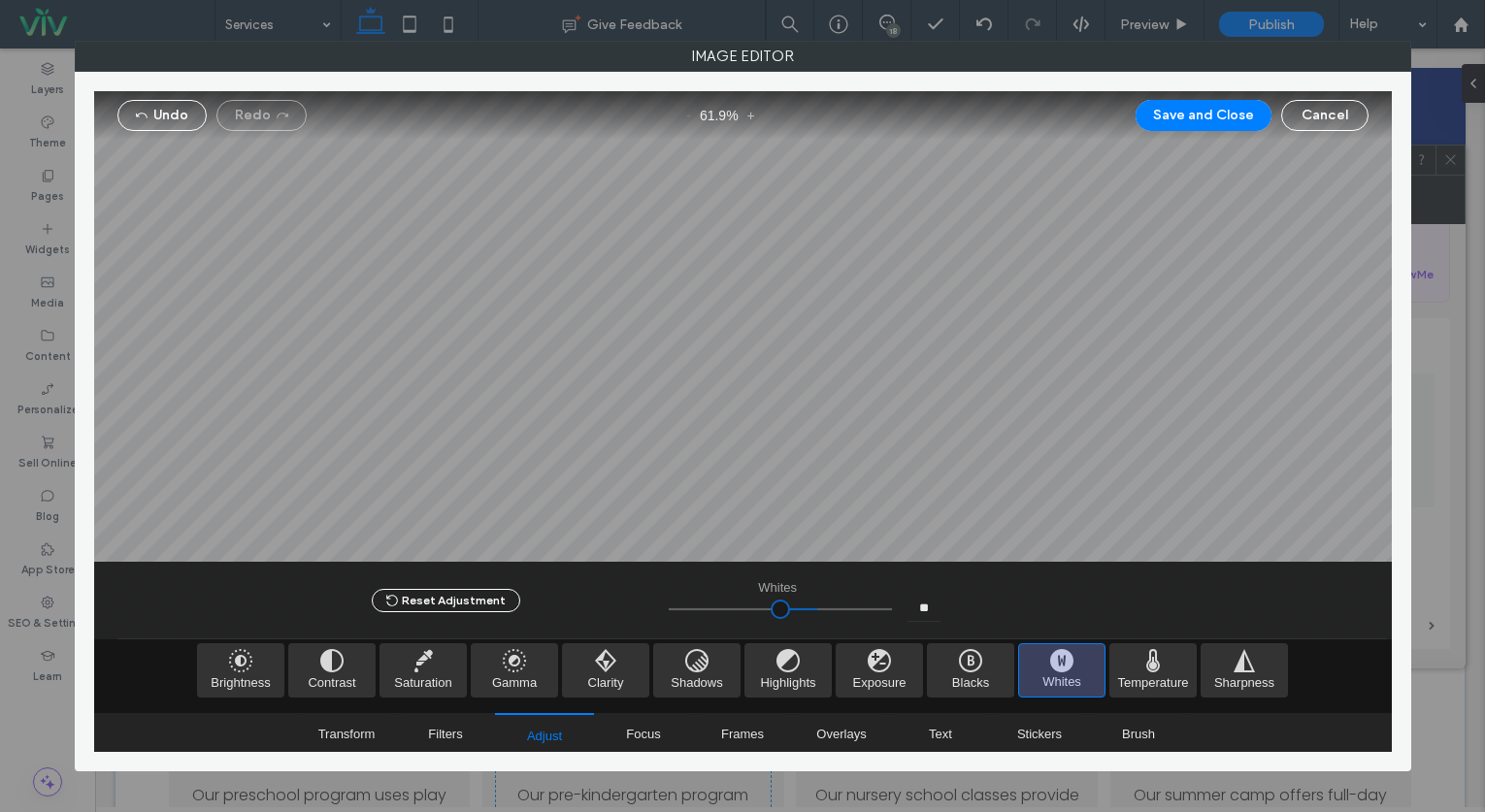 type on "**" 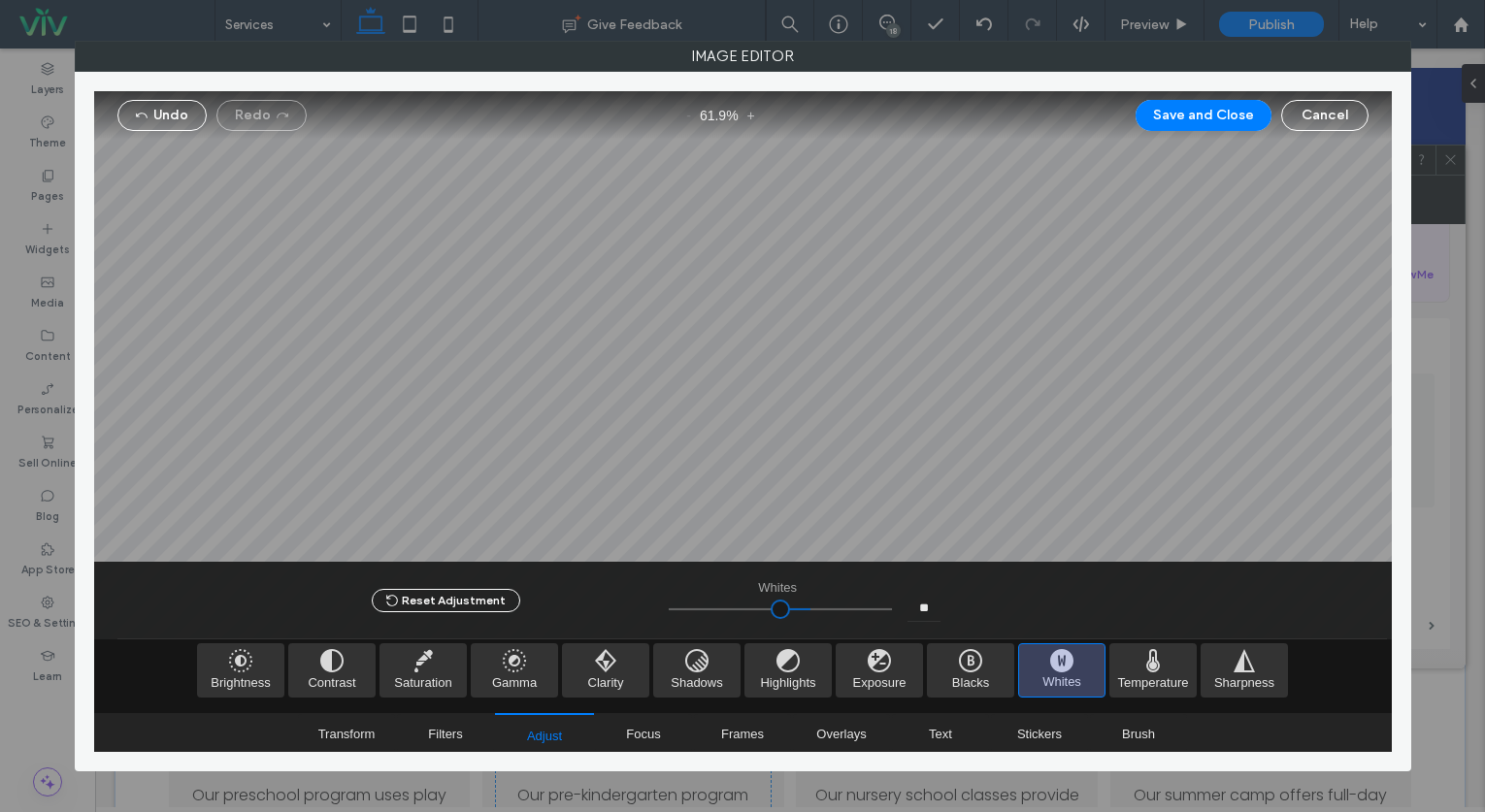 type on "****" 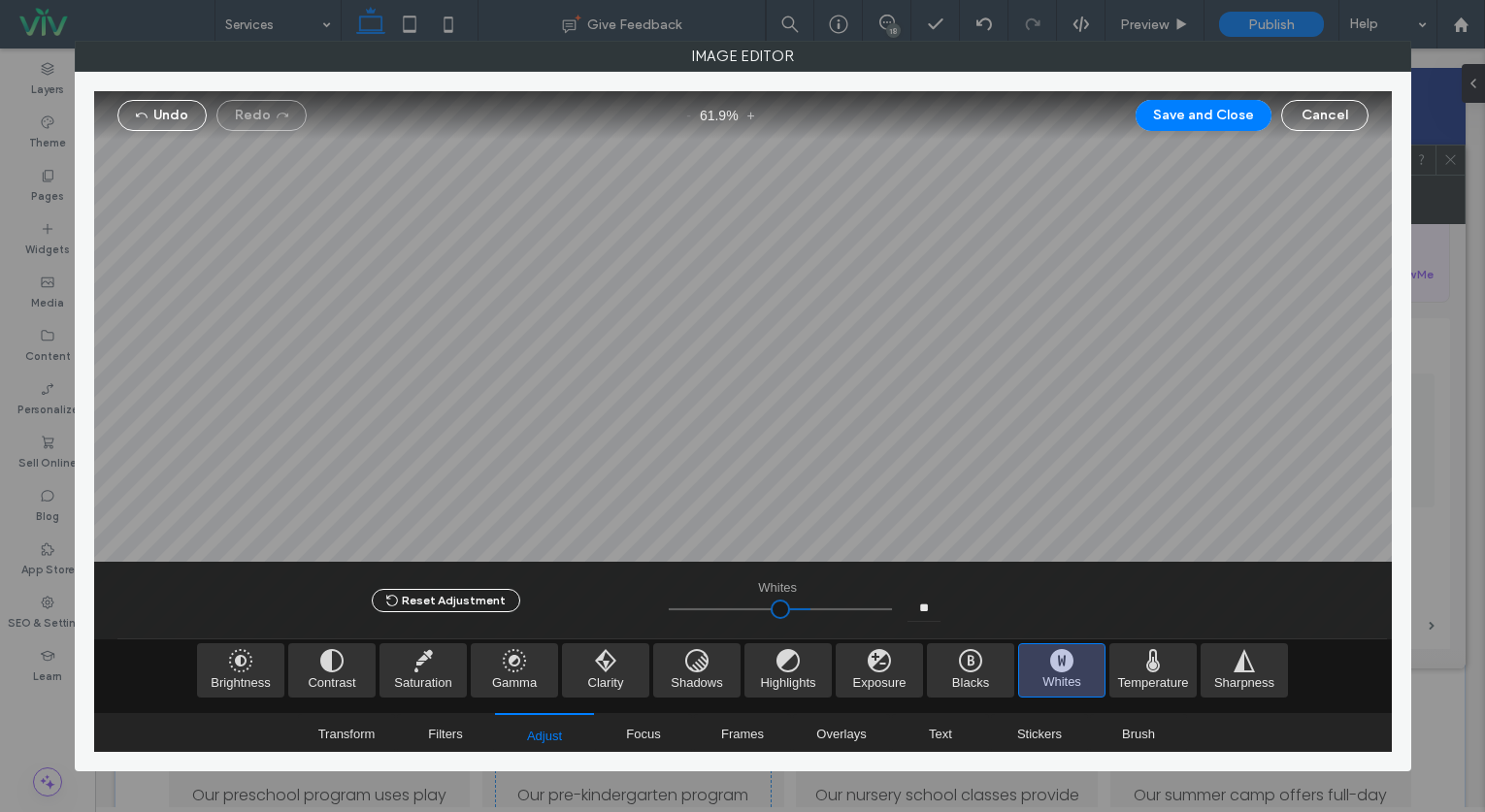 type on "**" 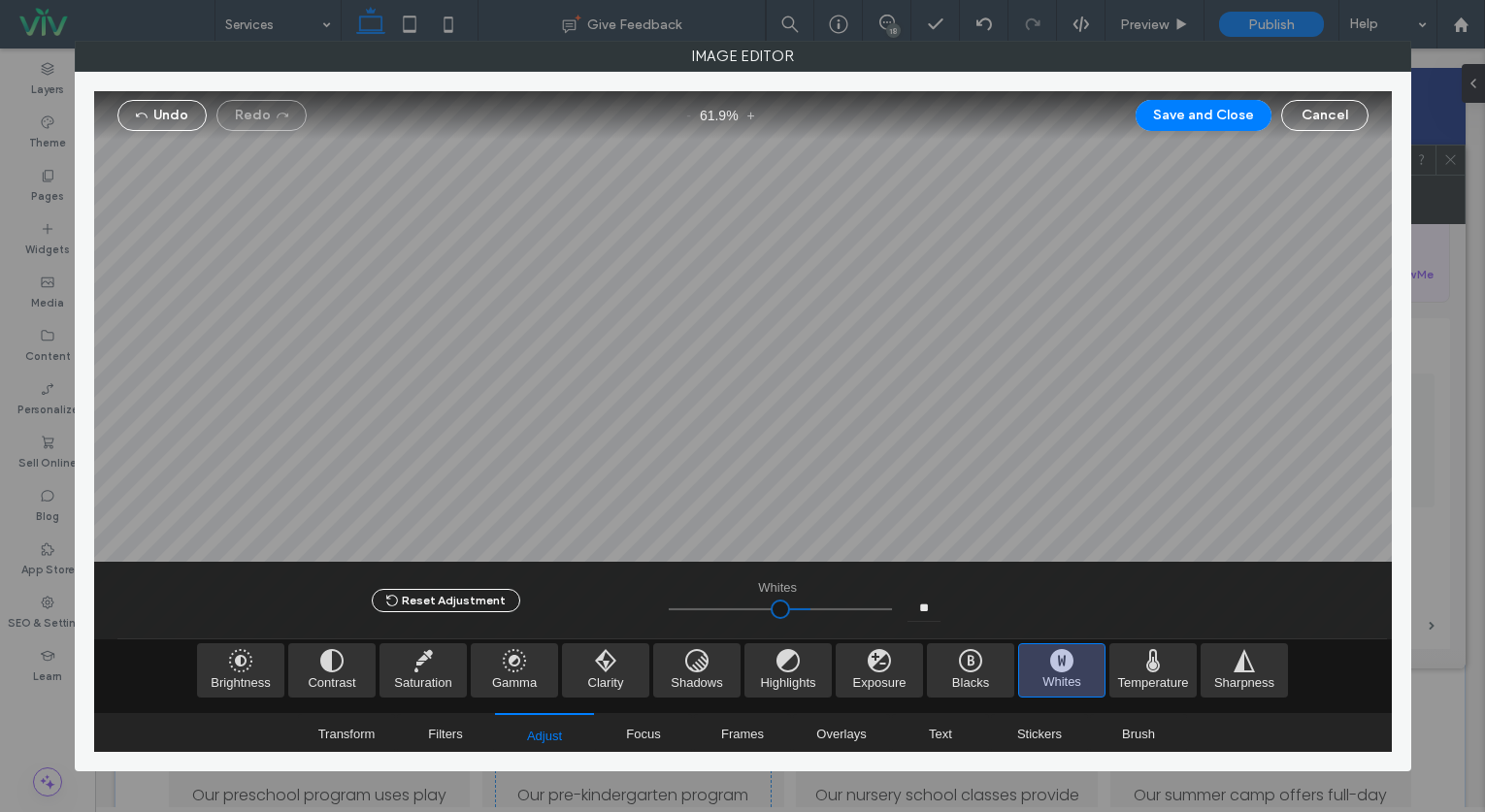 type on "****" 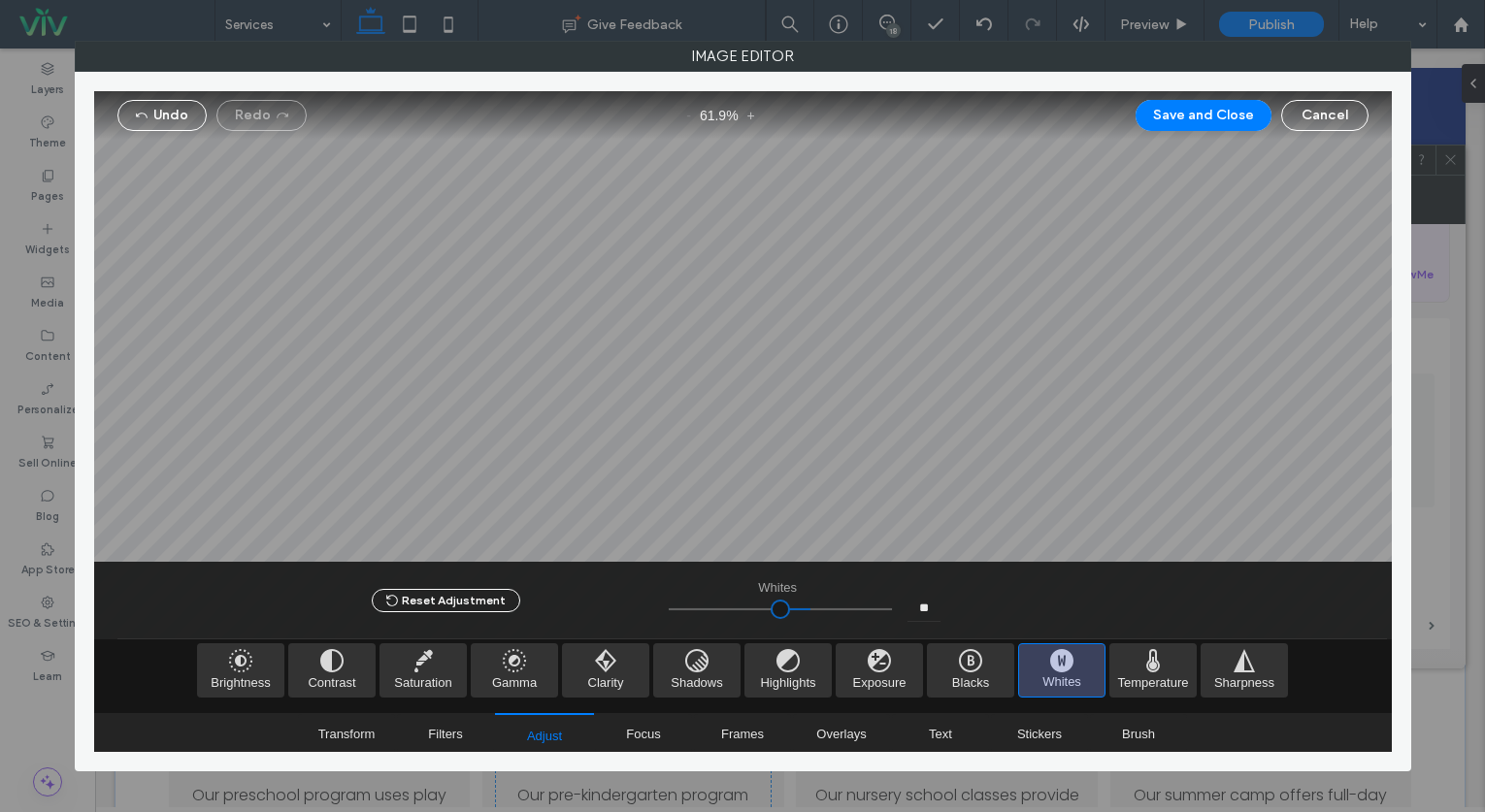 type on "**" 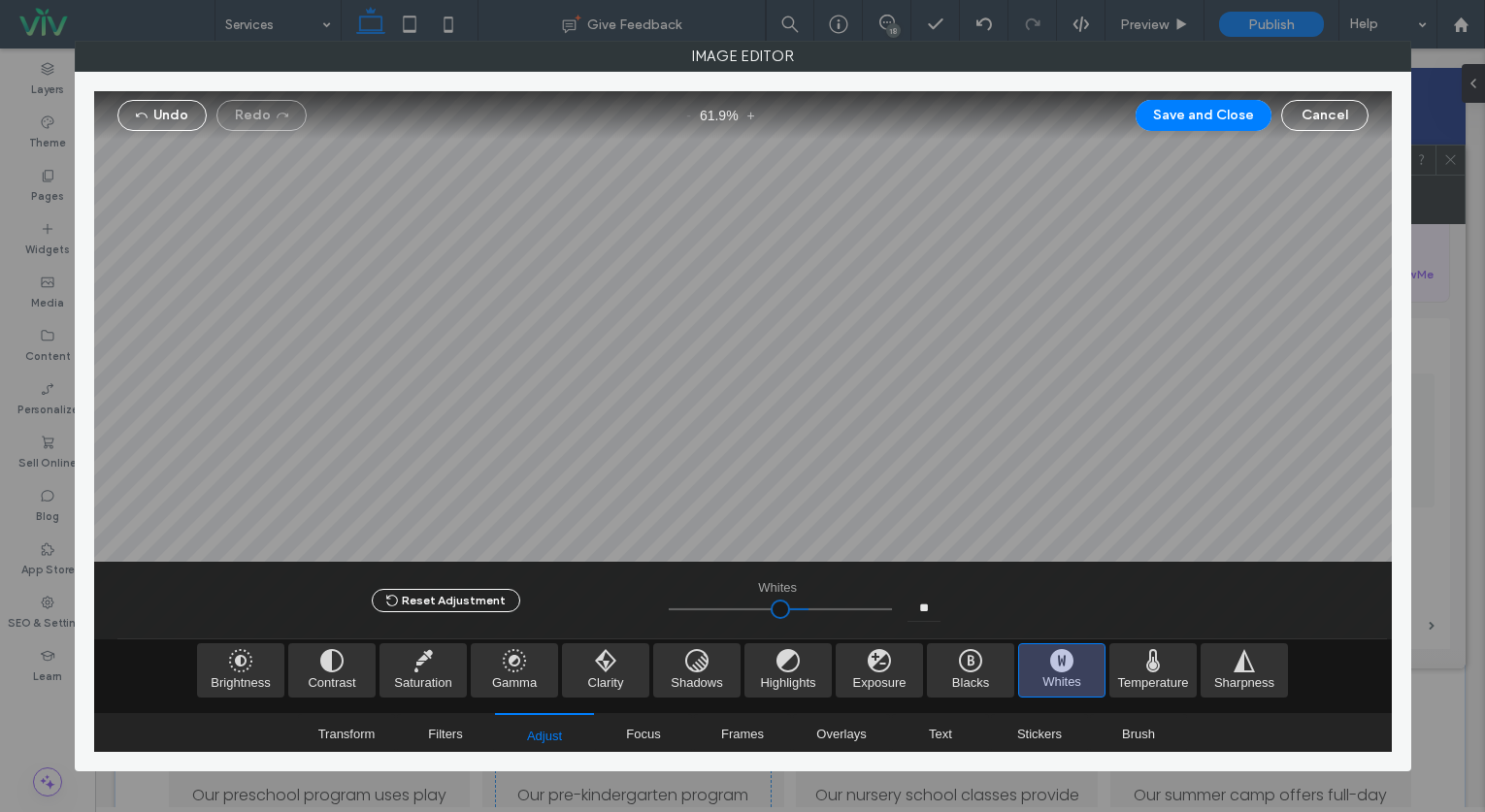 type on "****" 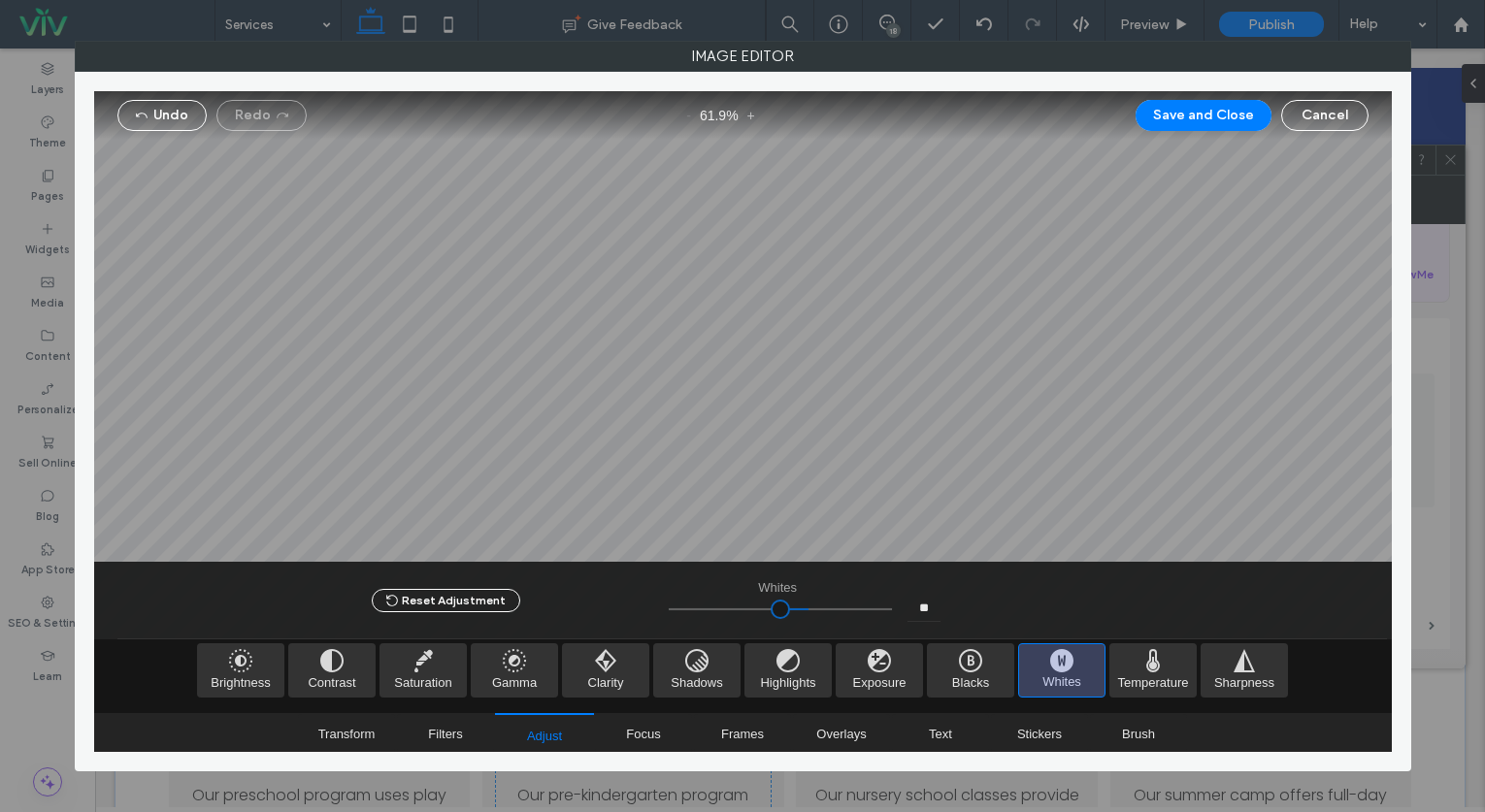 type on "**" 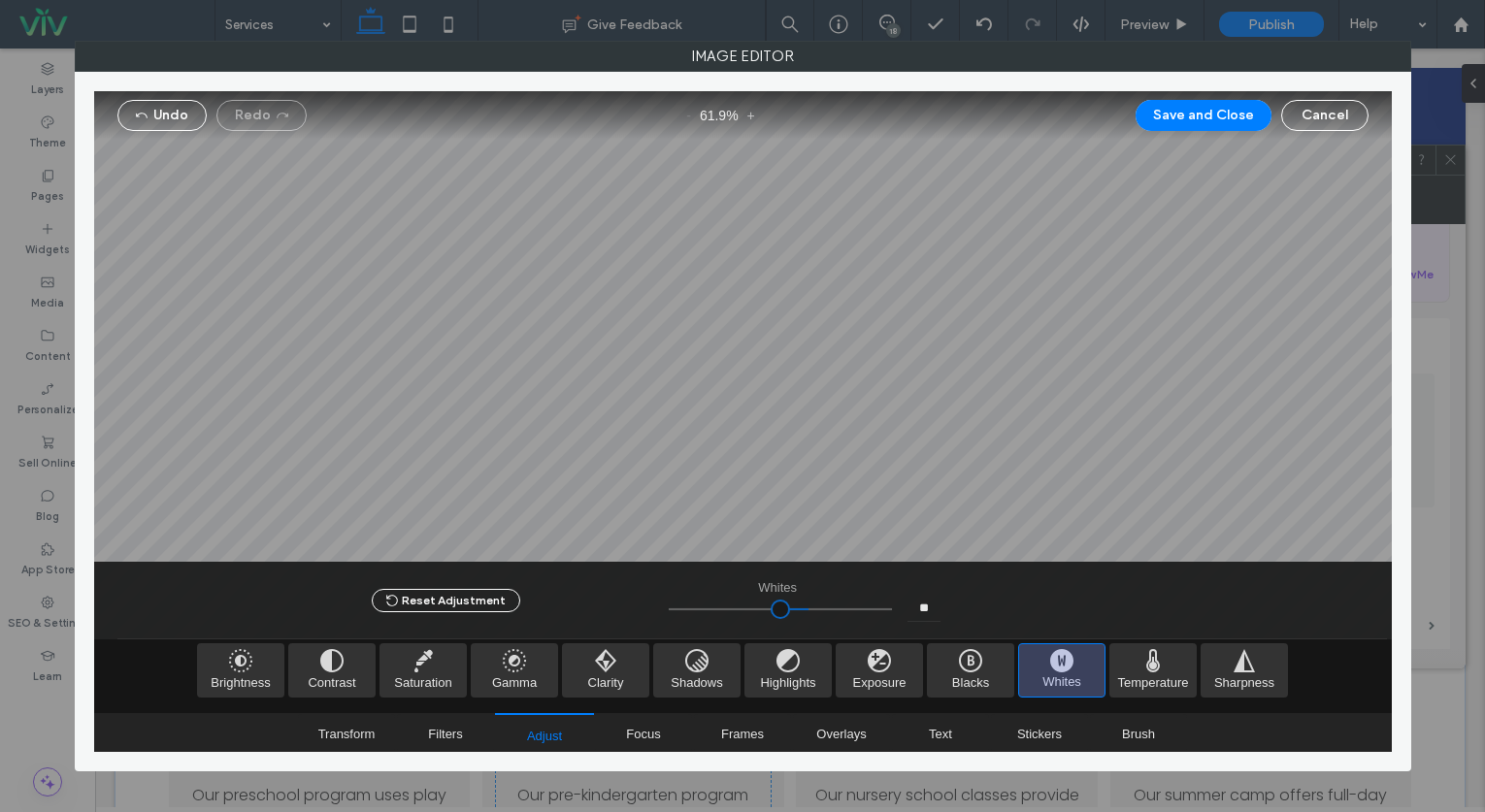 type on "**" 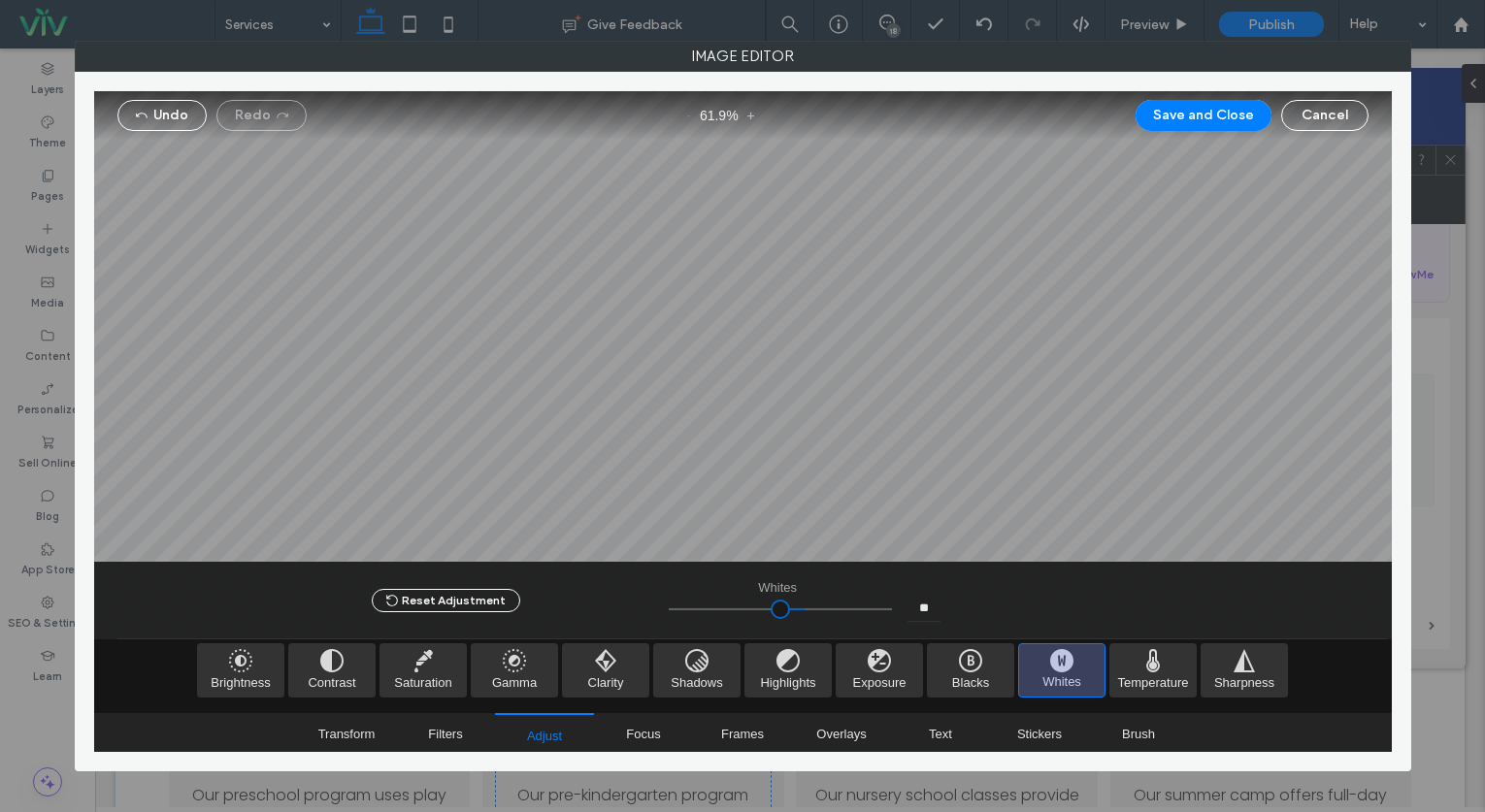 drag, startPoint x: 787, startPoint y: 610, endPoint x: 799, endPoint y: 611, distance: 12.0415946 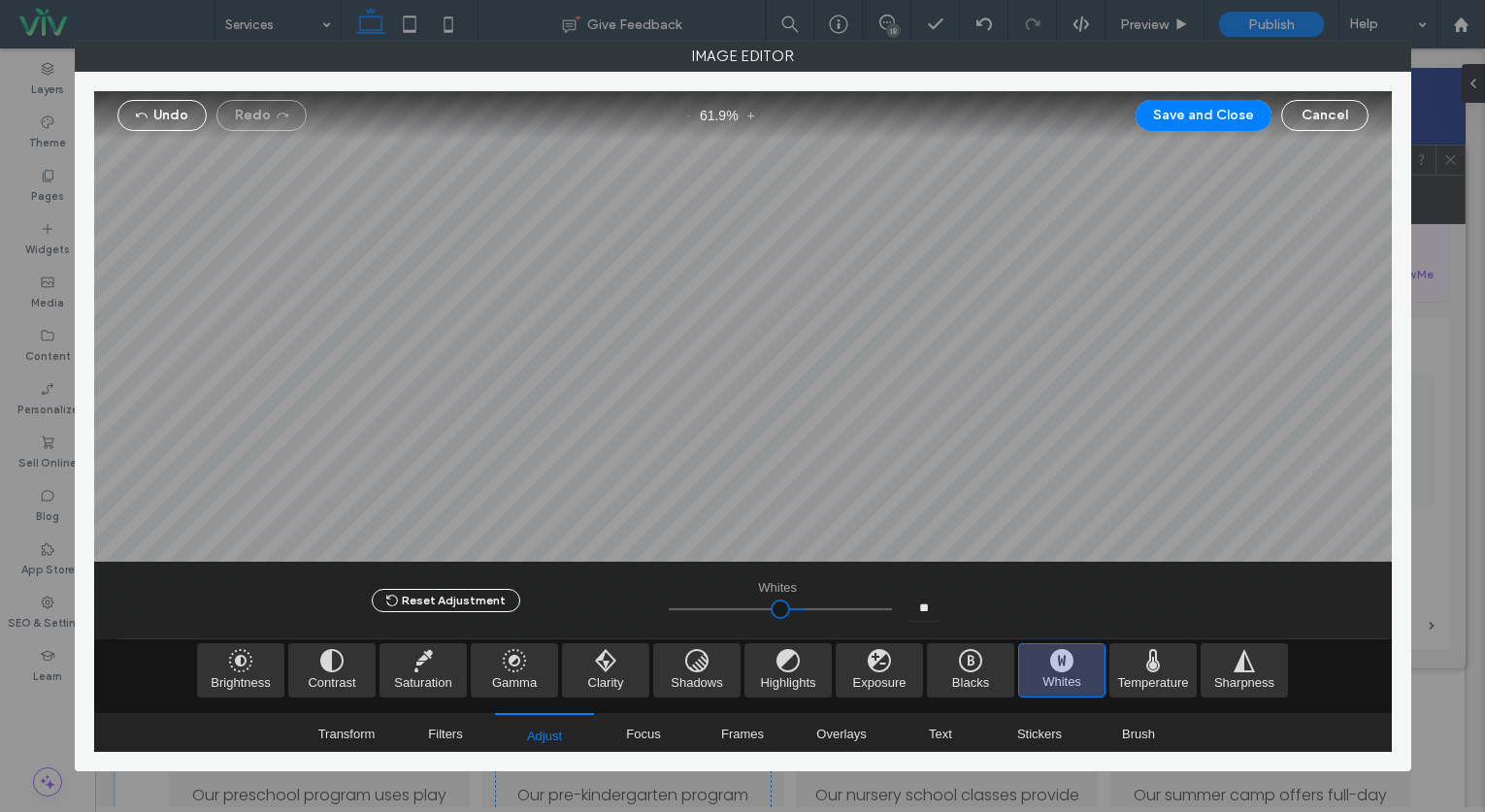 click at bounding box center (780, 609) 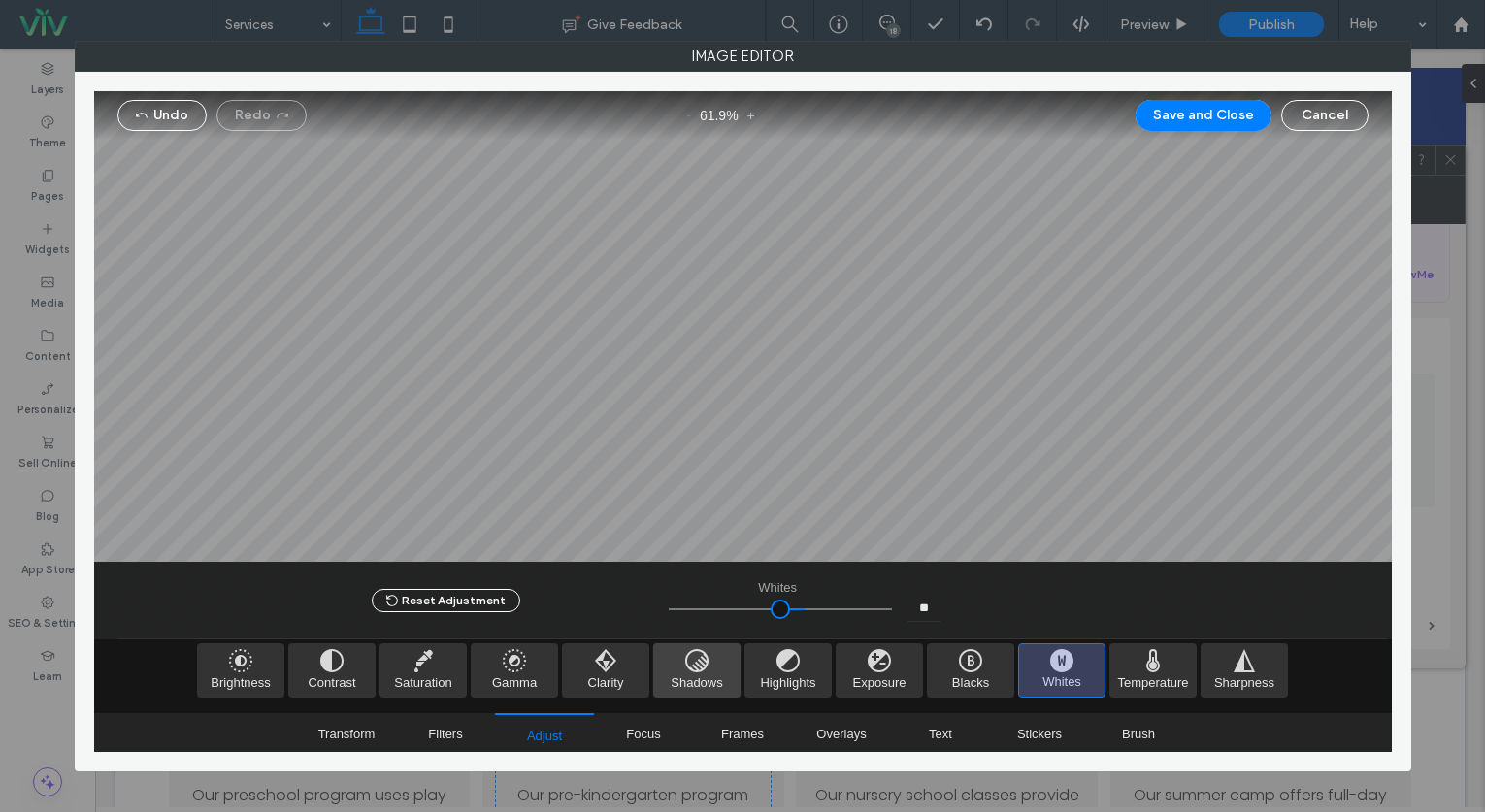click at bounding box center [697, 670] 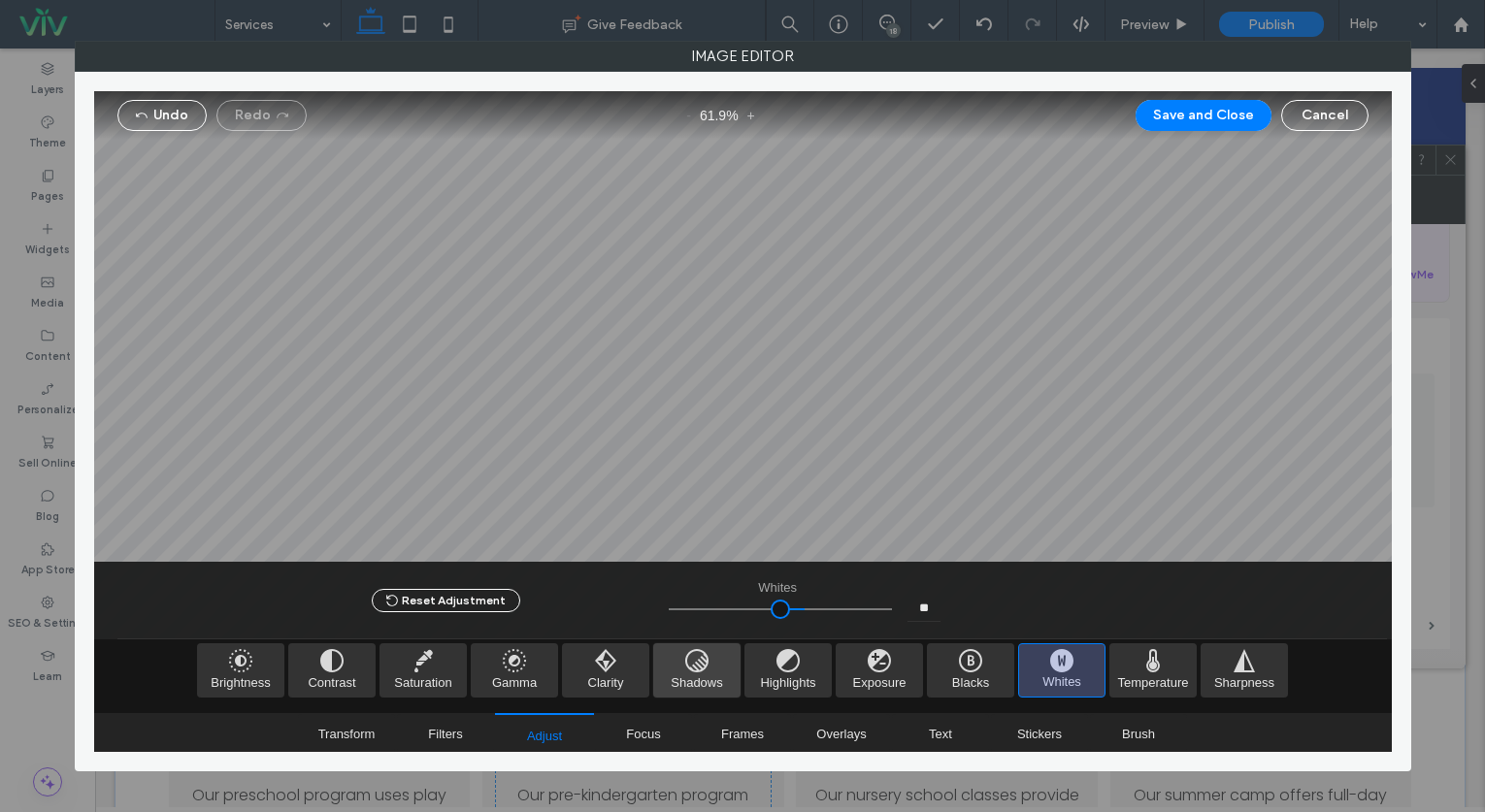 type on "*" 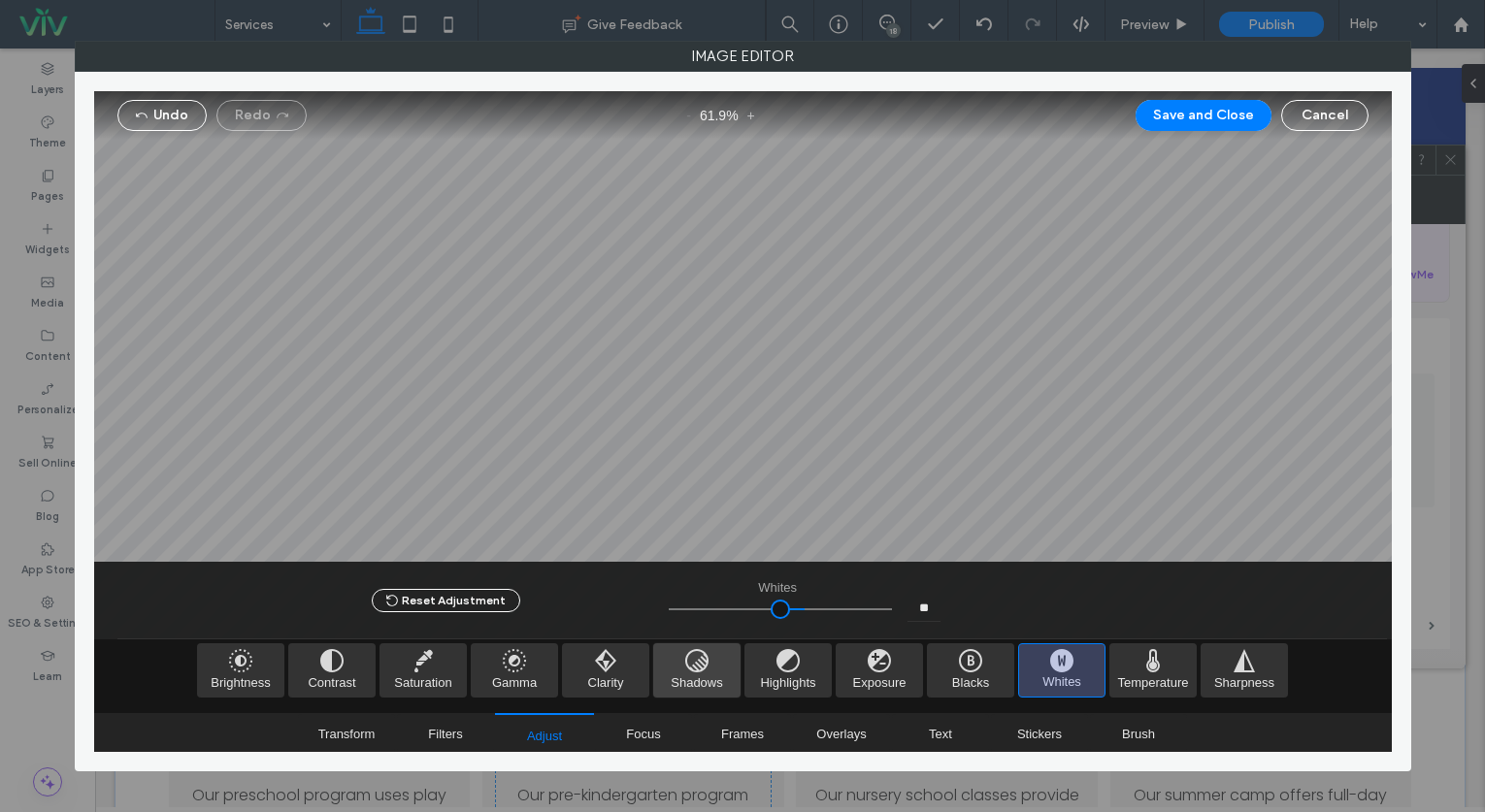 type on "*" 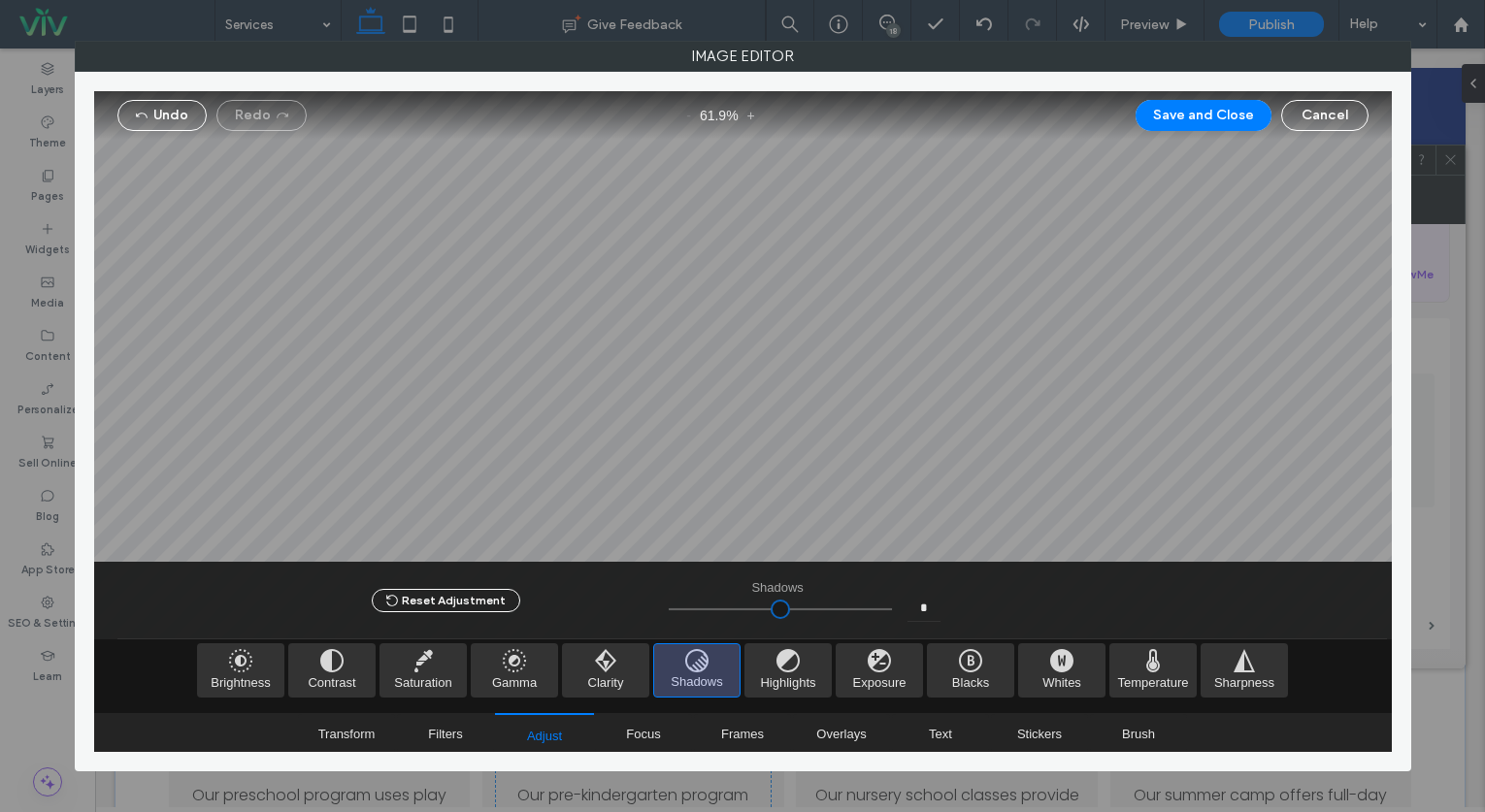 type on "*****" 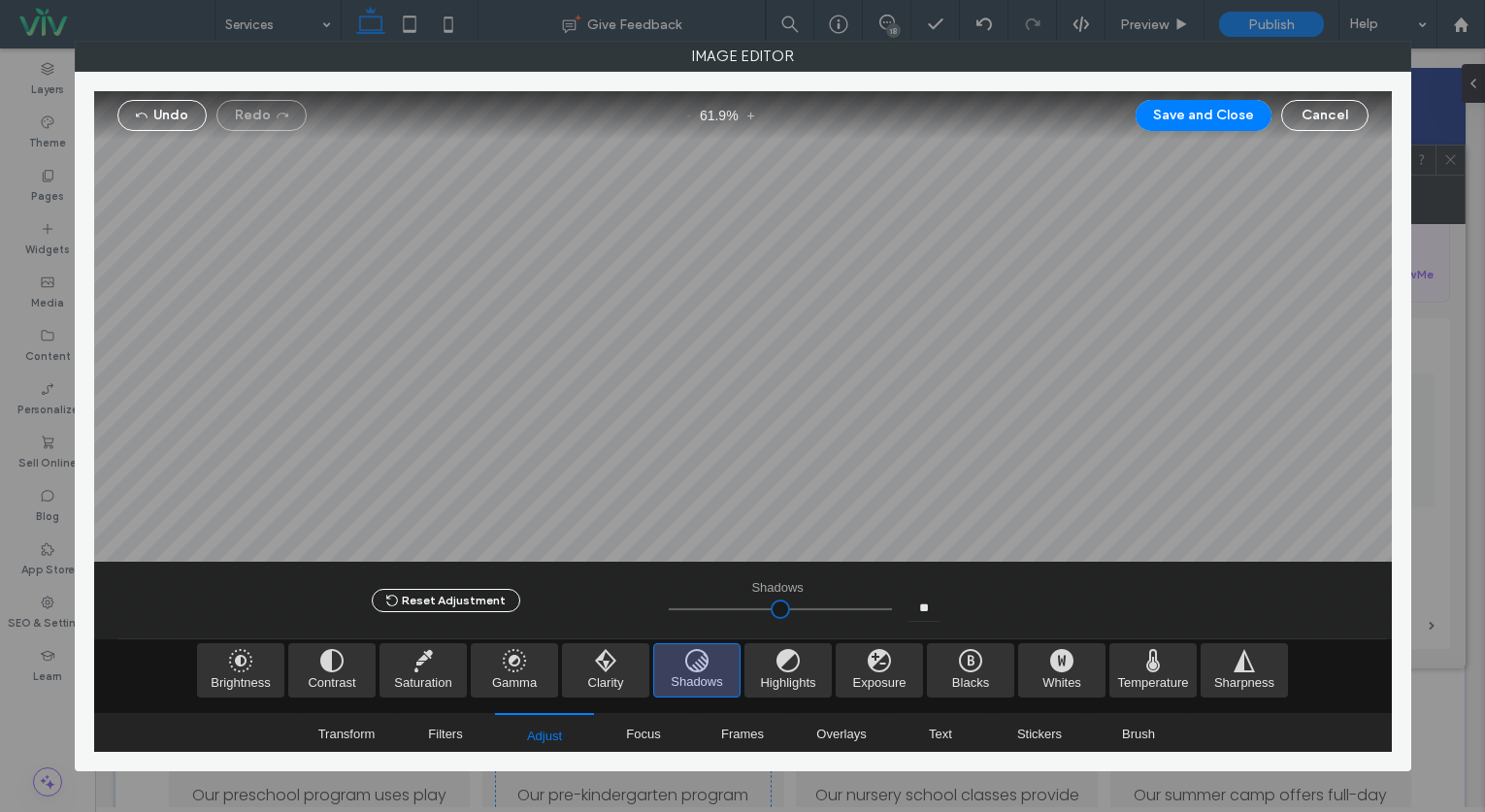 type on "*****" 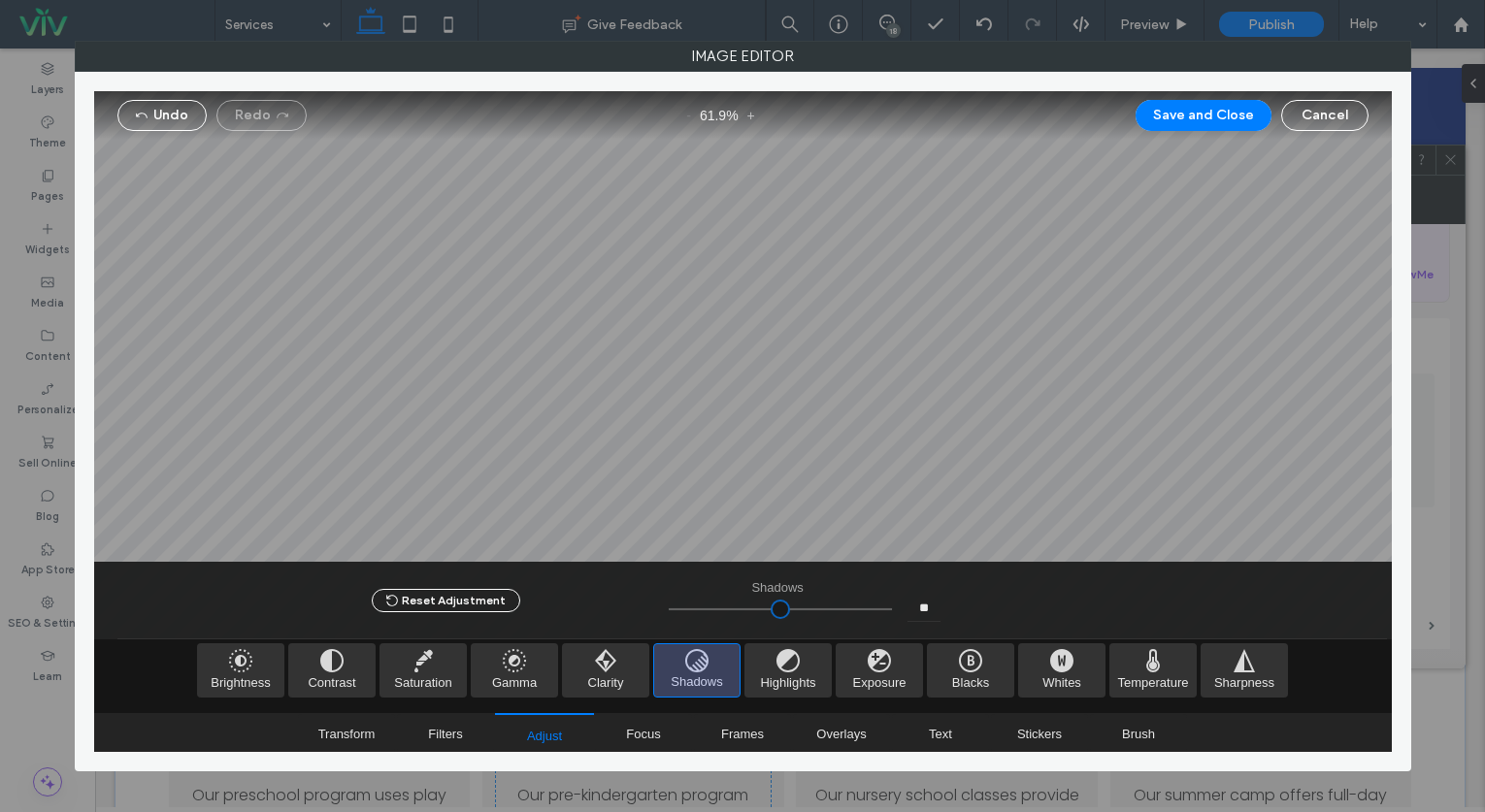 type on "**" 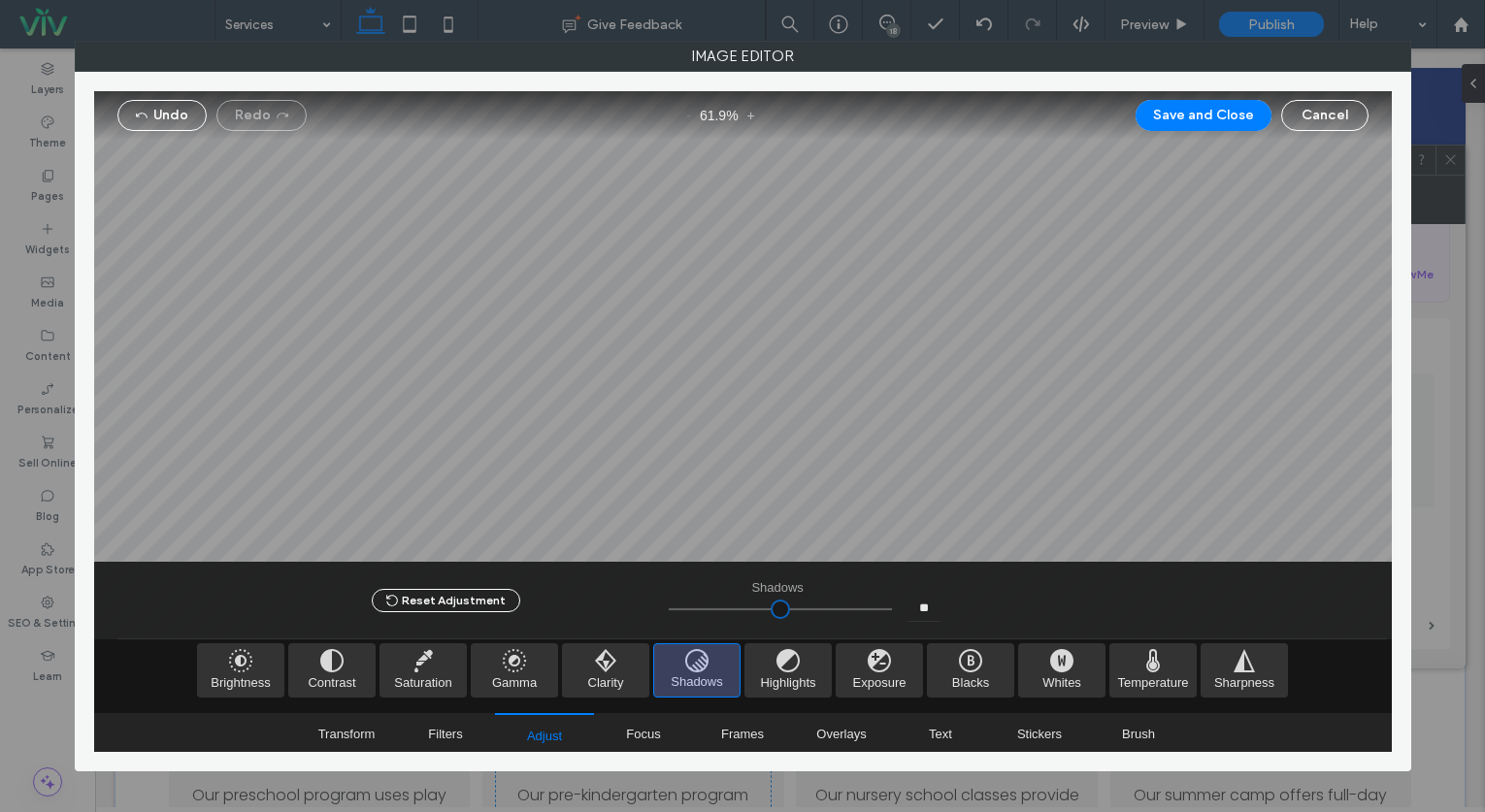 type on "**" 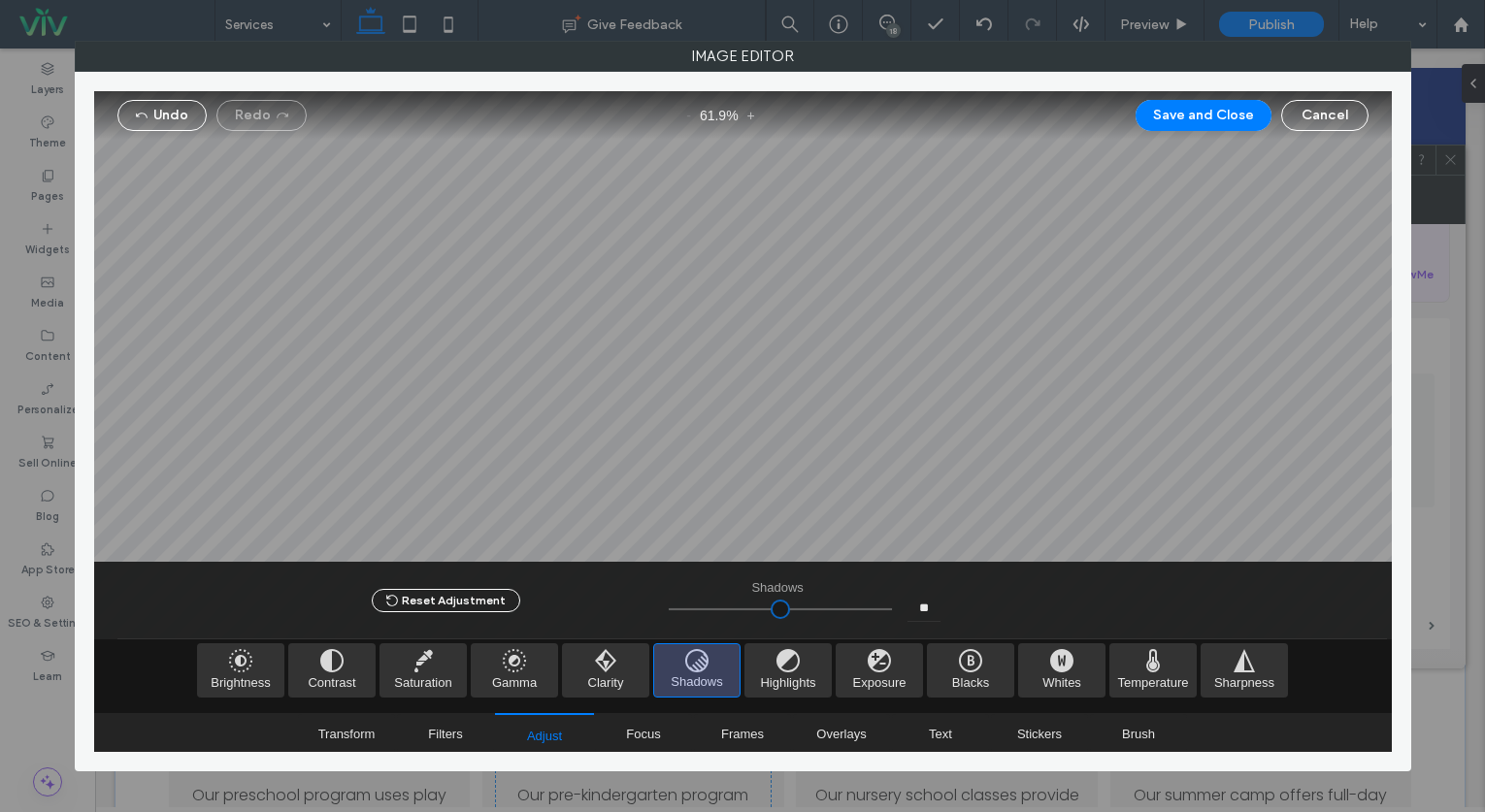 type on "*****" 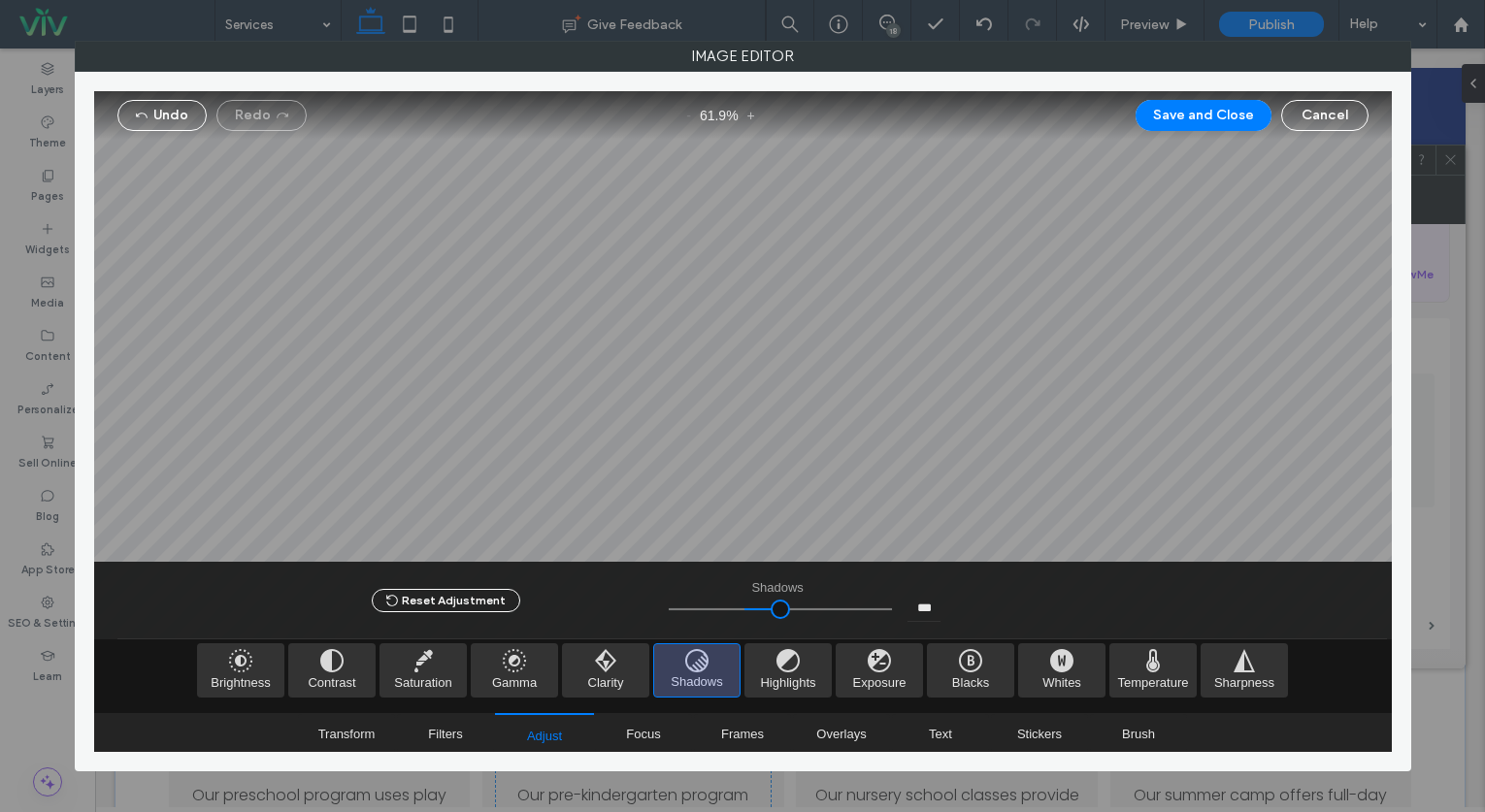 drag, startPoint x: 776, startPoint y: 612, endPoint x: 534, endPoint y: 605, distance: 242.10122 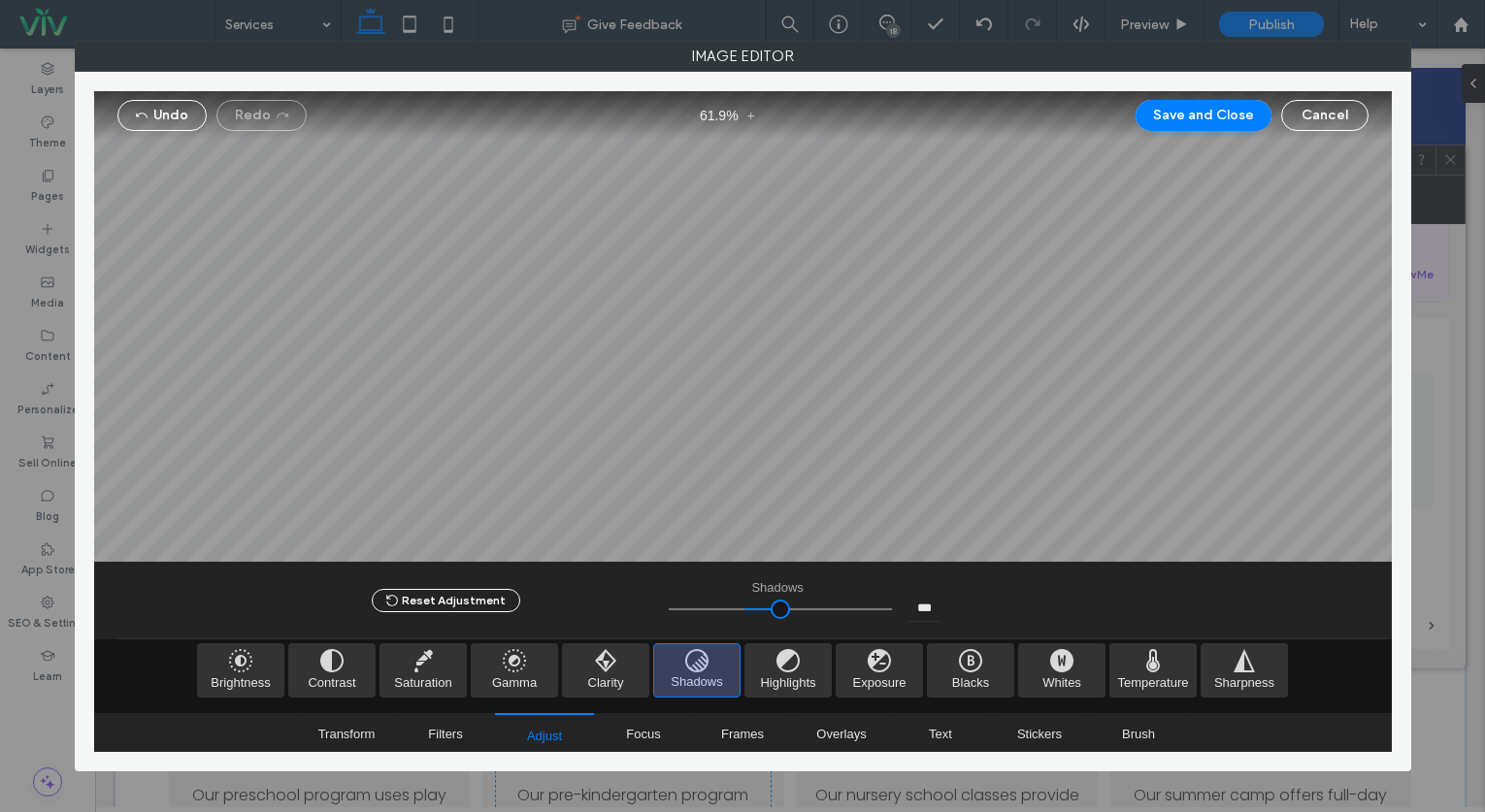 click at bounding box center (780, 609) 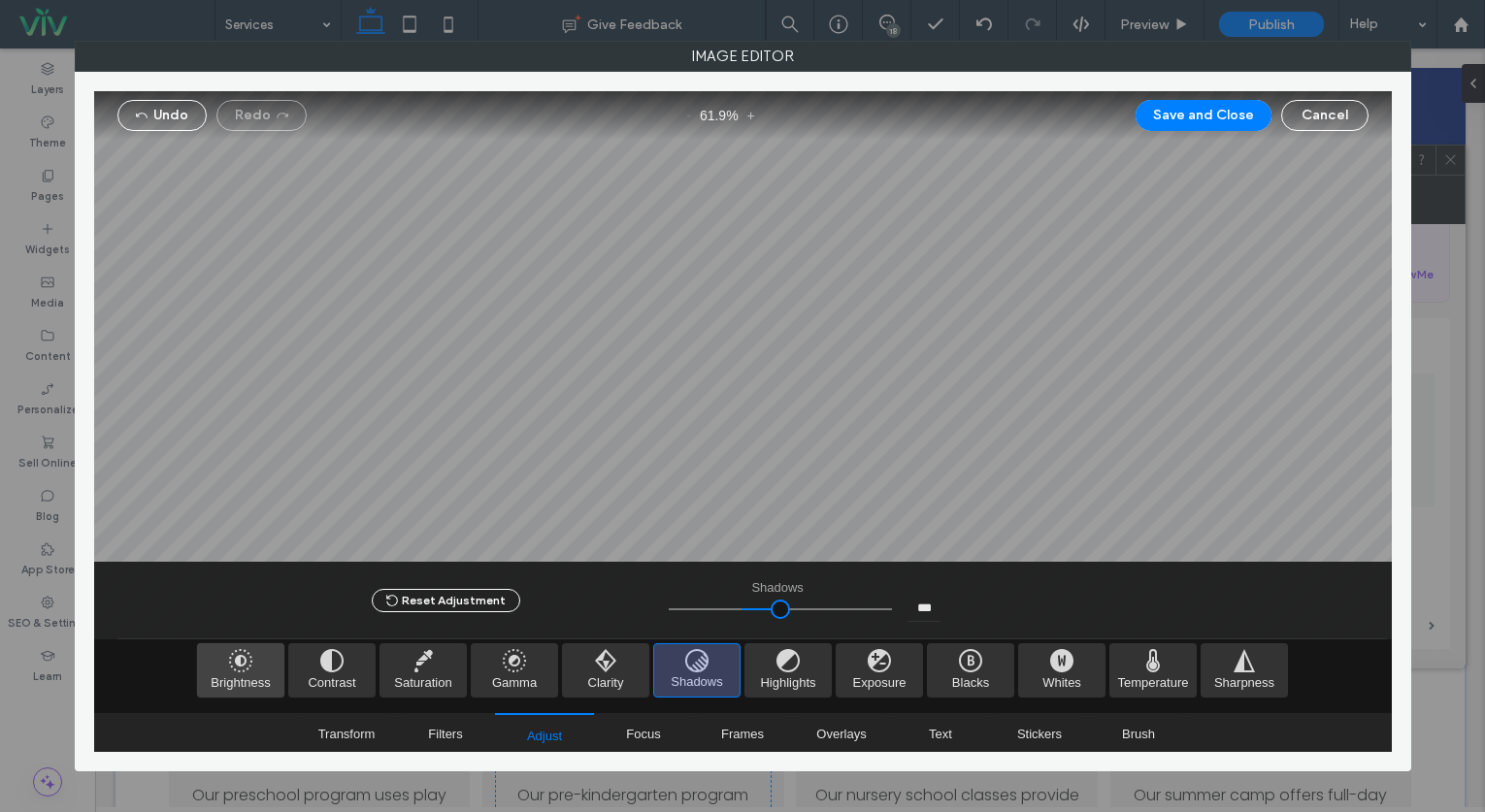 click at bounding box center [241, 670] 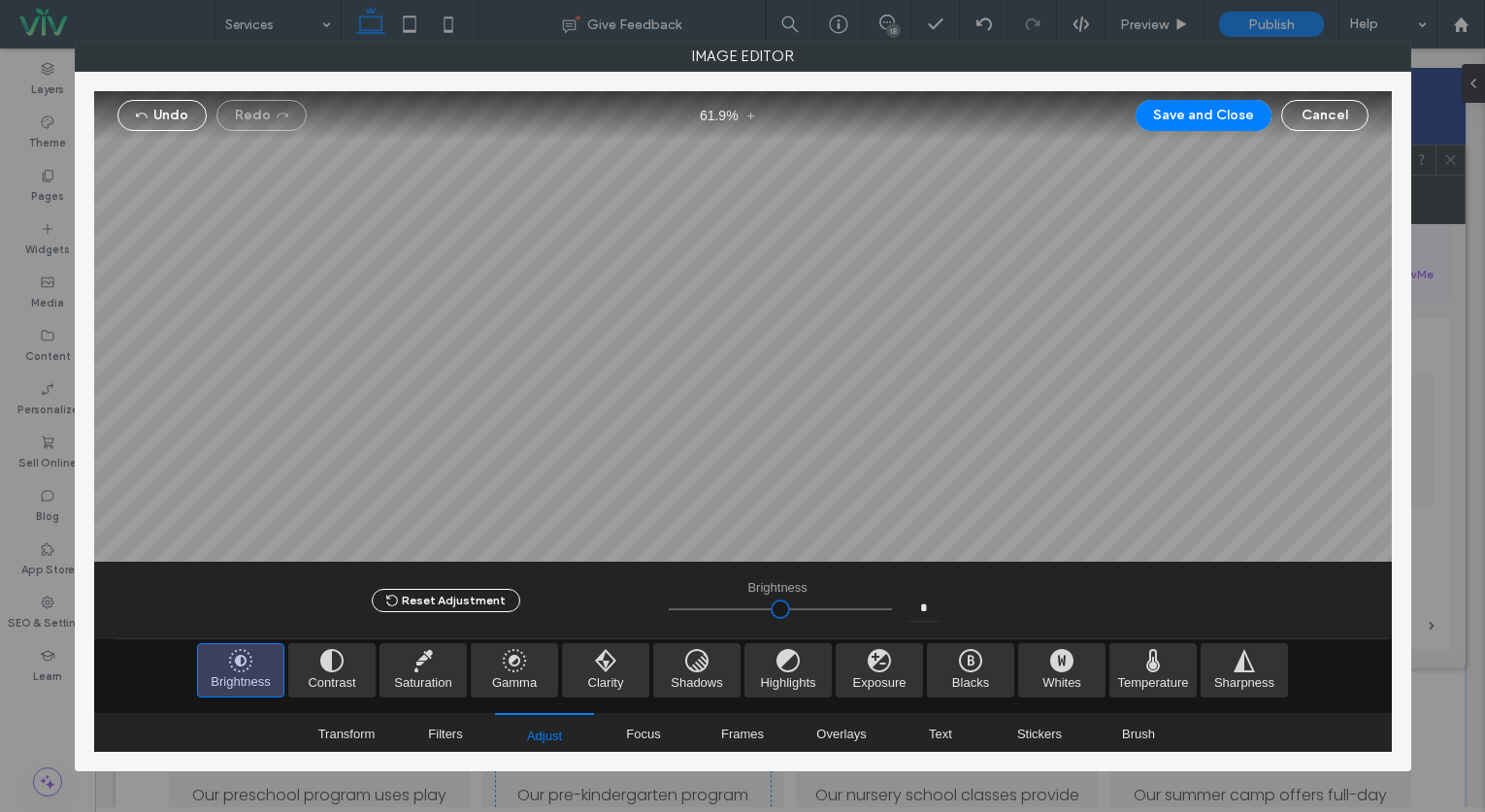 click at bounding box center [780, 609] 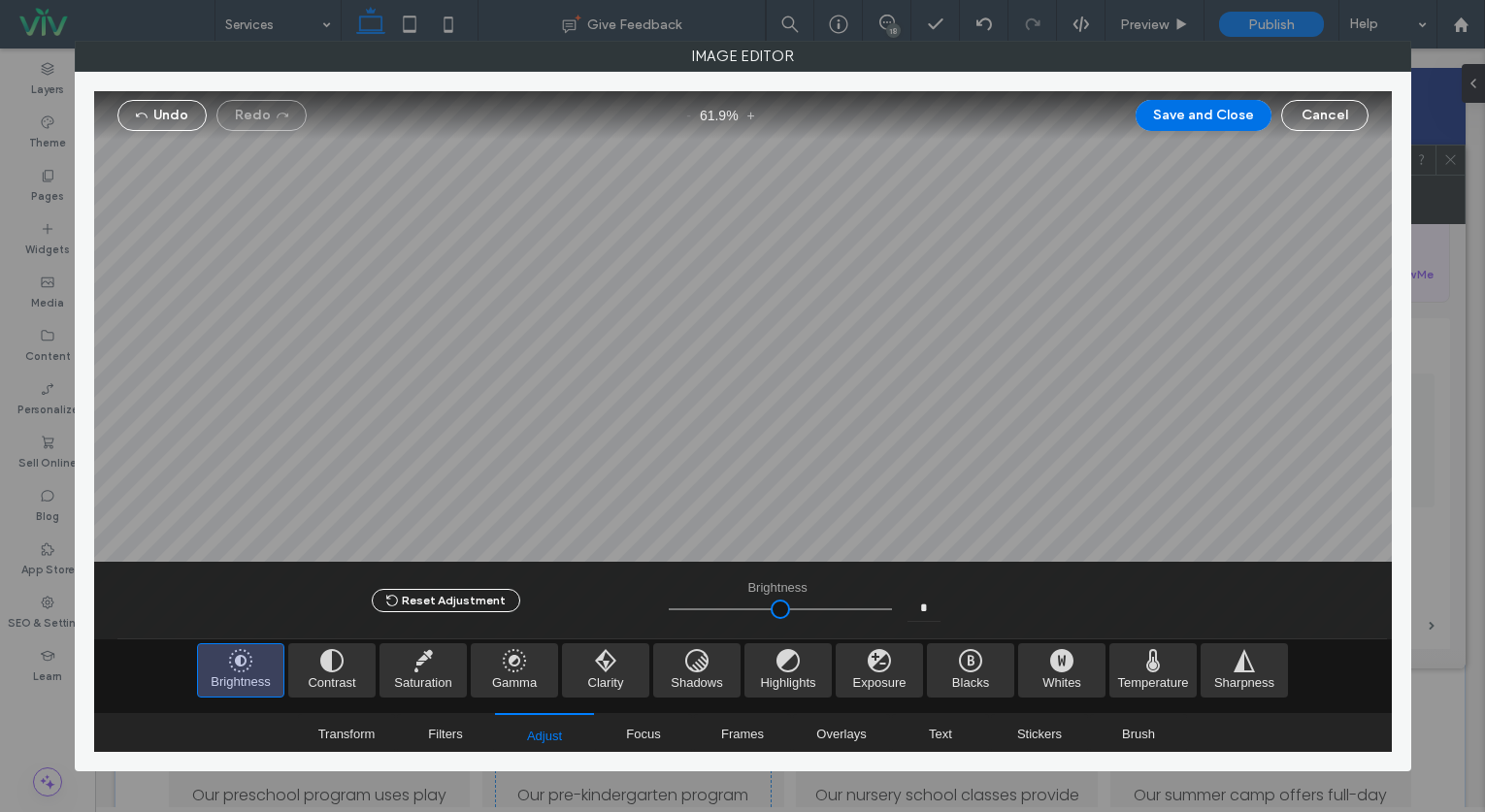 click on "Save and Close" at bounding box center (1204, 115) 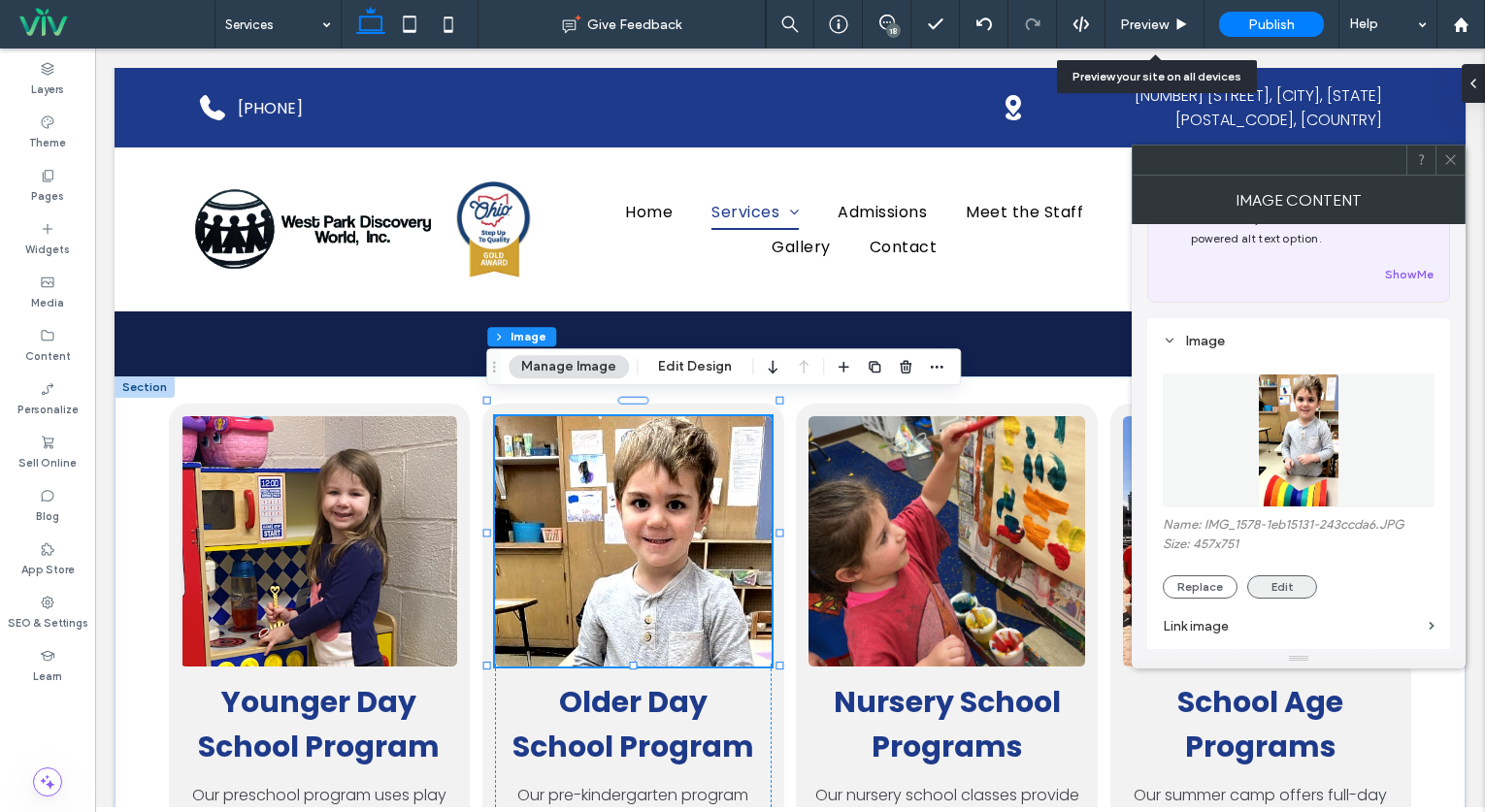 click on "Edit" at bounding box center (1282, 587) 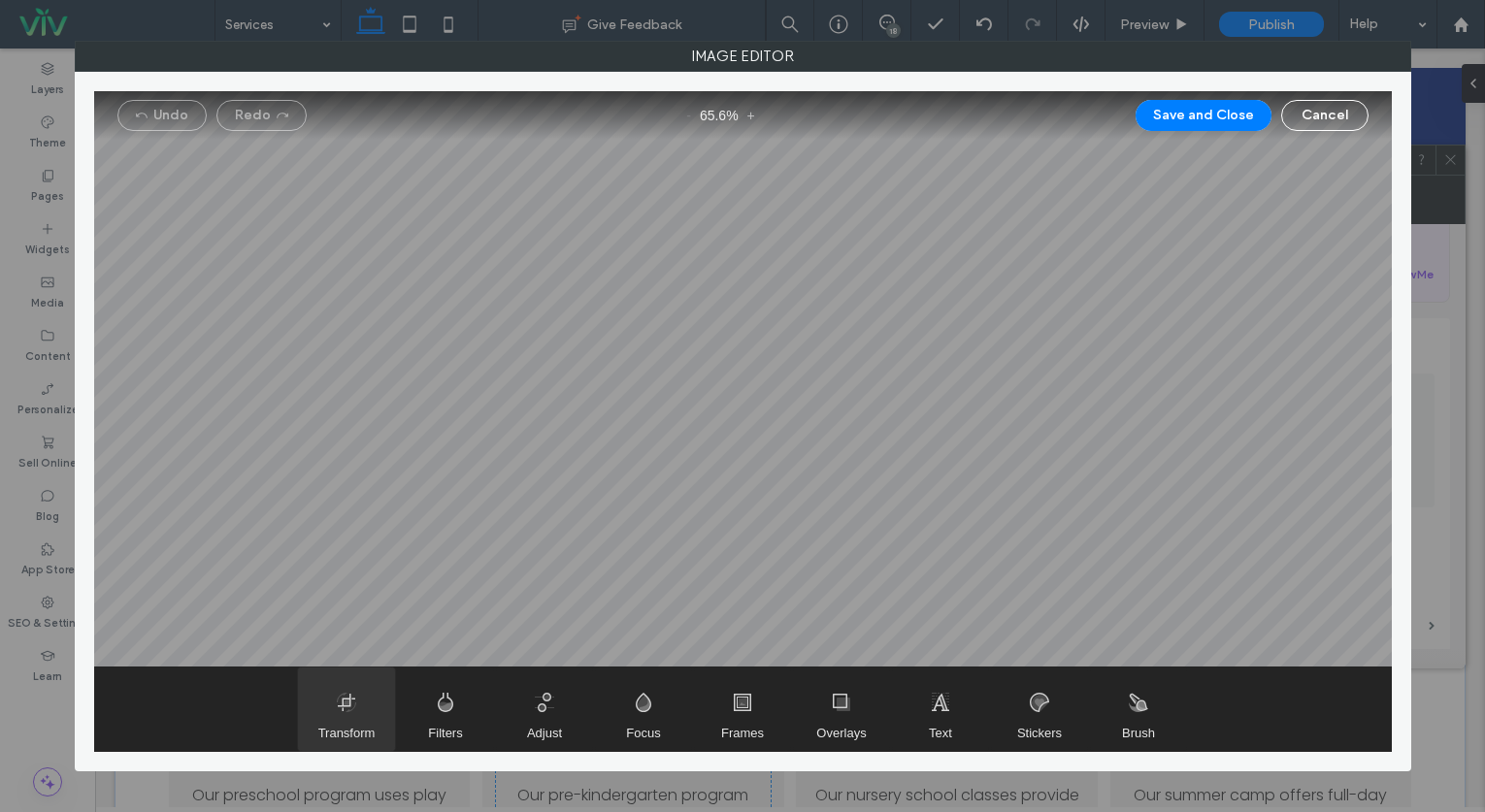 click at bounding box center (346, 709) 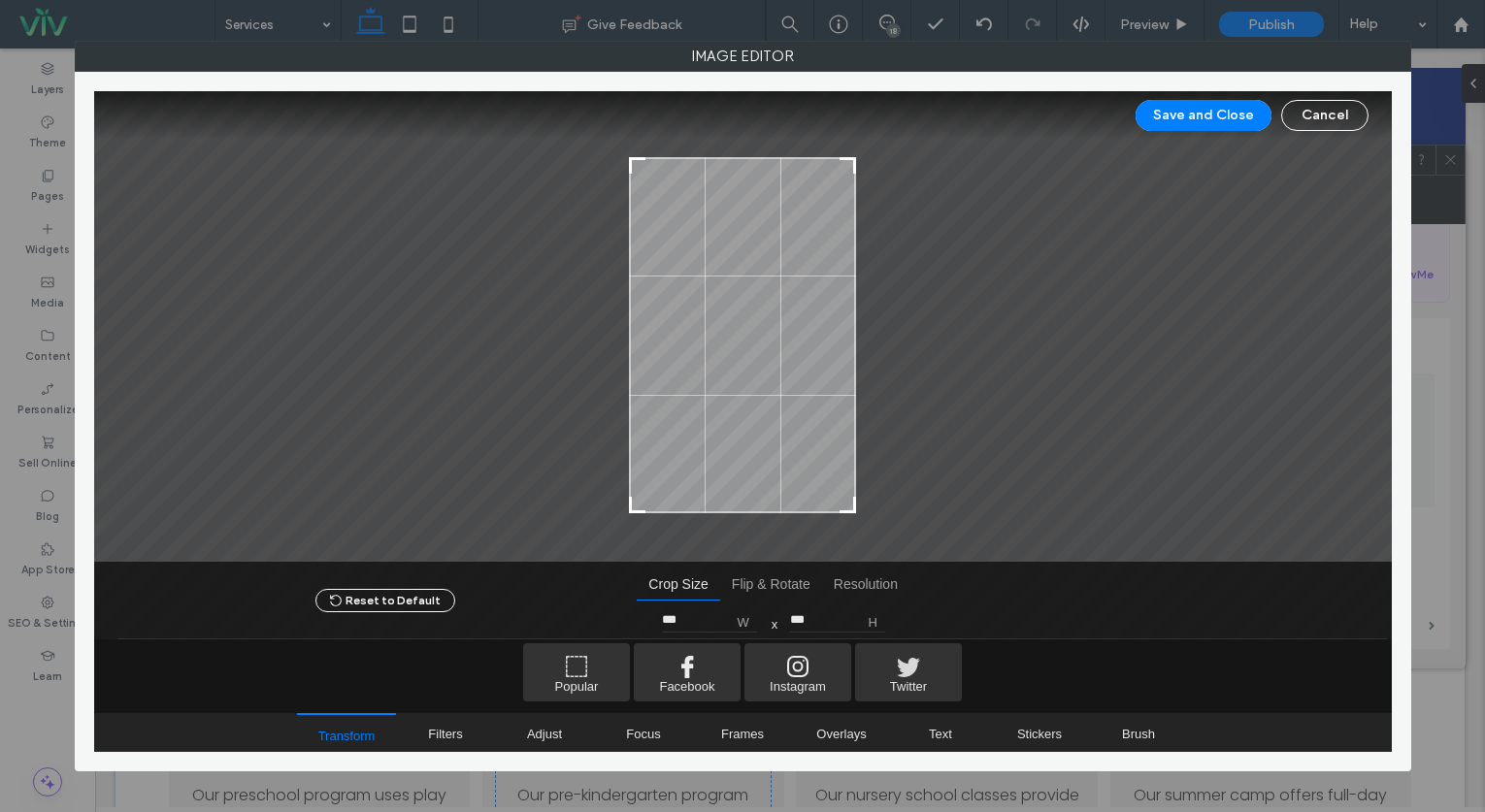 drag, startPoint x: 851, startPoint y: 142, endPoint x: 853, endPoint y: 159, distance: 17.117243 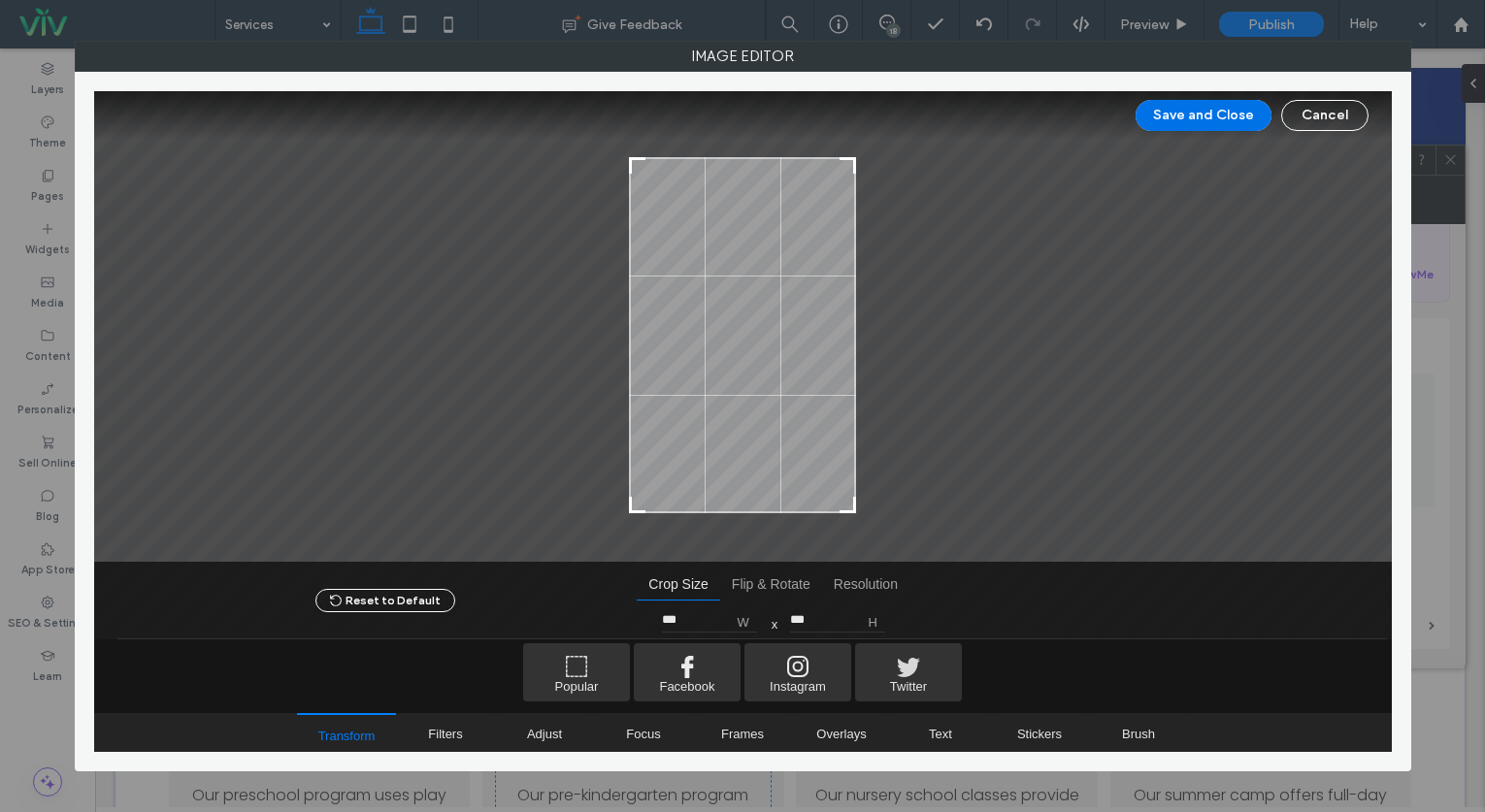 click on "Save and Close" at bounding box center [1204, 115] 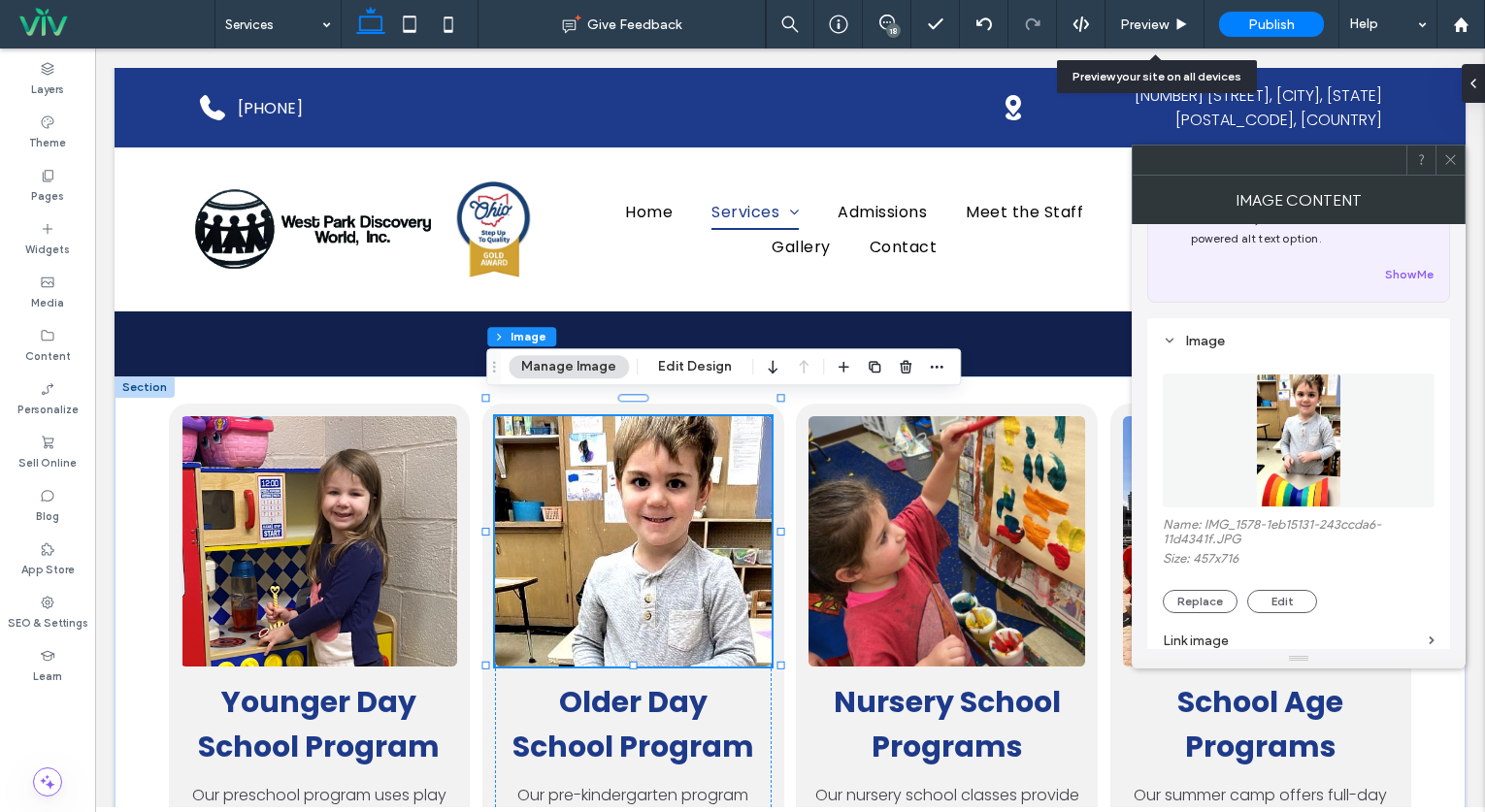 click 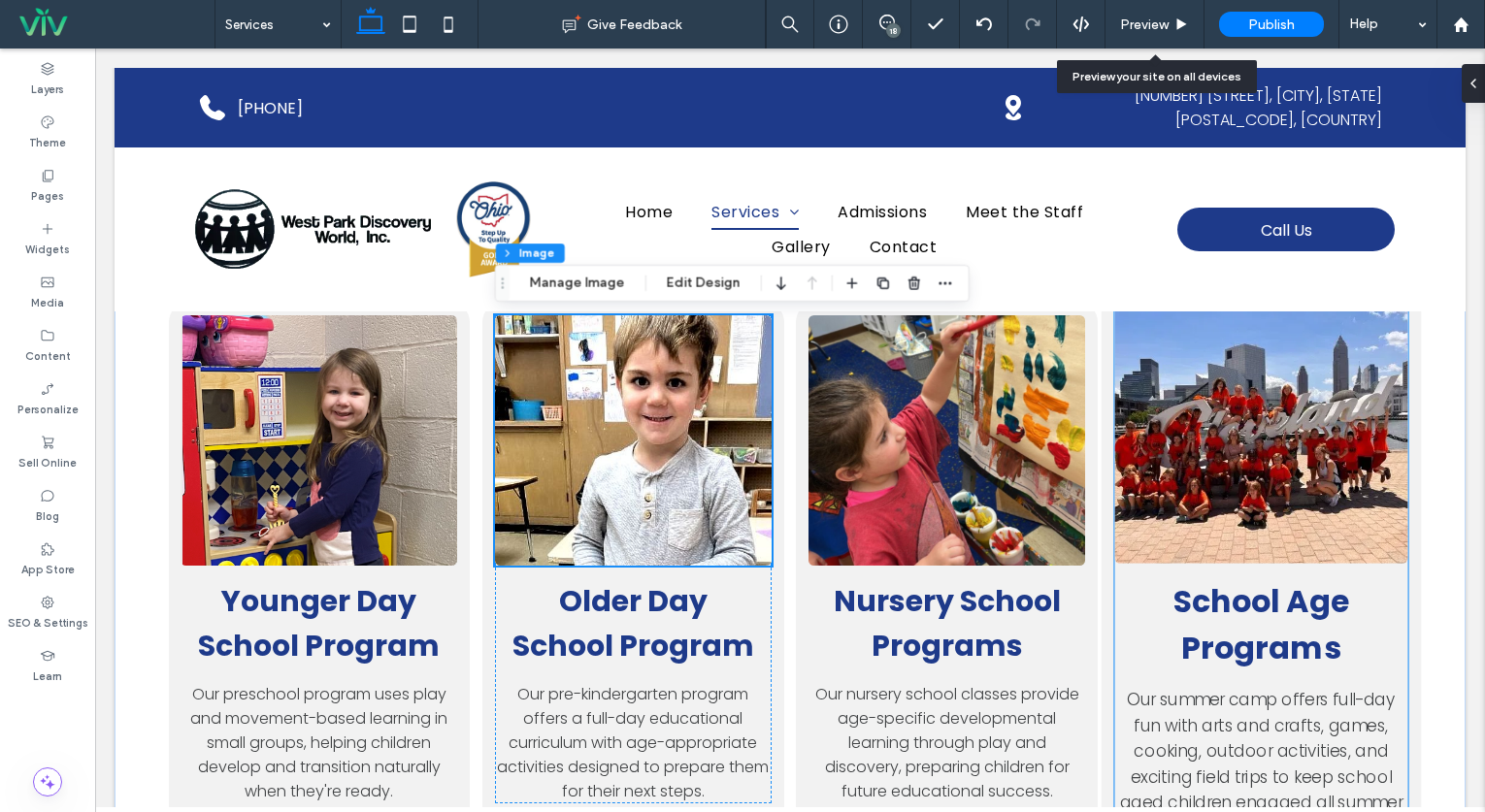 scroll, scrollTop: 269, scrollLeft: 0, axis: vertical 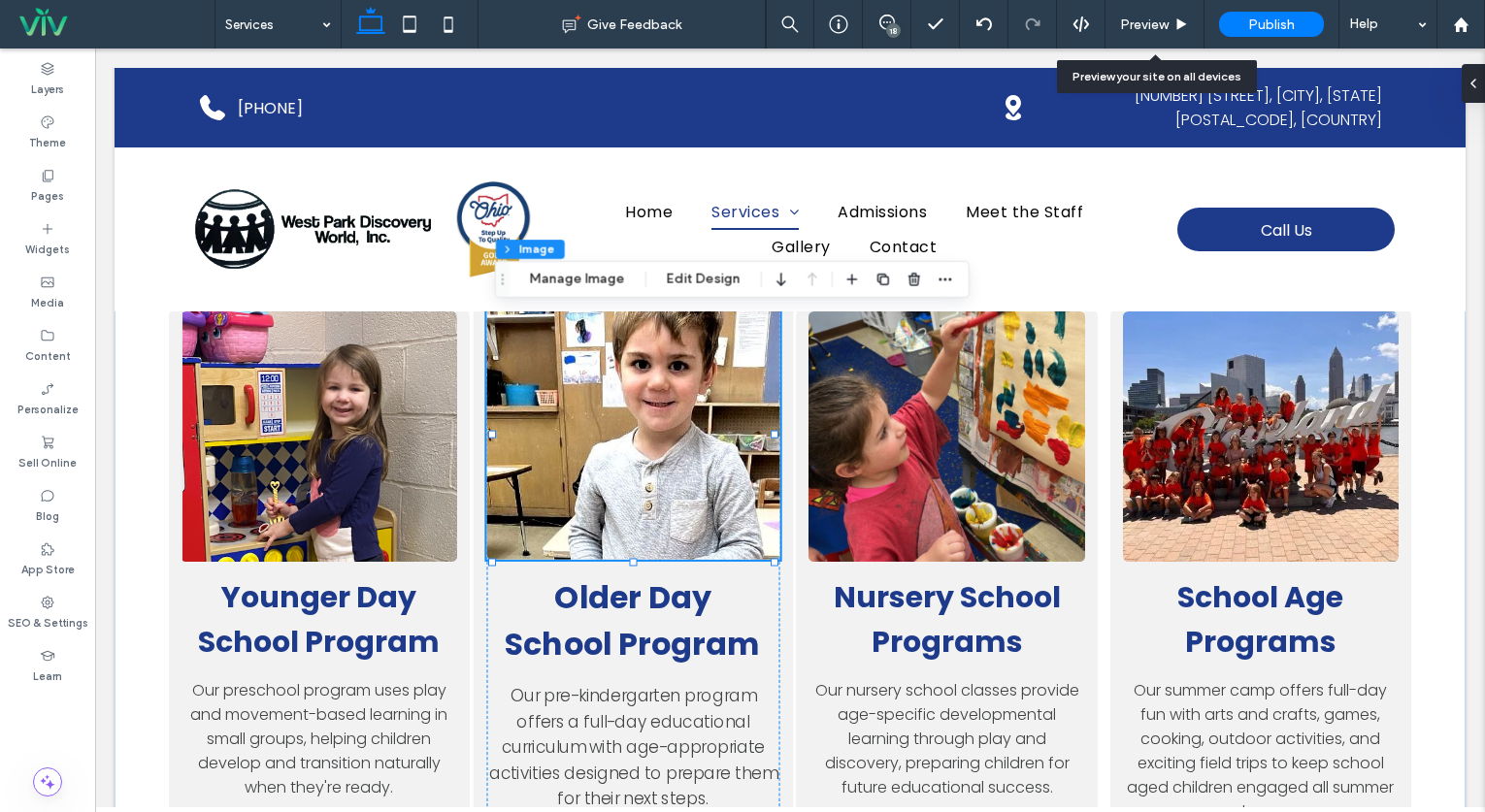 click at bounding box center (633, 426) 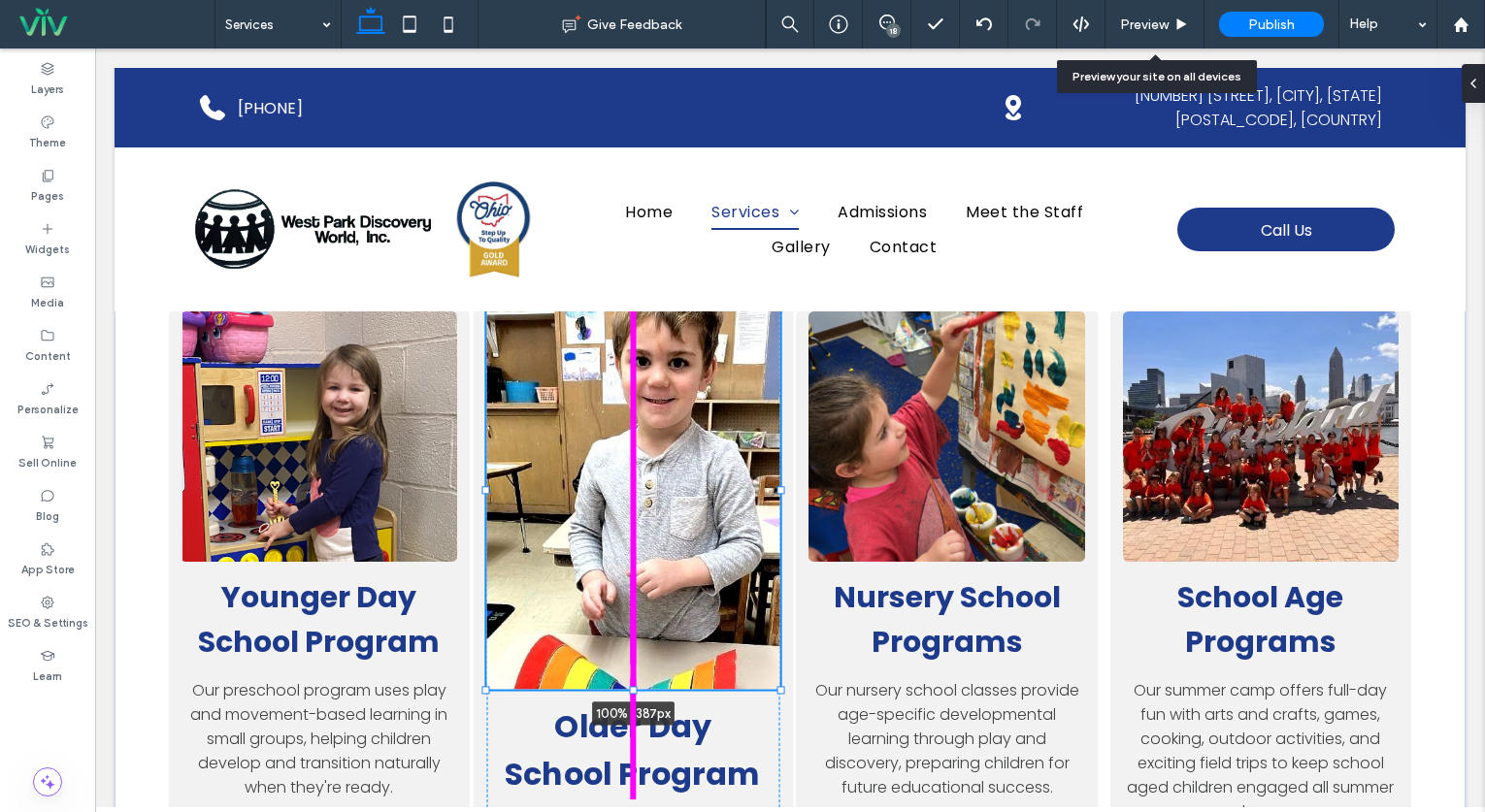 drag, startPoint x: 636, startPoint y: 561, endPoint x: 643, endPoint y: 681, distance: 120.203993 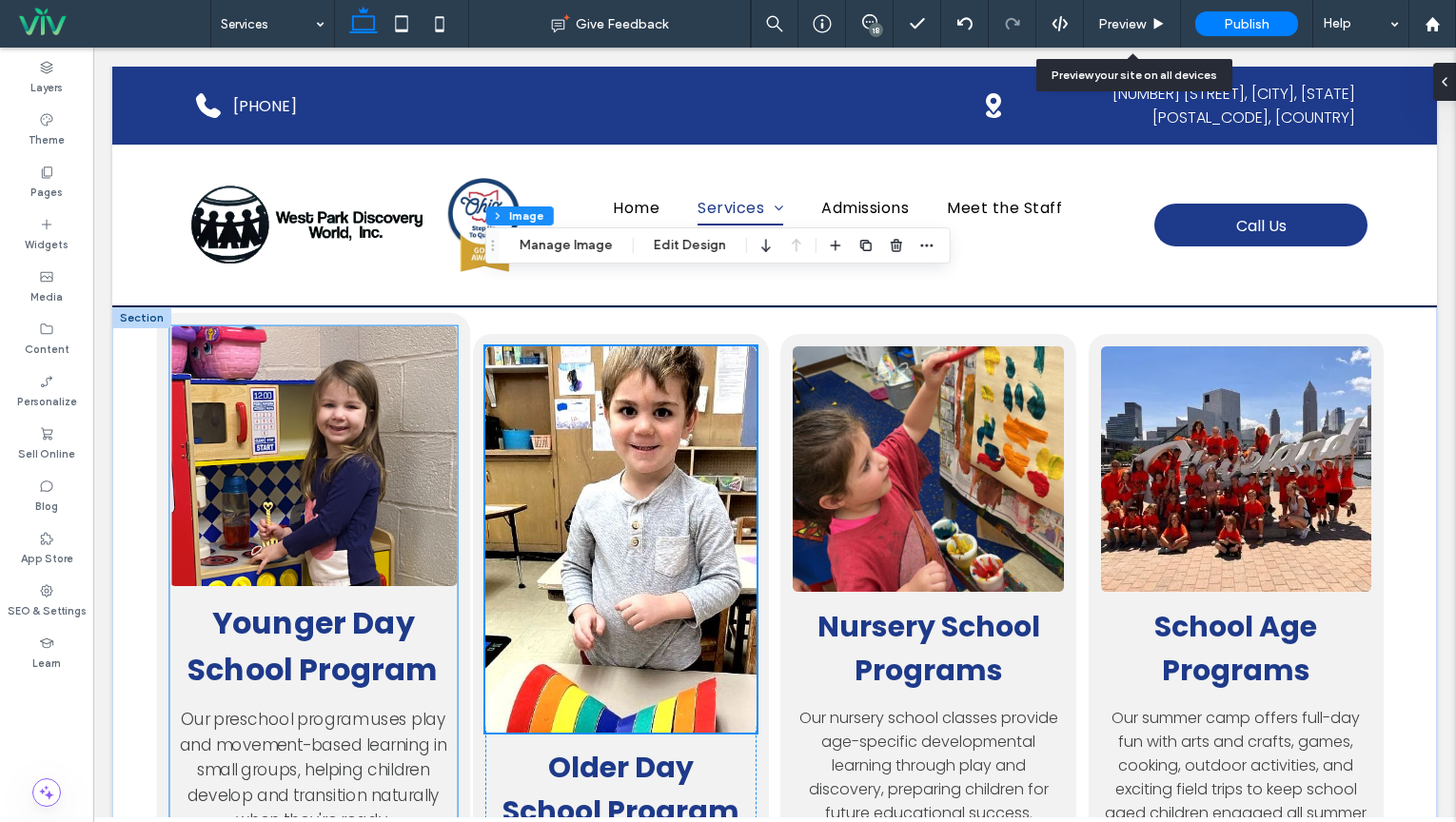 scroll, scrollTop: 208, scrollLeft: 0, axis: vertical 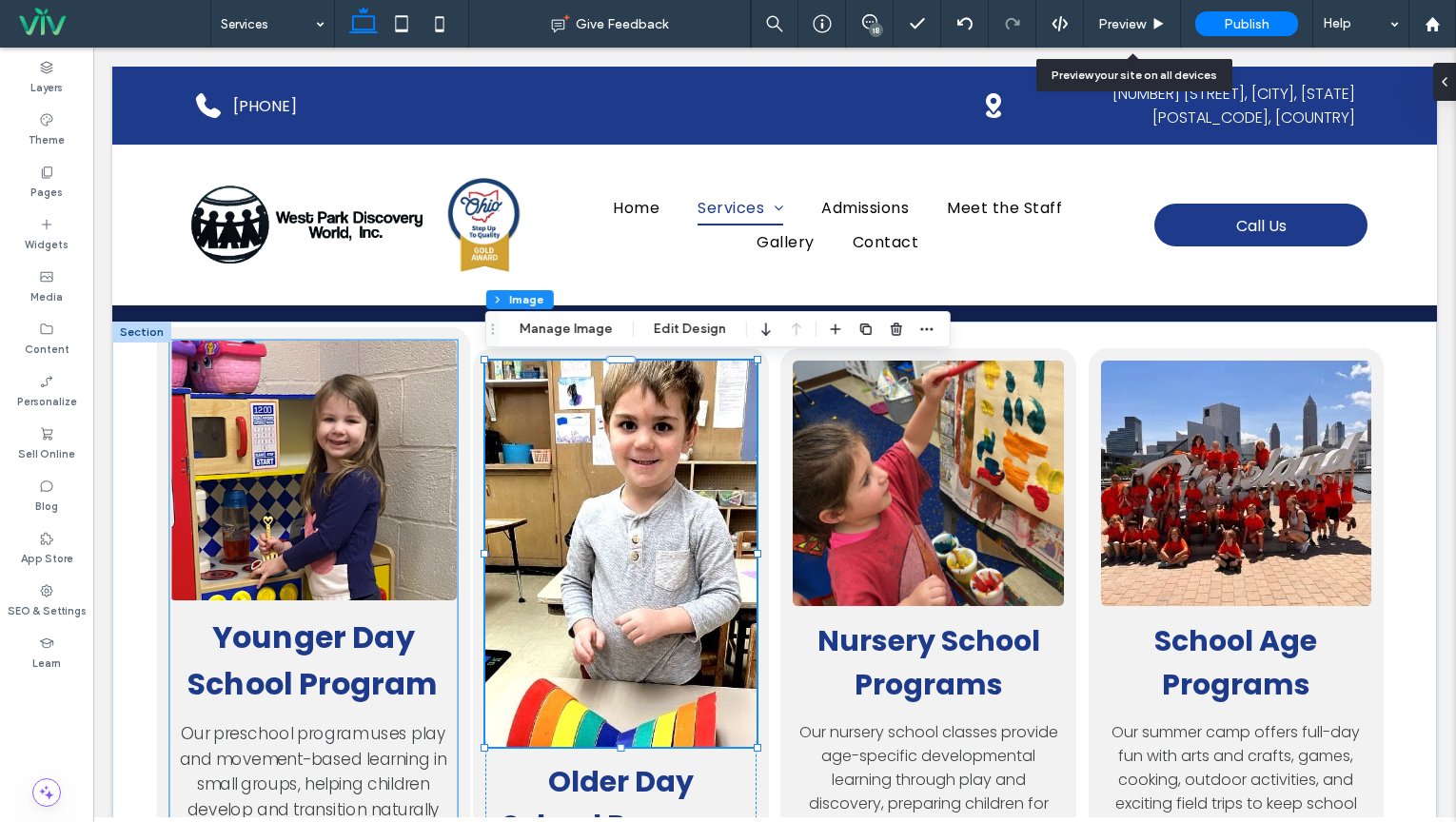 click at bounding box center (313, 470) 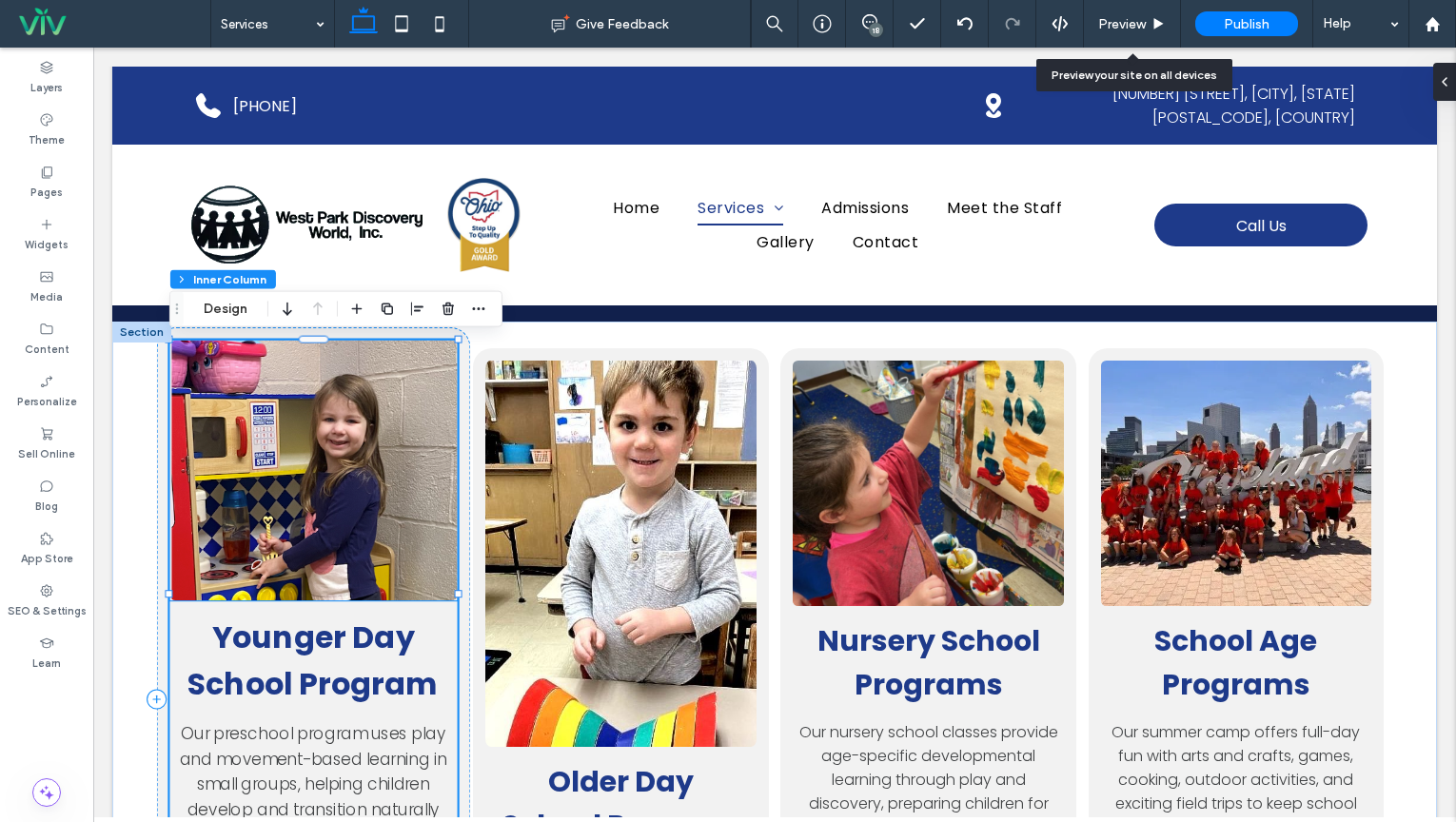 click at bounding box center (313, 470) 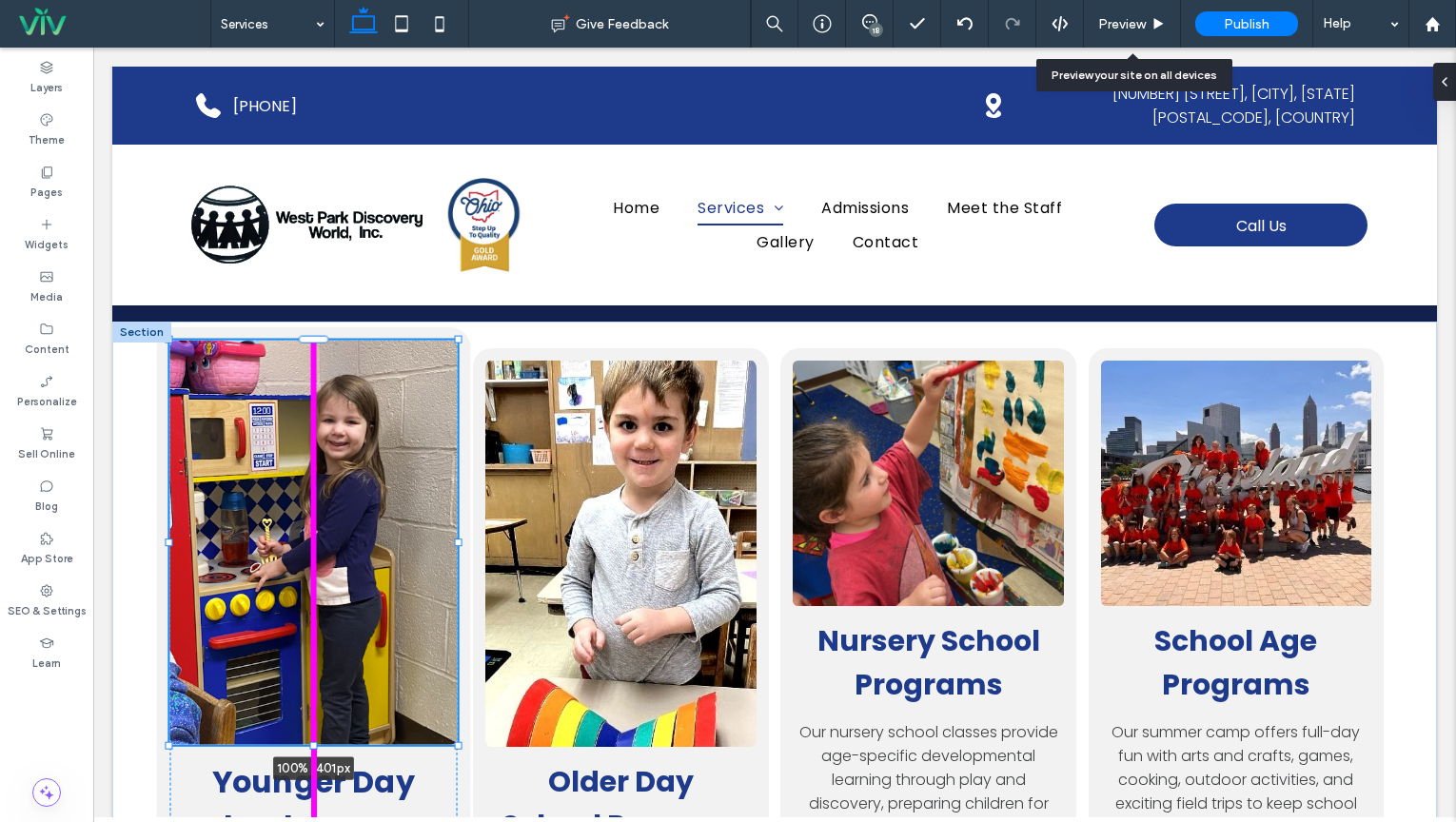 drag, startPoint x: 314, startPoint y: 601, endPoint x: 322, endPoint y: 737, distance: 136.2351 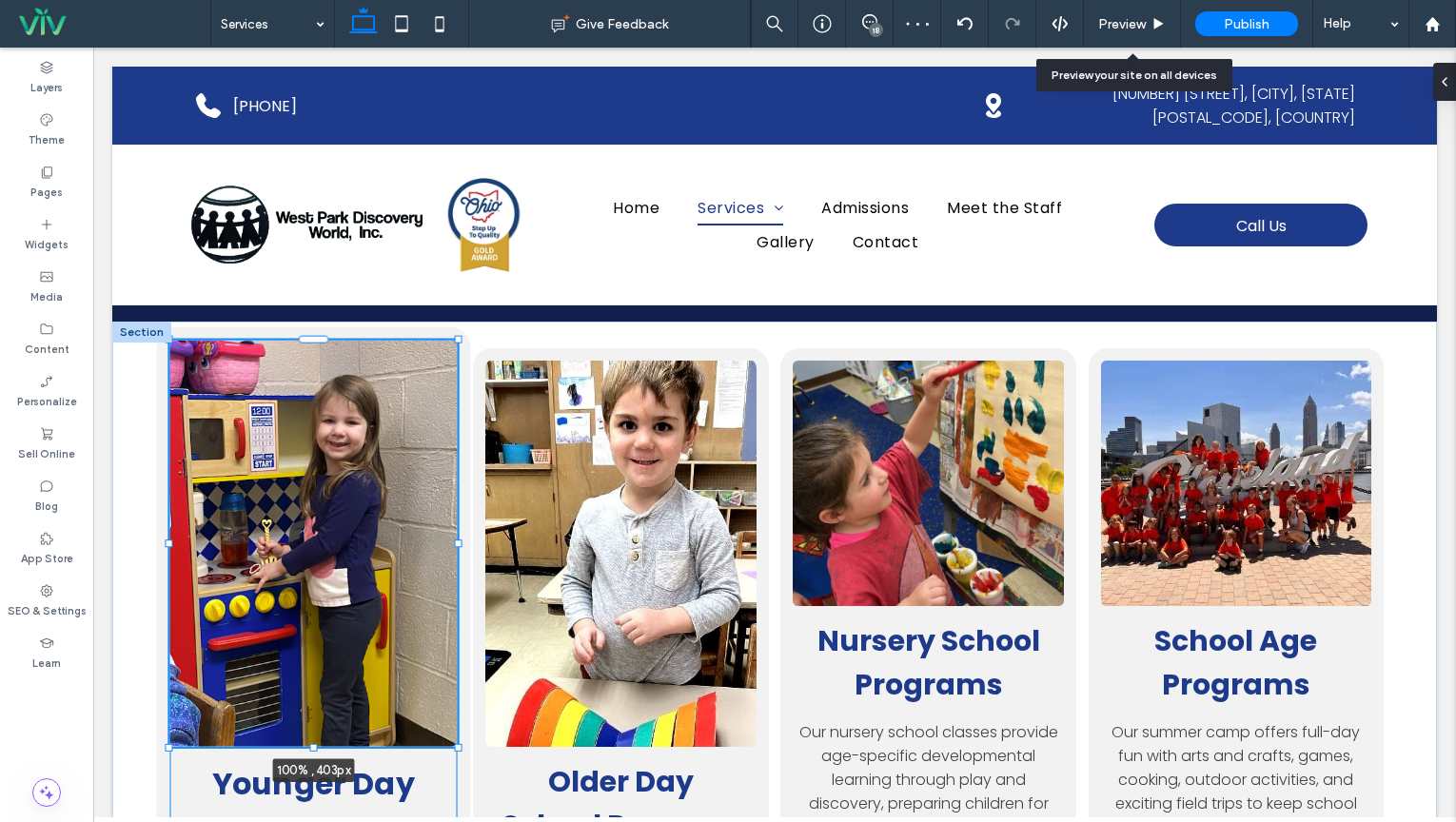 drag, startPoint x: 316, startPoint y: 770, endPoint x: 318, endPoint y: 749, distance: 21.095023 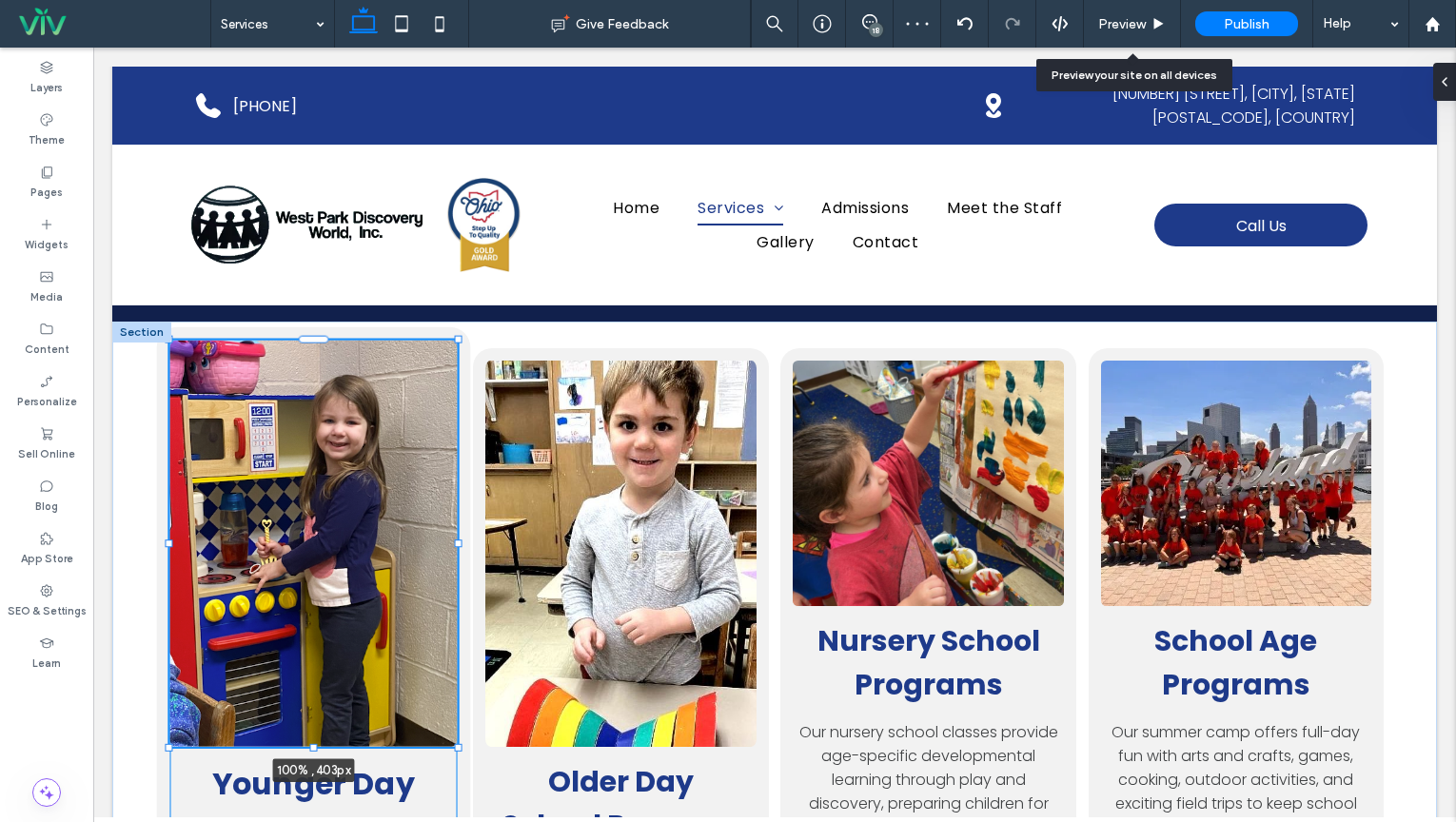 click on "100% , 403px
Younger Day School Program
Our preschool program uses play and movement-based learning in small groups, helping children develop and transition naturally when they're ready.
More About Program
Older Day School Program
Our pre-kindergarten program offers a full-day educational curriculum with age-appropriate activities designed to prepare them for their next steps.
More About Program
Nursery School Programs
Our nursery school classes provide age-specific developmental learning through play and discovery, preparing children for future educational success.
More About Program
School Age Programs
More About Program" at bounding box center [775, 706] 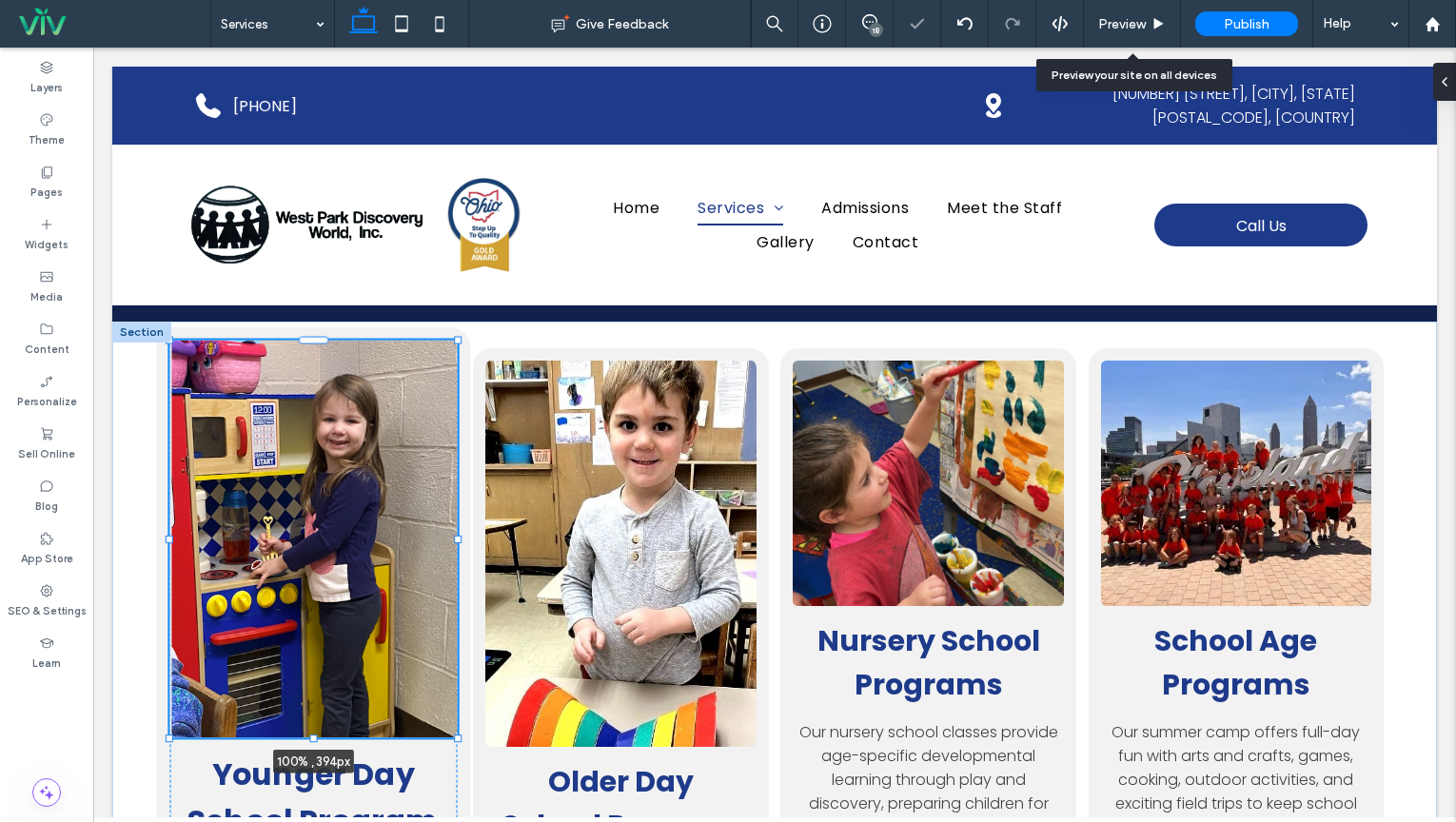 drag, startPoint x: 315, startPoint y: 772, endPoint x: 318, endPoint y: 740, distance: 32.14032 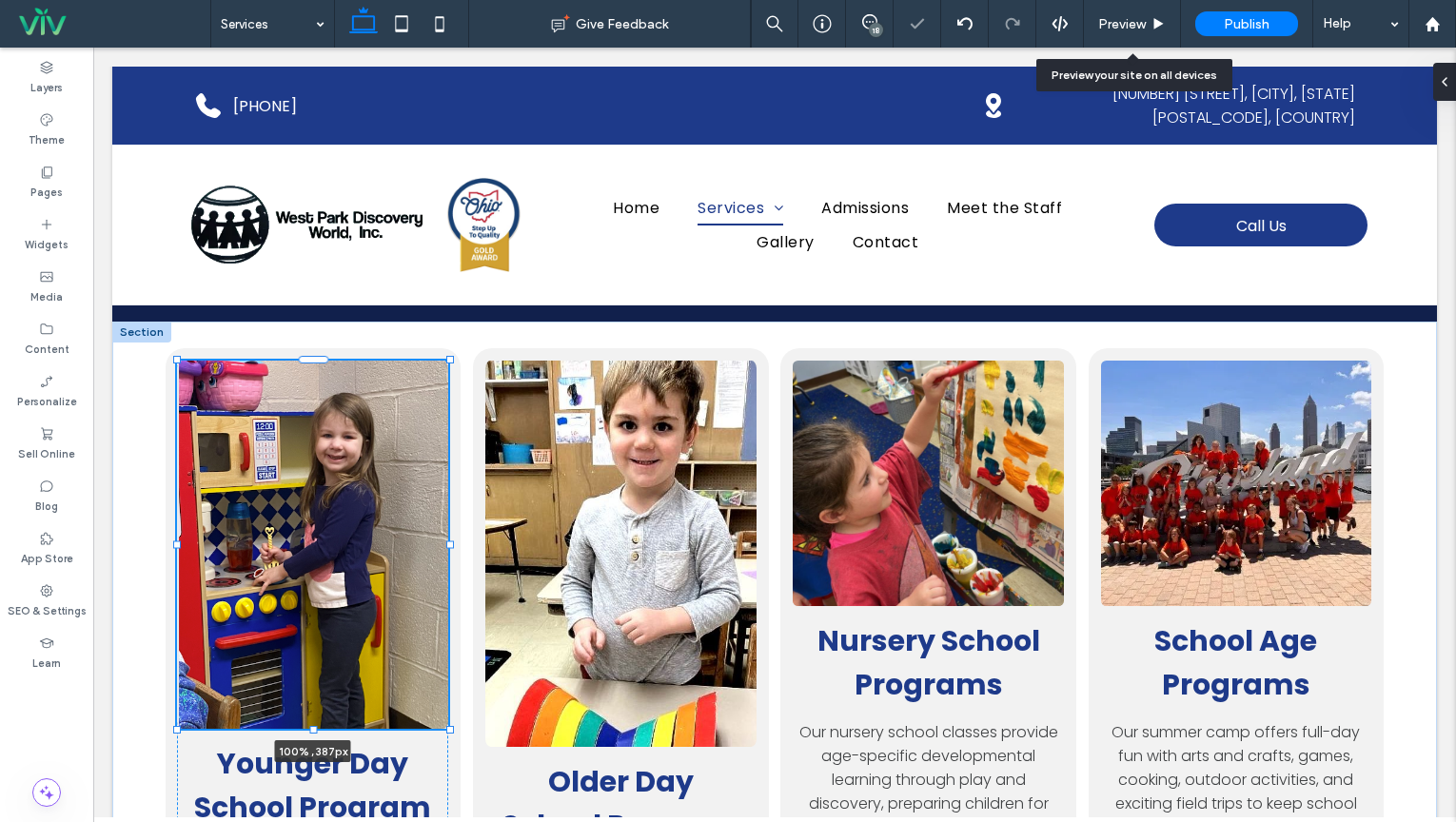 drag, startPoint x: 314, startPoint y: 762, endPoint x: 314, endPoint y: 733, distance: 29 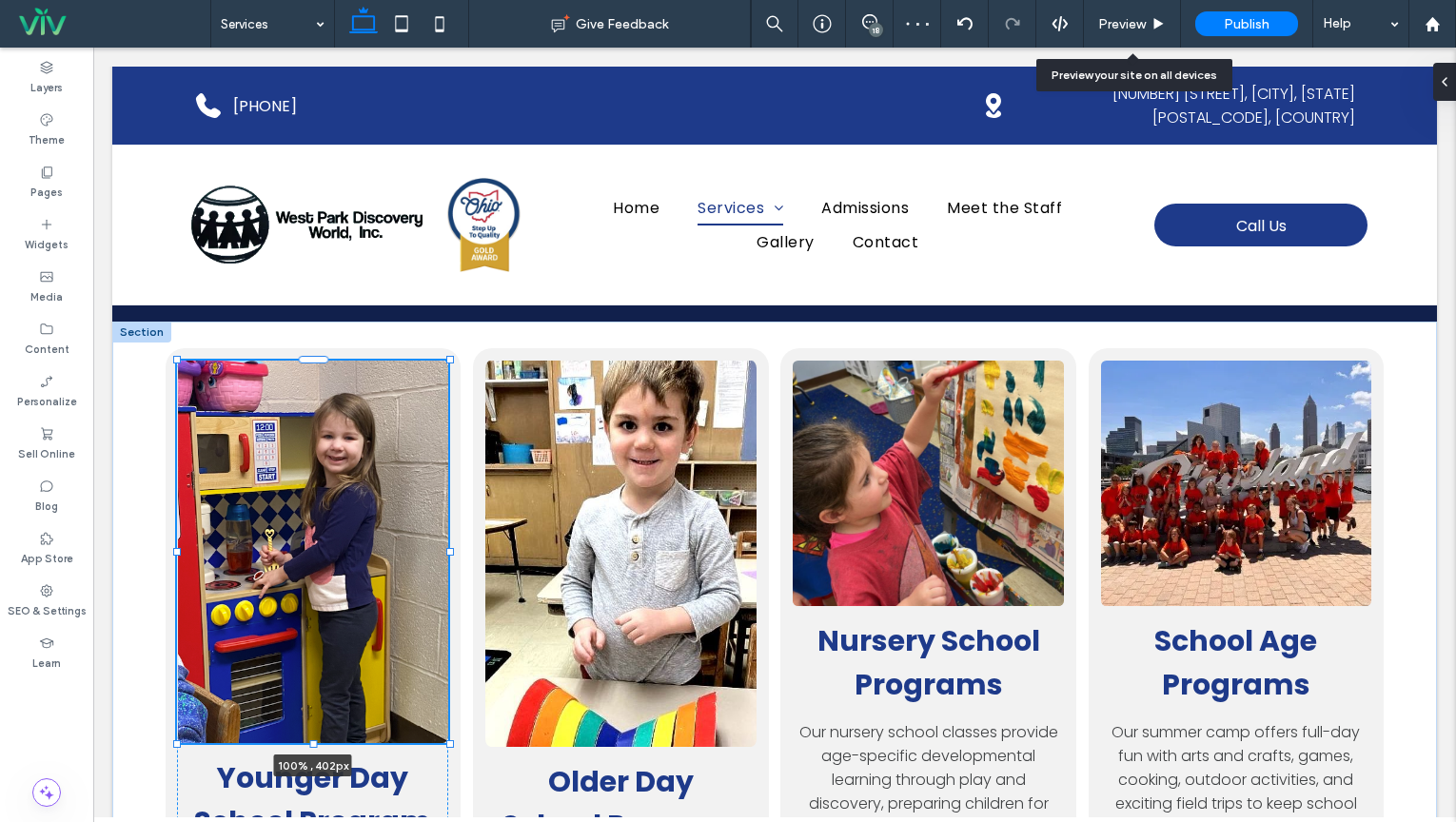 drag, startPoint x: 314, startPoint y: 733, endPoint x: 314, endPoint y: 746, distance: 13 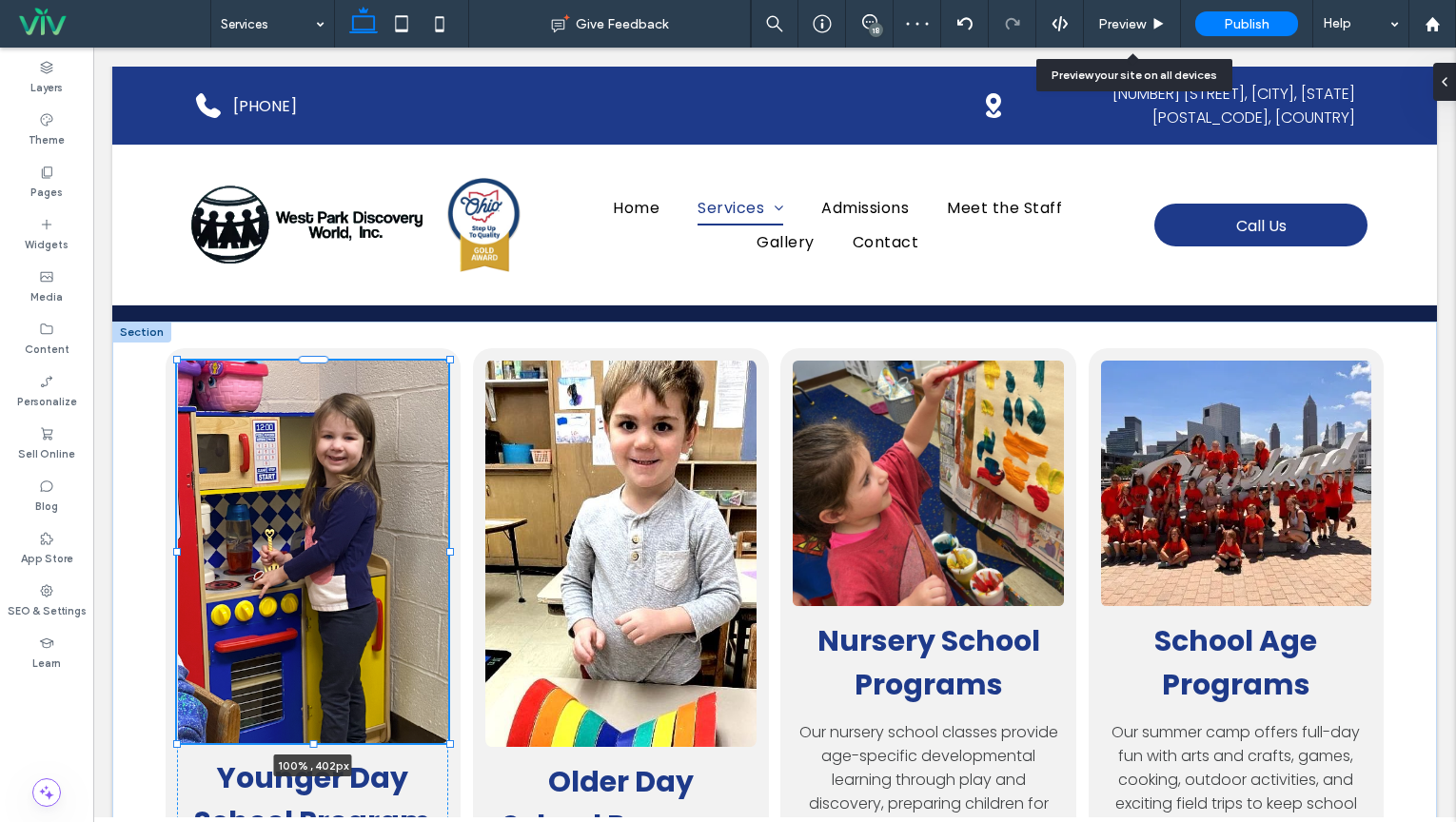 click at bounding box center [314, 744] 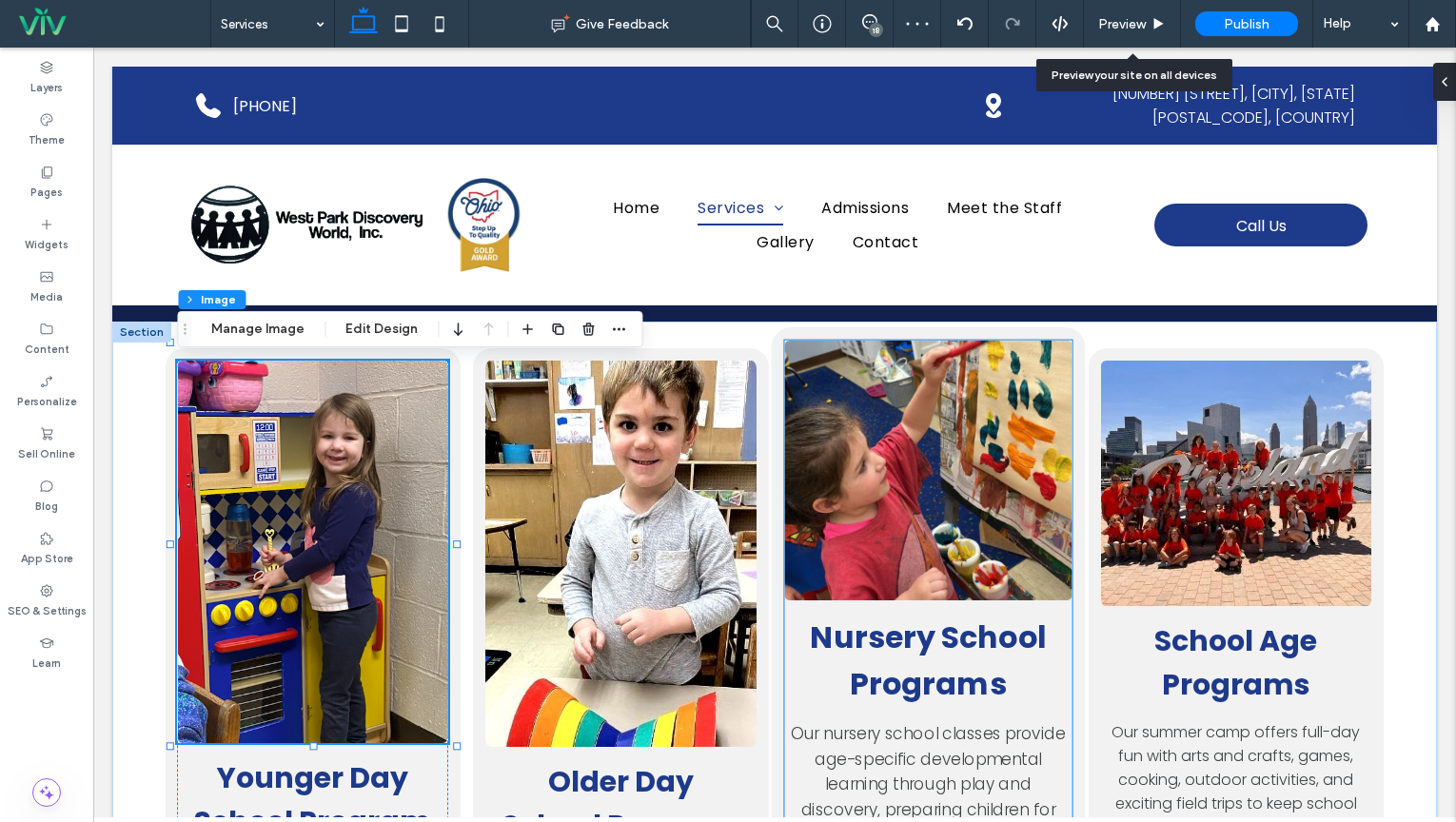 click at bounding box center [929, 470] 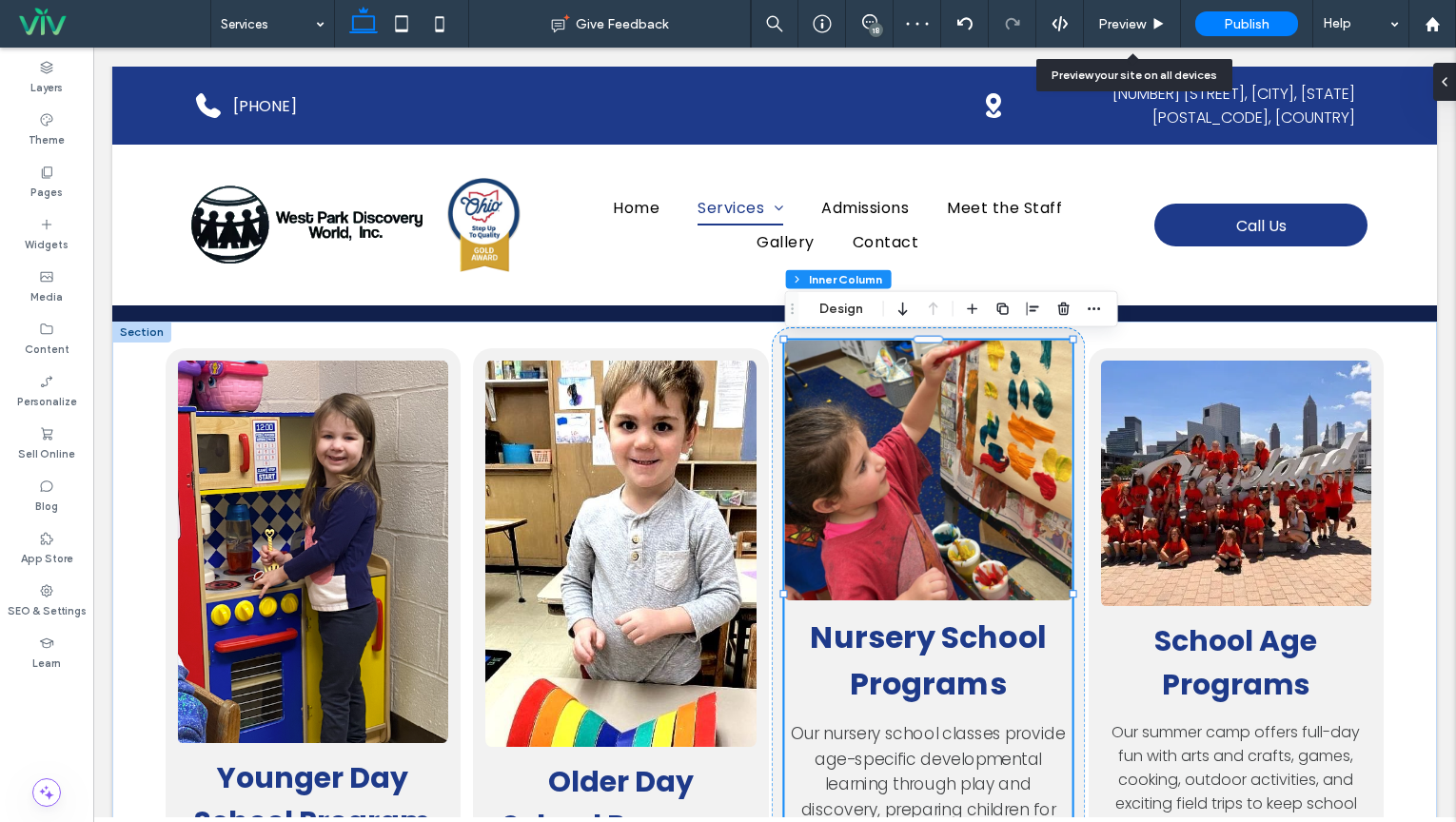 click at bounding box center (929, 470) 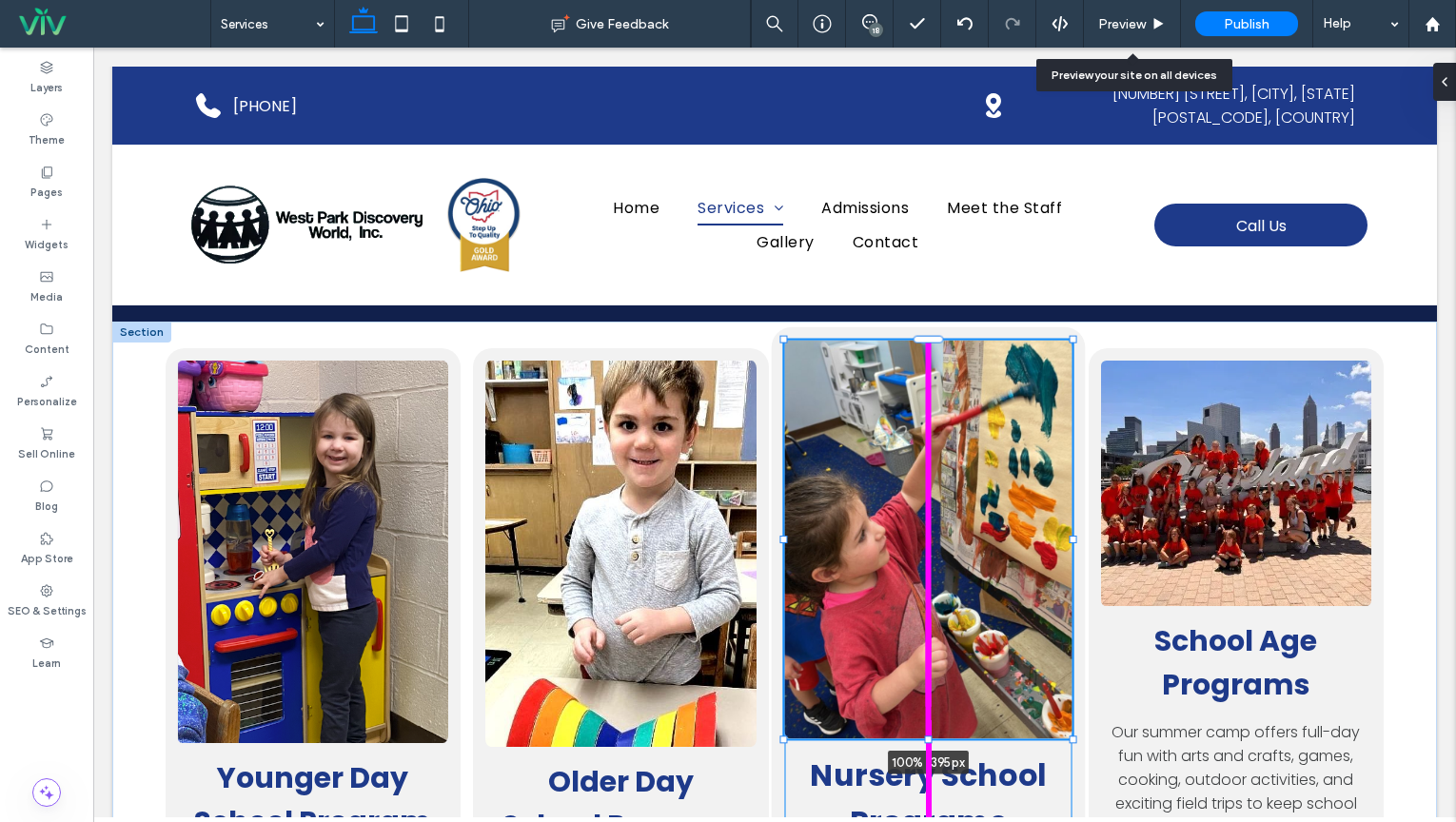 drag, startPoint x: 929, startPoint y: 601, endPoint x: 934, endPoint y: 732, distance: 131.09539 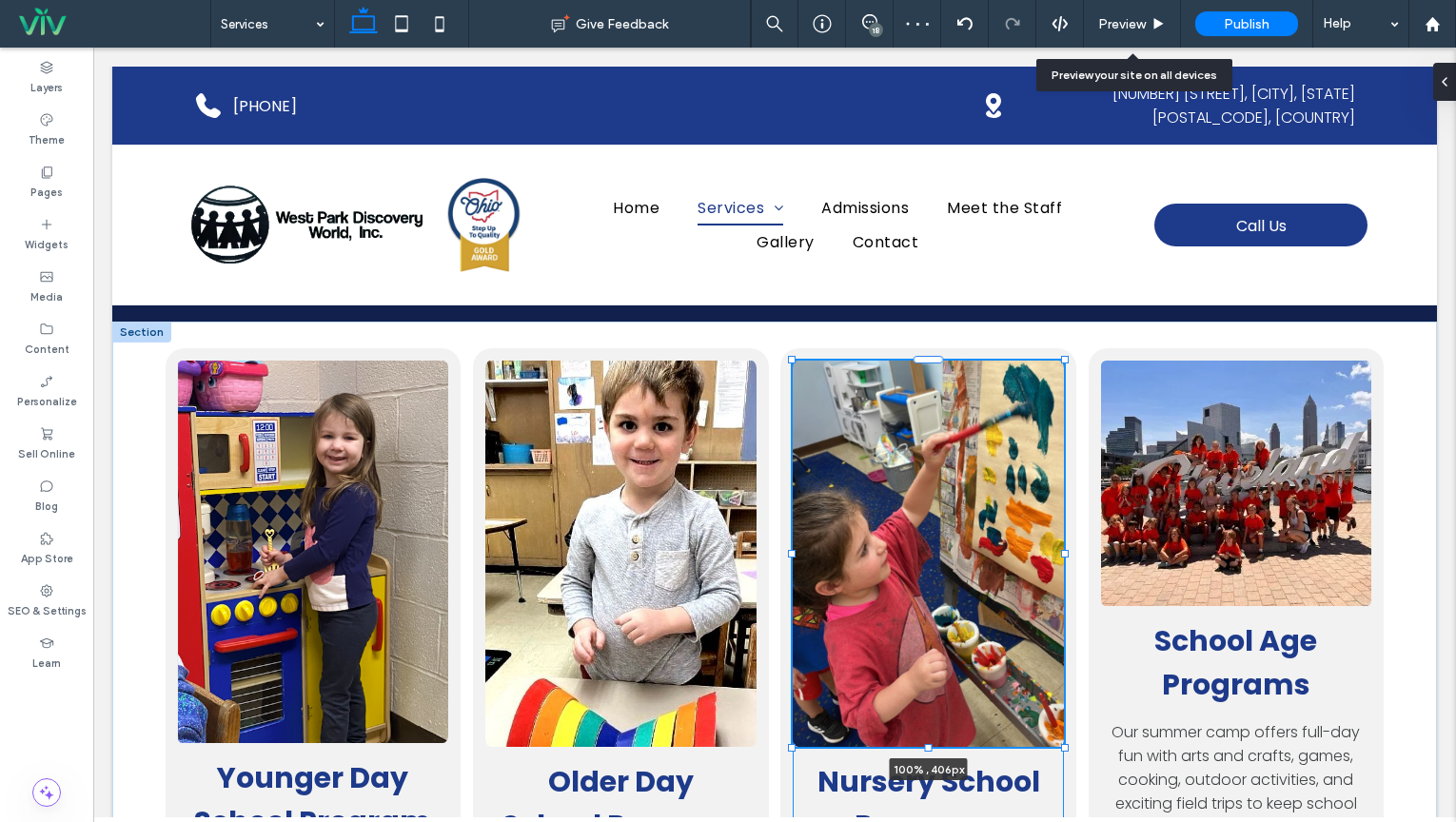 drag, startPoint x: 930, startPoint y: 758, endPoint x: 931, endPoint y: 746, distance: 12.041595 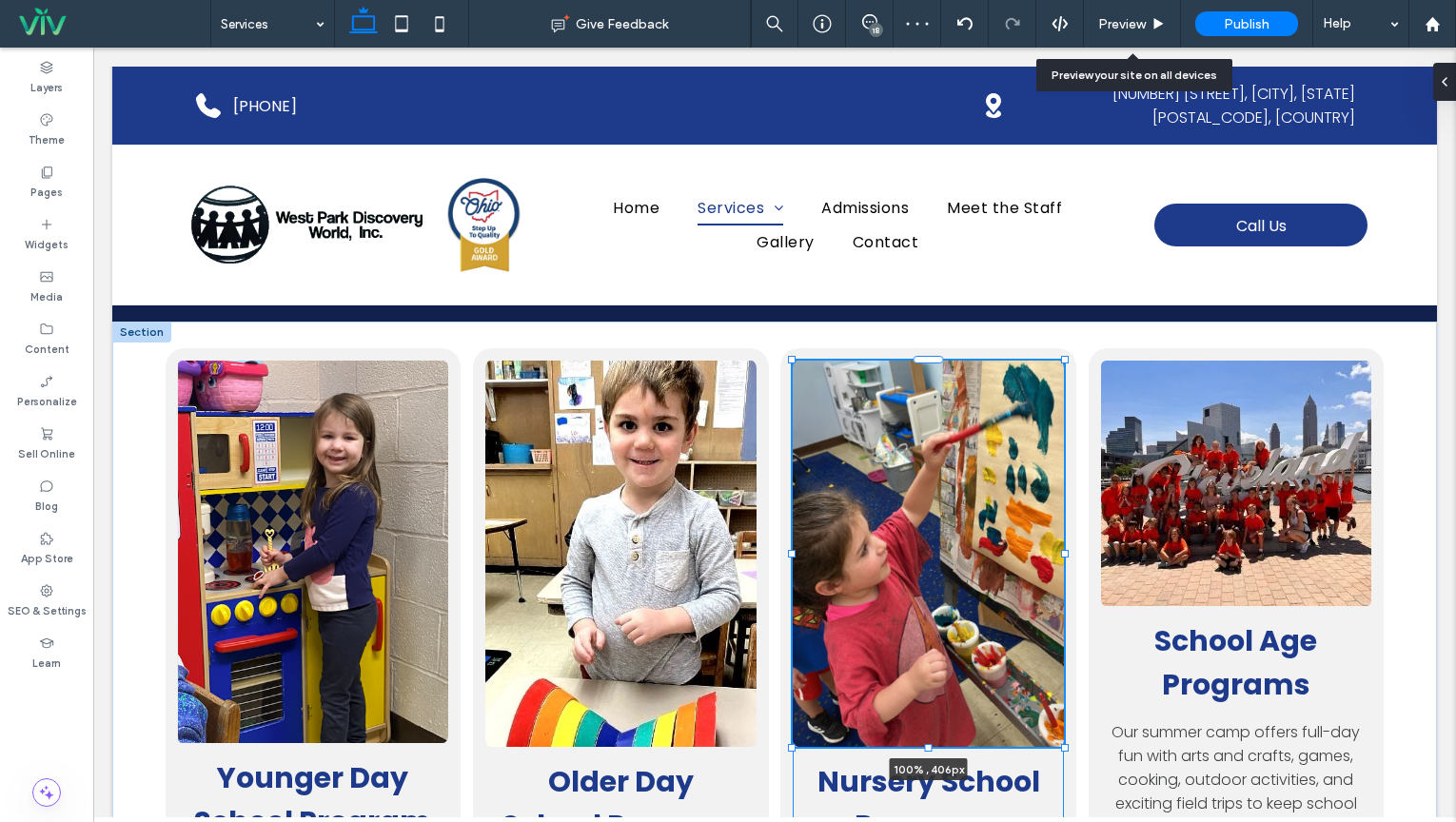 click at bounding box center [929, 748] 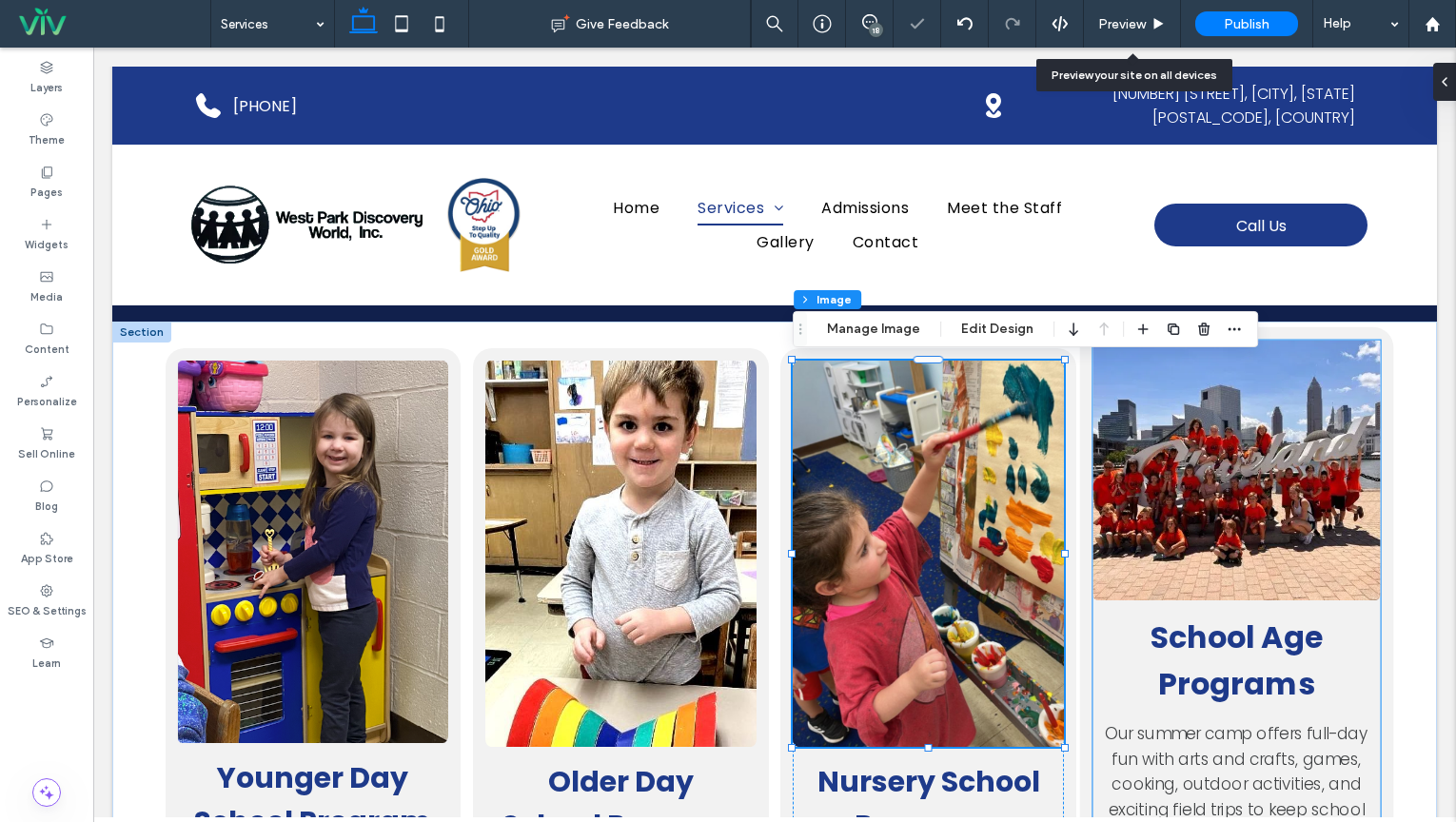 click at bounding box center [1236, 470] 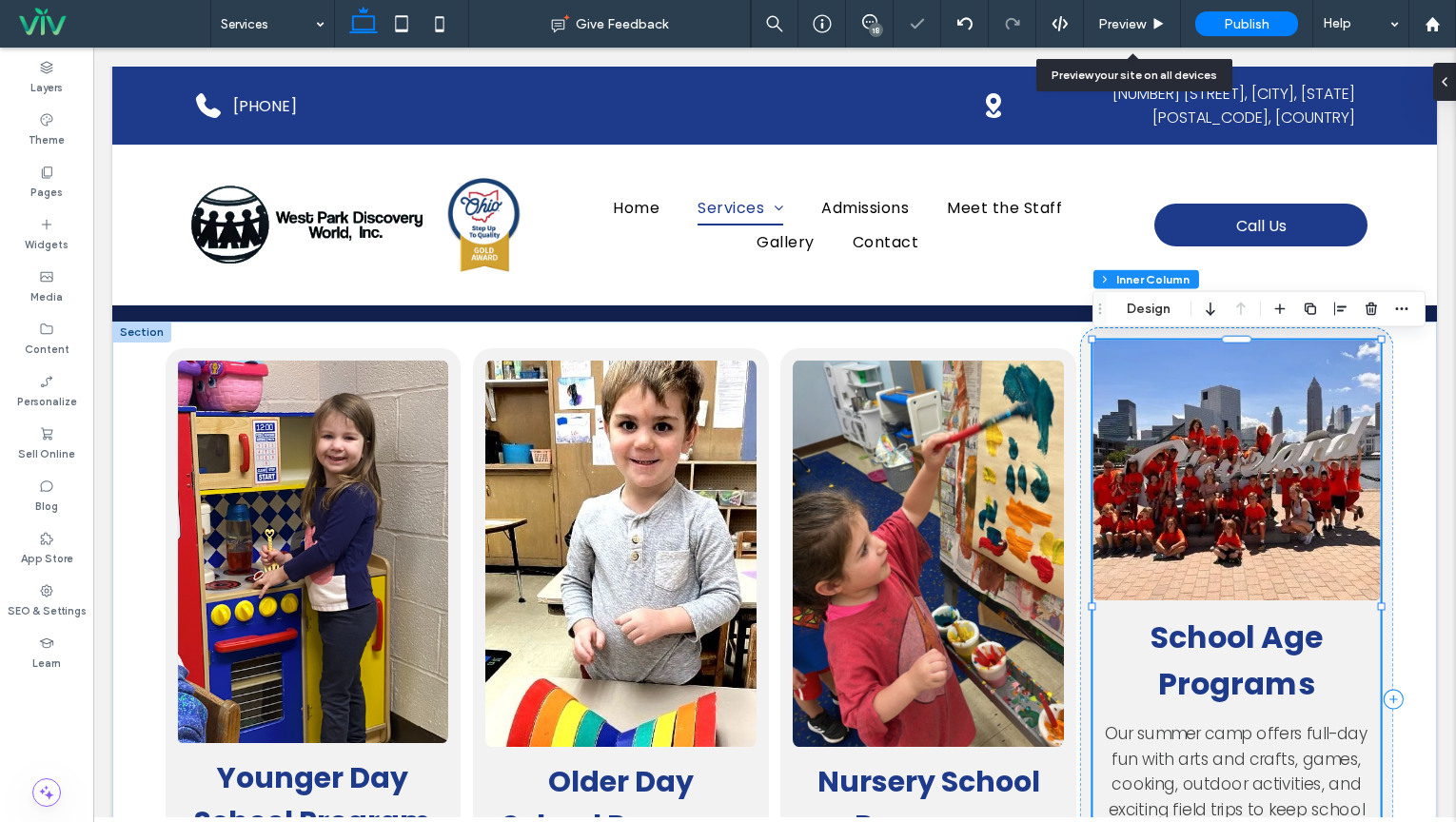 click at bounding box center (1236, 470) 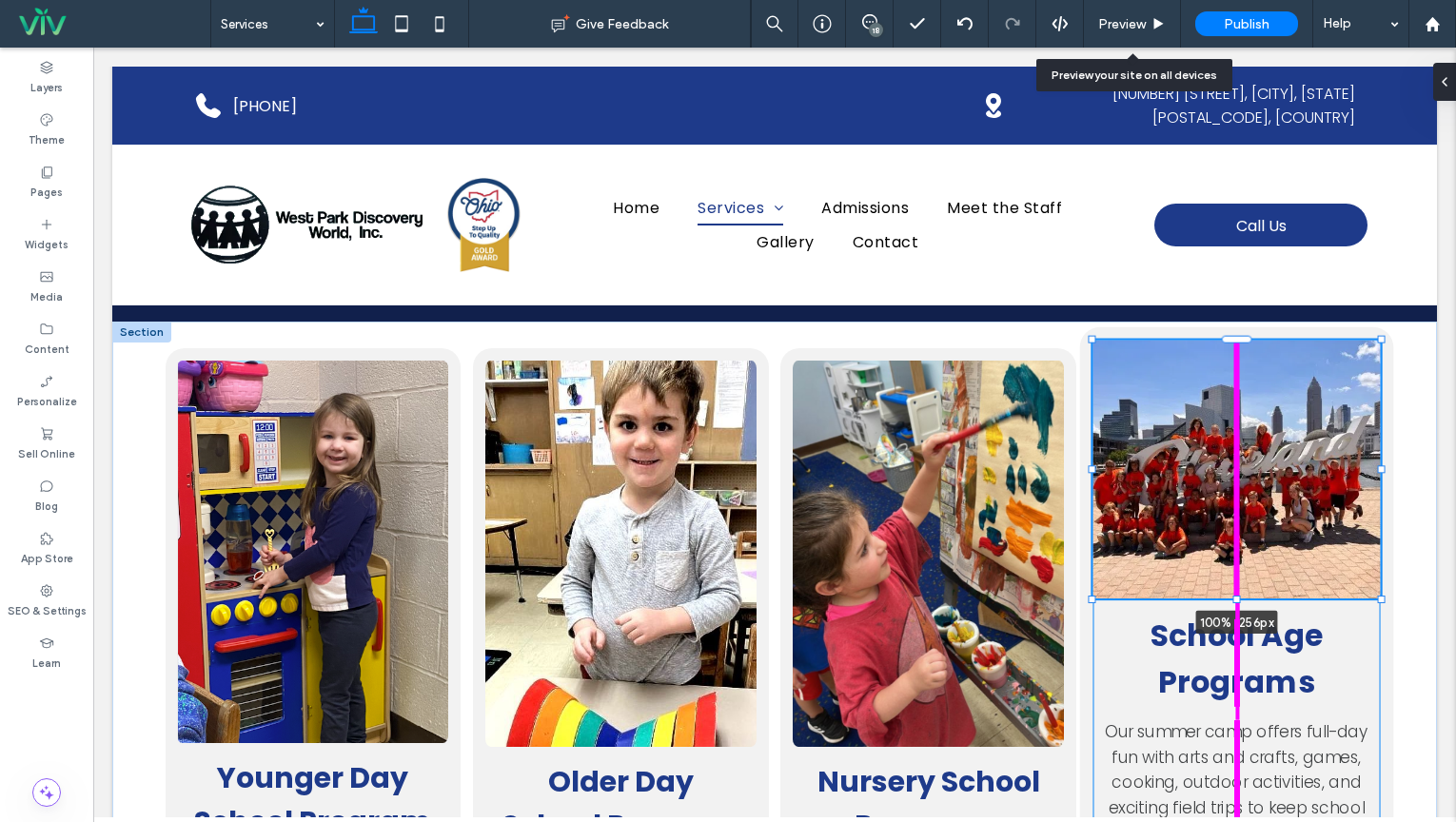 drag, startPoint x: 1238, startPoint y: 615, endPoint x: 1242, endPoint y: 603, distance: 12.649111 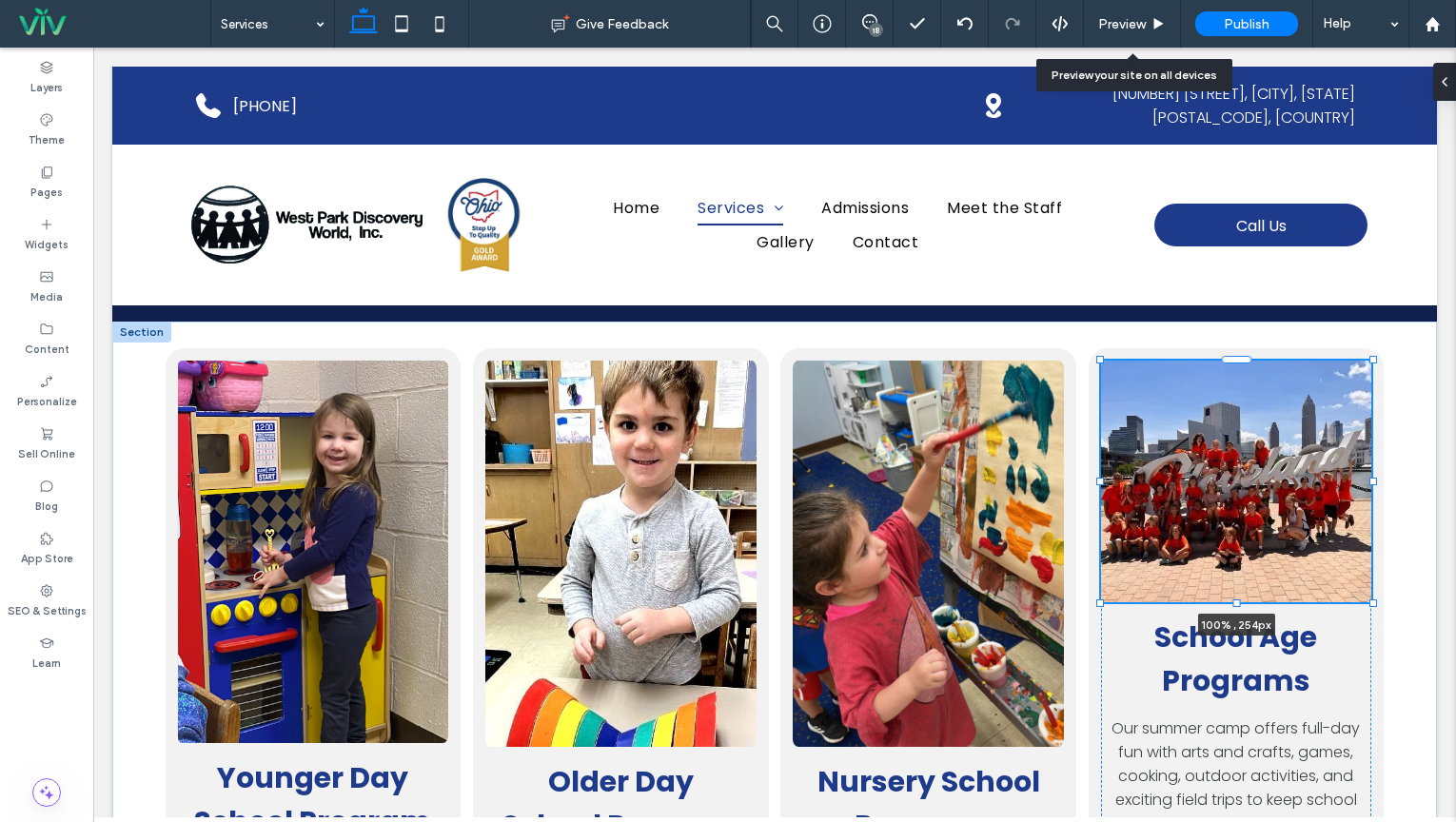 drag, startPoint x: 1237, startPoint y: 621, endPoint x: 1242, endPoint y: 601, distance: 20.615528 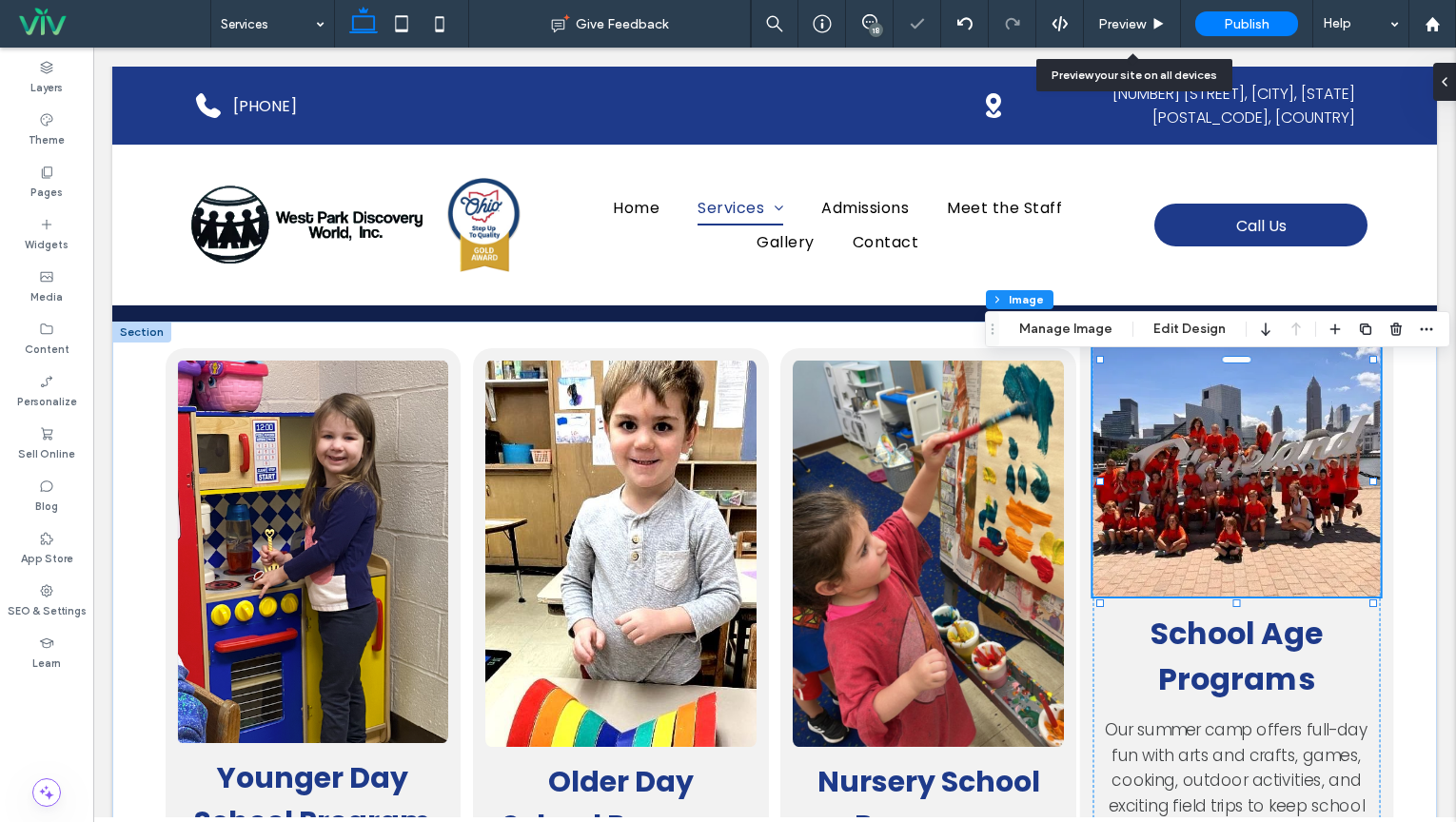 click at bounding box center (1236, 468) 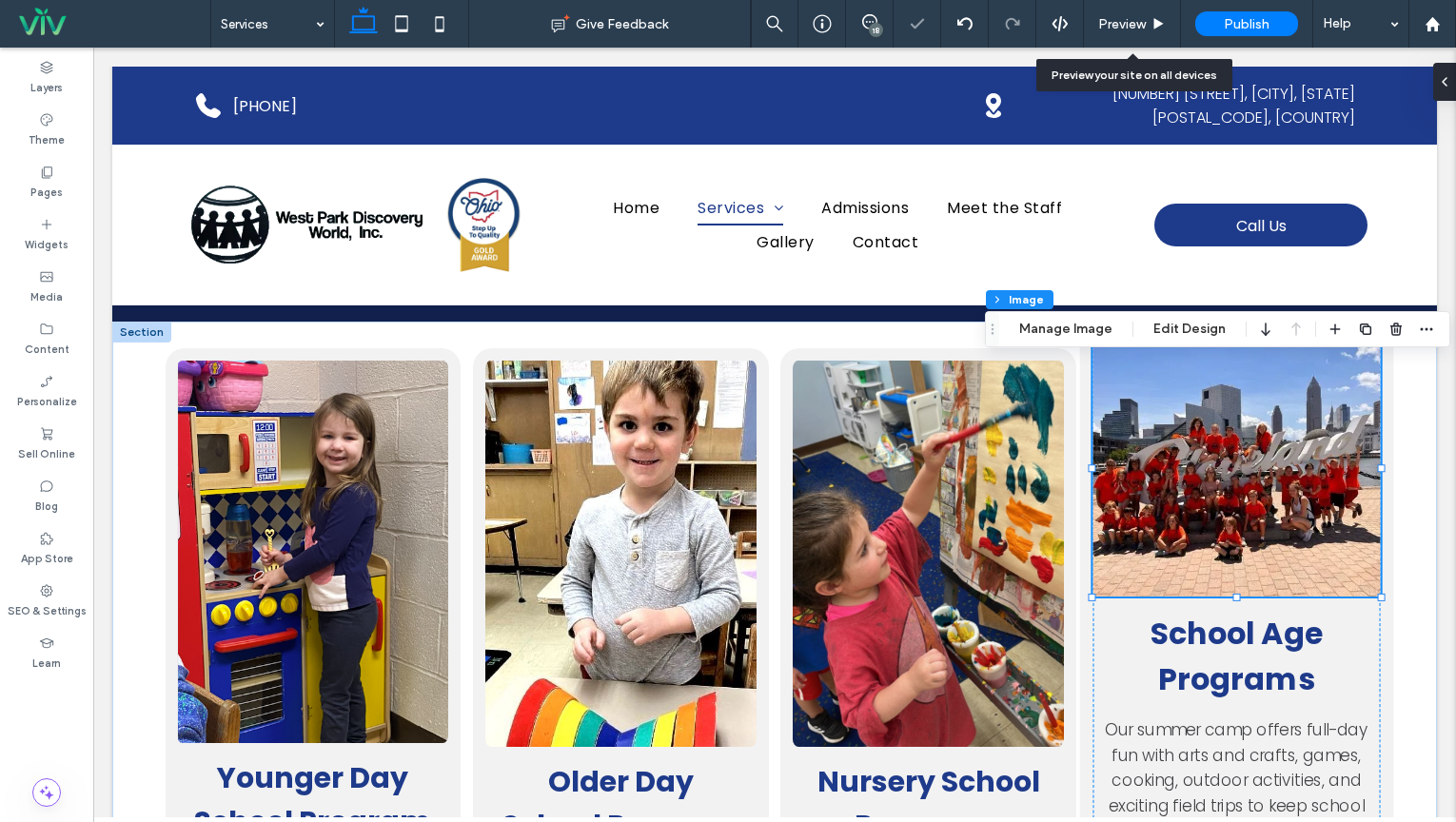 click at bounding box center [1236, 468] 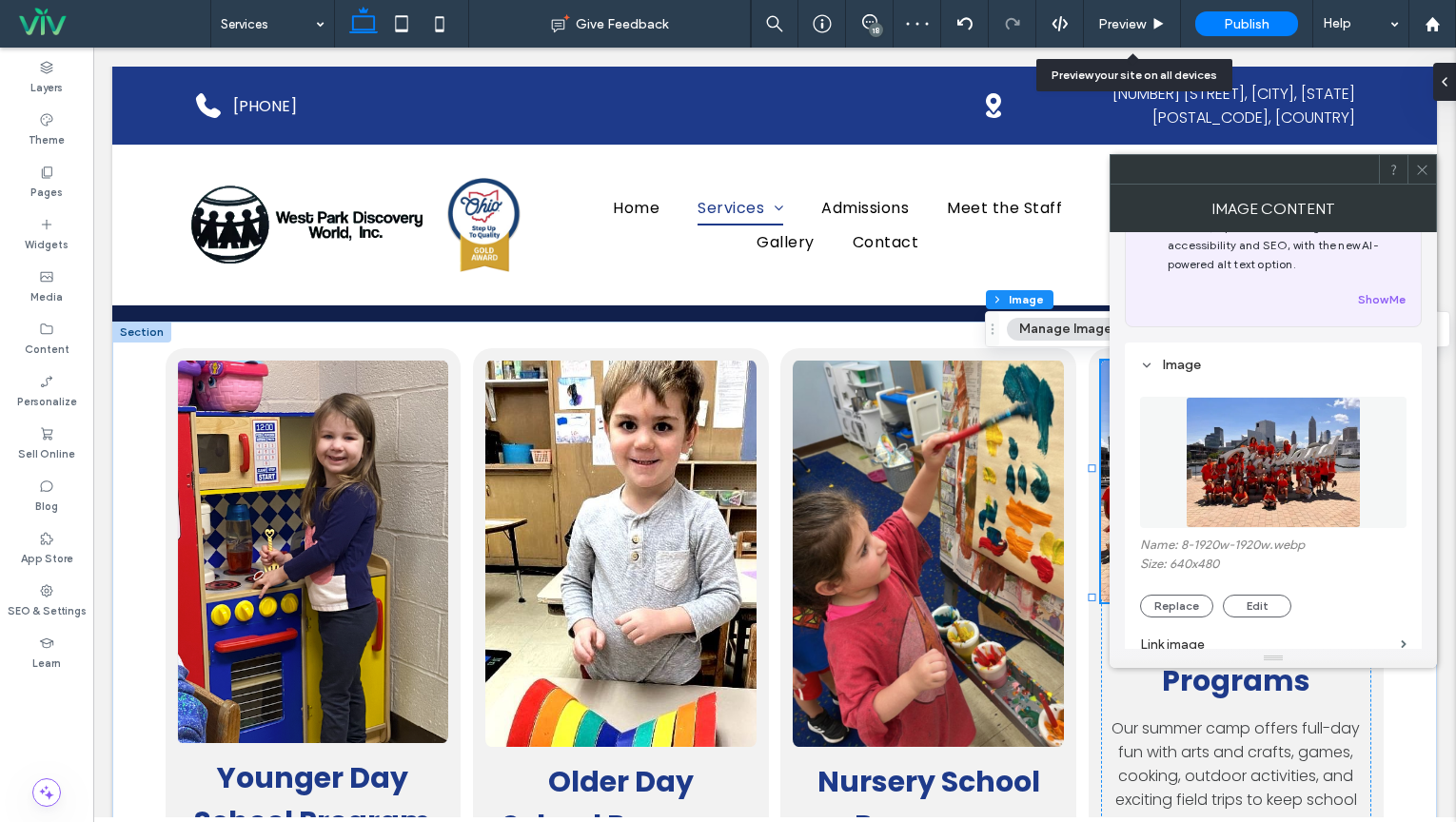 scroll, scrollTop: 78, scrollLeft: 0, axis: vertical 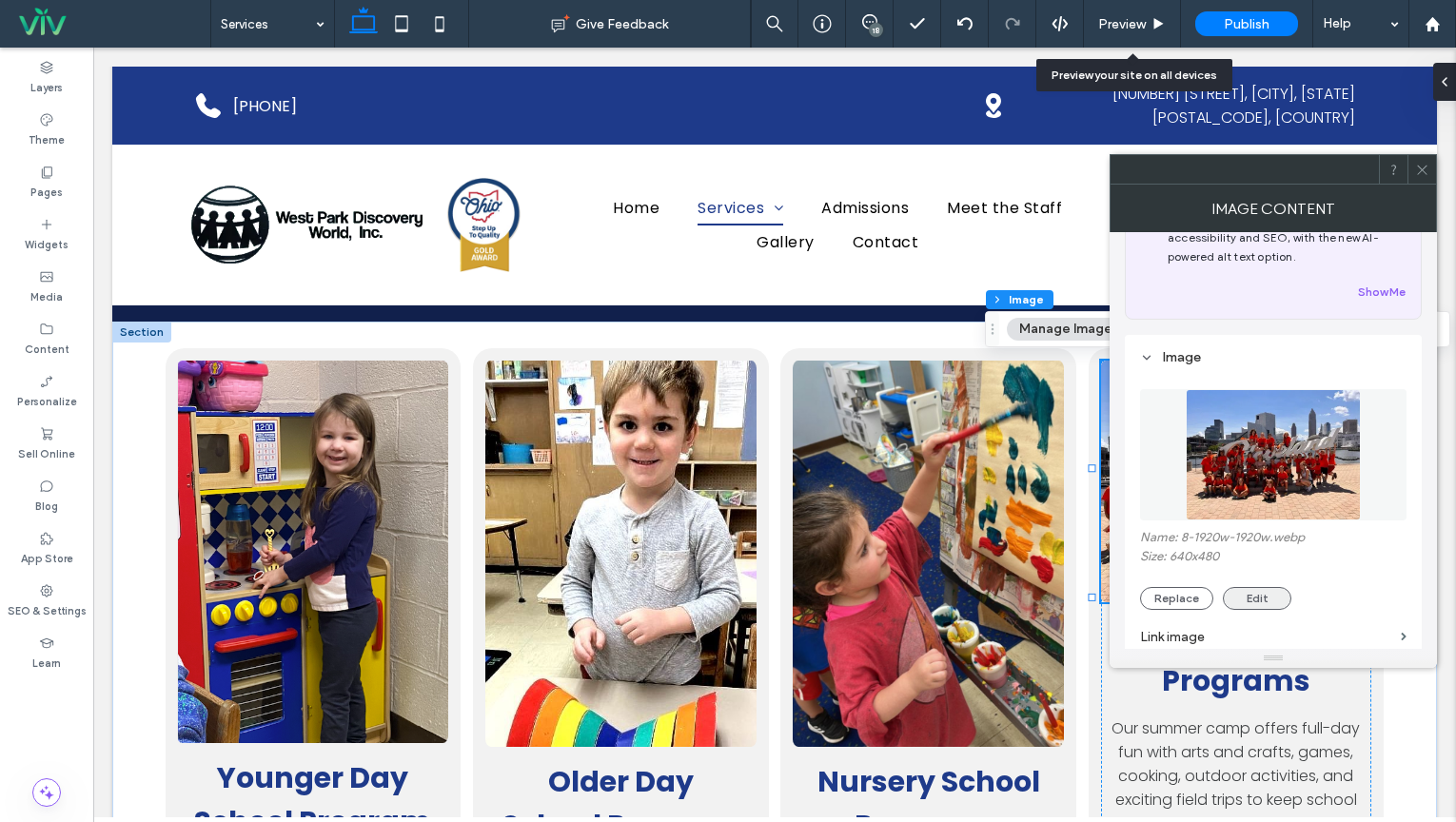 click on "Edit" at bounding box center [1257, 598] 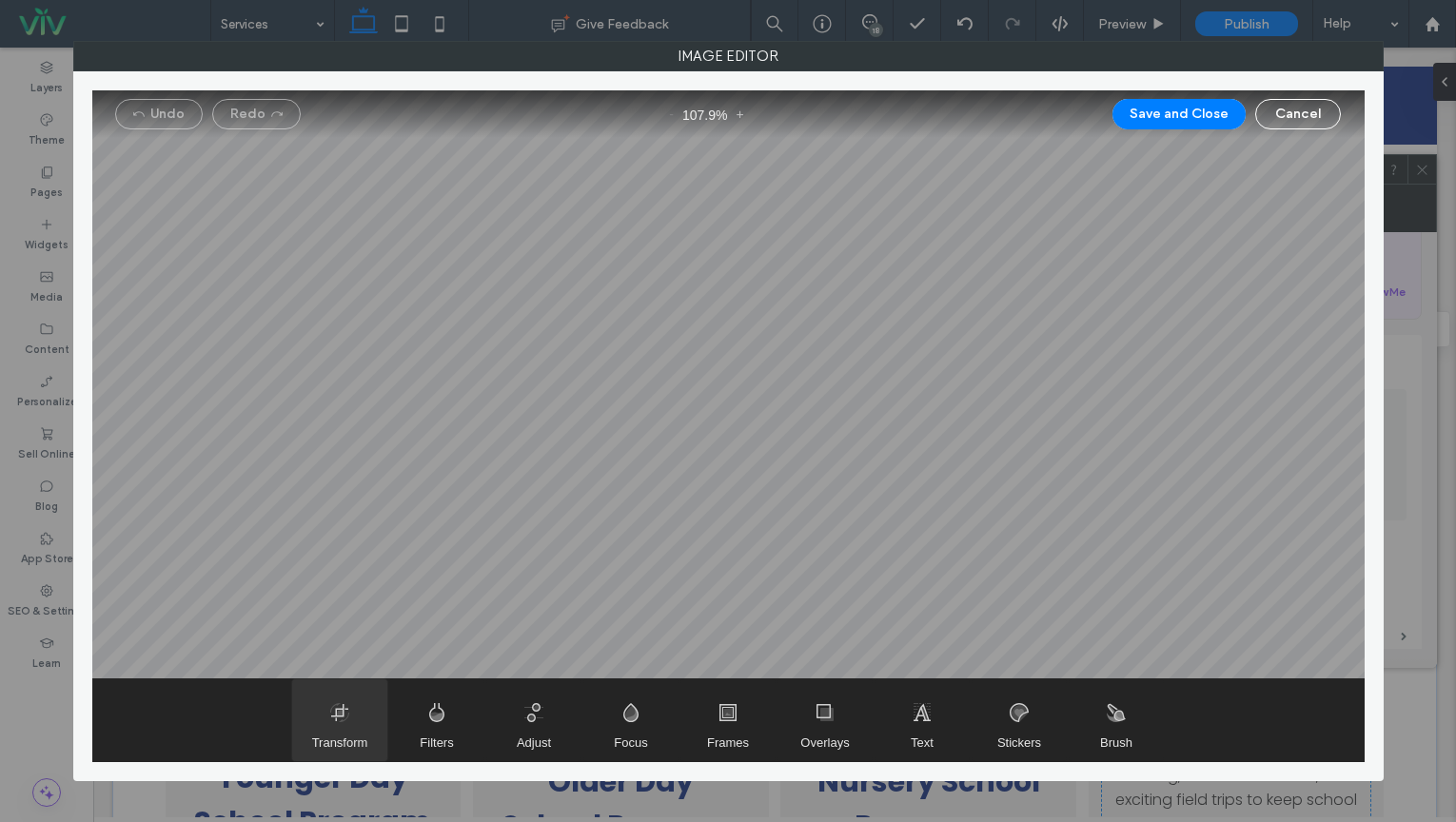 click on "Transform" at bounding box center [340, 742] 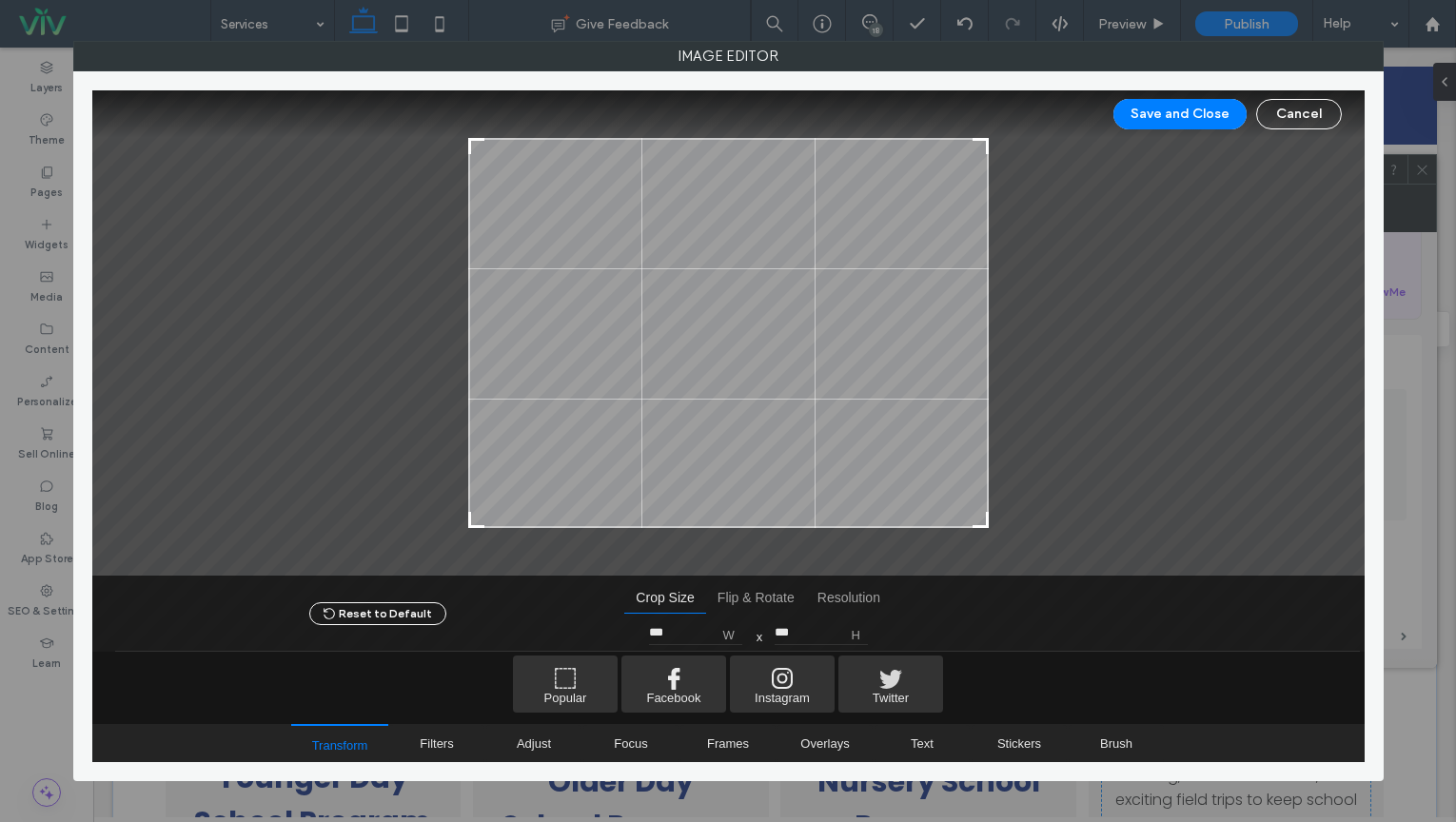 click at bounding box center [728, 590] 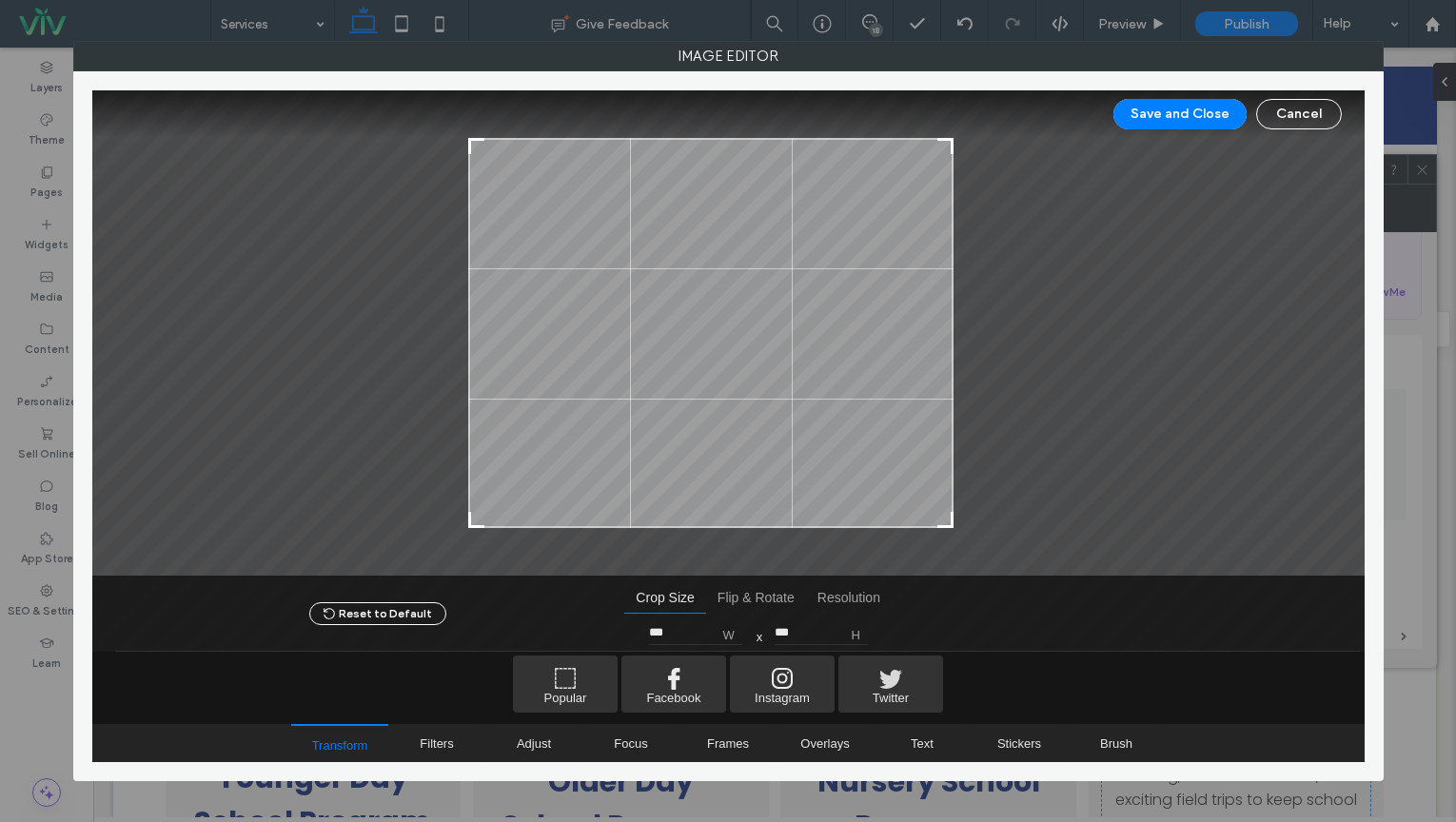 drag, startPoint x: 983, startPoint y: 527, endPoint x: 846, endPoint y: 525, distance: 137.0146 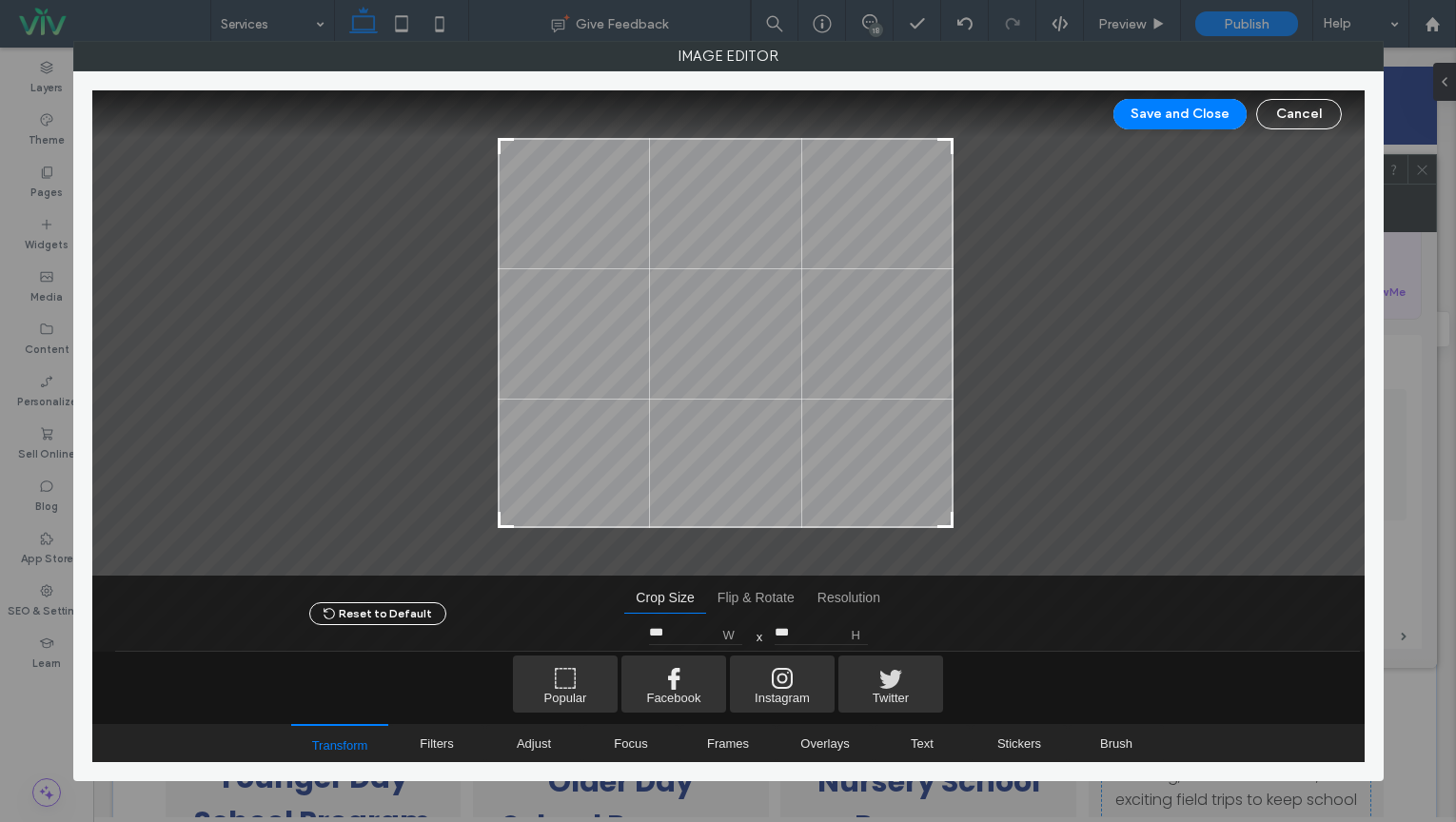 drag, startPoint x: 468, startPoint y: 524, endPoint x: 498, endPoint y: 525, distance: 30.016662 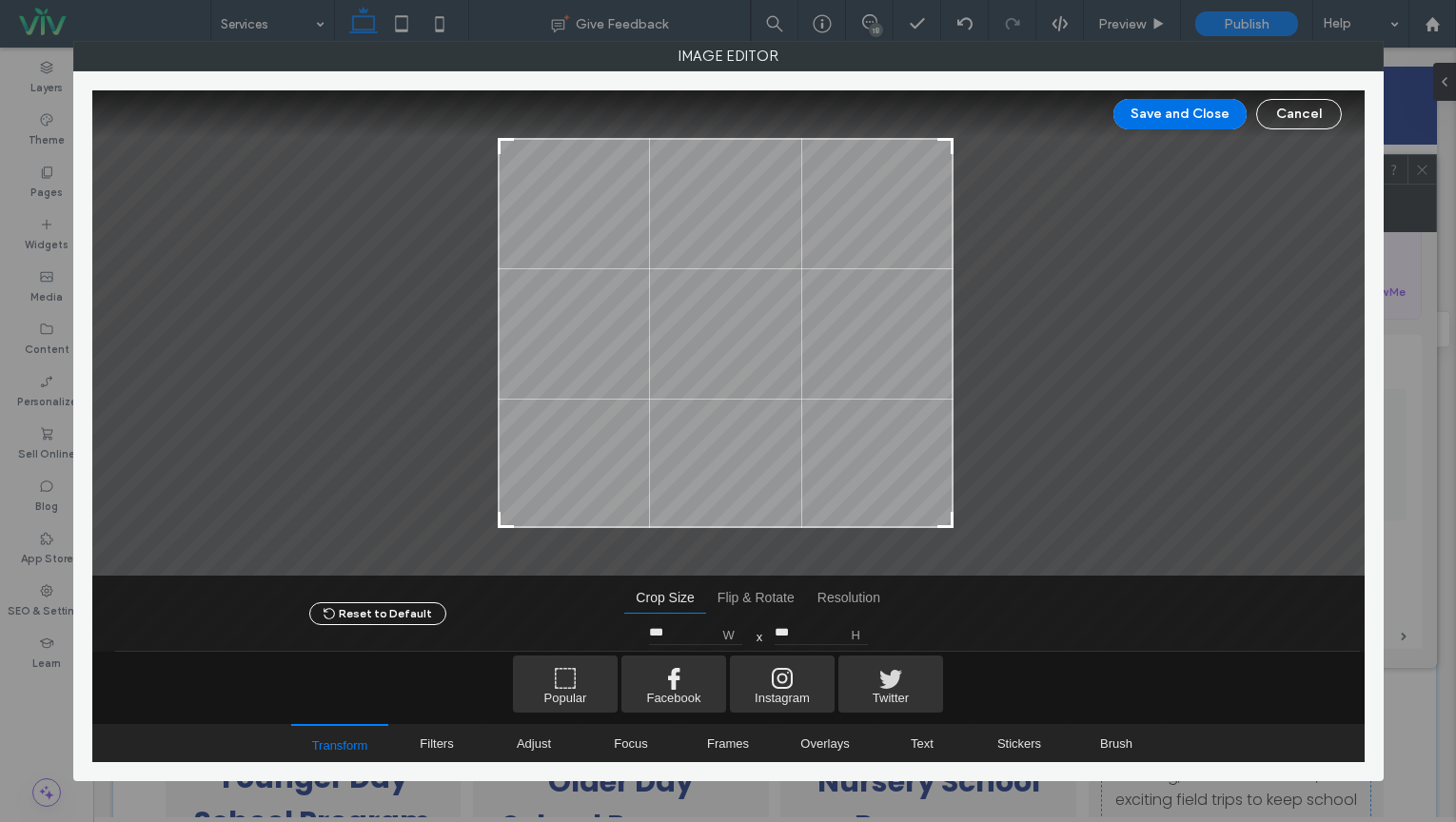 click on "Save and Close" at bounding box center (1180, 114) 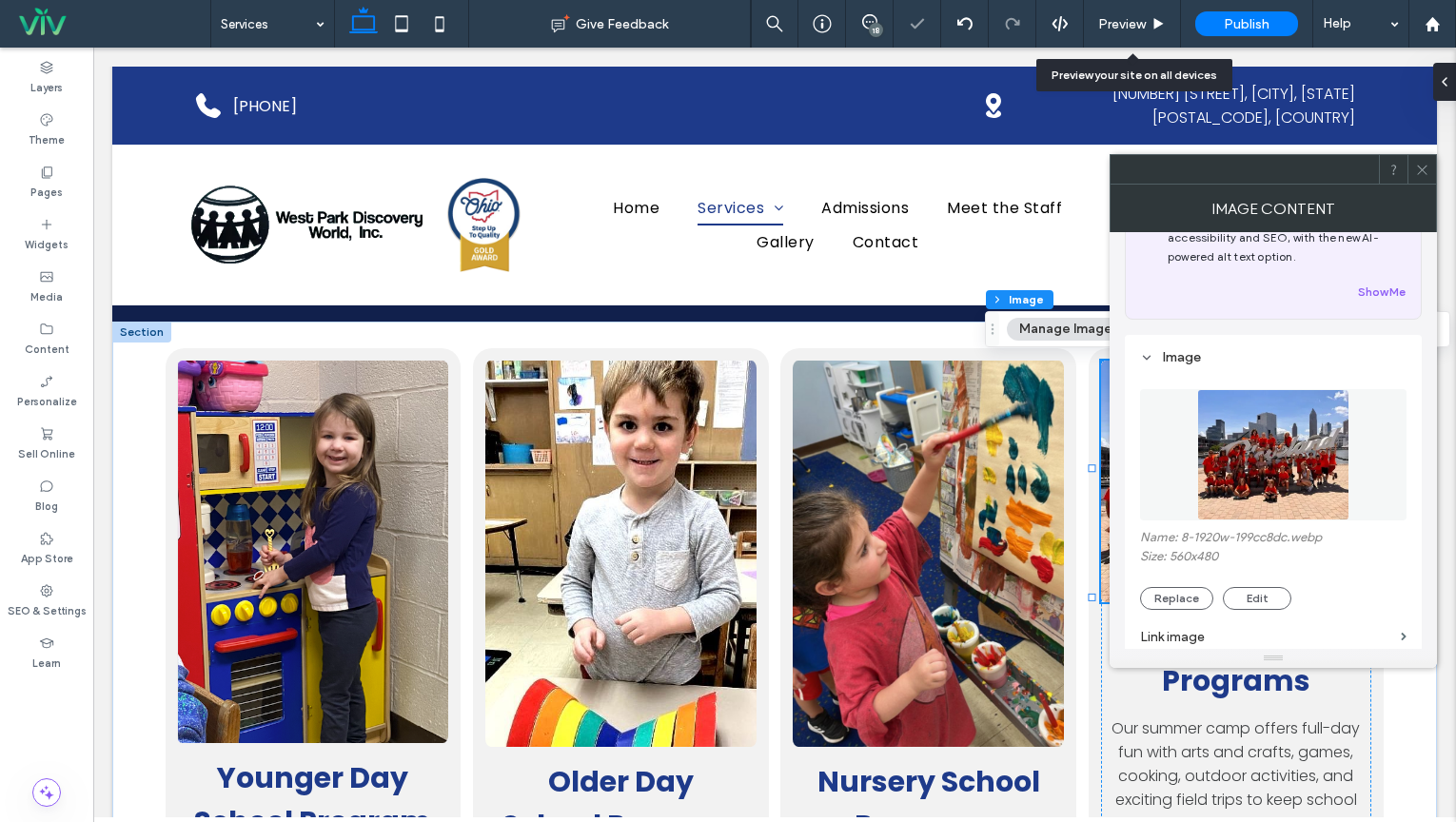 click on "Replace Edit" at bounding box center [1273, 598] 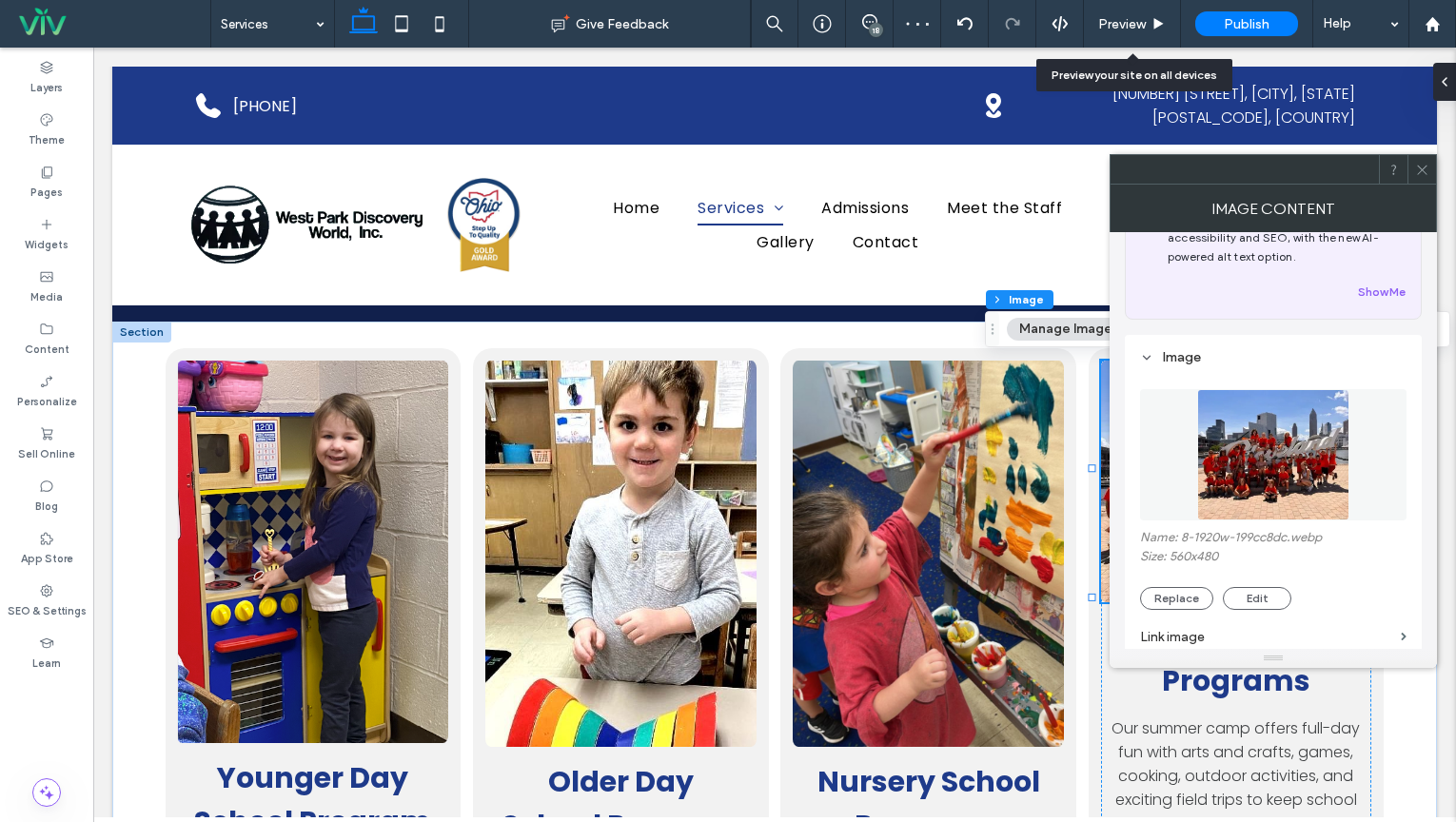 click 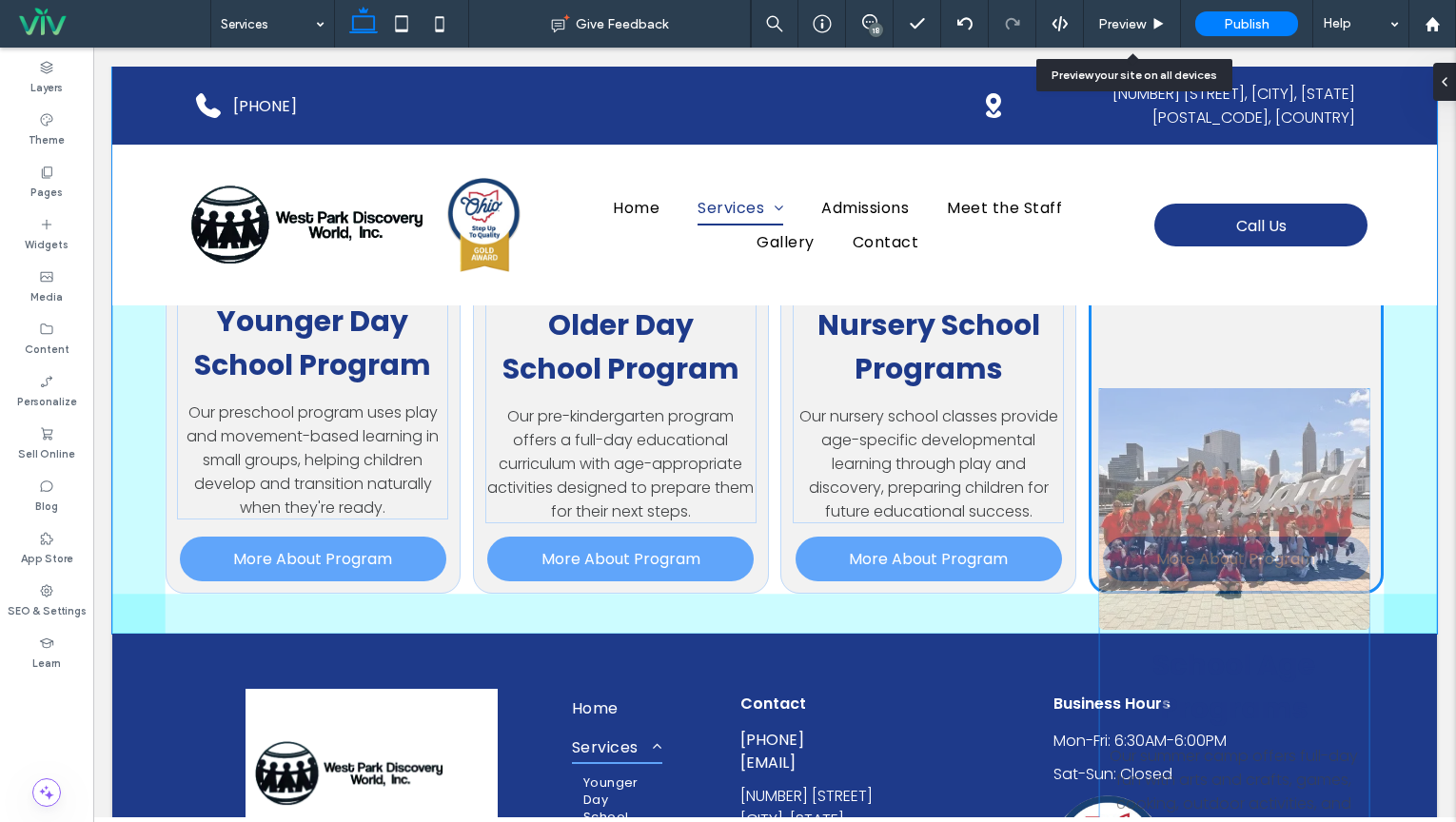 scroll, scrollTop: 679, scrollLeft: 0, axis: vertical 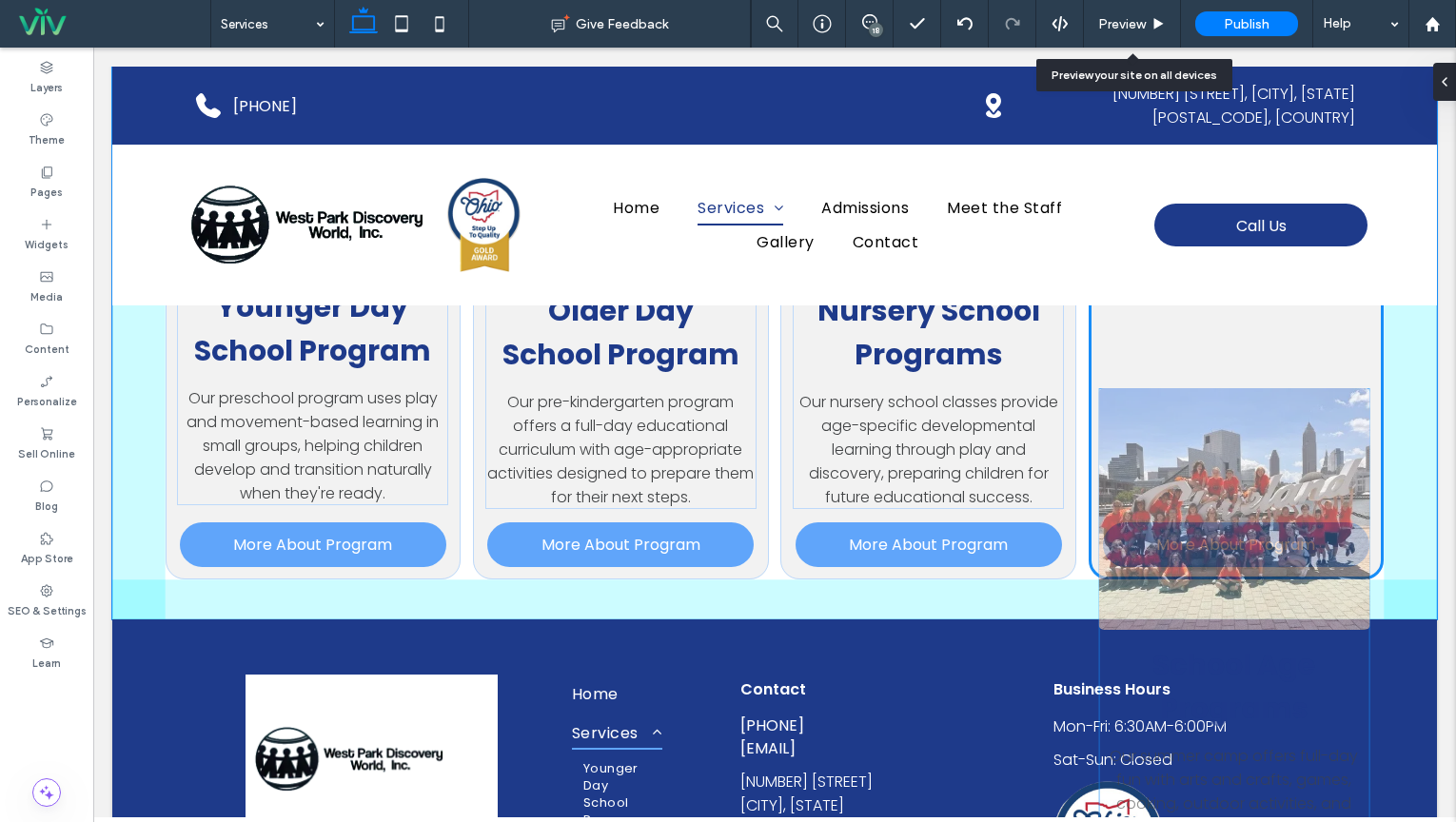 drag, startPoint x: 1238, startPoint y: 601, endPoint x: 1245, endPoint y: 652, distance: 51.478151 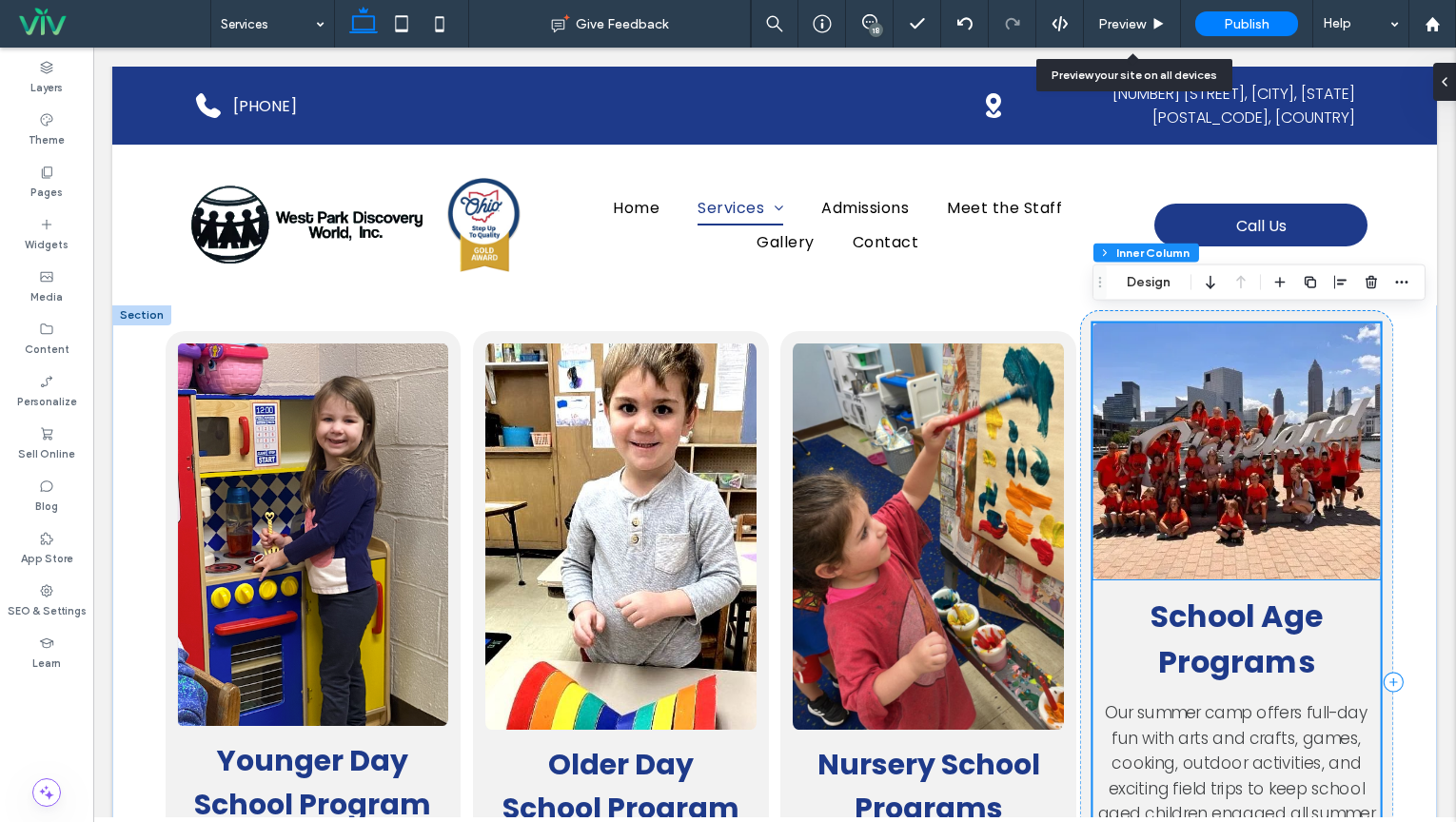 scroll, scrollTop: 251, scrollLeft: 0, axis: vertical 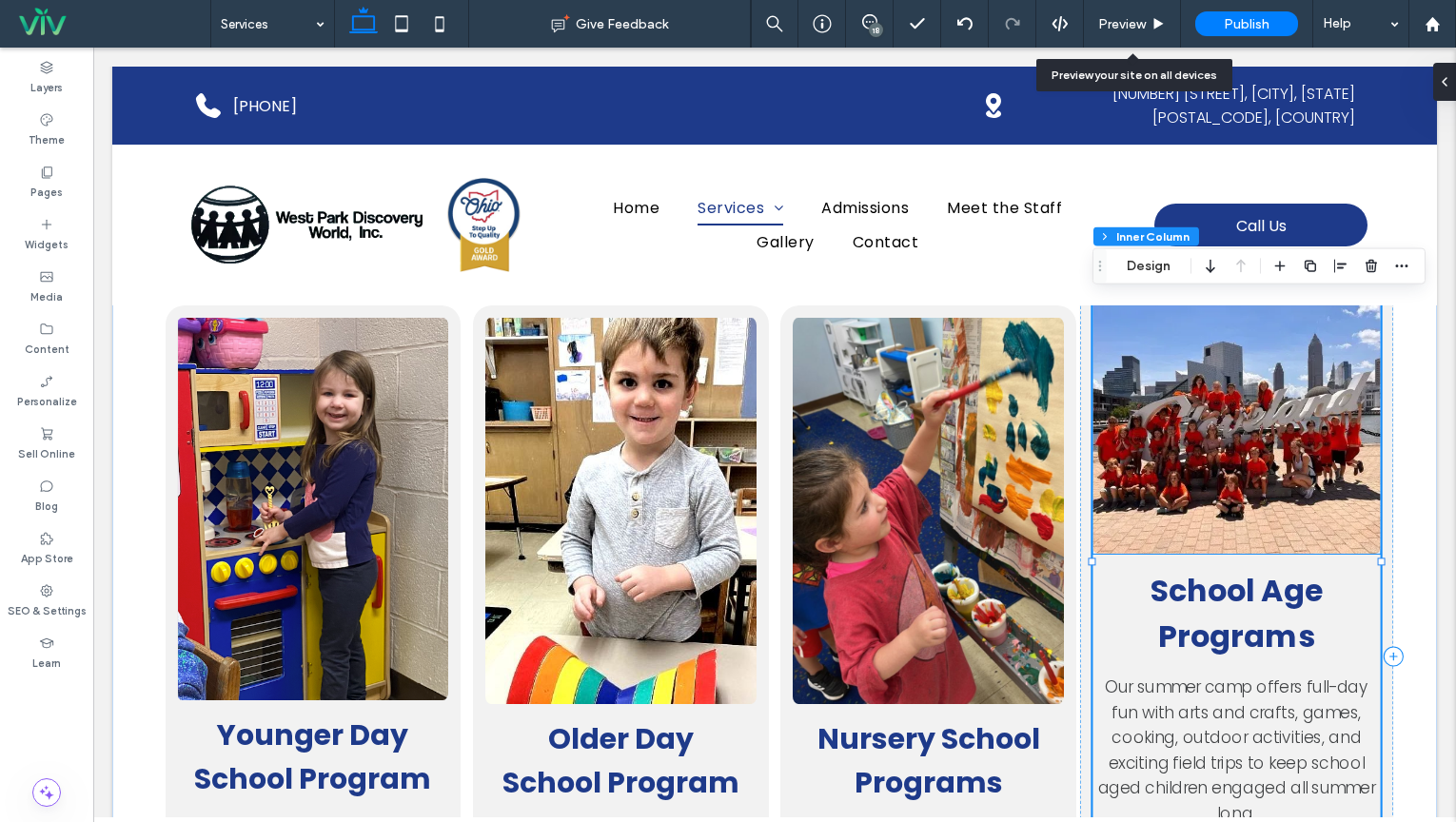 click at bounding box center (1236, 425) 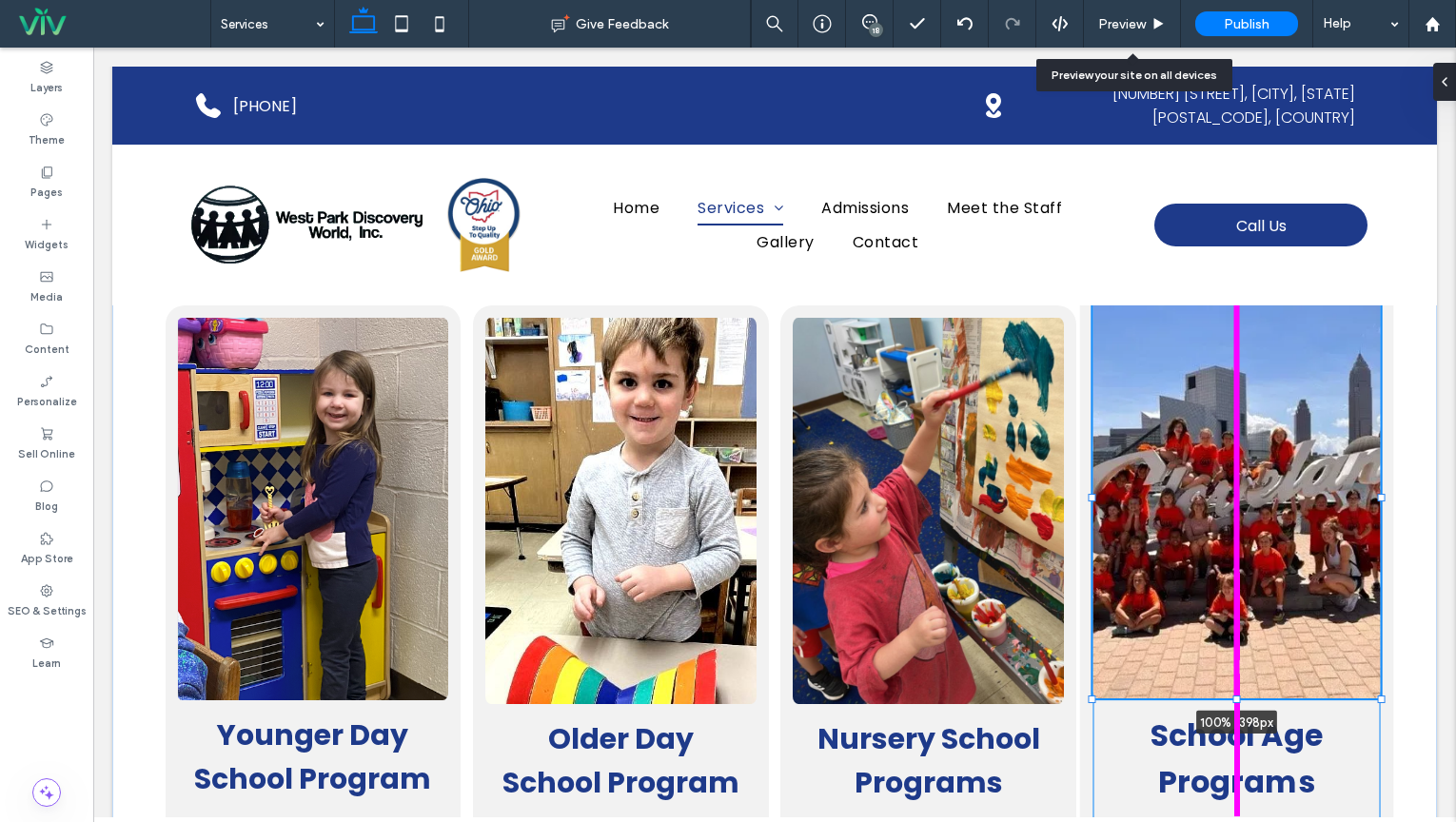 drag, startPoint x: 1238, startPoint y: 558, endPoint x: 1250, endPoint y: 694, distance: 136.52839 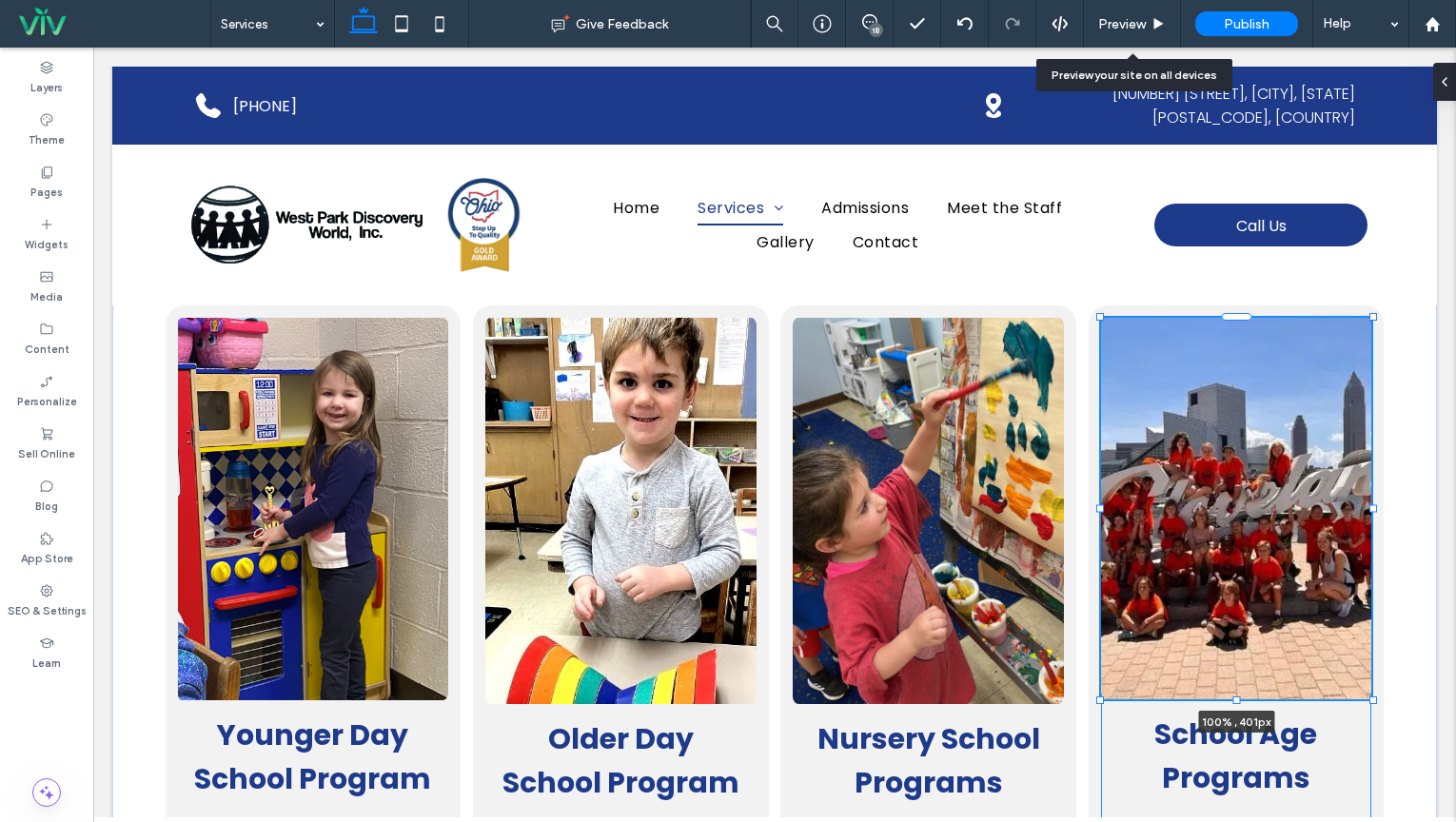 drag, startPoint x: 1237, startPoint y: 719, endPoint x: 1239, endPoint y: 700, distance: 19.10497 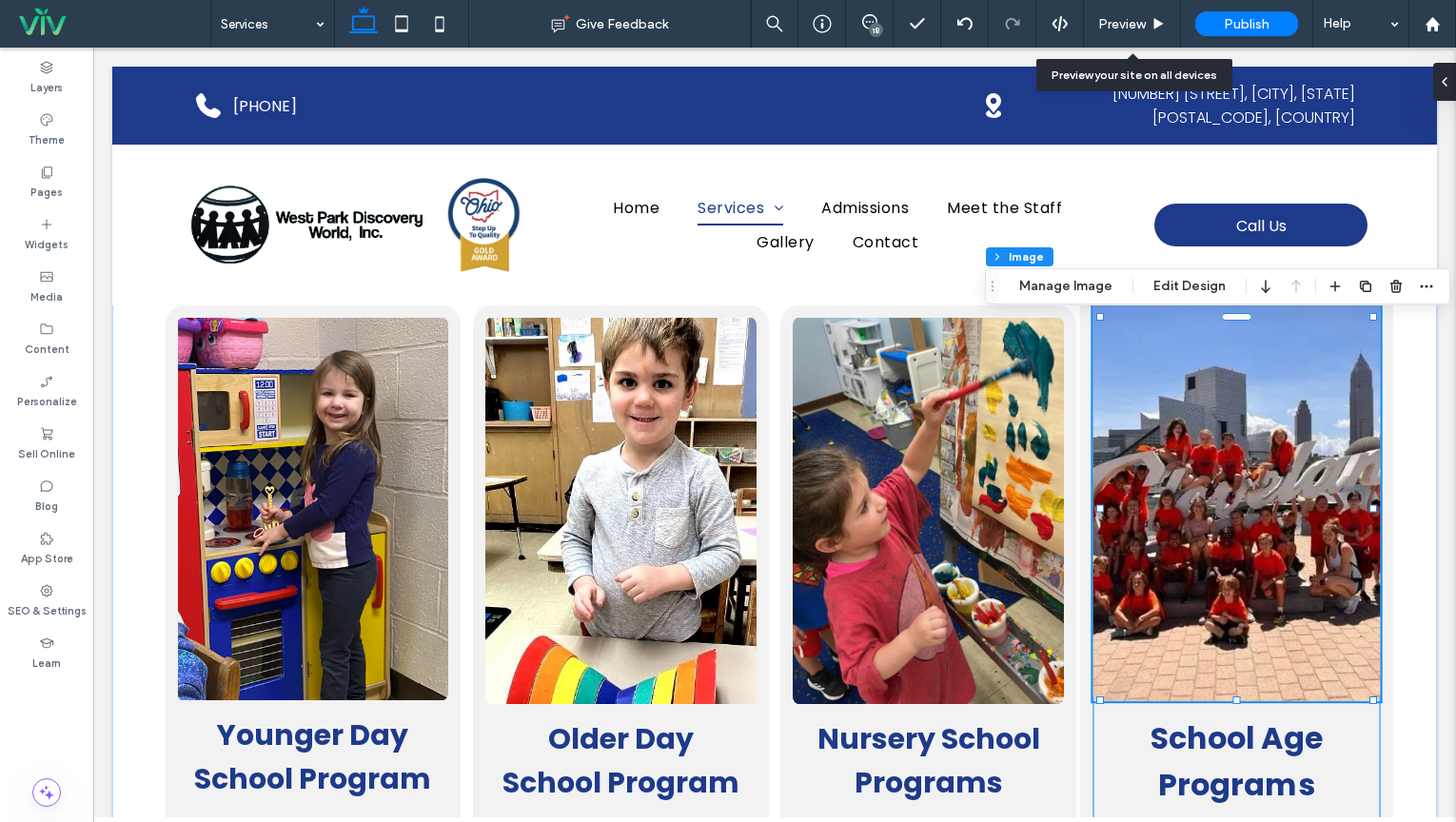 click on "100% , 401px
School Age Programs
Our summer camp offers full-day fun with arts and crafts, games, cooking, outdoor activities, and exciting field trips to keep school aged children engaged all summer long." at bounding box center (1236, 636) 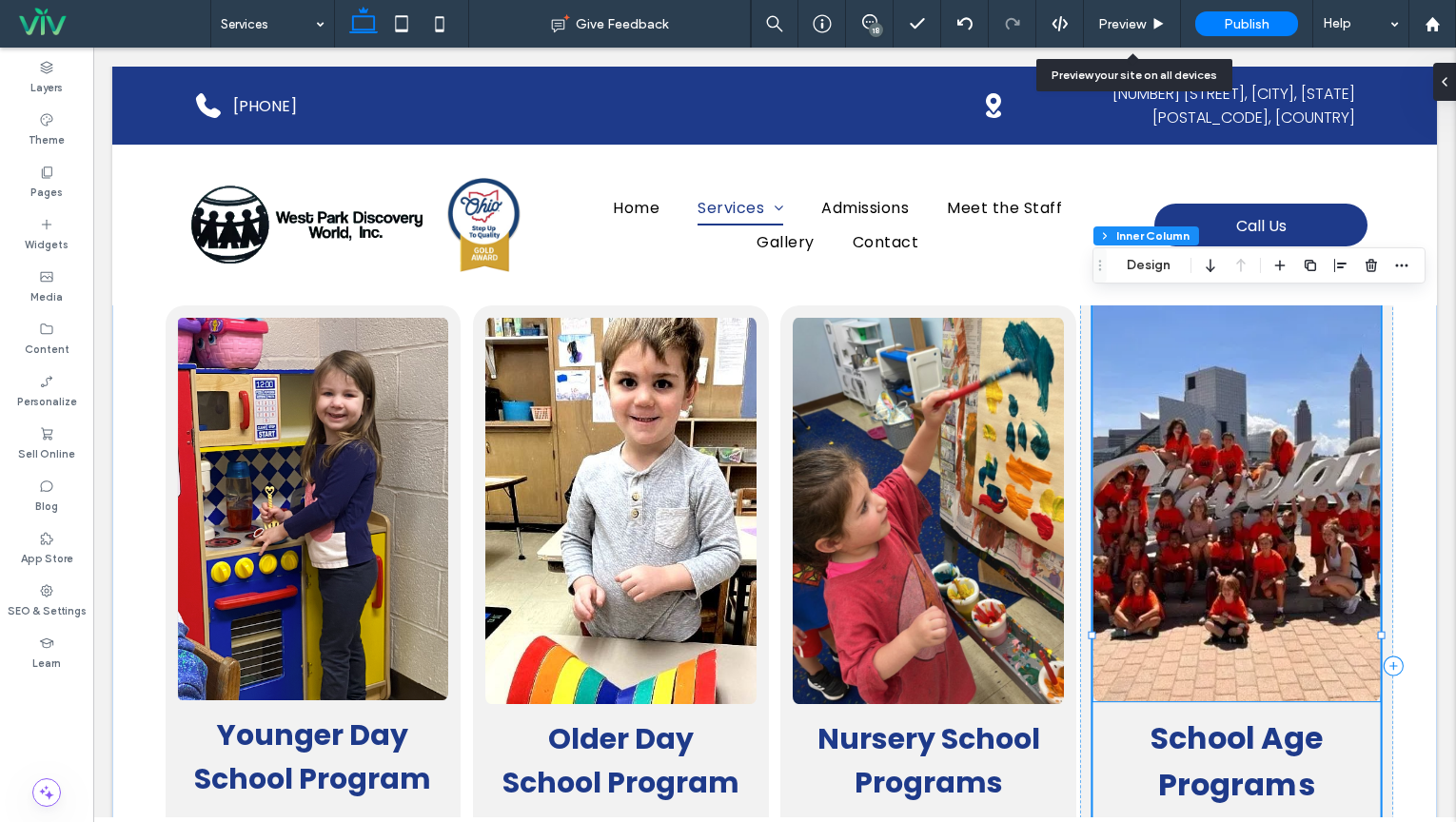 click at bounding box center [1236, 499] 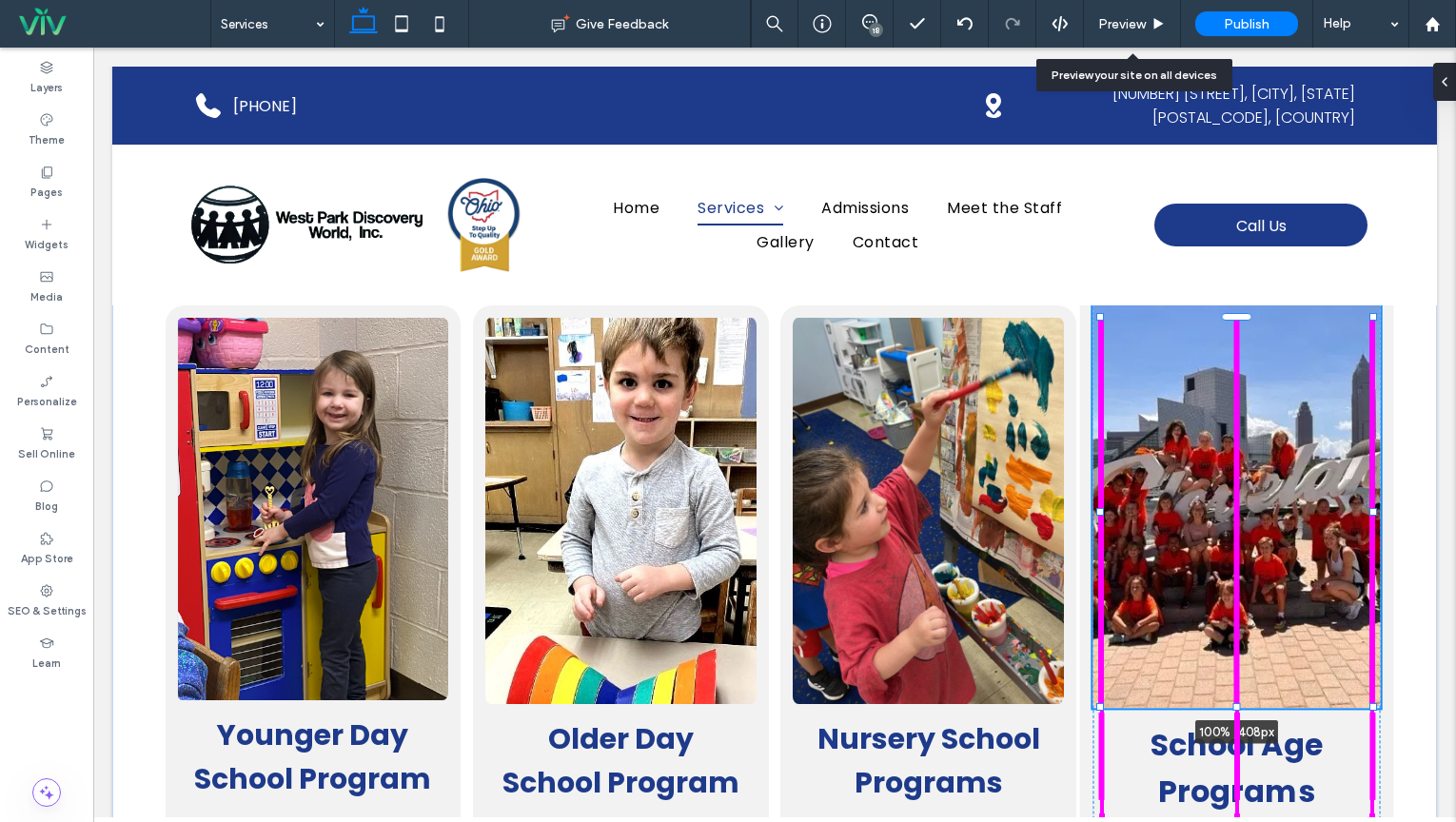 drag, startPoint x: 1236, startPoint y: 703, endPoint x: 1285, endPoint y: 689, distance: 50.960769 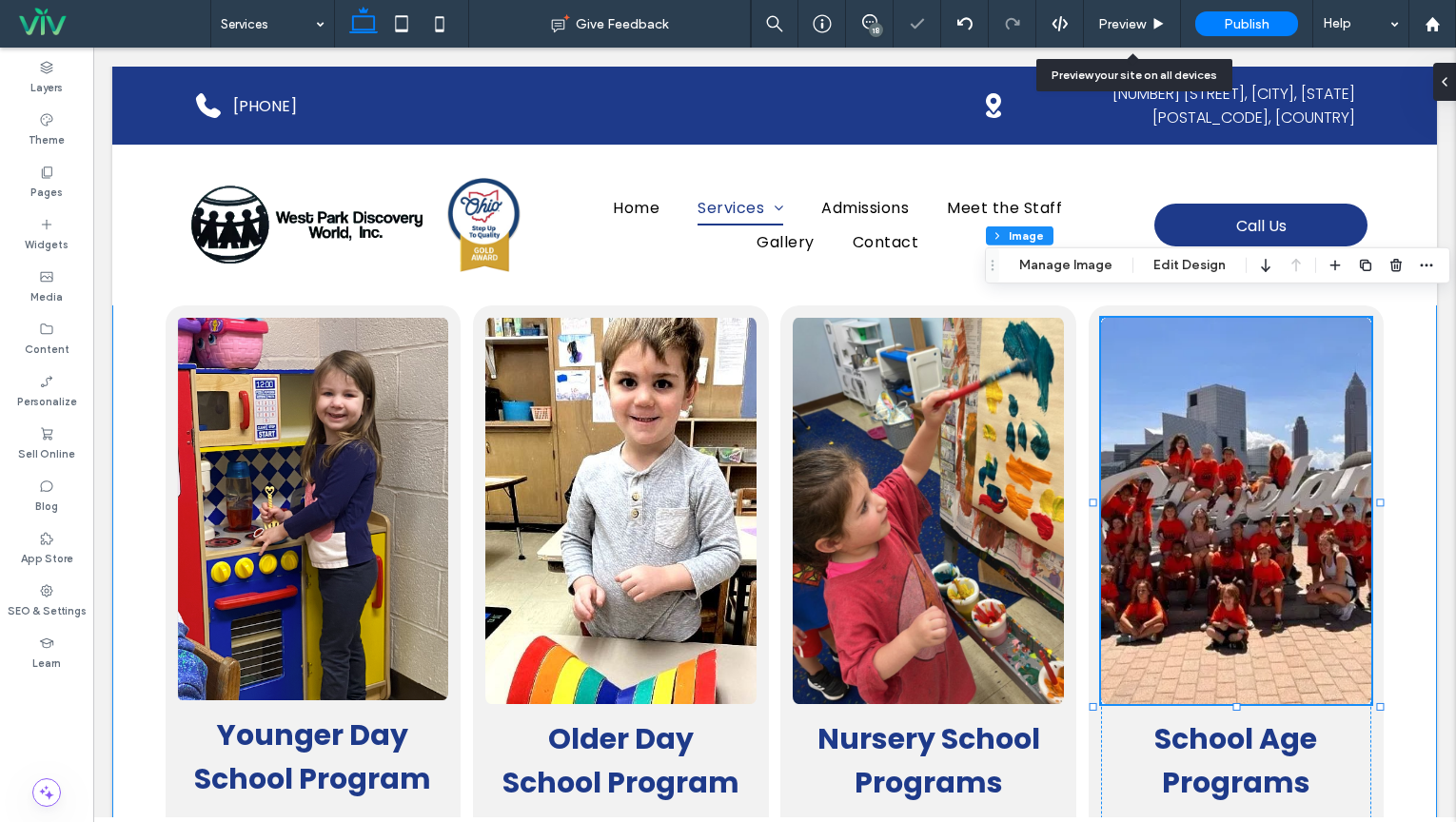 click on "Younger Day School Program
Our preschool program uses play and movement-based learning in small groups, helping children develop and transition naturally when they're ready.
More About Program
Older Day School Program
Our pre-kindergarten program offers a full-day educational curriculum with age-appropriate activities designed to prepare them for their next steps.
More About Program
Nursery School Programs
Our nursery school classes provide age-specific developmental learning through play and discovery, preparing children for future educational success.
More About Program
100% , 406px
School Age Programs
Our summer camp offers full-day fun with arts and crafts, games, cooking, outdoor activities, and exciting field trips to keep school aged children engaged all summer long." at bounding box center (775, 675) 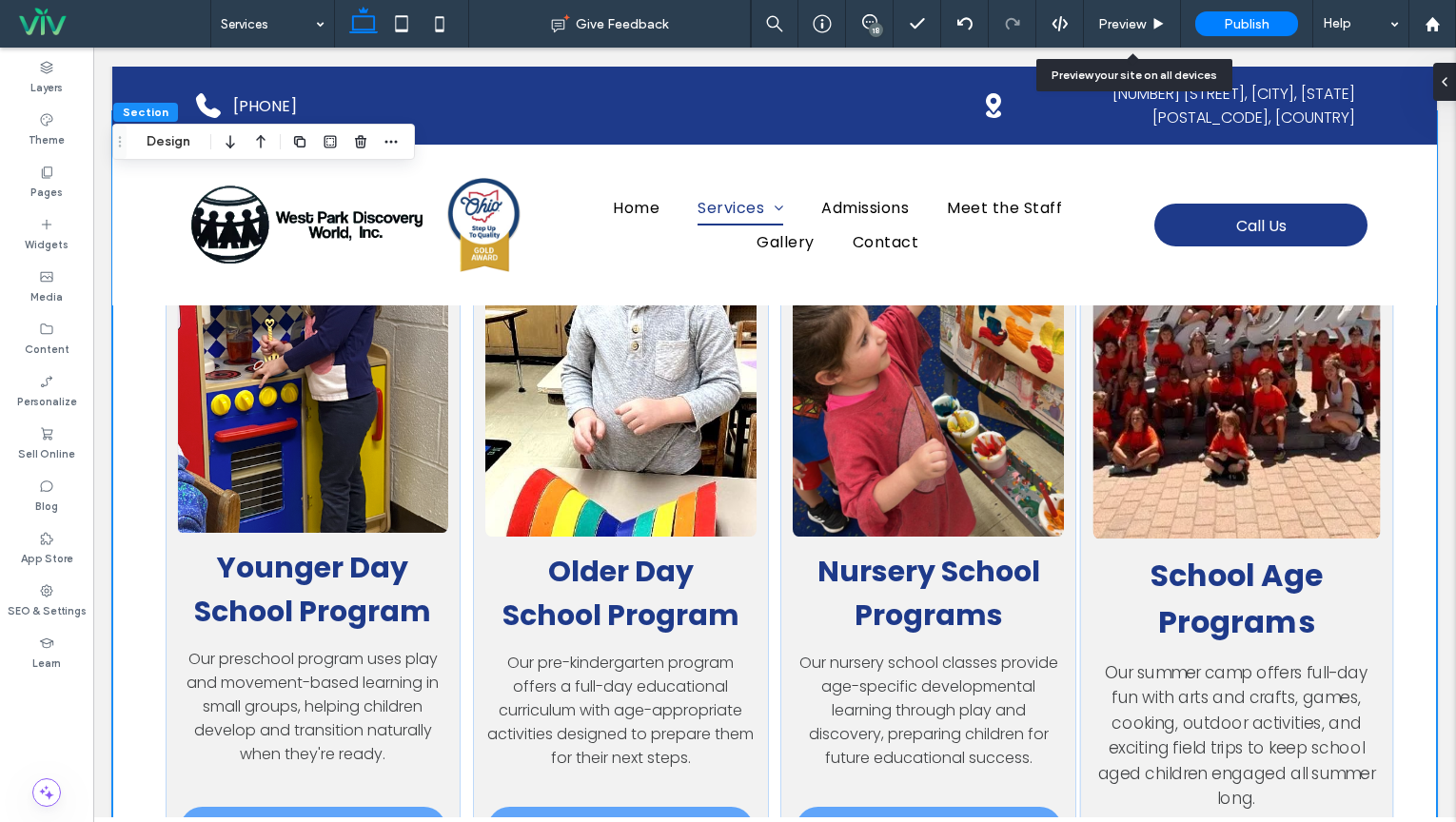 scroll, scrollTop: 0, scrollLeft: 0, axis: both 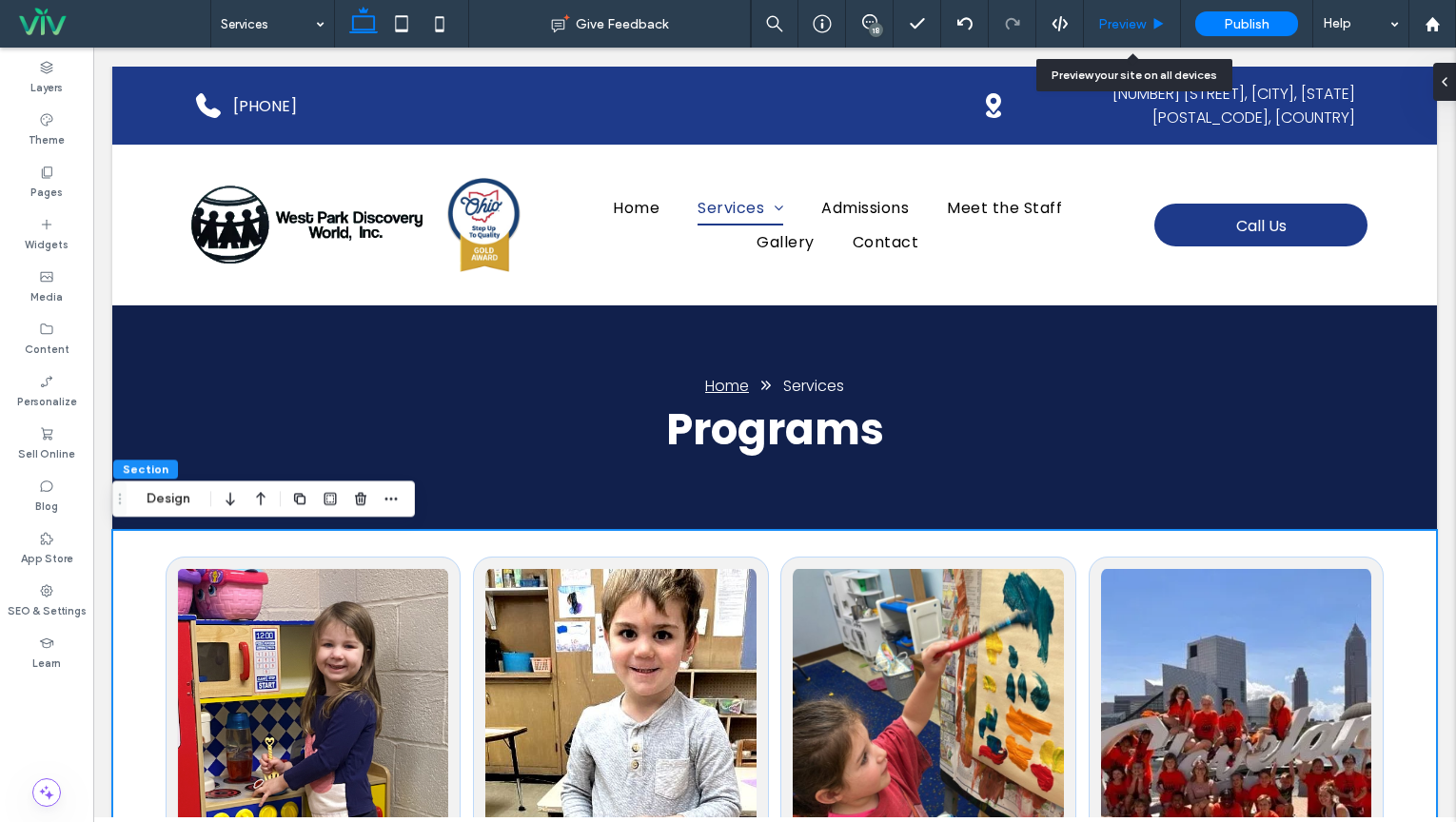 click on "Preview" at bounding box center [1122, 24] 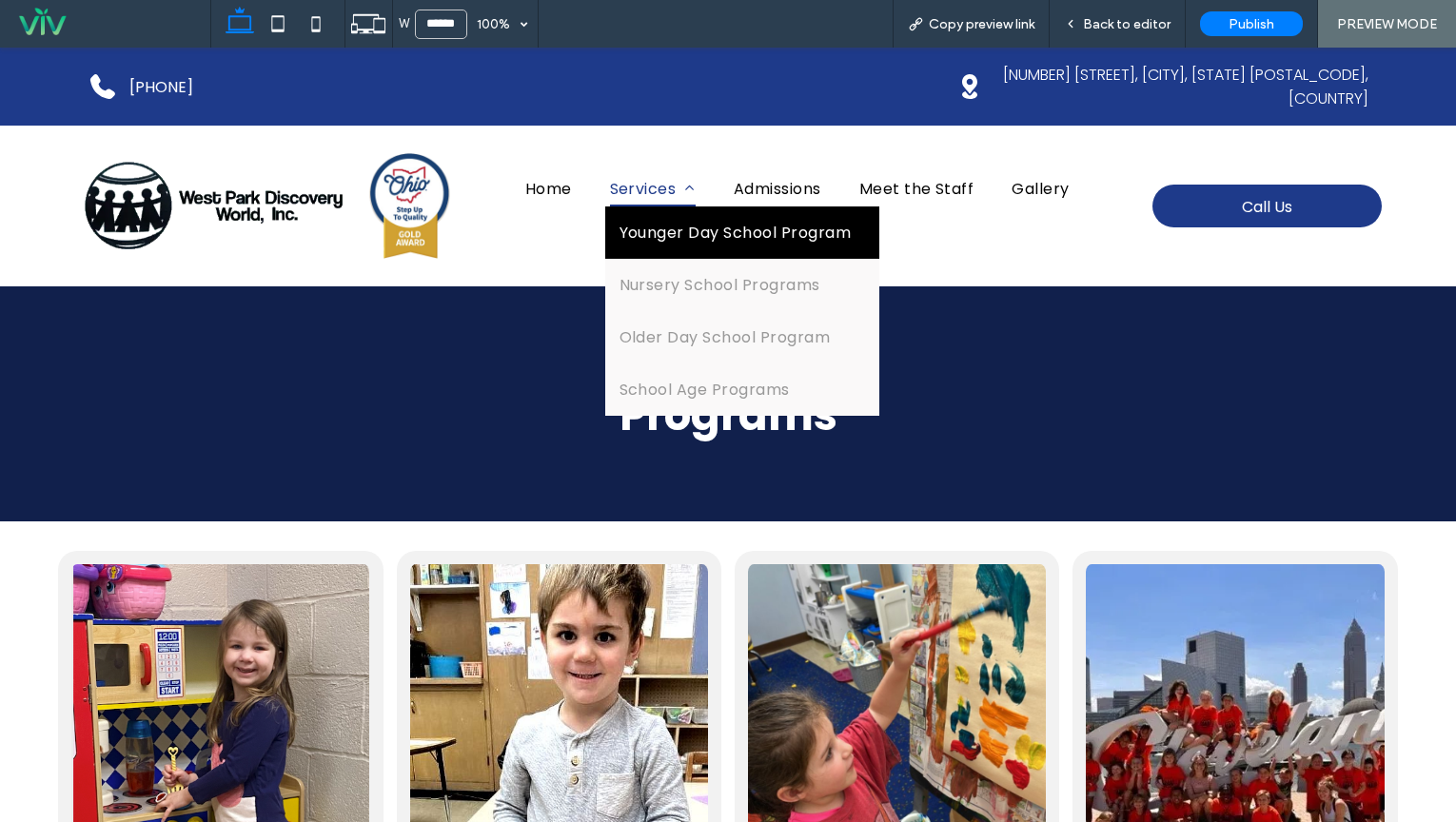 click on "Younger Day School Program" at bounding box center (735, 232) 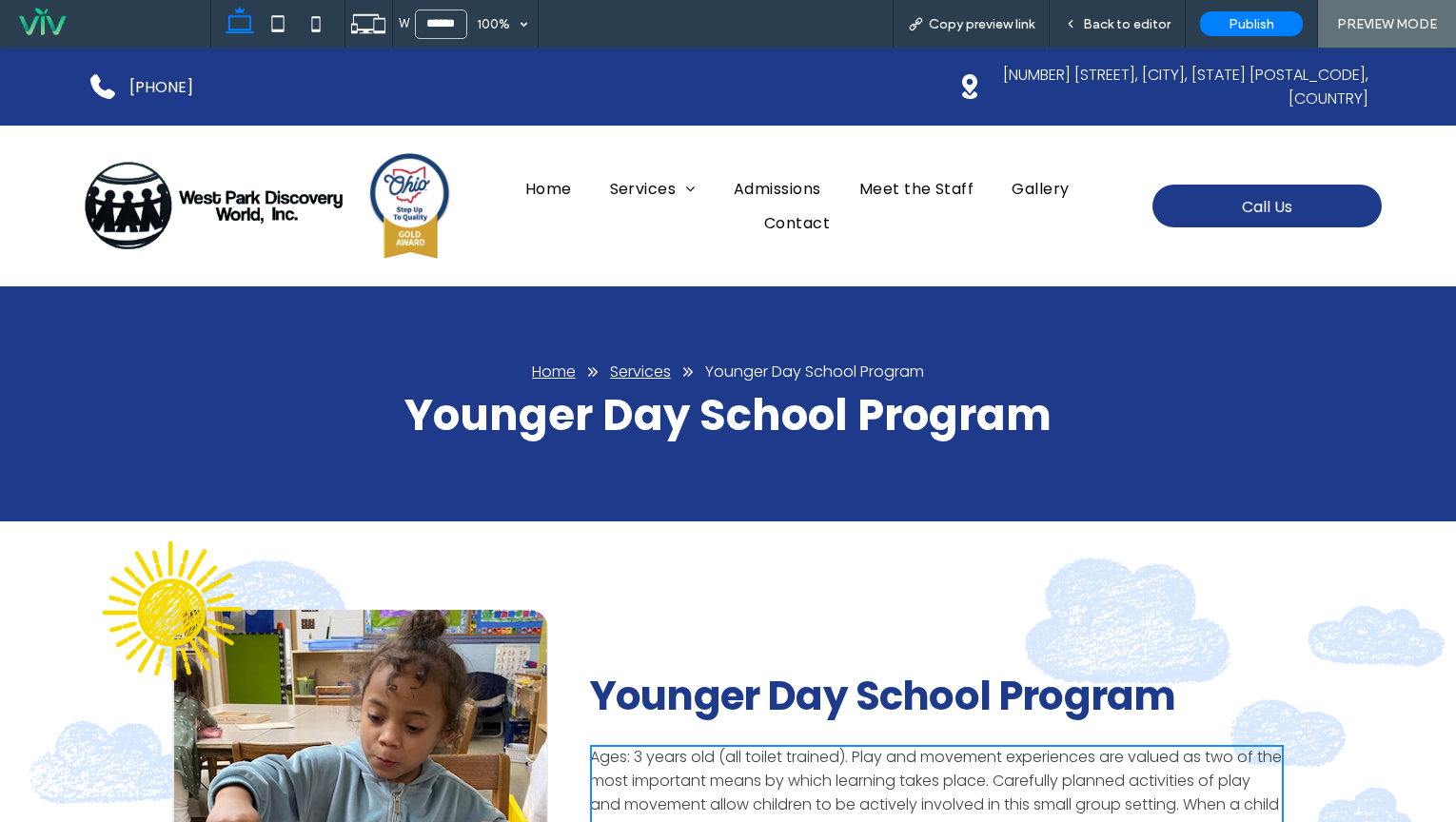 scroll, scrollTop: 0, scrollLeft: 0, axis: both 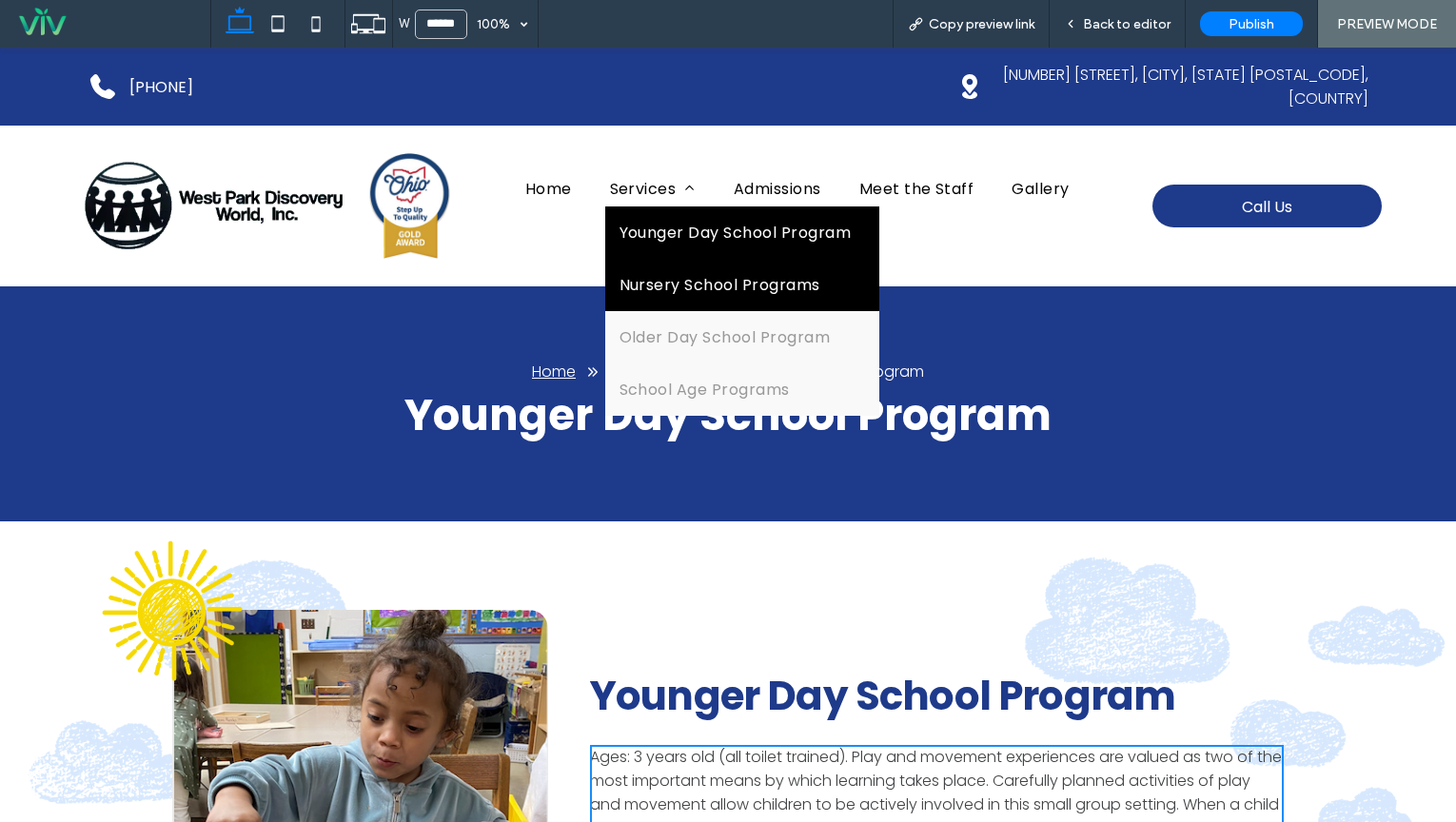 click on "Nursery School Programs" at bounding box center (719, 284) 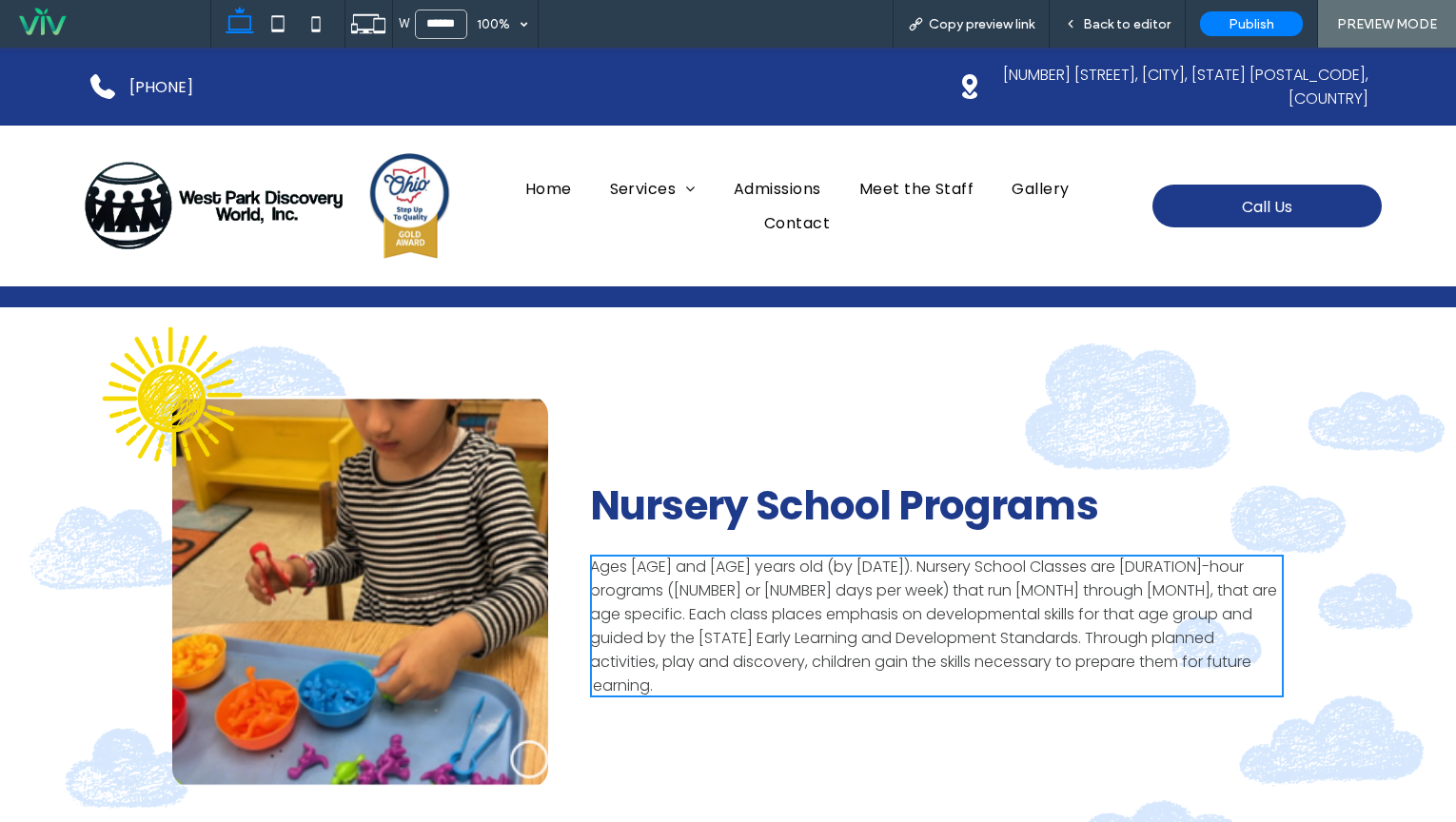 scroll, scrollTop: 215, scrollLeft: 0, axis: vertical 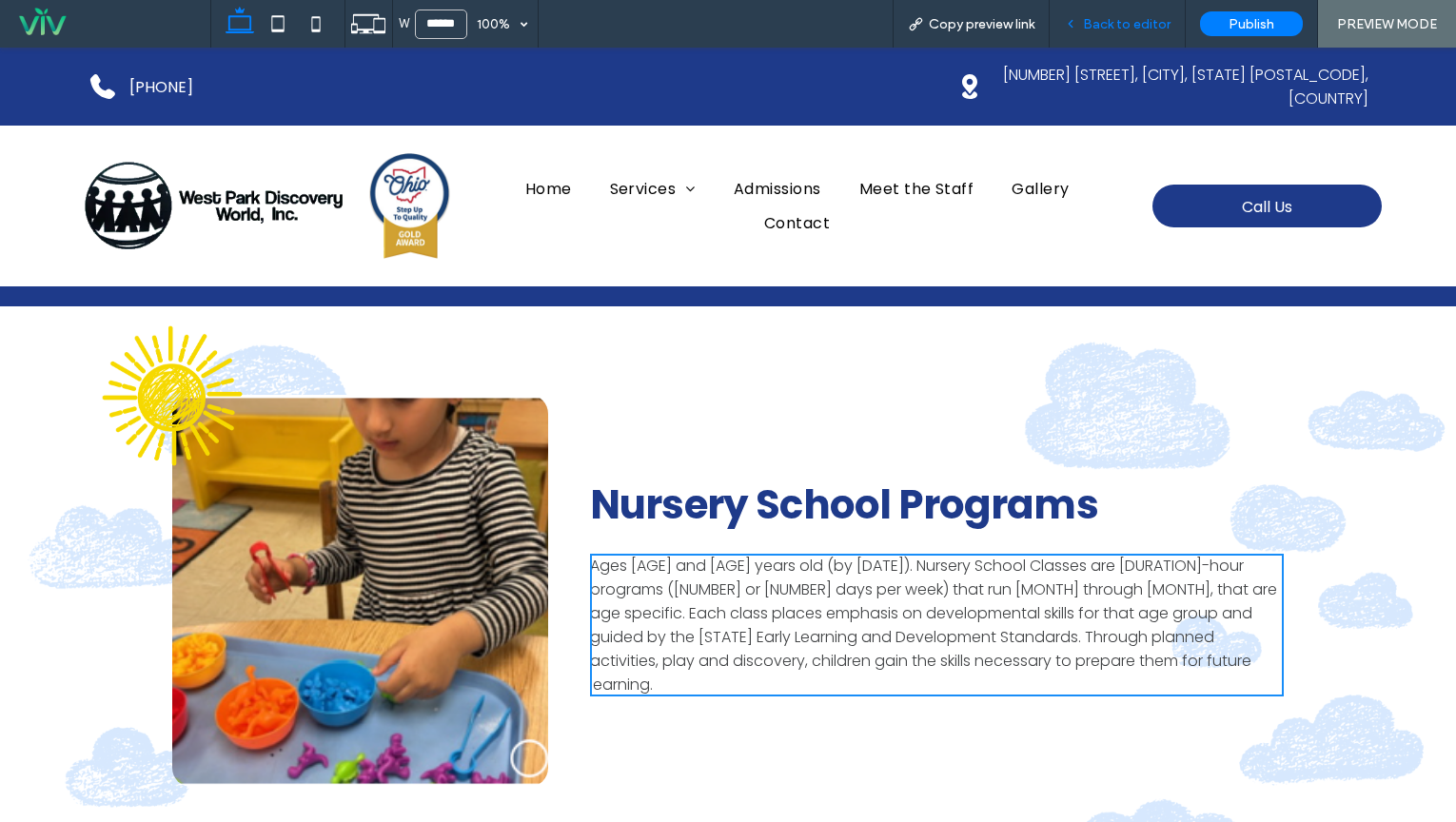 click on "Back to editor" at bounding box center (1127, 24) 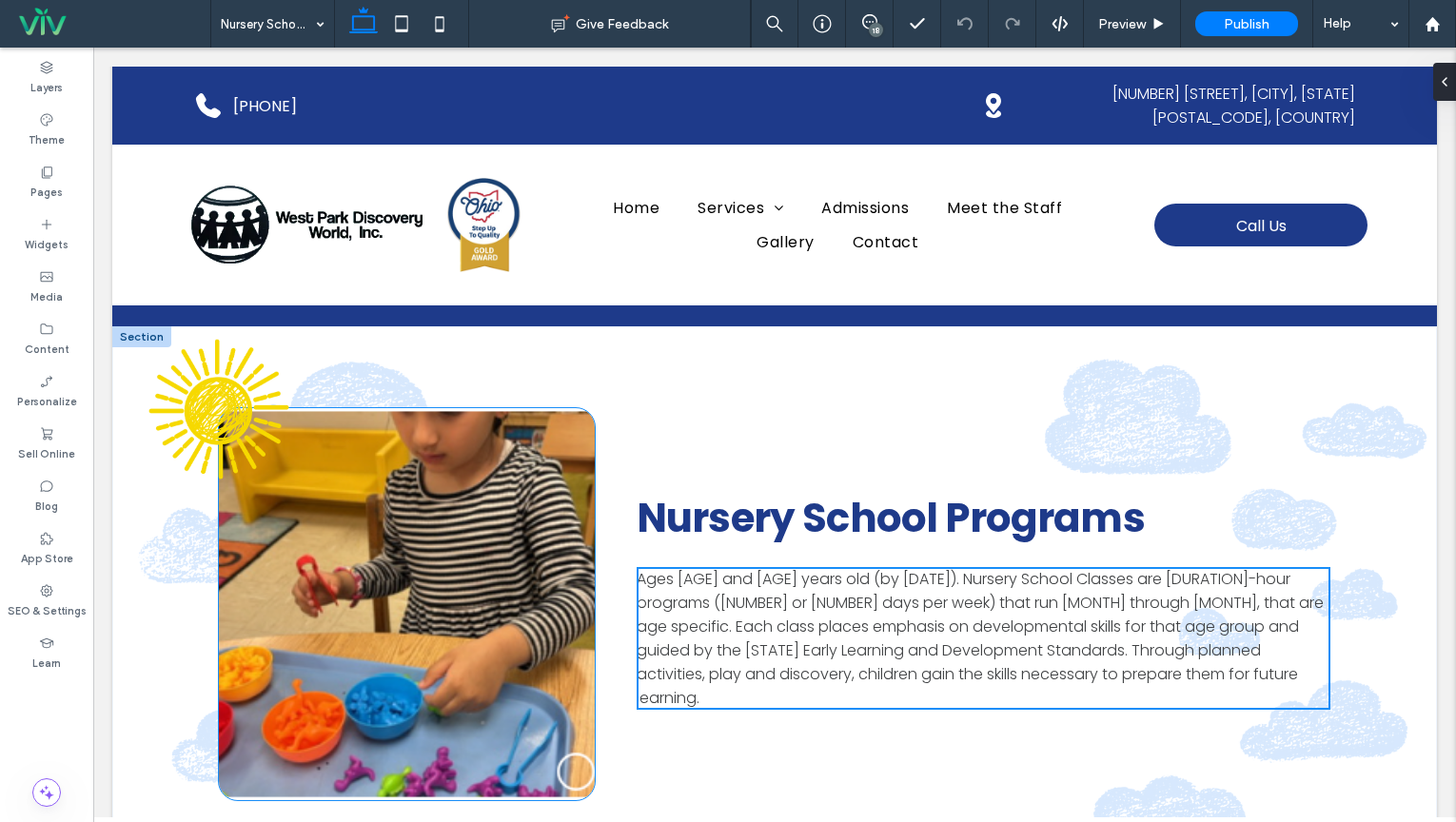 click at bounding box center [406, 604] 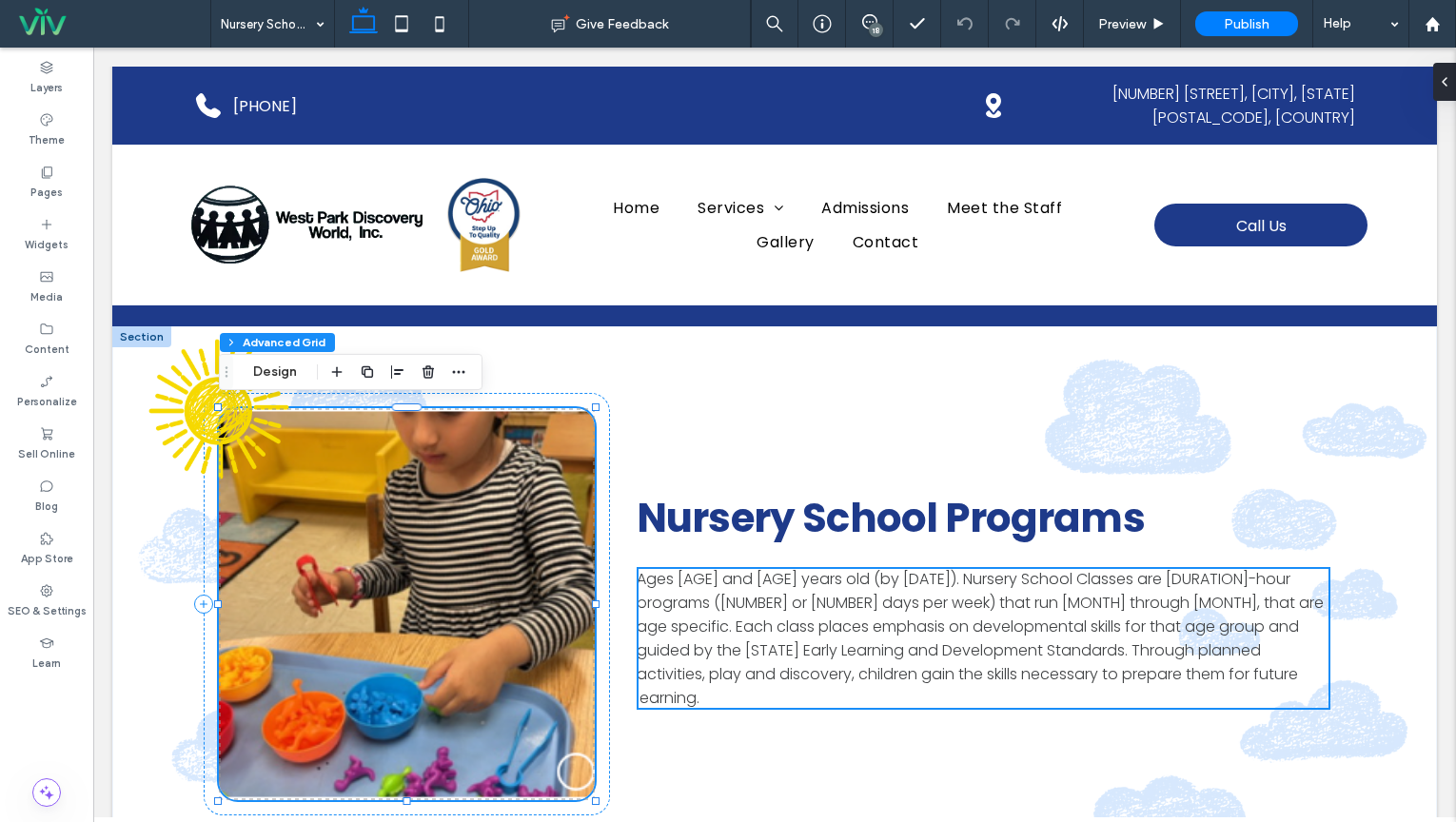 scroll, scrollTop: 208, scrollLeft: 0, axis: vertical 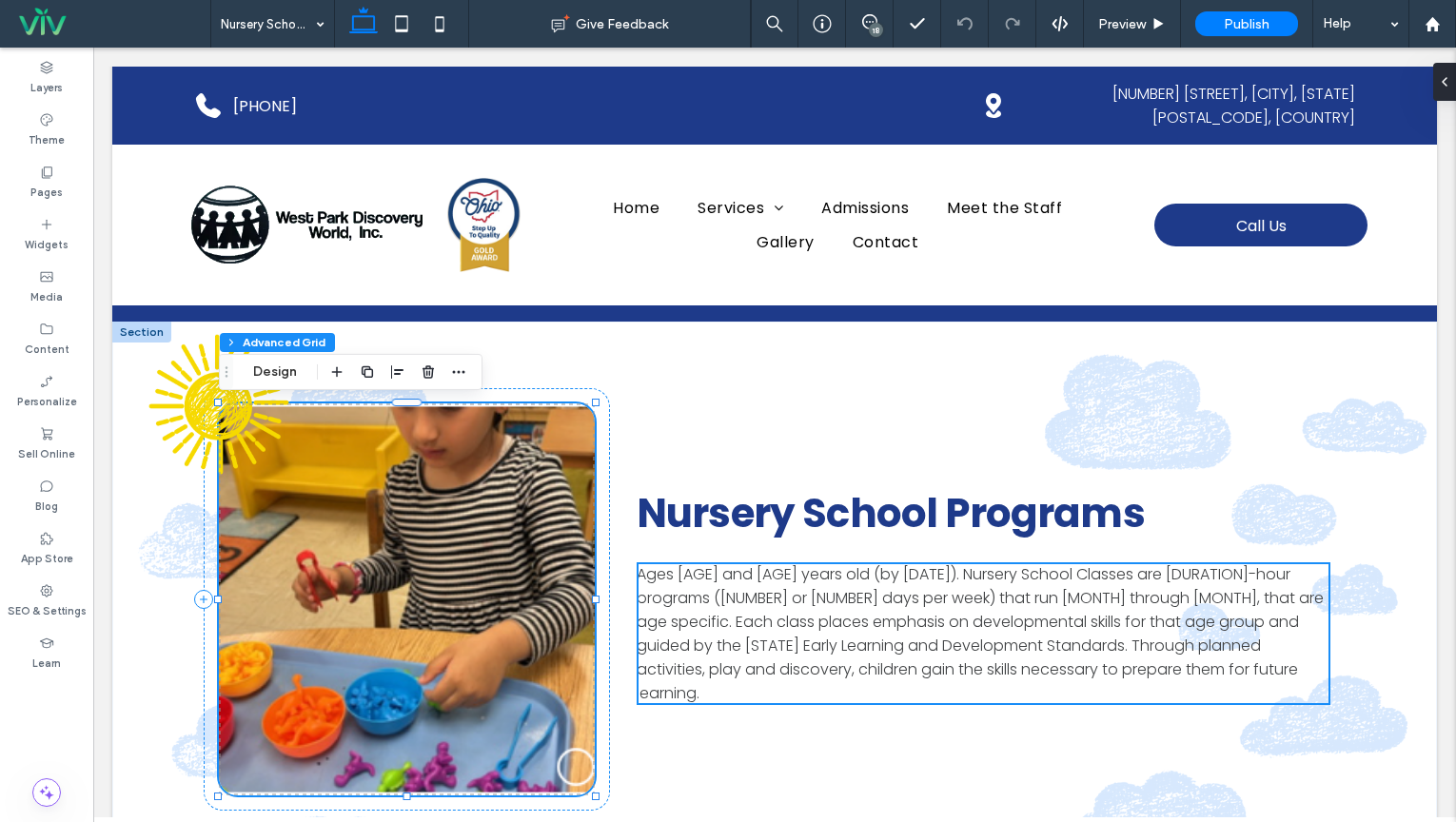 click at bounding box center [406, 599] 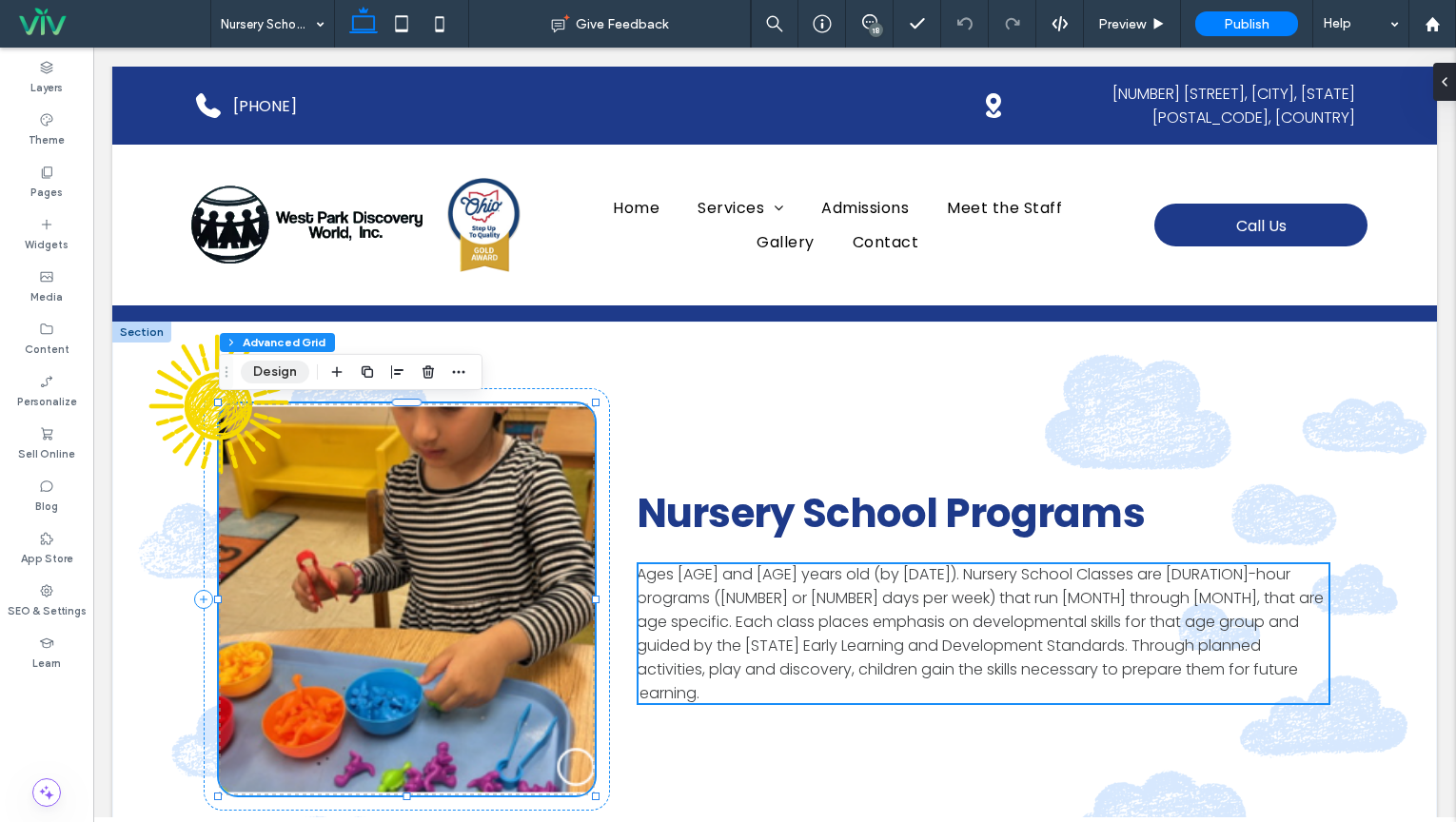 click on "Design" at bounding box center (275, 372) 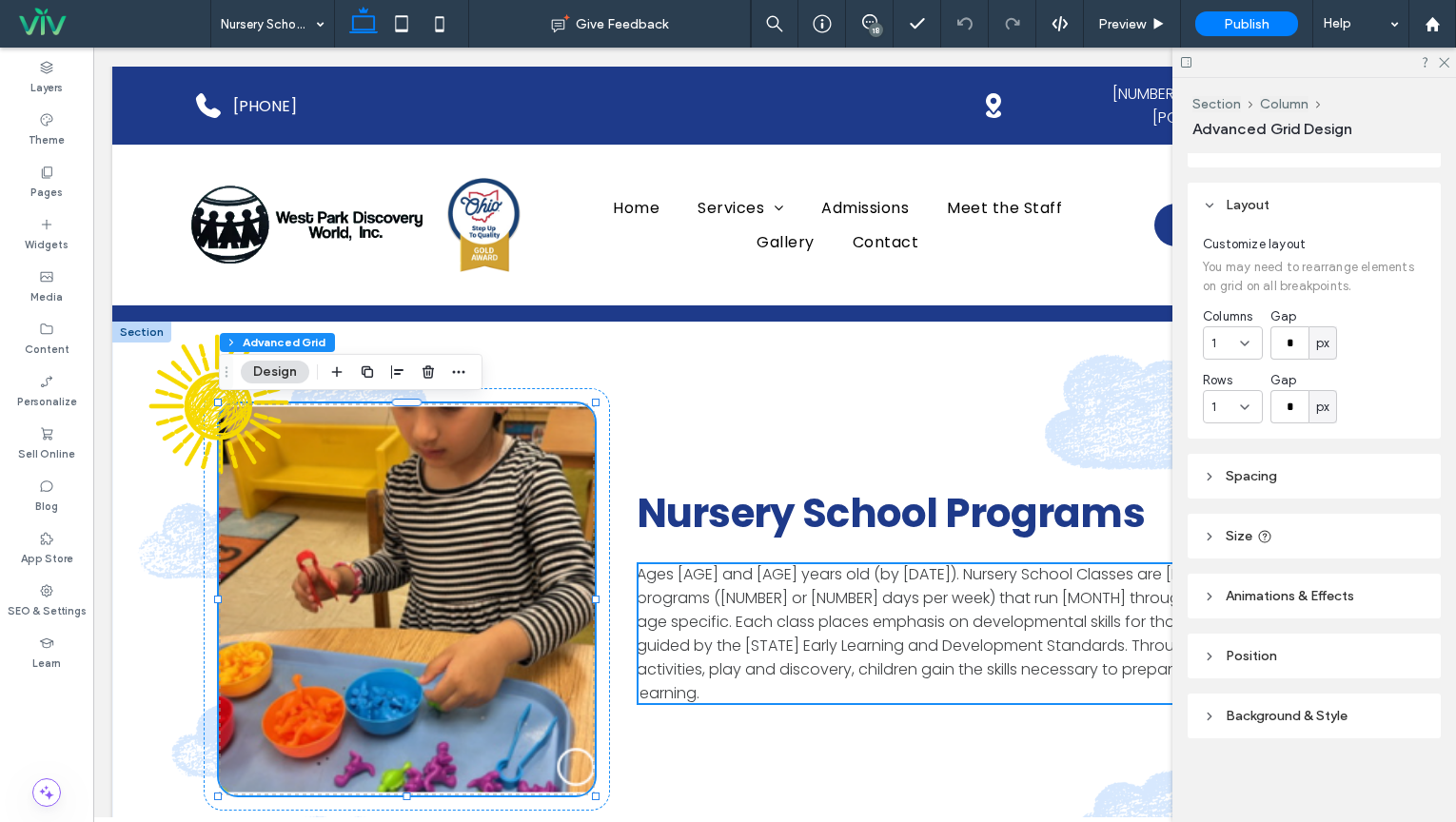 scroll, scrollTop: 0, scrollLeft: 0, axis: both 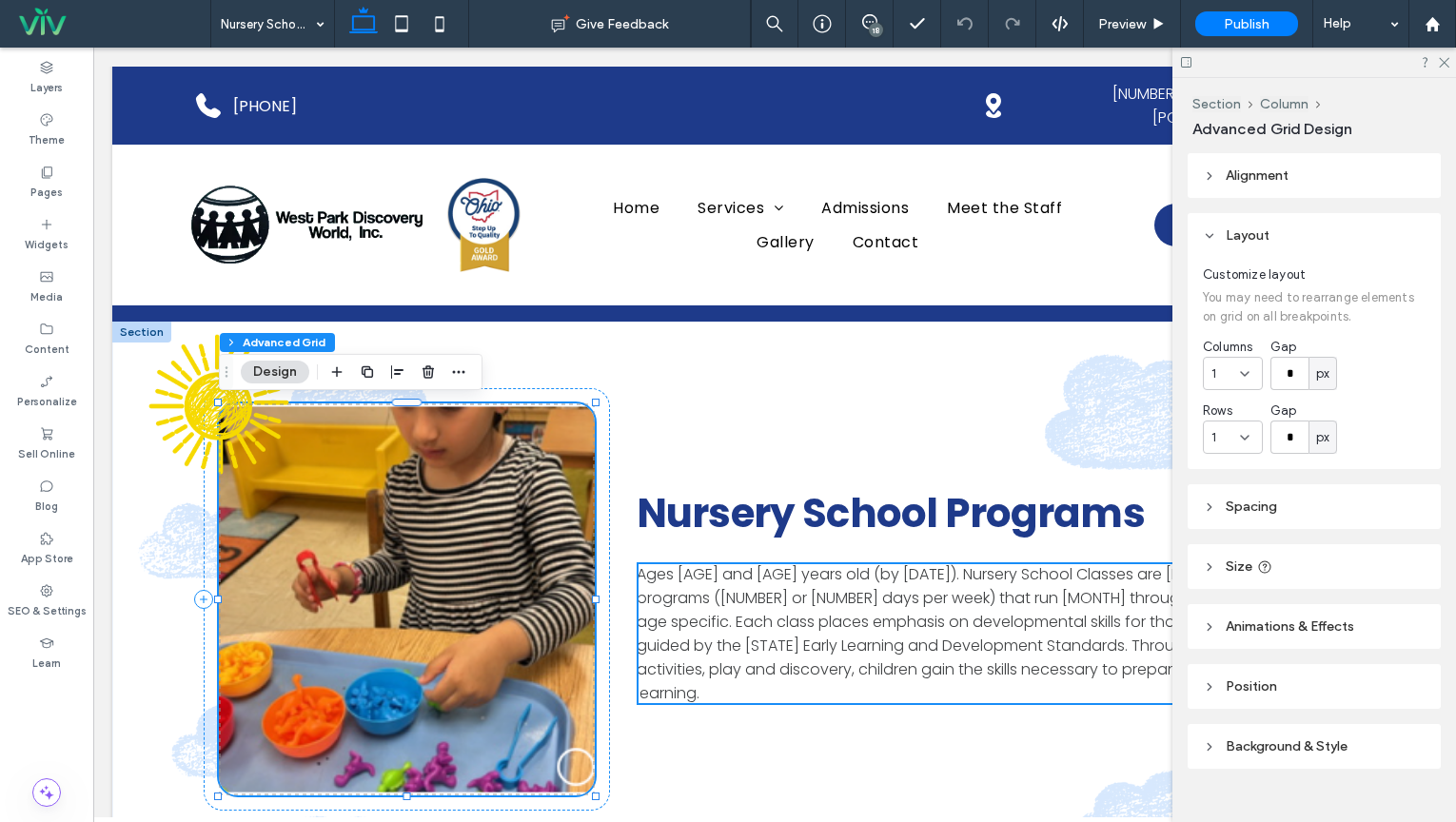 click at bounding box center [406, 599] 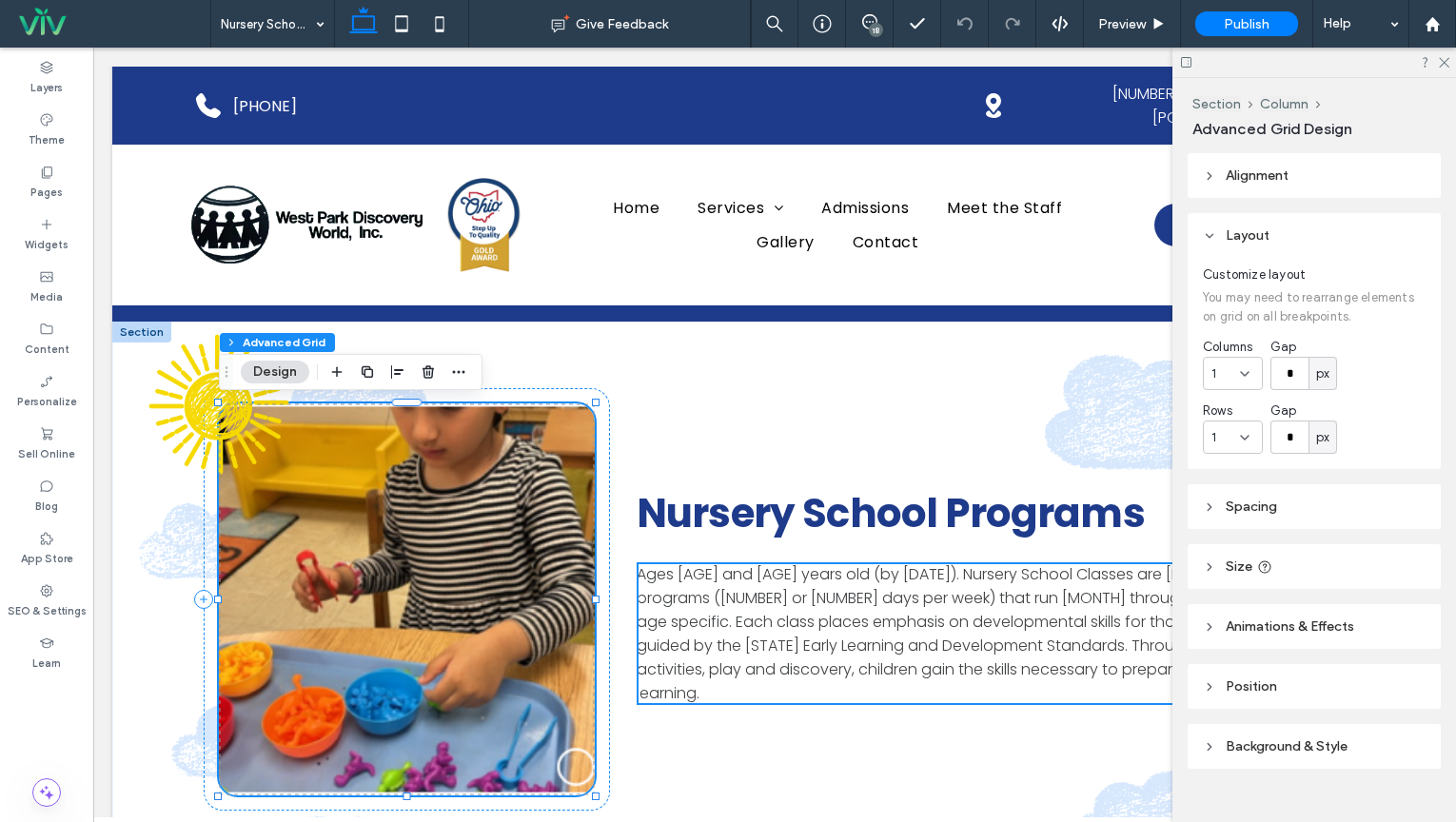 click at bounding box center (406, 599) 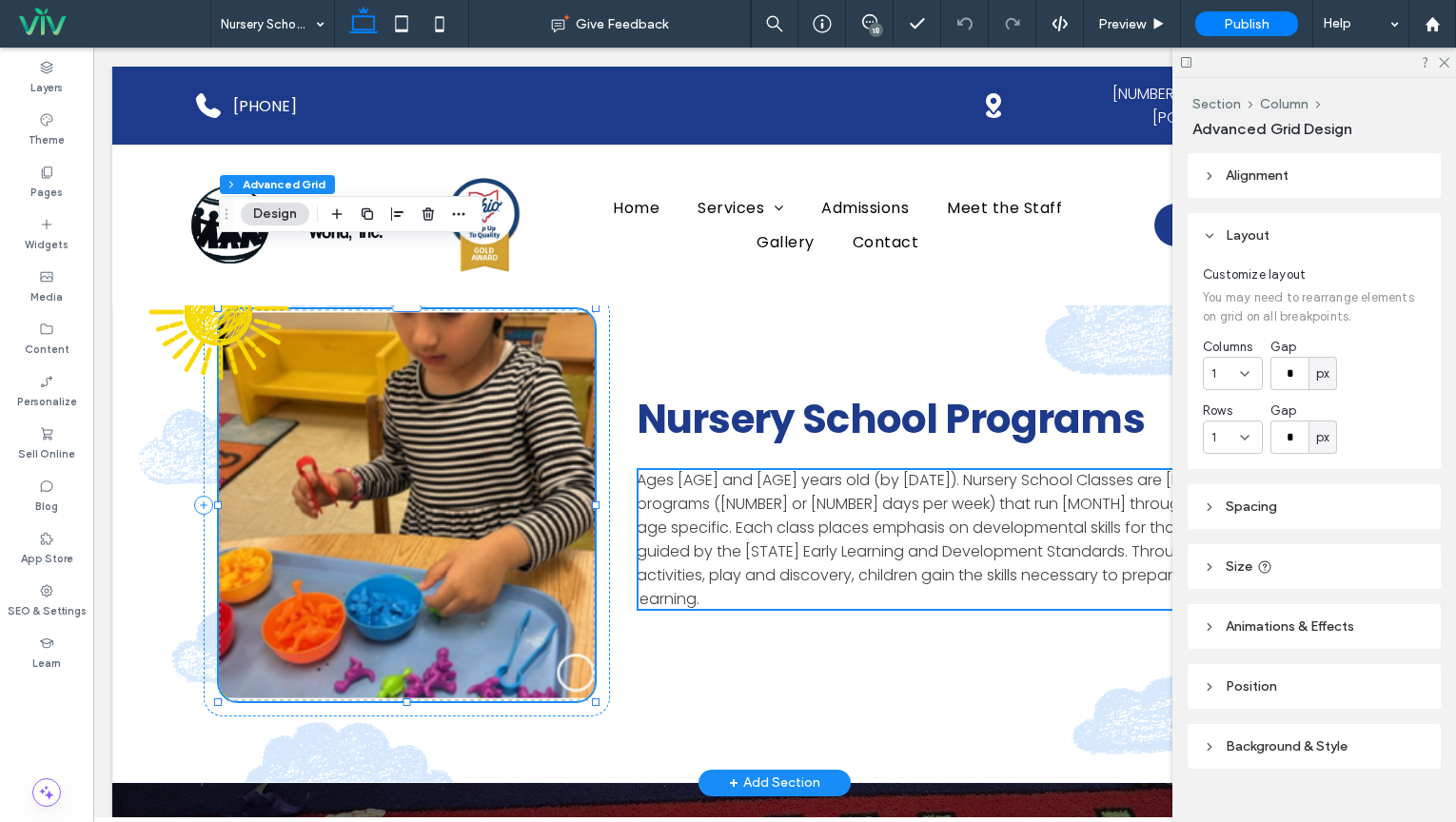 scroll, scrollTop: 289, scrollLeft: 0, axis: vertical 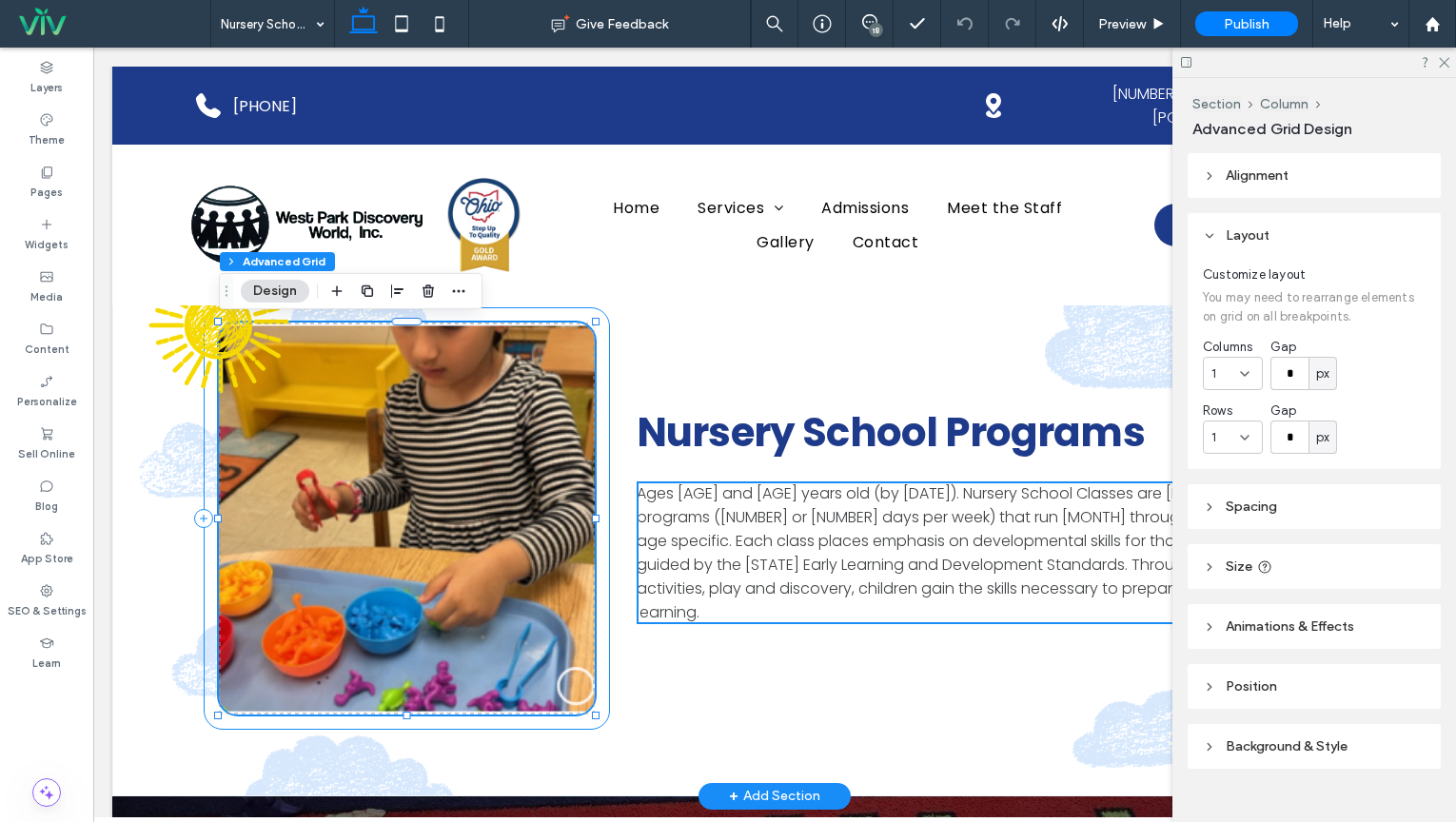 click at bounding box center (406, 519) 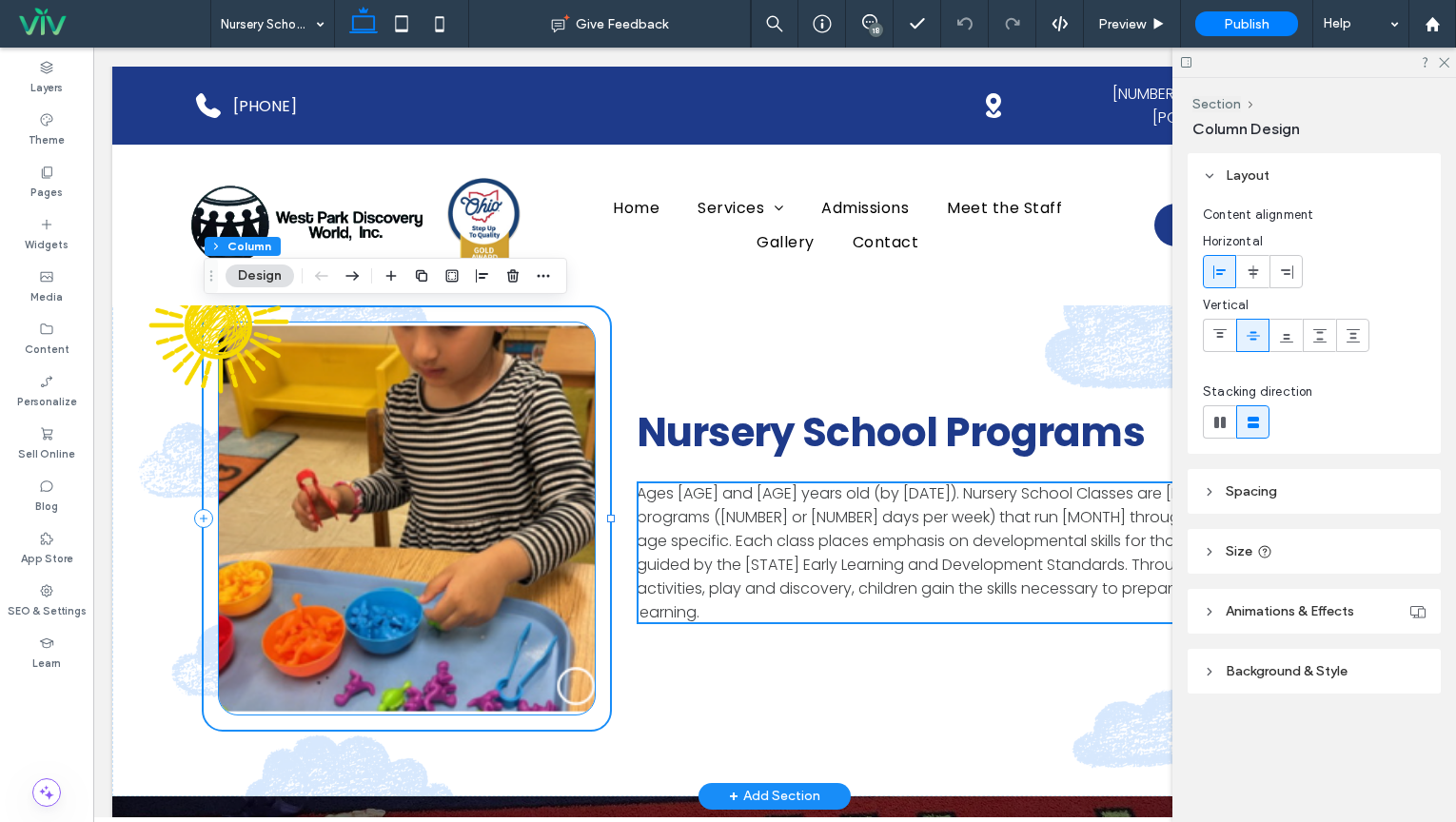 click at bounding box center (406, 519) 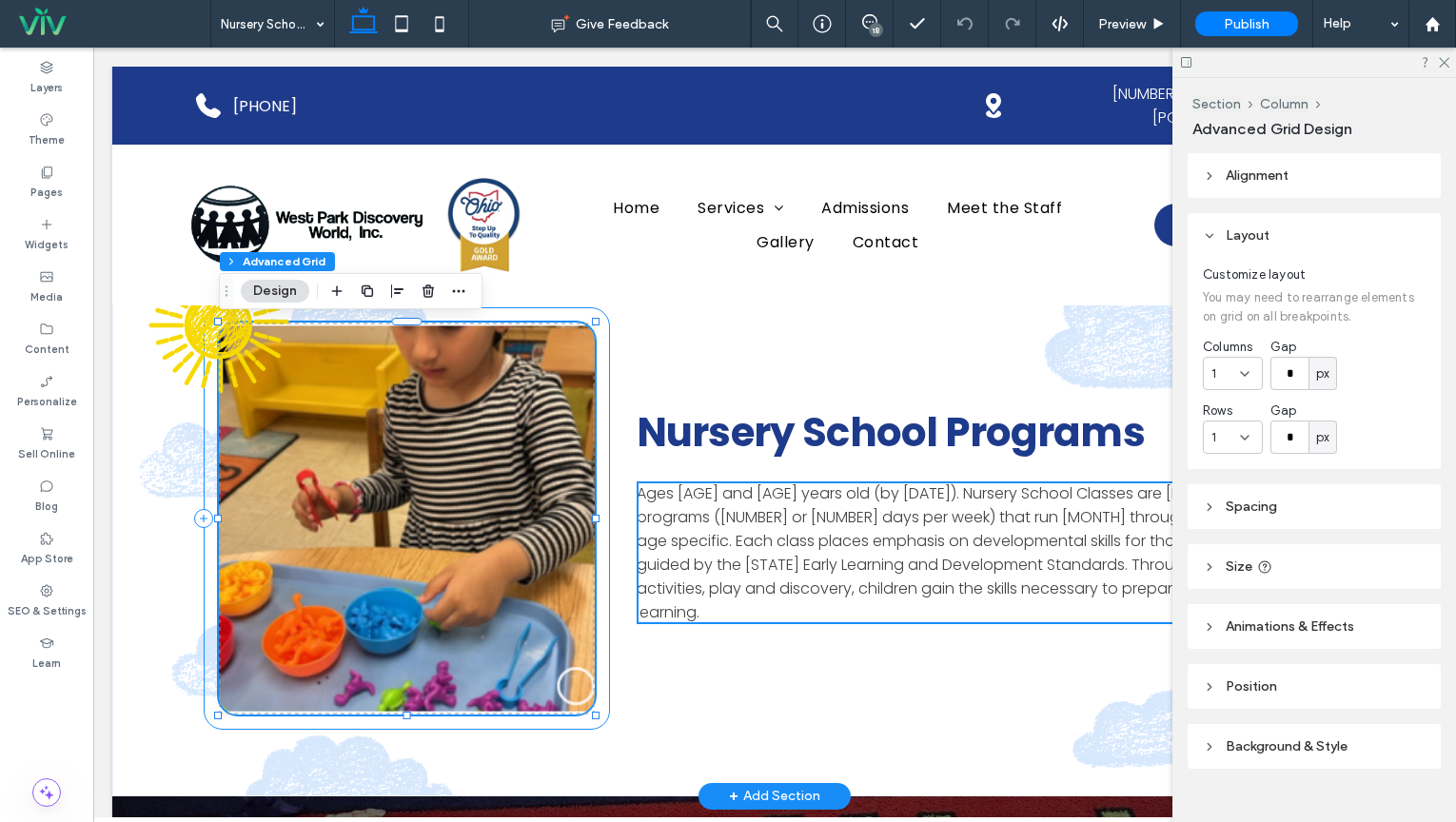click at bounding box center [406, 519] 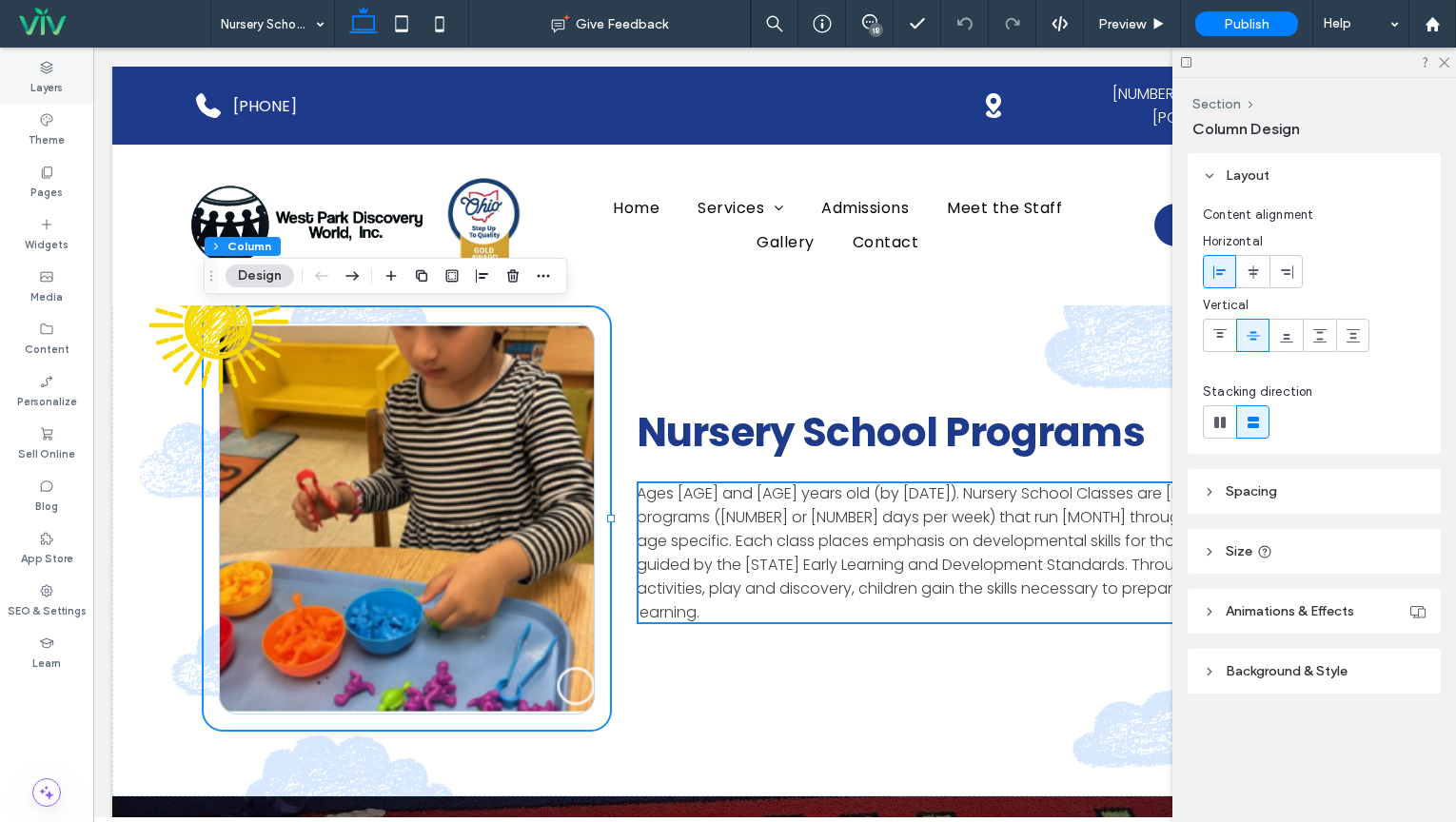 click on "Layers" at bounding box center (47, 86) 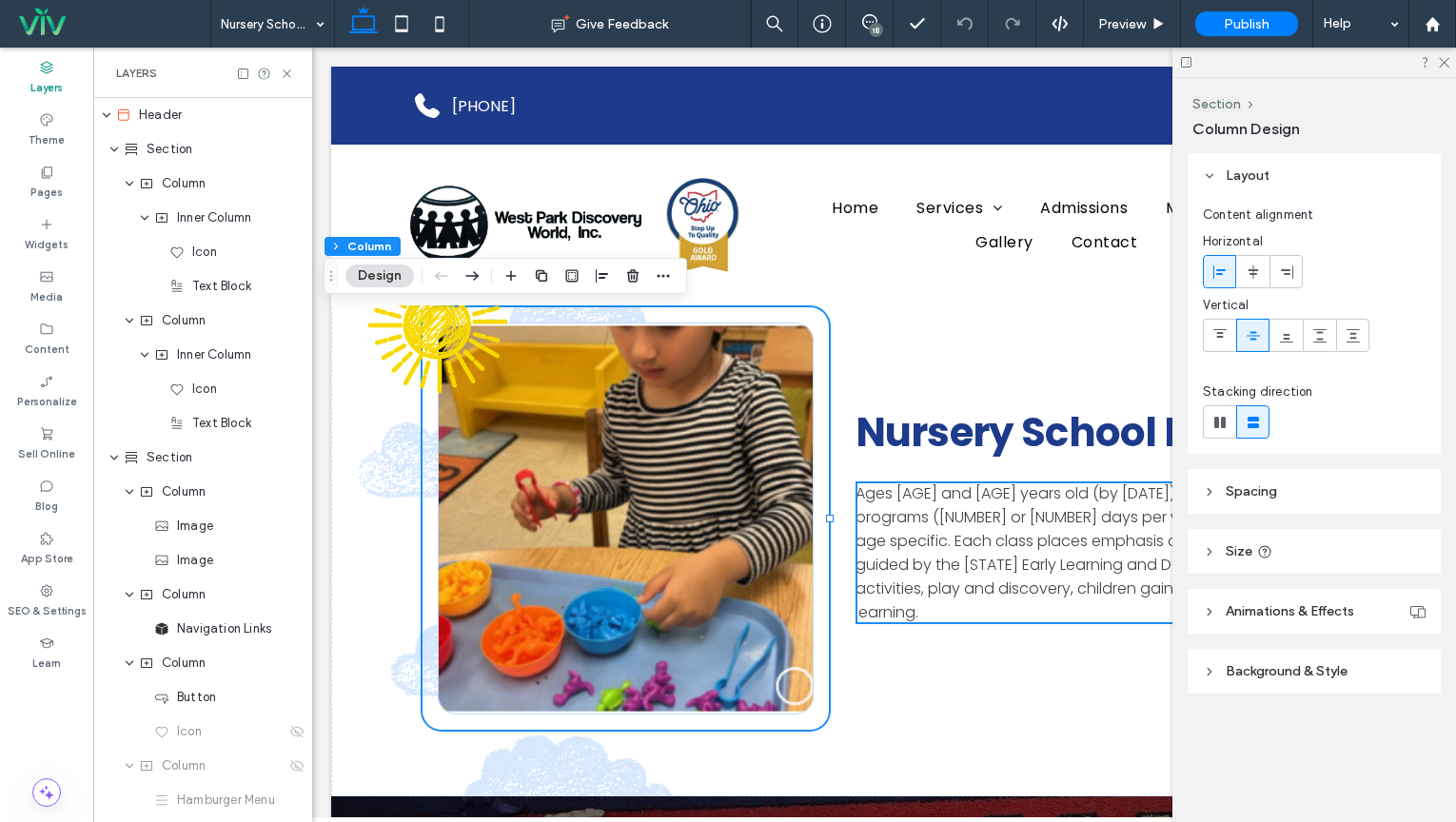 scroll, scrollTop: 0, scrollLeft: 502, axis: horizontal 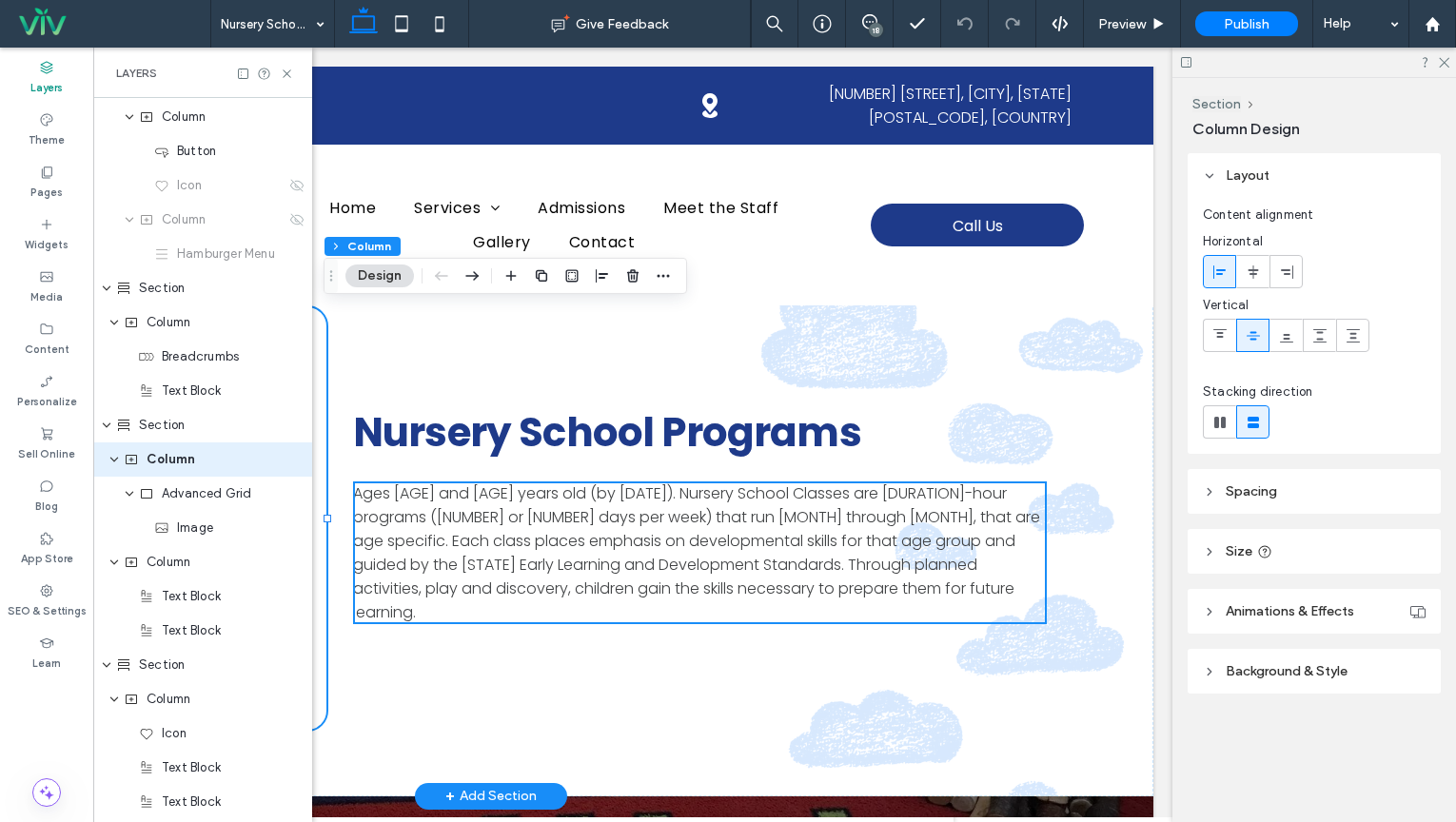 click at bounding box center (123, 519) 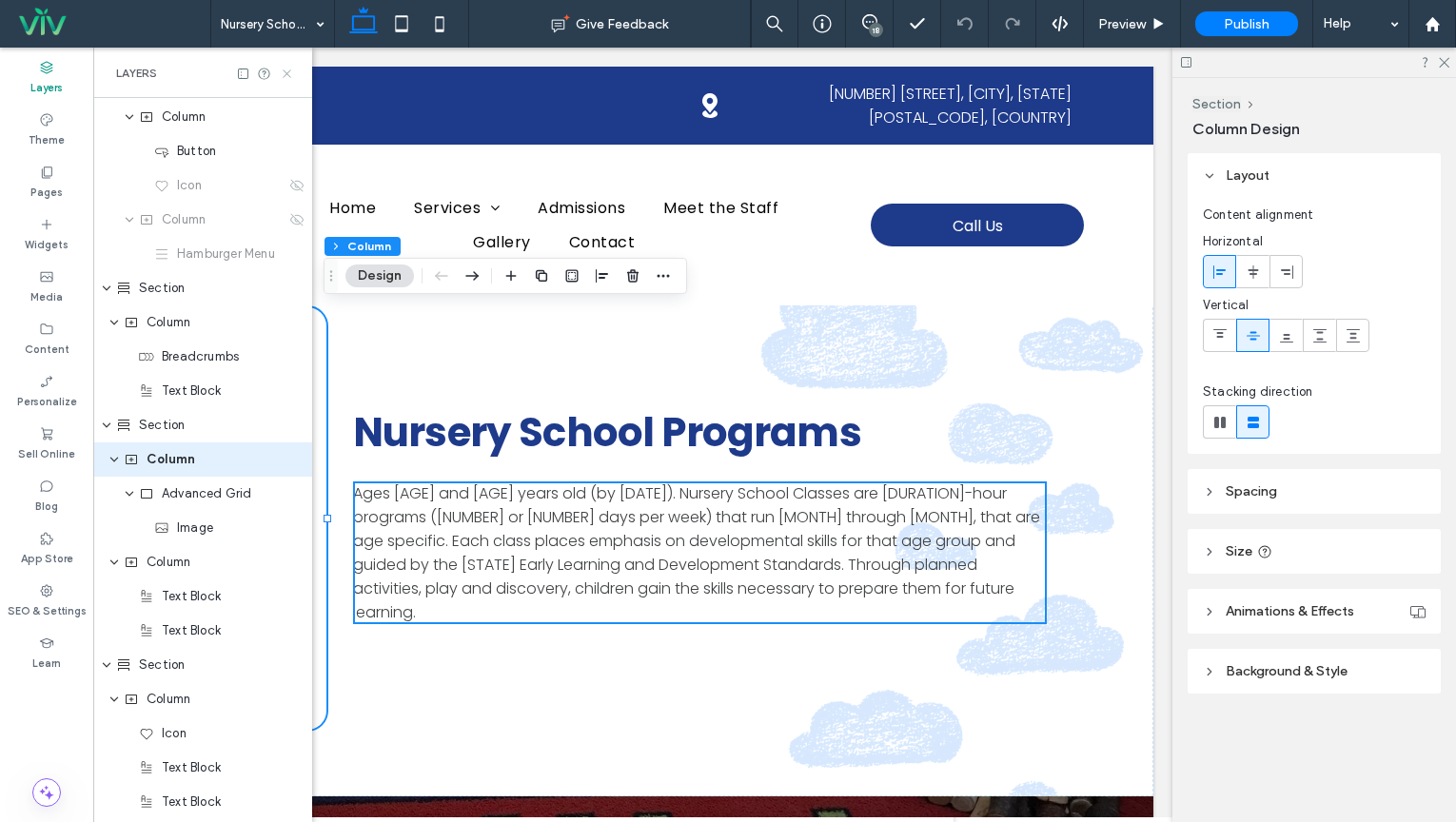 click 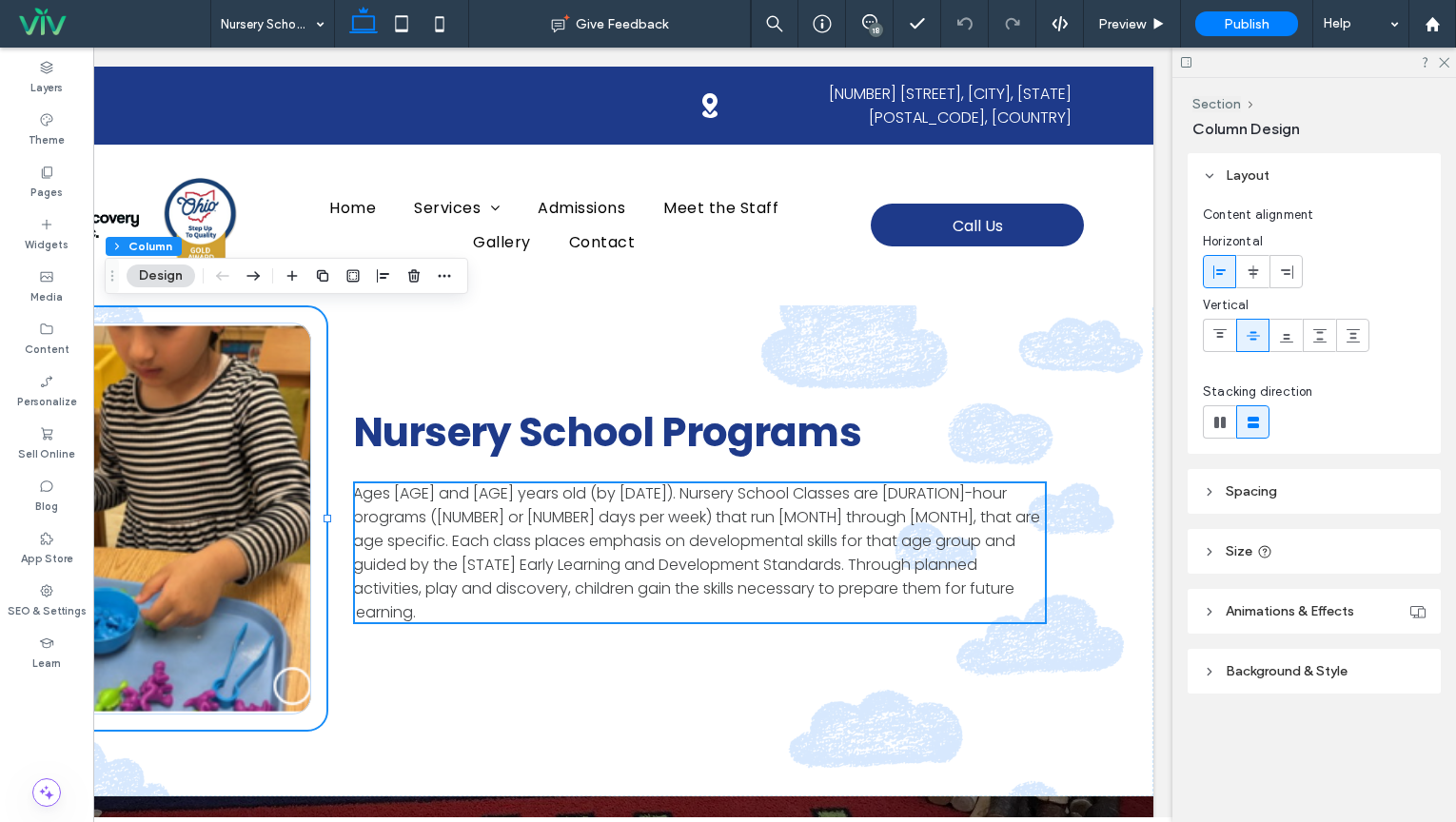scroll, scrollTop: 0, scrollLeft: 284, axis: horizontal 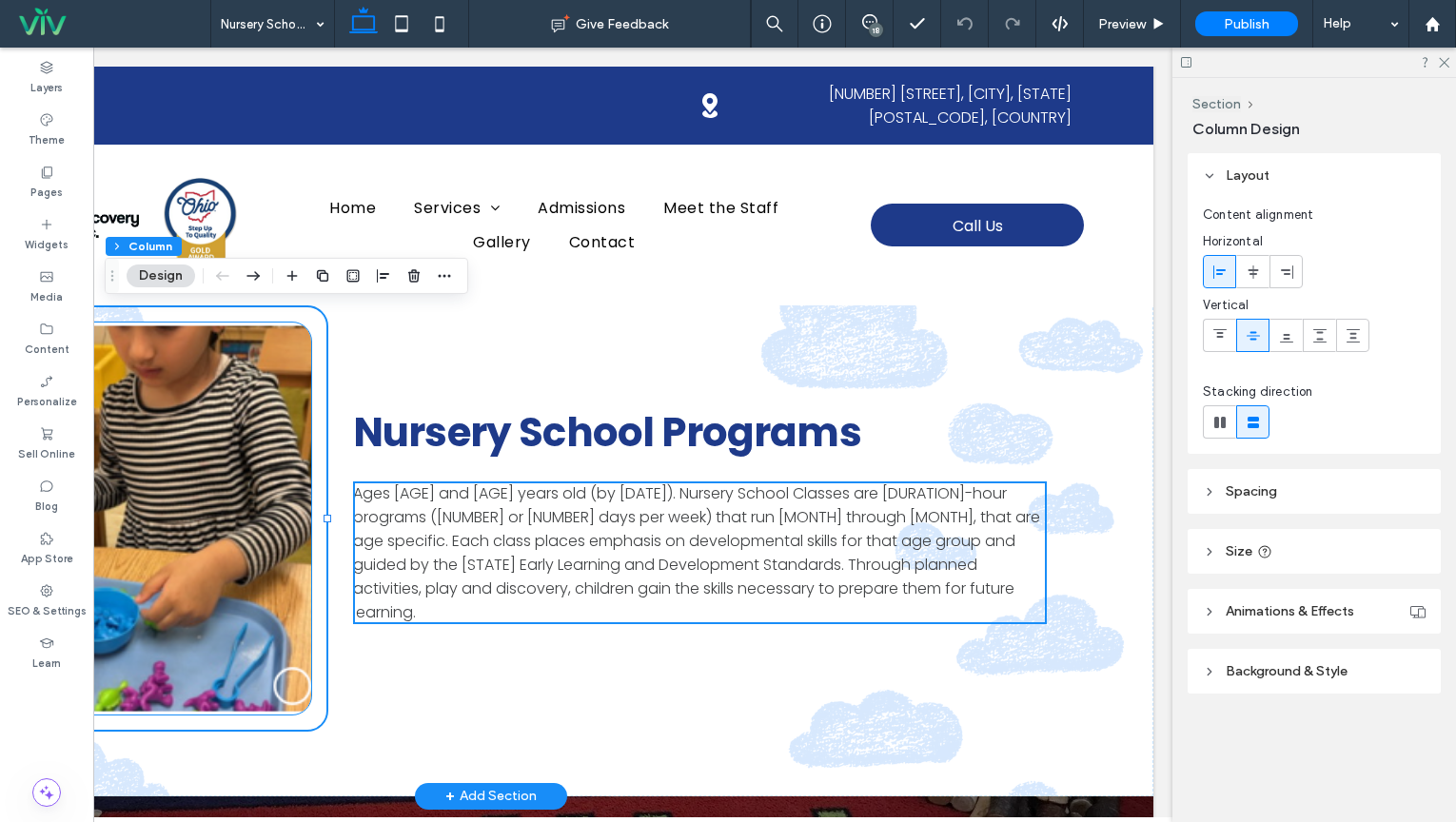 click at bounding box center [123, 519] 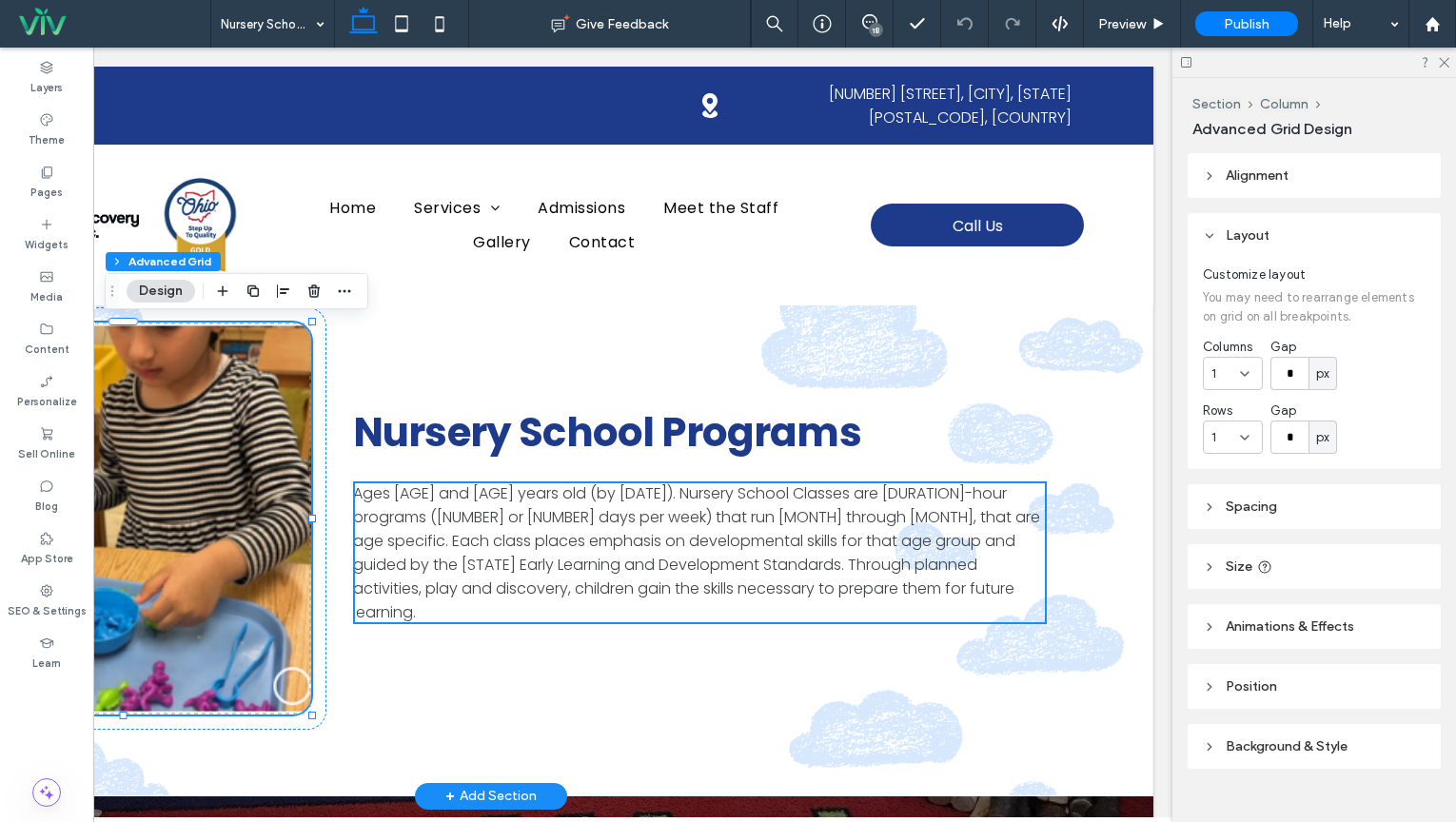 click at bounding box center (123, 519) 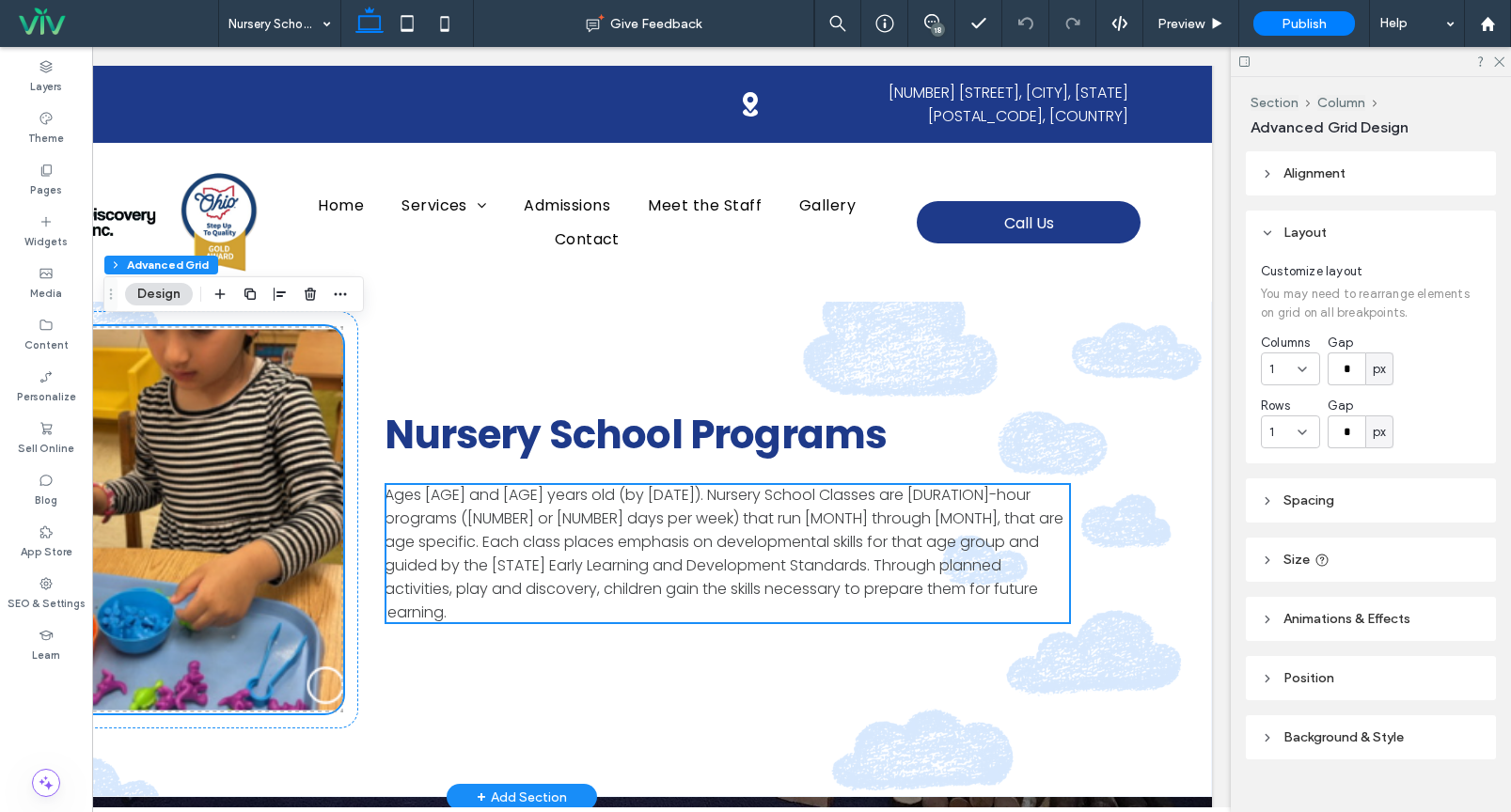 scroll, scrollTop: 289, scrollLeft: 0, axis: vertical 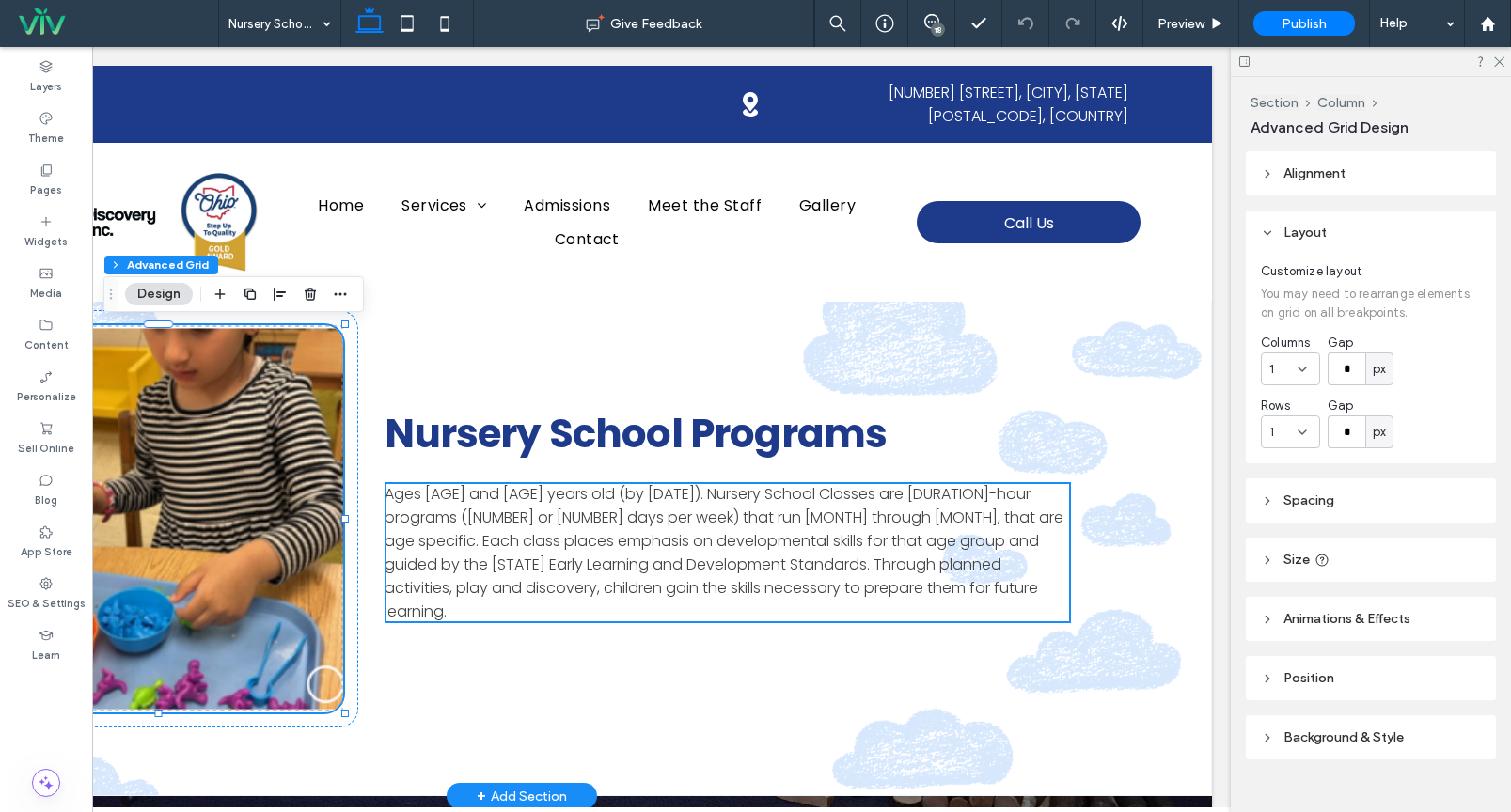 click at bounding box center [158, 519] 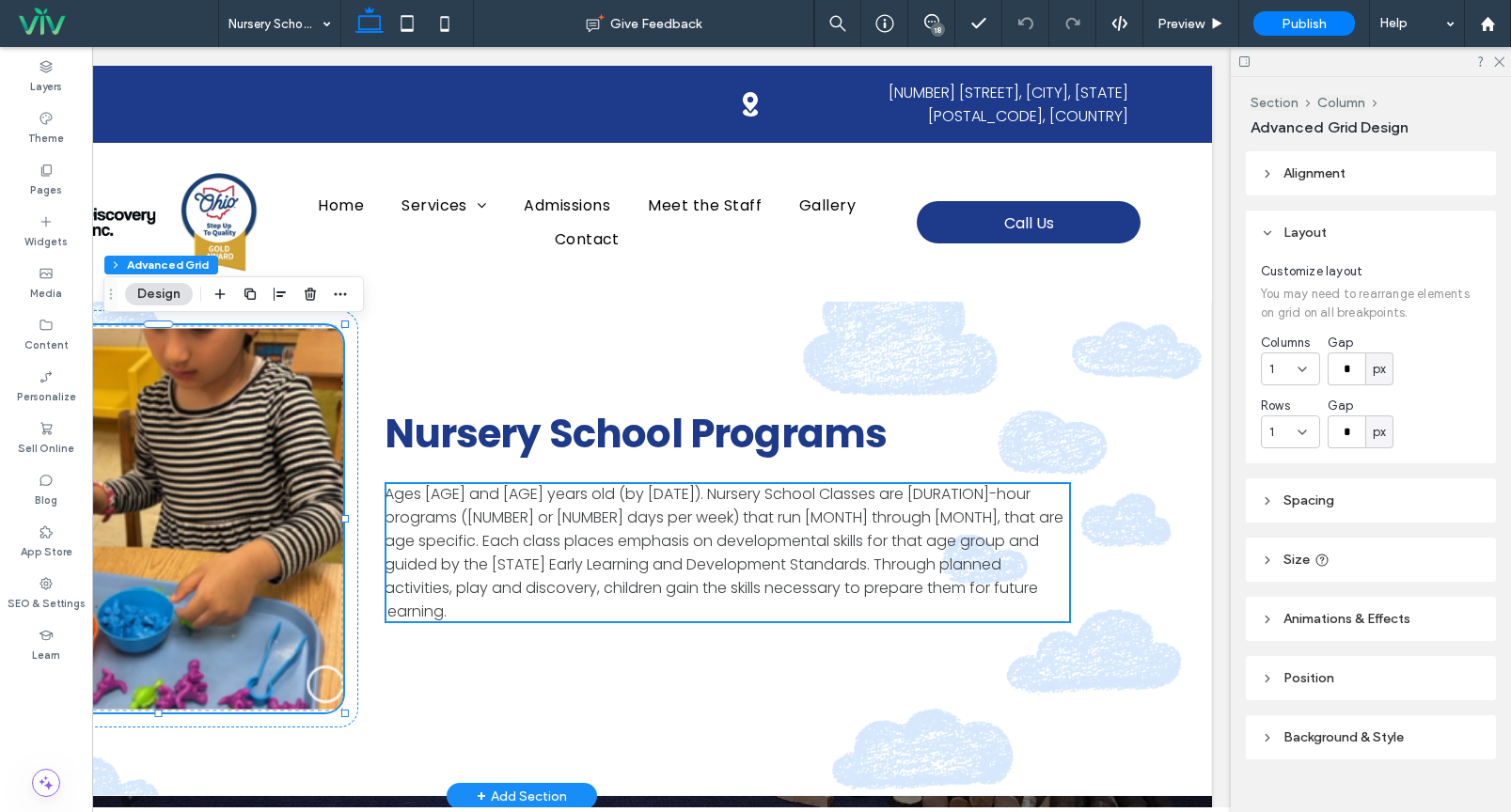 click at bounding box center (158, 519) 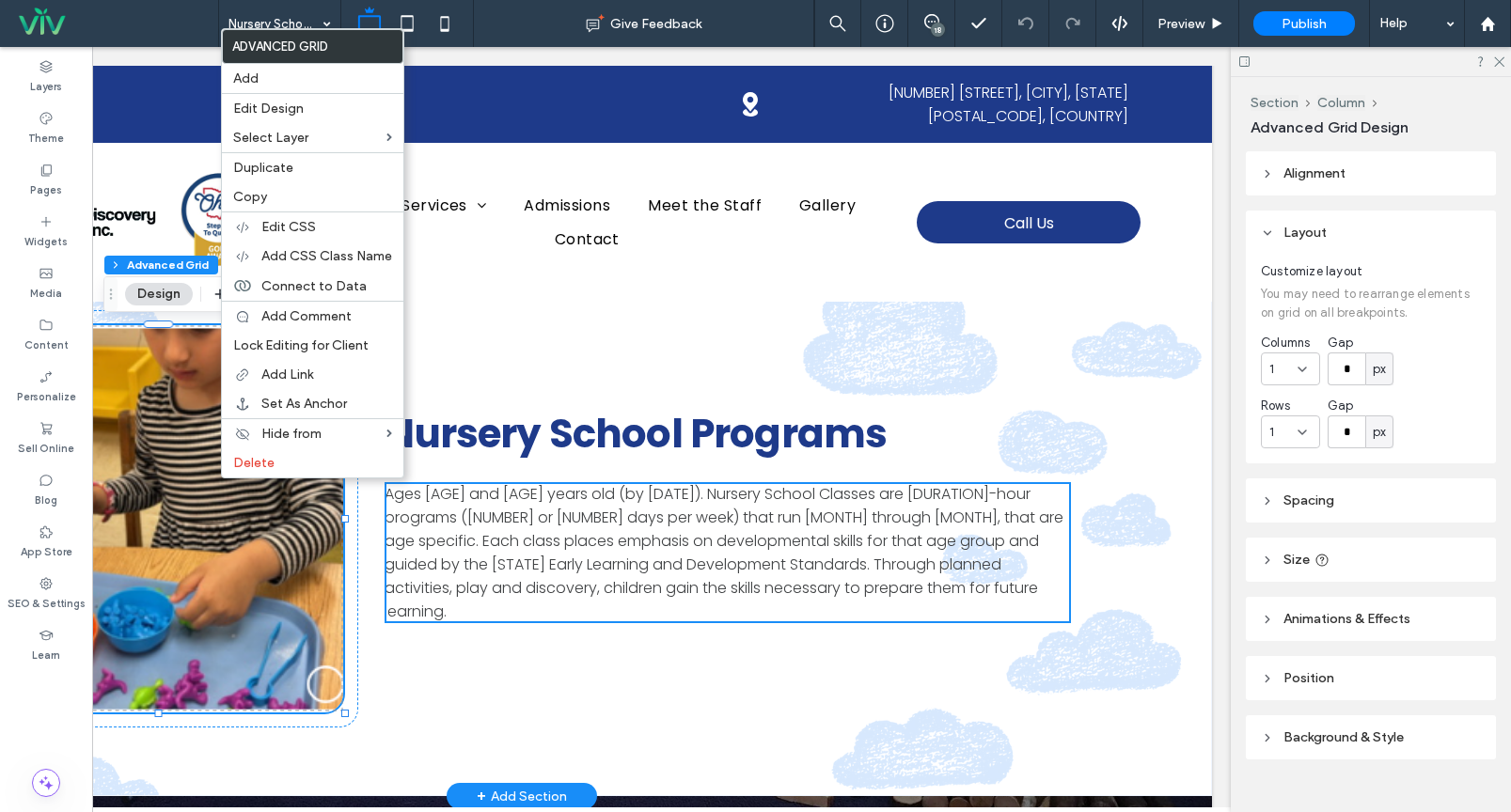 scroll, scrollTop: 280, scrollLeft: 0, axis: vertical 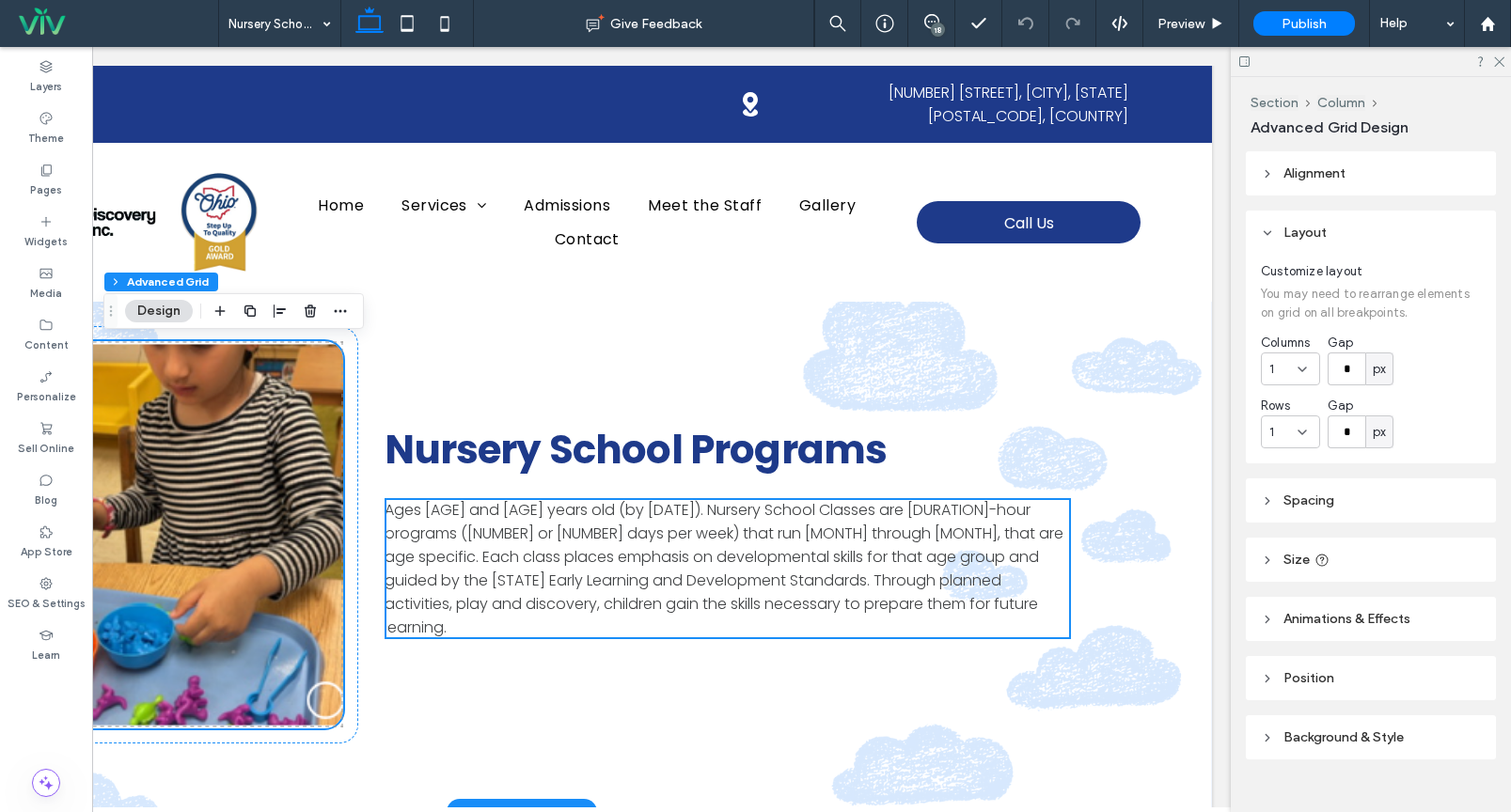 click at bounding box center (158, 535) 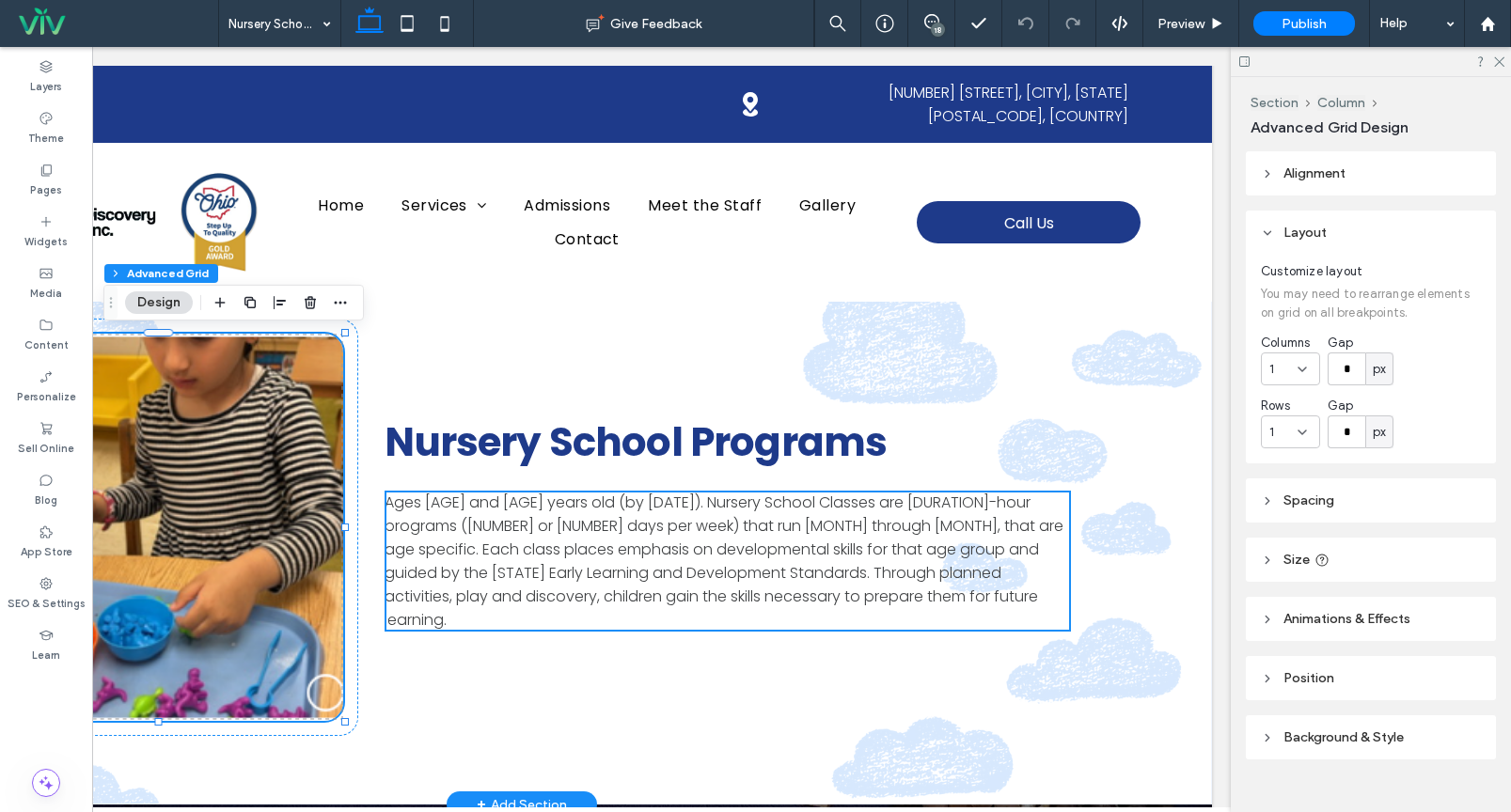 click at bounding box center [158, 527] 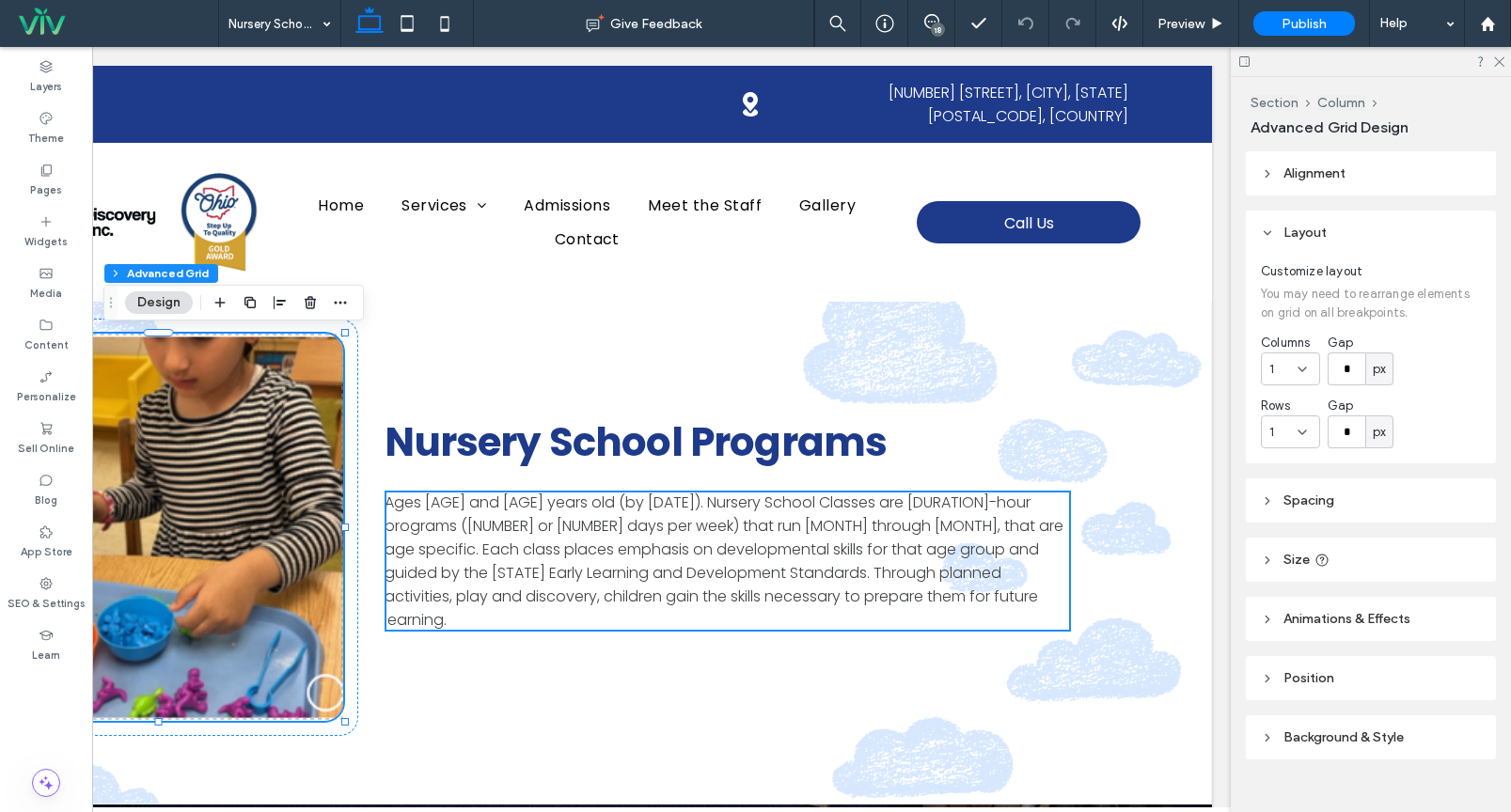 click on "Design" at bounding box center (159, 303) 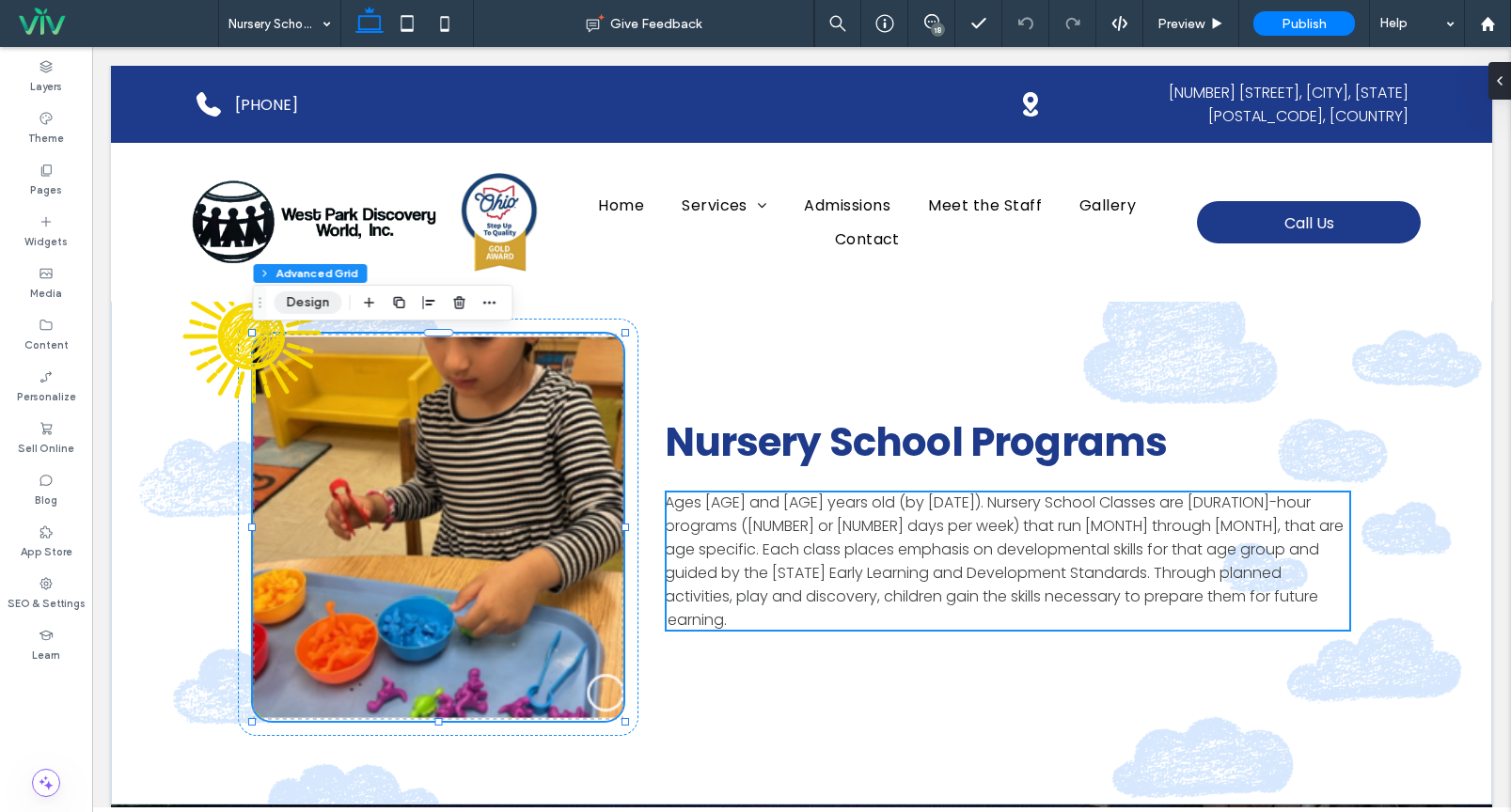 scroll, scrollTop: 0, scrollLeft: 0, axis: both 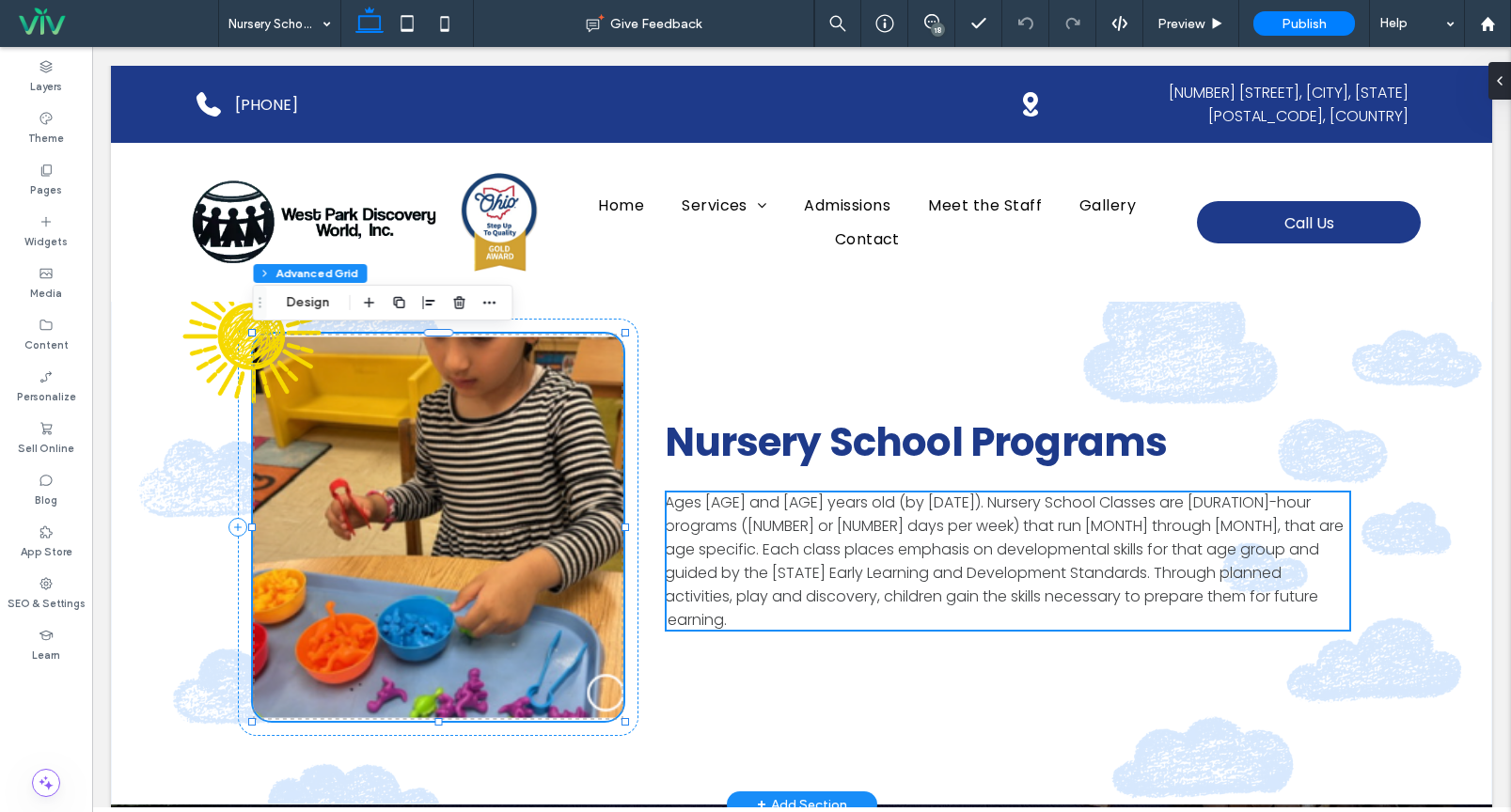 click at bounding box center (438, 527) 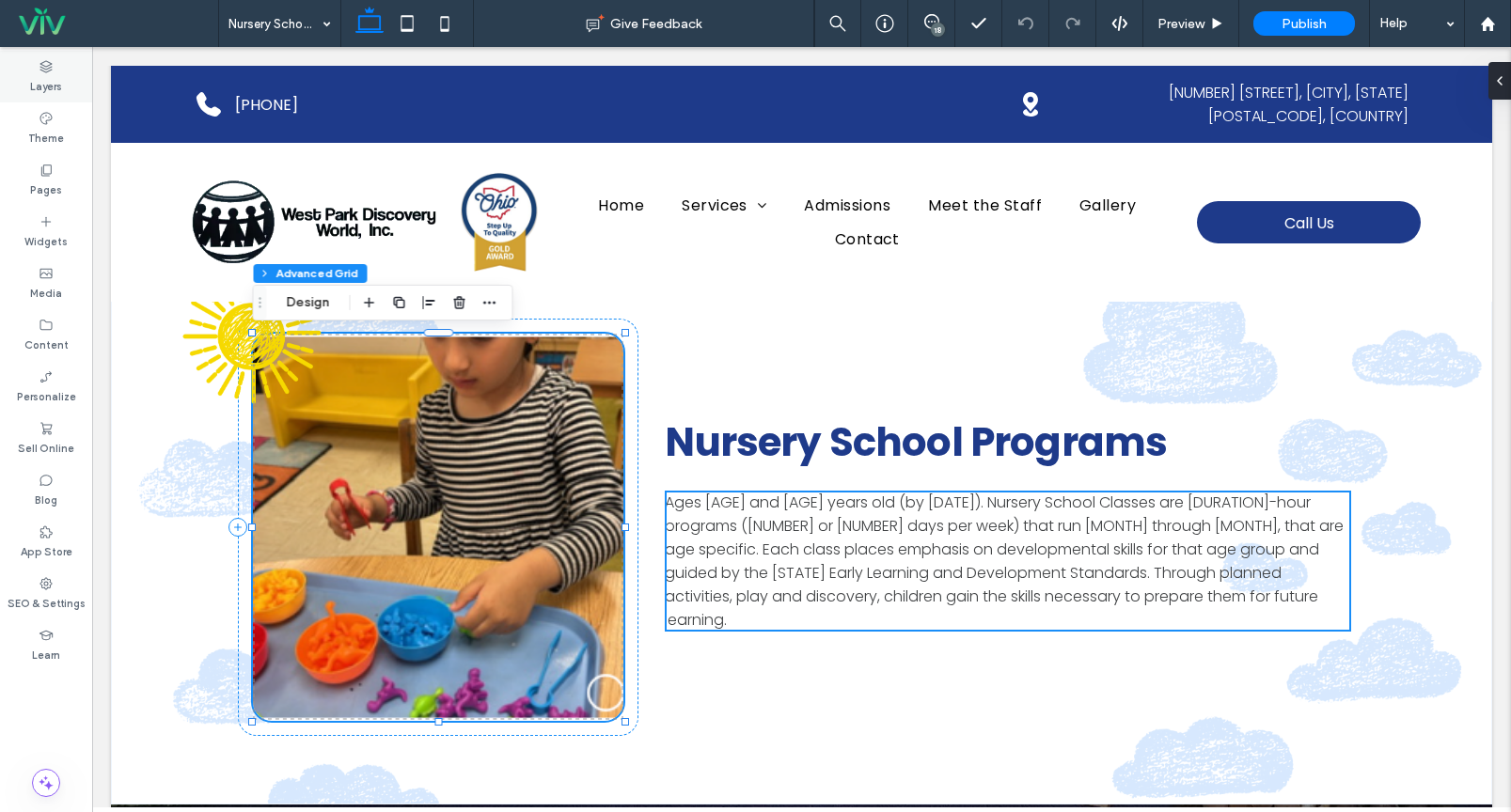 click on "Layers" at bounding box center (46, 85) 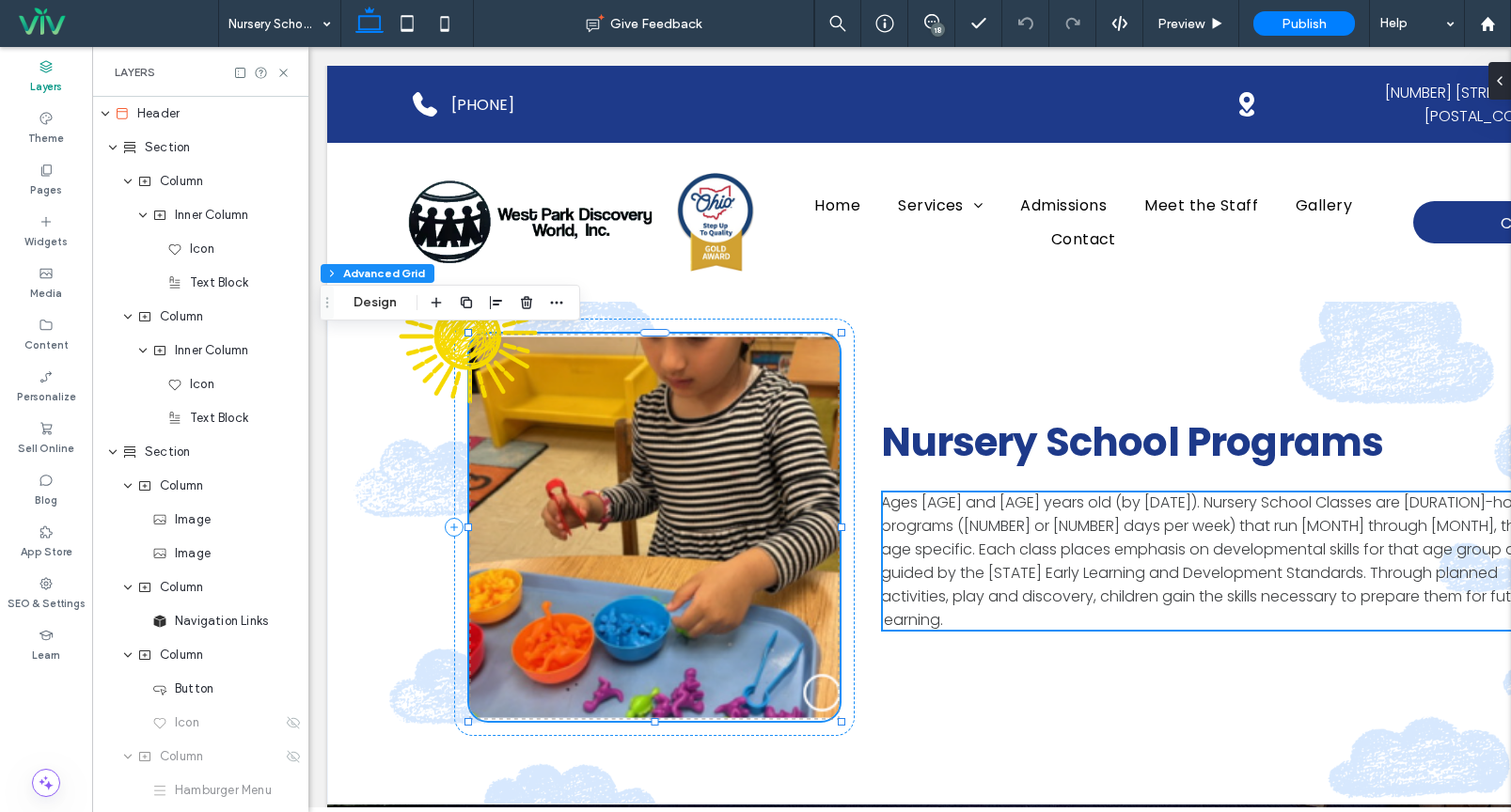 scroll, scrollTop: 0, scrollLeft: 216, axis: horizontal 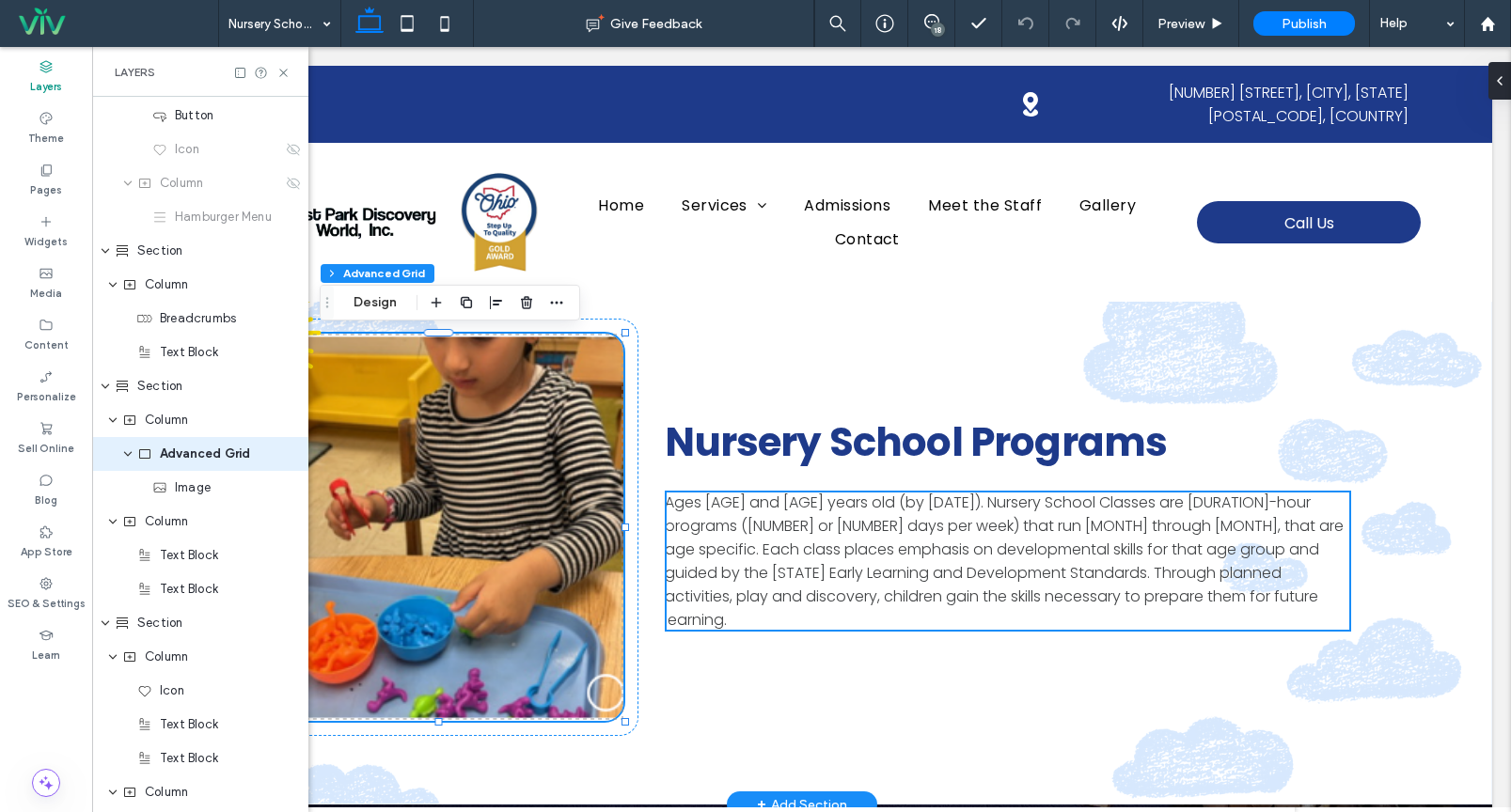 click at bounding box center [438, 527] 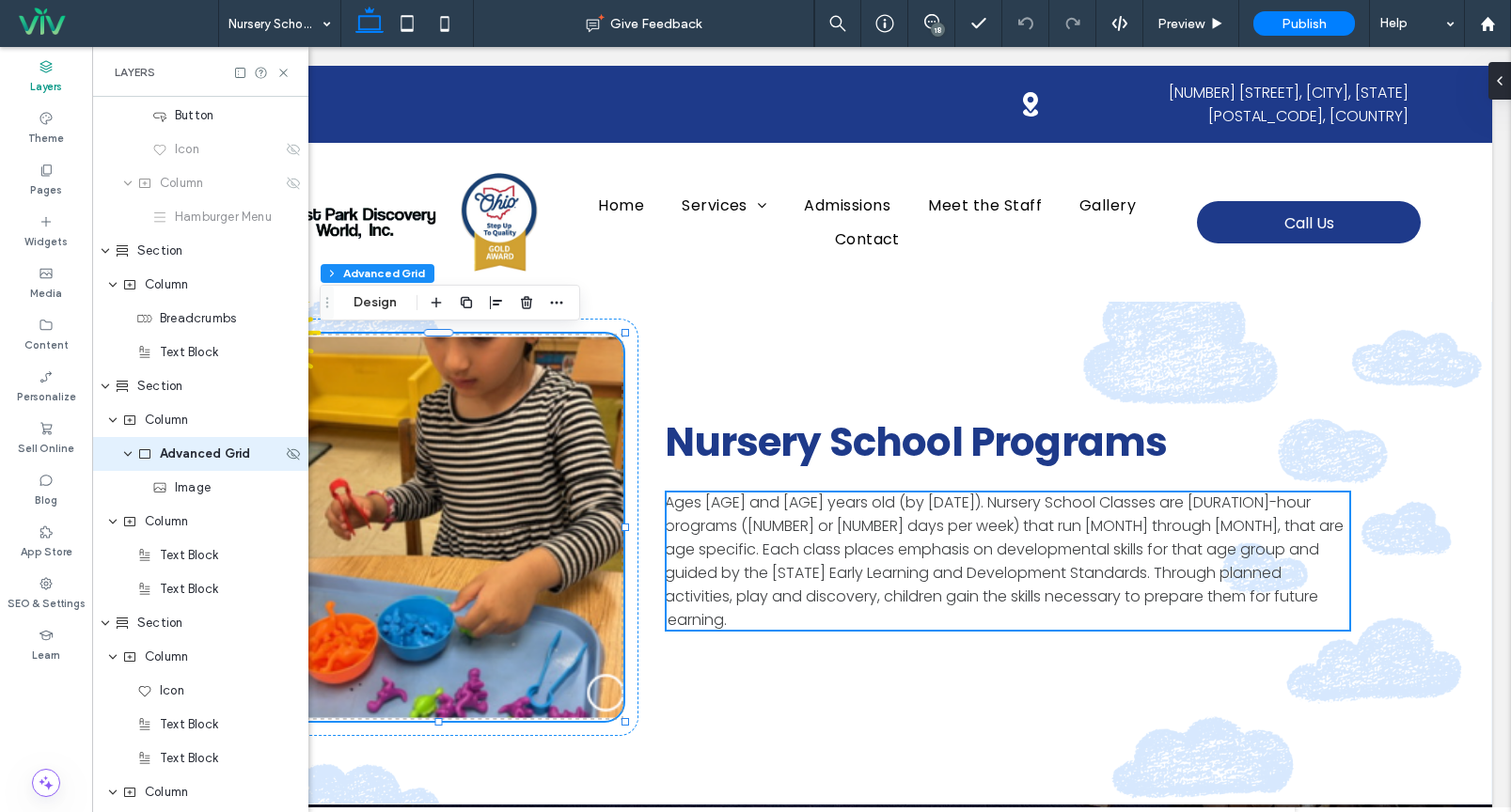 click on "Advanced Grid" at bounding box center [205, 454] 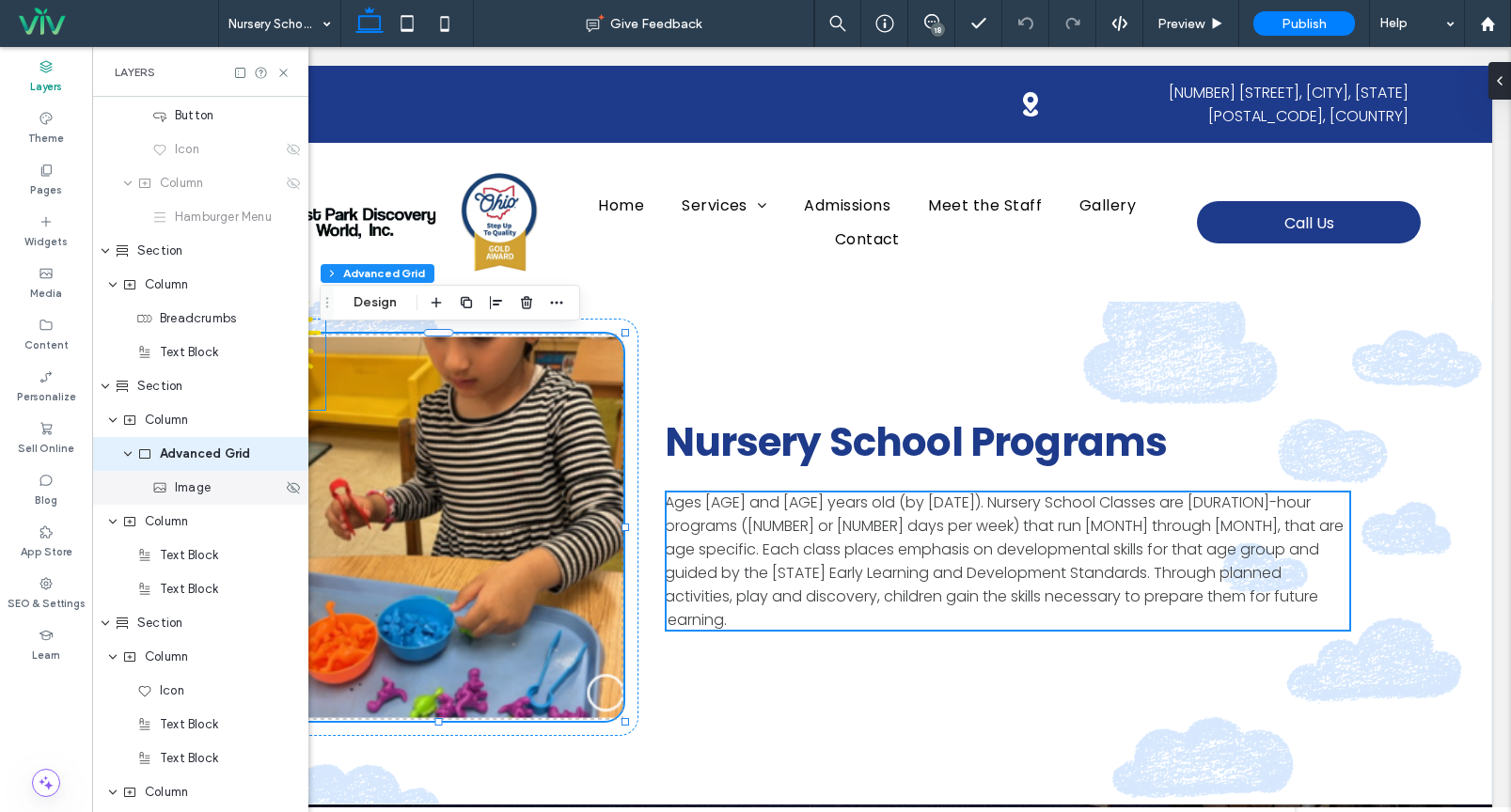 click on "Image" at bounding box center [193, 488] 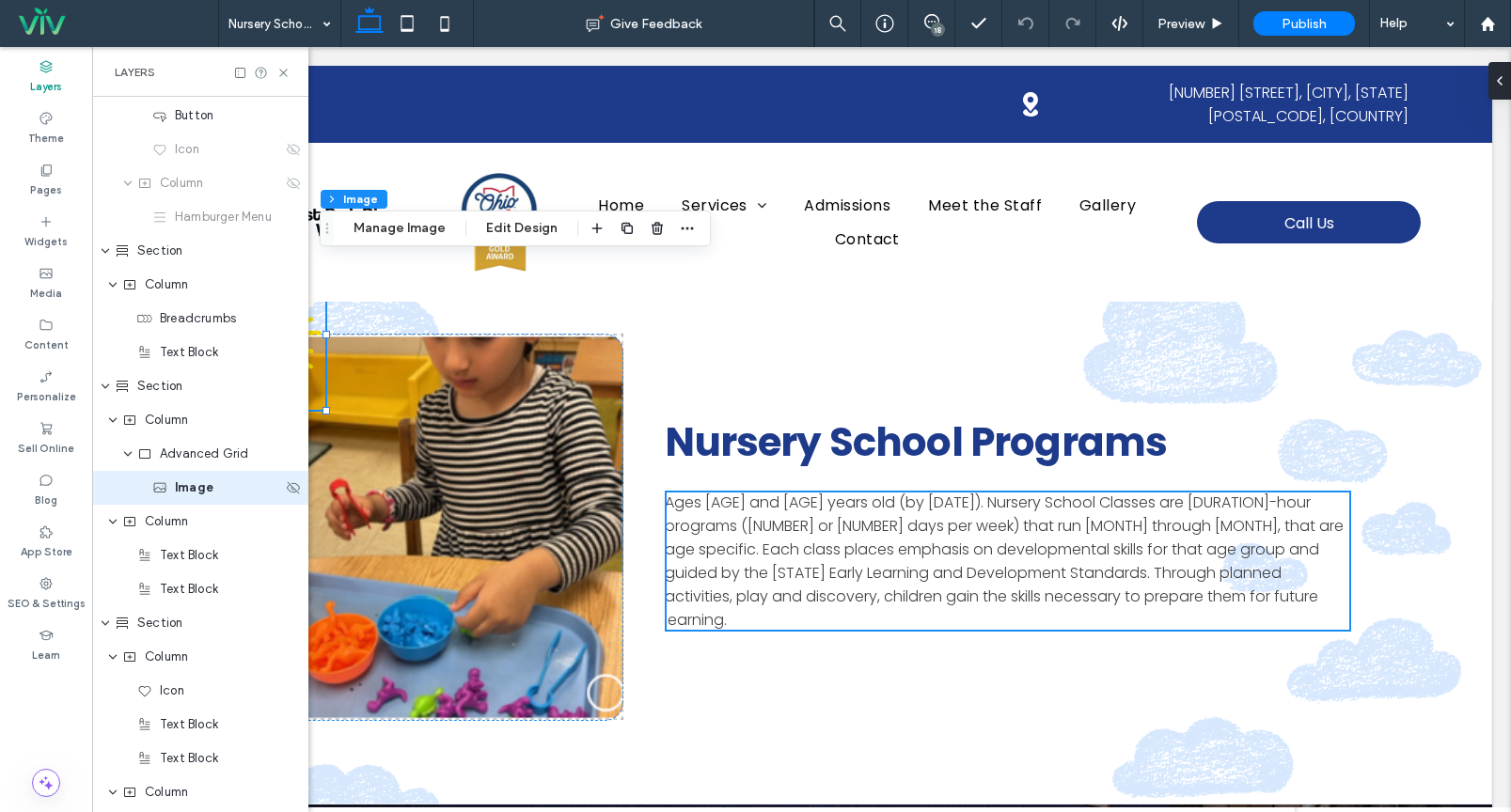 scroll, scrollTop: 607, scrollLeft: 0, axis: vertical 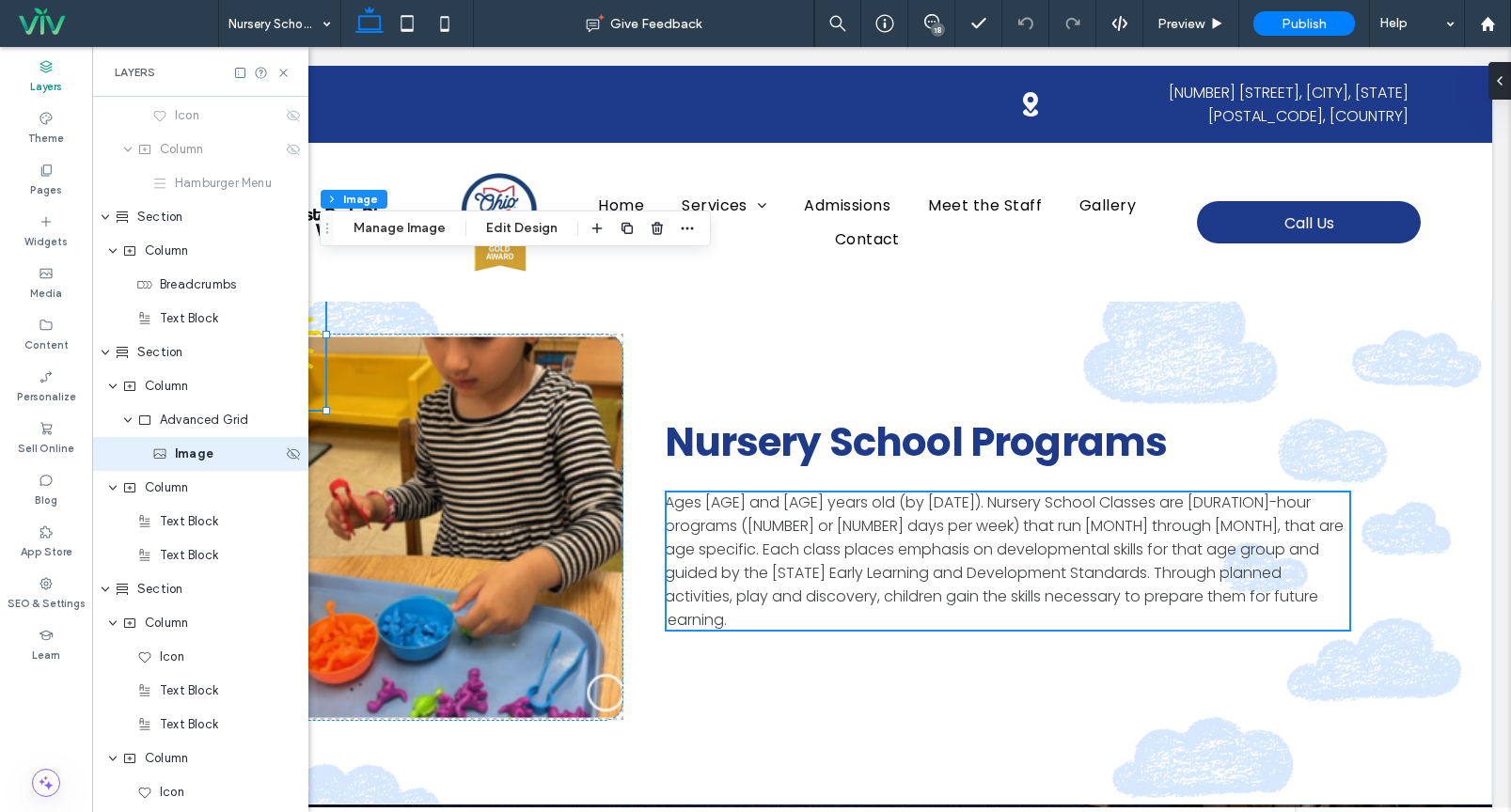click on "Image" at bounding box center (194, 454) 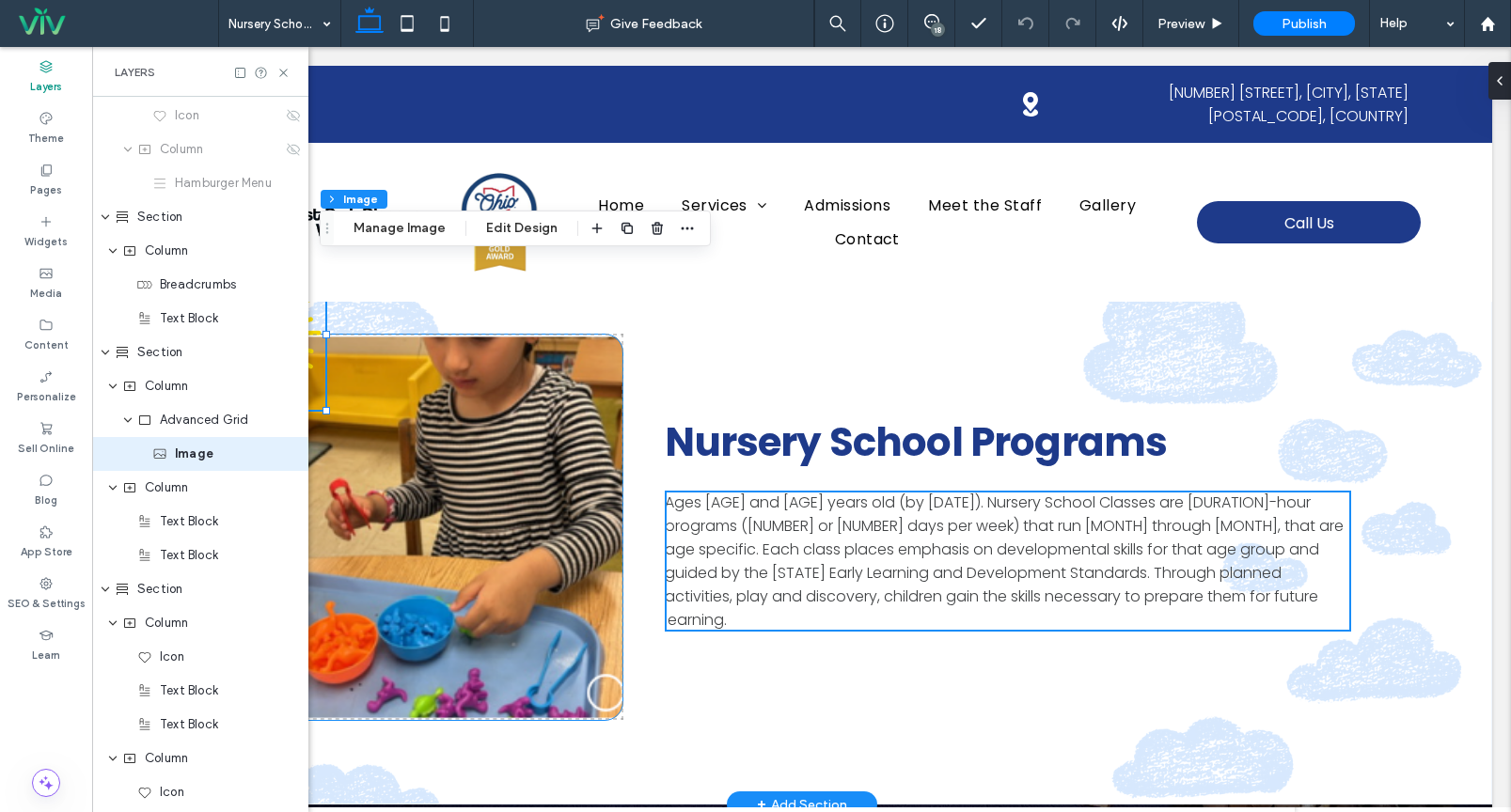 click on "-78px
-79px" at bounding box center (438, 527) 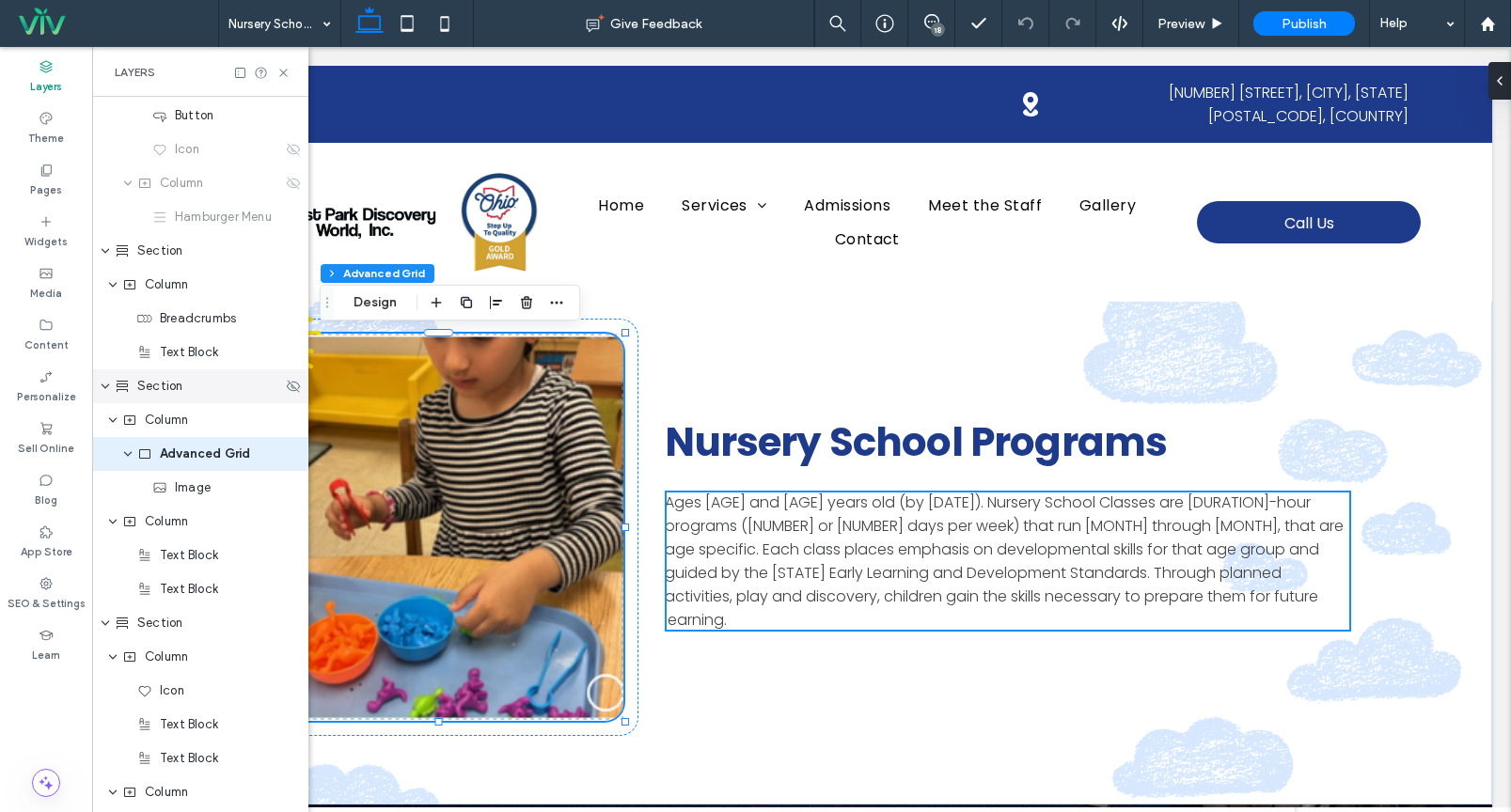 click on "Section" at bounding box center (200, 386) 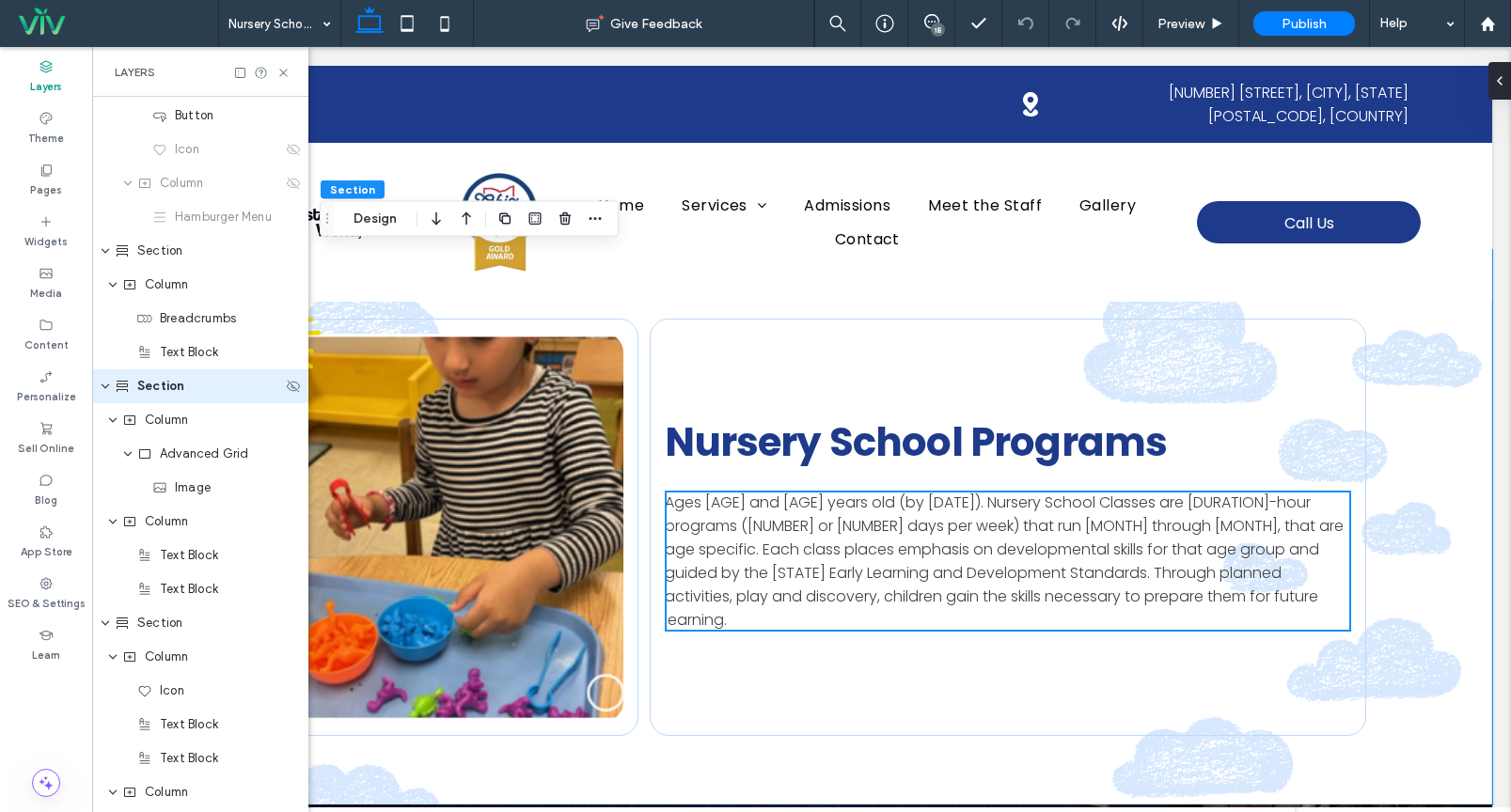 scroll, scrollTop: 506, scrollLeft: 0, axis: vertical 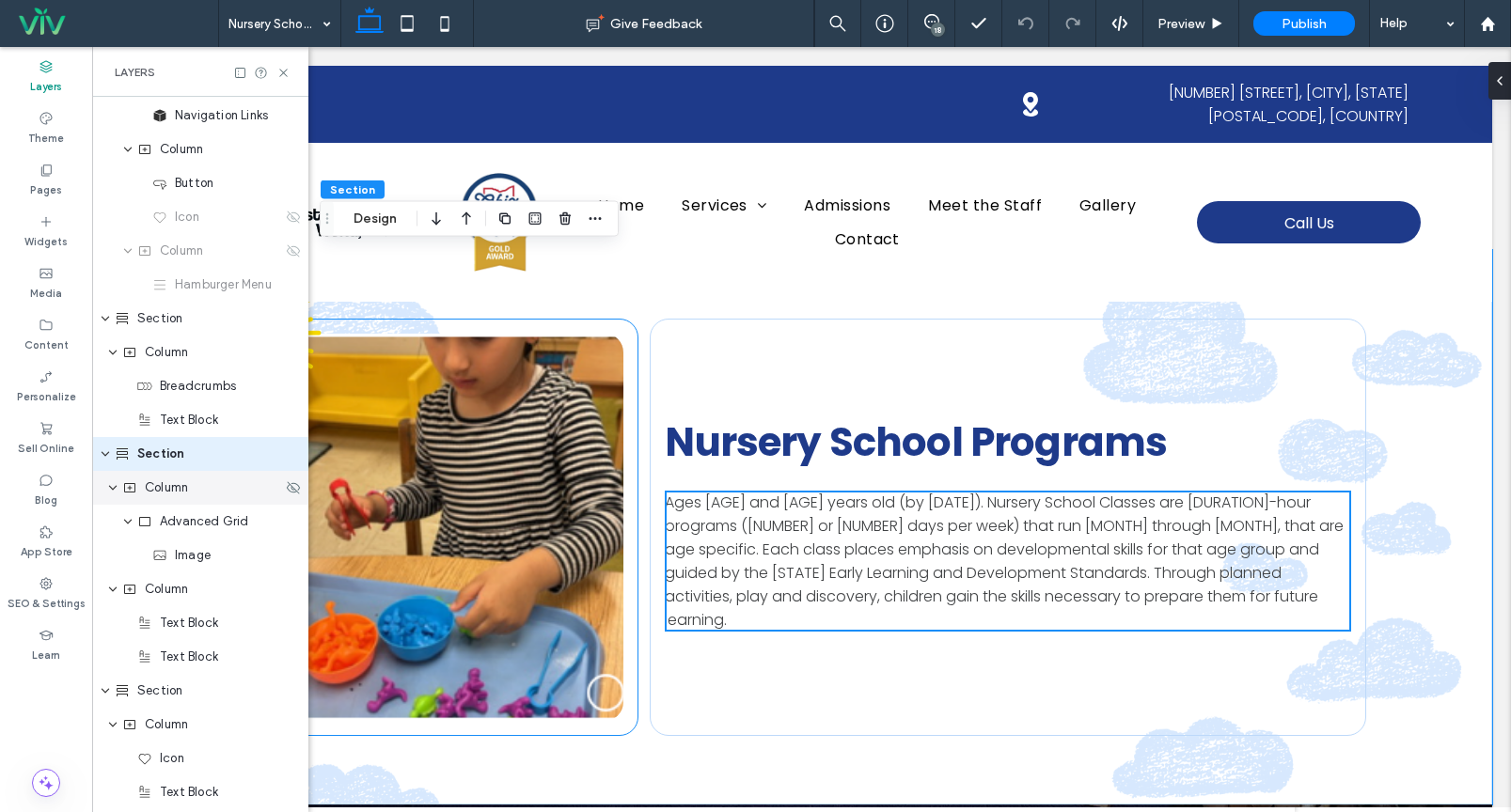 click on "Column" at bounding box center [202, 488] 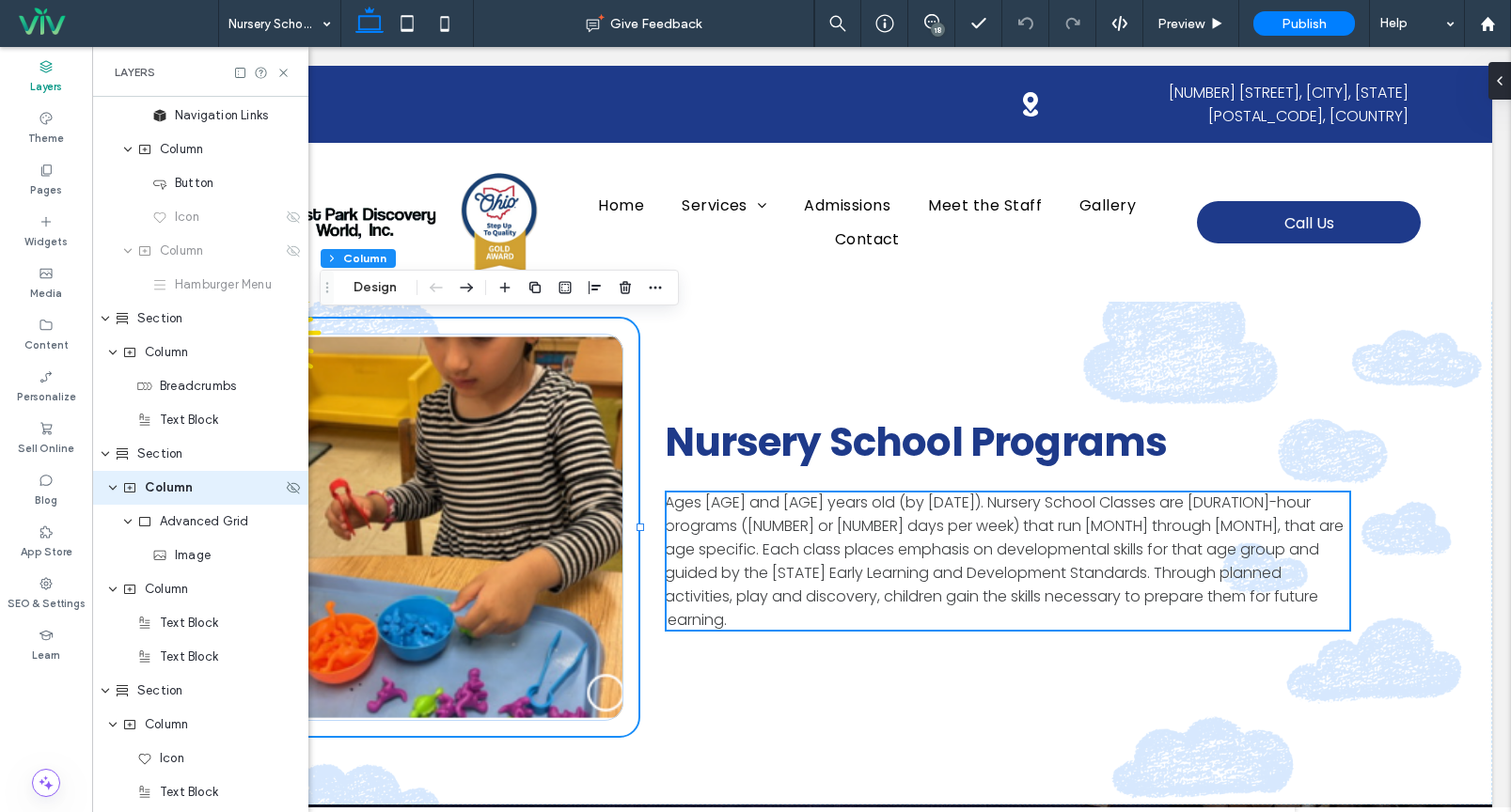 scroll, scrollTop: 539, scrollLeft: 0, axis: vertical 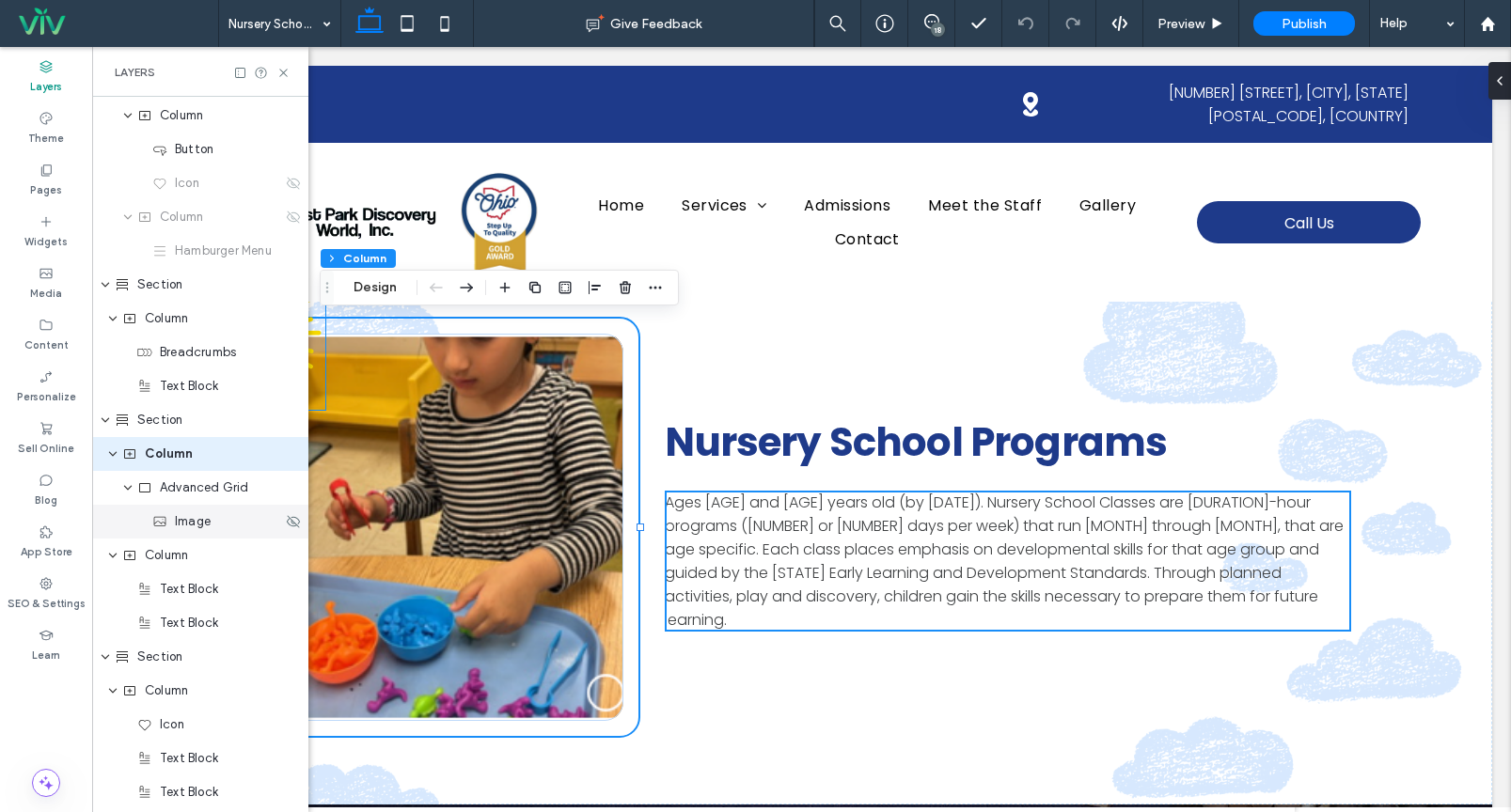 click on "Image" at bounding box center (217, 522) 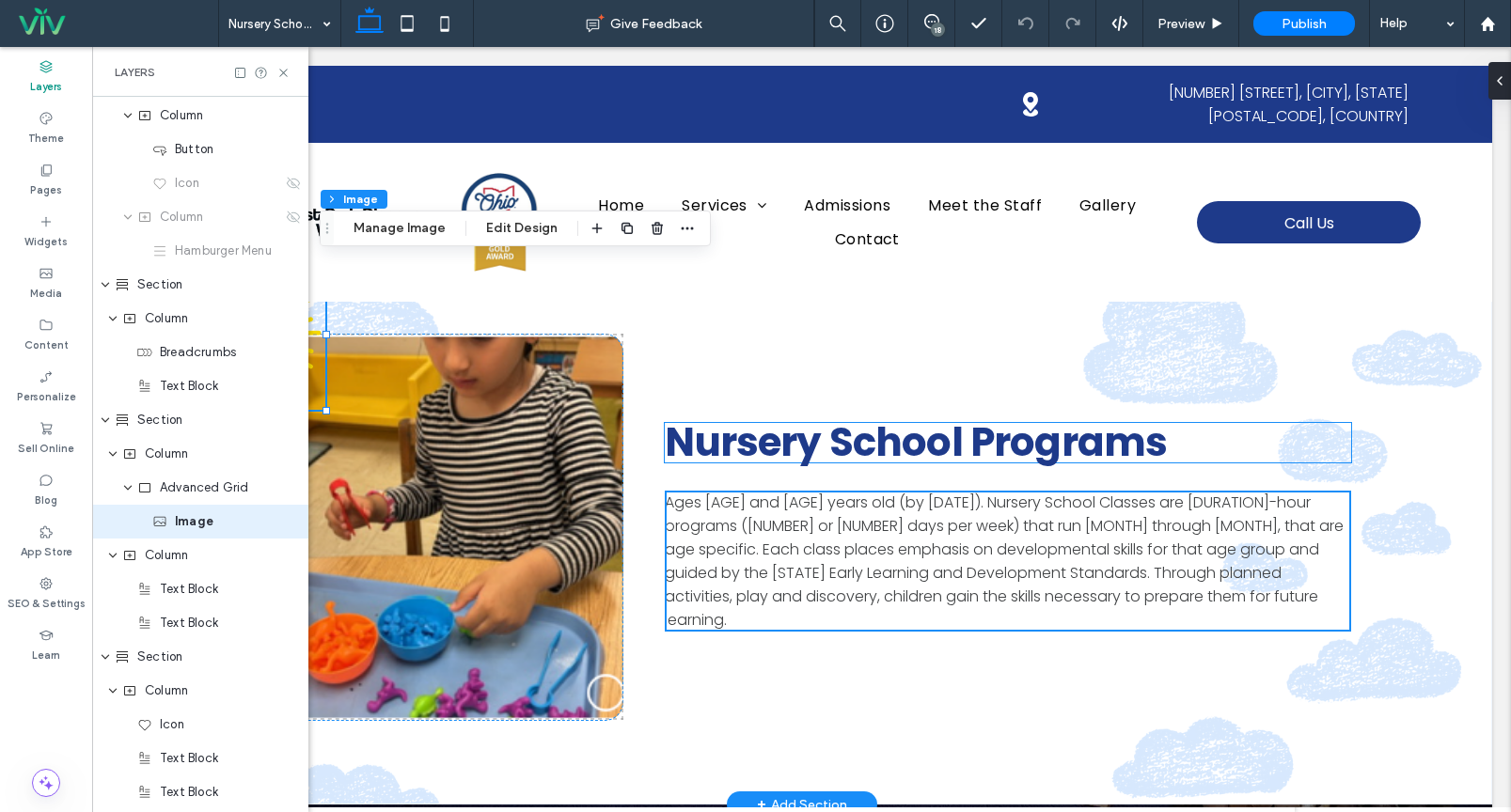 scroll, scrollTop: 607, scrollLeft: 0, axis: vertical 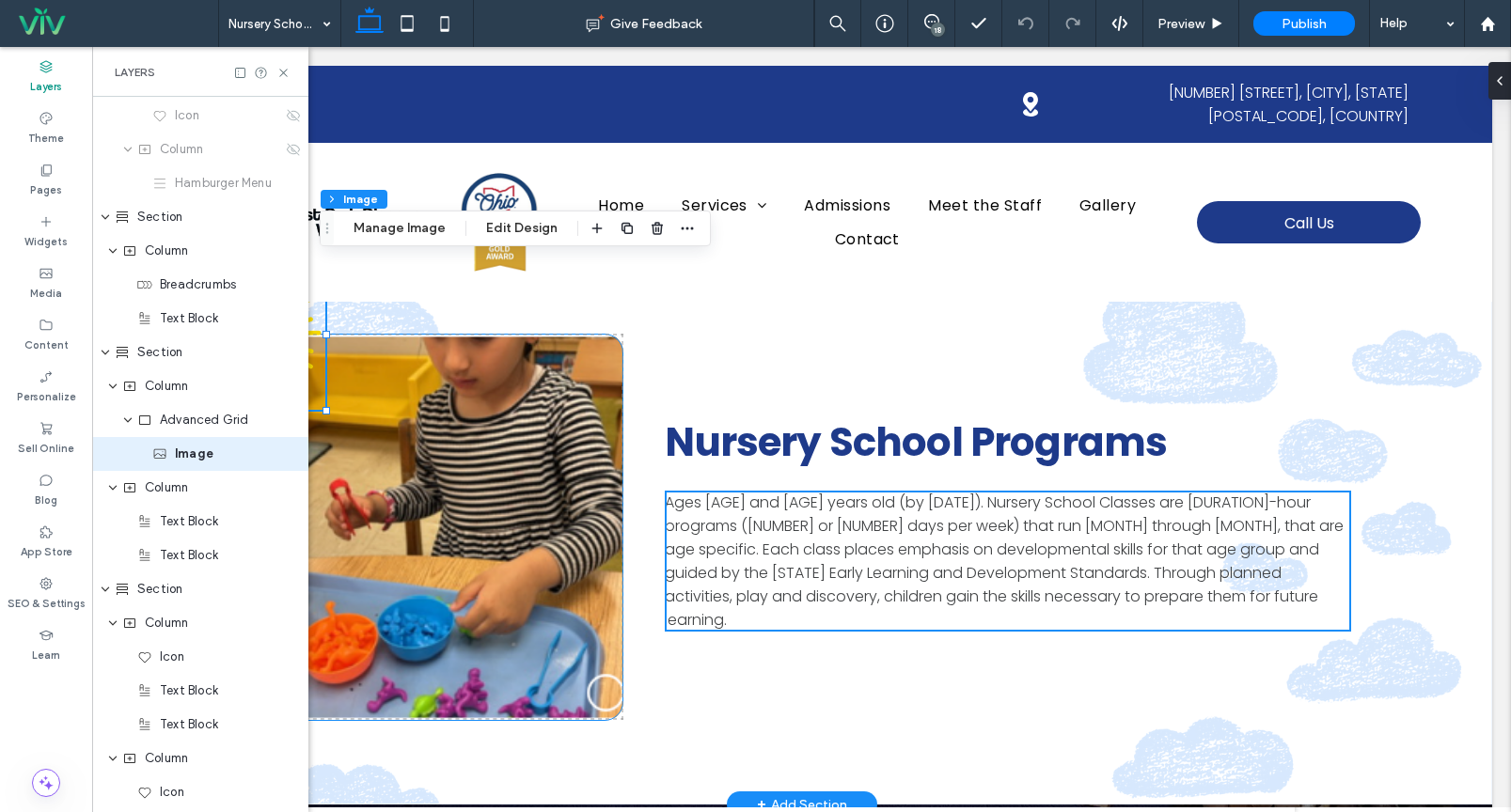 click on "-78px
-79px" at bounding box center [438, 527] 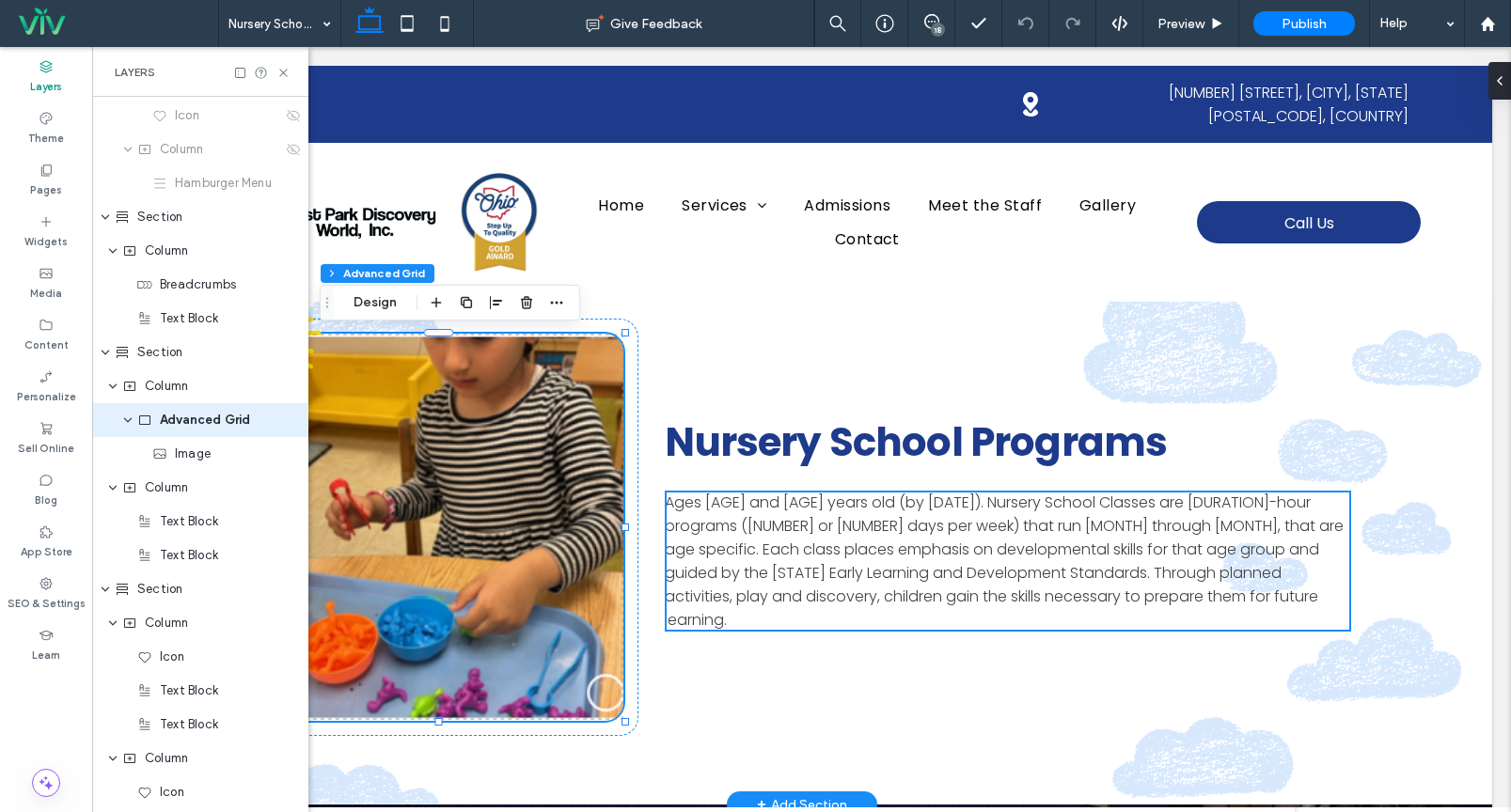 scroll, scrollTop: 573, scrollLeft: 0, axis: vertical 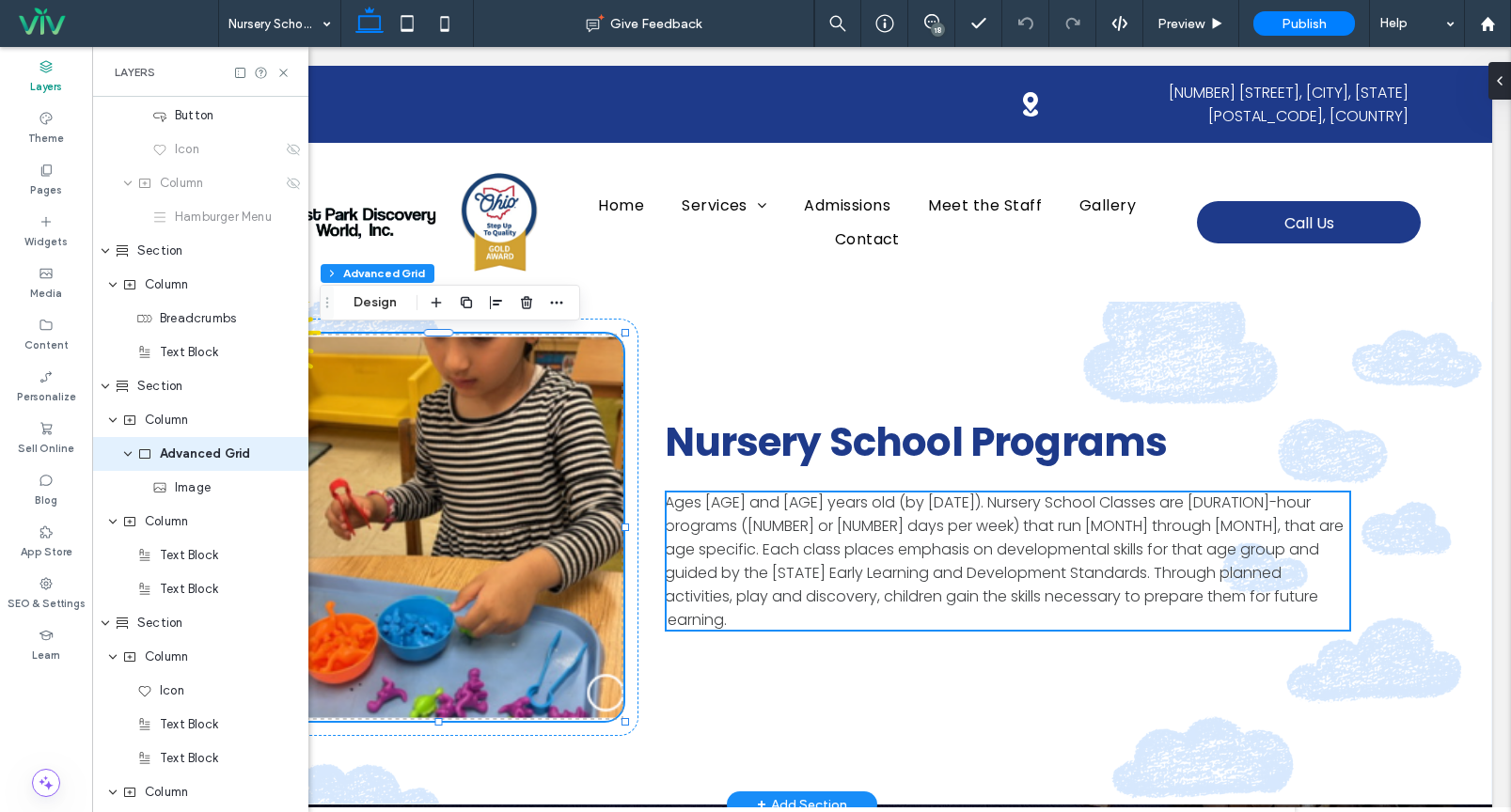 click at bounding box center [438, 527] 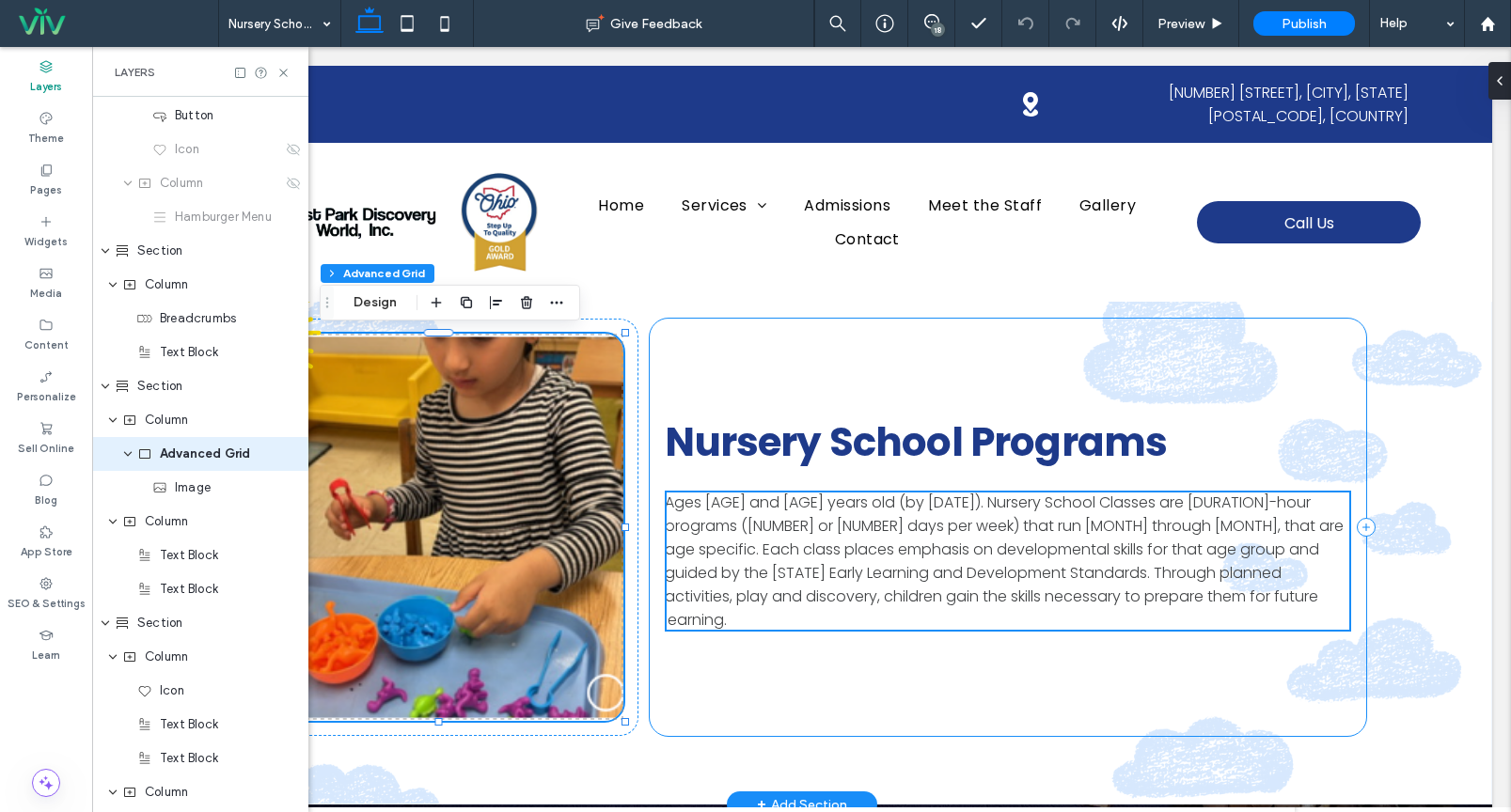 click on "Nursery School Programs
Ages 3 and 4 years old (by September 30th). Nursery School Classes are 2 1/2-hour programs (2 or 3 days per week) that run September through May, that are age specific. Each class places emphasis on developmental skills for that age group and guided by the Ohio Early Learning and Development Standards. Through planned activities, play and discovery, children gain the skills necessary to prepare them for future learning." at bounding box center (1007, 527) 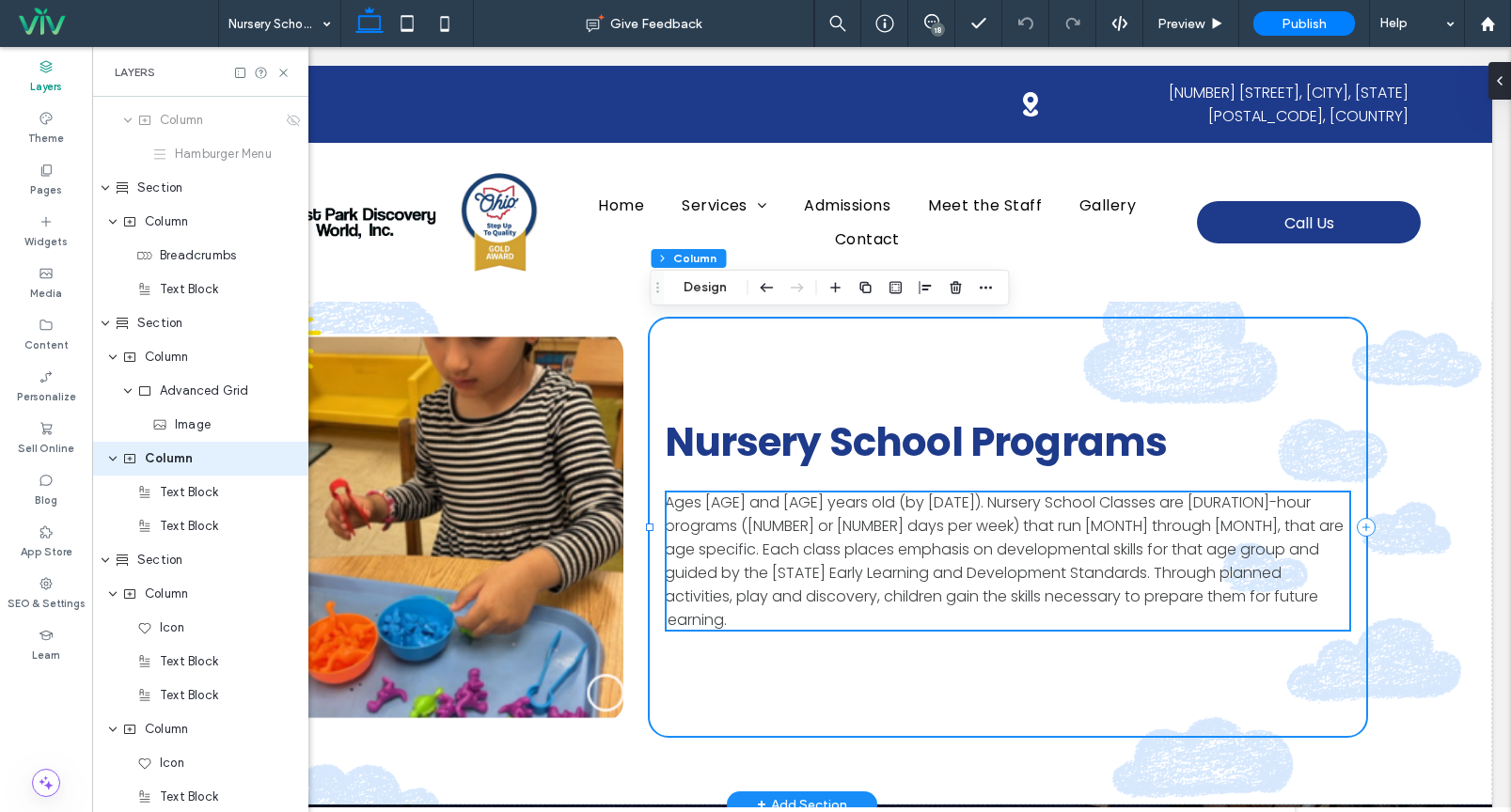 scroll, scrollTop: 641, scrollLeft: 0, axis: vertical 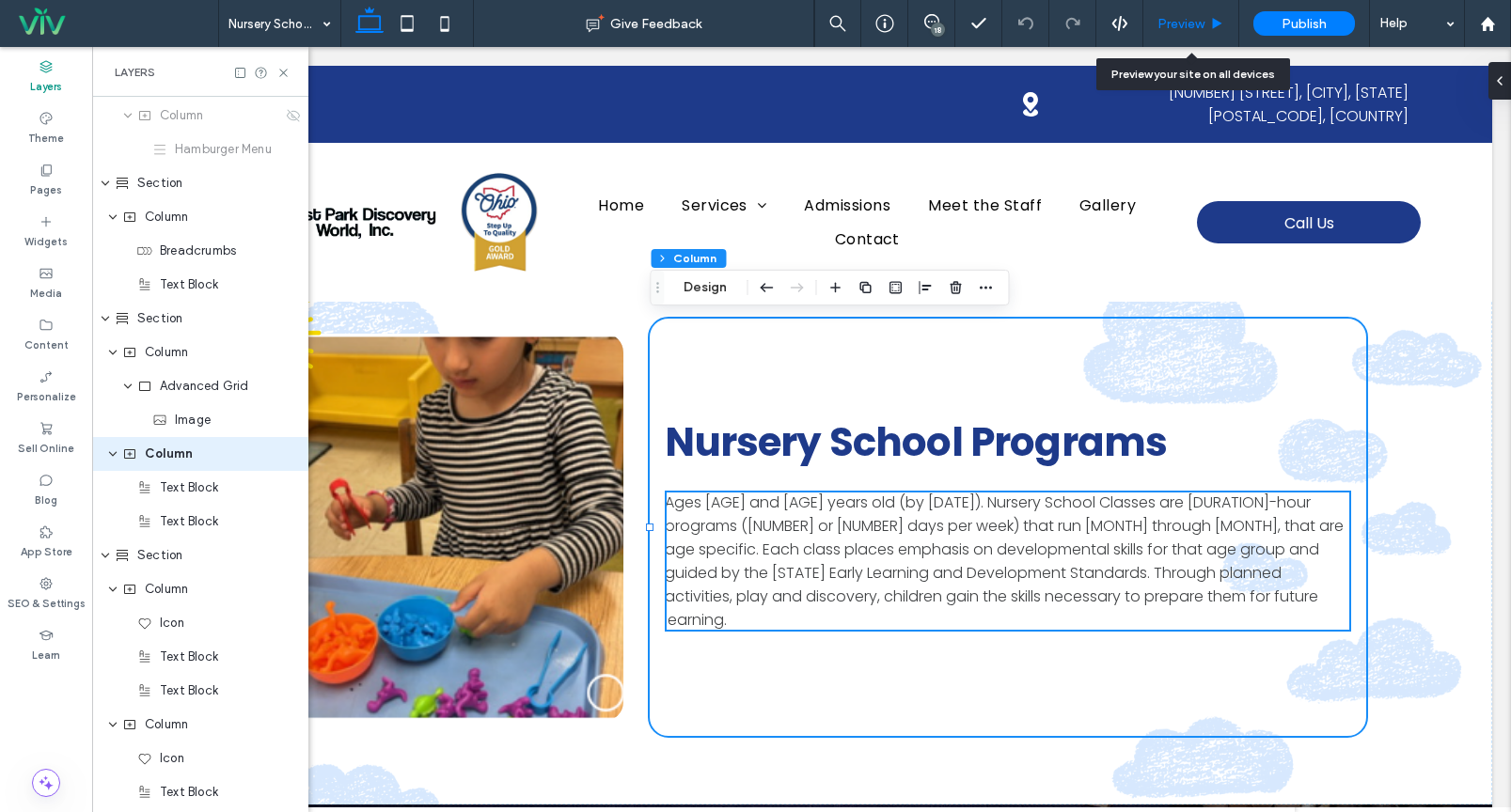 click on "Preview" at bounding box center (1191, 23) 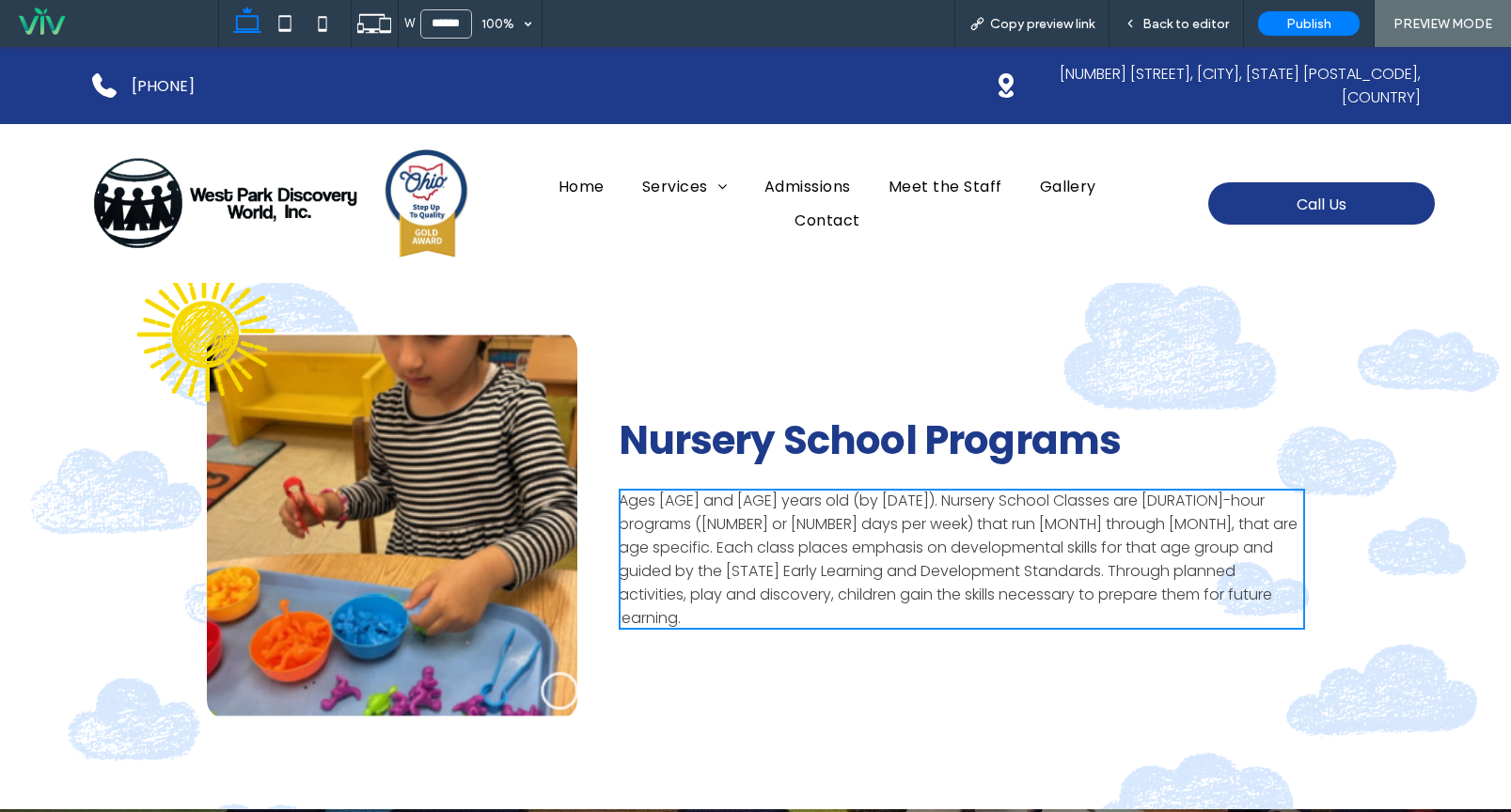 scroll, scrollTop: 284, scrollLeft: 0, axis: vertical 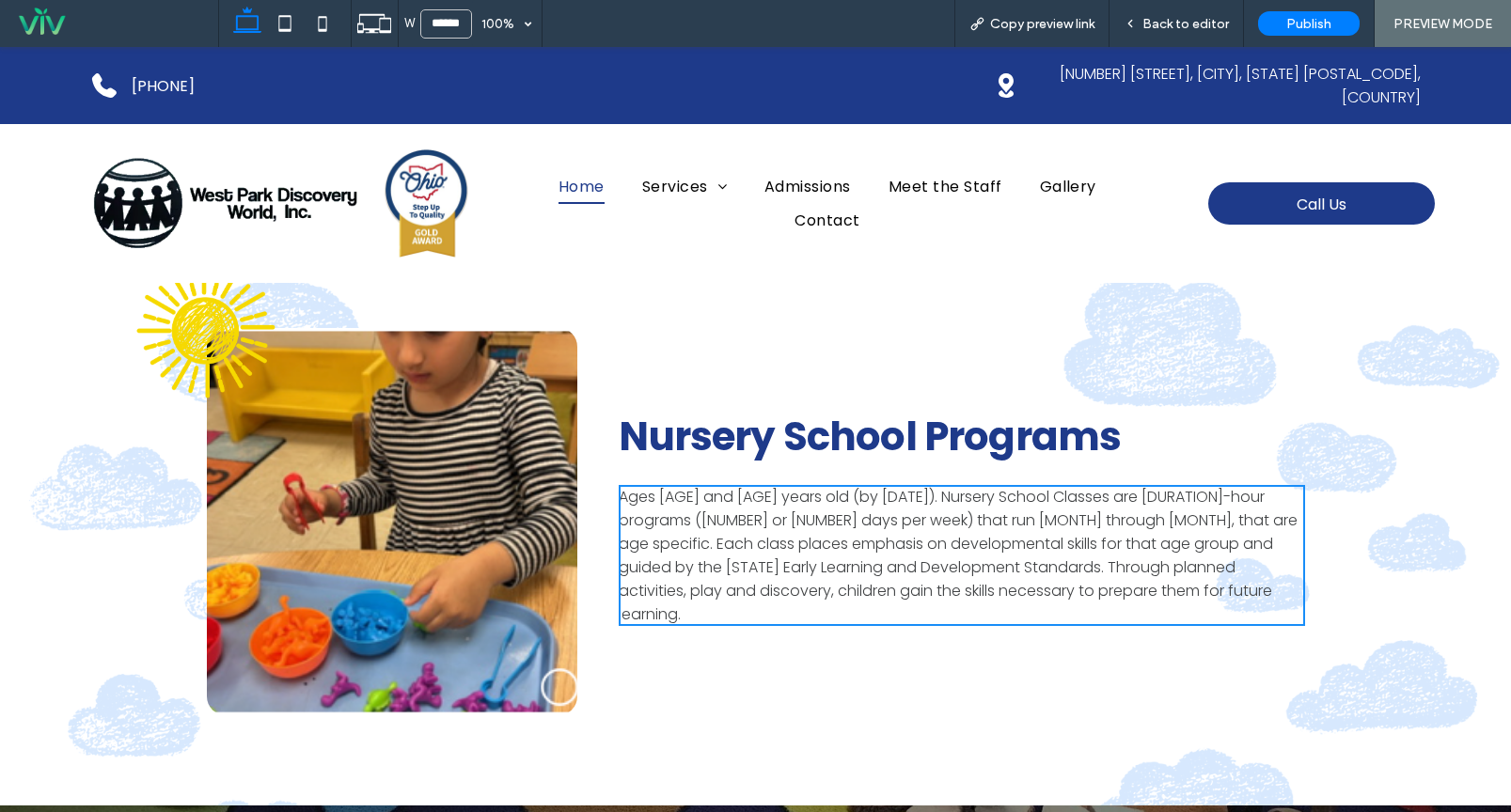click on "Home" at bounding box center [581, 186] 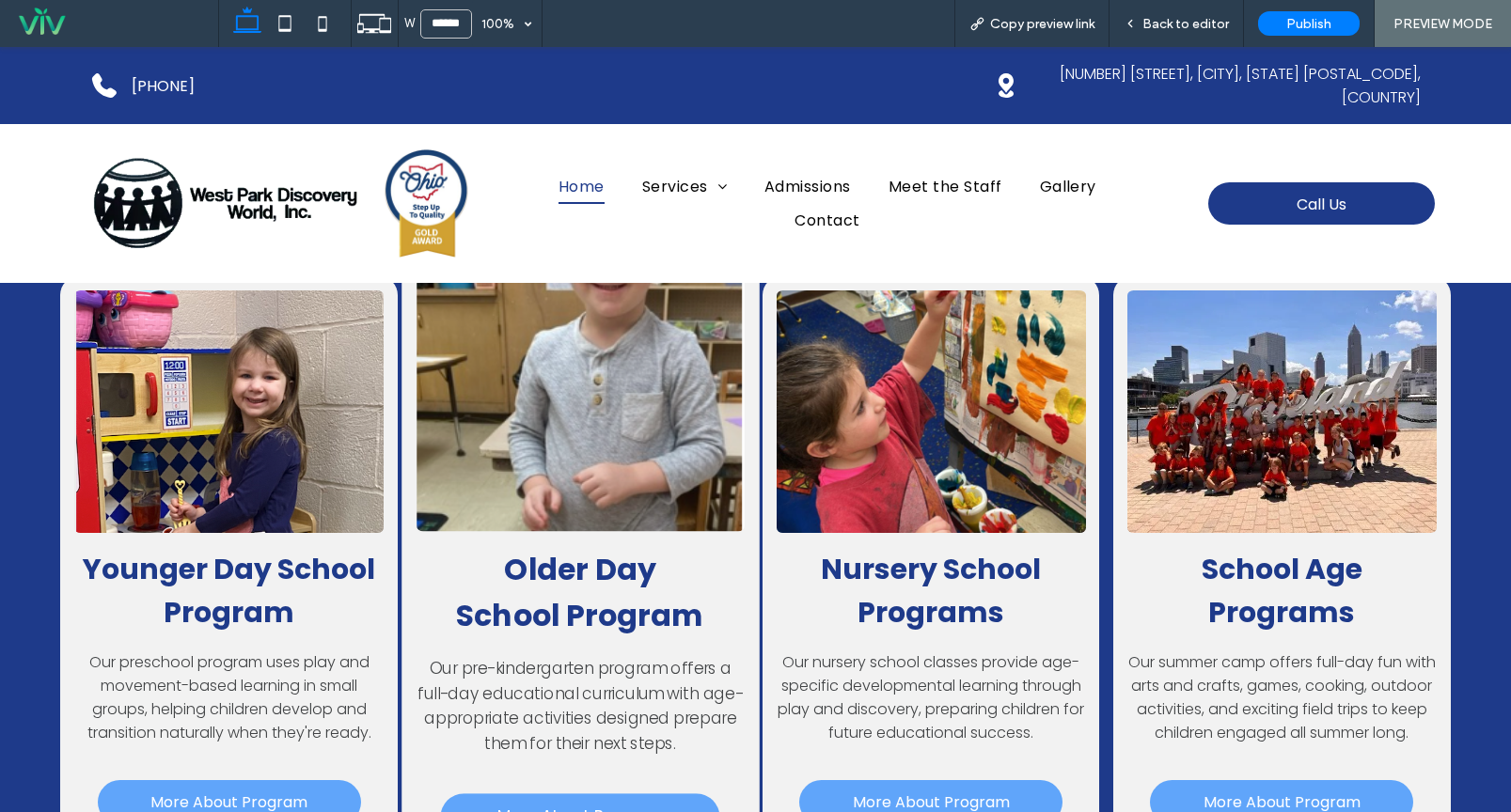 scroll, scrollTop: 1961, scrollLeft: 0, axis: vertical 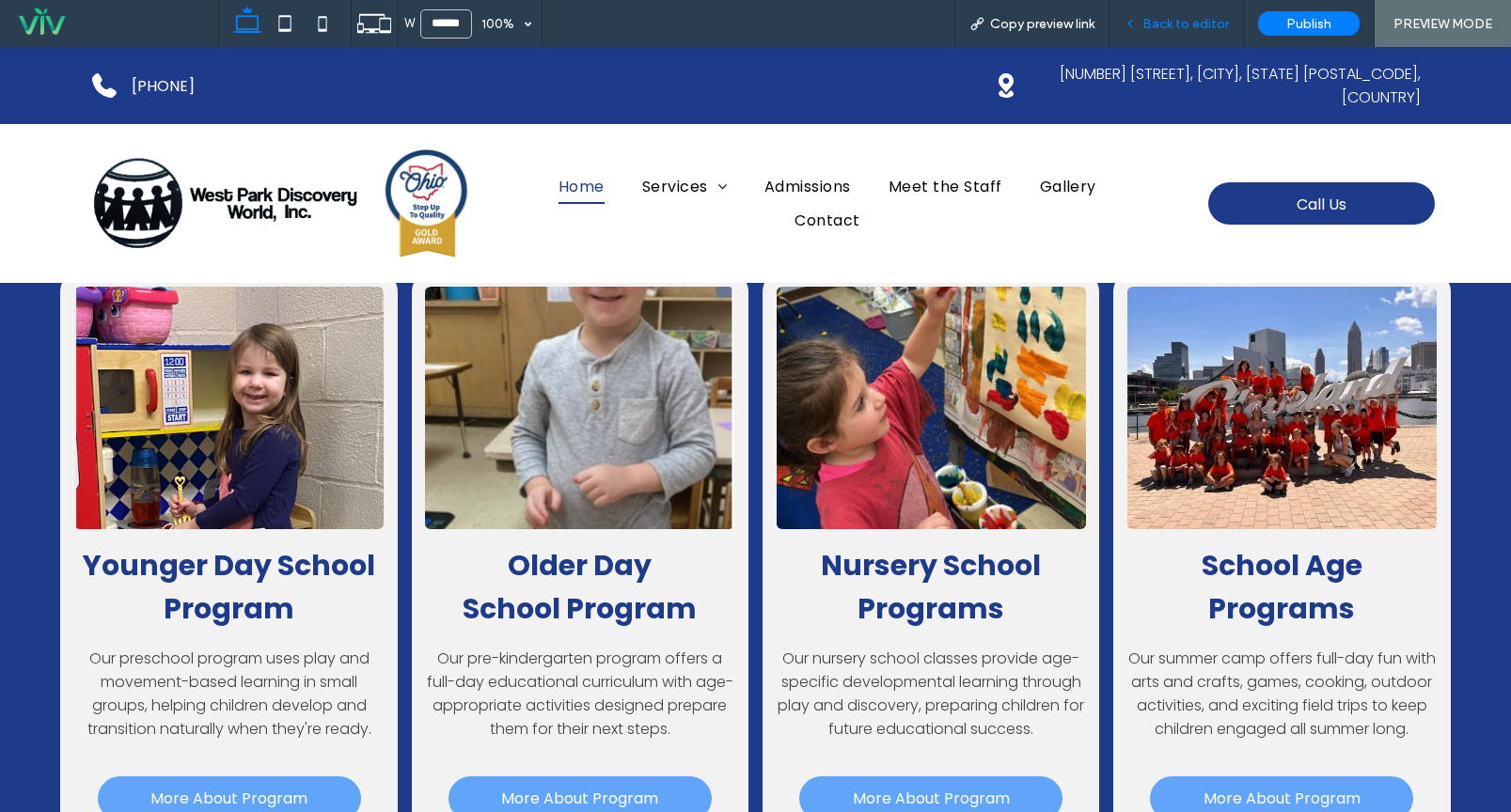 click on "Back to editor" at bounding box center [1186, 23] 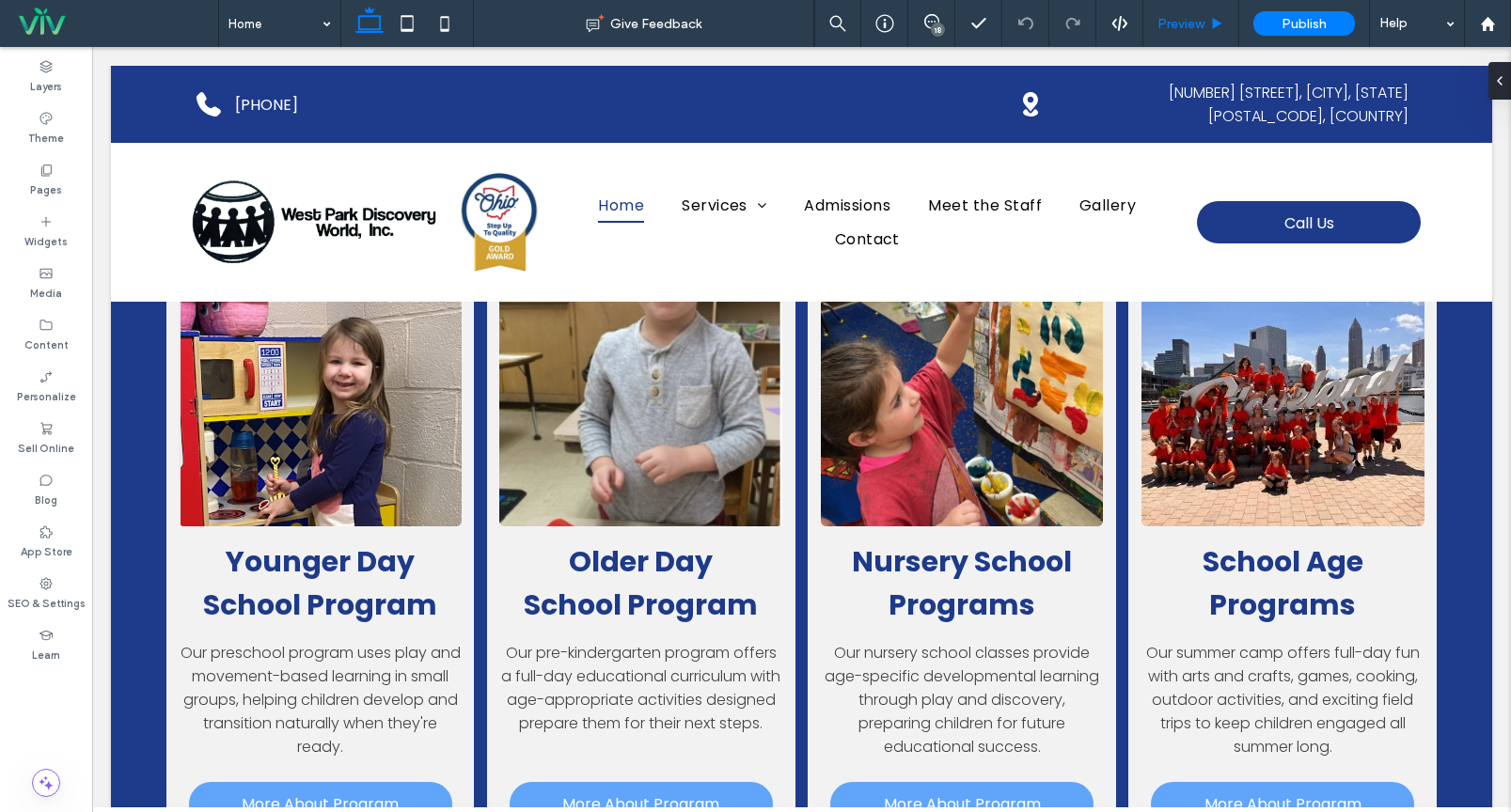 scroll, scrollTop: 0, scrollLeft: 0, axis: both 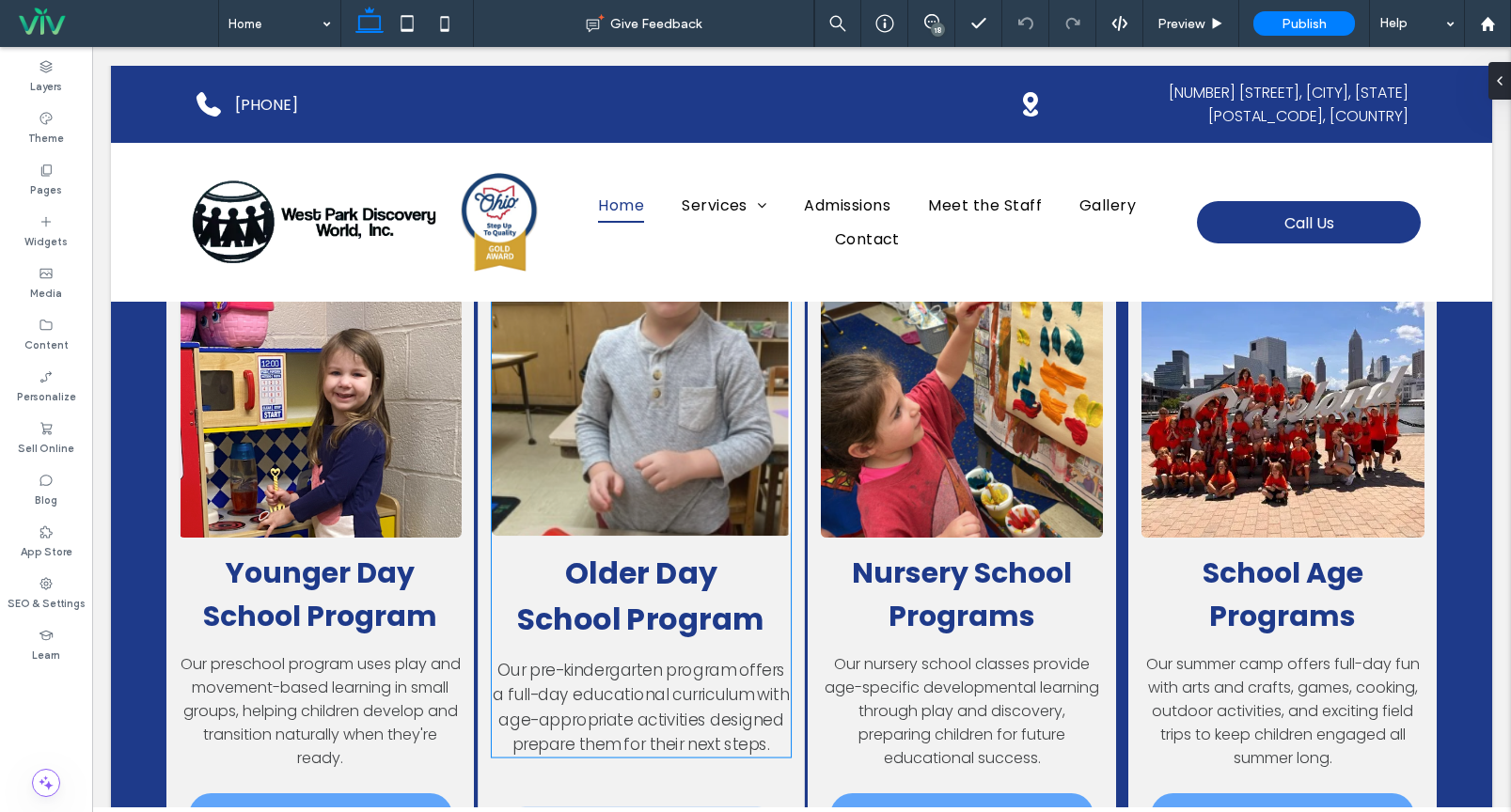 click at bounding box center [640, 406] 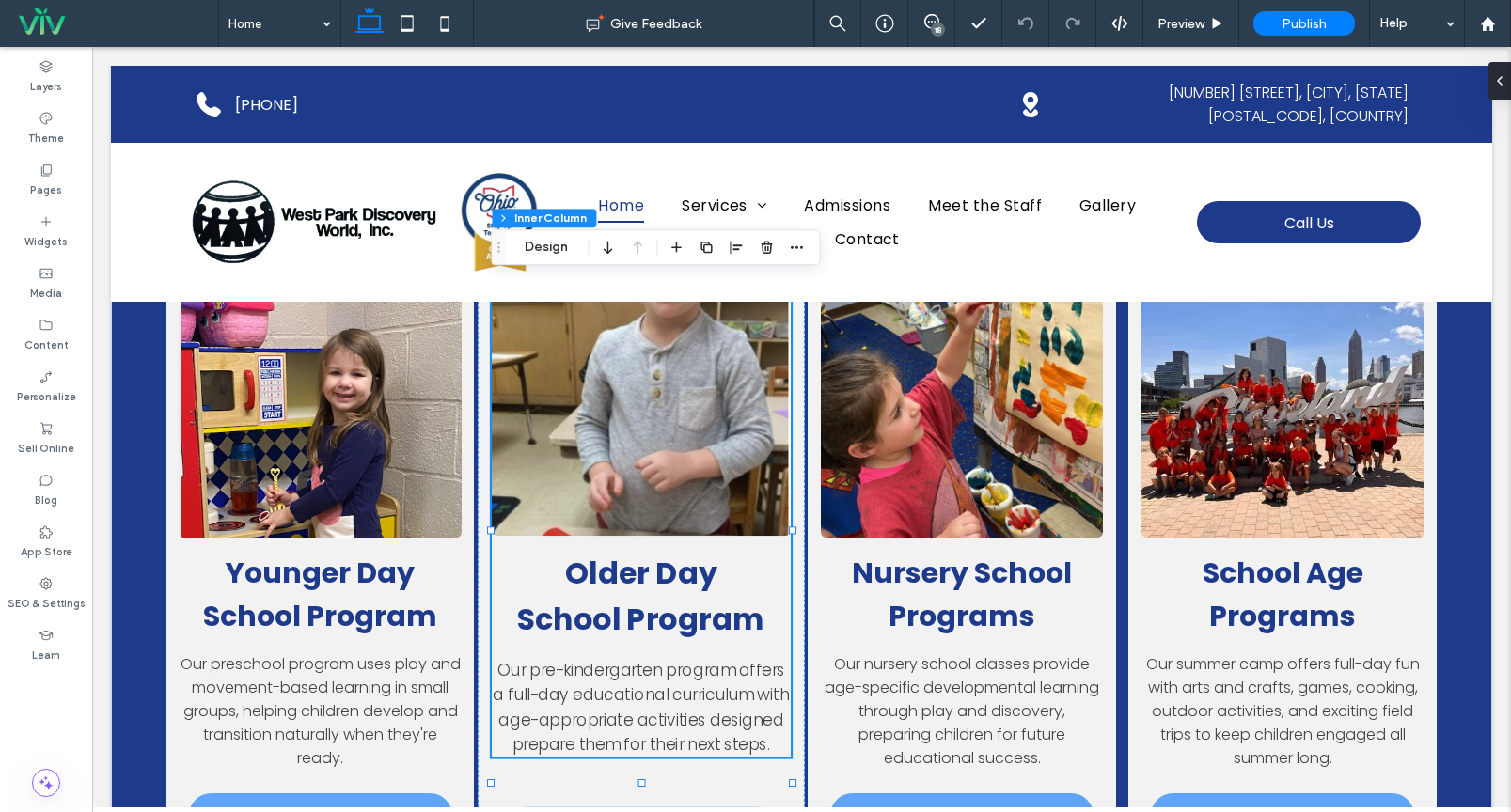 click at bounding box center (640, 406) 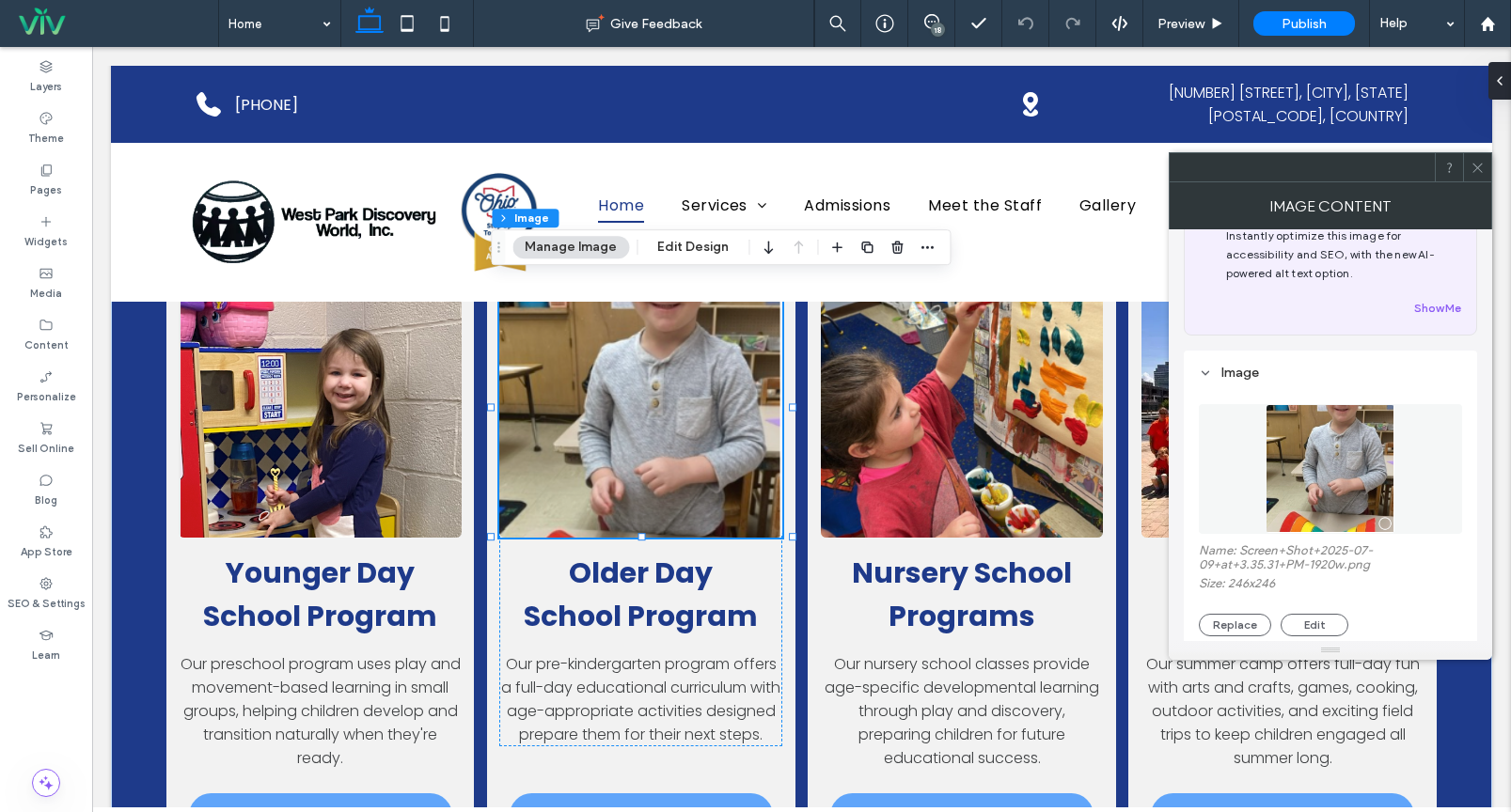 scroll, scrollTop: 150, scrollLeft: 0, axis: vertical 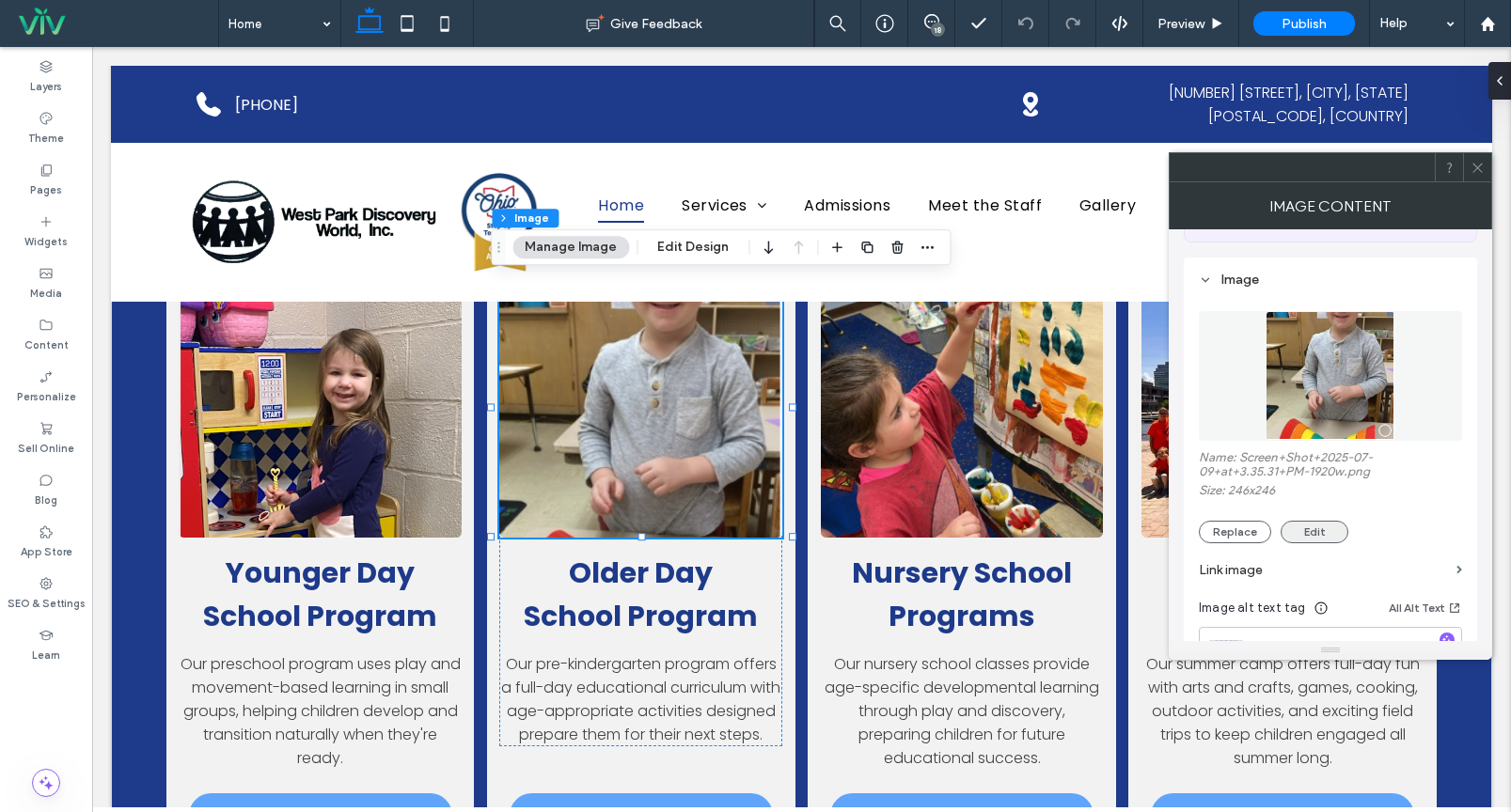 click on "Edit" at bounding box center (1314, 532) 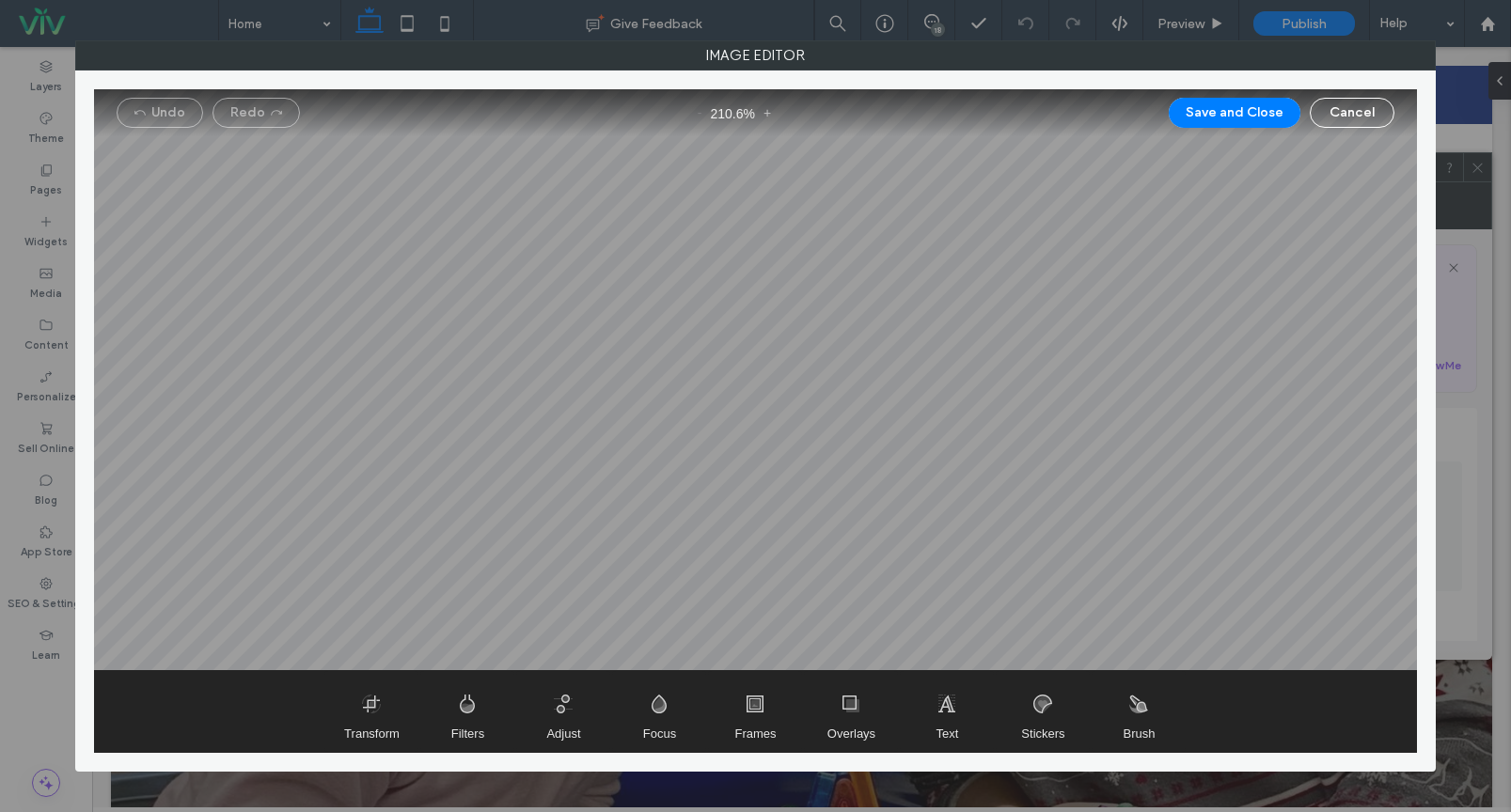 scroll, scrollTop: 1950, scrollLeft: 0, axis: vertical 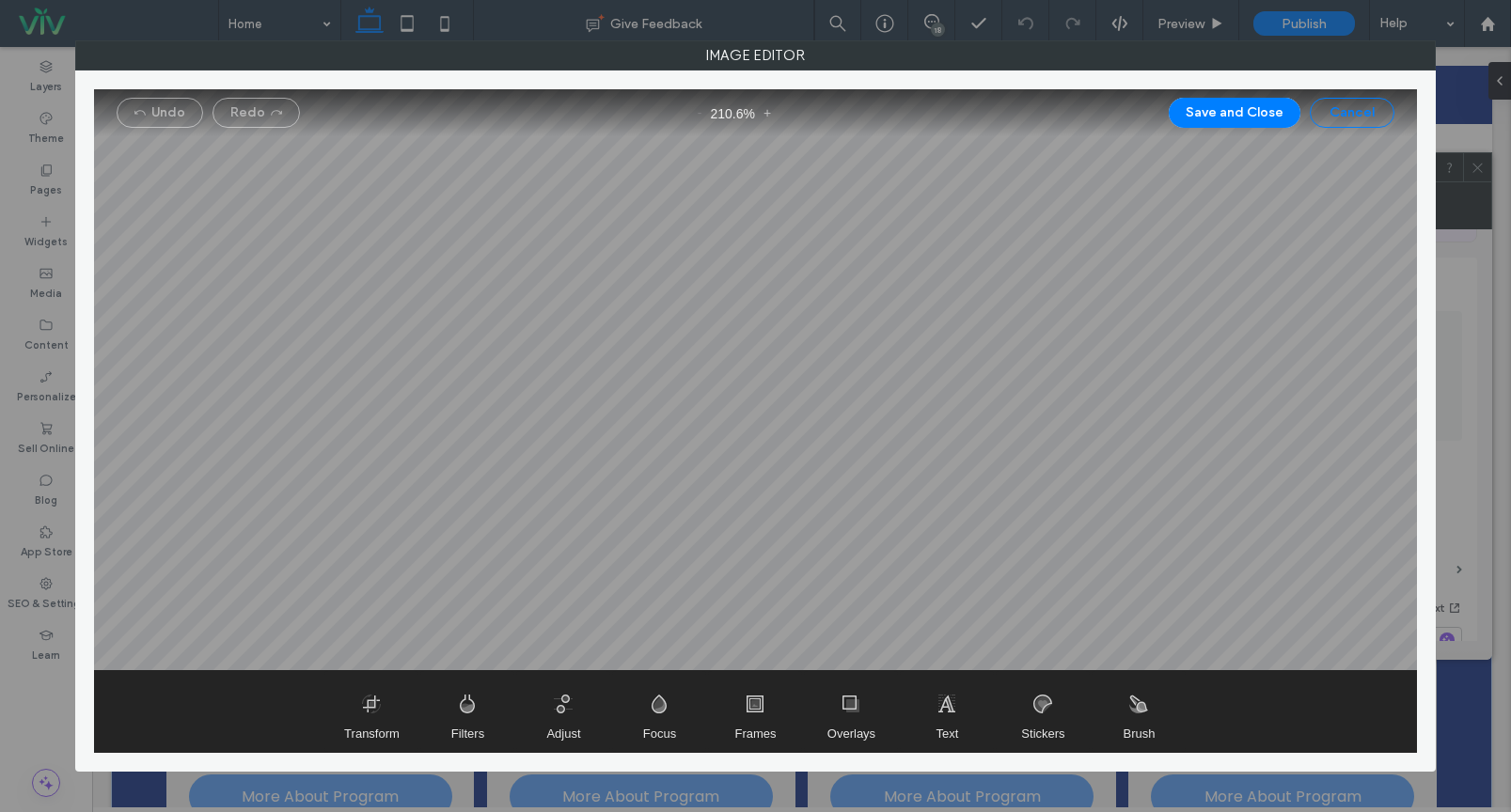 click on "Cancel" at bounding box center [1352, 113] 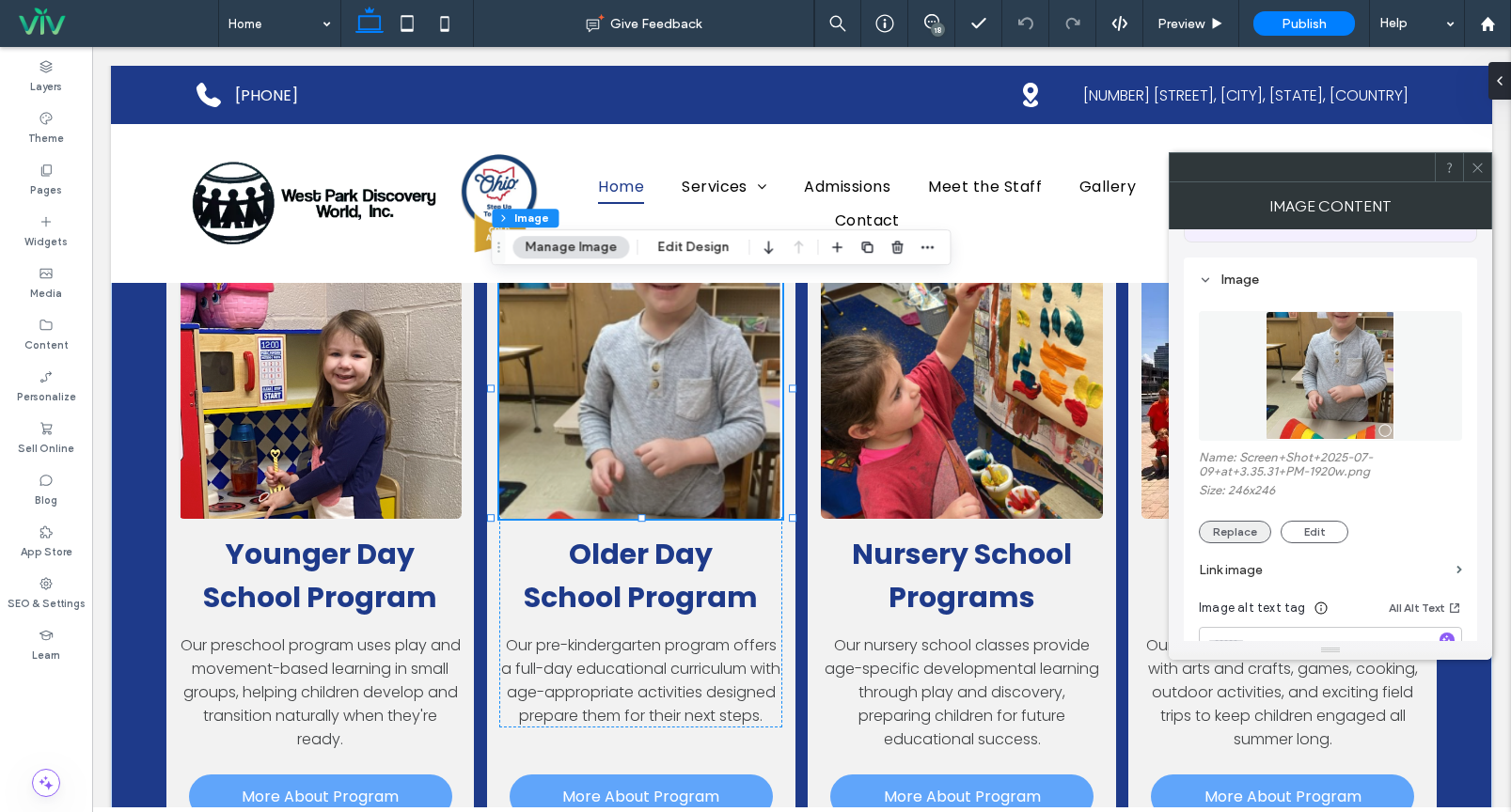 click on "Replace" at bounding box center (1235, 532) 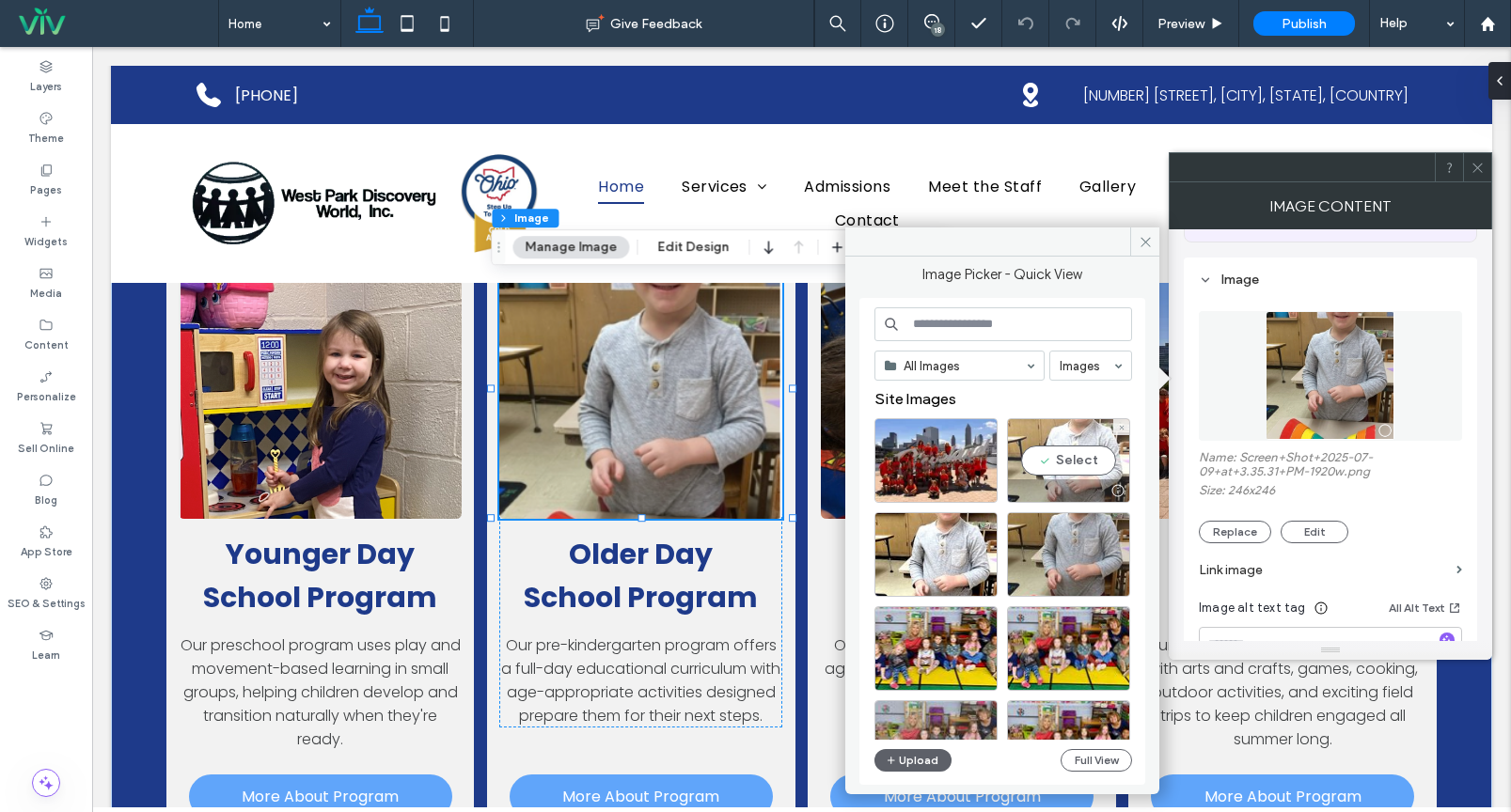 click on "Select" at bounding box center [1068, 461] 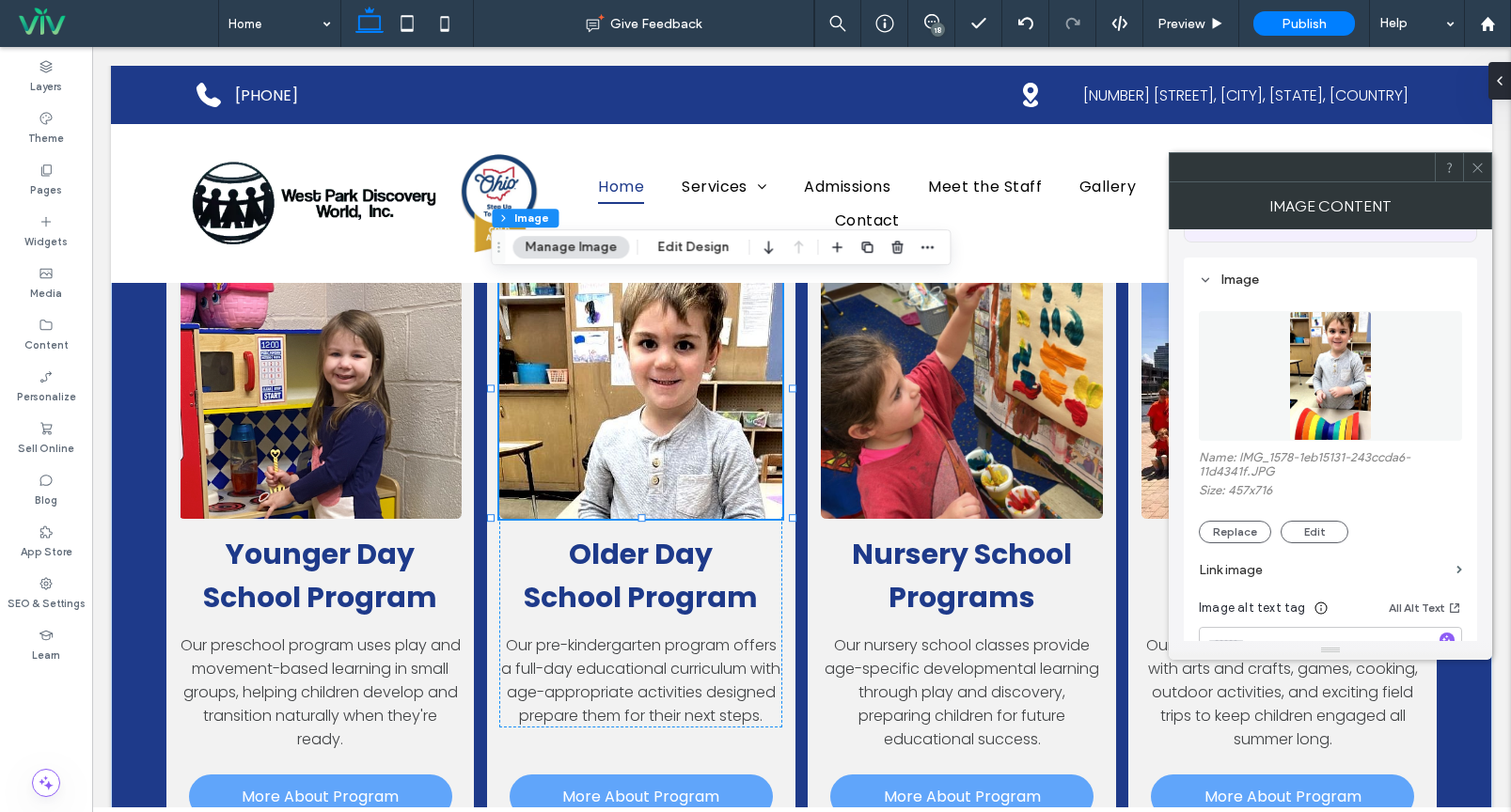 click 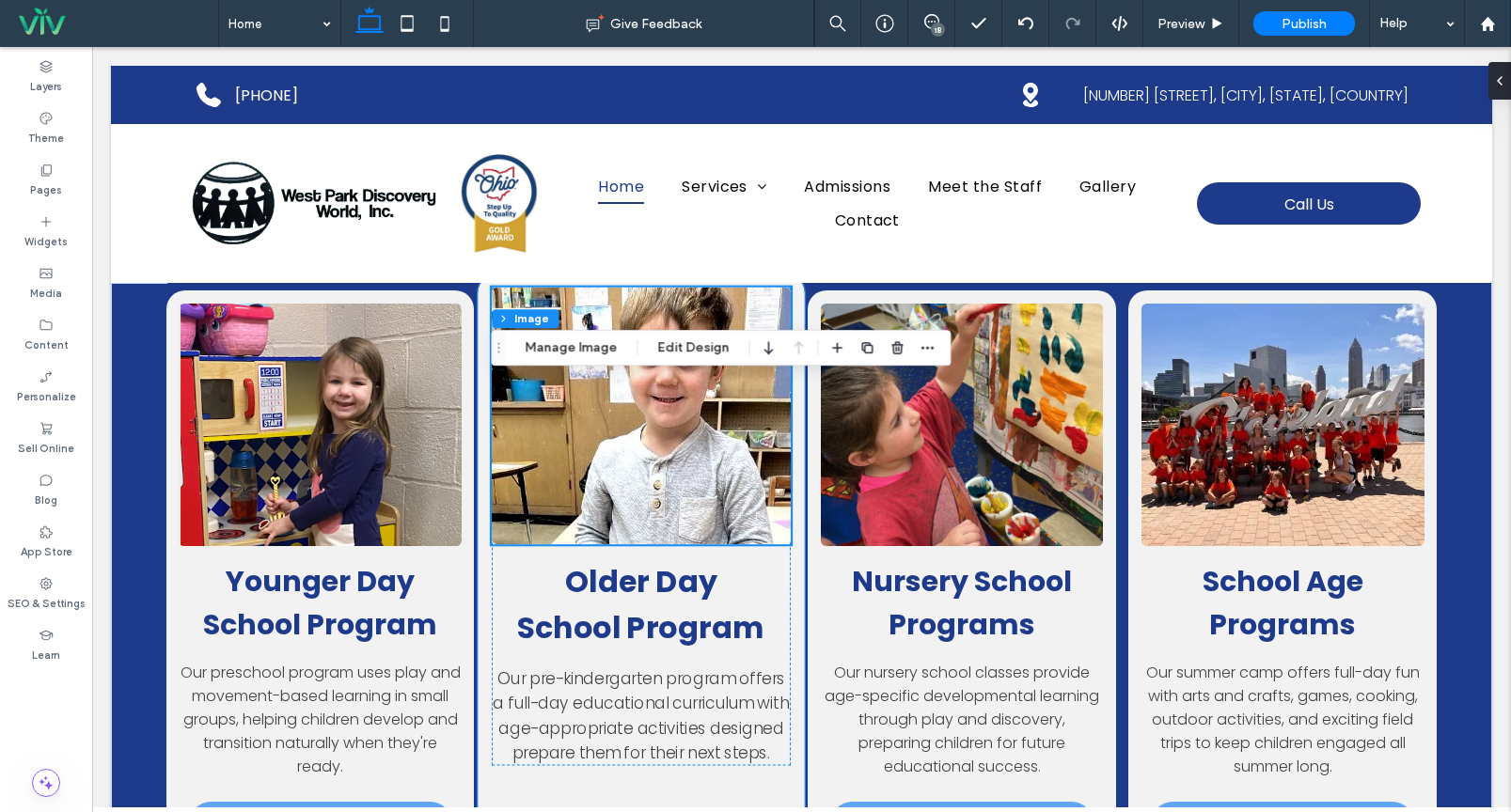 scroll, scrollTop: 1925, scrollLeft: 0, axis: vertical 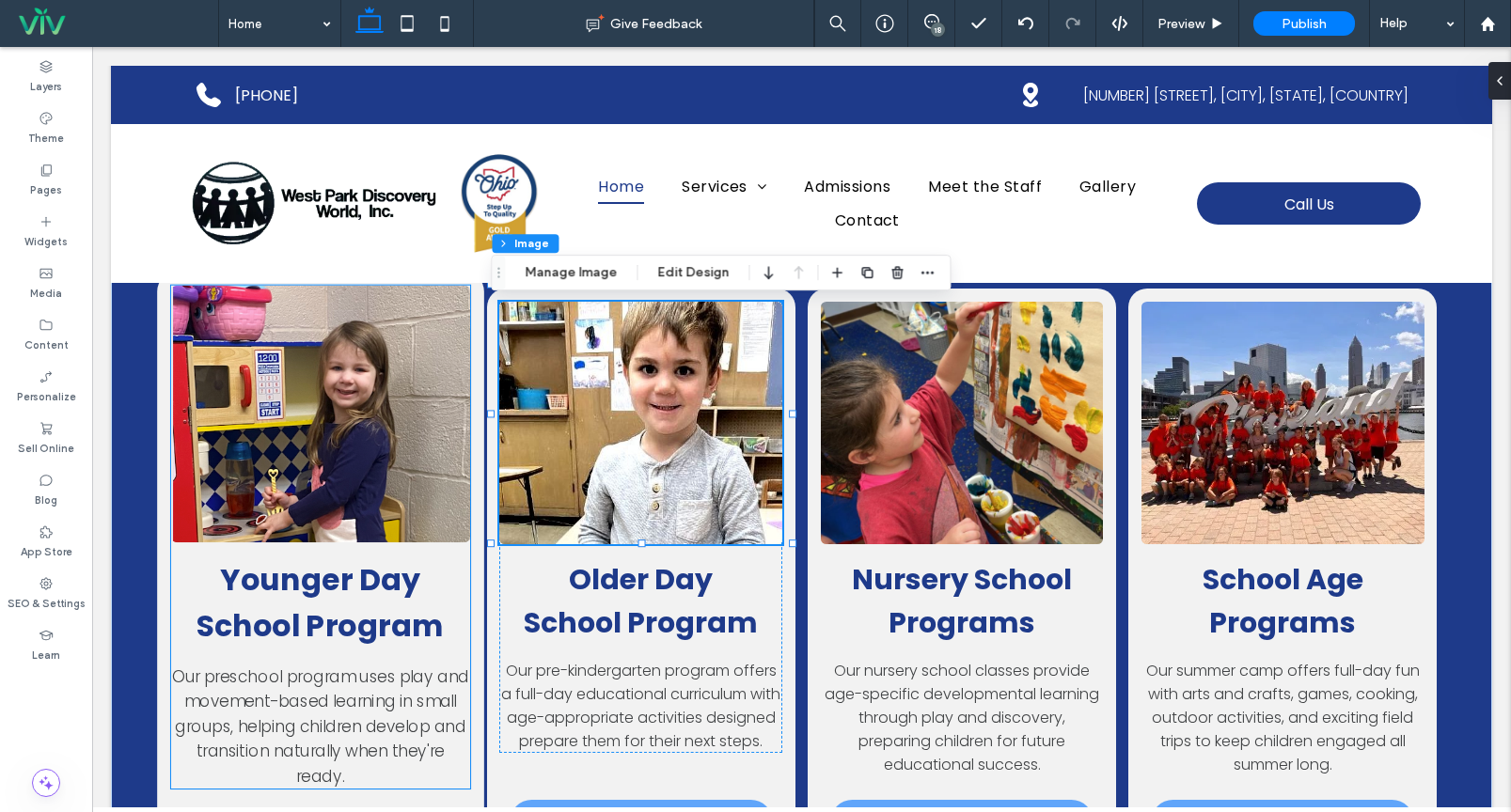 click at bounding box center (320, 413) 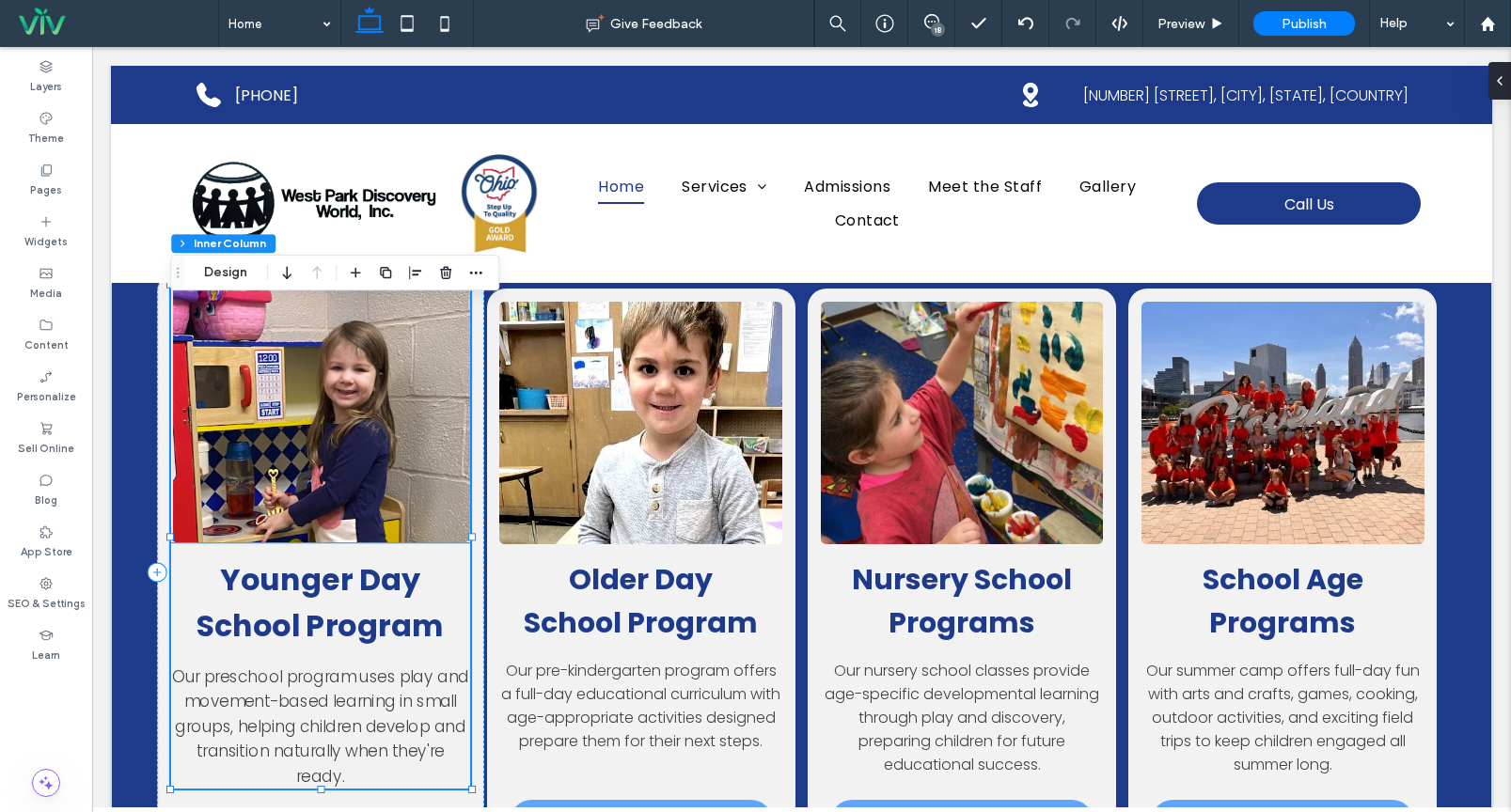 click at bounding box center [320, 413] 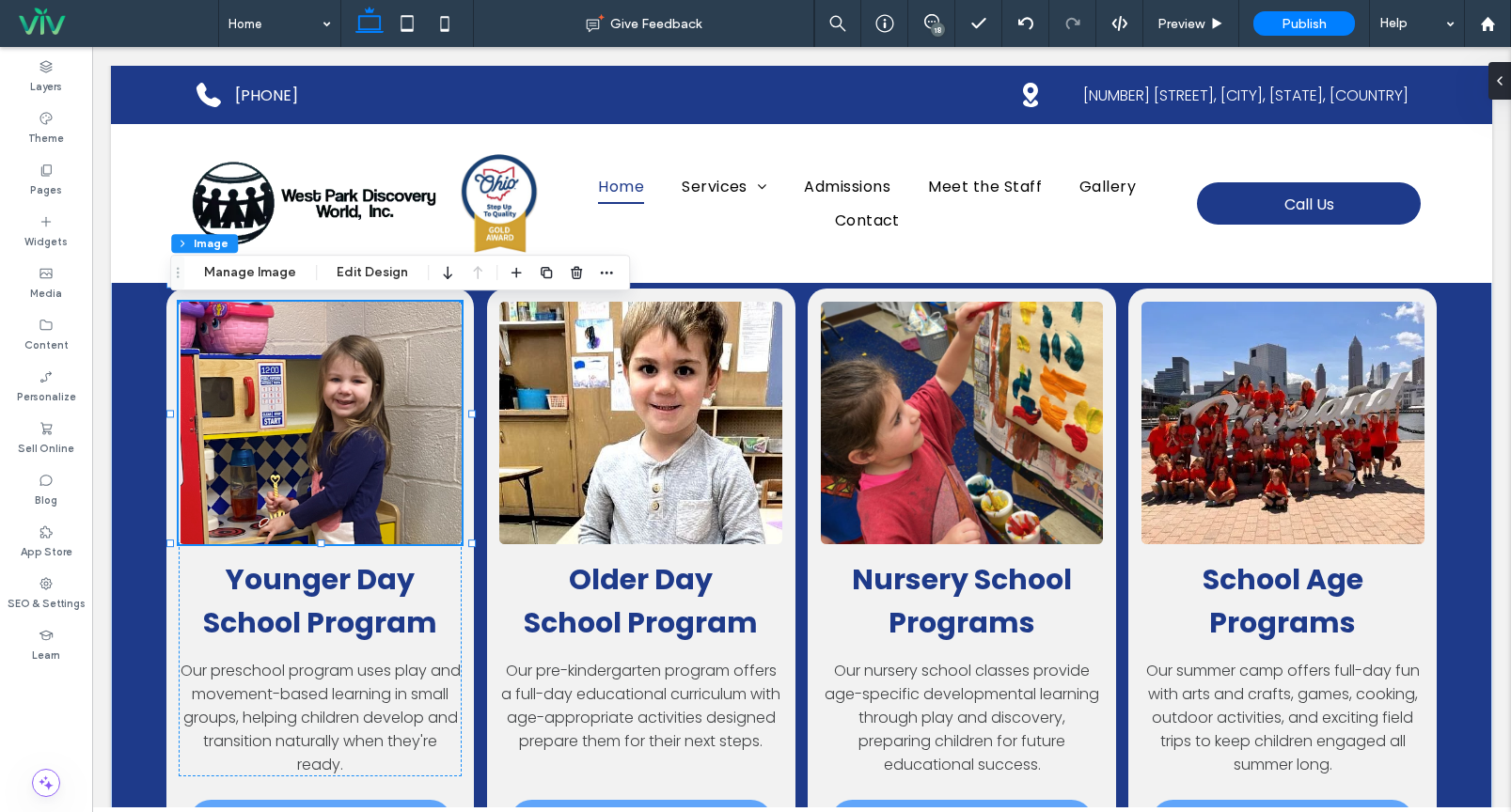 type on "*" 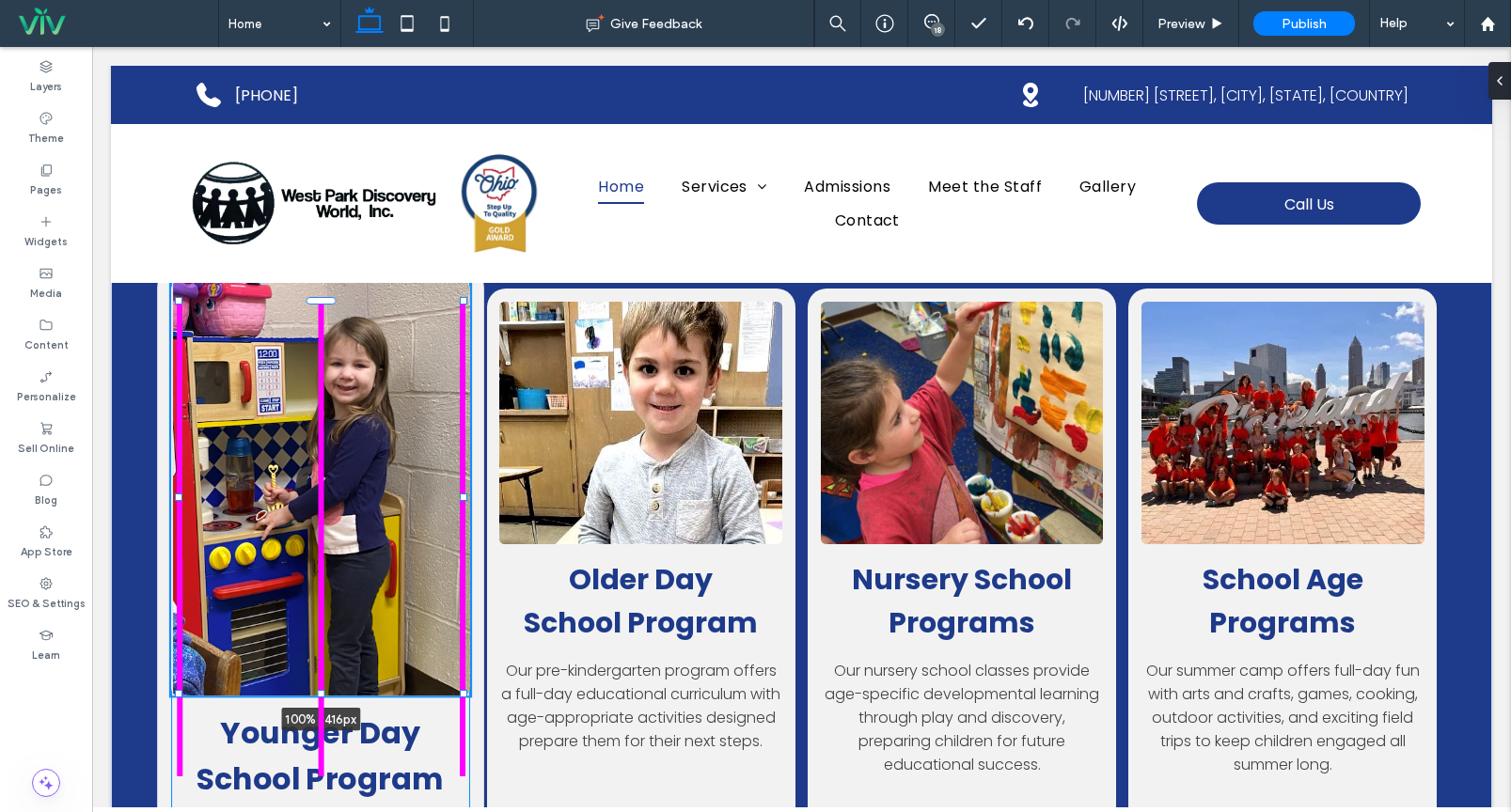 drag, startPoint x: 321, startPoint y: 566, endPoint x: 316, endPoint y: 714, distance: 148.0844 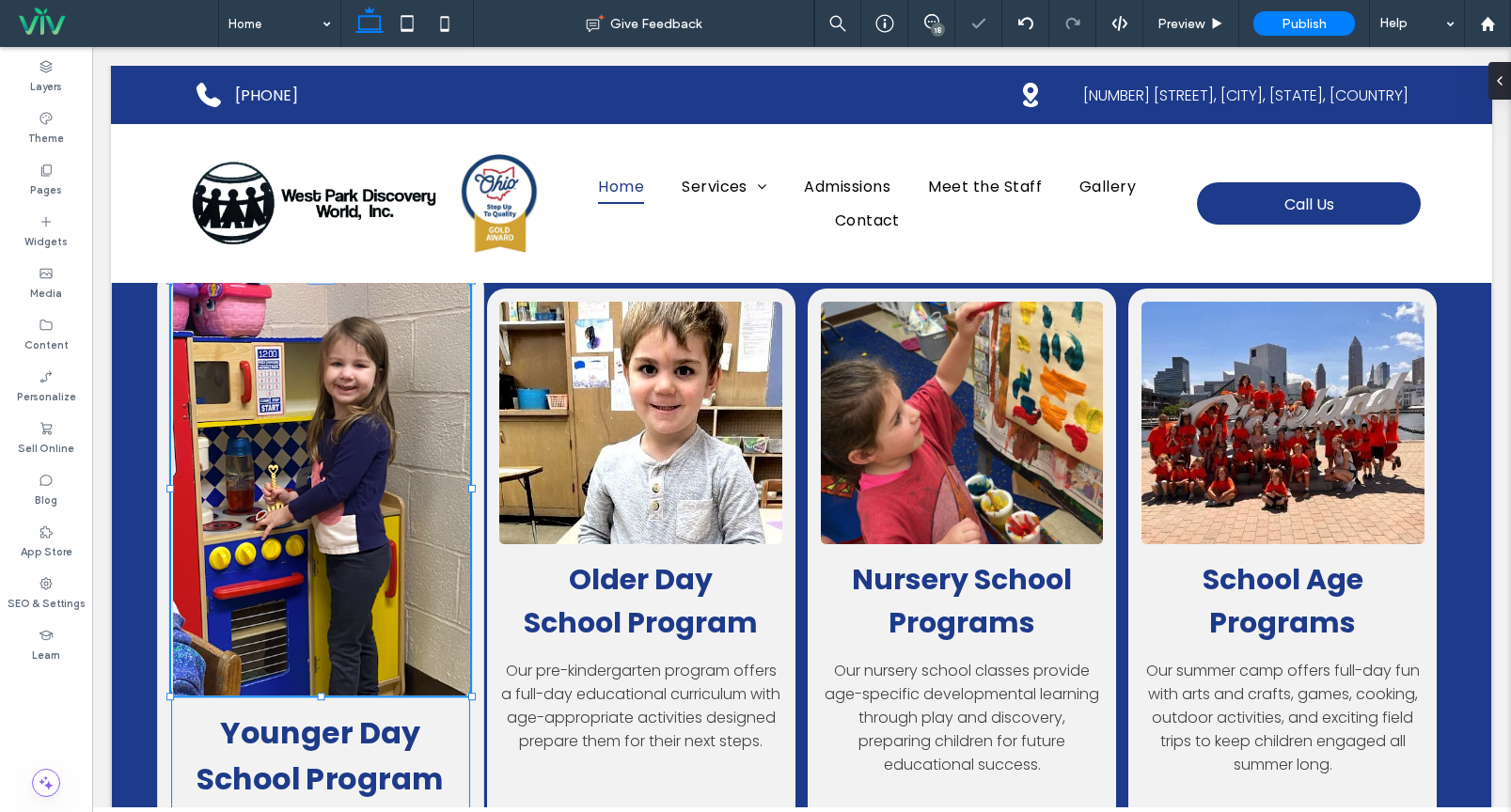 type on "***" 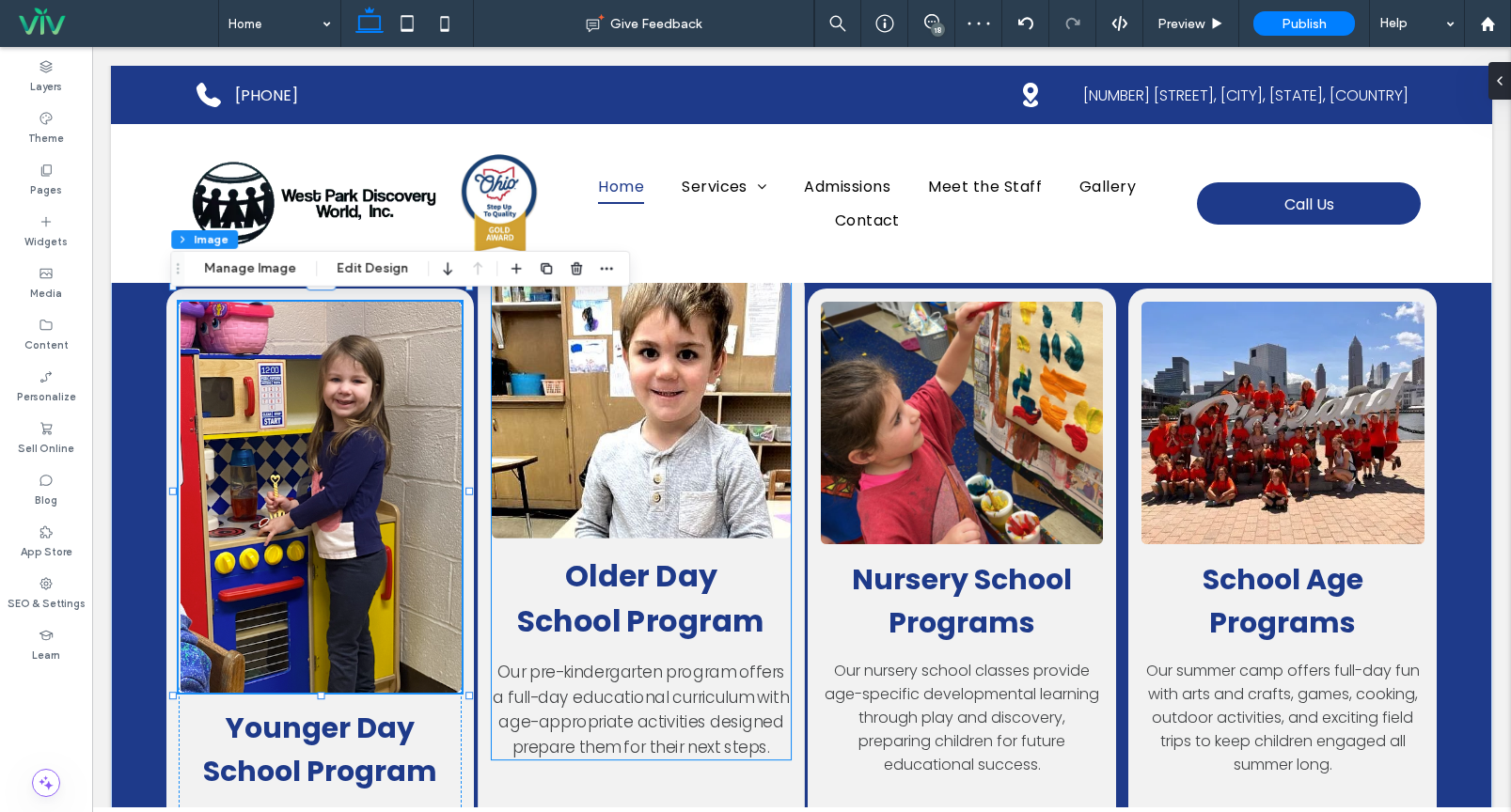 click at bounding box center [640, 409] 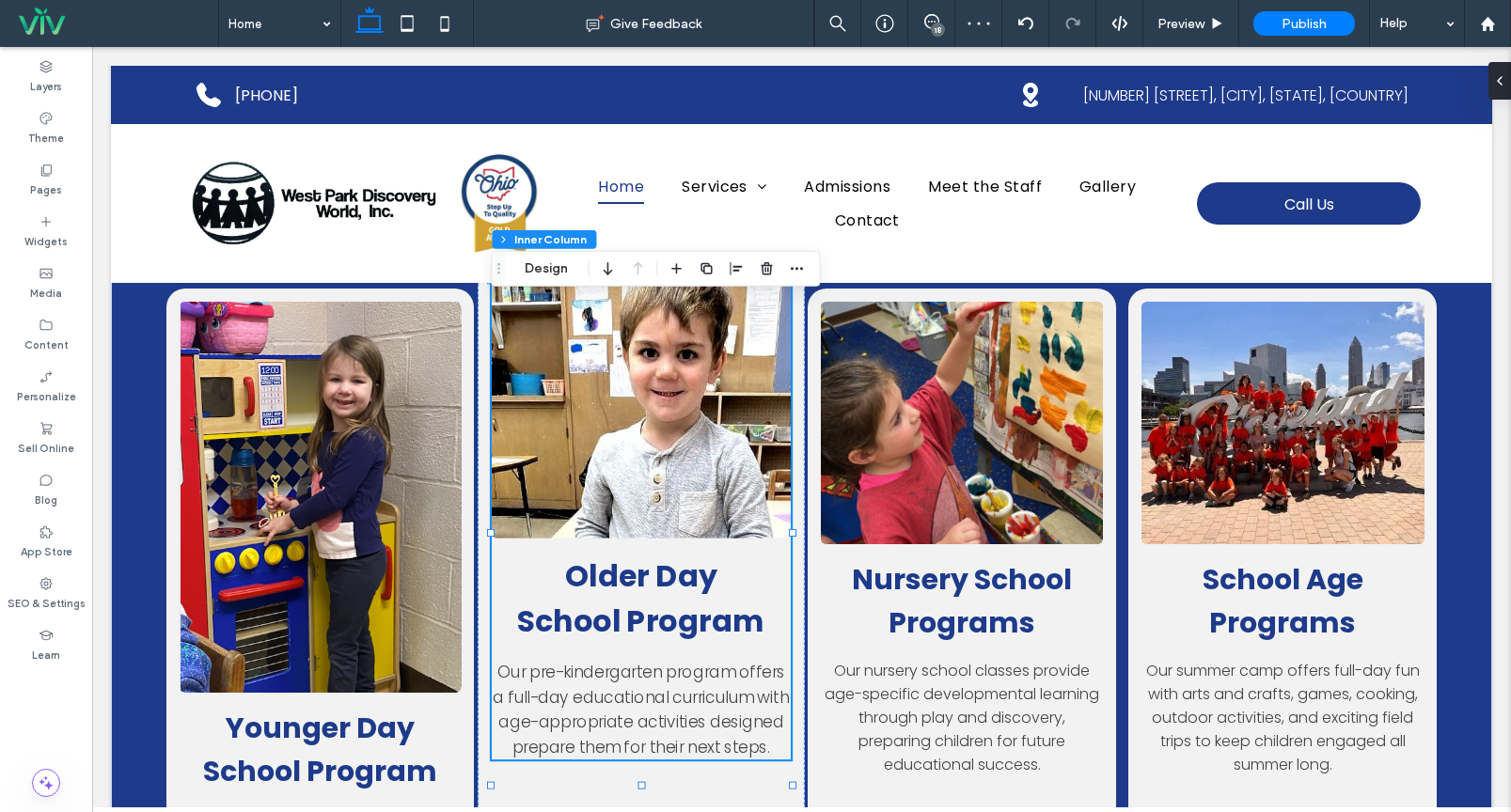 click at bounding box center (640, 409) 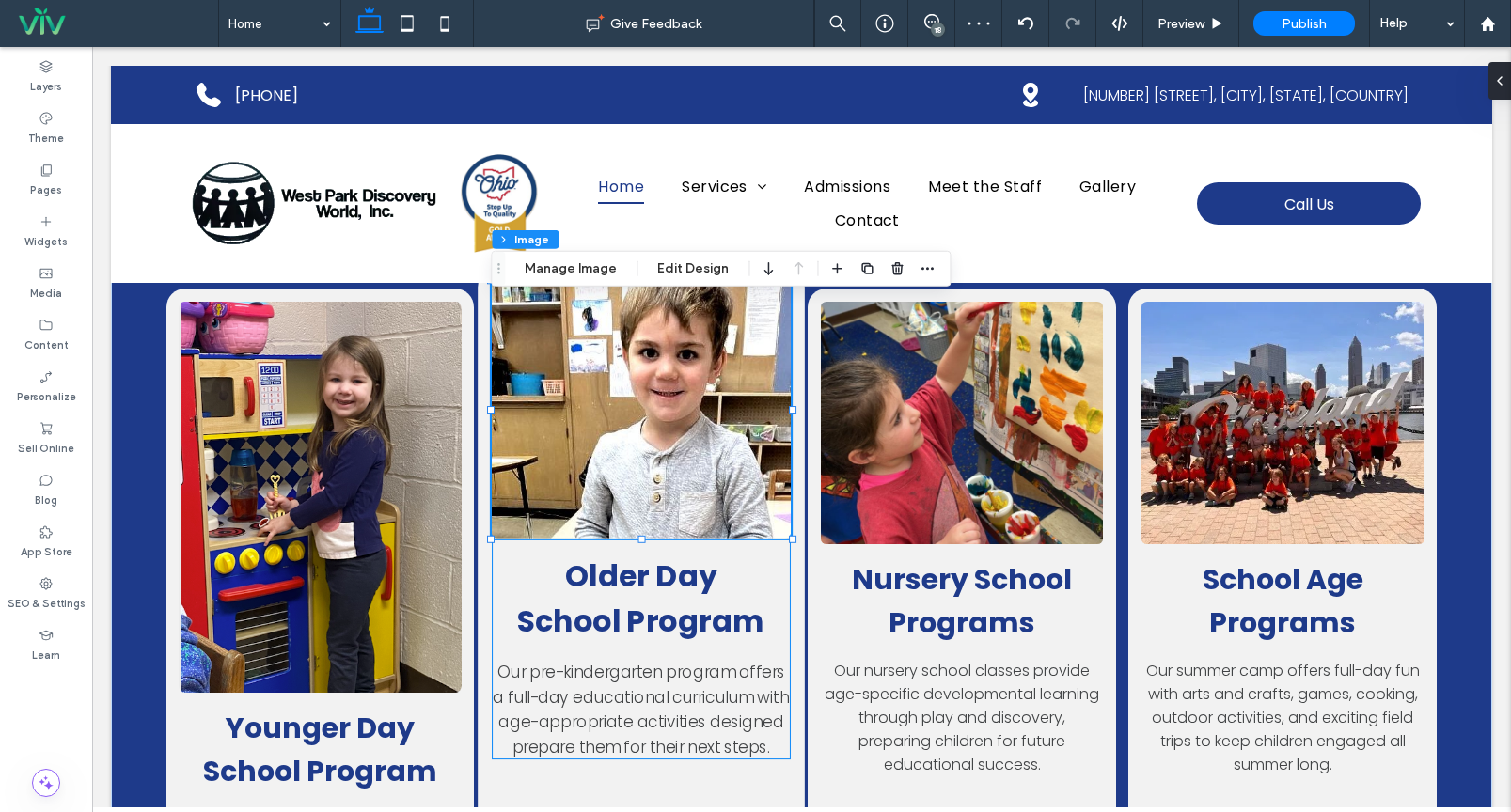 type on "*" 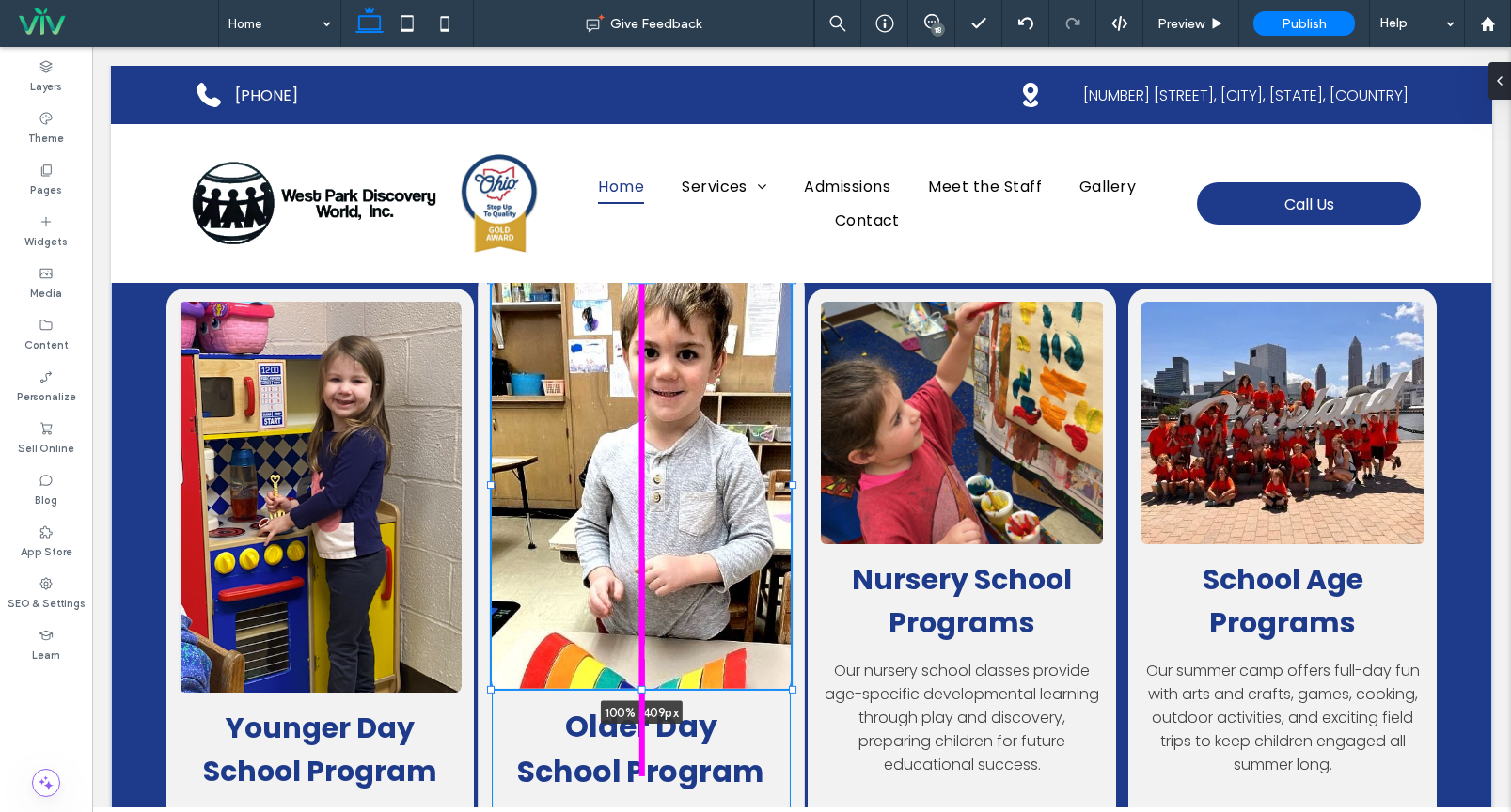 drag, startPoint x: 641, startPoint y: 601, endPoint x: 631, endPoint y: 695, distance: 94.530418 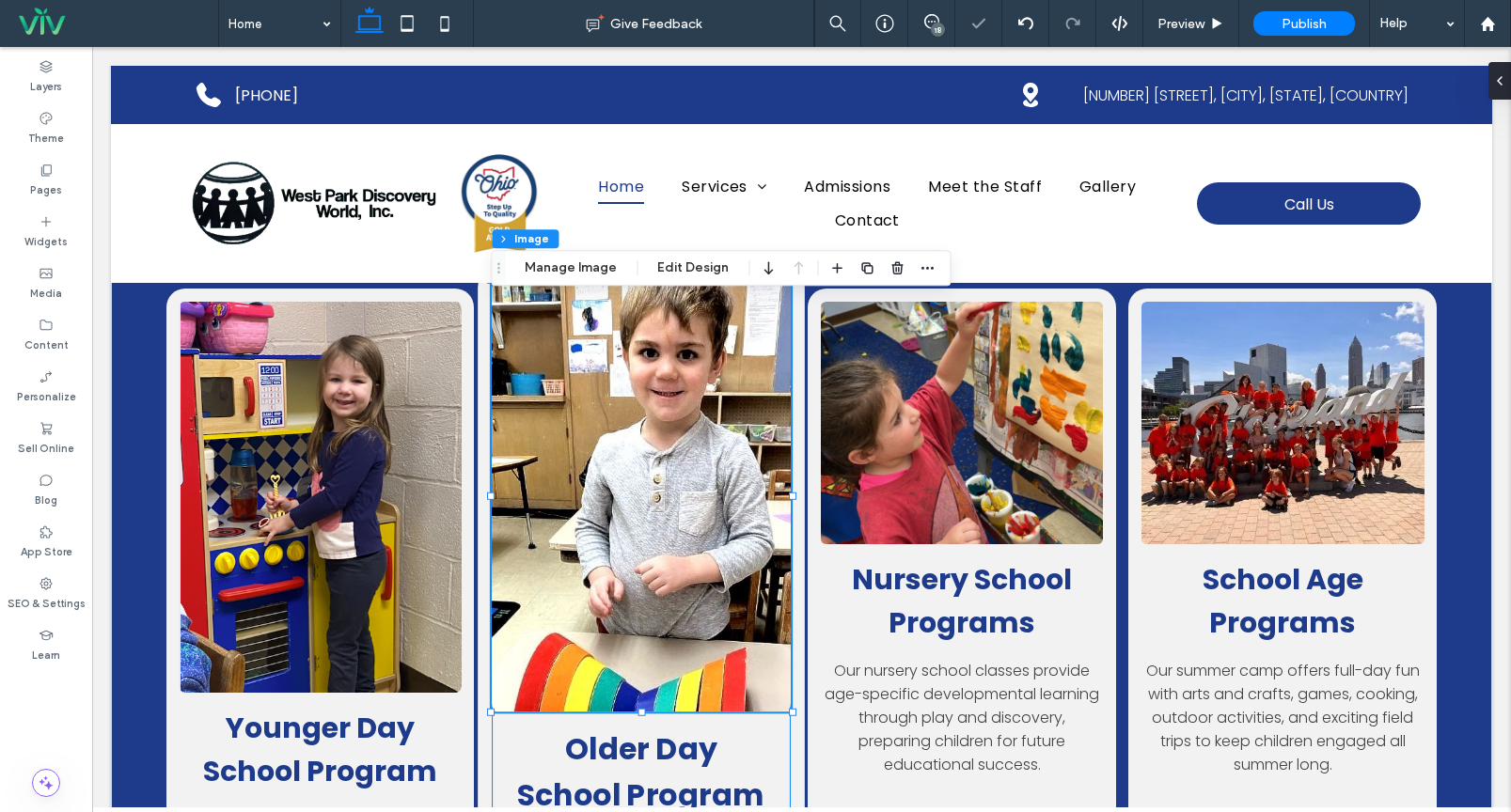 type on "***" 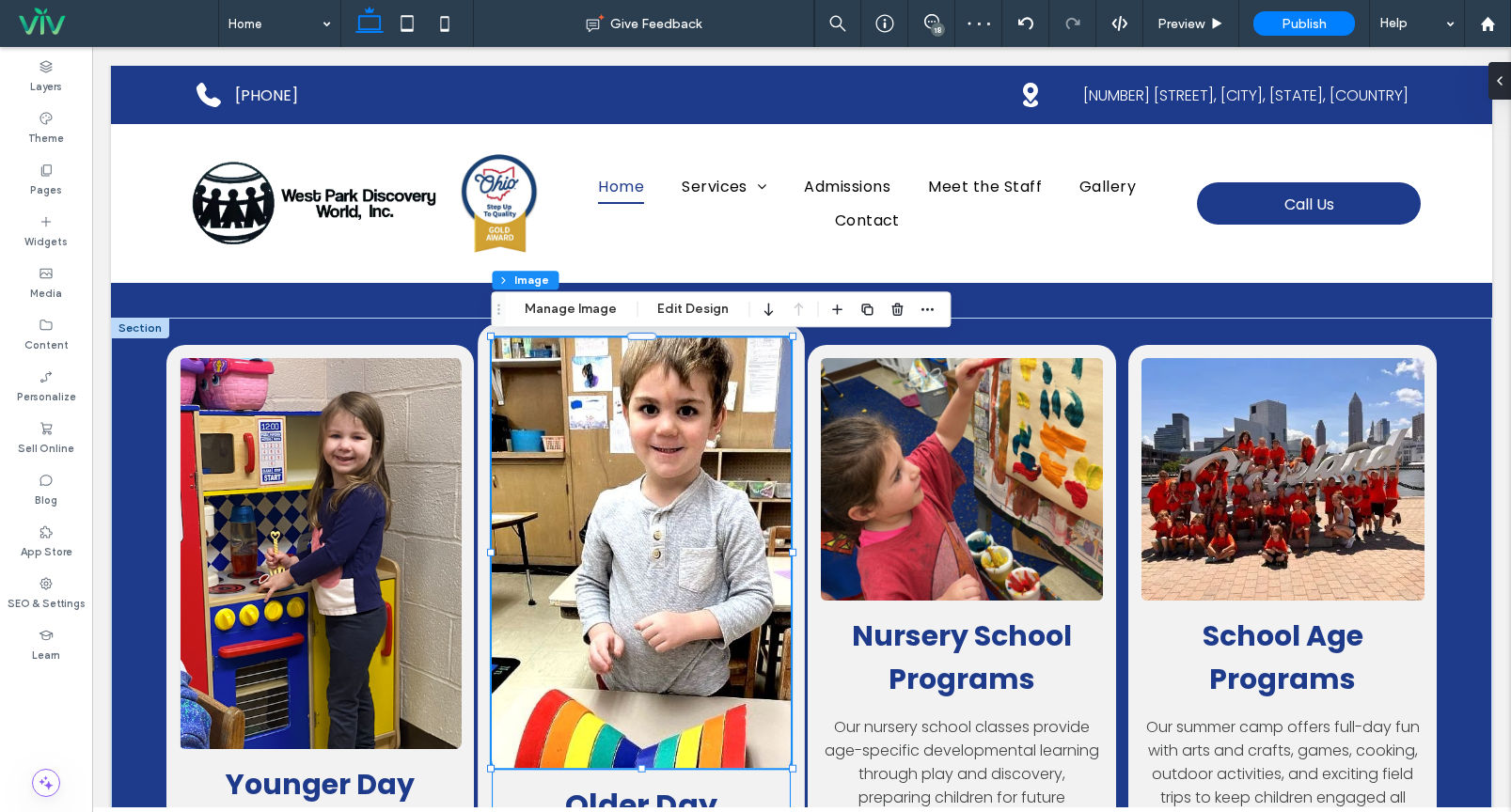 scroll, scrollTop: 1893, scrollLeft: 0, axis: vertical 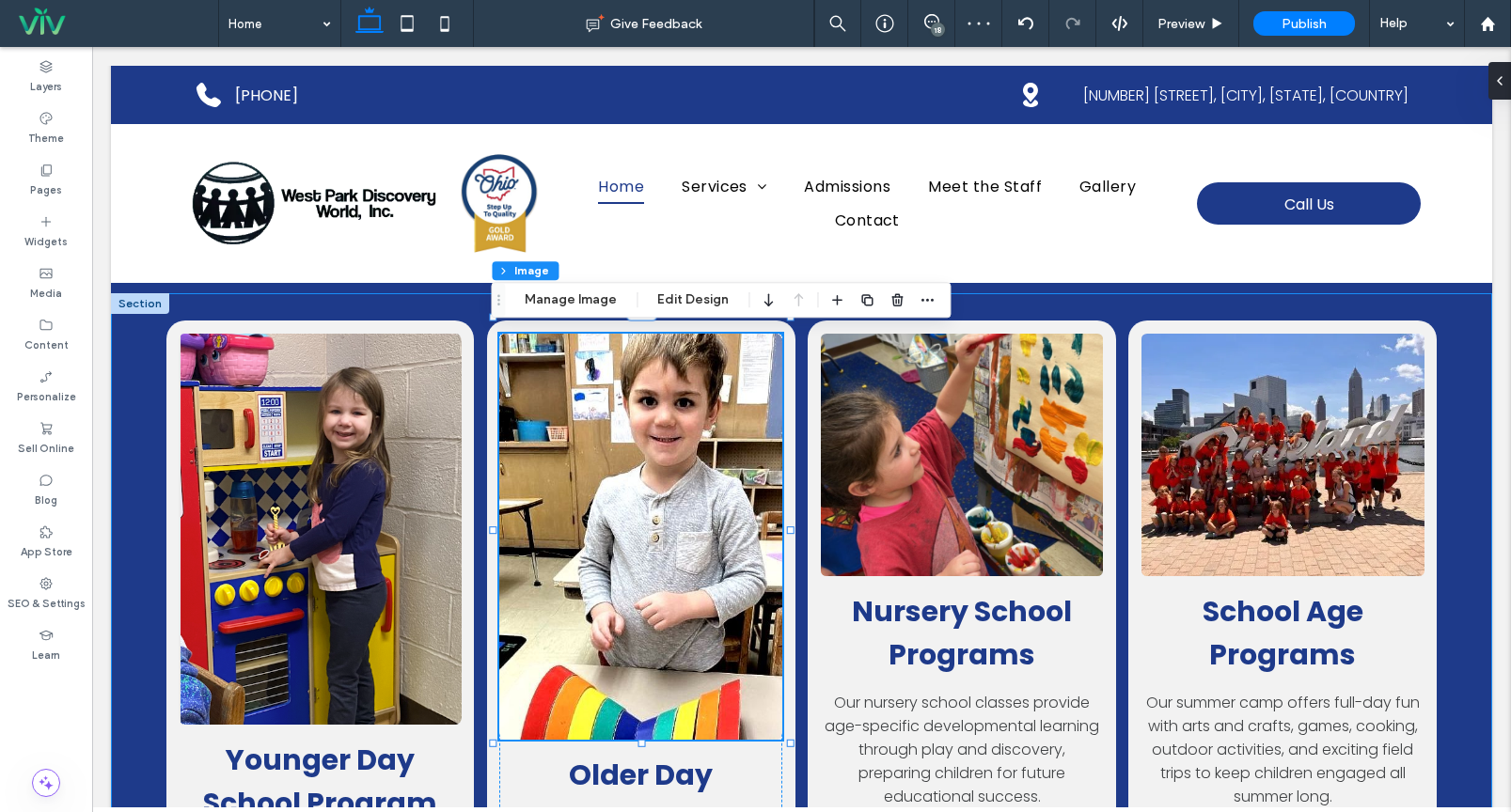 click on "Younger Day School Program
Our preschool program uses play and movement-based learning in small groups, helping children develop and transition naturally when they're ready.
More About Program
100% , 408px
Older Day School Program
Our pre-kindergarten program offers a full-day educational curriculum with age-appropriate activities designed prepare them for their next steps.
More About Program
Nursery School Programs
Our nursery school classes provide age-specific developmental learning through play and discovery, preparing children for future educational success.
More About Program
School Age Programs
Our summer camp offers full-day fun with arts and crafts, games, cooking, outdoor activities, and exciting field trips to keep children engaged all summer long." at bounding box center (801, 680) 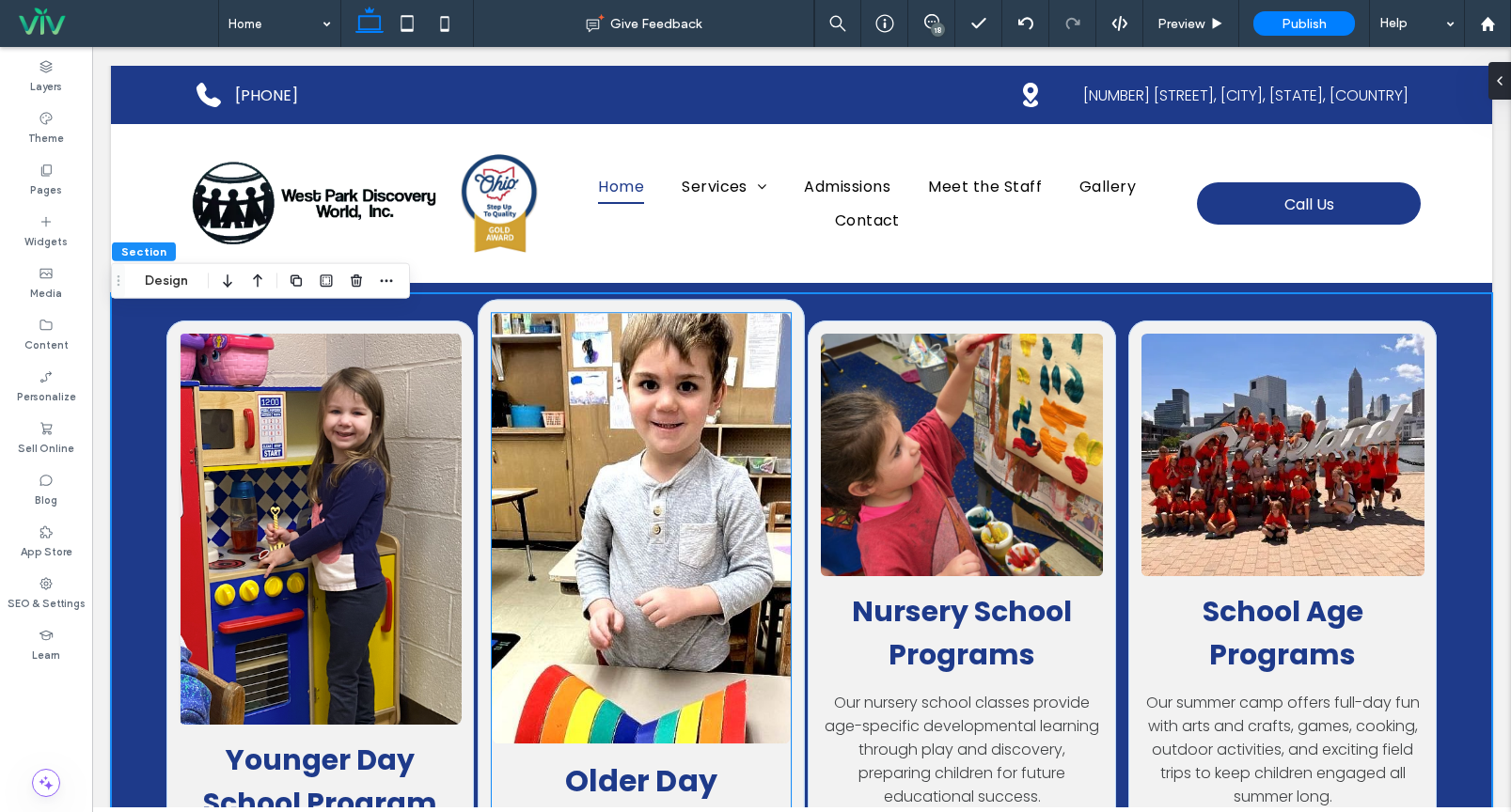 click at bounding box center [640, 528] 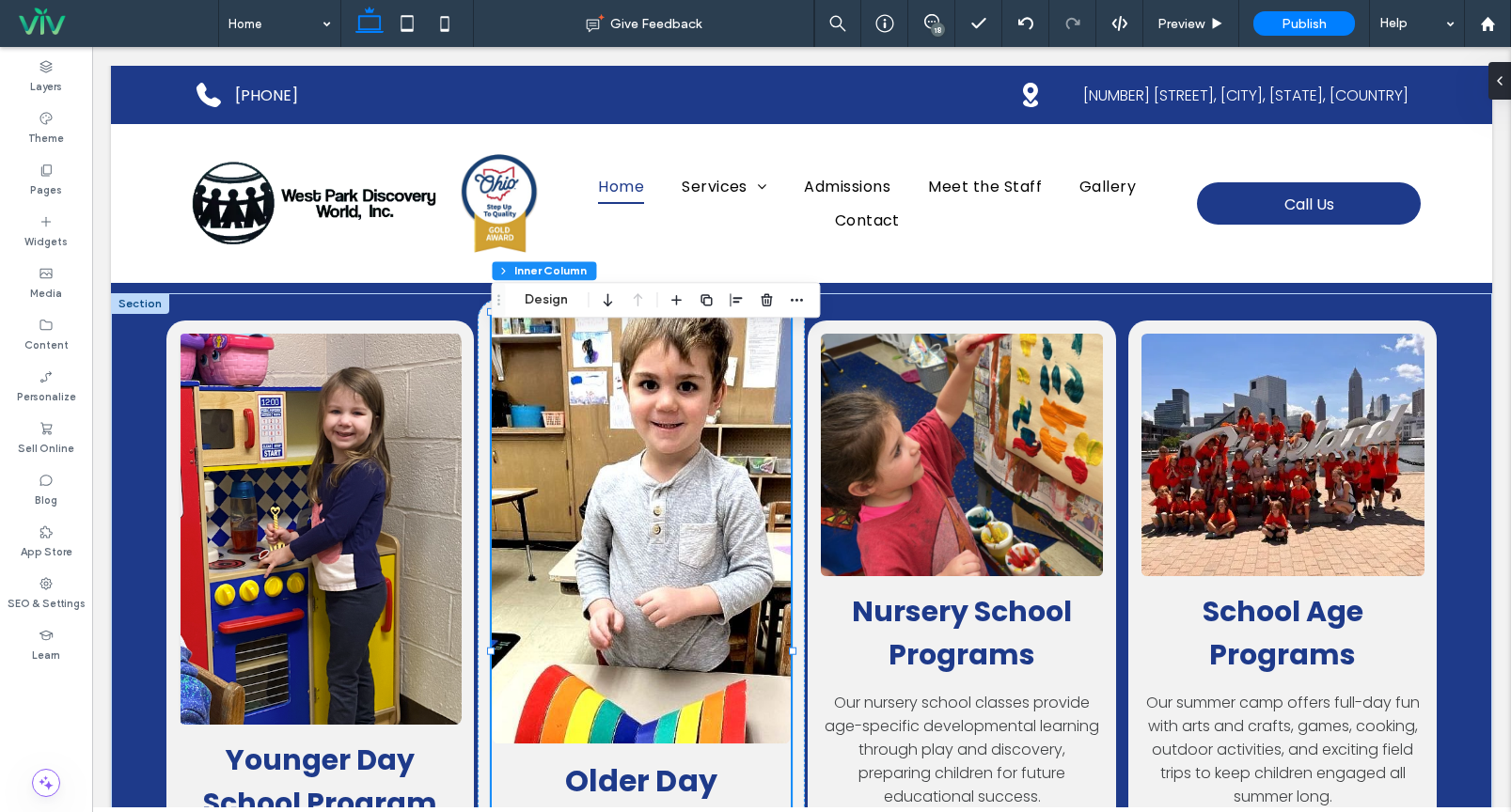 click at bounding box center (640, 528) 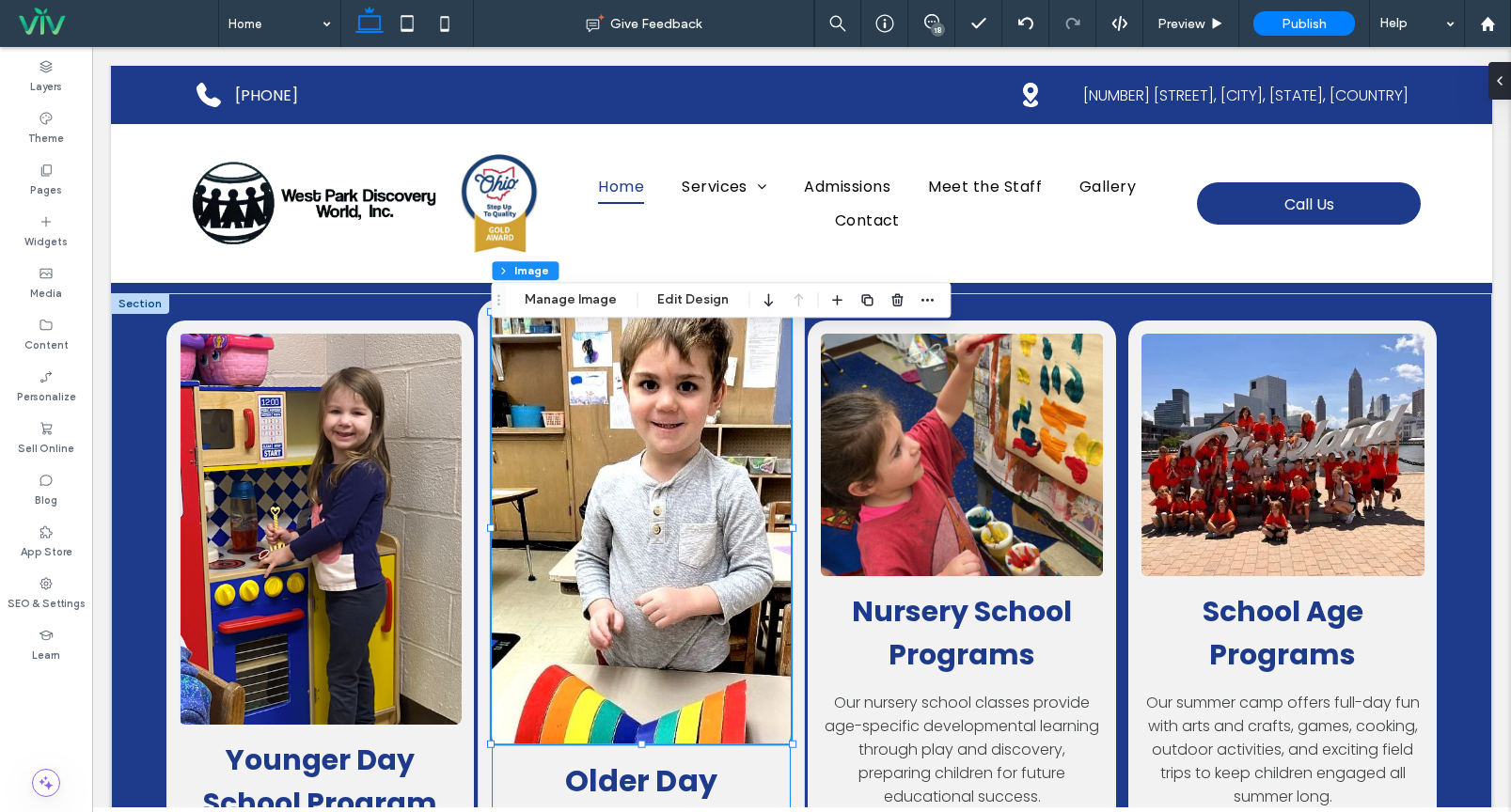 type on "*" 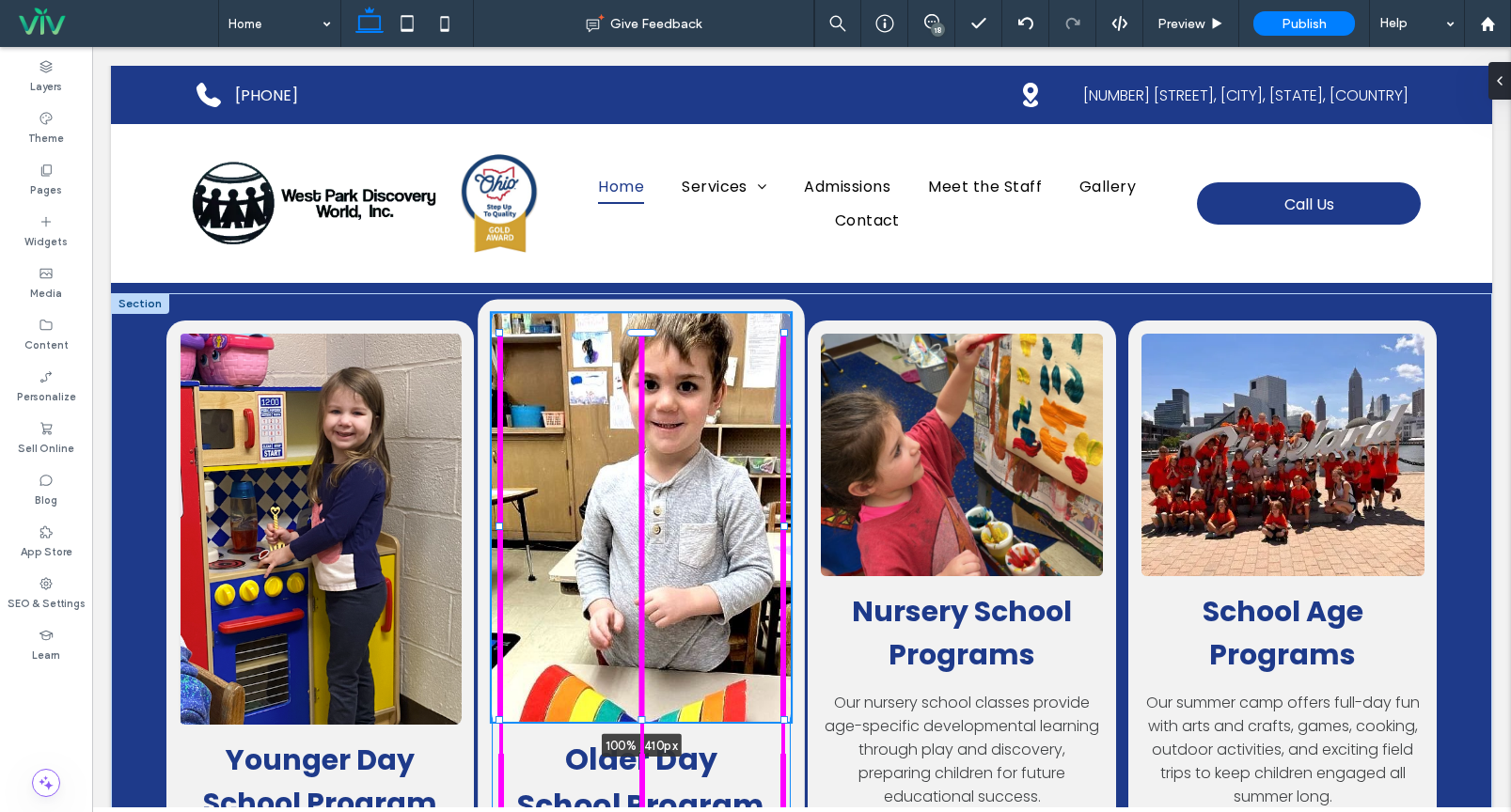 drag, startPoint x: 641, startPoint y: 765, endPoint x: 645, endPoint y: 744, distance: 21.37756 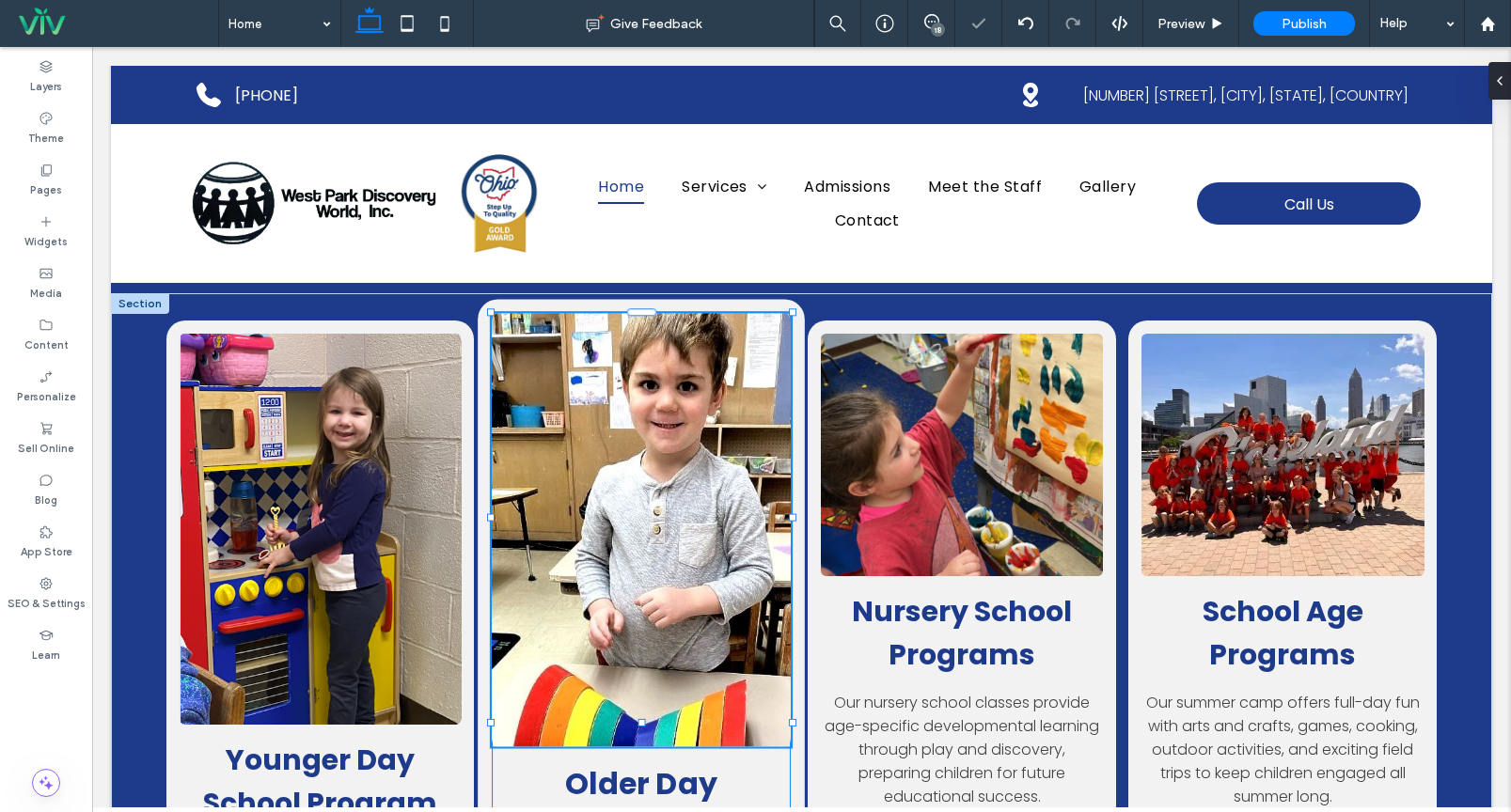type on "***" 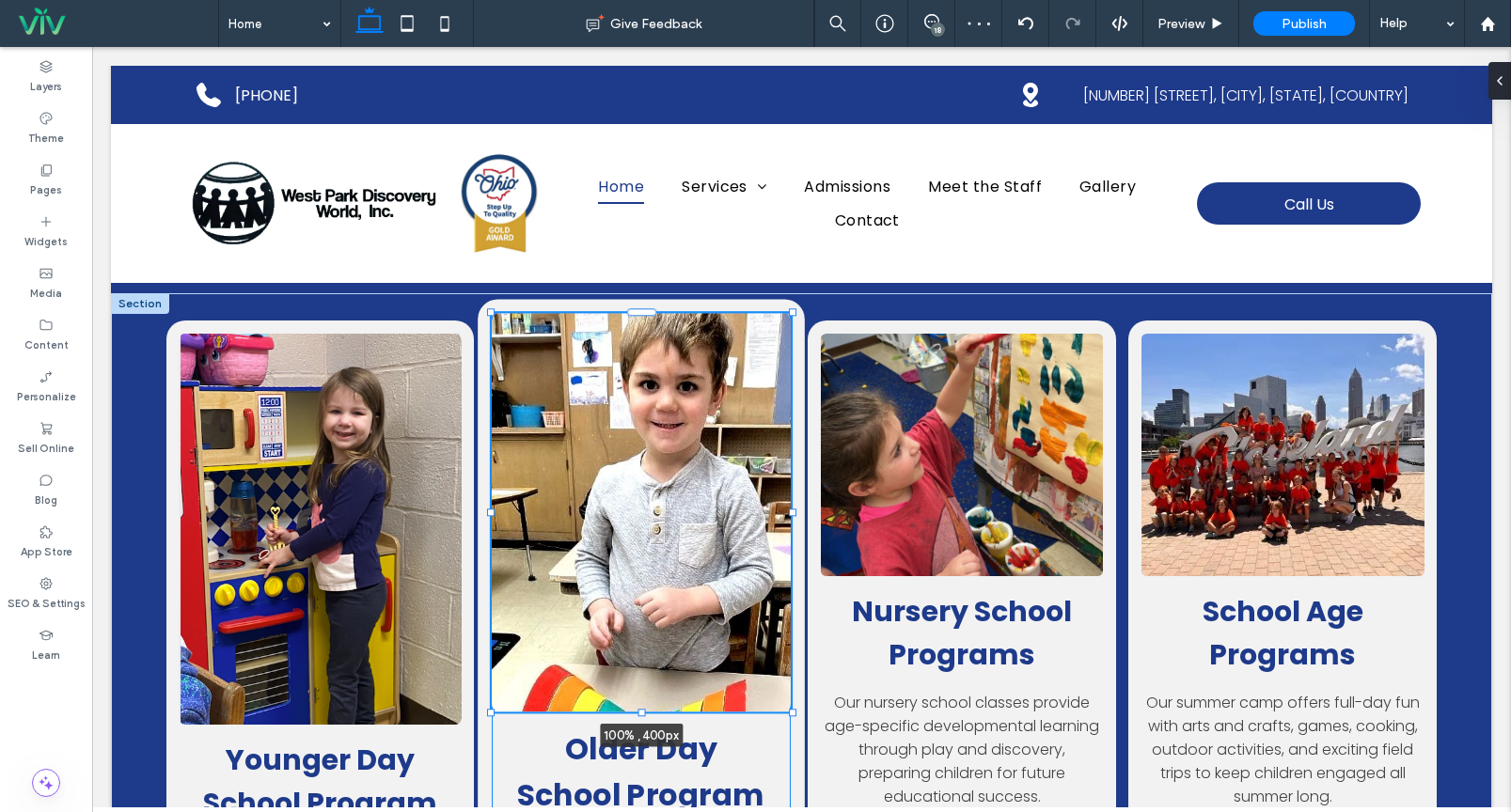 drag, startPoint x: 644, startPoint y: 766, endPoint x: 647, endPoint y: 733, distance: 33.136083 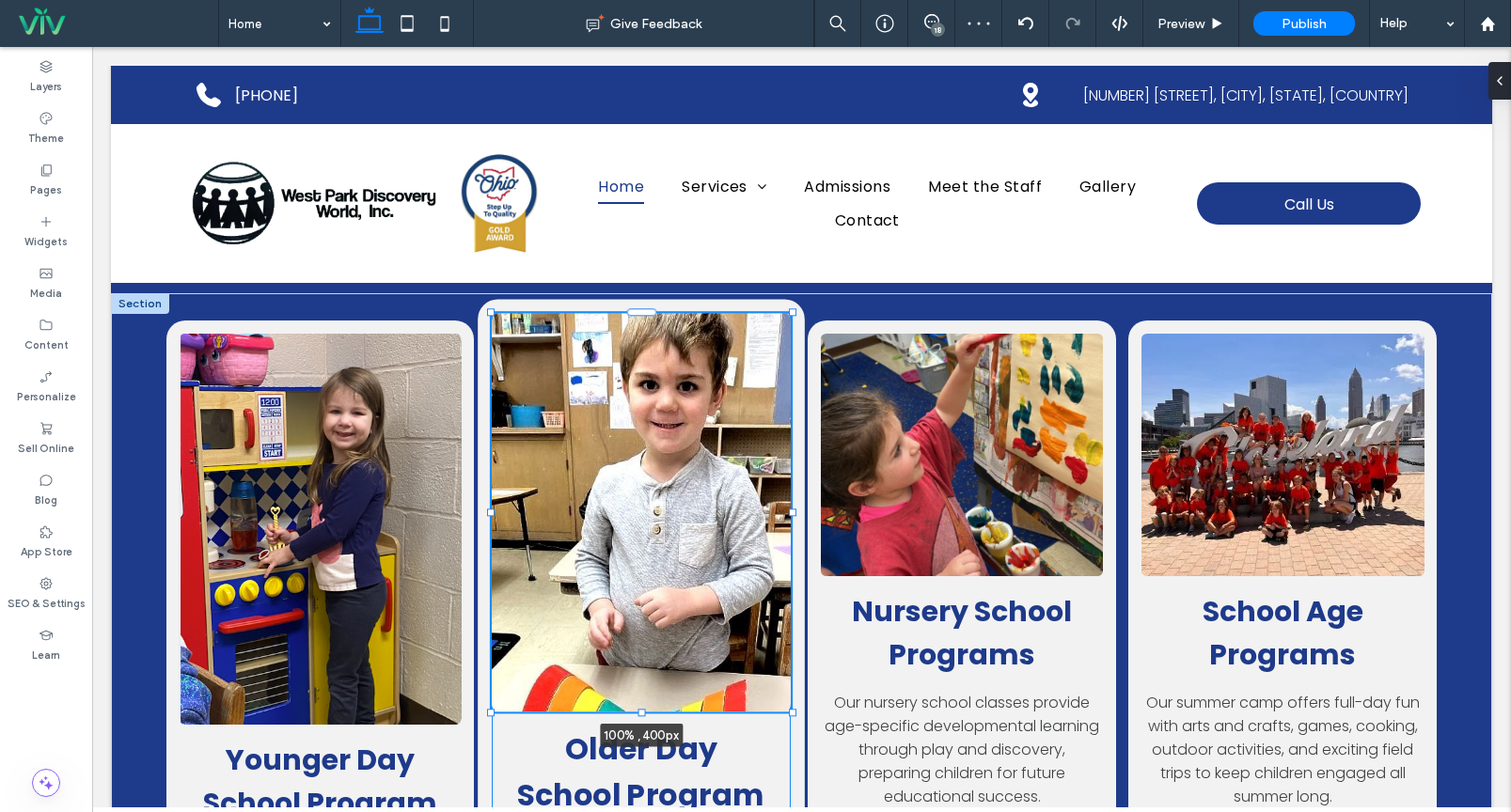 click on "Younger Day School Program
Our preschool program uses play and movement-based learning in small groups, helping children develop and transition naturally when they're ready.
More About Program
100% , 400px
Older Day School Program
Our pre-kindergarten program offers a full-day educational curriculum with age-appropriate activities designed prepare them for their next steps.
More About Program
Nursery School Programs
Our nursery school classes provide age-specific developmental learning through play and discovery, preparing children for future educational success.
More About Program
School Age Programs
Our summer camp offers full-day fun with arts and crafts, games, cooking, outdoor activities, and exciting field trips to keep children engaged all summer long." at bounding box center [801, 680] 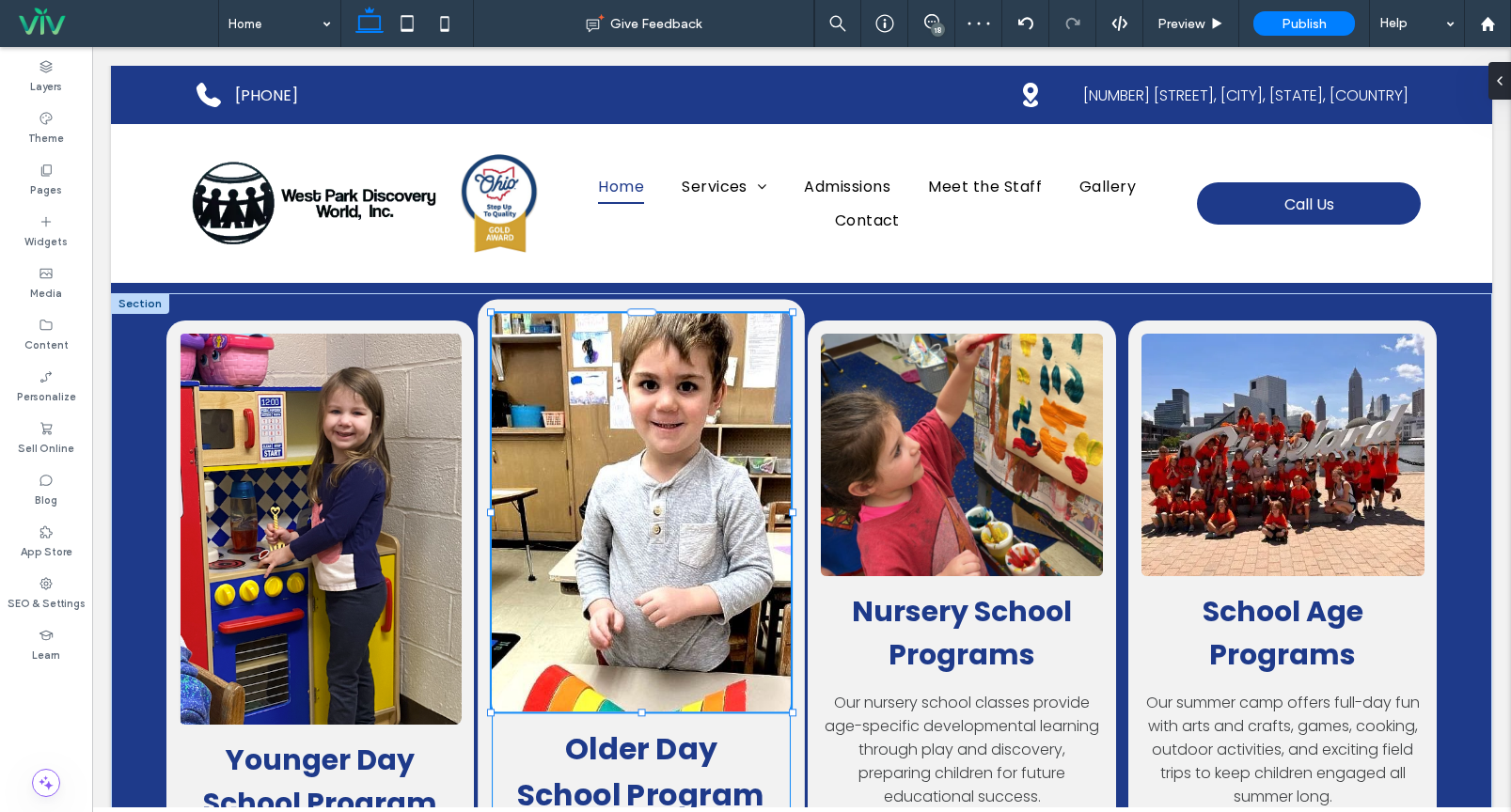 type on "***" 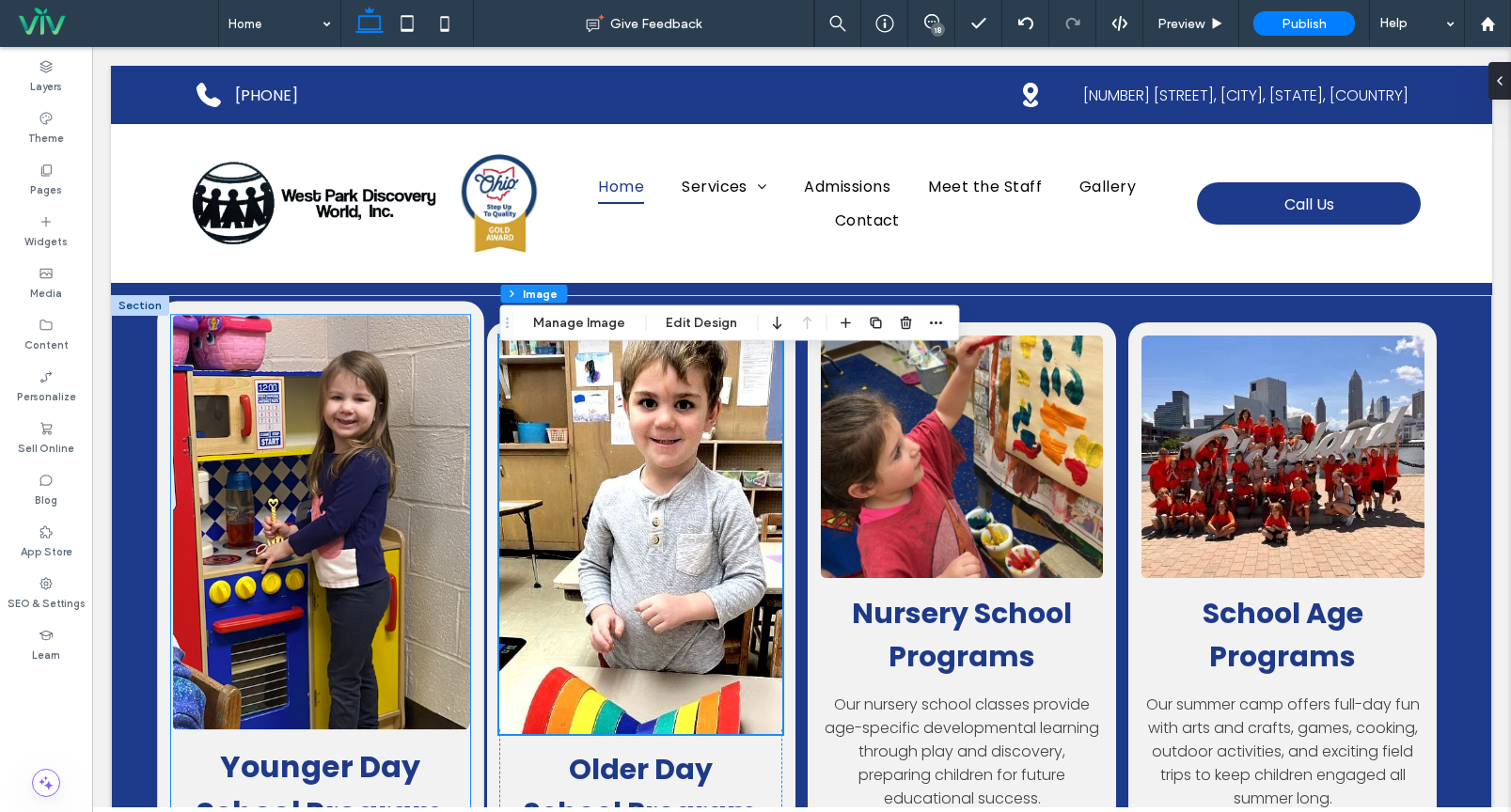 scroll, scrollTop: 1877, scrollLeft: 0, axis: vertical 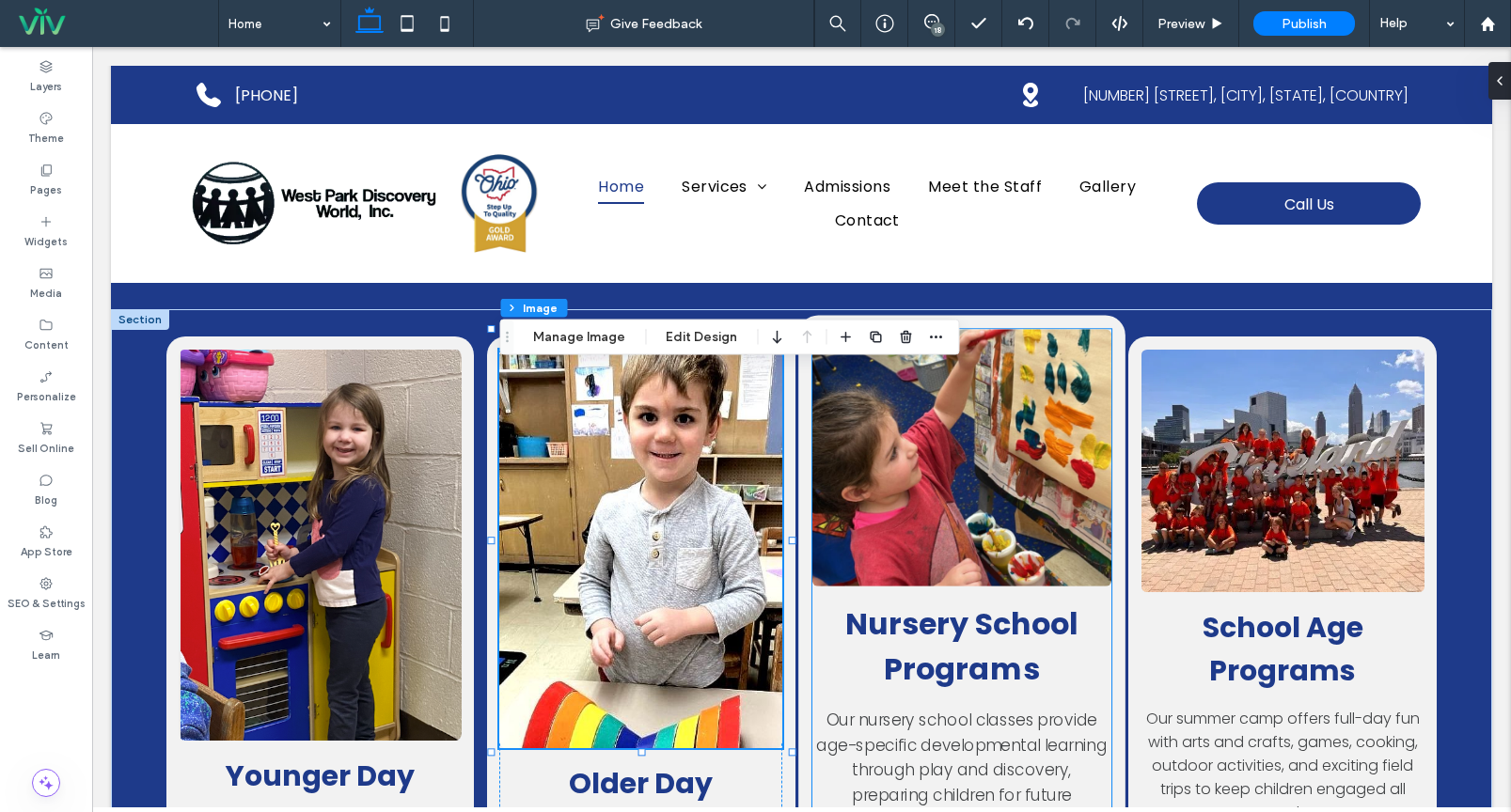click at bounding box center [962, 457] 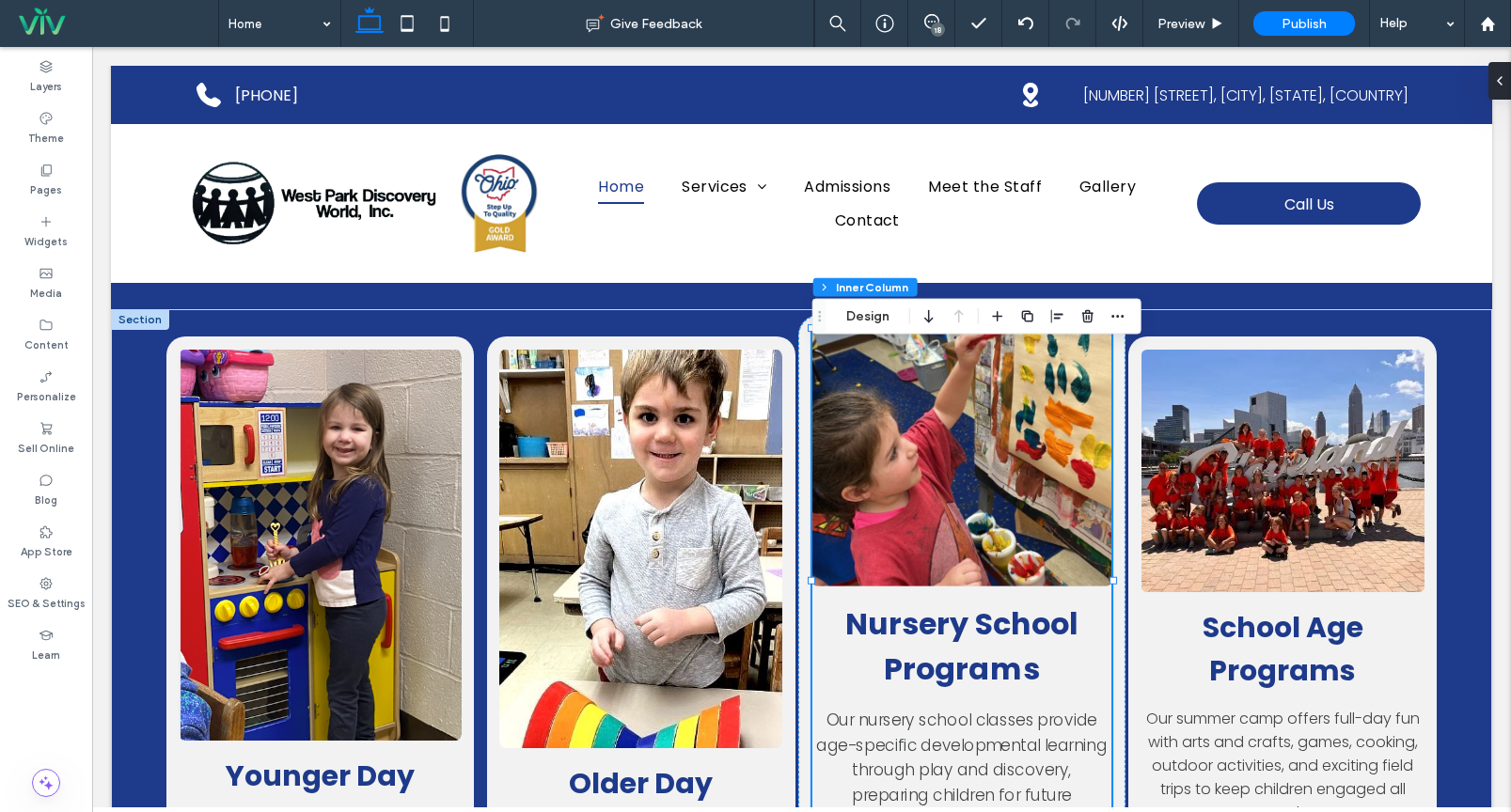 click at bounding box center [962, 457] 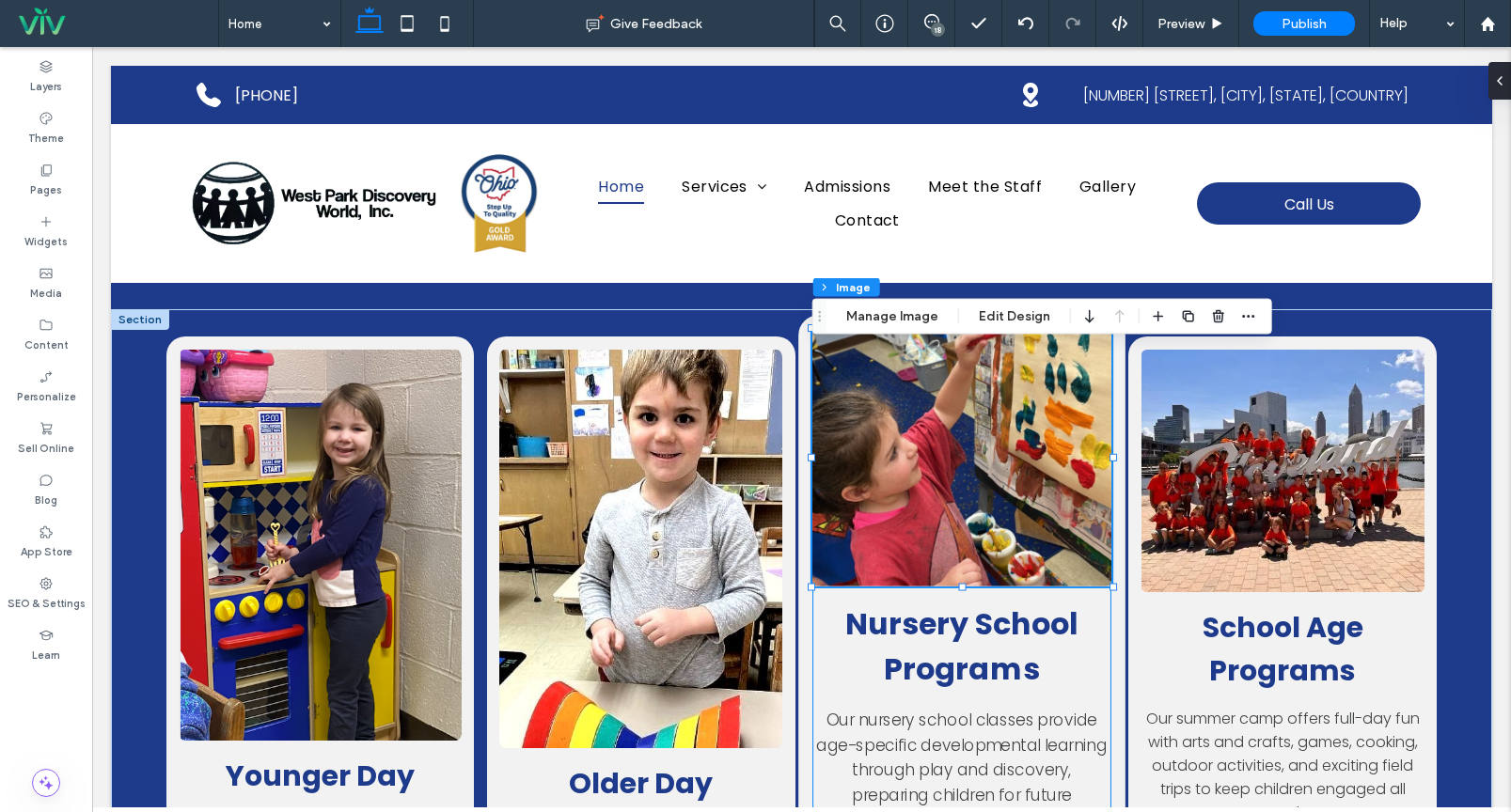 type on "*" 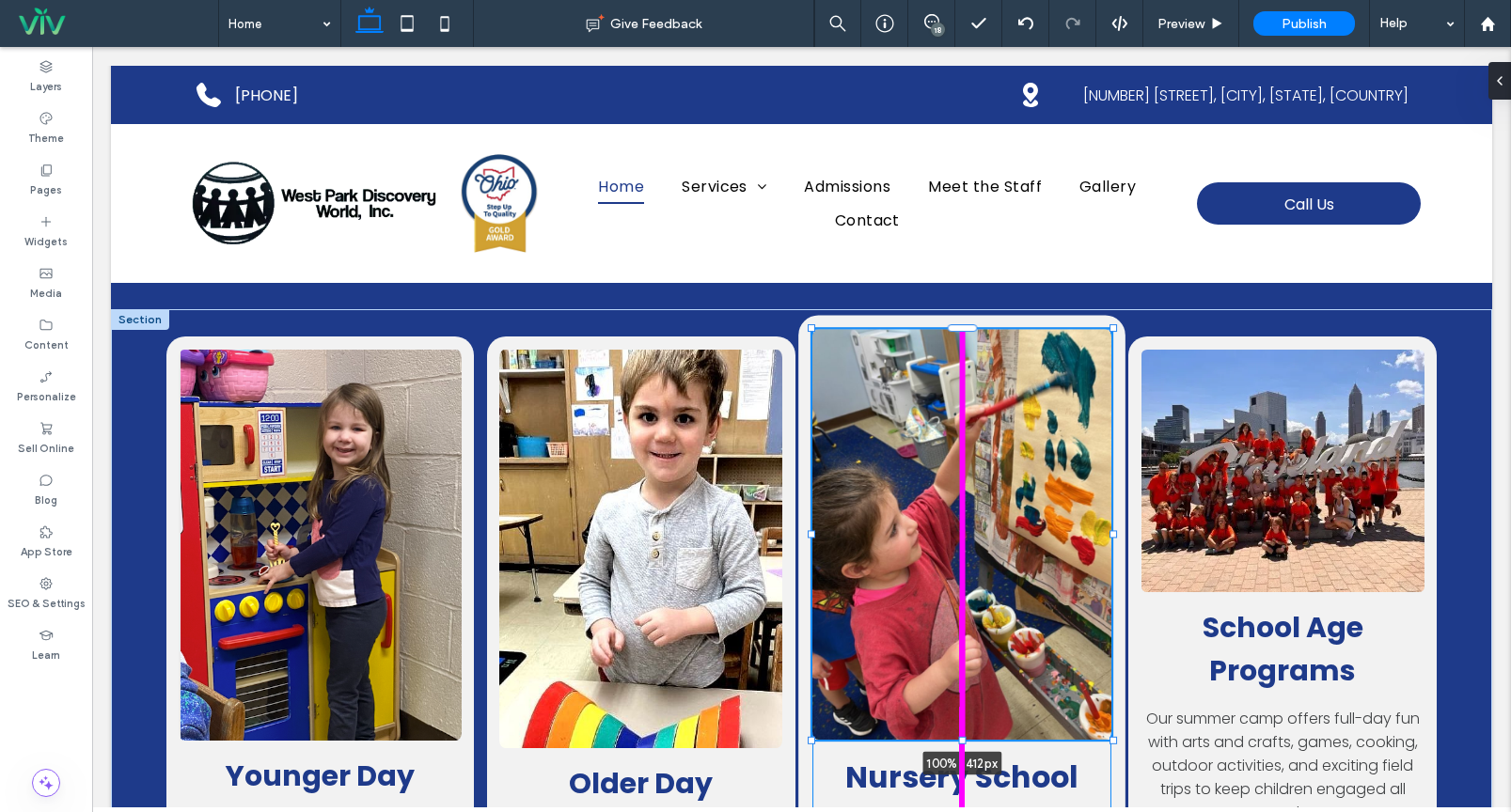 drag, startPoint x: 963, startPoint y: 608, endPoint x: 971, endPoint y: 753, distance: 145.22052 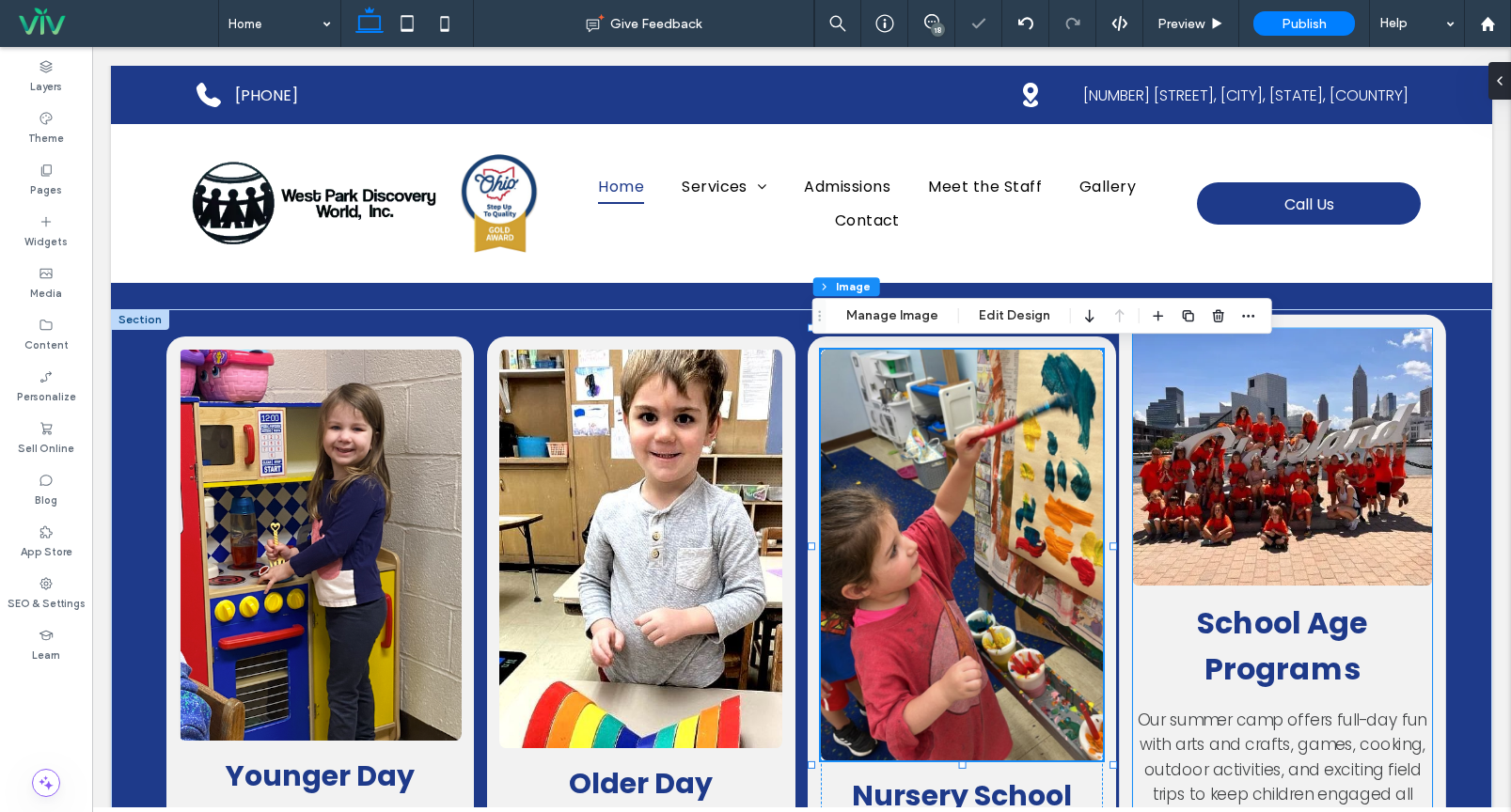 click at bounding box center [1283, 456] 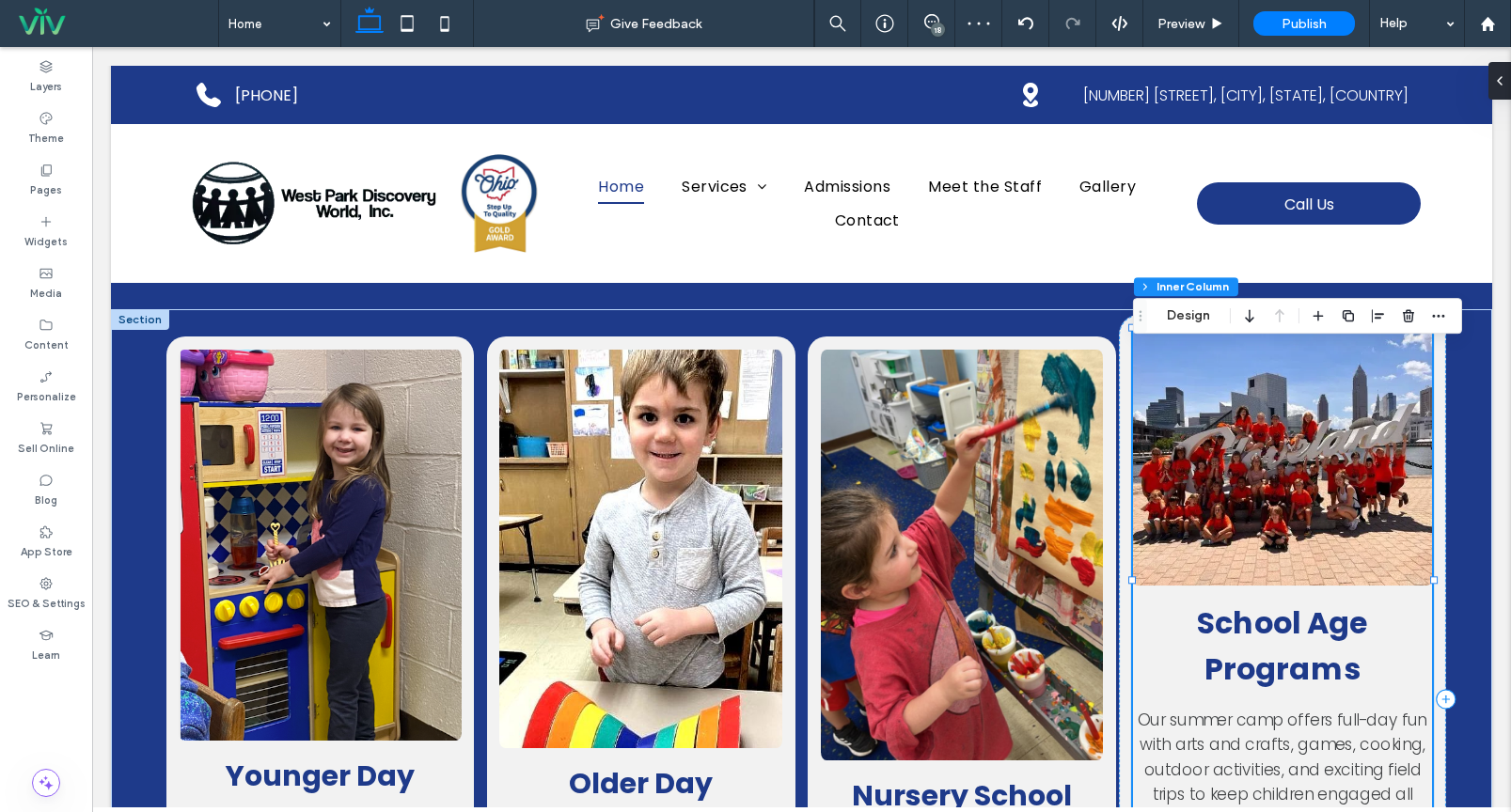 click at bounding box center (1283, 456) 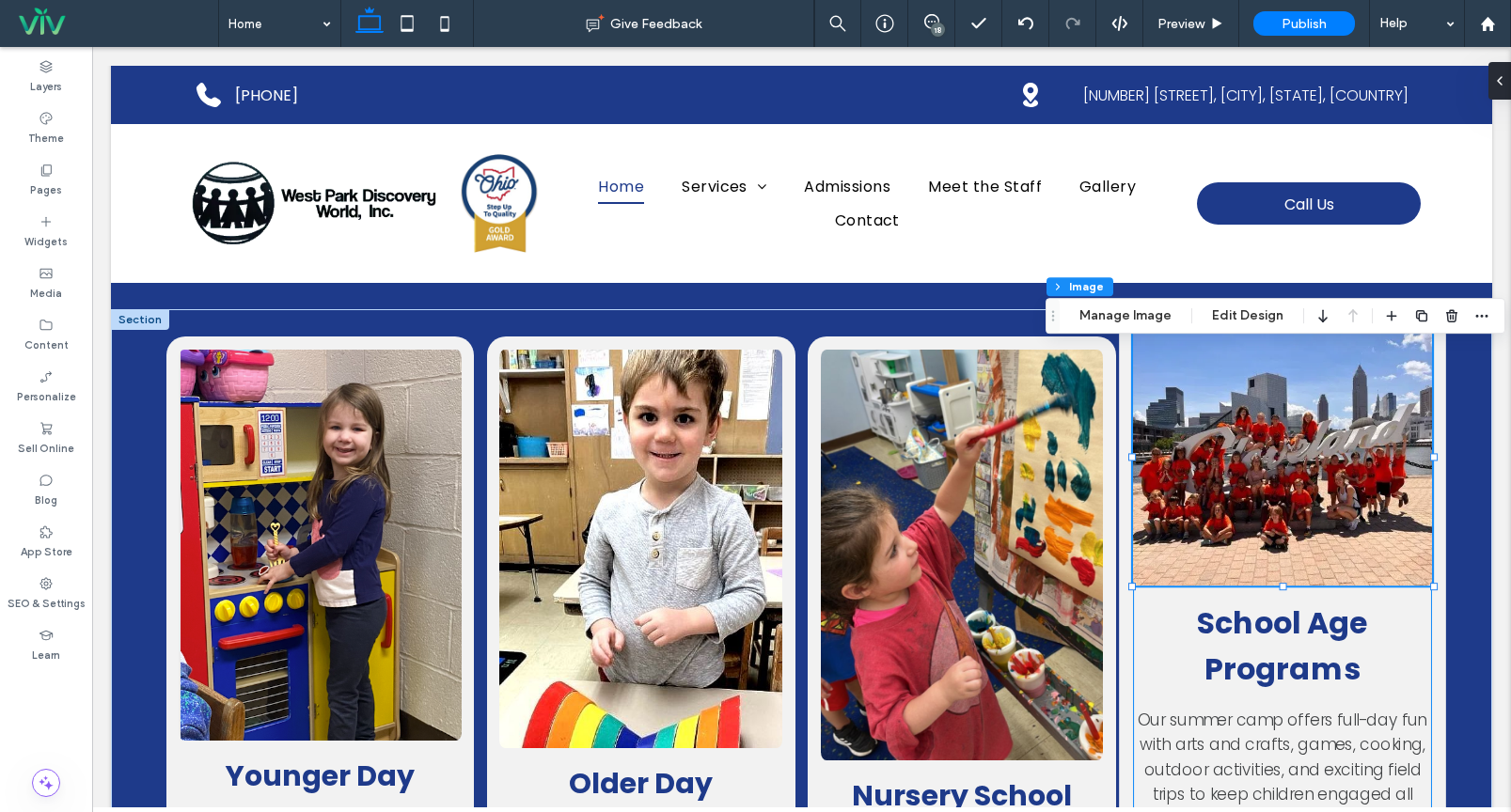 type on "*" 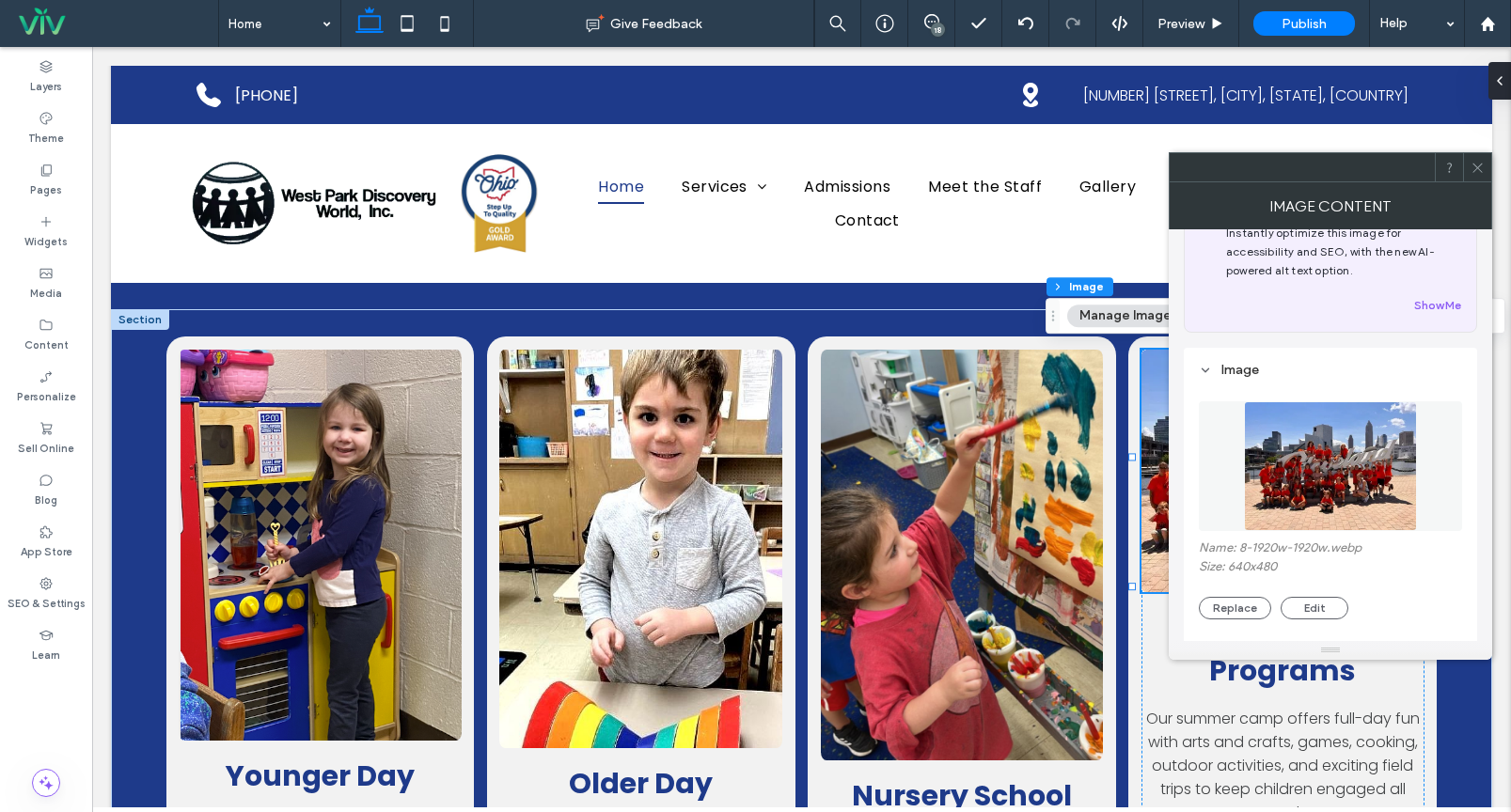scroll, scrollTop: 87, scrollLeft: 0, axis: vertical 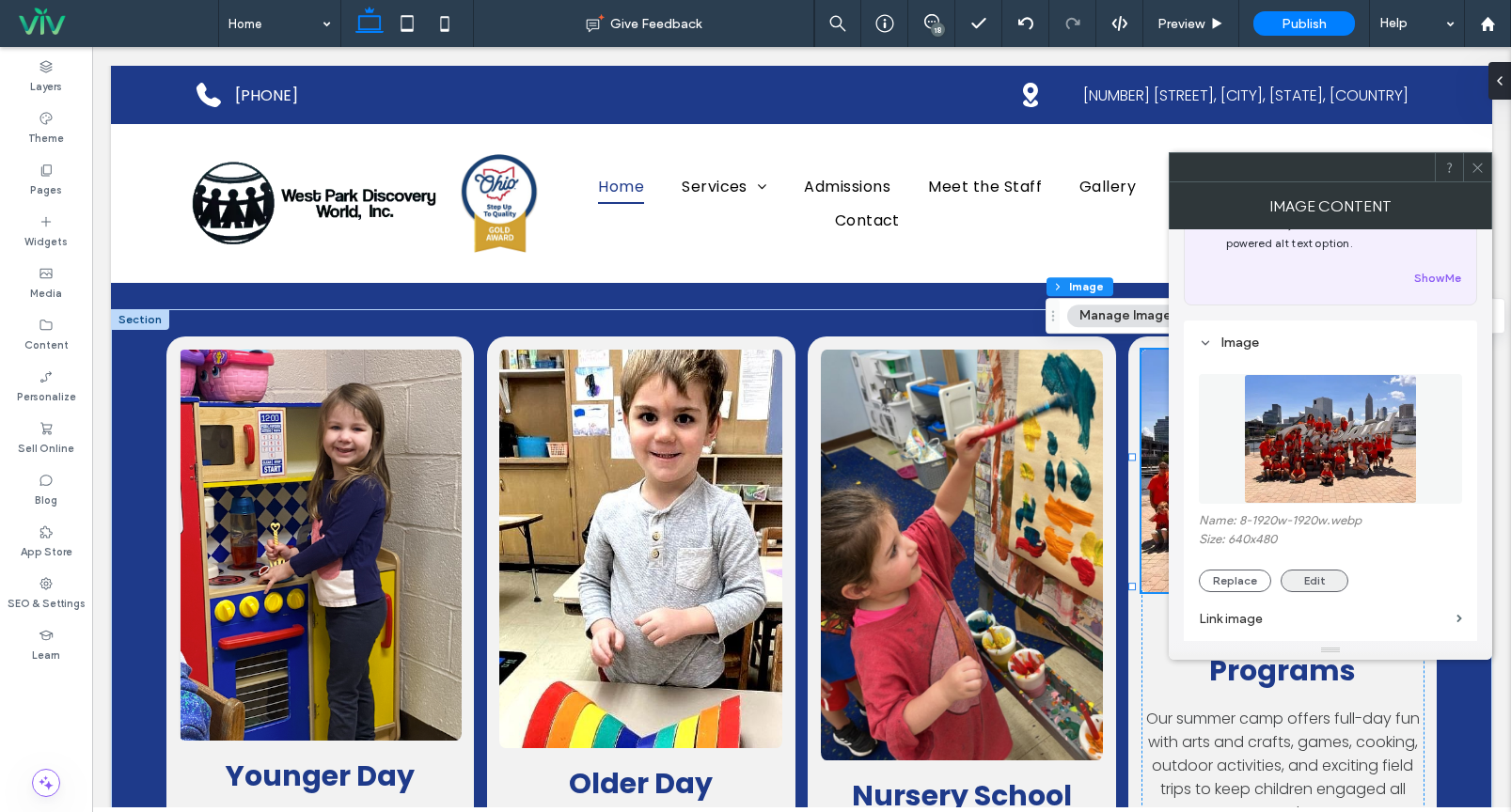 click on "Edit" at bounding box center (1314, 581) 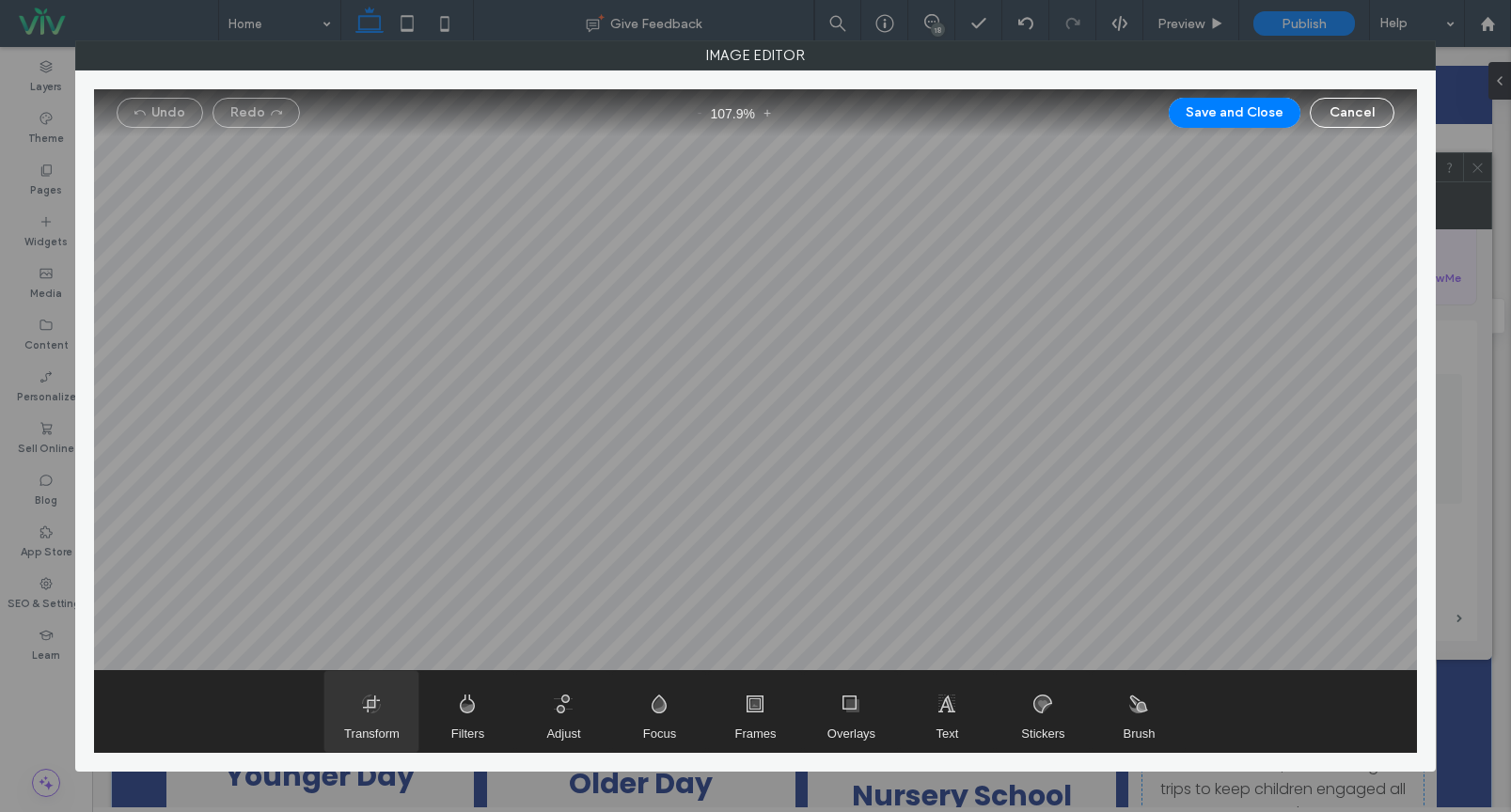 click at bounding box center (371, 711) 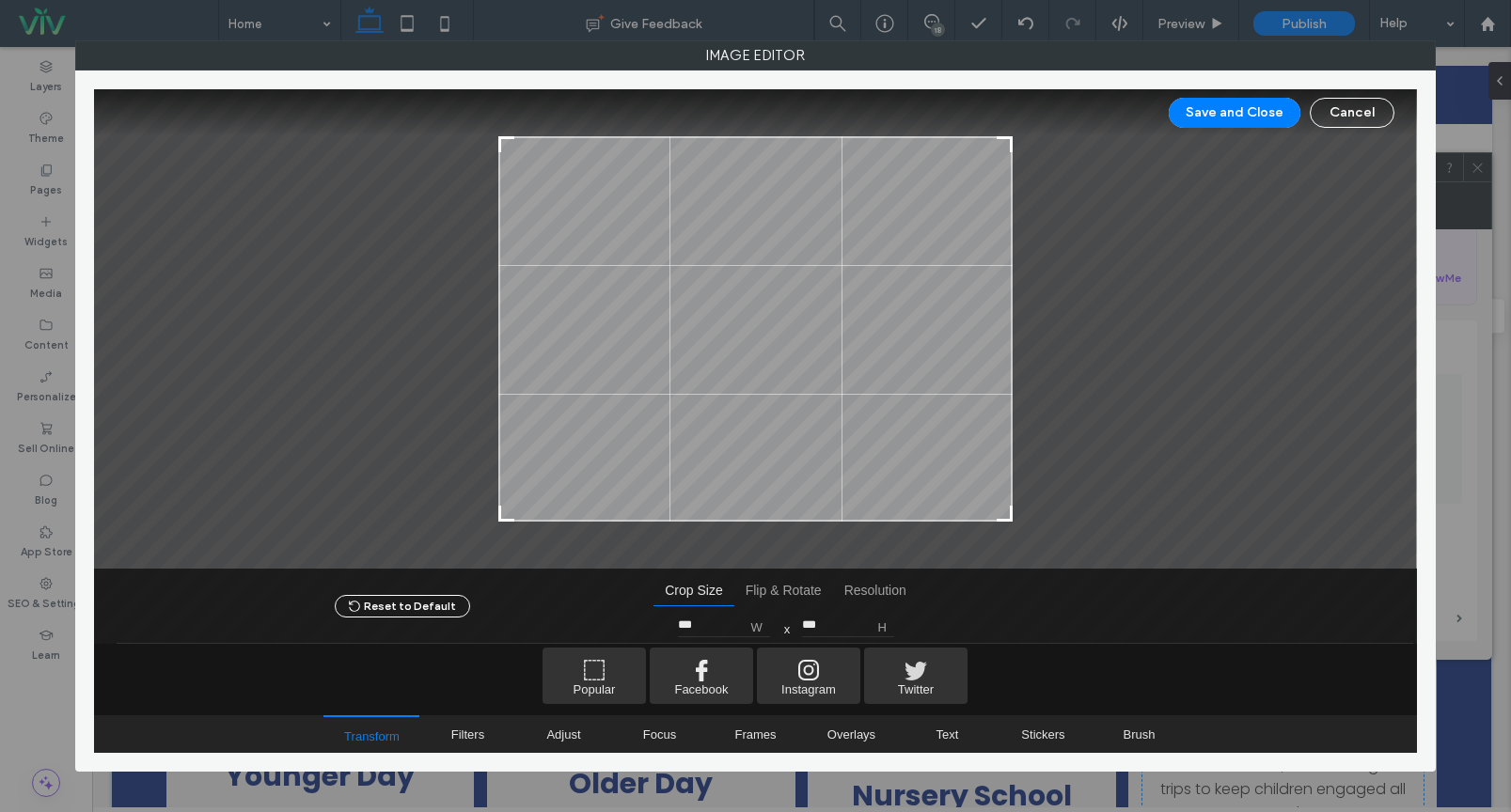 click at bounding box center (1004, 513) 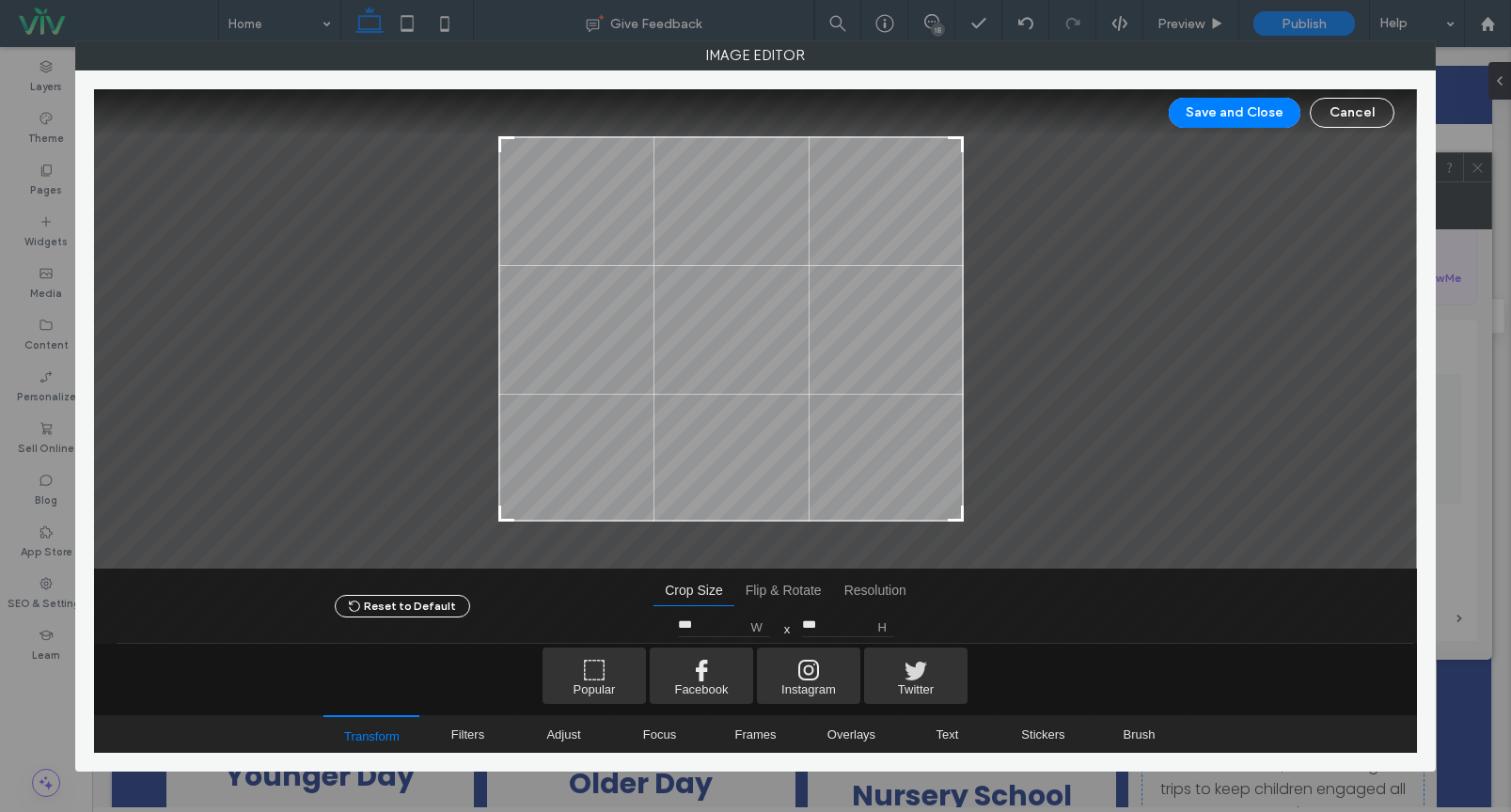 drag, startPoint x: 1009, startPoint y: 521, endPoint x: 960, endPoint y: 523, distance: 49.0408 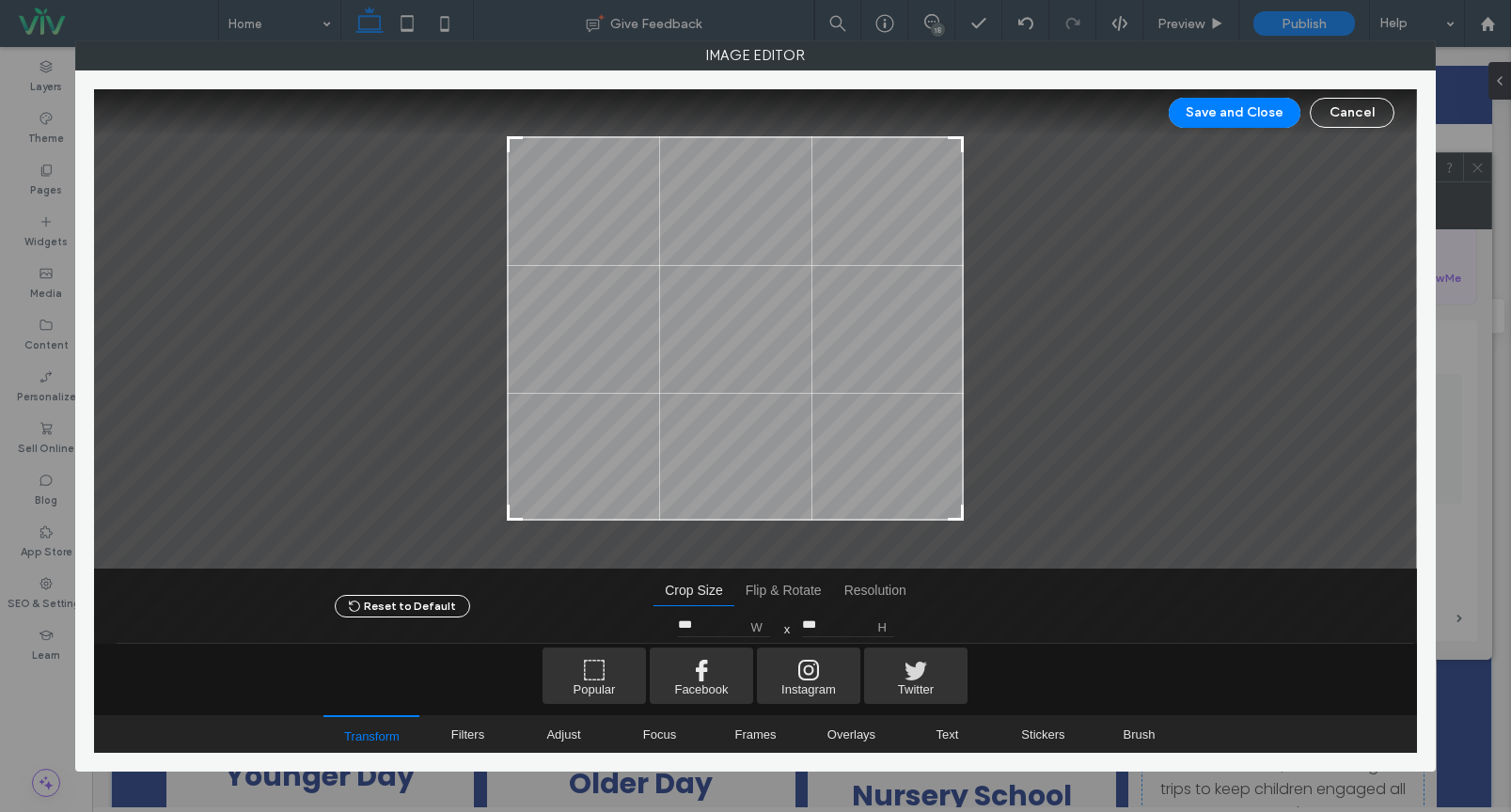 type on "***" 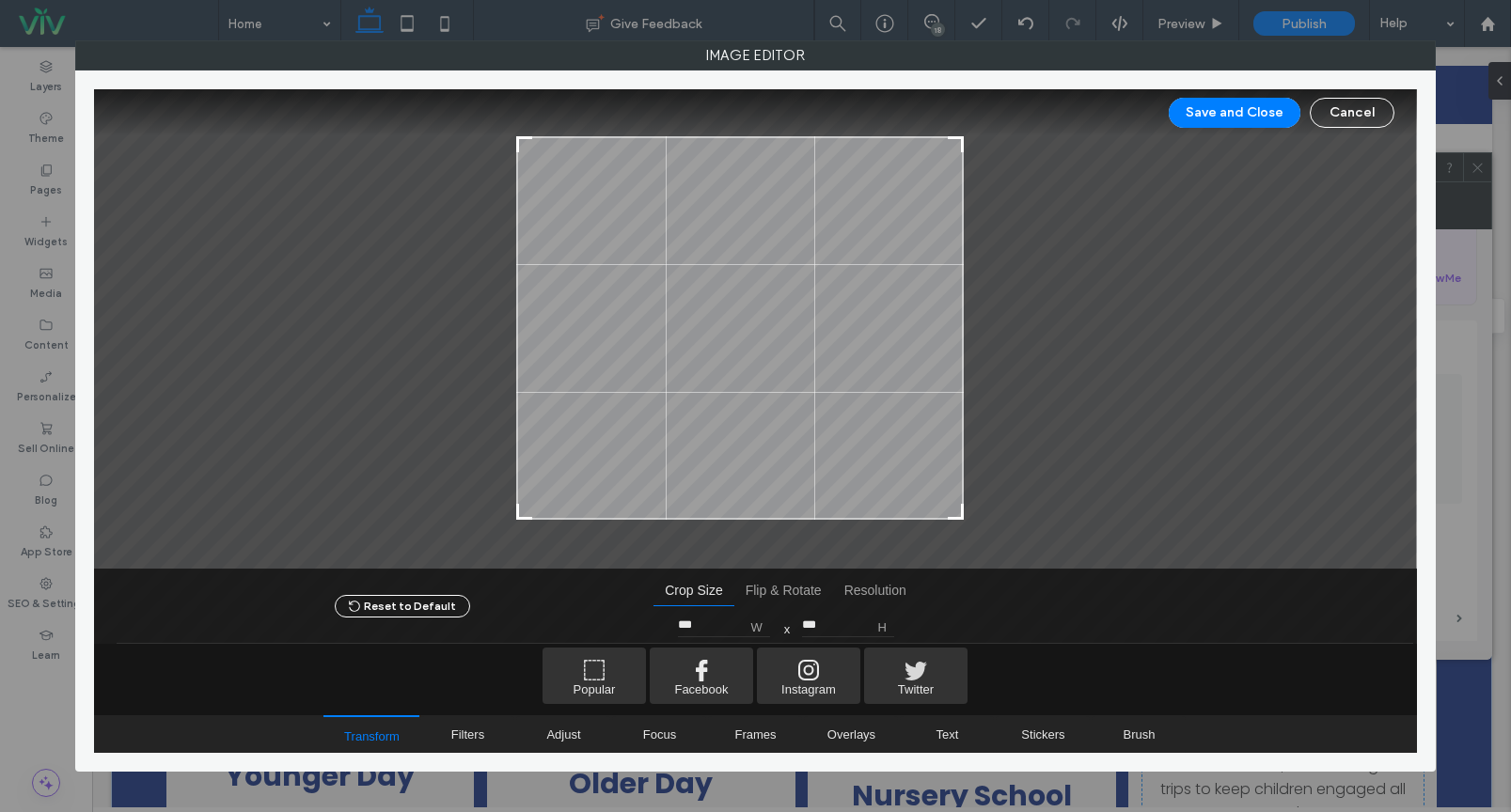 type on "***" 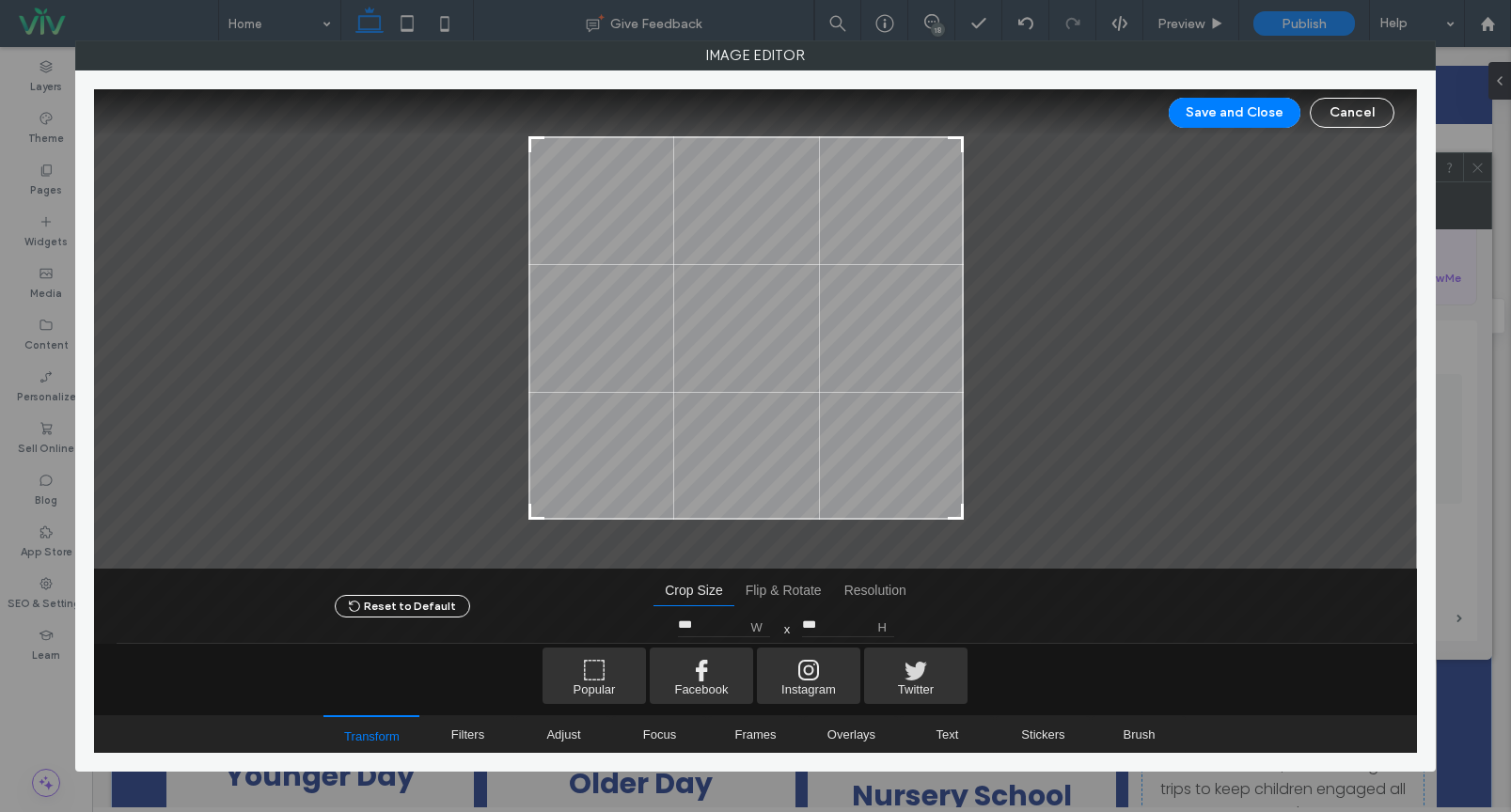 drag, startPoint x: 502, startPoint y: 521, endPoint x: 532, endPoint y: 519, distance: 30.06659 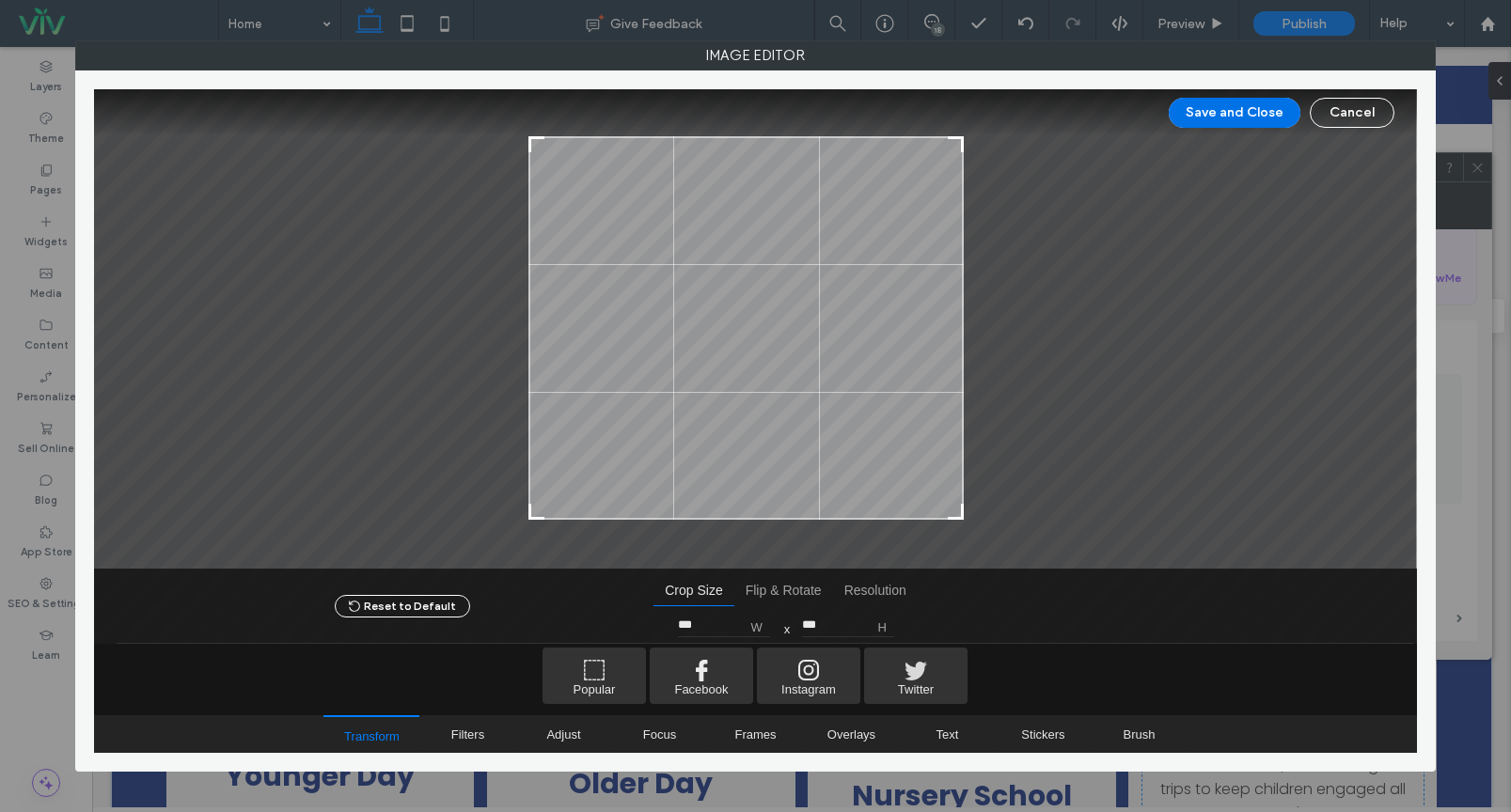 click on "Save and Close" at bounding box center [1235, 113] 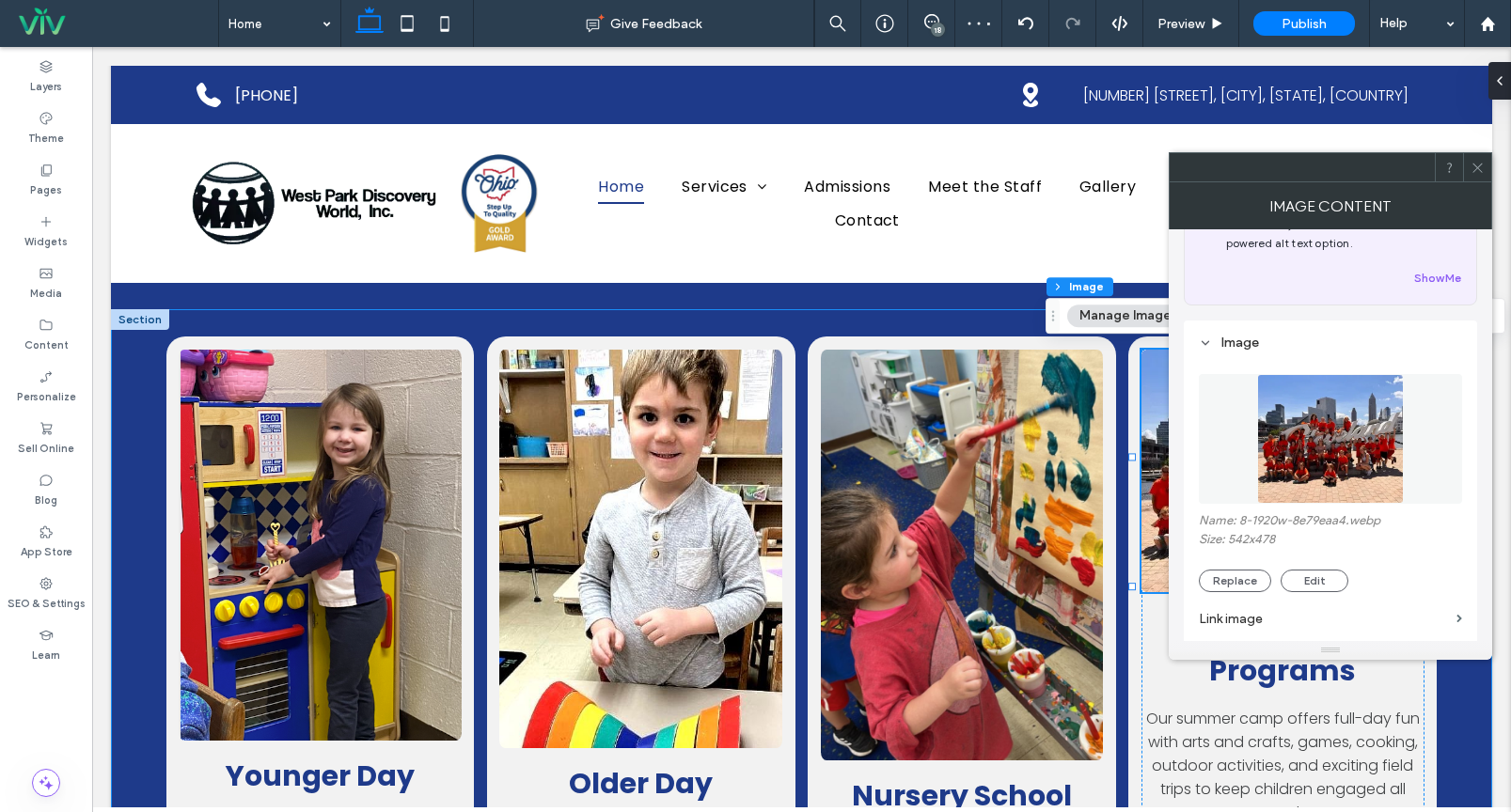 click on "Younger Day School Program
Our preschool program uses play and movement-based learning in small groups, helping children develop and transition naturally when they're ready.
More About Program
Older Day School Program
Our pre-kindergarten program offers a full-day educational curriculum with age-appropriate activities designed prepare them for their next steps.
More About Program
Nursery School Programs
Our nursery school classes provide age-specific developmental learning through play and discovery, preparing children for future educational success.
More About Program
School Age Programs
Our summer camp offers full-day fun with arts and crafts, games, cooking, outdoor activities, and exciting field trips to keep children engaged all summer long." at bounding box center [801, 707] 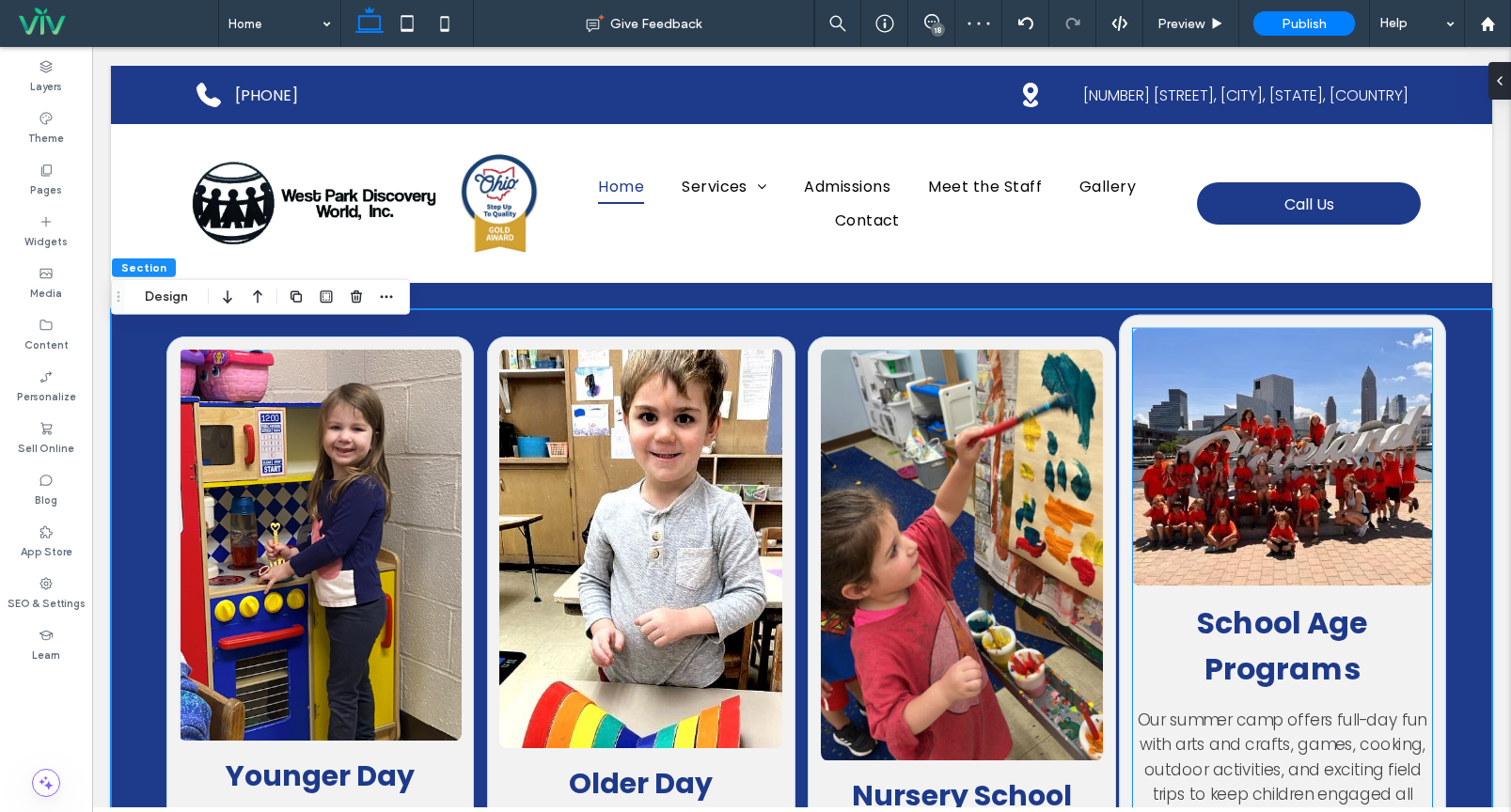 click at bounding box center [1283, 456] 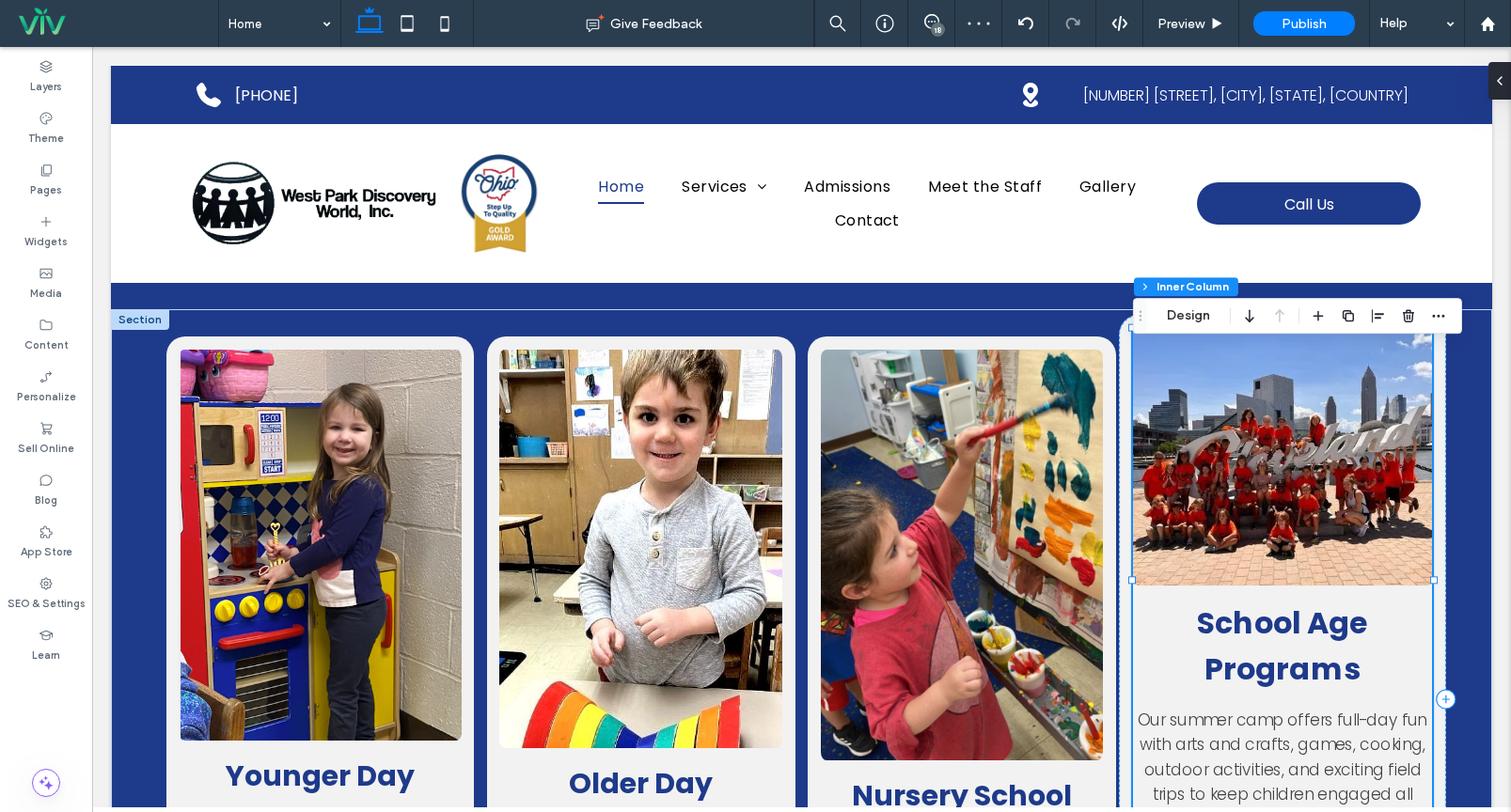 click at bounding box center [1283, 456] 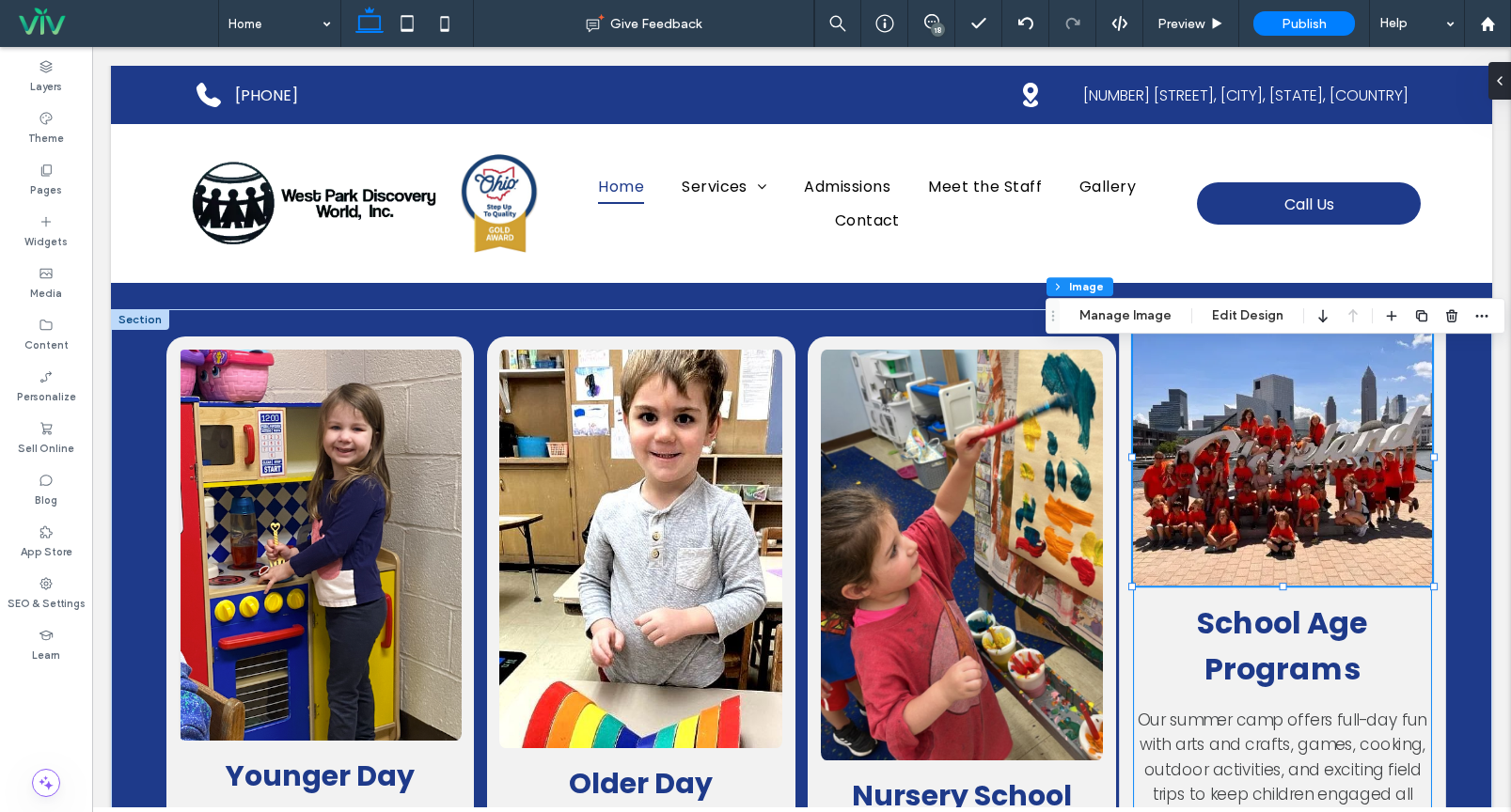 type on "*" 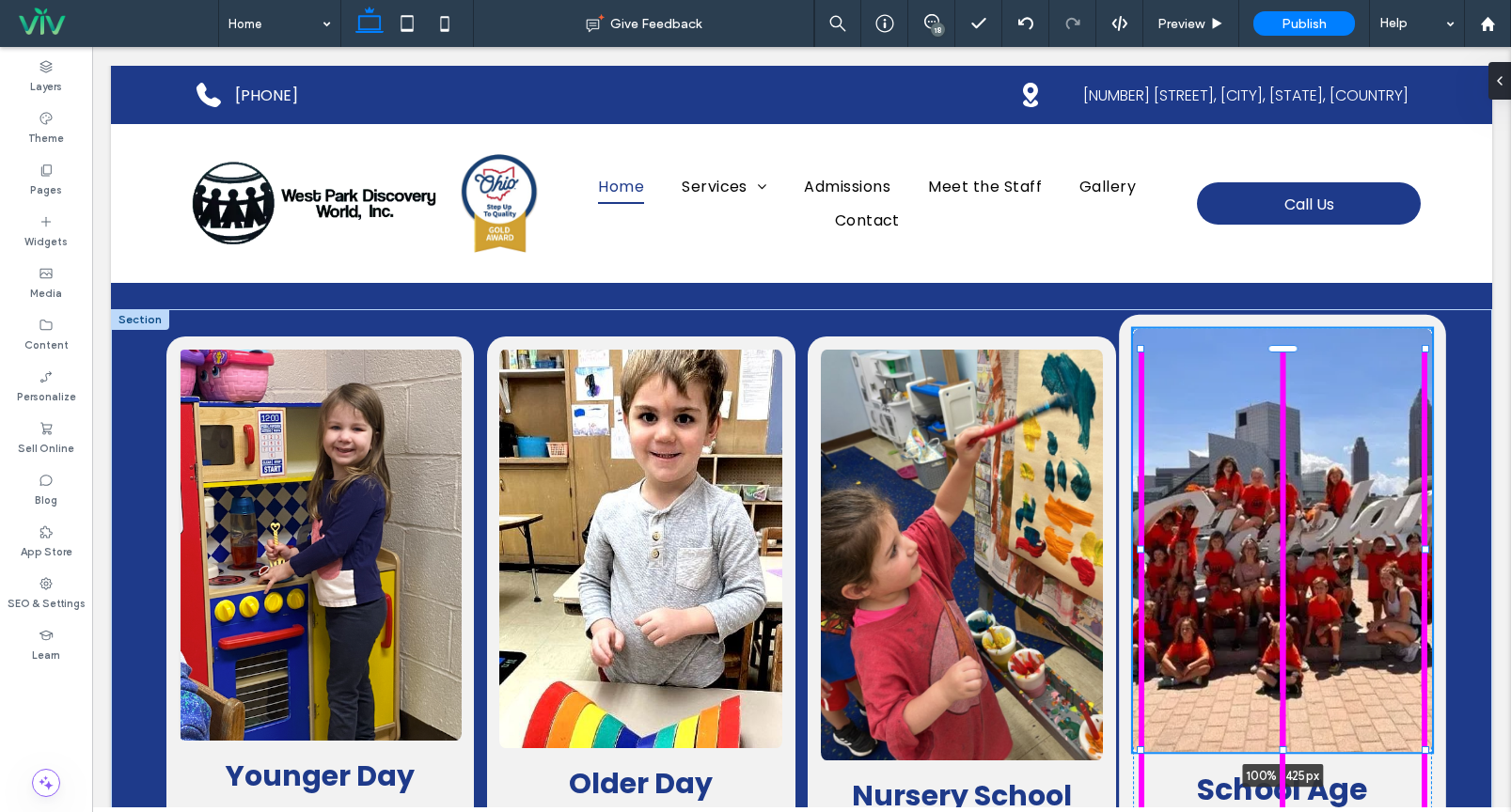 drag, startPoint x: 1284, startPoint y: 609, endPoint x: 1303, endPoint y: 762, distance: 154.17522 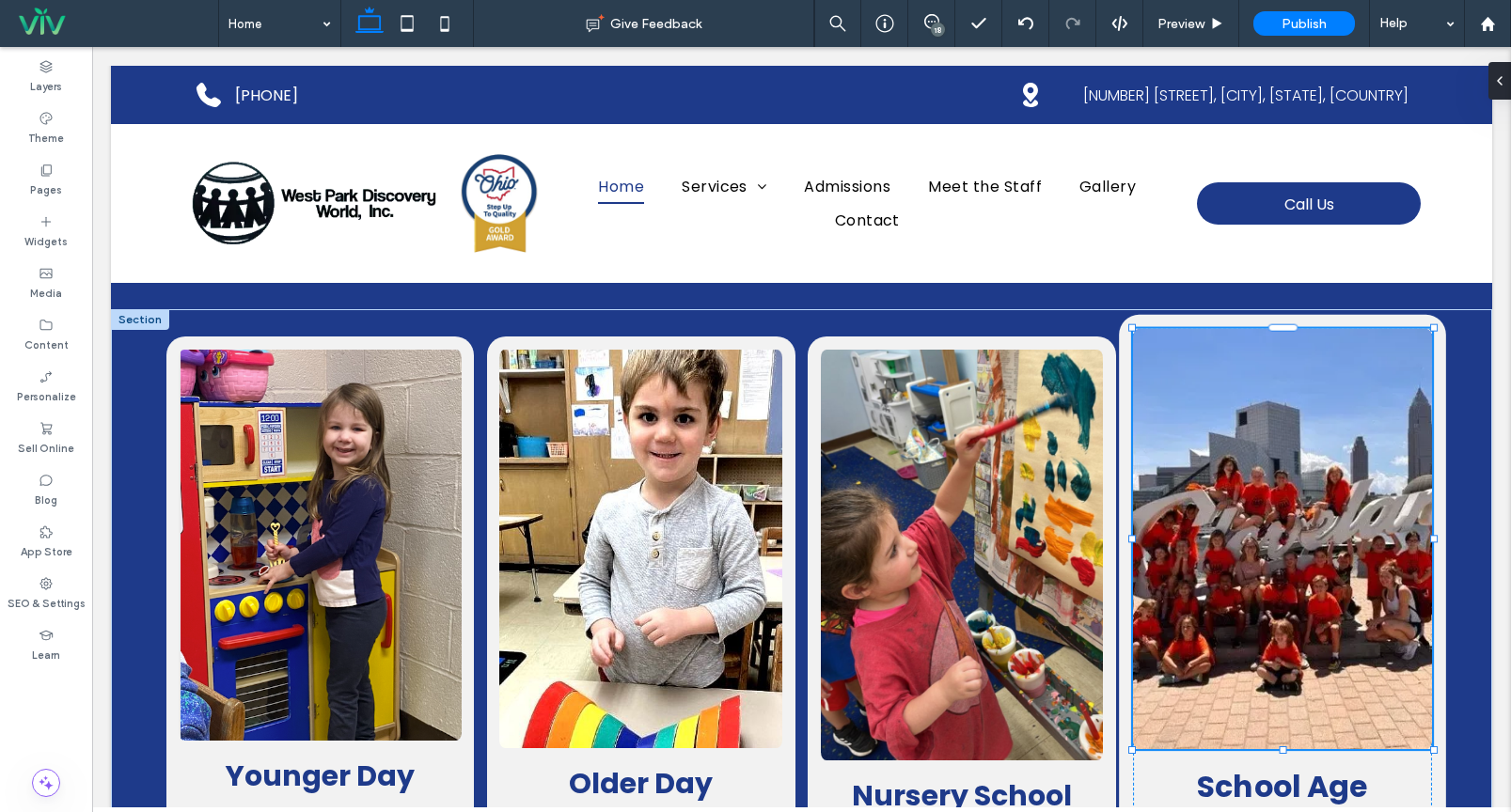 type on "***" 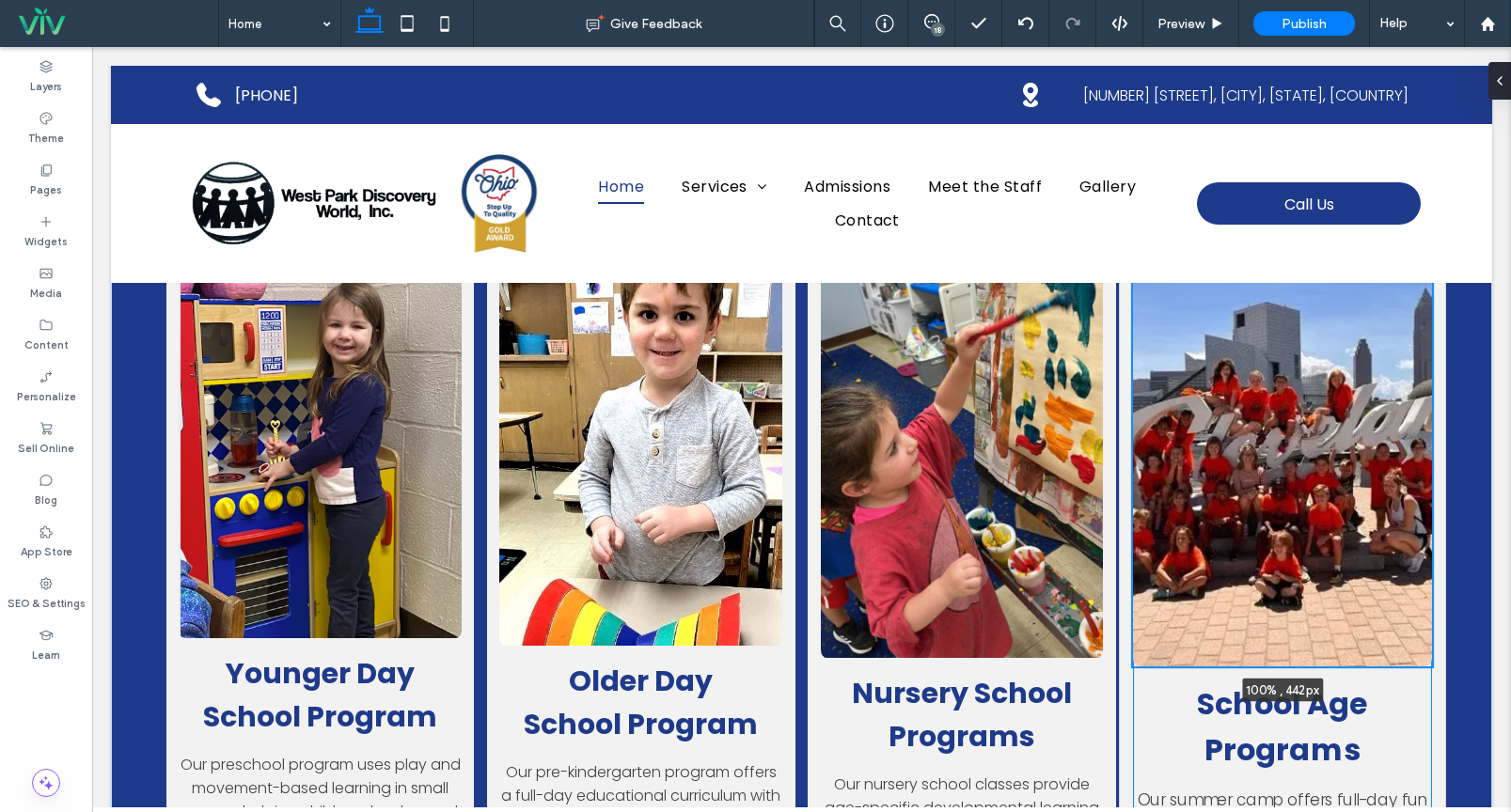 scroll, scrollTop: 1986, scrollLeft: 0, axis: vertical 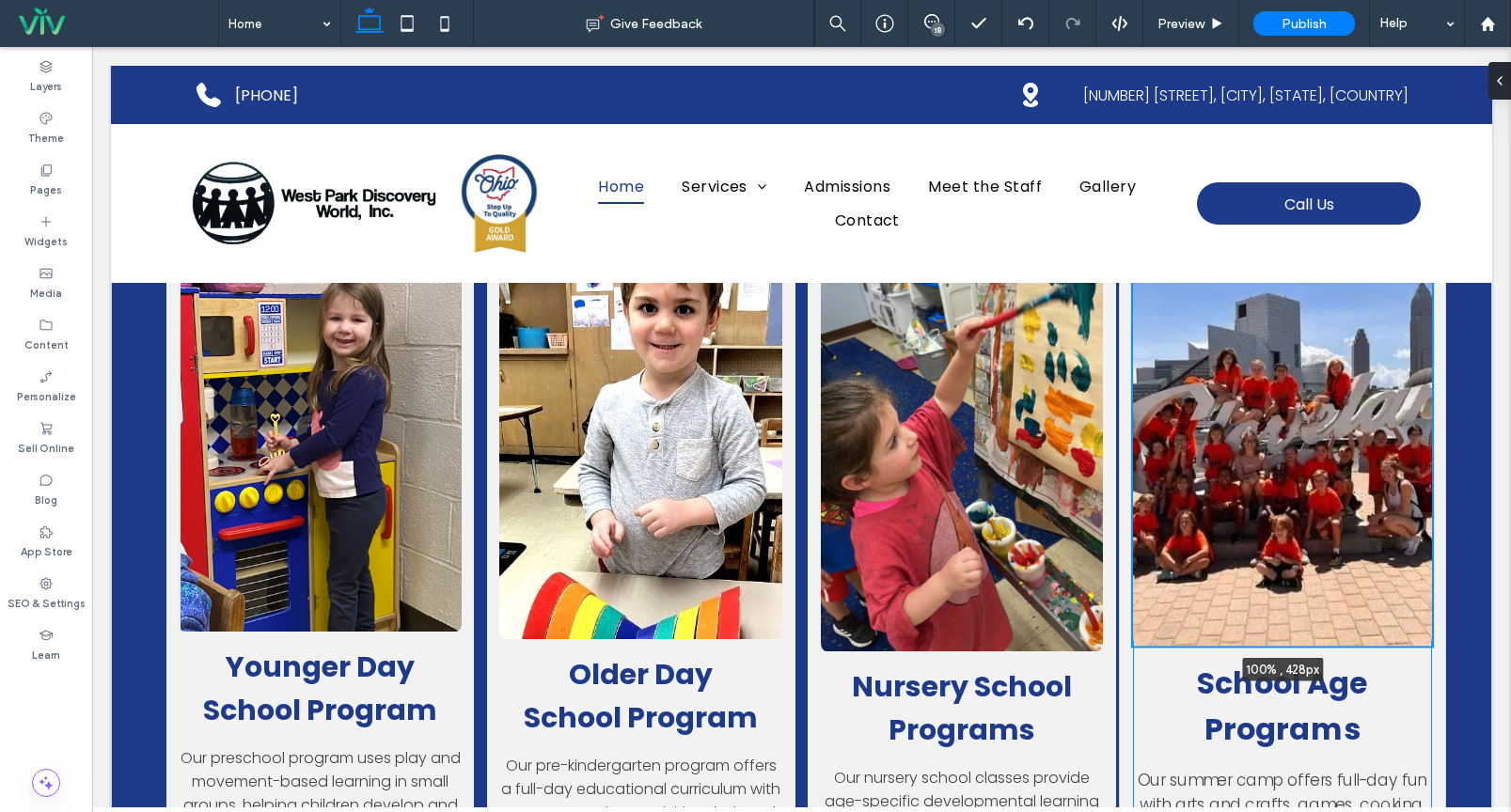 drag, startPoint x: 1285, startPoint y: 693, endPoint x: 1283, endPoint y: 674, distance: 19.10497 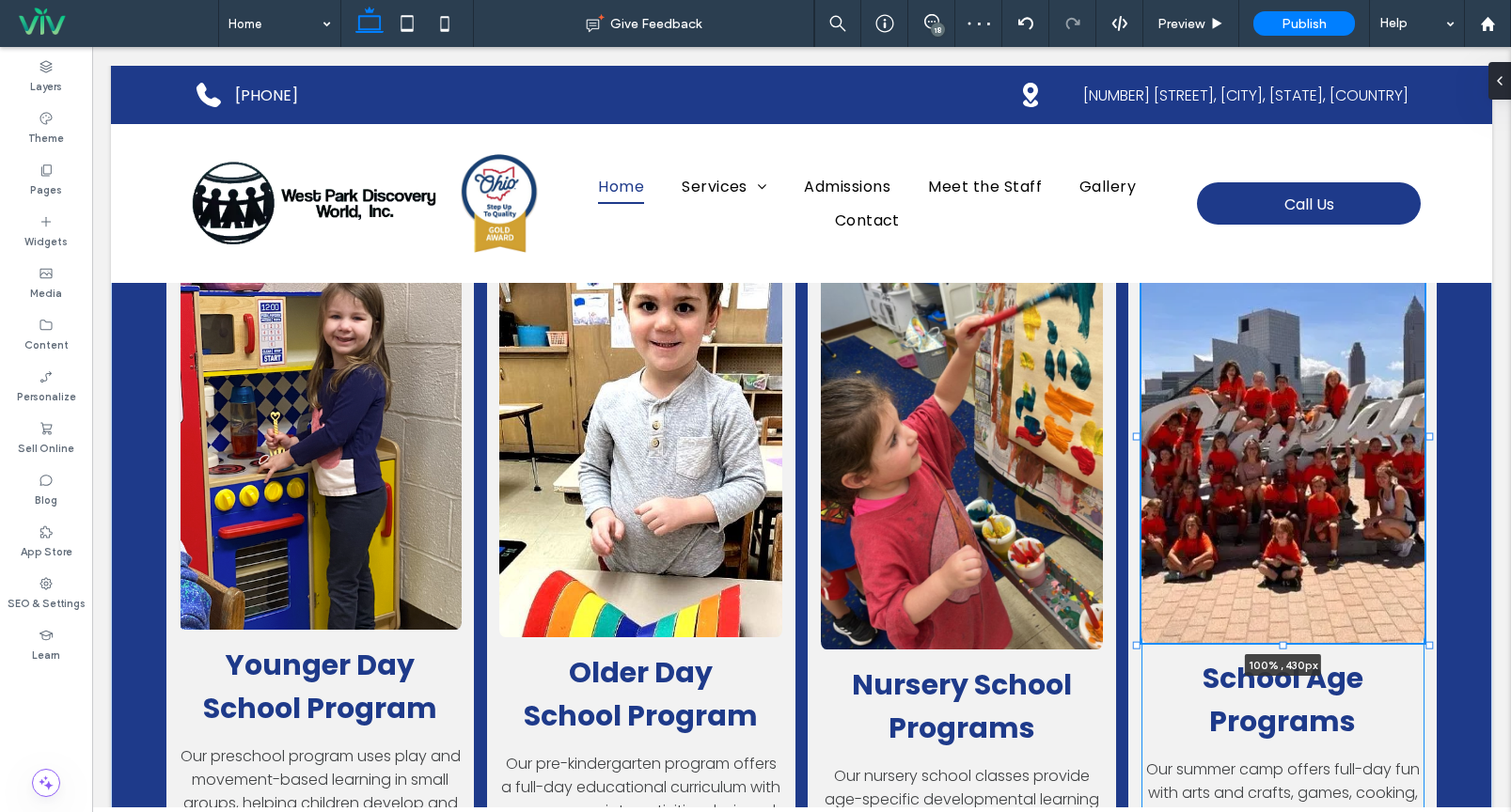 drag, startPoint x: 1283, startPoint y: 689, endPoint x: 1280, endPoint y: 666, distance: 23.194827 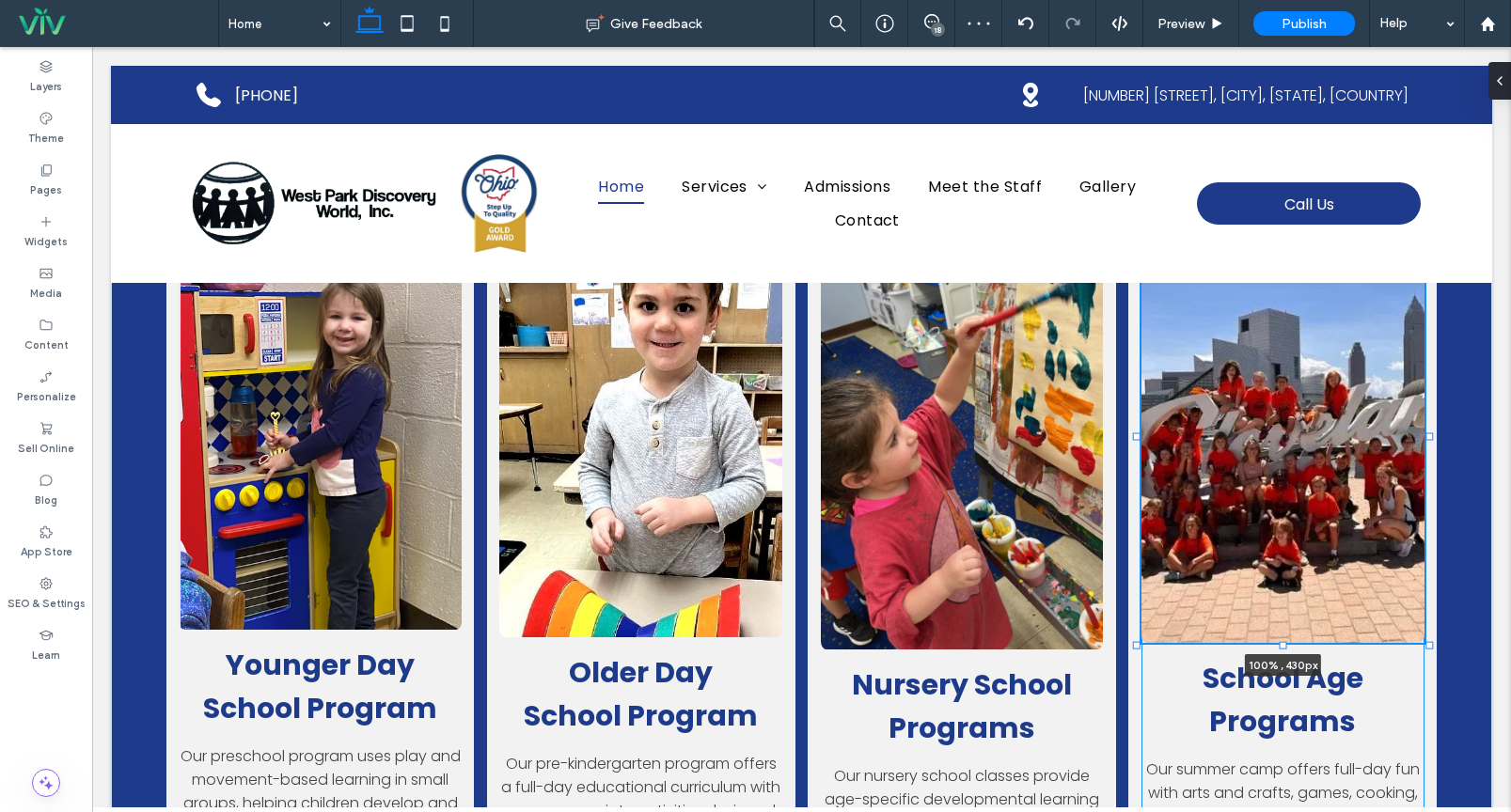click at bounding box center [1283, 645] 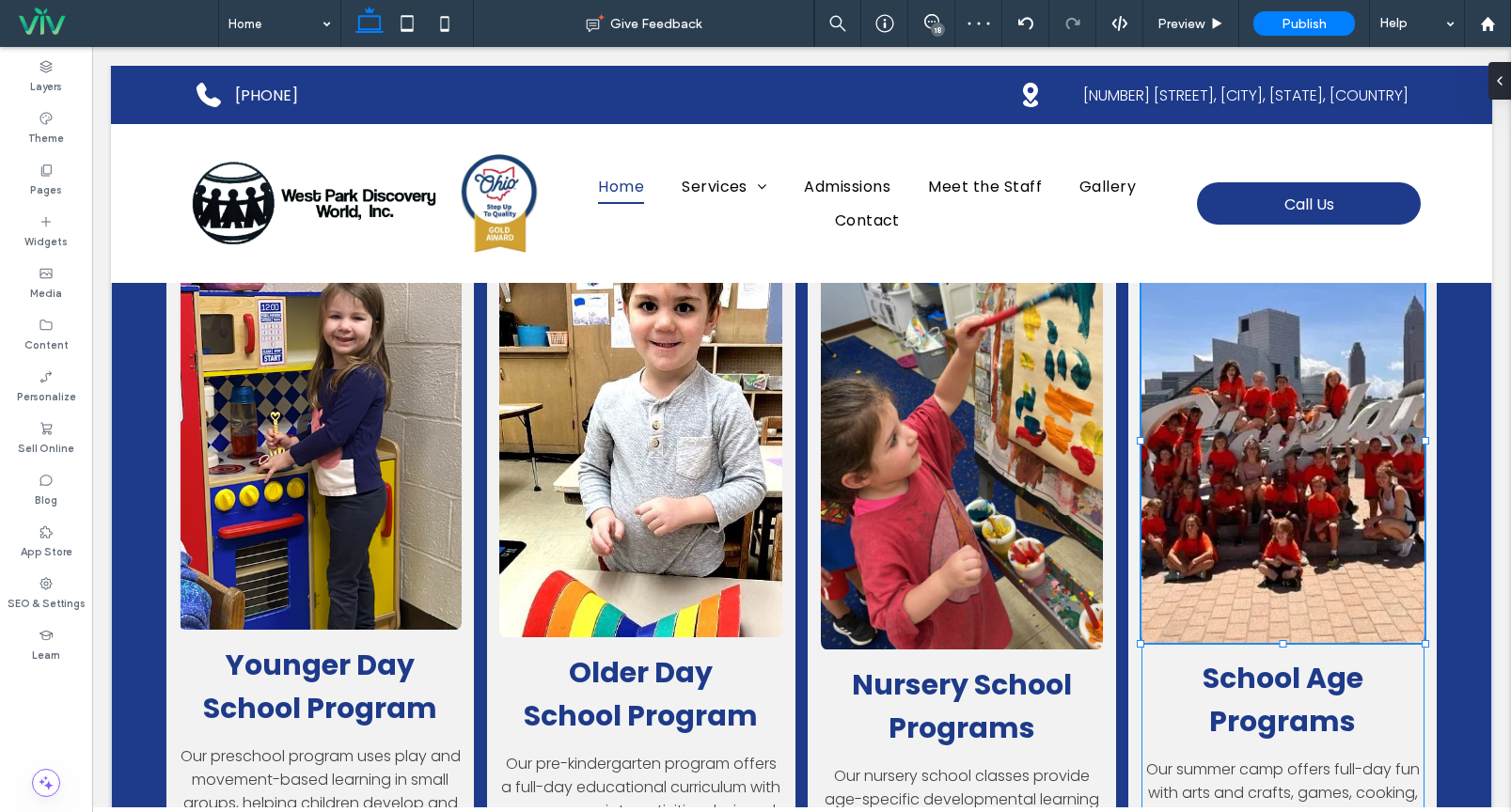 type on "***" 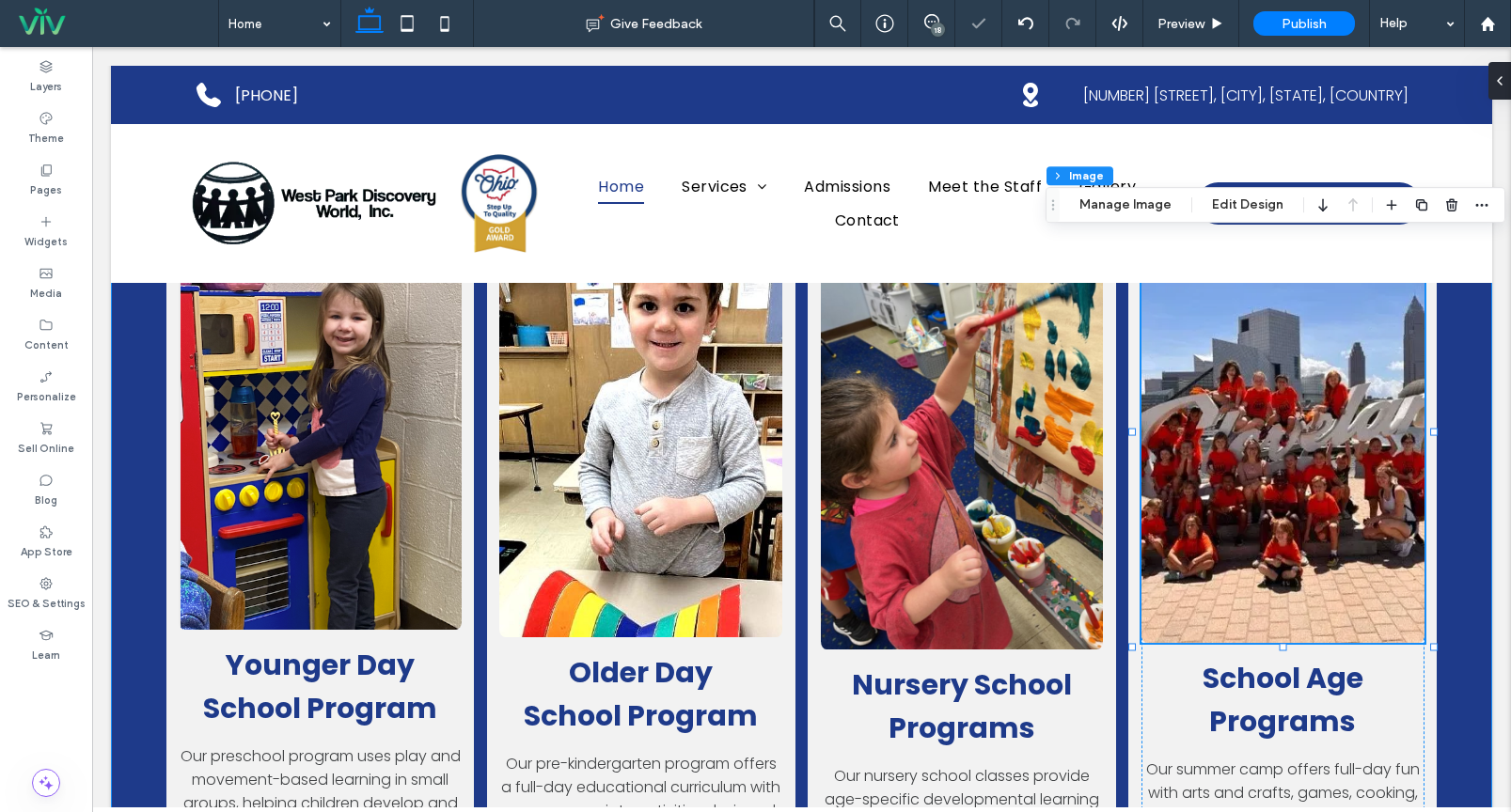 click on "Younger Day School Program
Our preschool program uses play and movement-based learning in small groups, helping children develop and transition naturally when they're ready.
More About Program
Older Day School Program
Our pre-kindergarten program offers a full-day educational curriculum with age-appropriate activities designed prepare them for their next steps.
More About Program
Nursery School Programs
Our nursery school classes provide age-specific developmental learning through play and discovery, preparing children for future educational success.
More About Program
100% , 430px
School Age Programs
Our summer camp offers full-day fun with arts and crafts, games, cooking, outdoor activities, and exciting field trips to keep children engaged all summer long." at bounding box center [801, 596] 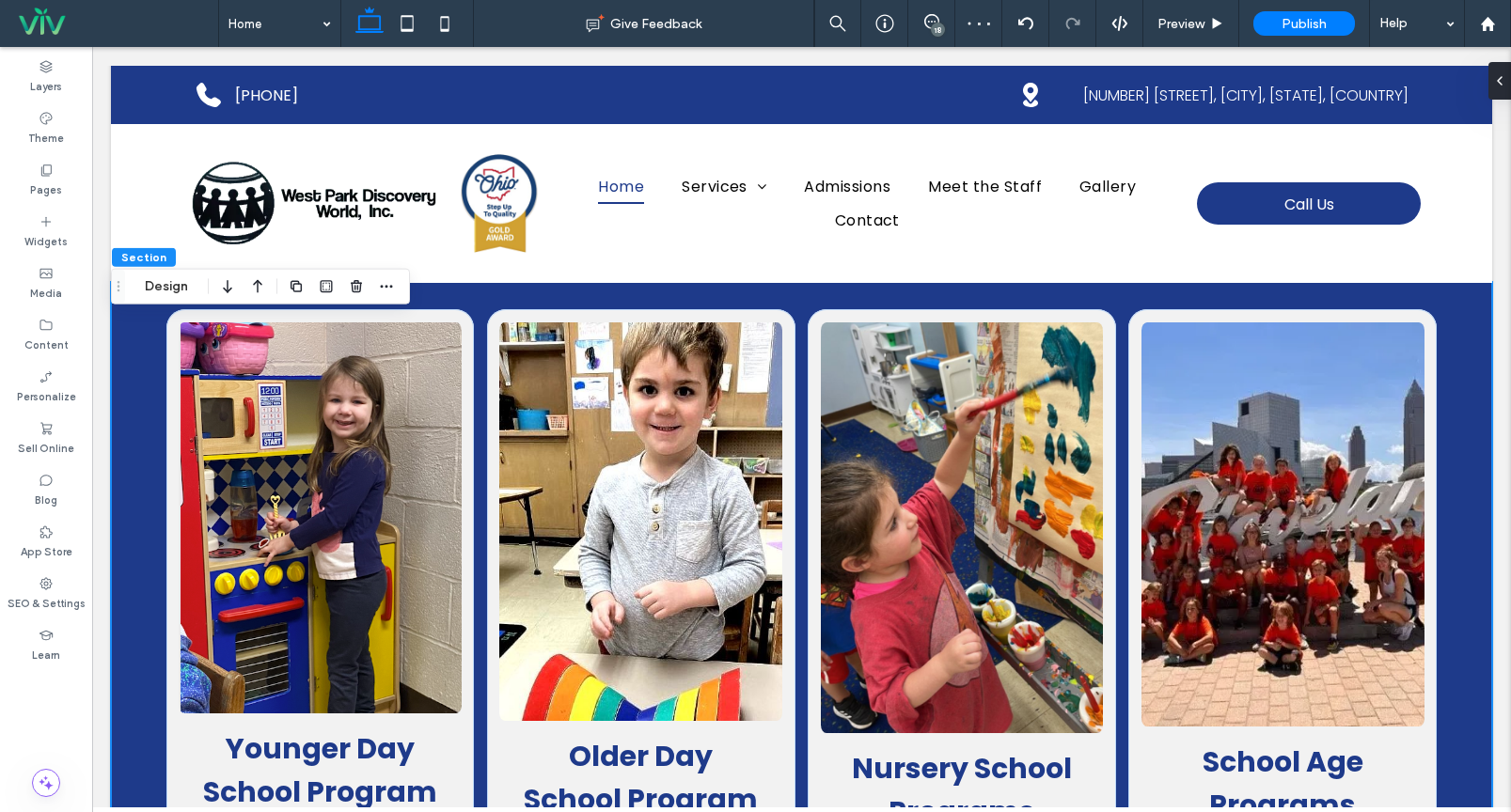 scroll, scrollTop: 1918, scrollLeft: 0, axis: vertical 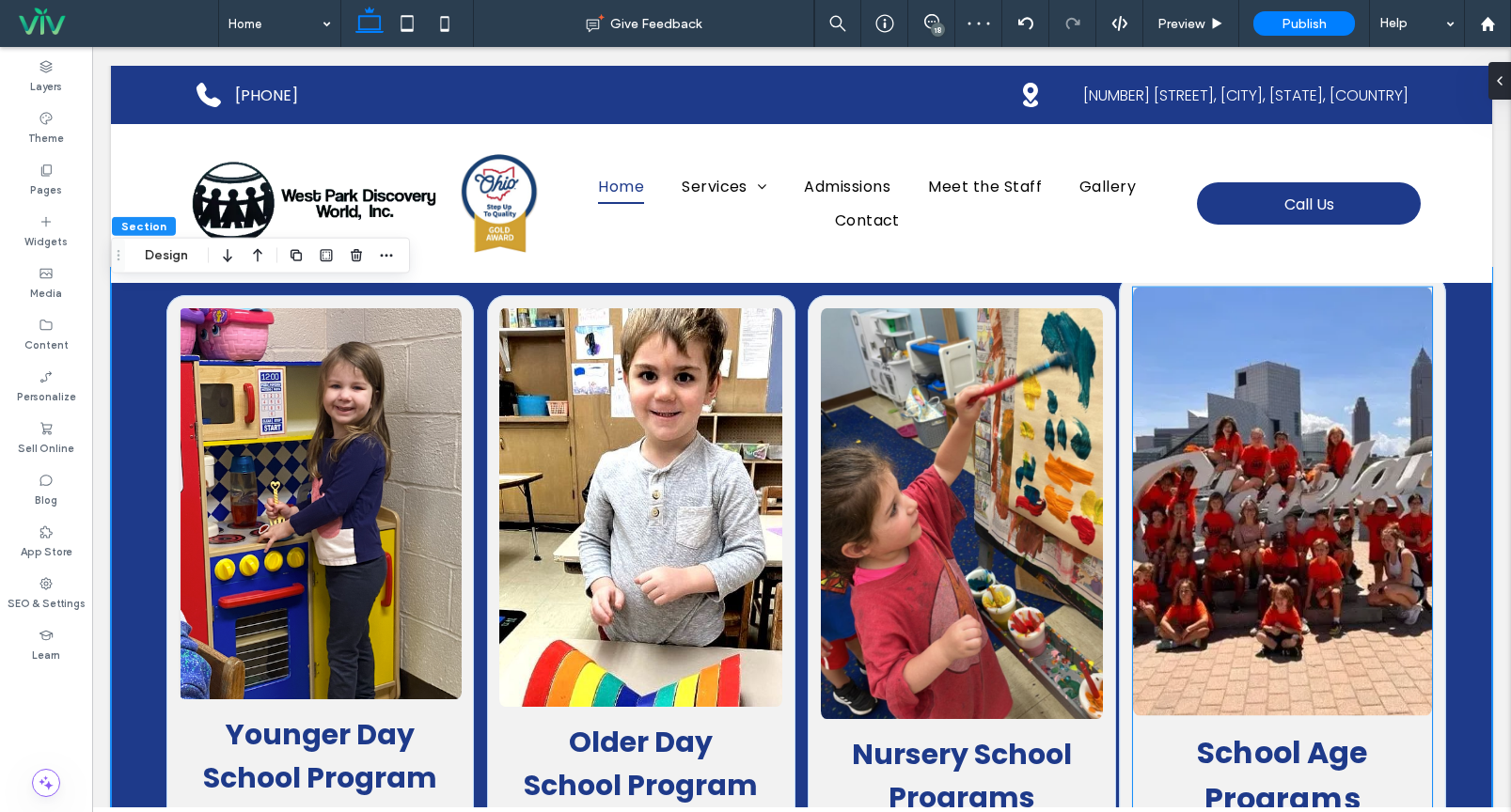 click at bounding box center [1283, 501] 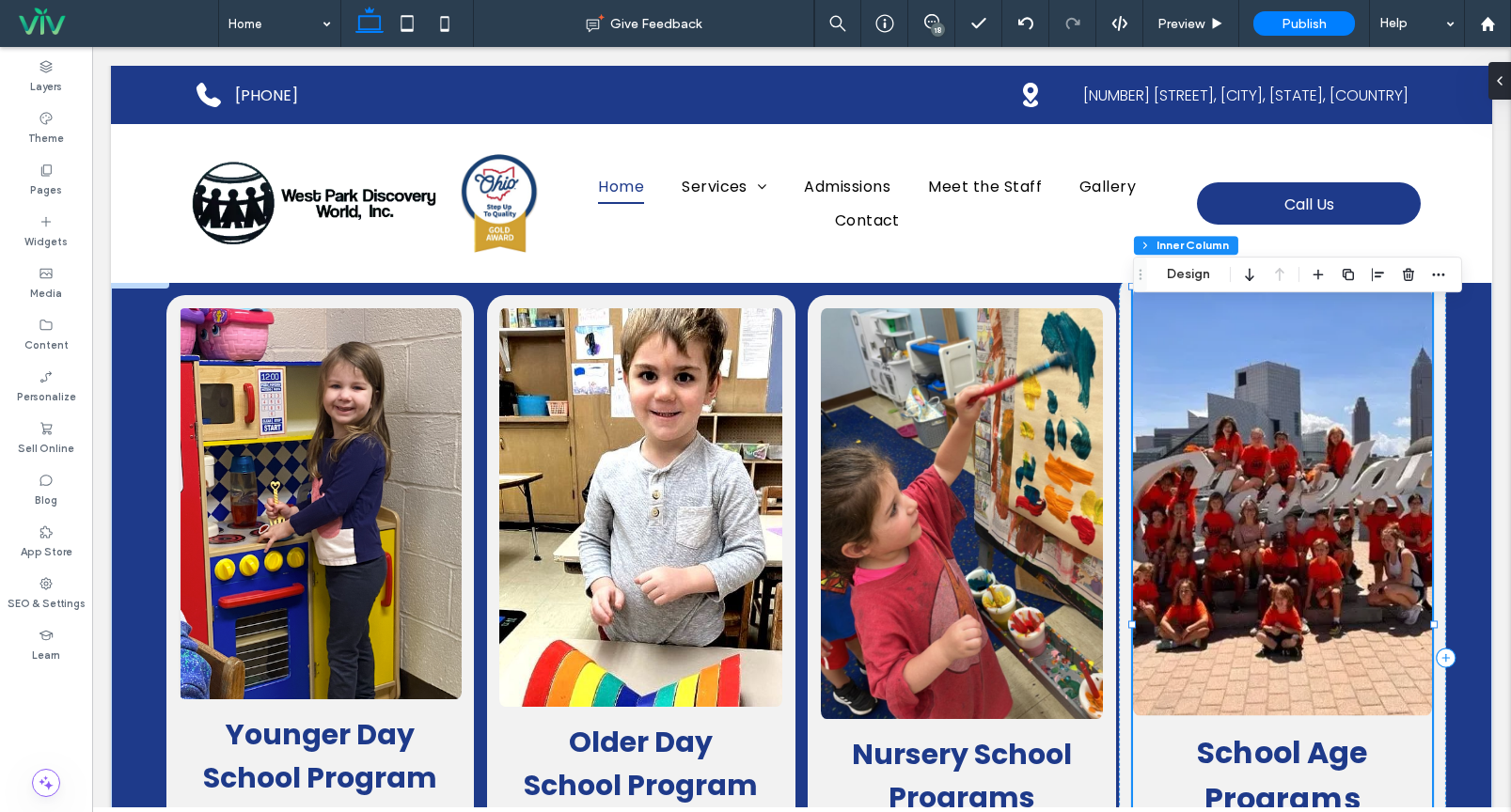 click at bounding box center (1283, 501) 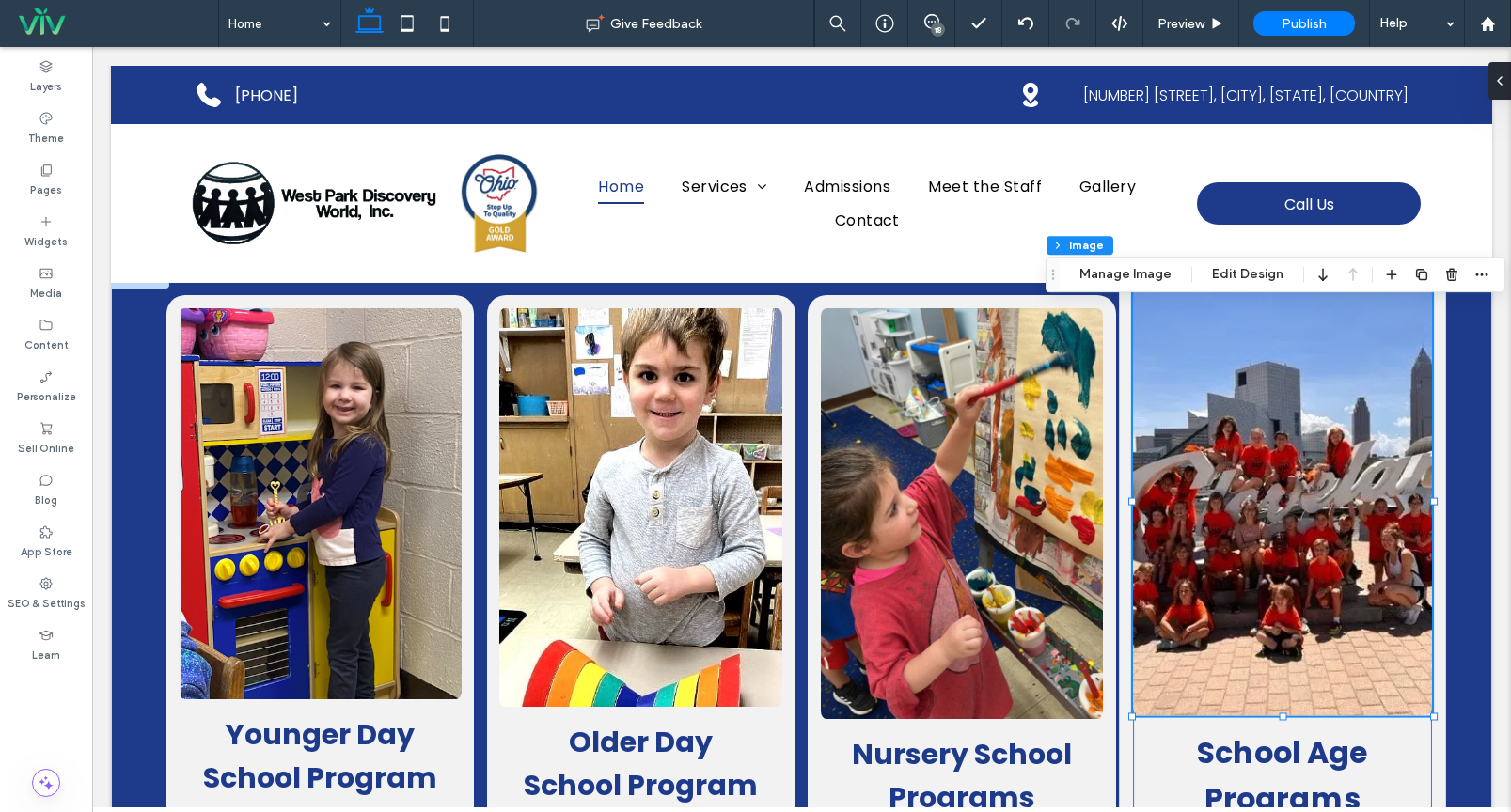 type on "*" 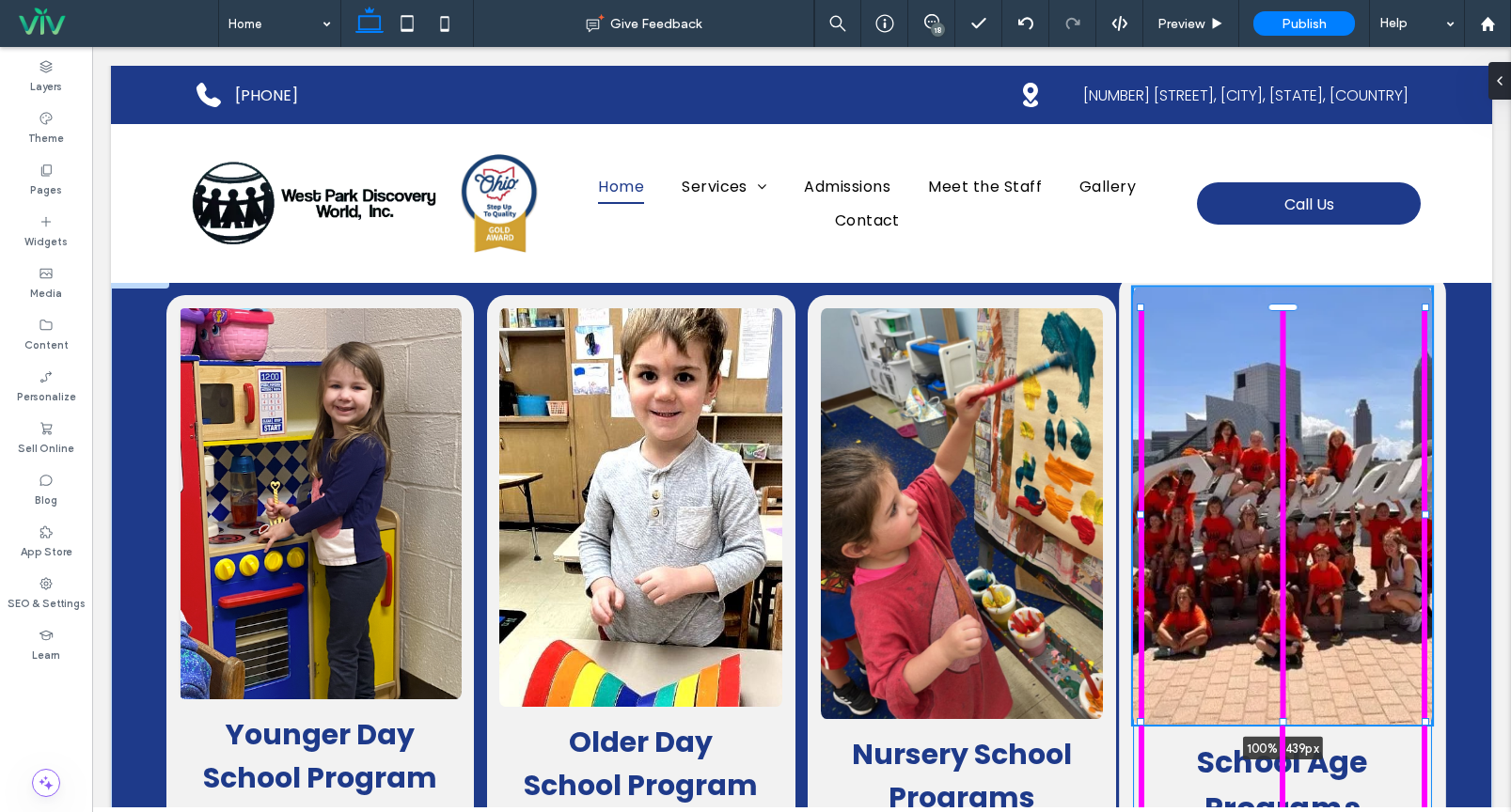 drag, startPoint x: 1283, startPoint y: 732, endPoint x: 1307, endPoint y: 726, distance: 24.738634 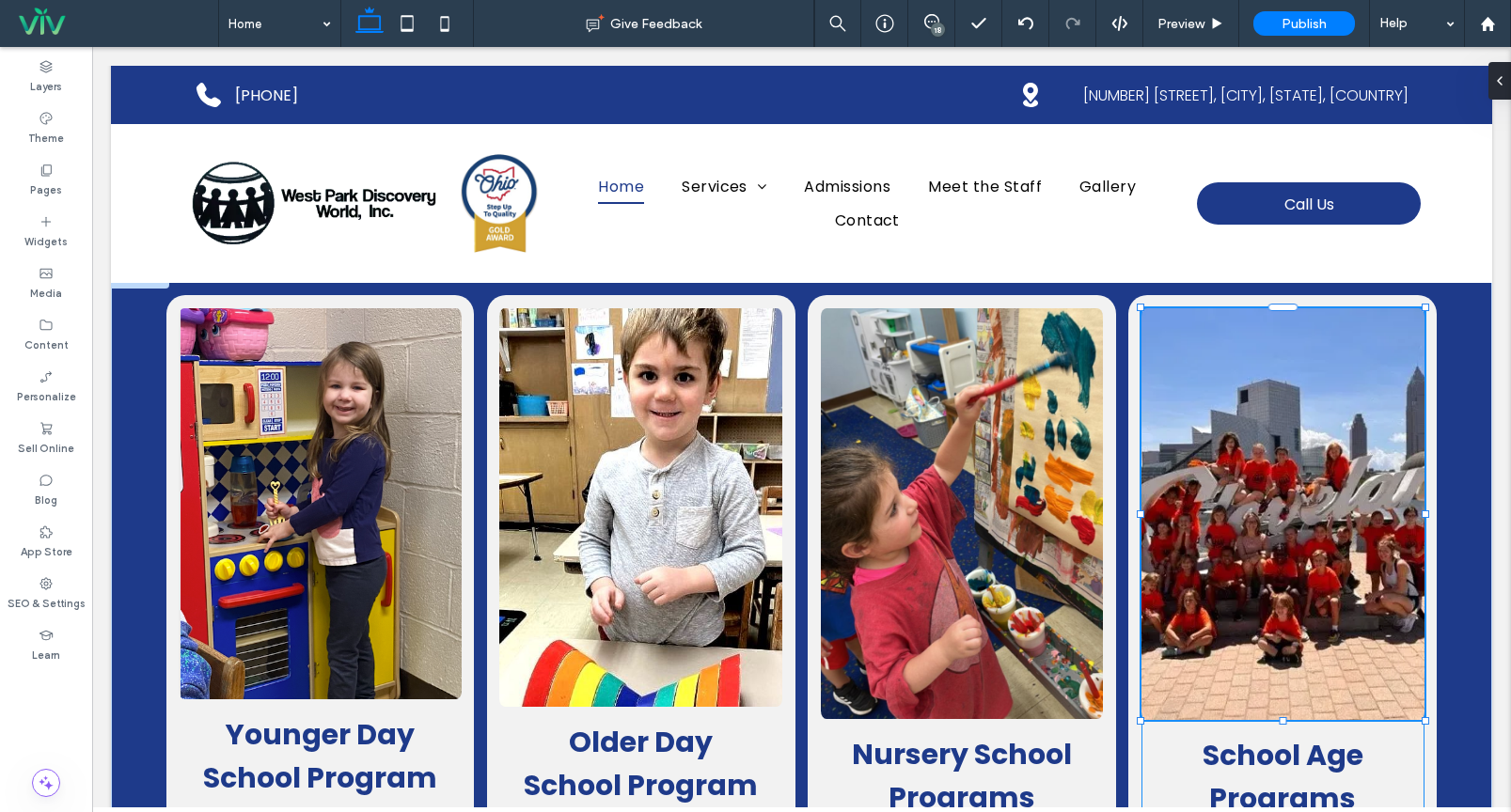 type on "***" 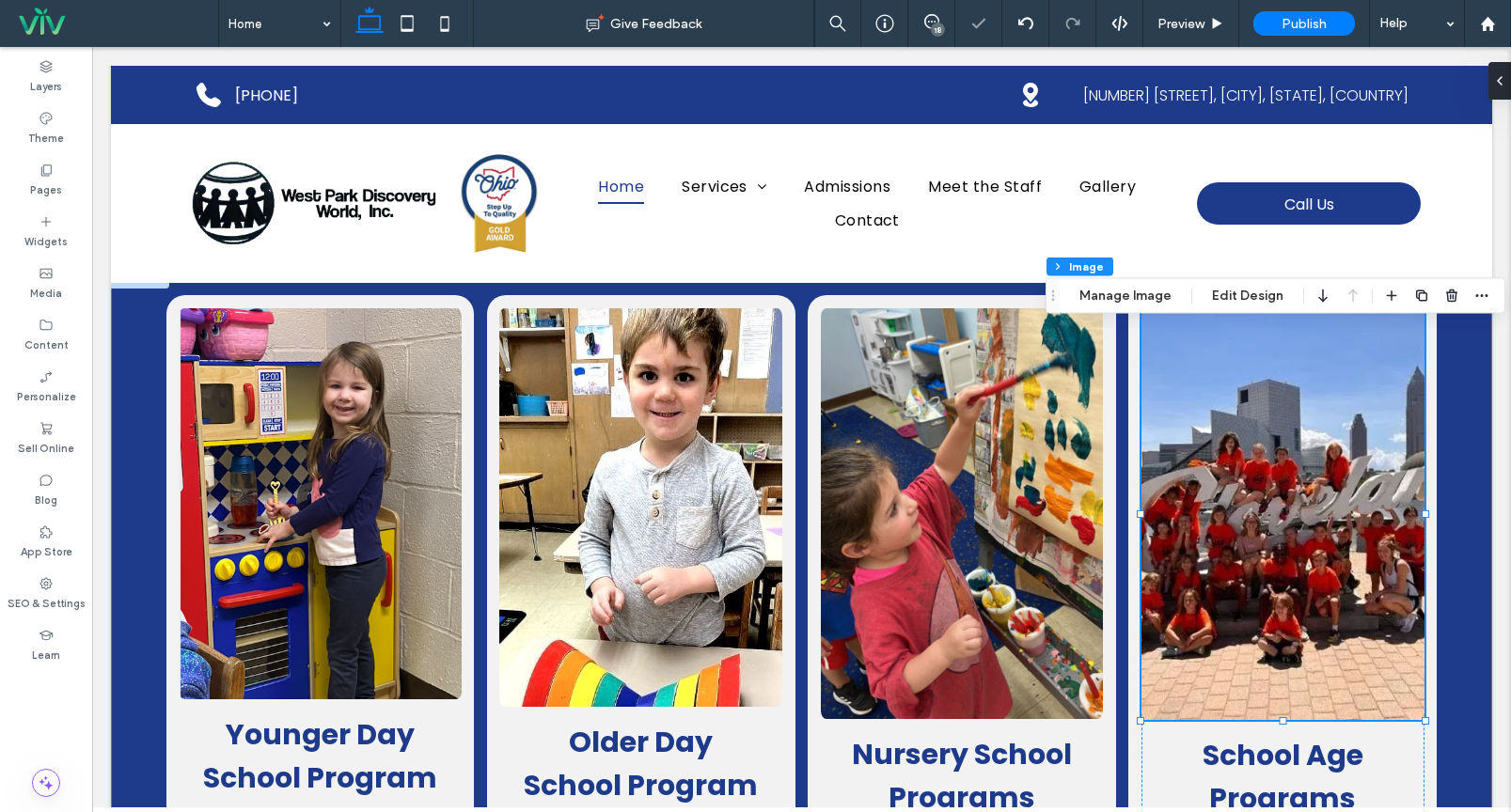 click on "Younger Day School Program
Our preschool program uses play and movement-based learning in small groups, helping children develop and transition naturally when they're ready.
More About Program
Older Day School Program
Our pre-kindergarten program offers a full-day educational curriculum with age-appropriate activities designed prepare them for their next steps.
More About Program
Nursery School Programs
Our nursery school classes provide age-specific developmental learning through play and discovery, preparing children for future educational success.
More About Program
100% , 438px
School Age Programs
Our summer camp offers full-day fun with arts and crafts, games, cooking, outdoor activities, and exciting field trips to keep children engaged all summer long." at bounding box center (801, 665) 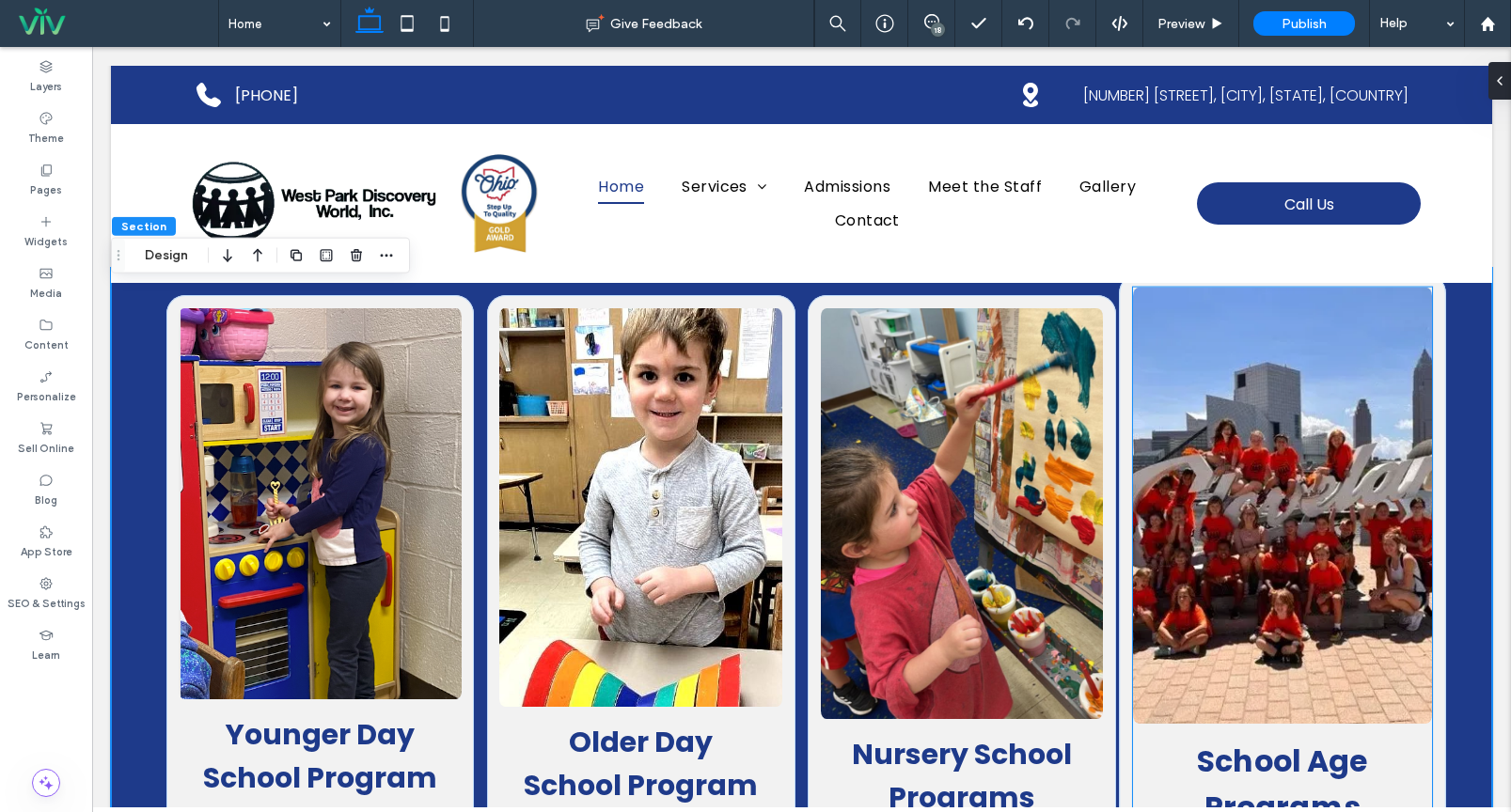 click at bounding box center [1283, 505] 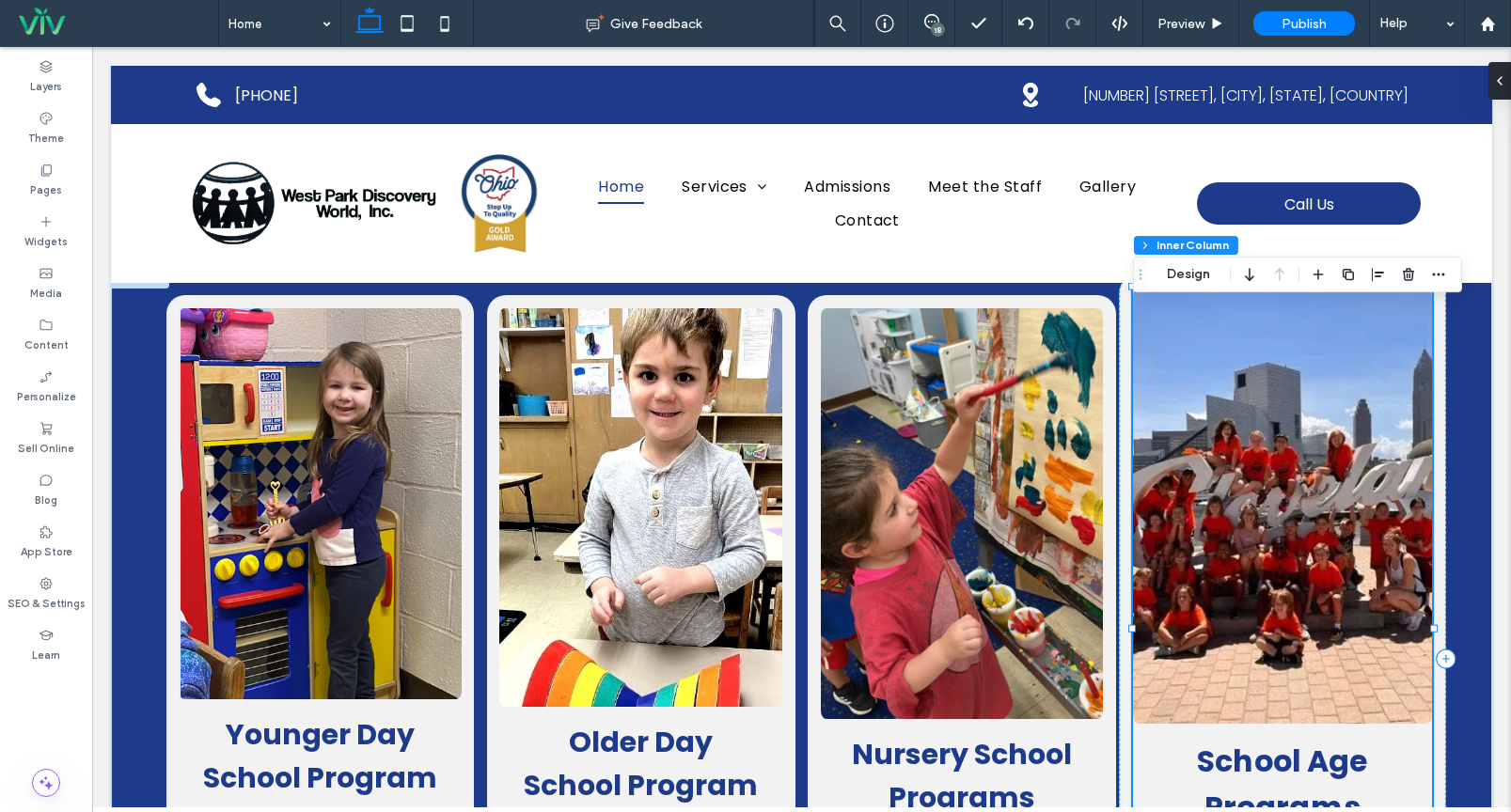 click at bounding box center (1283, 505) 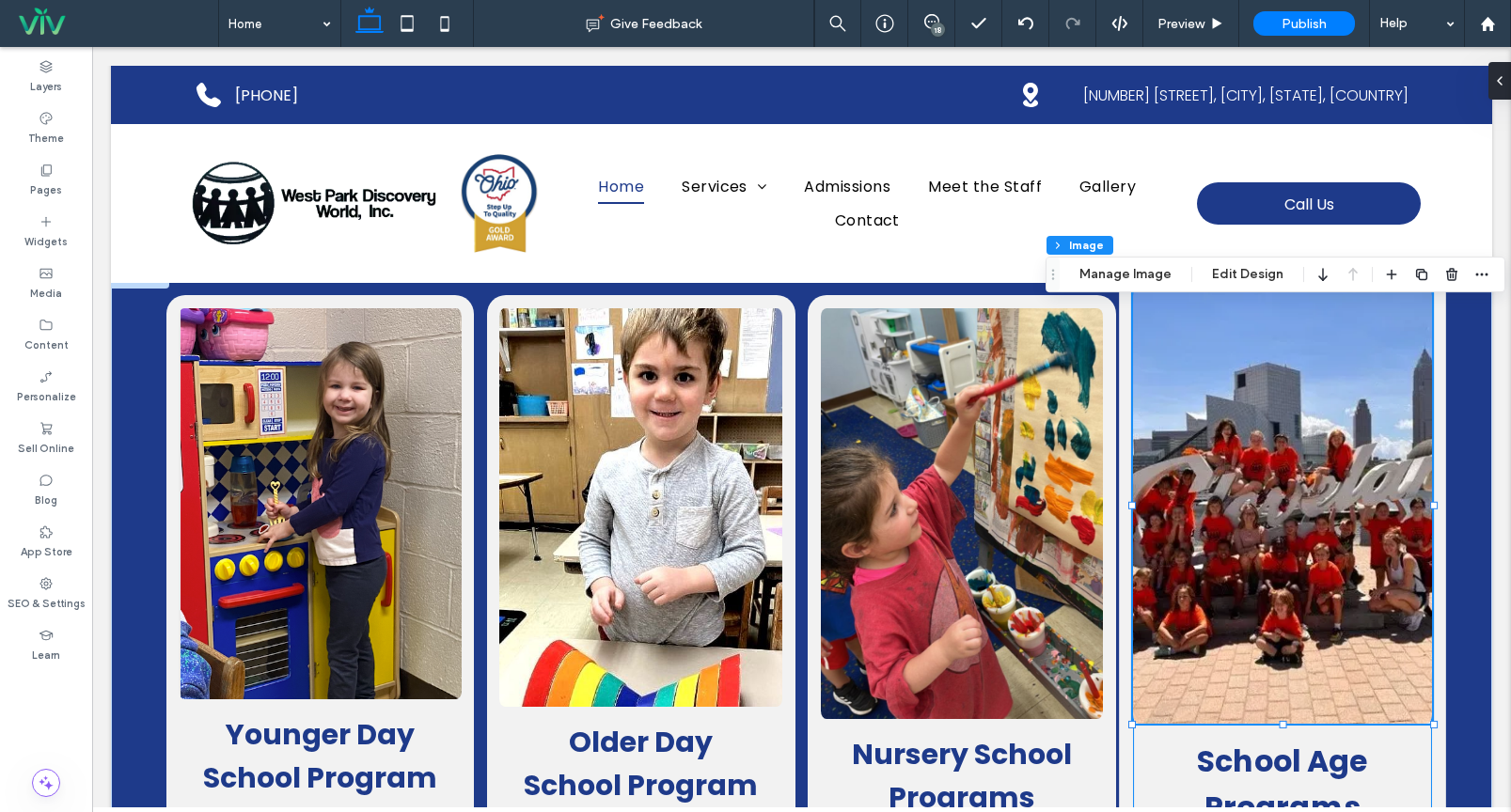 type on "*" 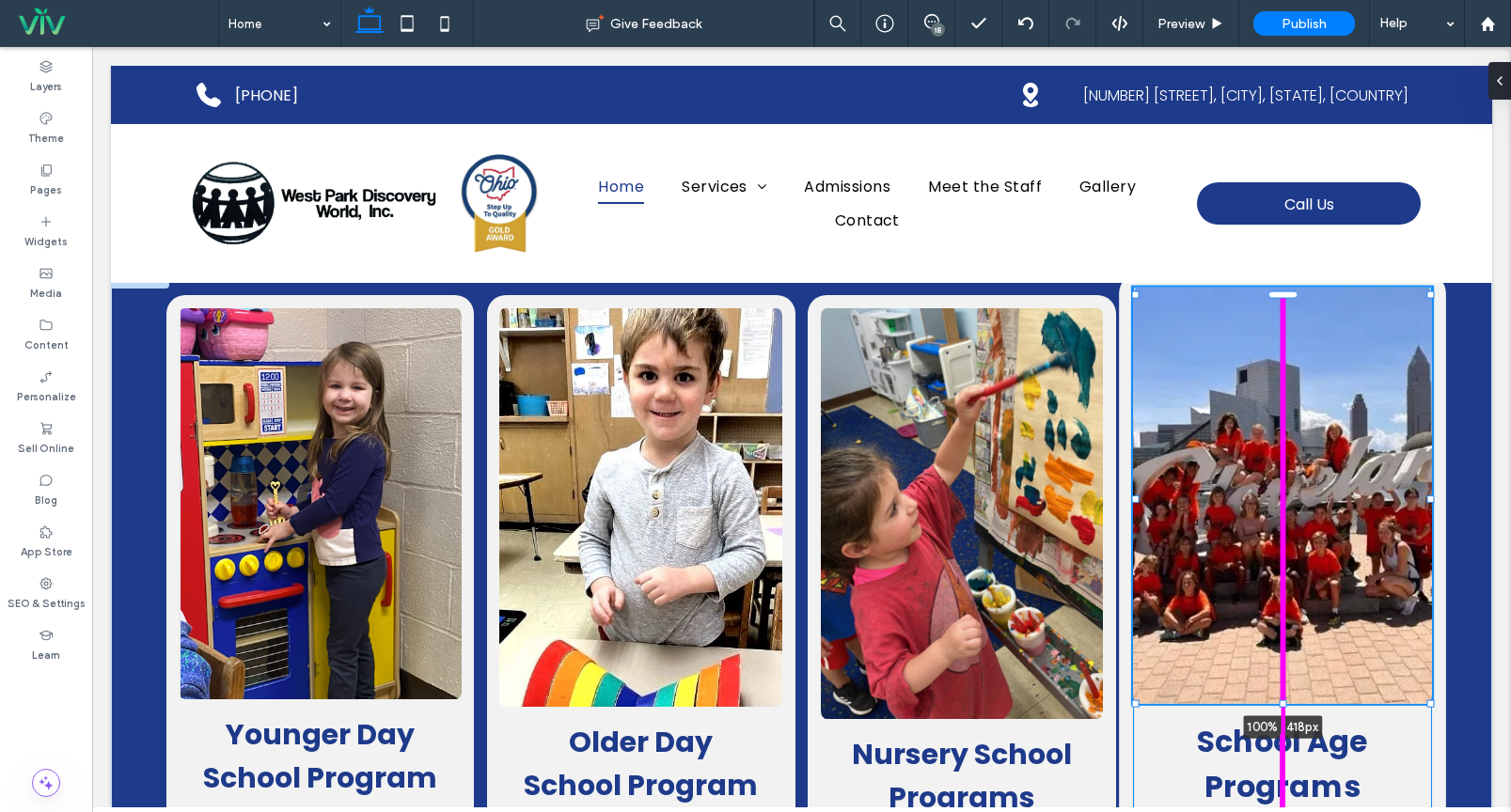 drag, startPoint x: 1286, startPoint y: 744, endPoint x: 1286, endPoint y: 726, distance: 18 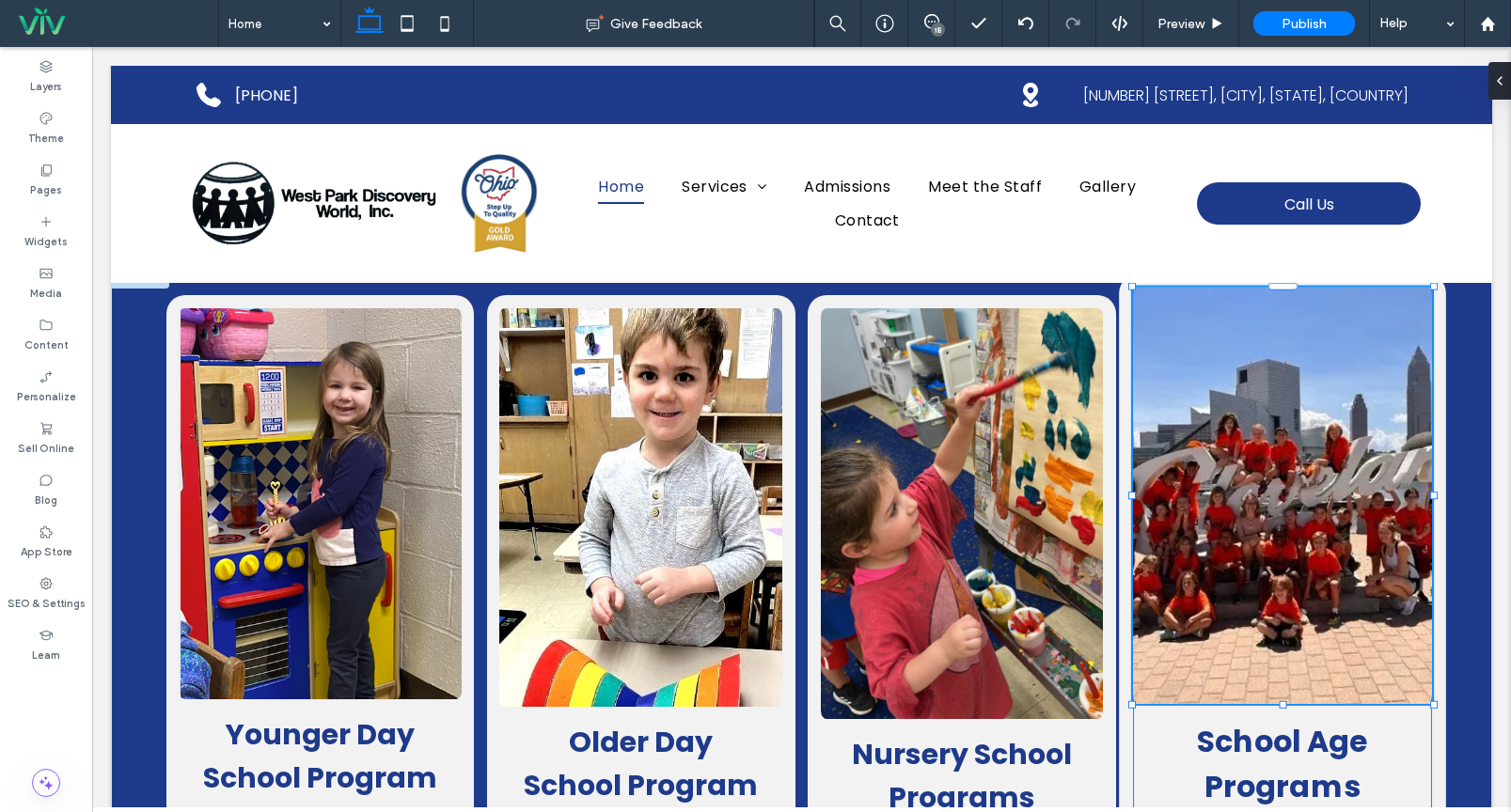 type on "***" 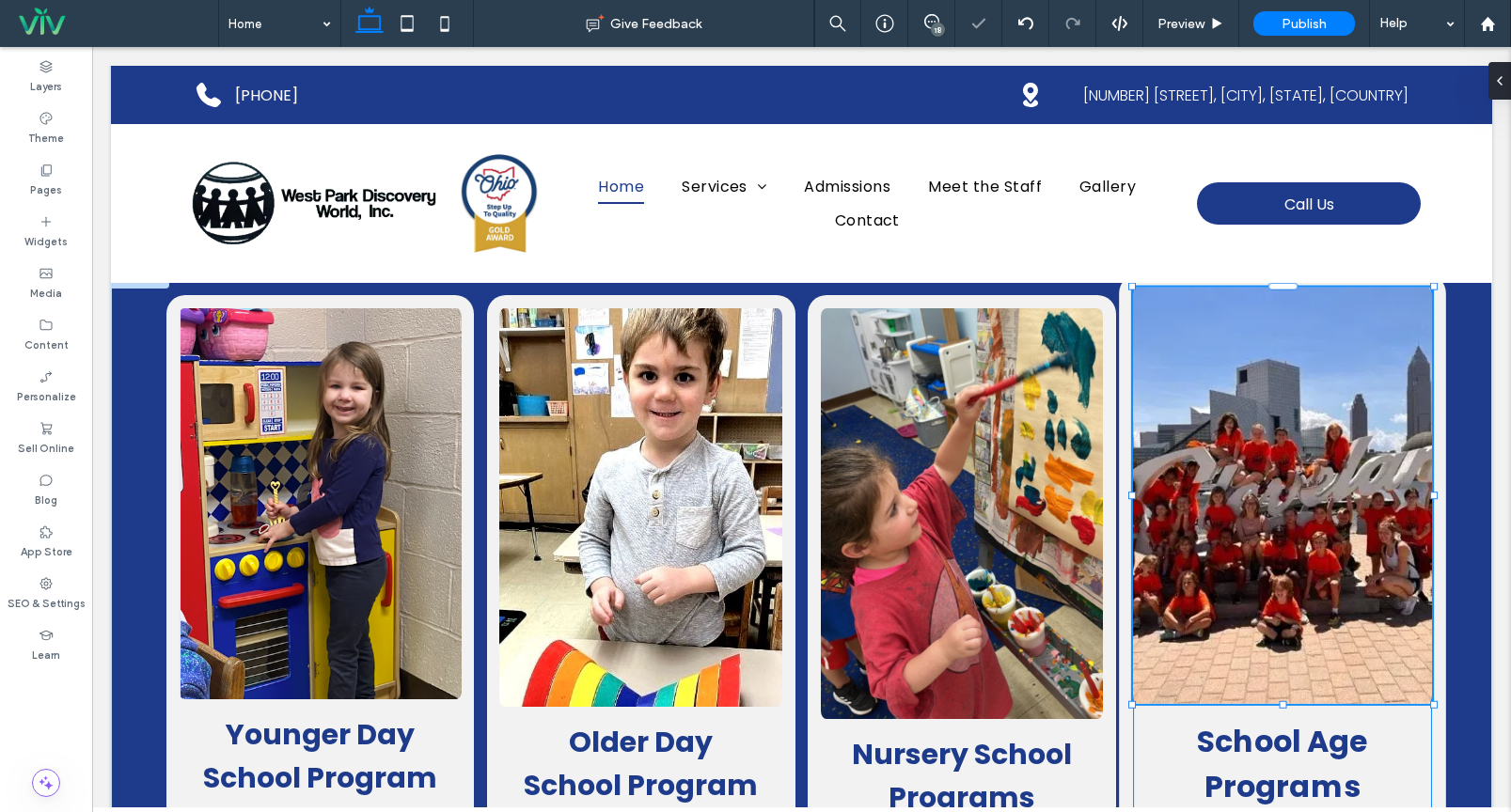 type on "***" 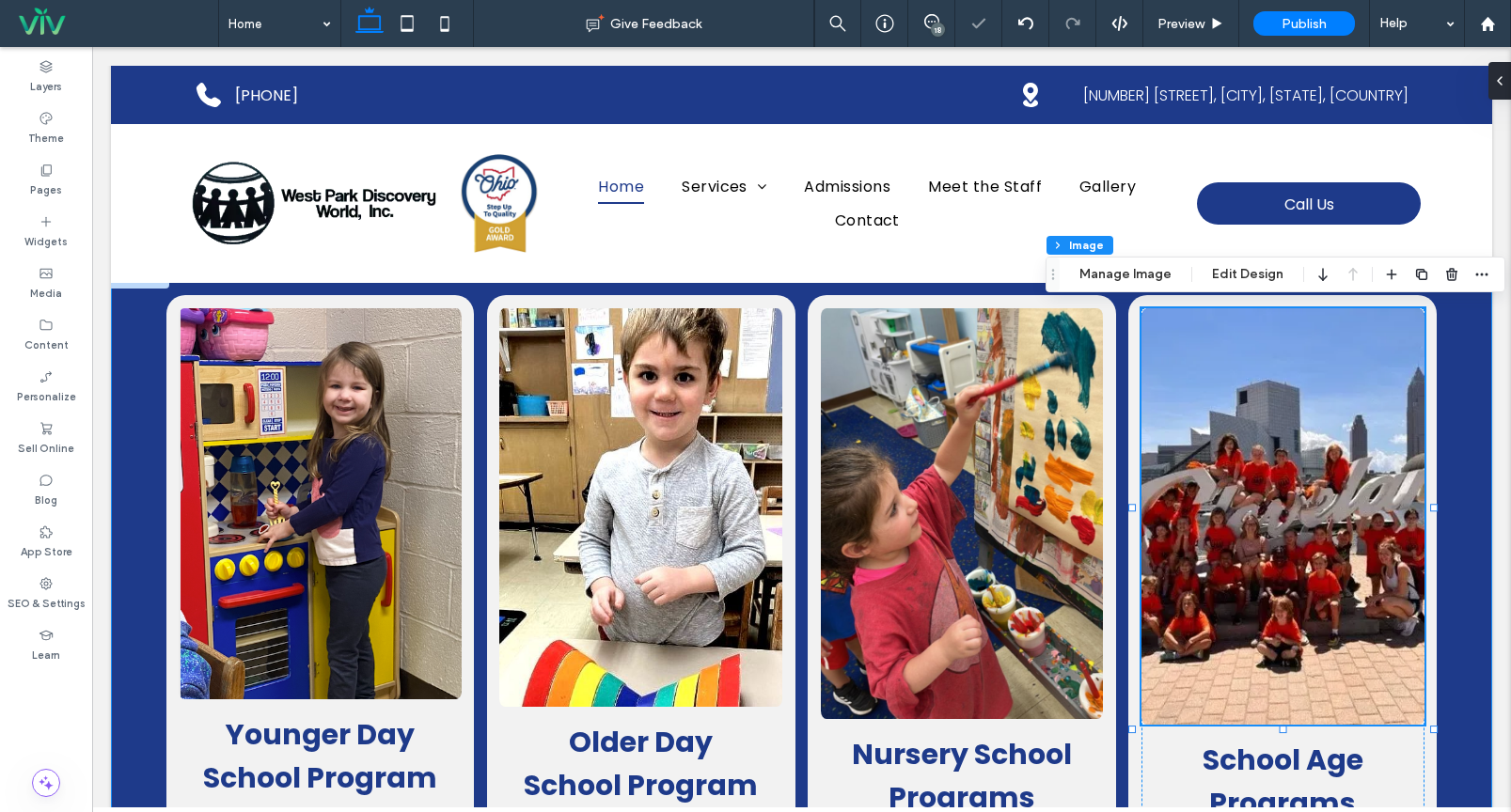 click on "Younger Day School Program
Our preschool program uses play and movement-based learning in small groups, helping children develop and transition naturally when they're ready.
More About Program
Older Day School Program
Our pre-kindergarten program offers a full-day educational curriculum with age-appropriate activities designed prepare them for their next steps.
More About Program
Nursery School Programs
Our nursery school classes provide age-specific developmental learning through play and discovery, preparing children for future educational success.
More About Program
100% , 418px
School Age Programs
Our summer camp offers full-day fun with arts and crafts, games, cooking, outdoor activities, and exciting field trips to keep children engaged all summer long." at bounding box center (801, 668) 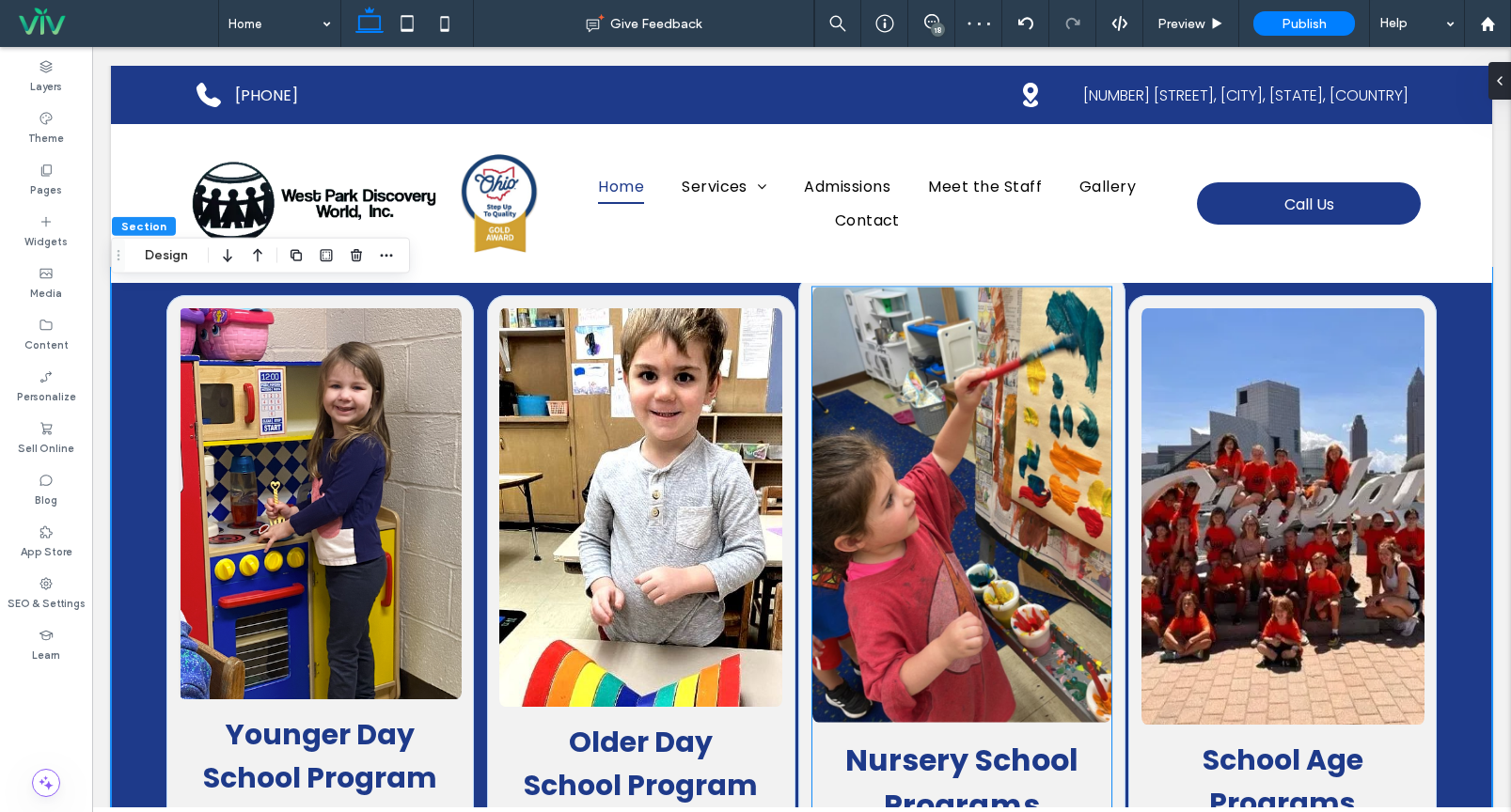 click at bounding box center (962, 504) 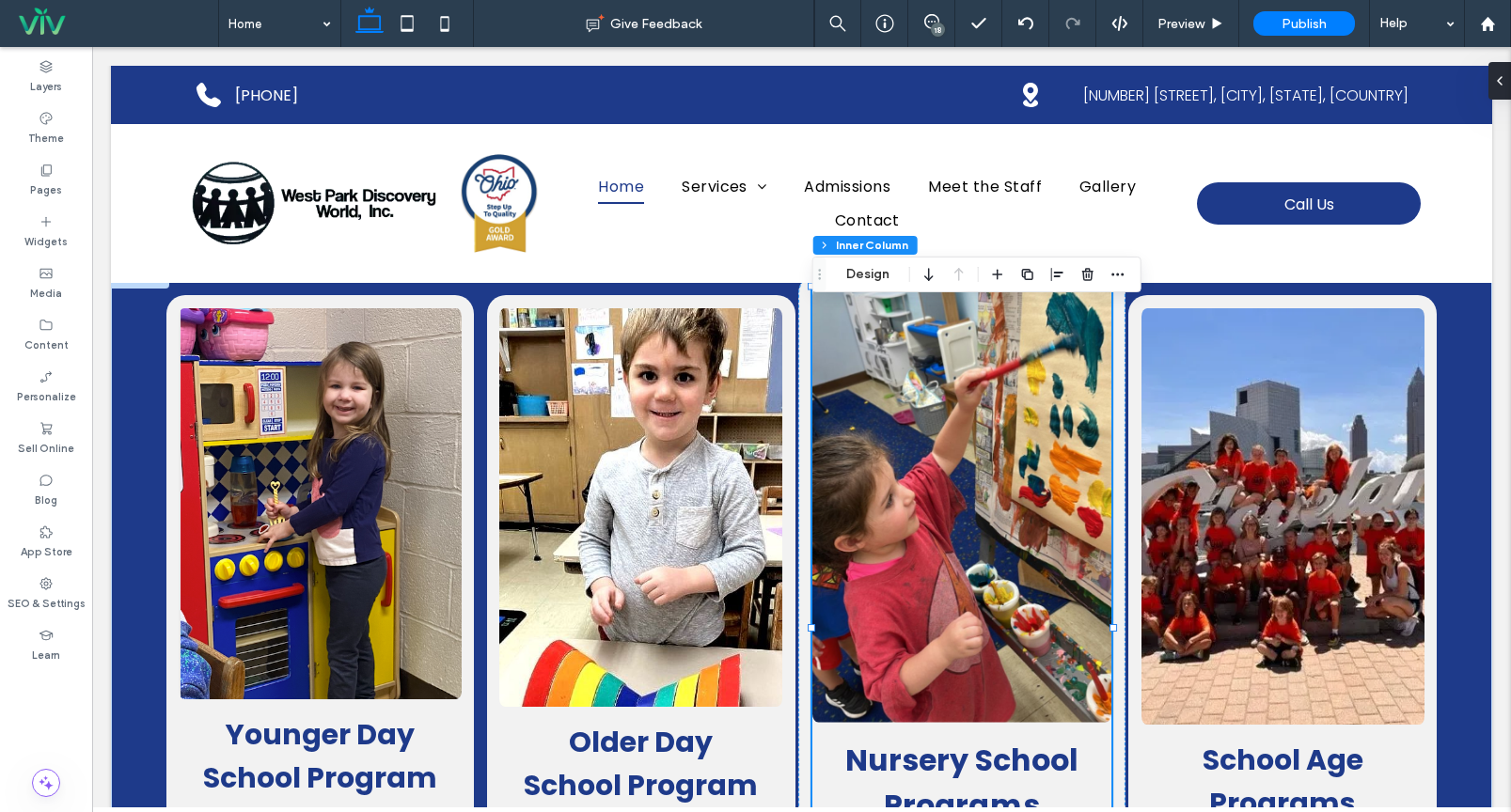 click at bounding box center (962, 504) 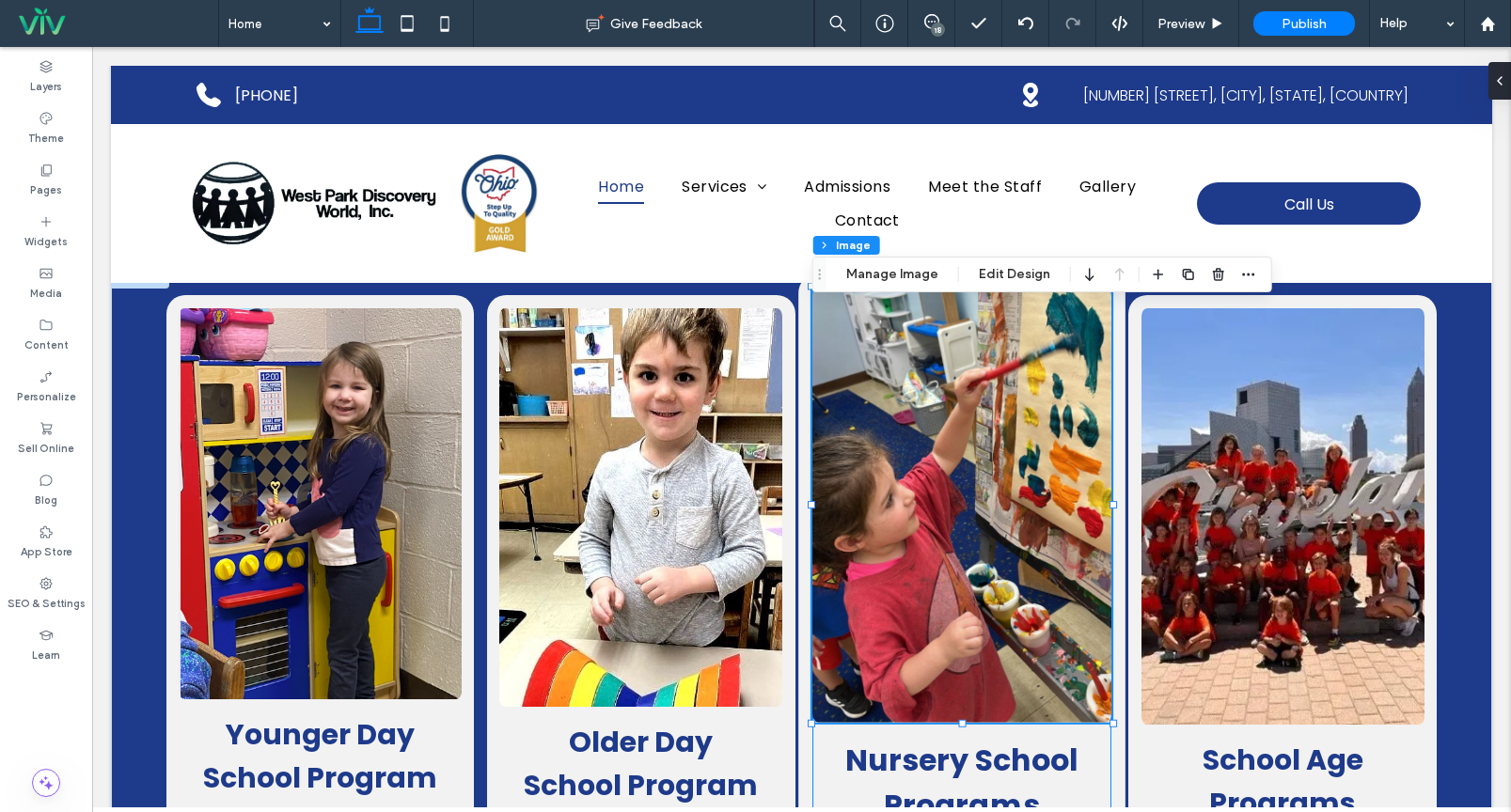 type on "*" 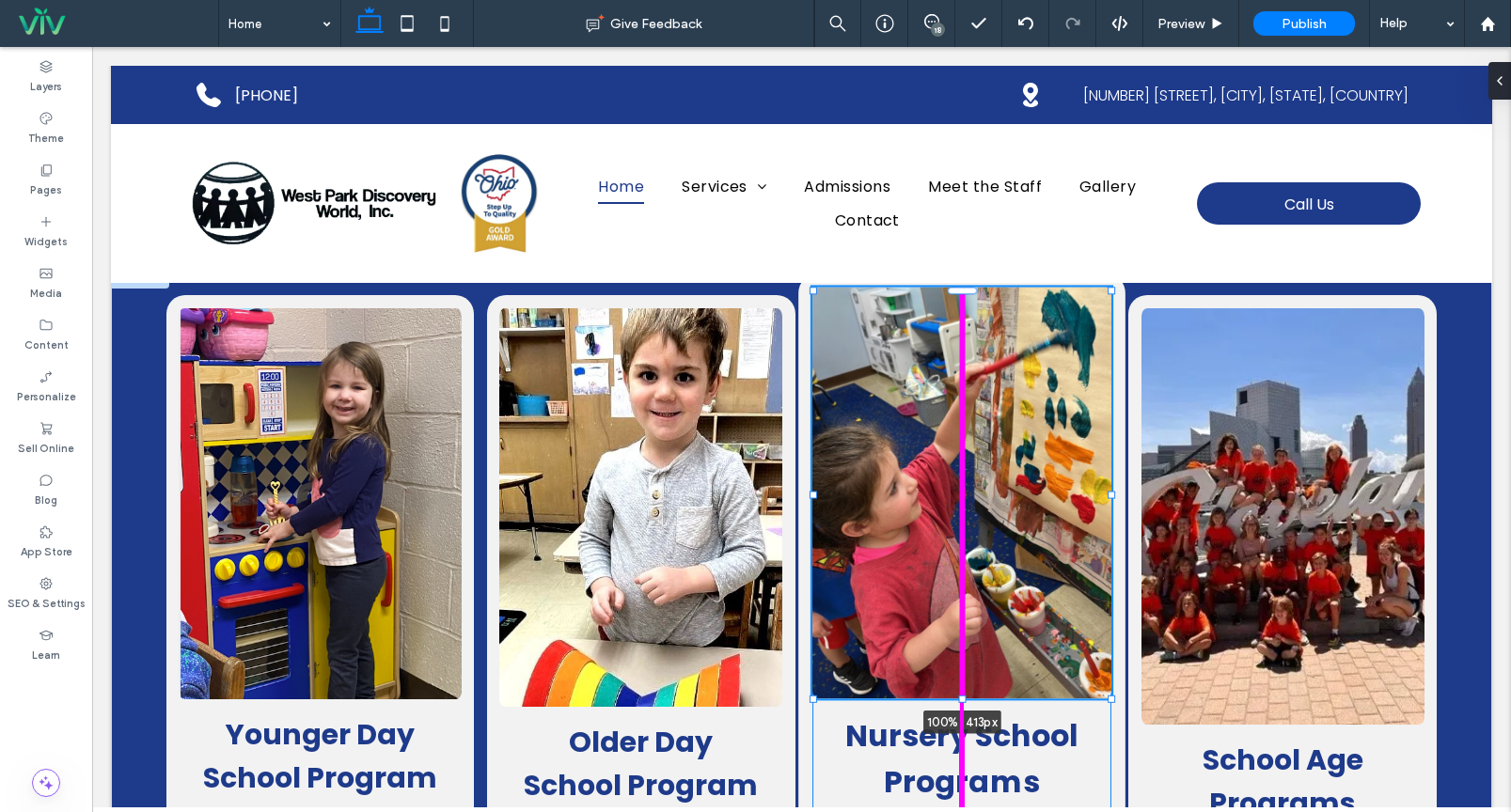 drag, startPoint x: 964, startPoint y: 744, endPoint x: 964, endPoint y: 722, distance: 22 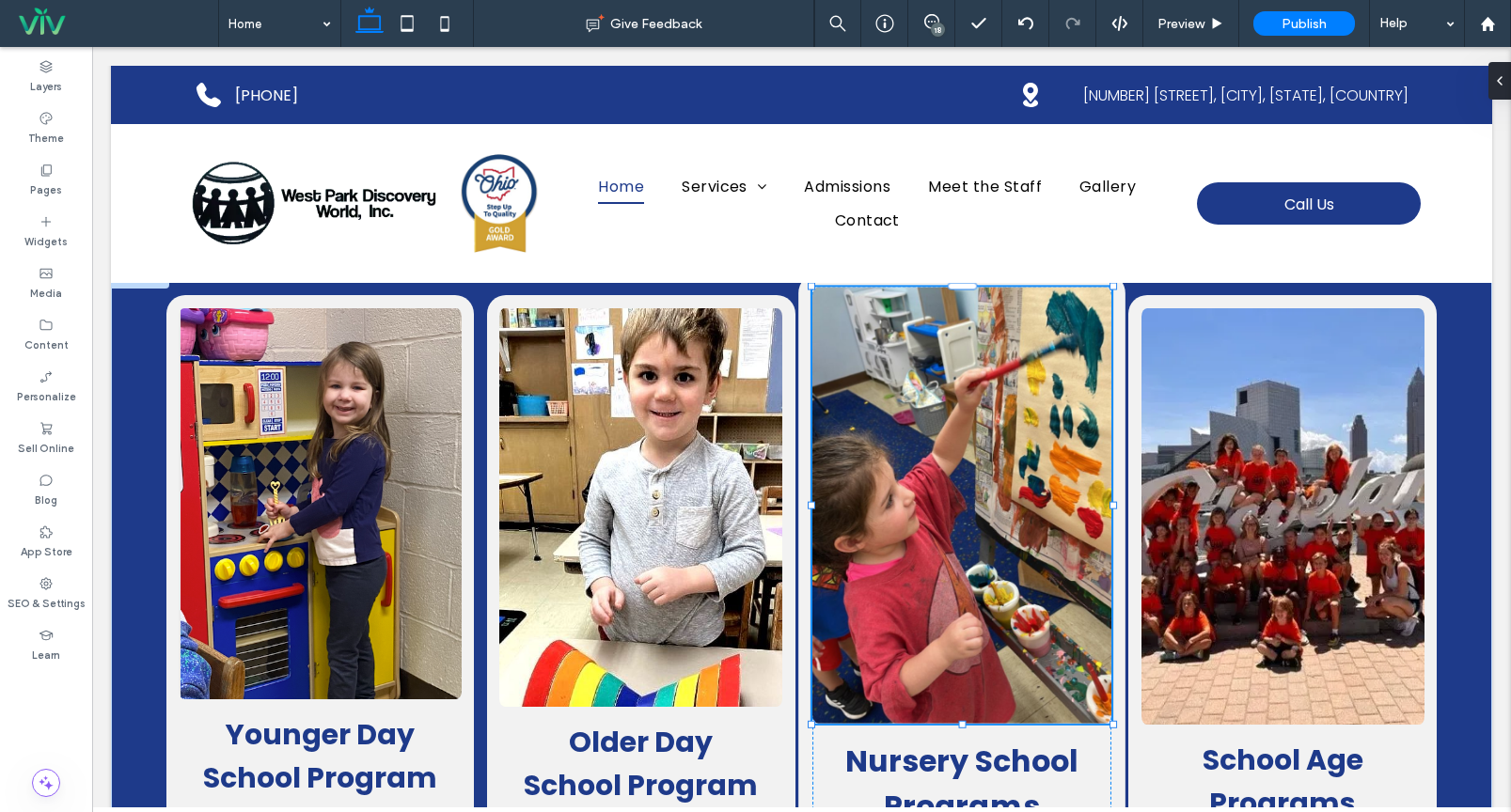 type on "***" 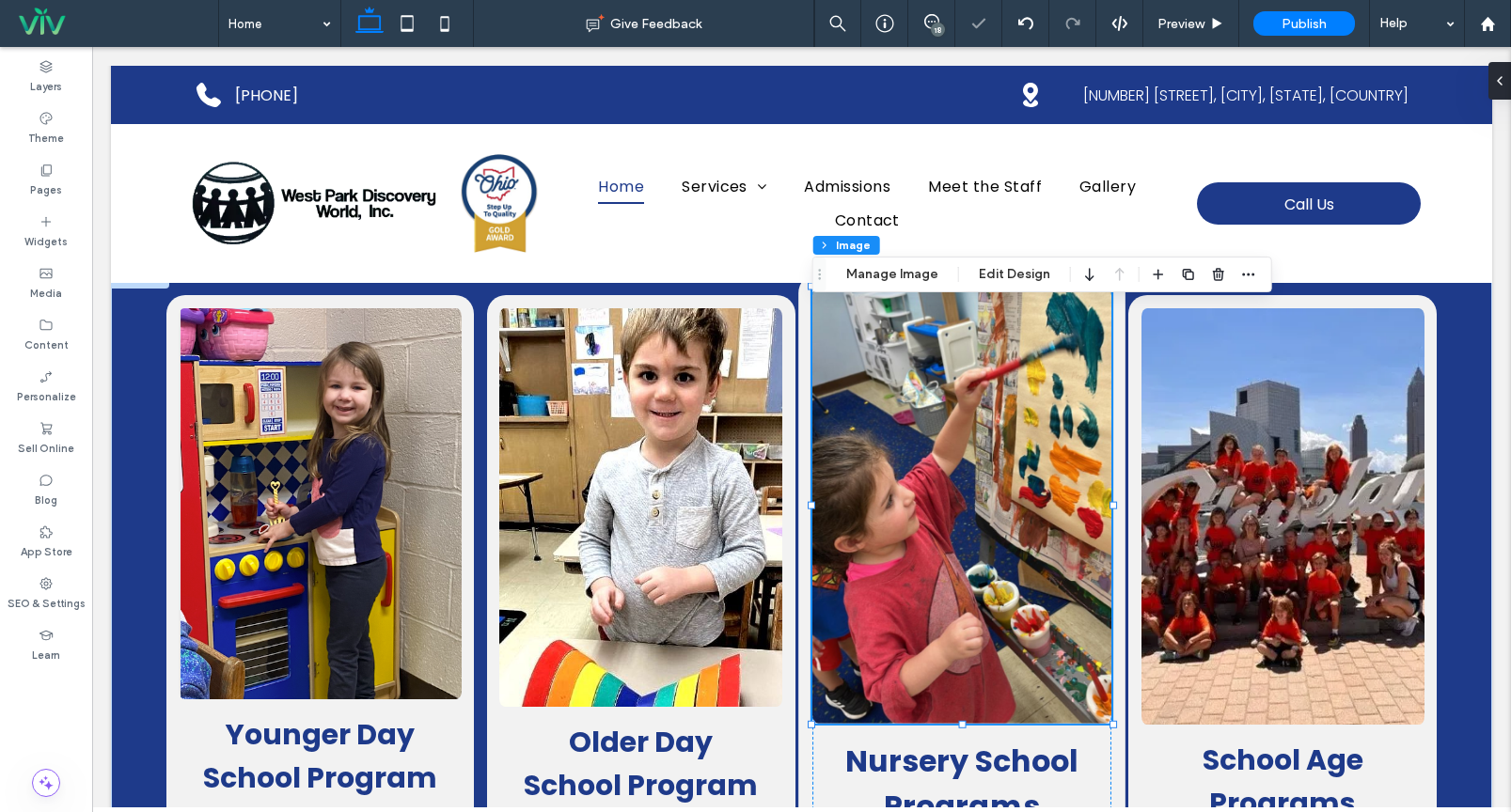 type on "***" 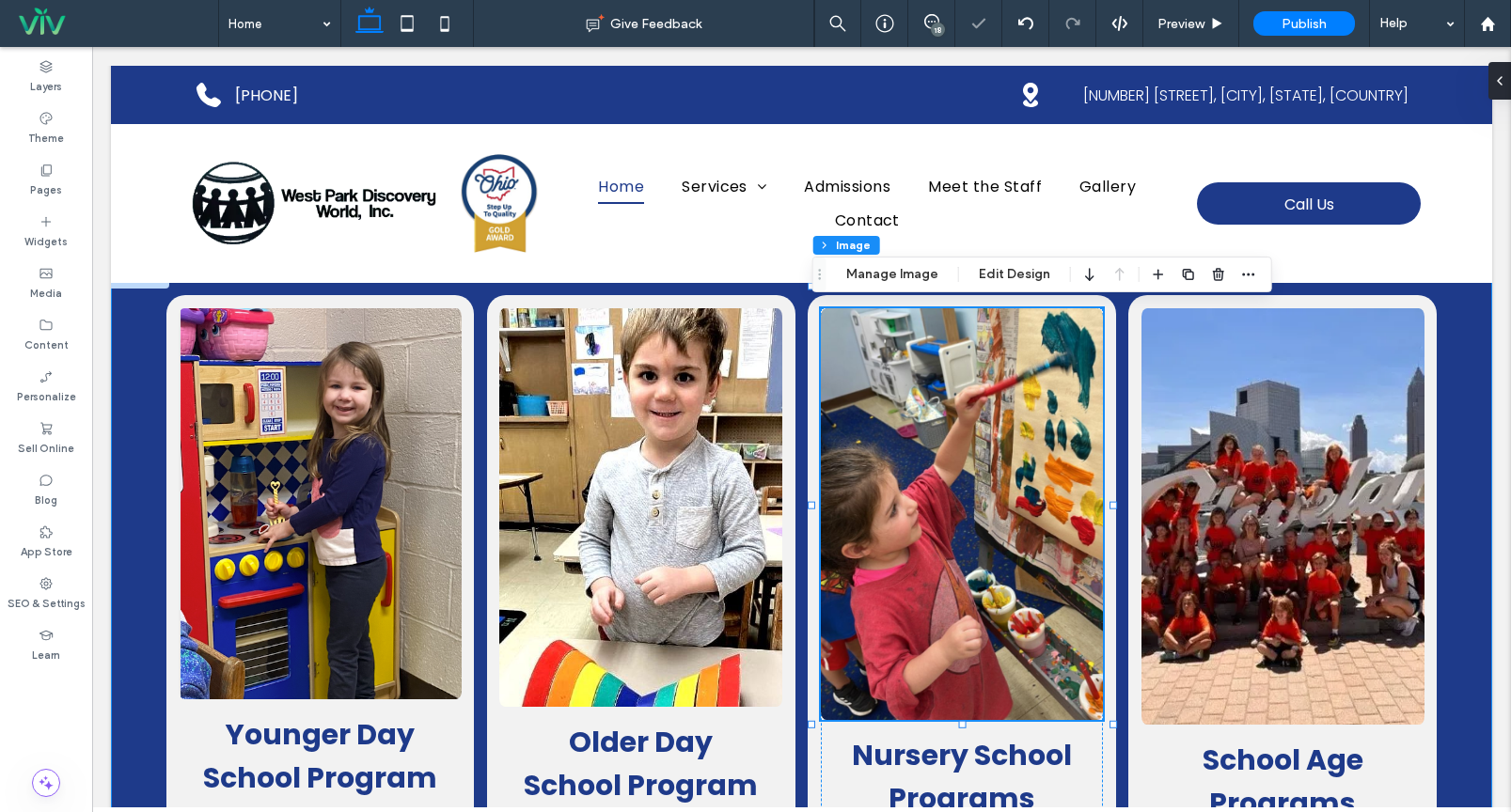 click on "Younger Day School Program
Our preschool program uses play and movement-based learning in small groups, helping children develop and transition naturally when they're ready.
More About Program
Older Day School Program
Our pre-kindergarten program offers a full-day educational curriculum with age-appropriate activities designed prepare them for their next steps.
More About Program
100% , 413px
Nursery School Programs
Our nursery school classes provide age-specific developmental learning through play and discovery, preparing children for future educational success.
More About Program
School Age Programs
Our summer camp offers full-day fun with arts and crafts, games, cooking, outdoor activities, and exciting field trips to keep children engaged all summer long." at bounding box center (801, 668) 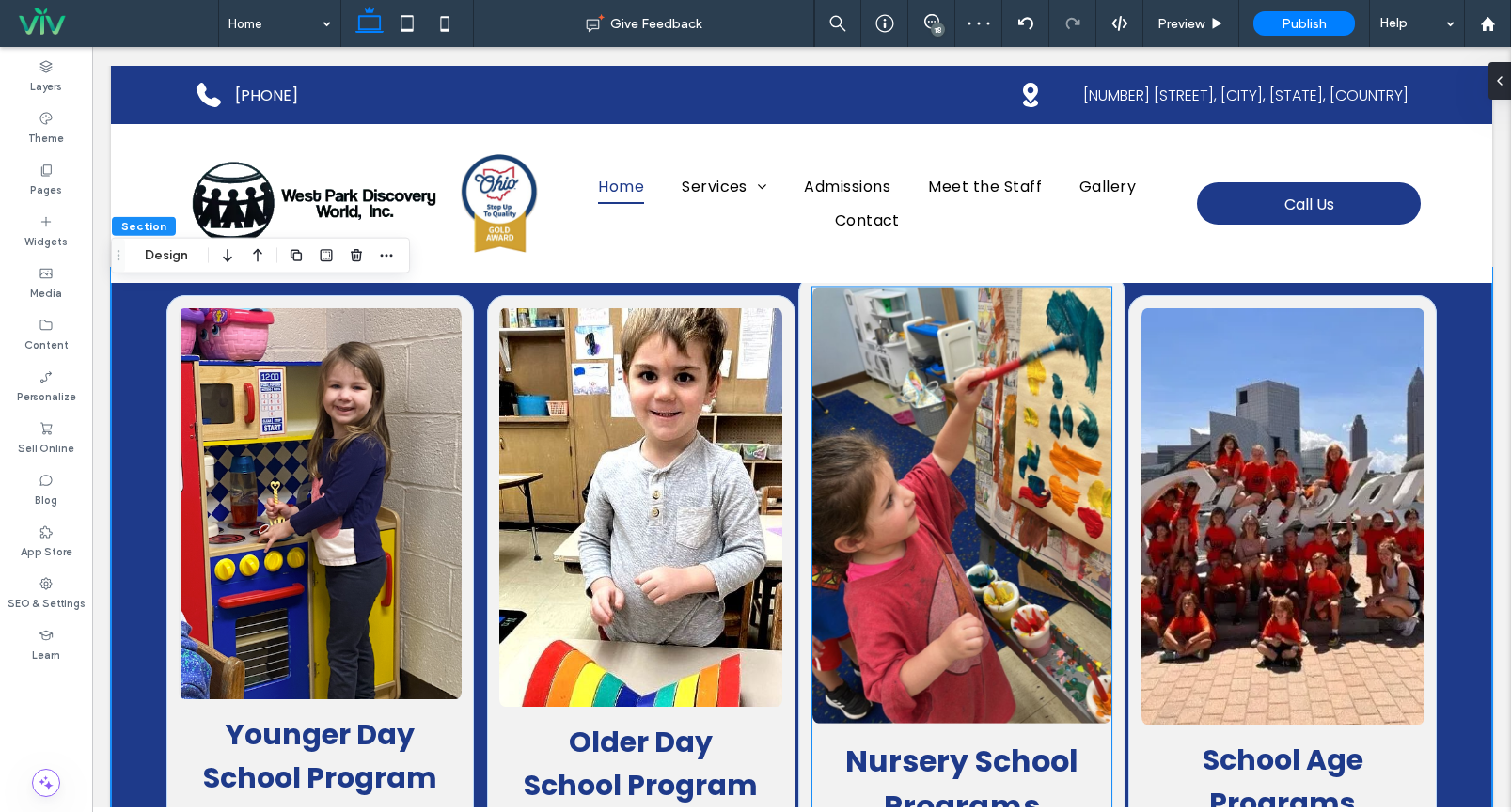 click at bounding box center [962, 505] 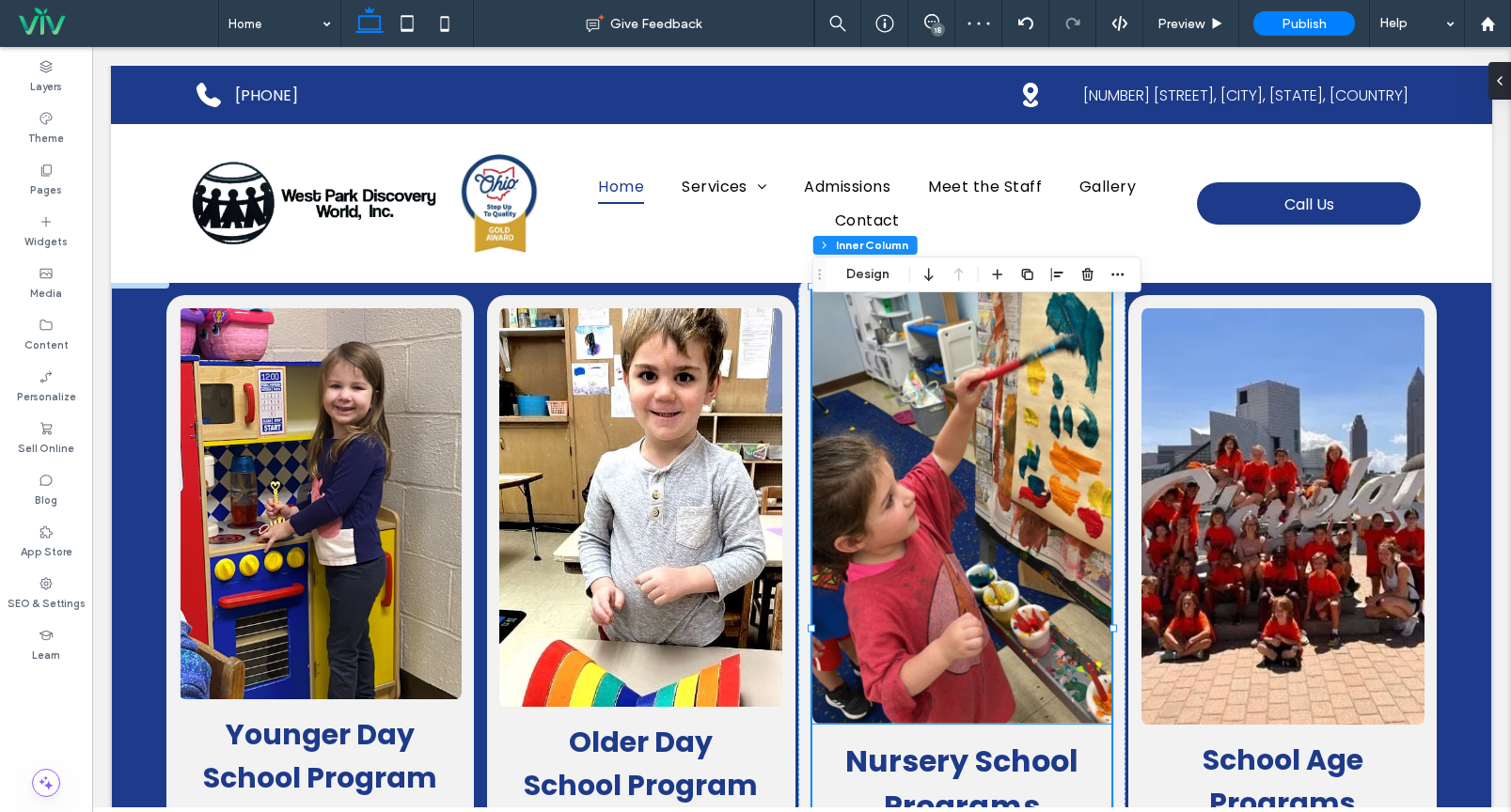 click at bounding box center (962, 505) 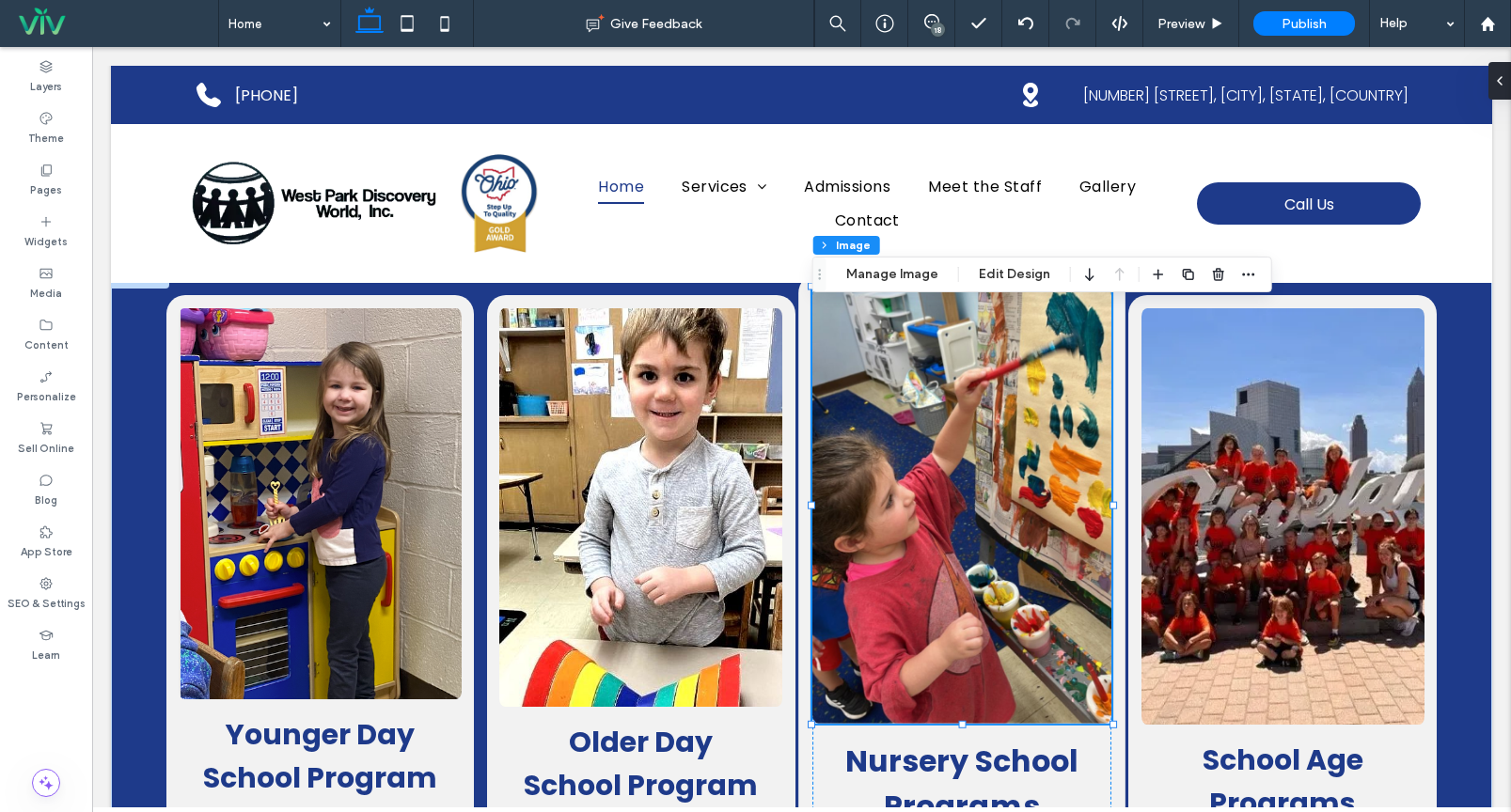 type on "*" 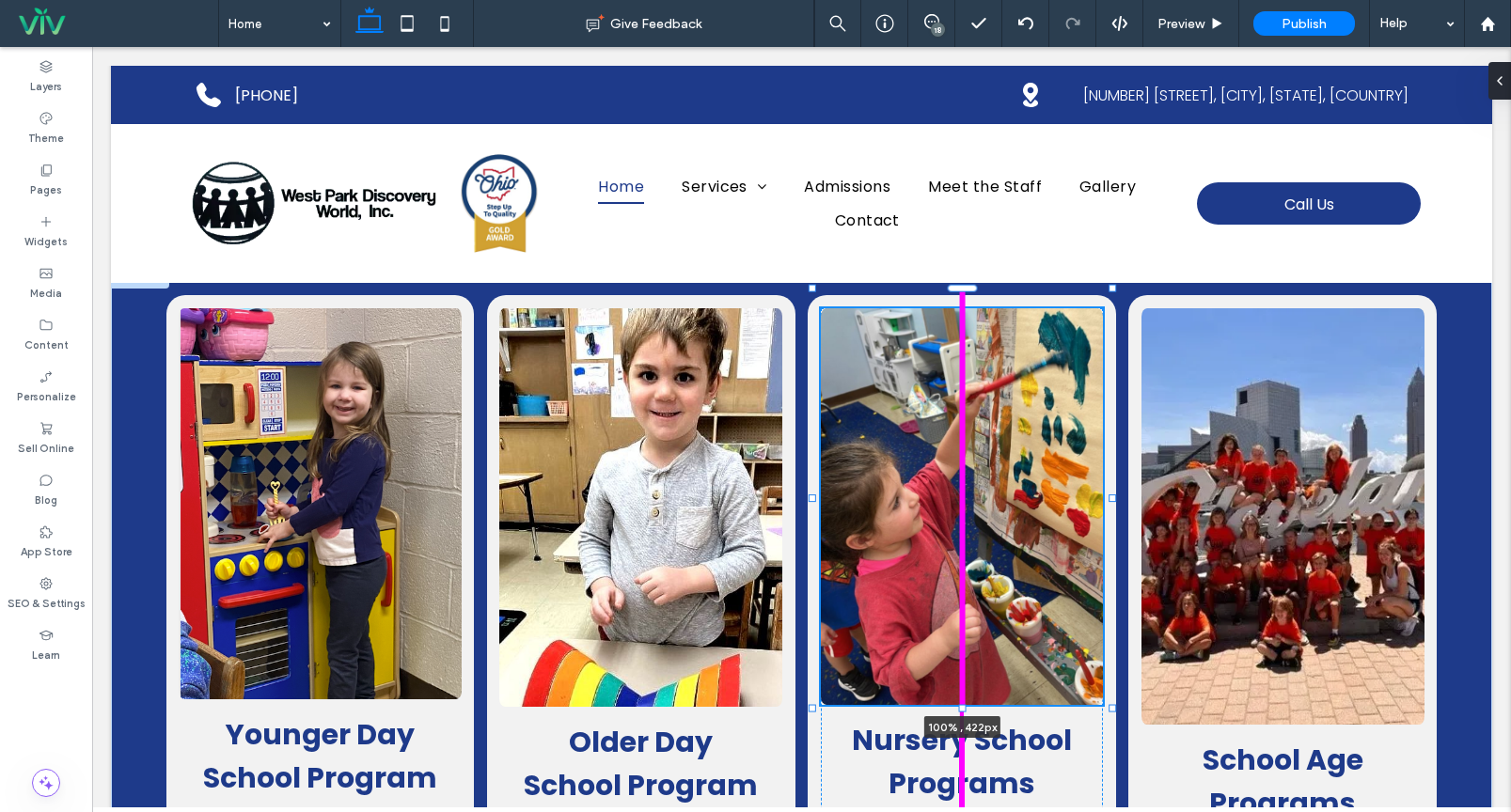 drag, startPoint x: 964, startPoint y: 744, endPoint x: 965, endPoint y: 729, distance: 15.0333 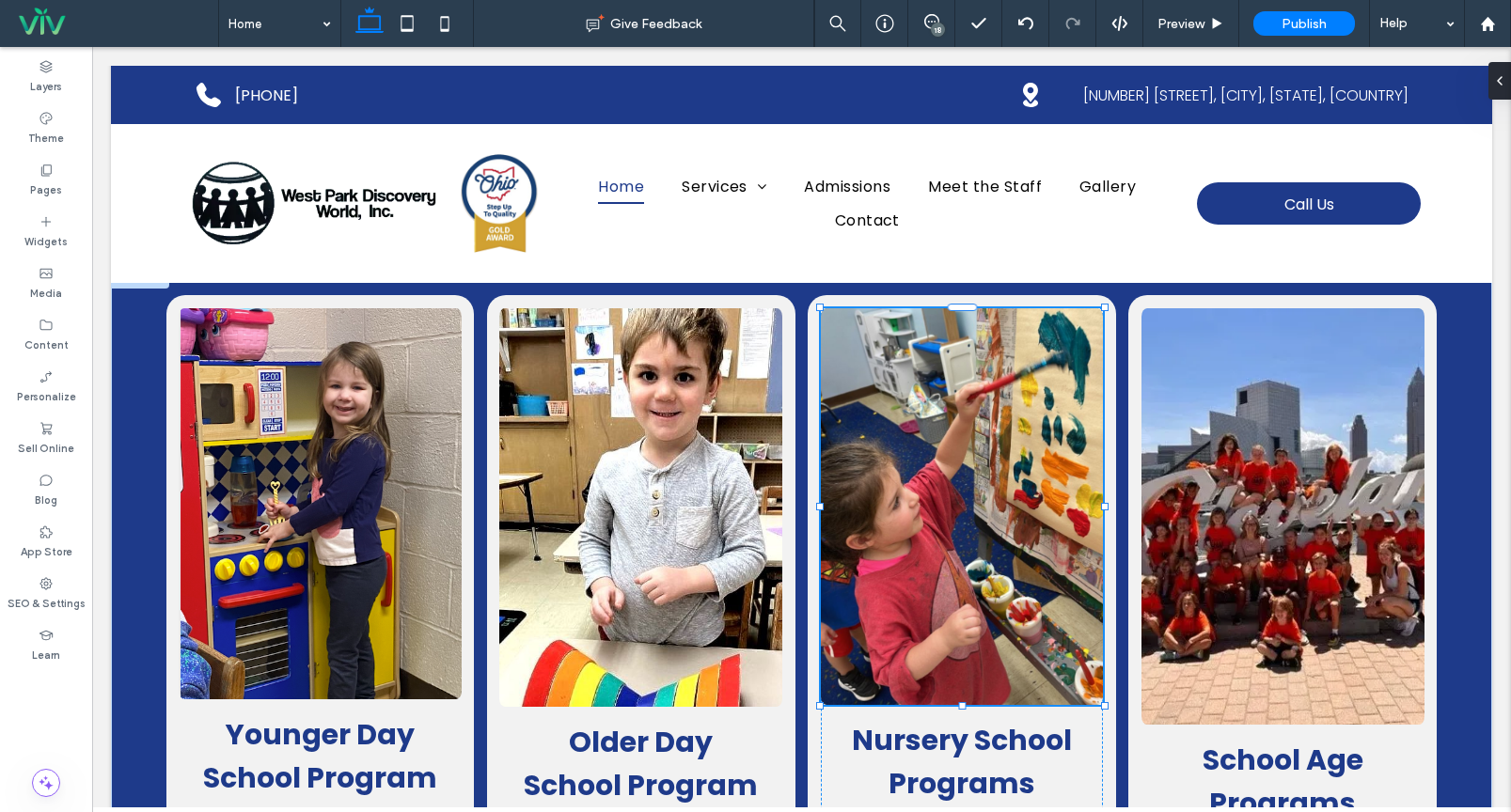 type on "***" 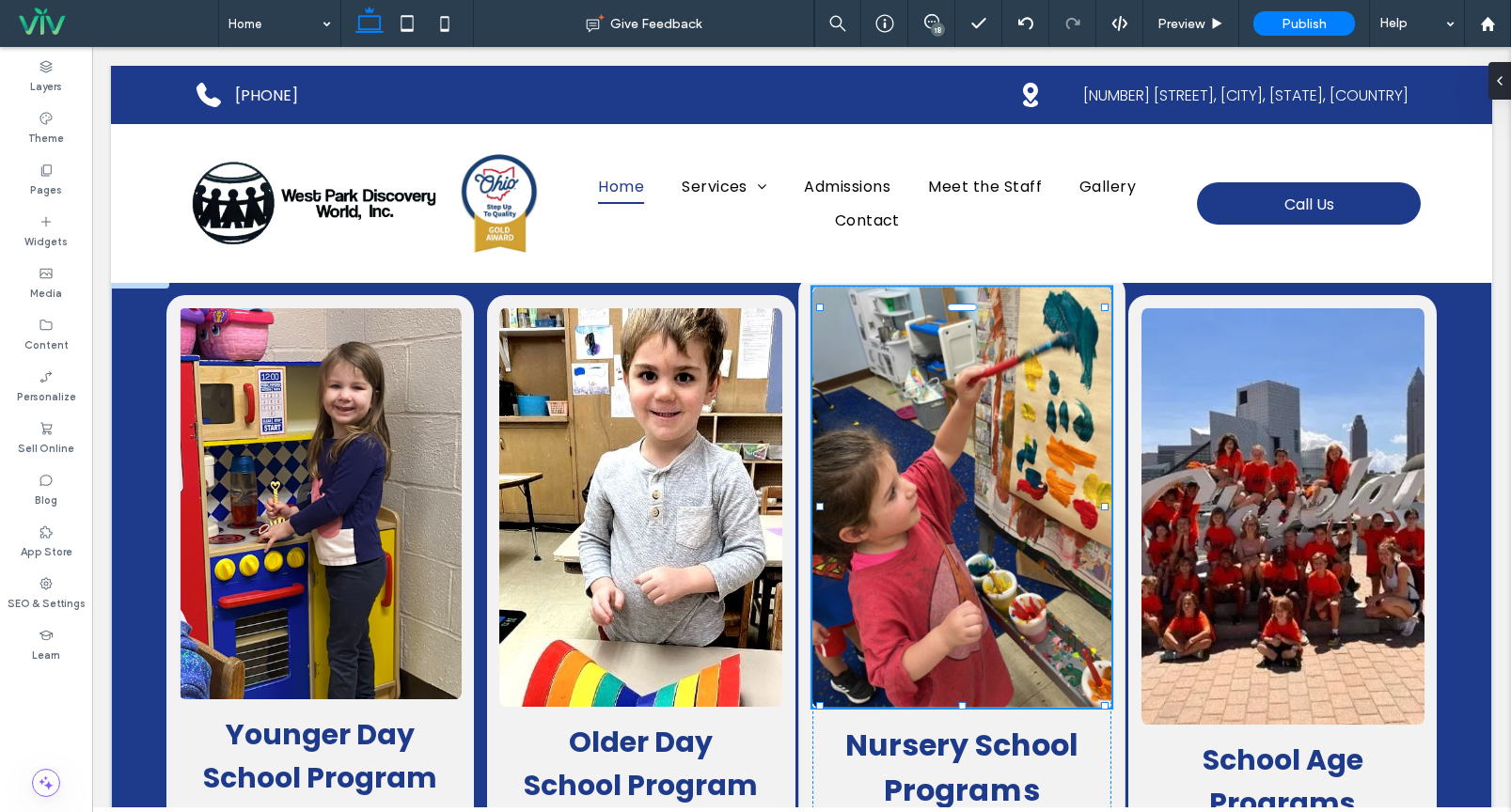type on "***" 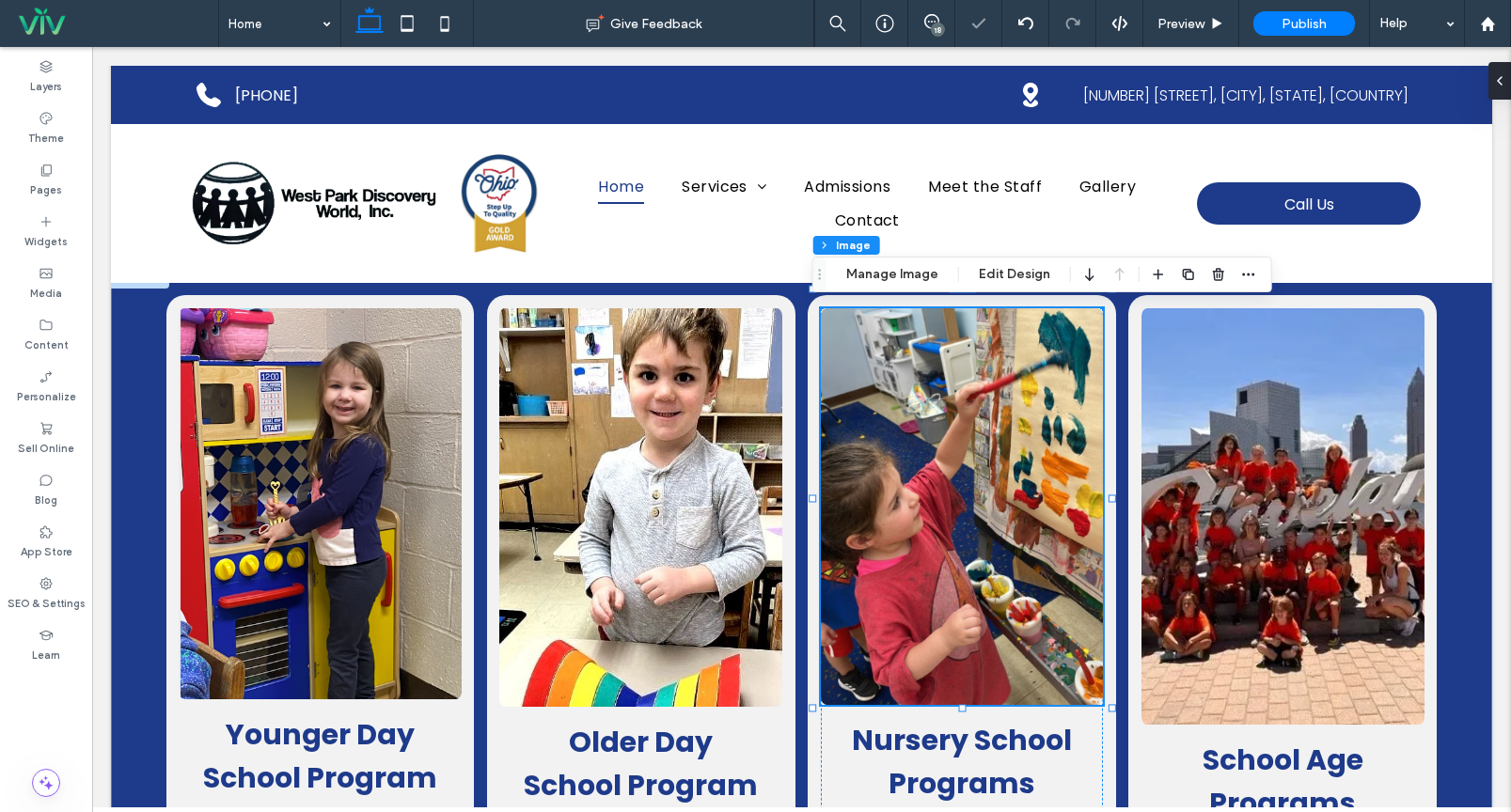 click on "Younger Day School Program
Our preschool program uses play and movement-based learning in small groups, helping children develop and transition naturally when they're ready.
More About Program
Older Day School Program
Our pre-kindergarten program offers a full-day educational curriculum with age-appropriate activities designed prepare them for their next steps.
More About Program
100% , 422px
Nursery School Programs
Our nursery school classes provide age-specific developmental learning through play and discovery, preparing children for future educational success.
More About Program
School Age Programs
Our summer camp offers full-day fun with arts and crafts, games, cooking, outdoor activities, and exciting field trips to keep children engaged all summer long." at bounding box center (801, 668) 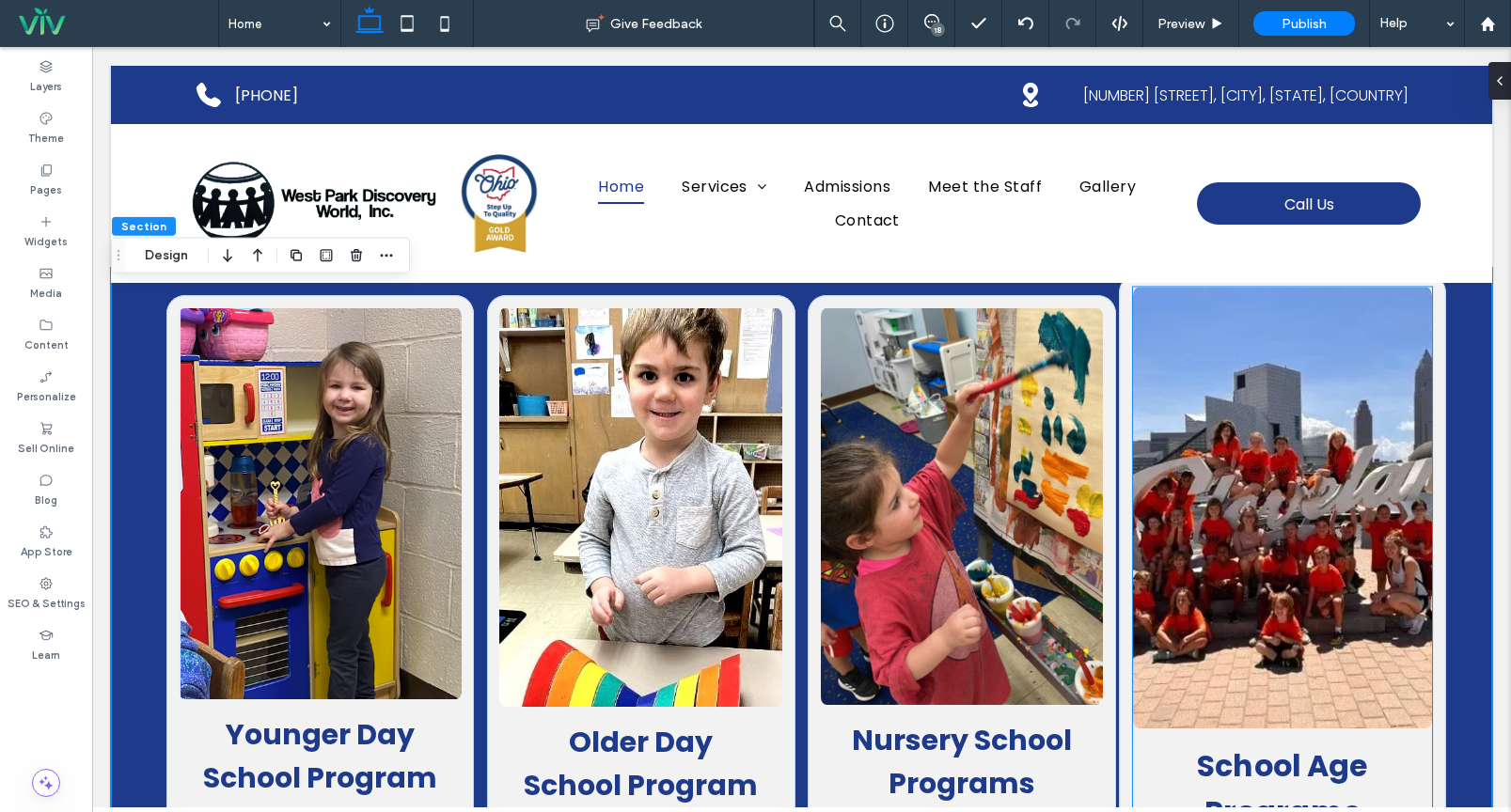 click at bounding box center (1283, 508) 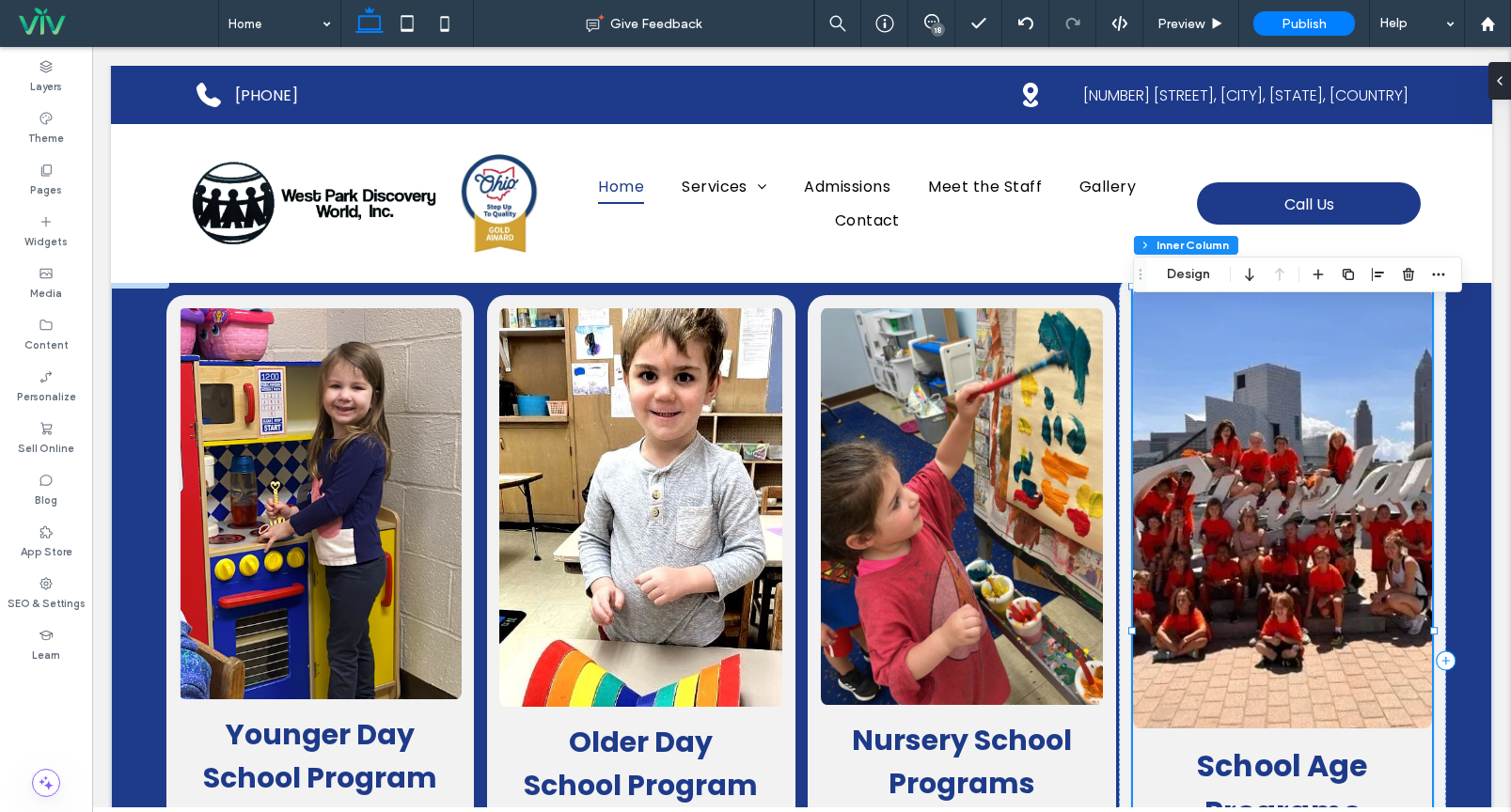 click at bounding box center [1283, 508] 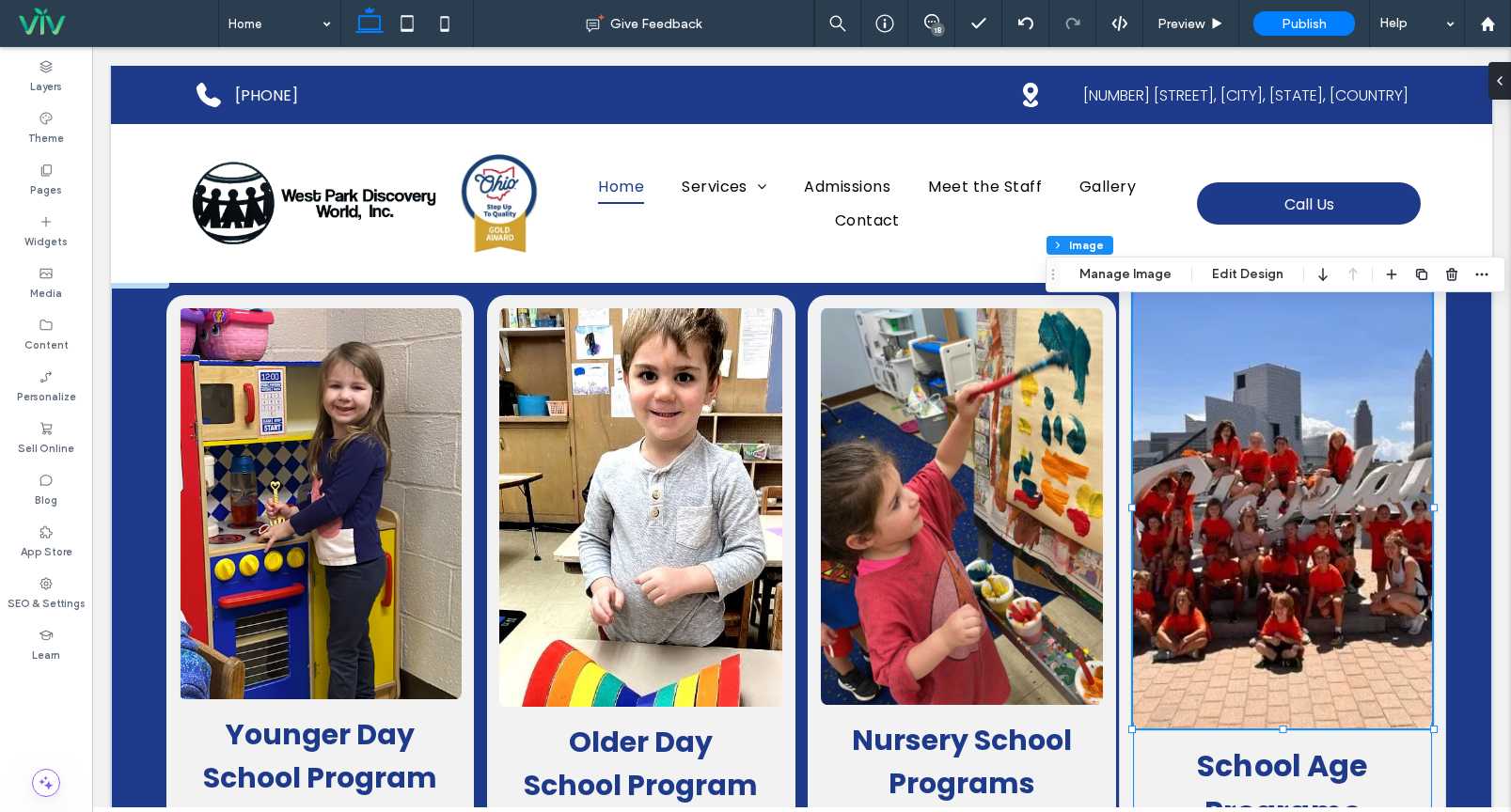 type on "*" 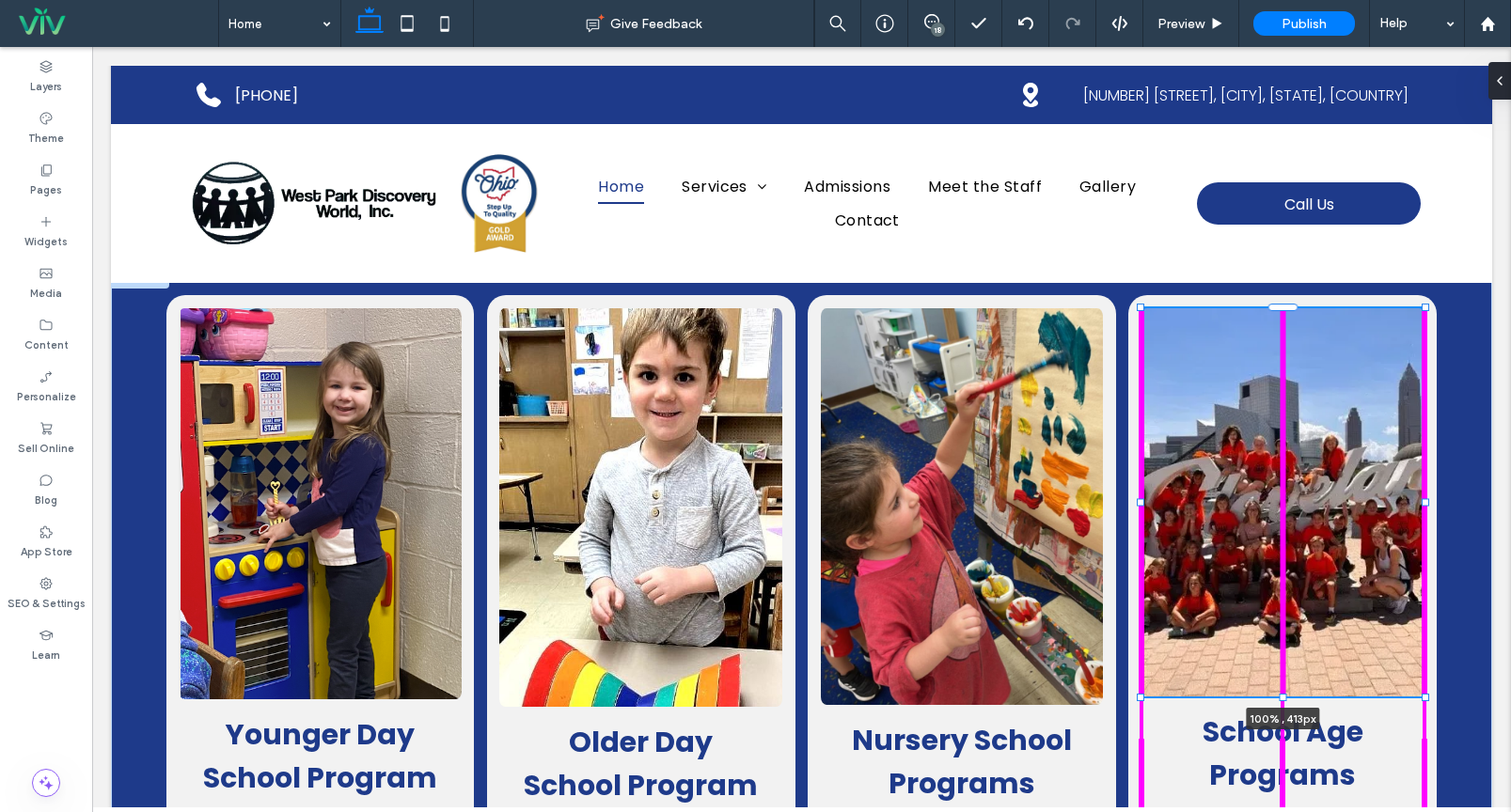 drag, startPoint x: 1285, startPoint y: 746, endPoint x: 1282, endPoint y: 718, distance: 28.160256 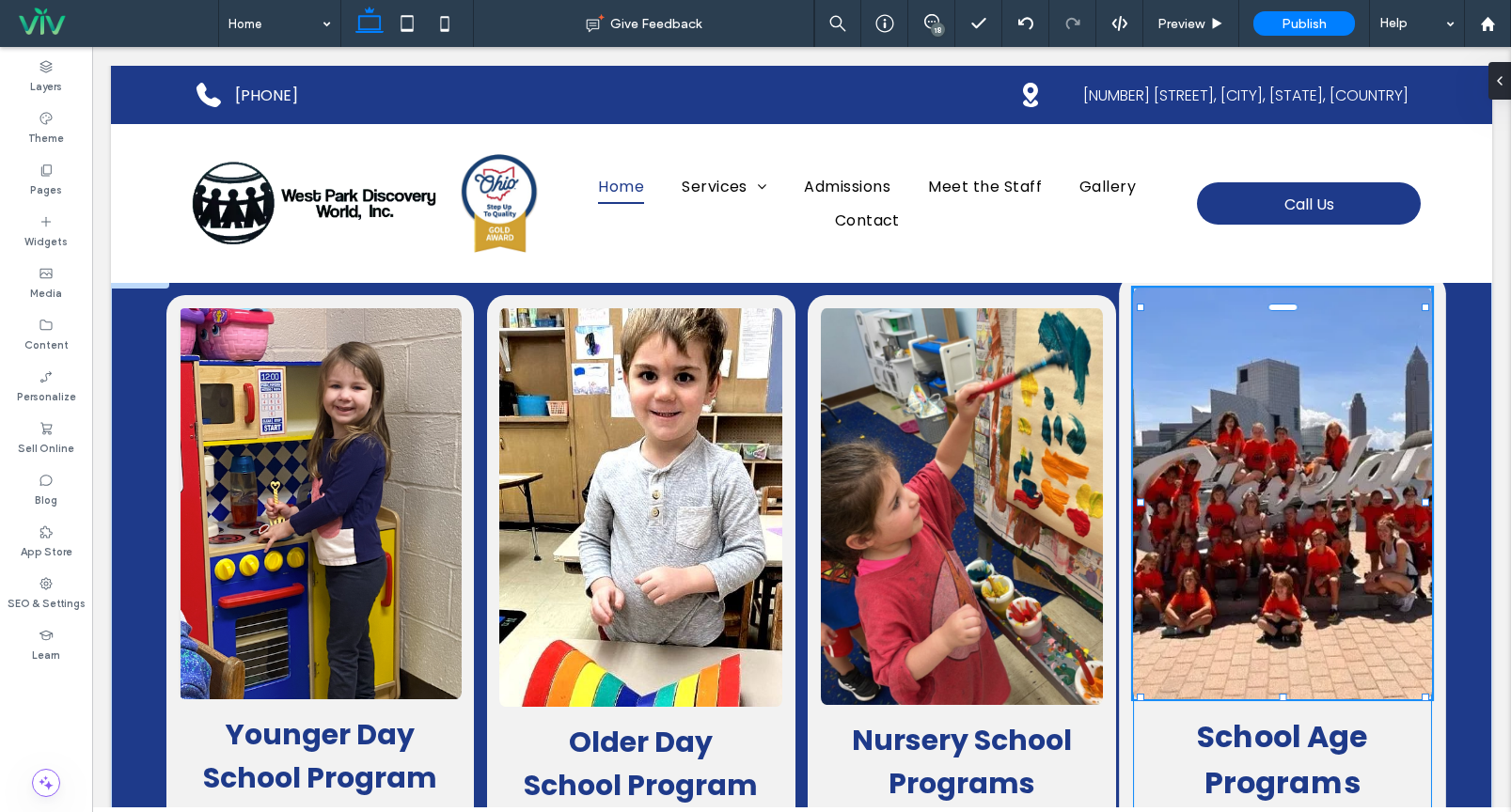 type on "***" 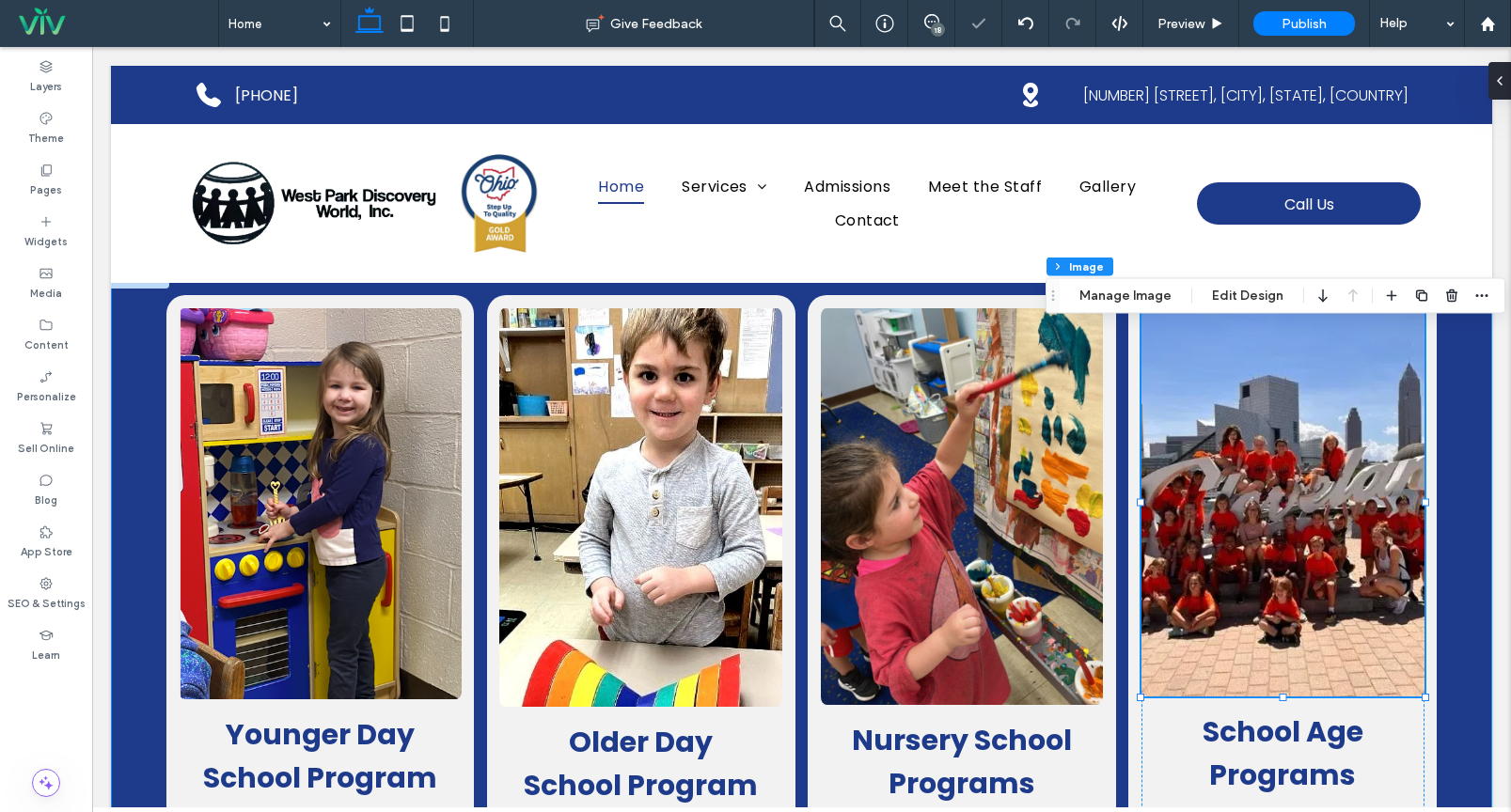 click on "Younger Day School Program
Our preschool program uses play and movement-based learning in small groups, helping children develop and transition naturally when they're ready.
More About Program
Older Day School Program
Our pre-kindergarten program offers a full-day educational curriculum with age-appropriate activities designed prepare them for their next steps.
More About Program
Nursery School Programs
Our nursery school classes provide age-specific developmental learning through play and discovery, preparing children for future educational success.
More About Program
100% , 413px
School Age Programs
Our summer camp offers full-day fun with arts and crafts, games, cooking, outdoor activities, and exciting field trips to keep children engaged all summer long." at bounding box center (801, 658) 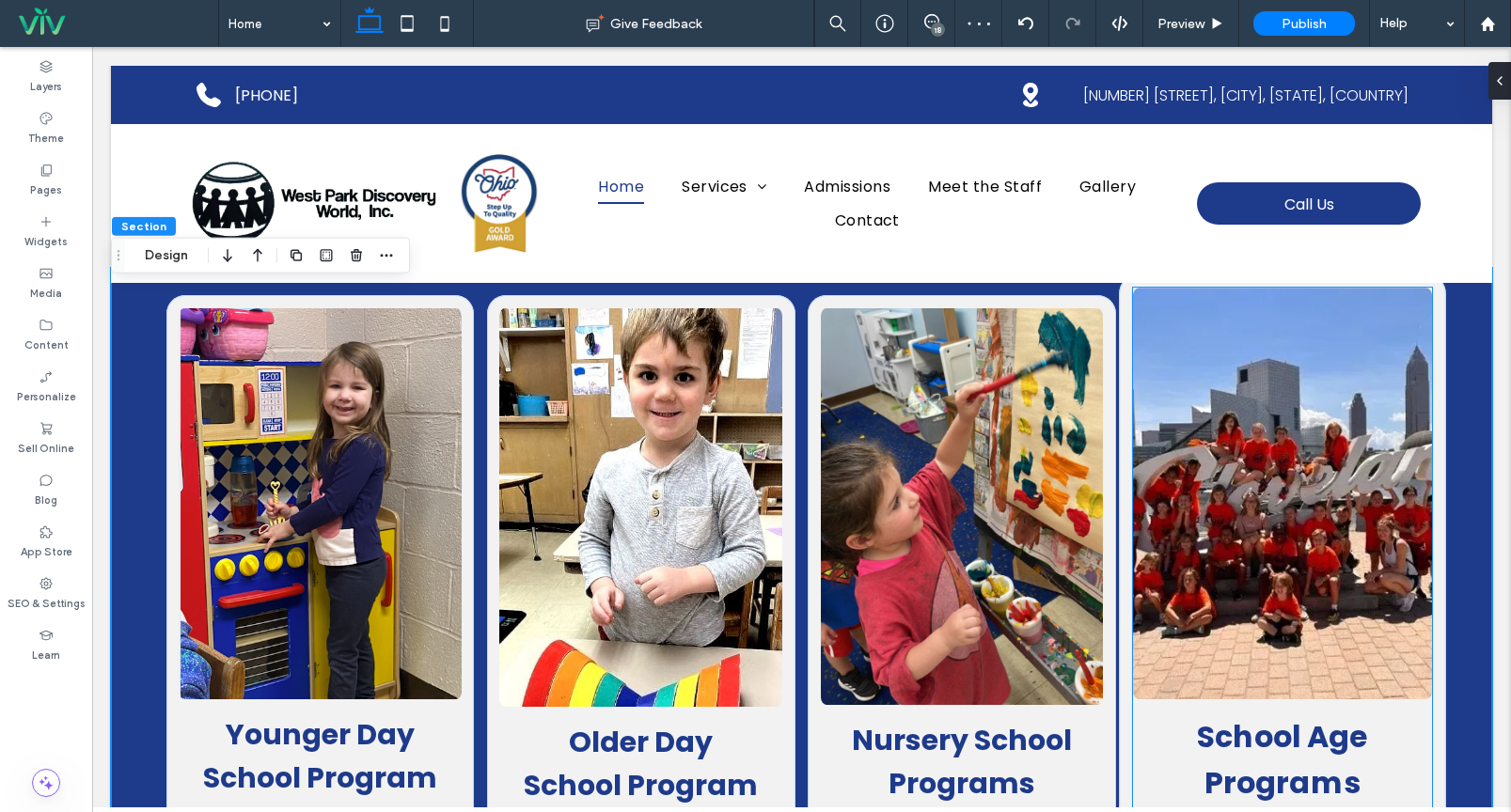 click at bounding box center (1283, 493) 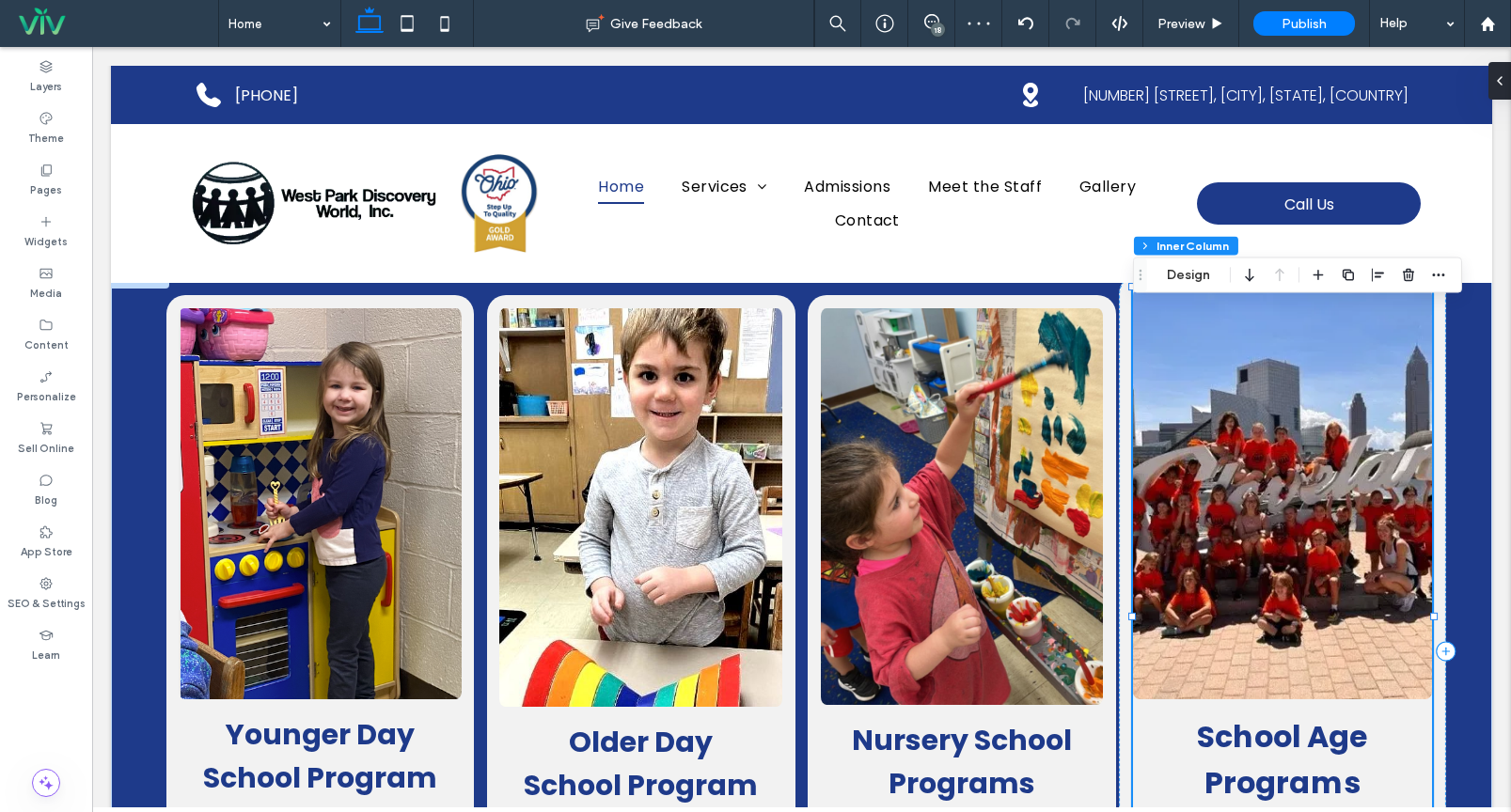 click at bounding box center [1283, 493] 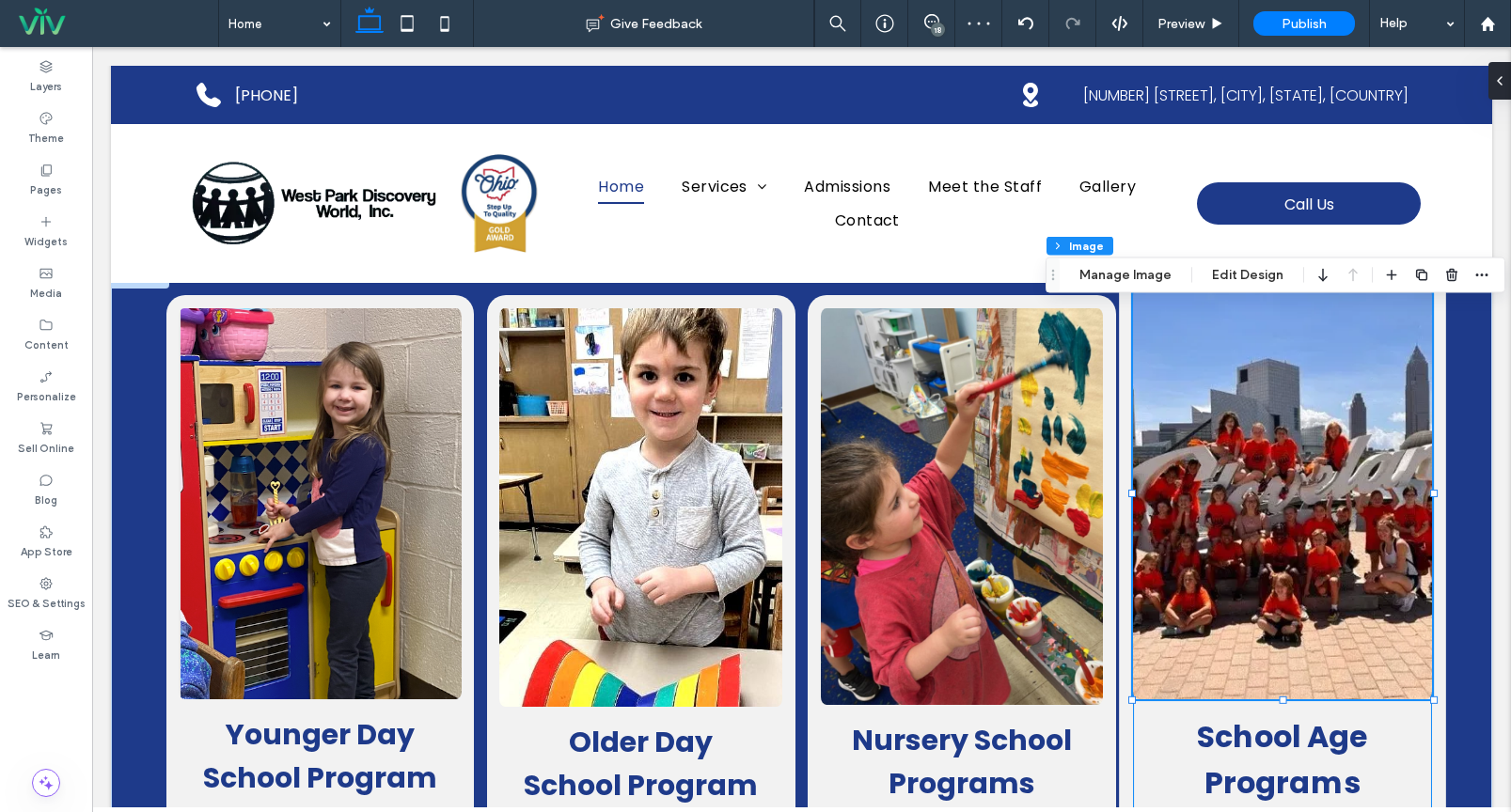 type on "*" 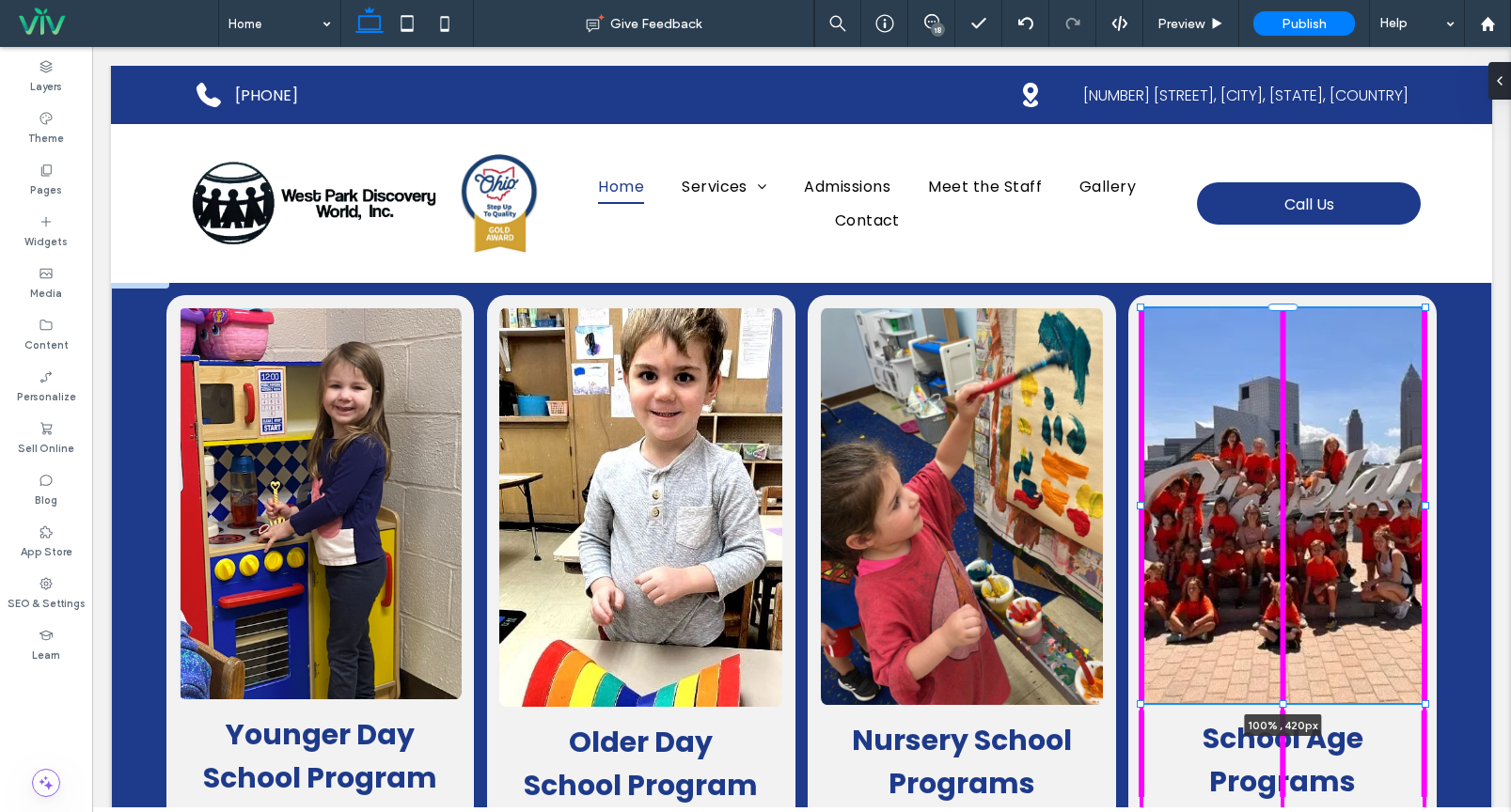 click at bounding box center (1283, 703) 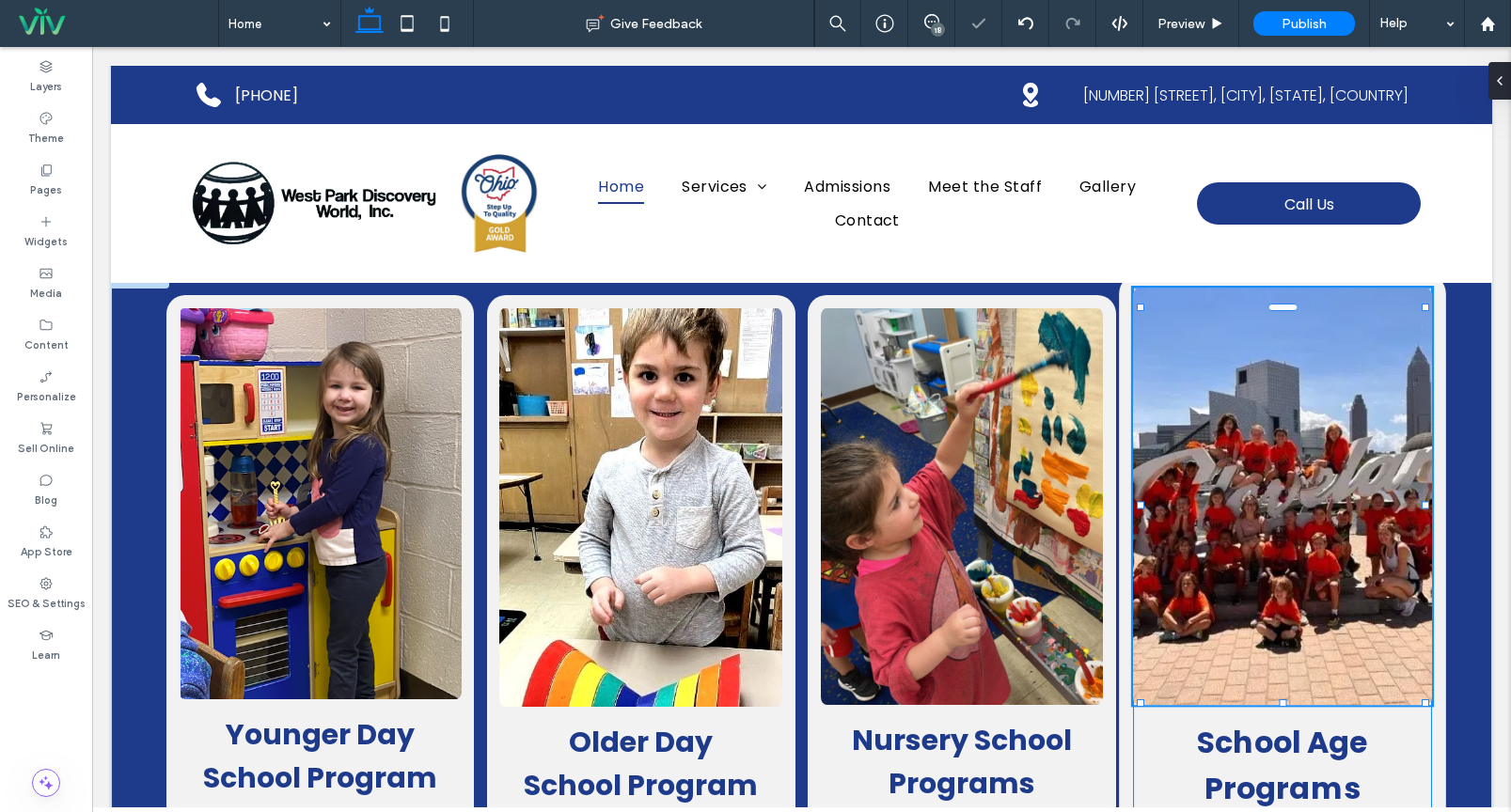 type on "***" 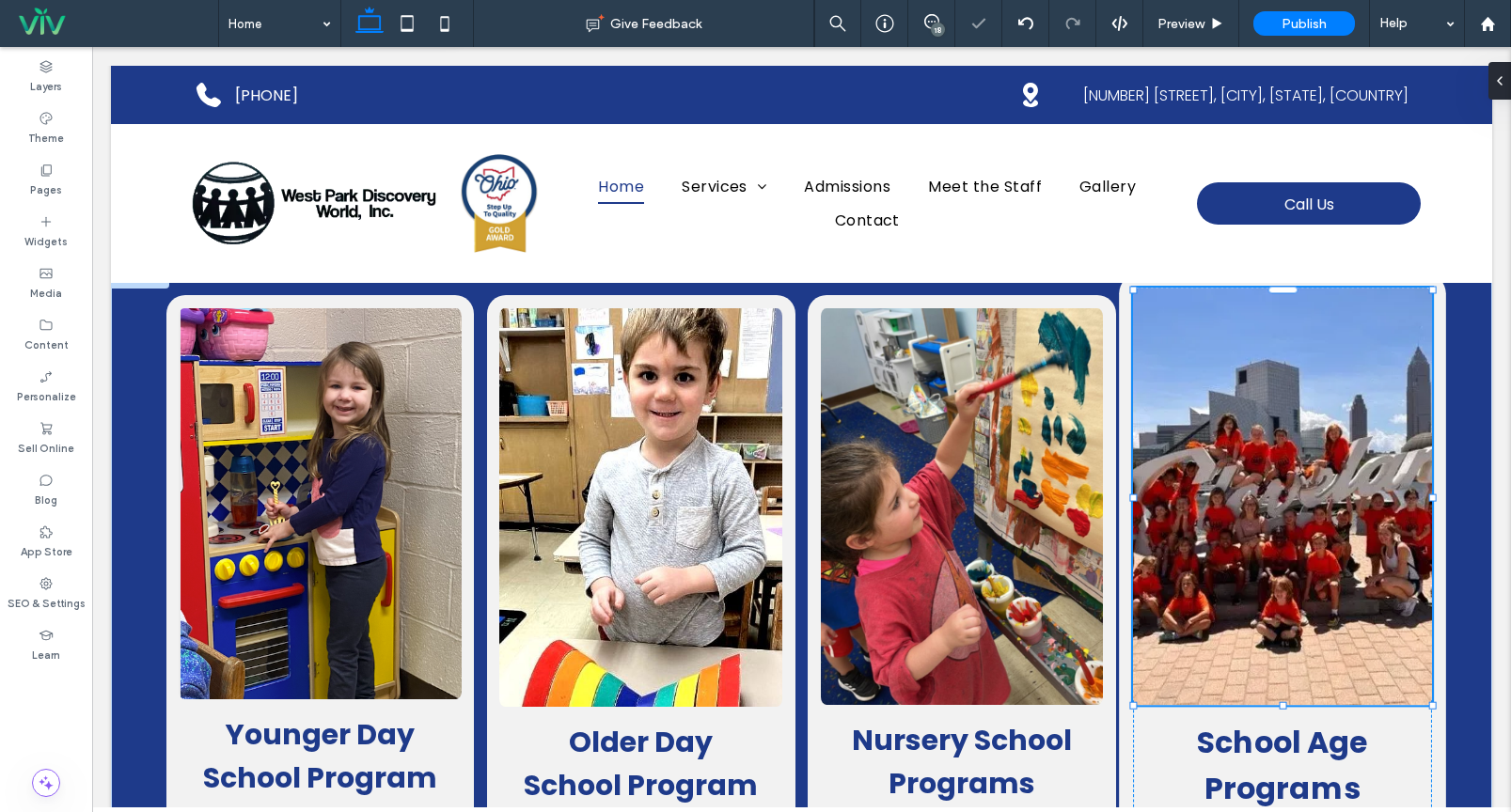 type on "***" 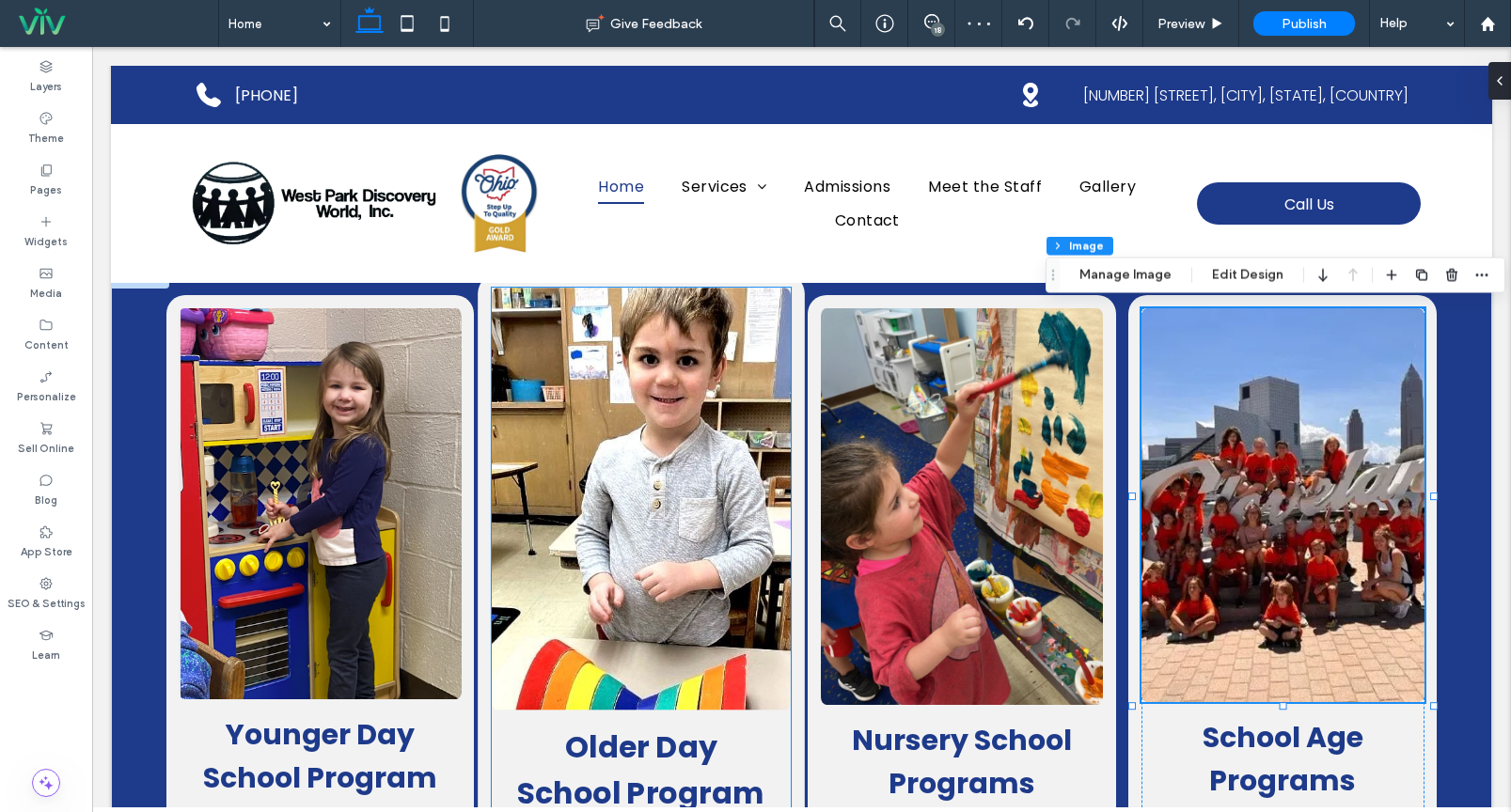 click at bounding box center (640, 498) 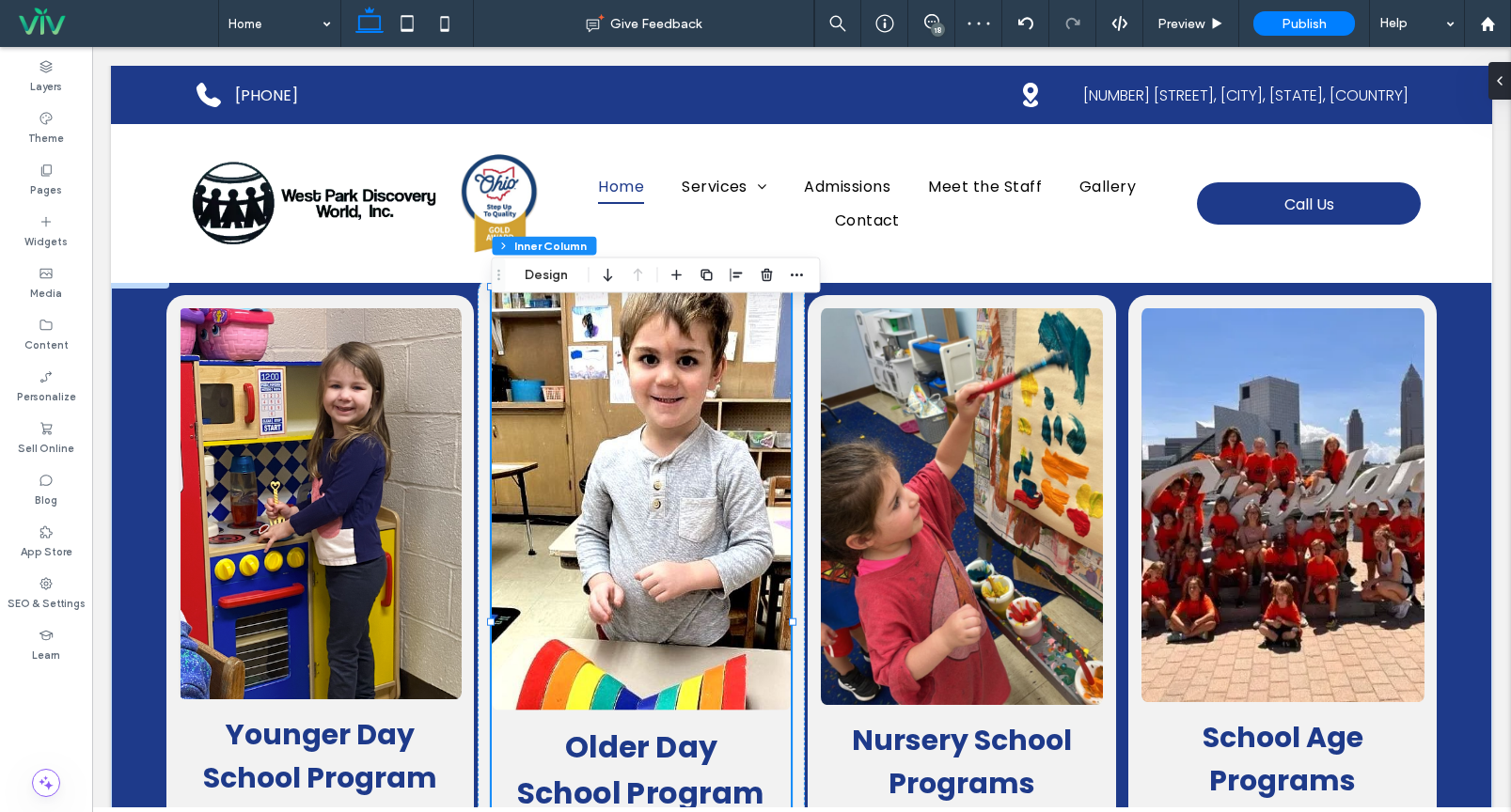 click at bounding box center [640, 498] 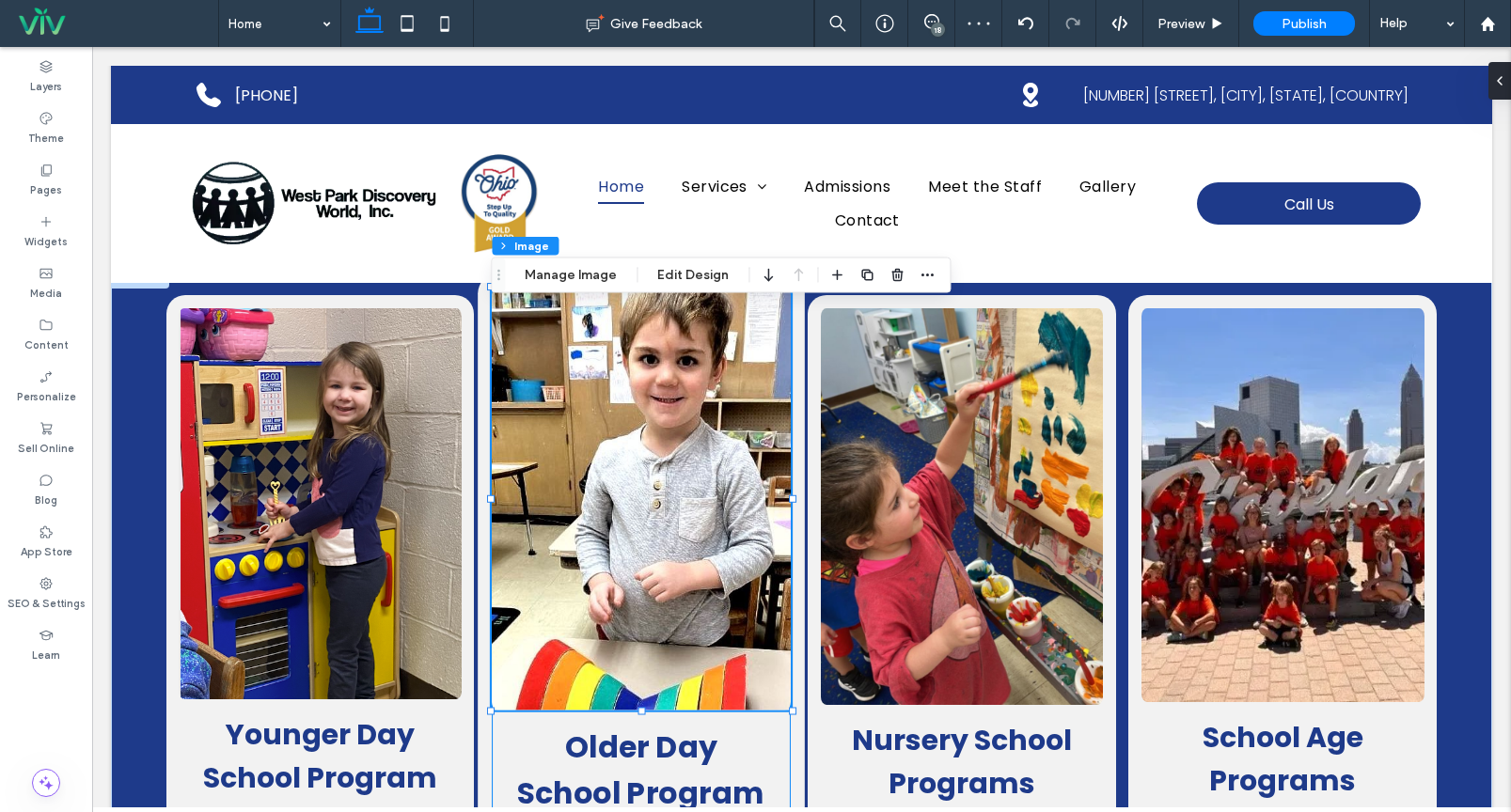 type on "*" 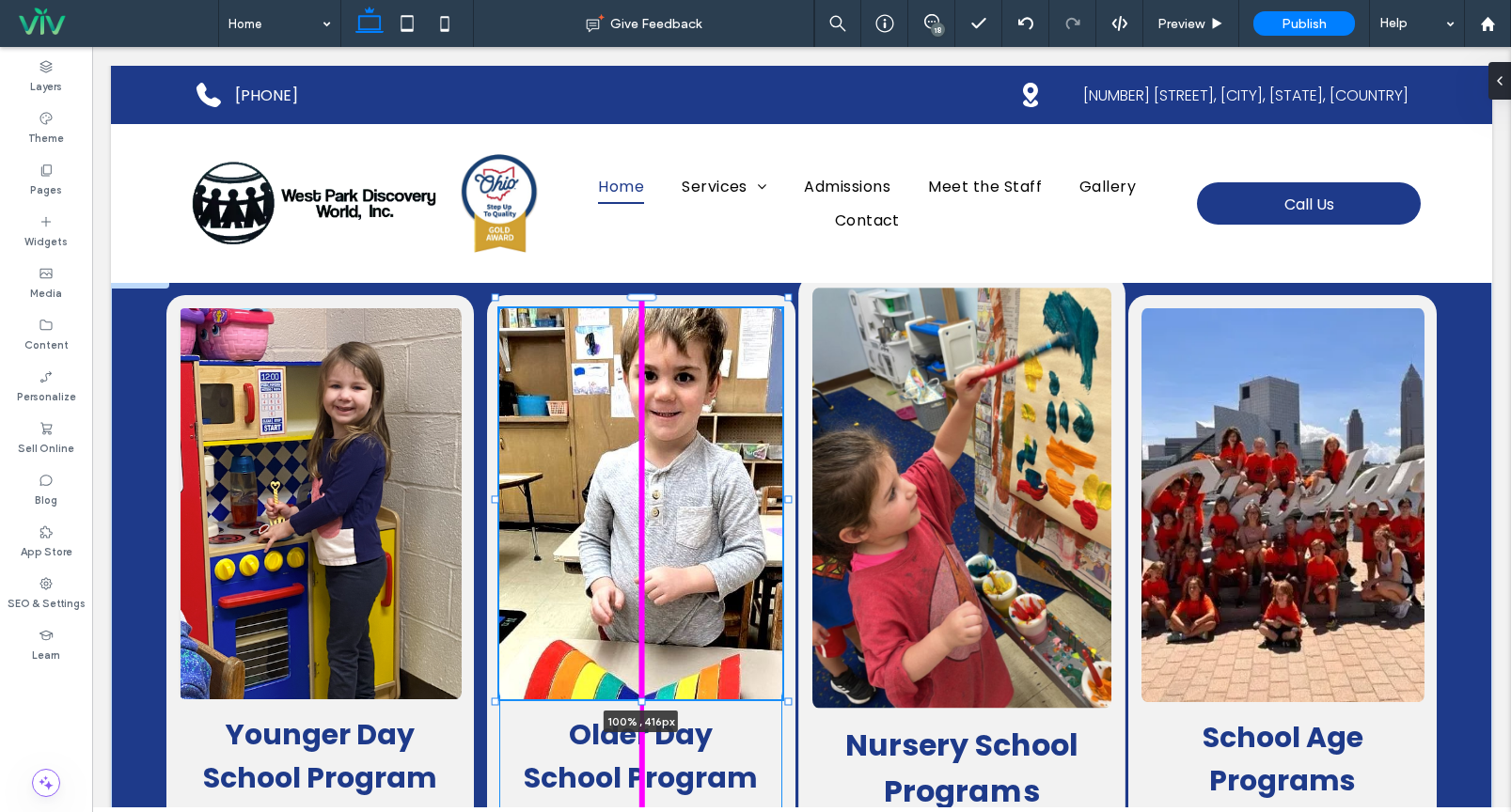 drag, startPoint x: 642, startPoint y: 730, endPoint x: 848, endPoint y: 657, distance: 218.5521 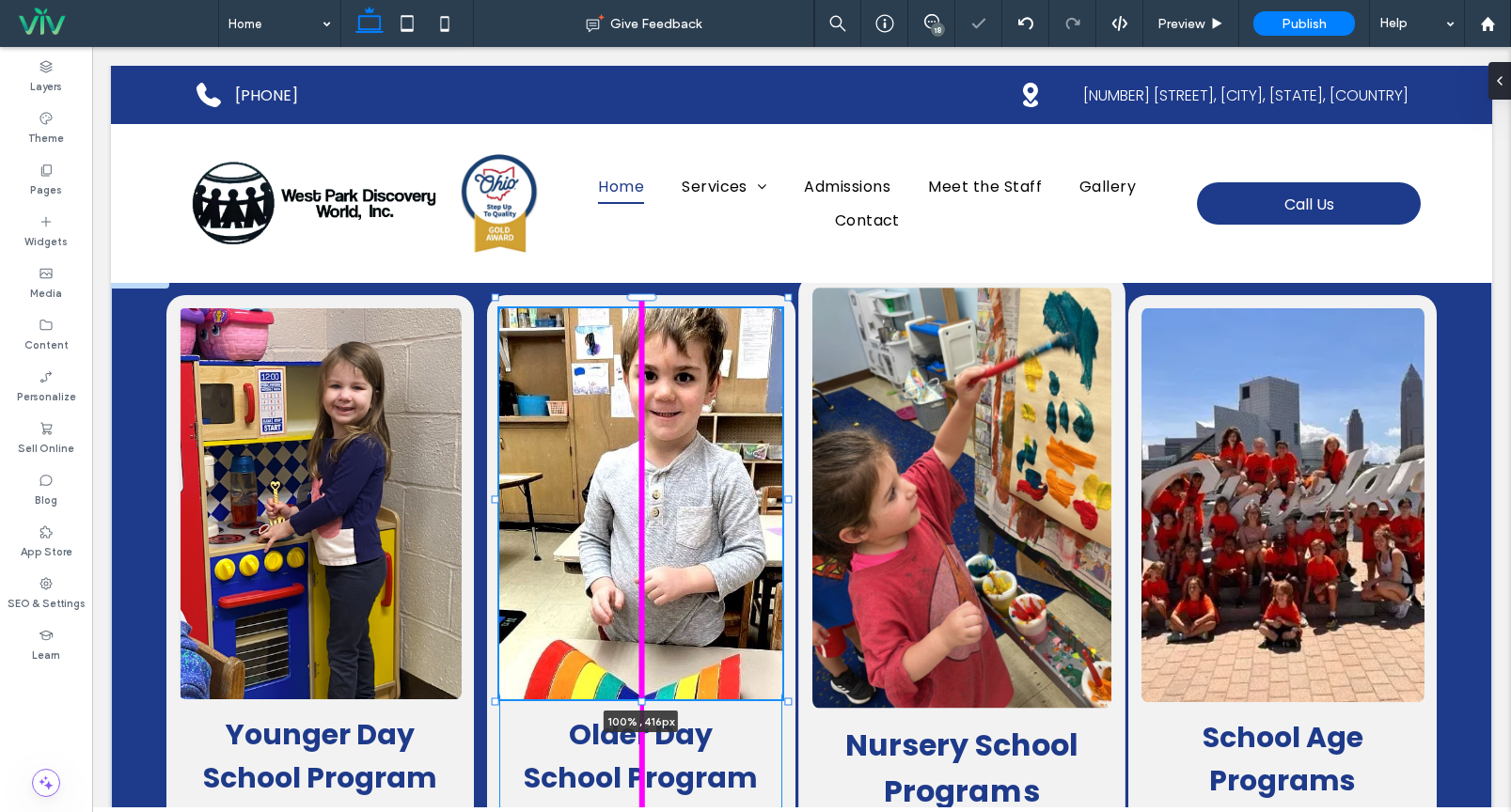 type on "***" 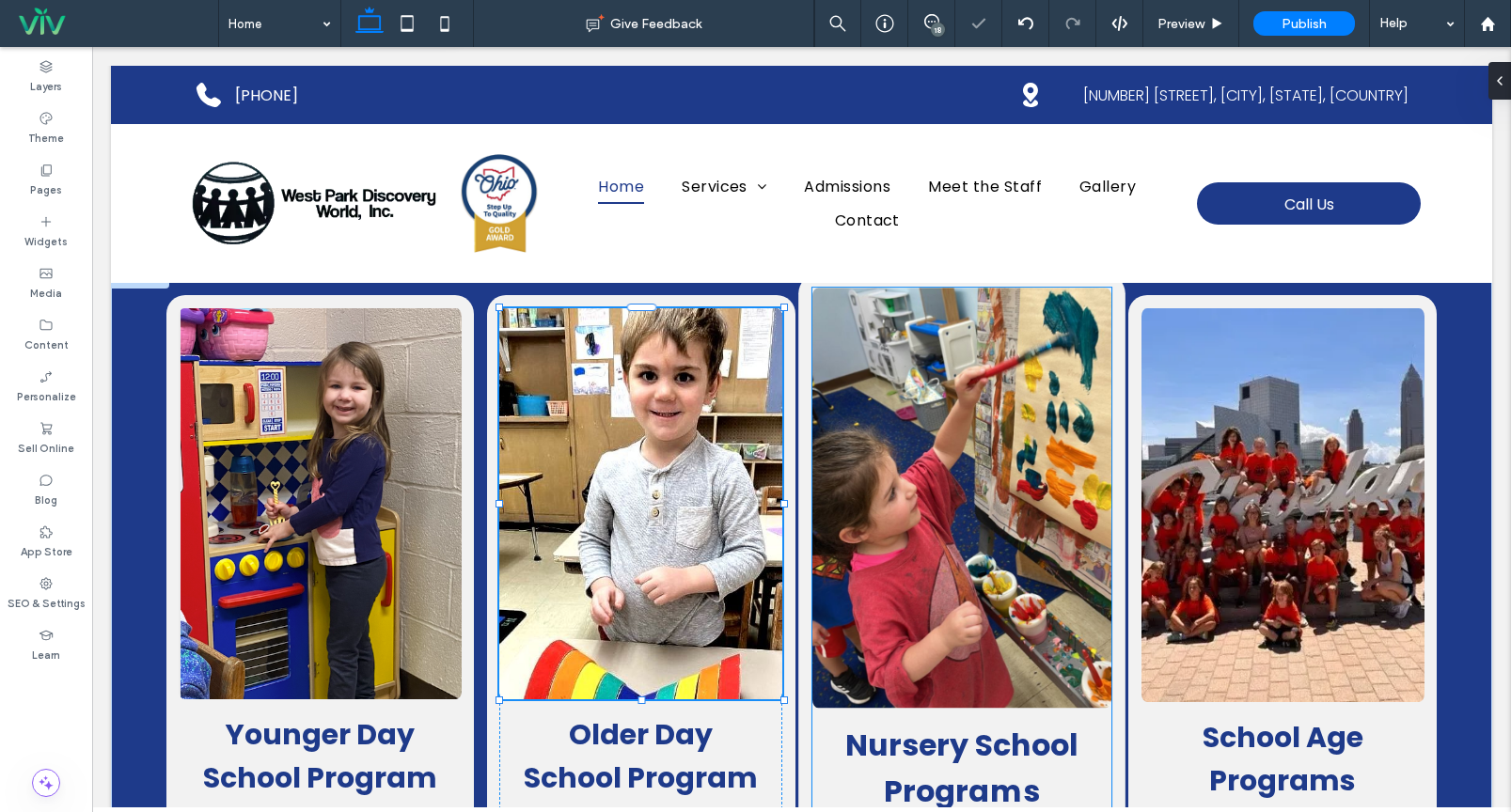 type on "***" 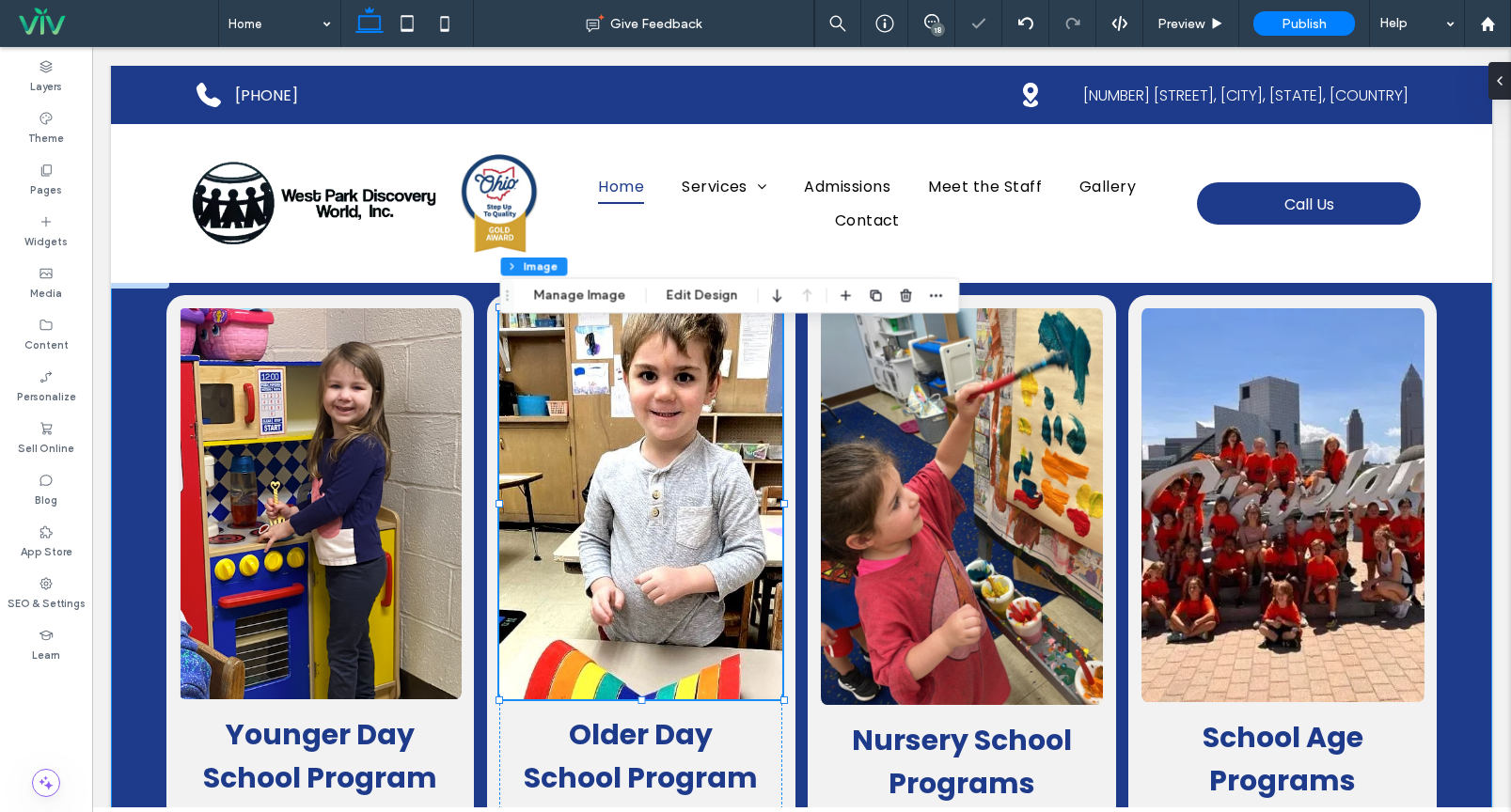 click on "Younger Day School Program
Our preschool program uses play and movement-based learning in small groups, helping children develop and transition naturally when they're ready.
More About Program
100% , 416px
Older Day School Program
Our pre-kindergarten program offers a full-day educational curriculum with age-appropriate activities designed prepare them for their next steps.
More About Program
Nursery School Programs
Our nursery school classes provide age-specific developmental learning through play and discovery, preparing children for future educational success.
More About Program
School Age Programs
Our summer camp offers full-day fun with arts and crafts, games, cooking, outdoor activities, and exciting field trips to keep children engaged all summer long." at bounding box center [801, 658] 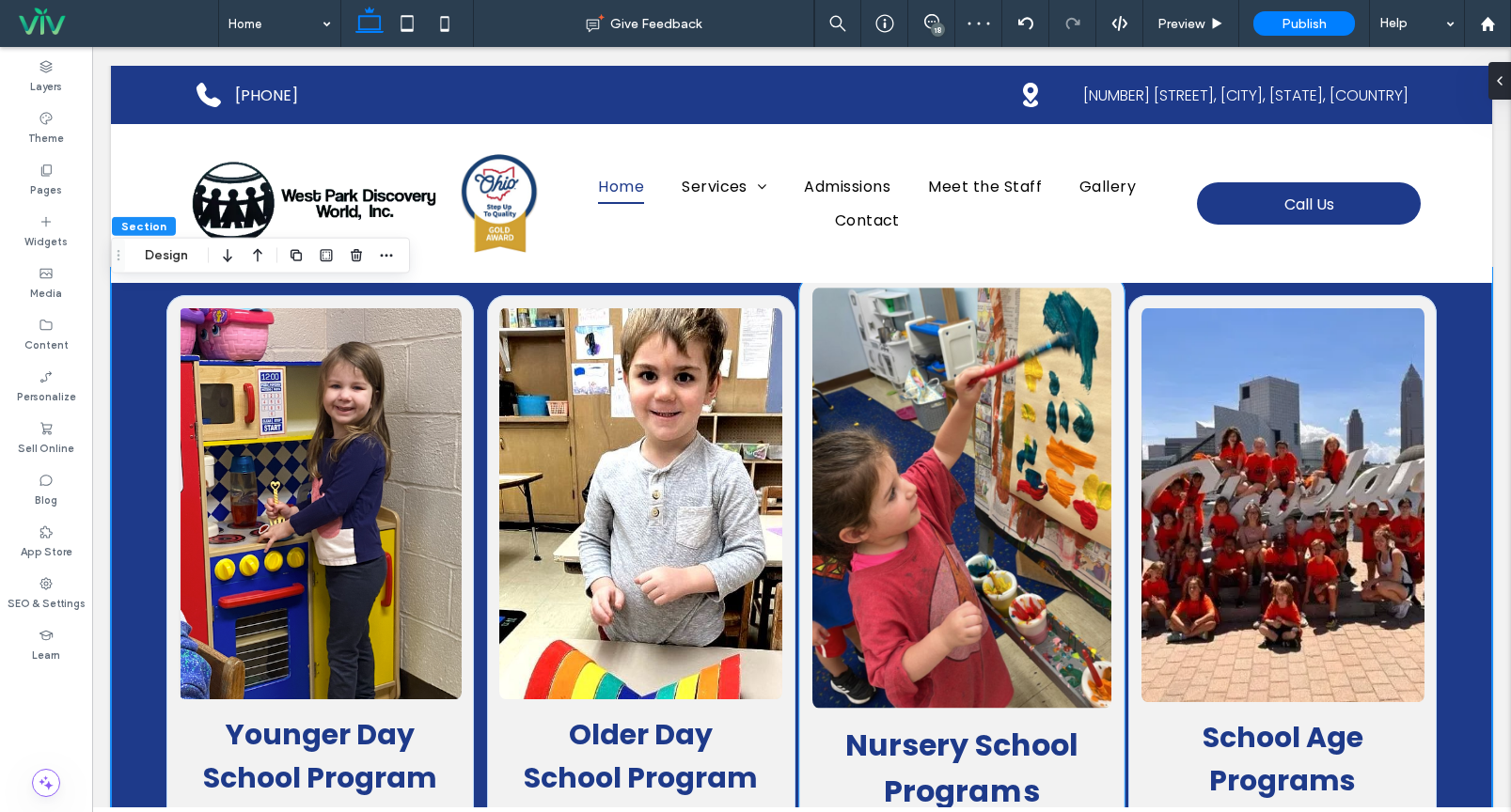 click at bounding box center (962, 497) 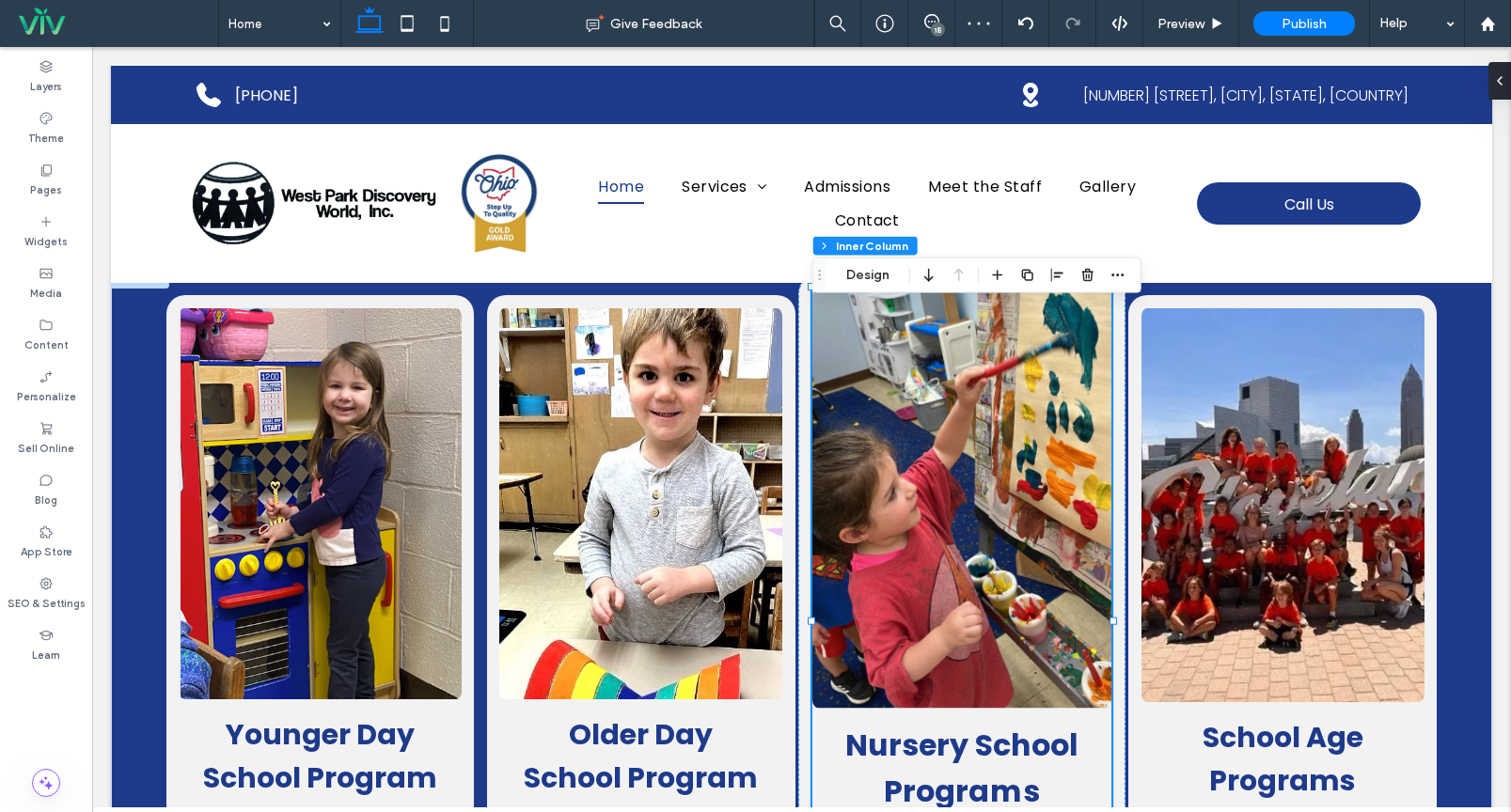 click at bounding box center [962, 497] 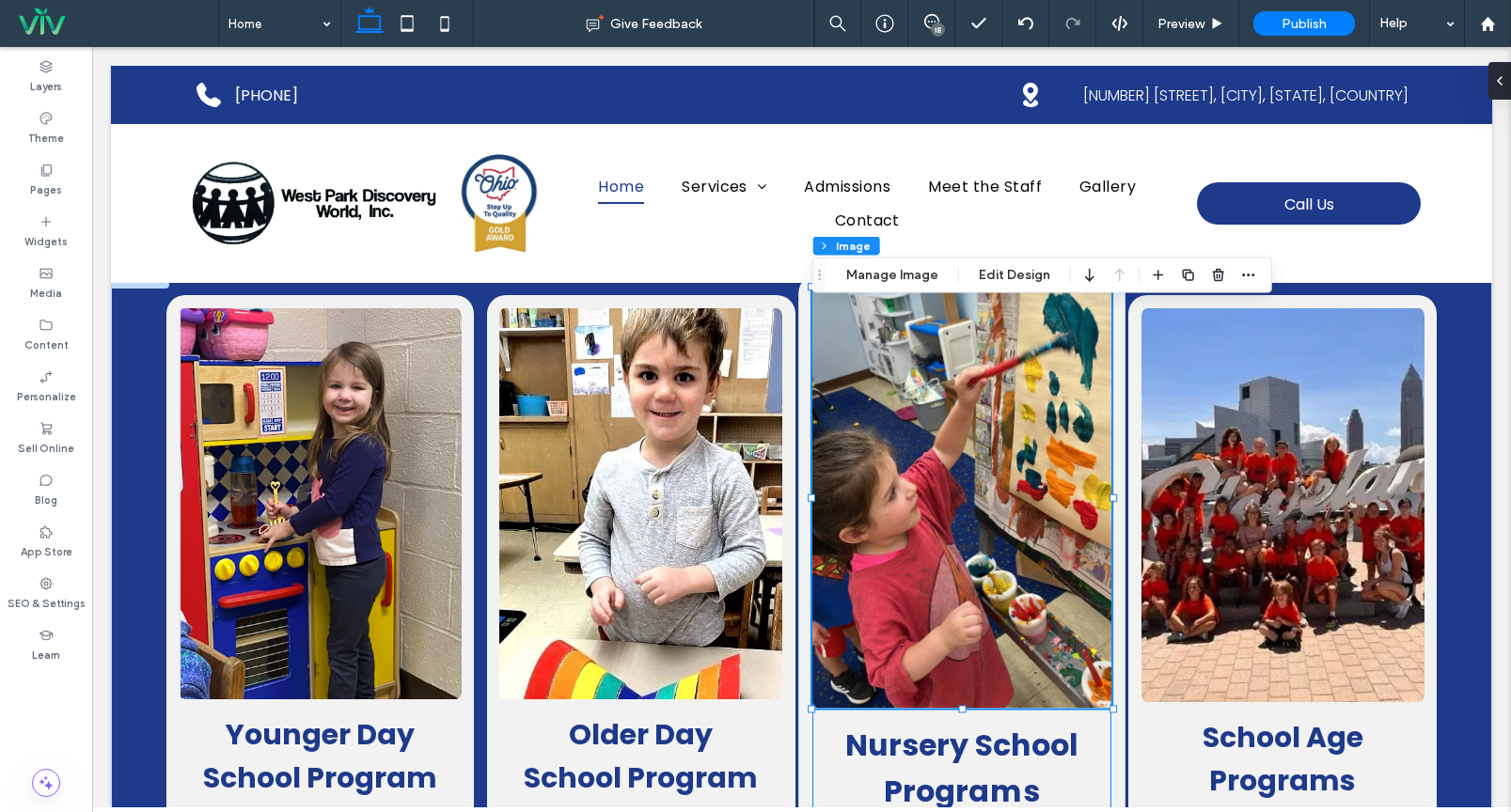 type on "*" 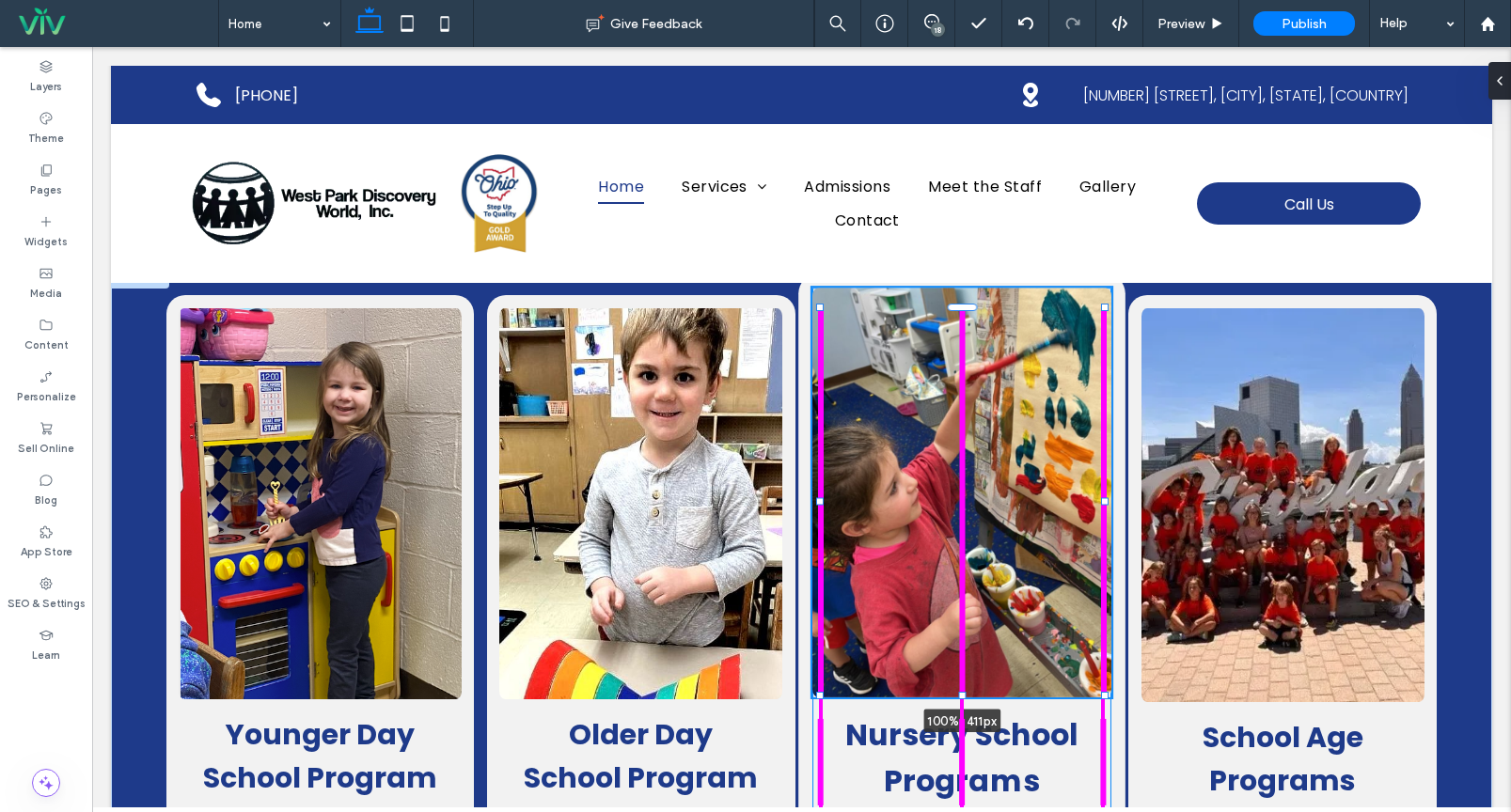 drag, startPoint x: 964, startPoint y: 729, endPoint x: 962, endPoint y: 719, distance: 10.19804 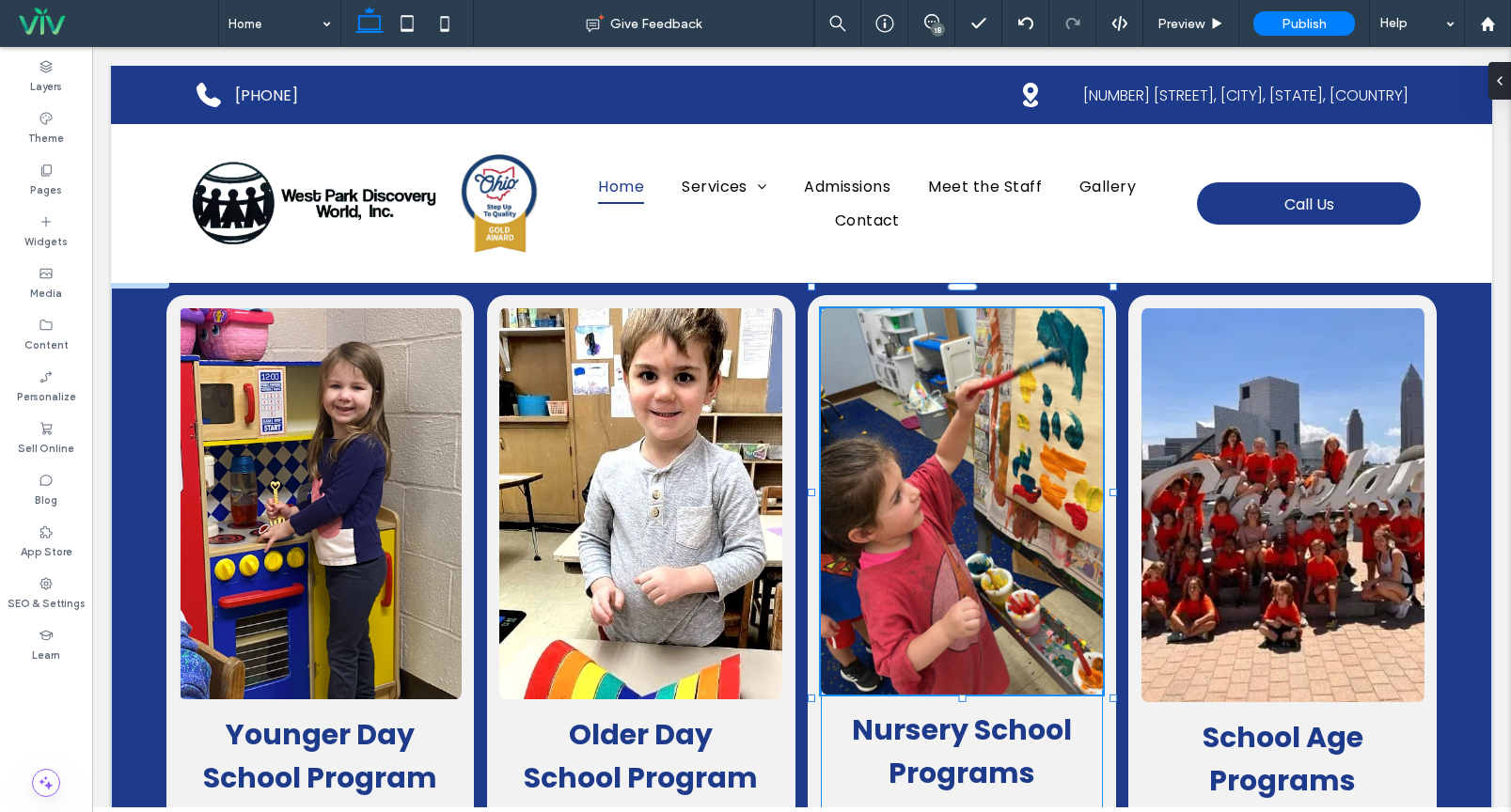type on "***" 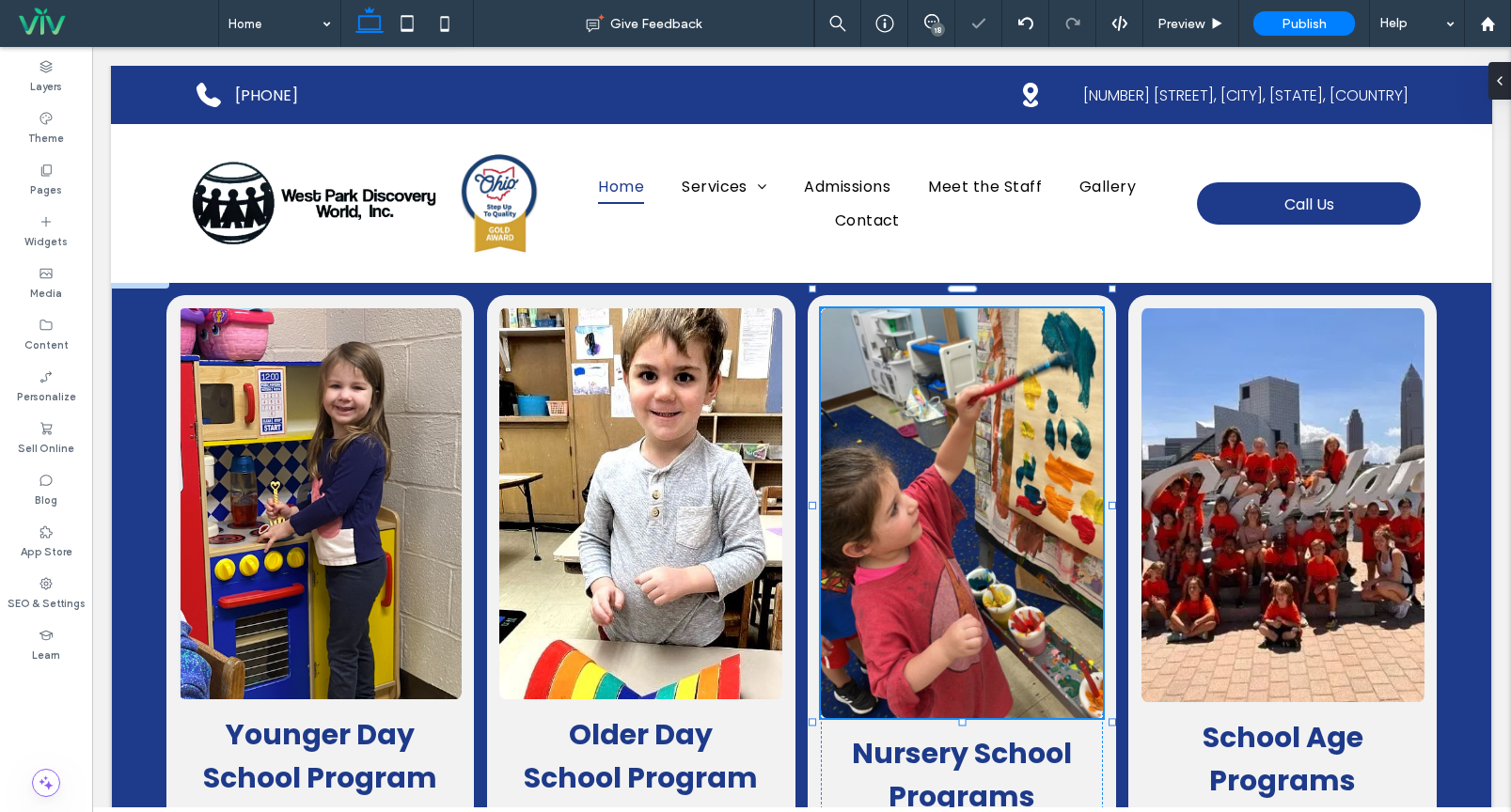 type on "***" 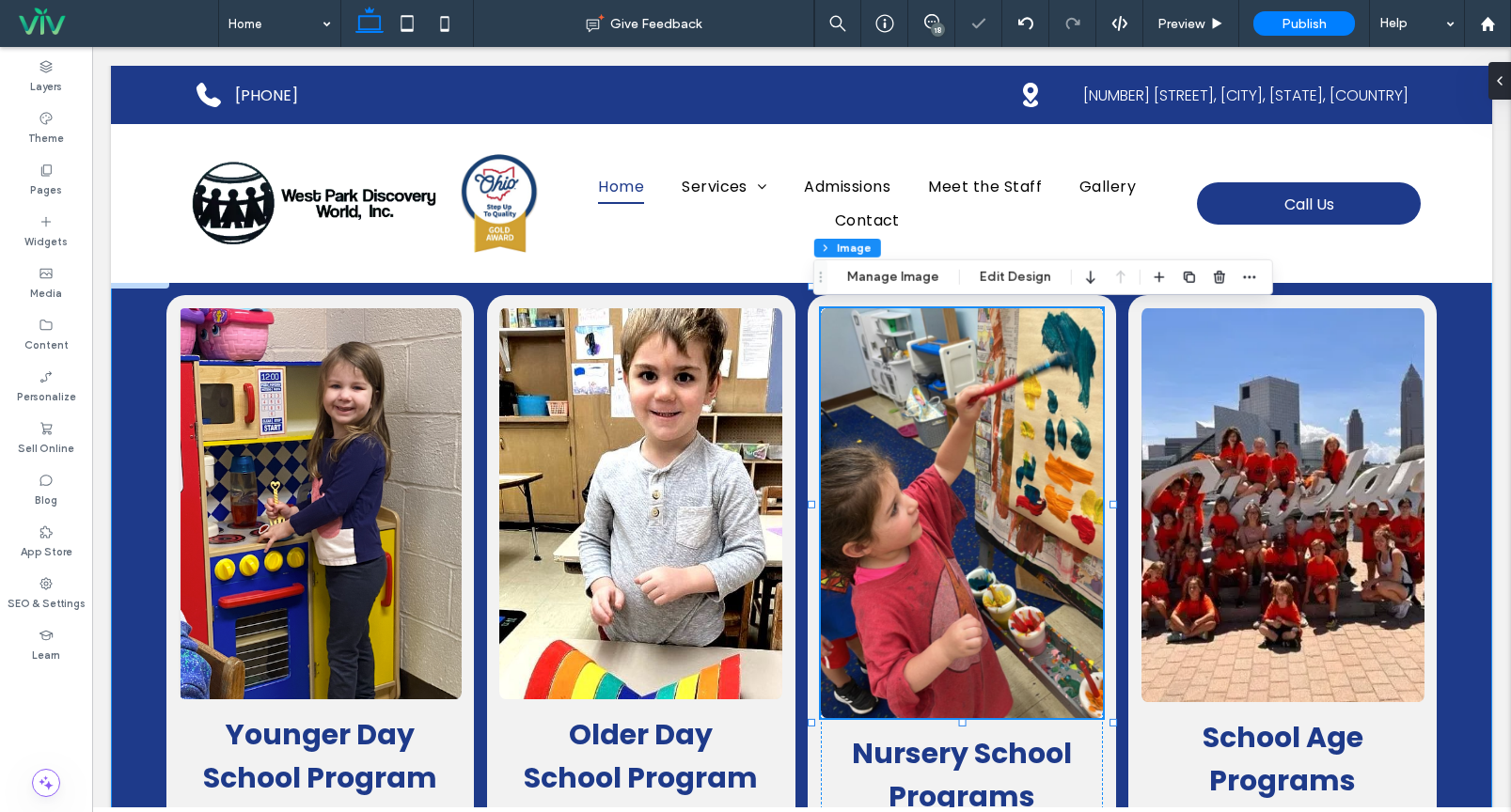 click on "Younger Day School Program
Our preschool program uses play and movement-based learning in small groups, helping children develop and transition naturally when they're ready.
More About Program
Older Day School Program
Our pre-kindergarten program offers a full-day educational curriculum with age-appropriate activities designed prepare them for their next steps.
More About Program
100% , 411px
Nursery School Programs
Our nursery school classes provide age-specific developmental learning through play and discovery, preparing children for future educational success.
More About Program
School Age Programs
Our summer camp offers full-day fun with arts and crafts, games, cooking, outdoor activities, and exciting field trips to keep children engaged all summer long." at bounding box center [801, 664] 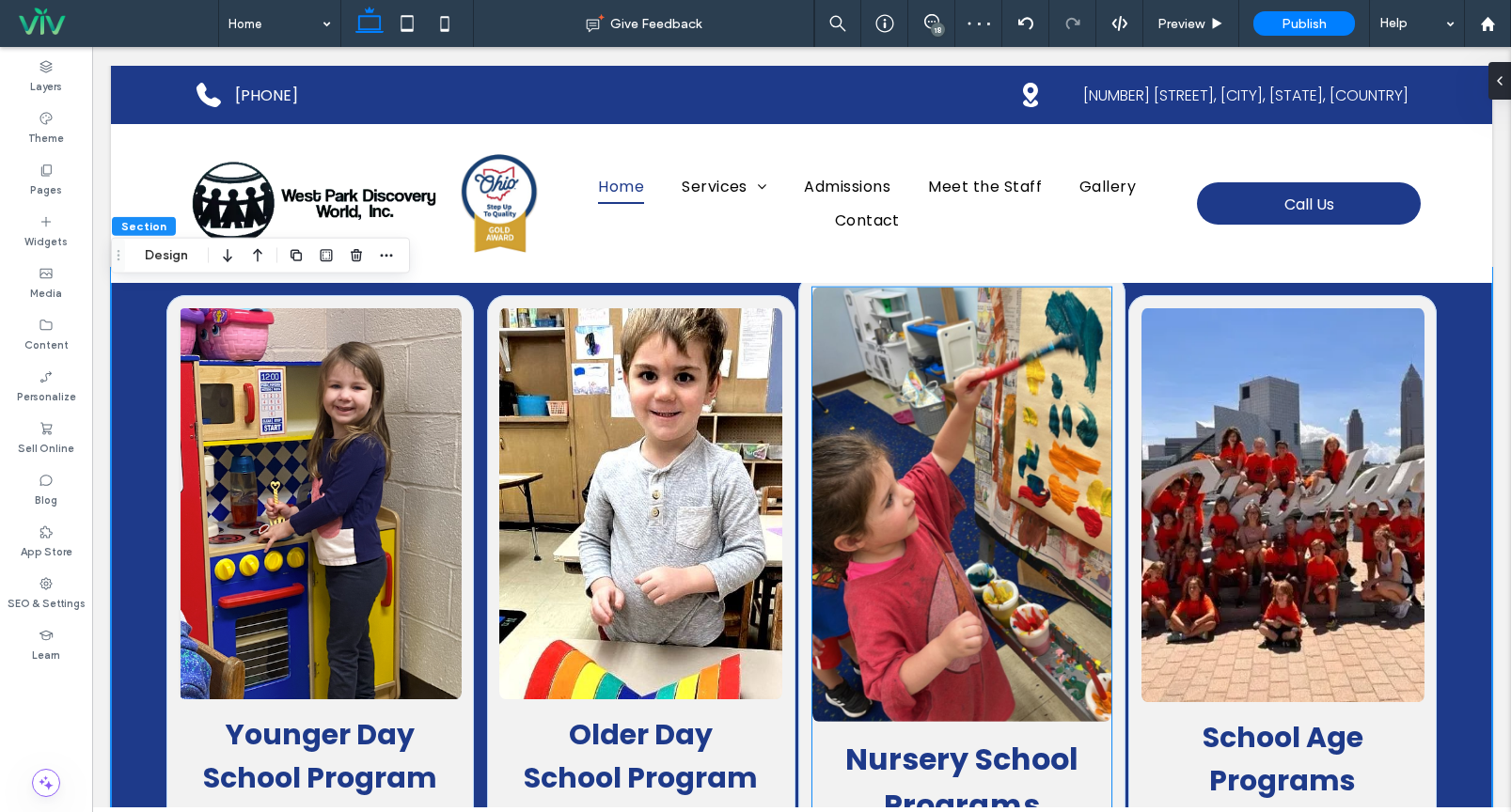 click at bounding box center (962, 504) 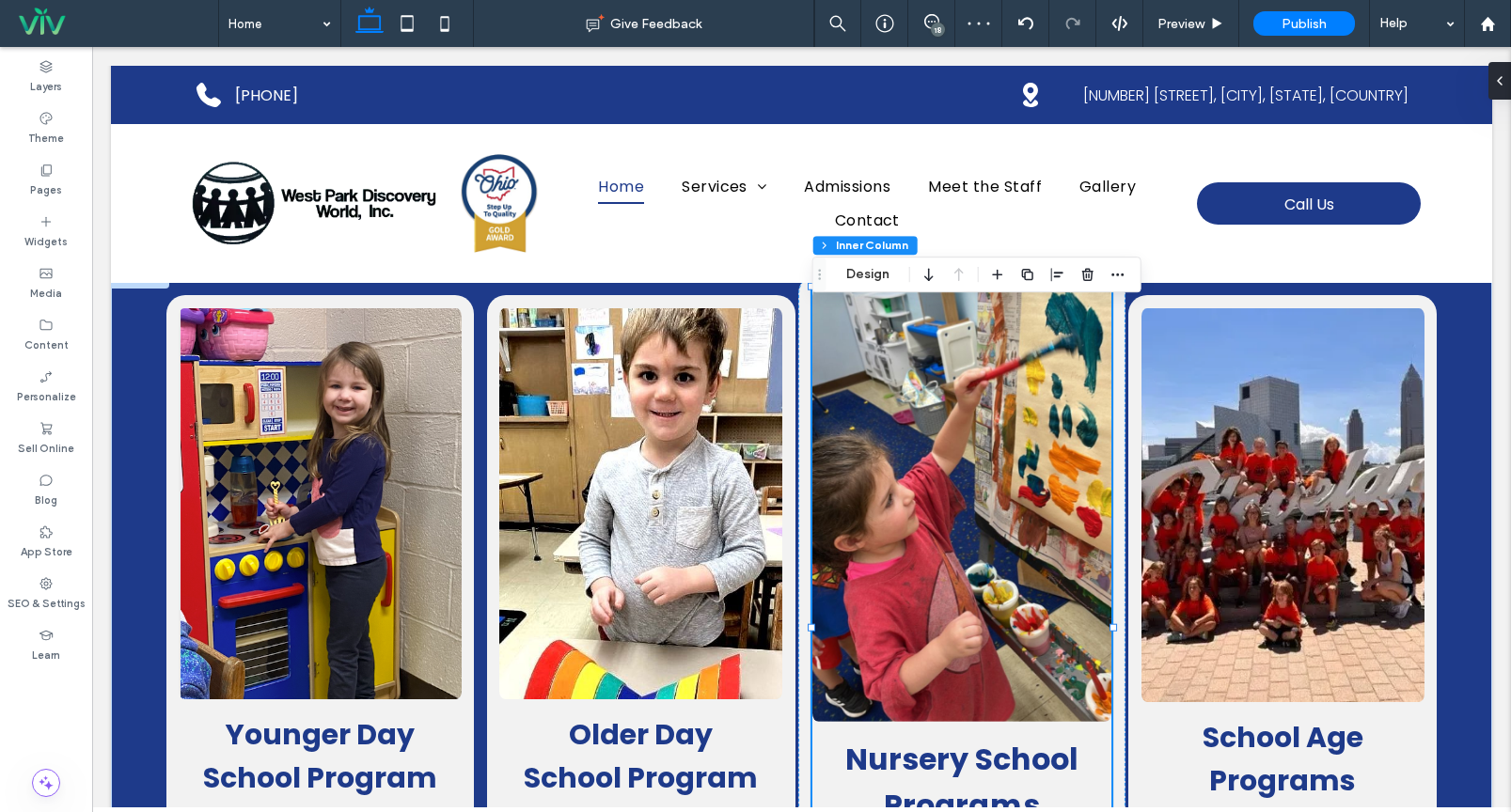 click at bounding box center (962, 504) 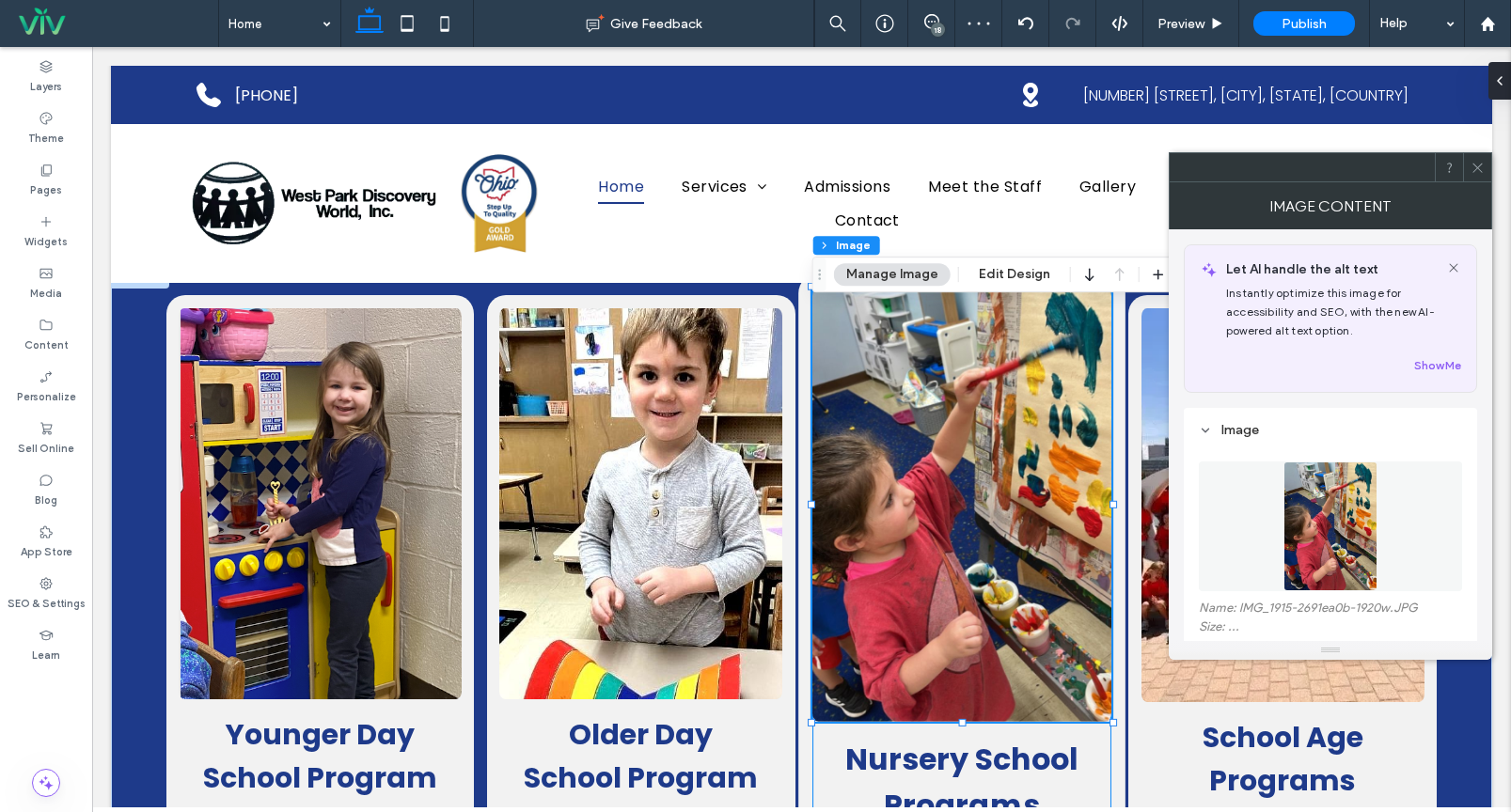 type on "*" 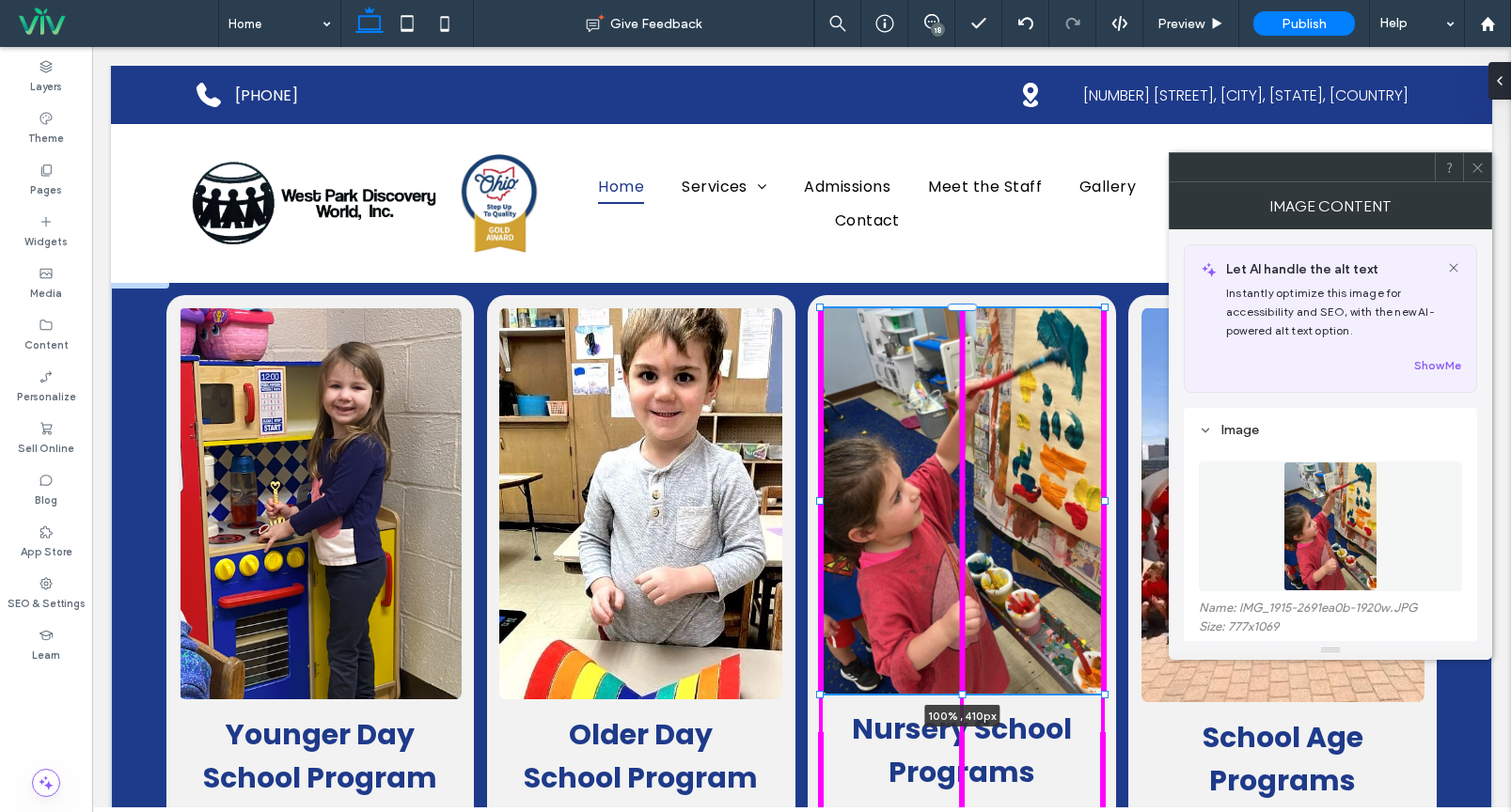 drag, startPoint x: 964, startPoint y: 737, endPoint x: 963, endPoint y: 712, distance: 25.019992 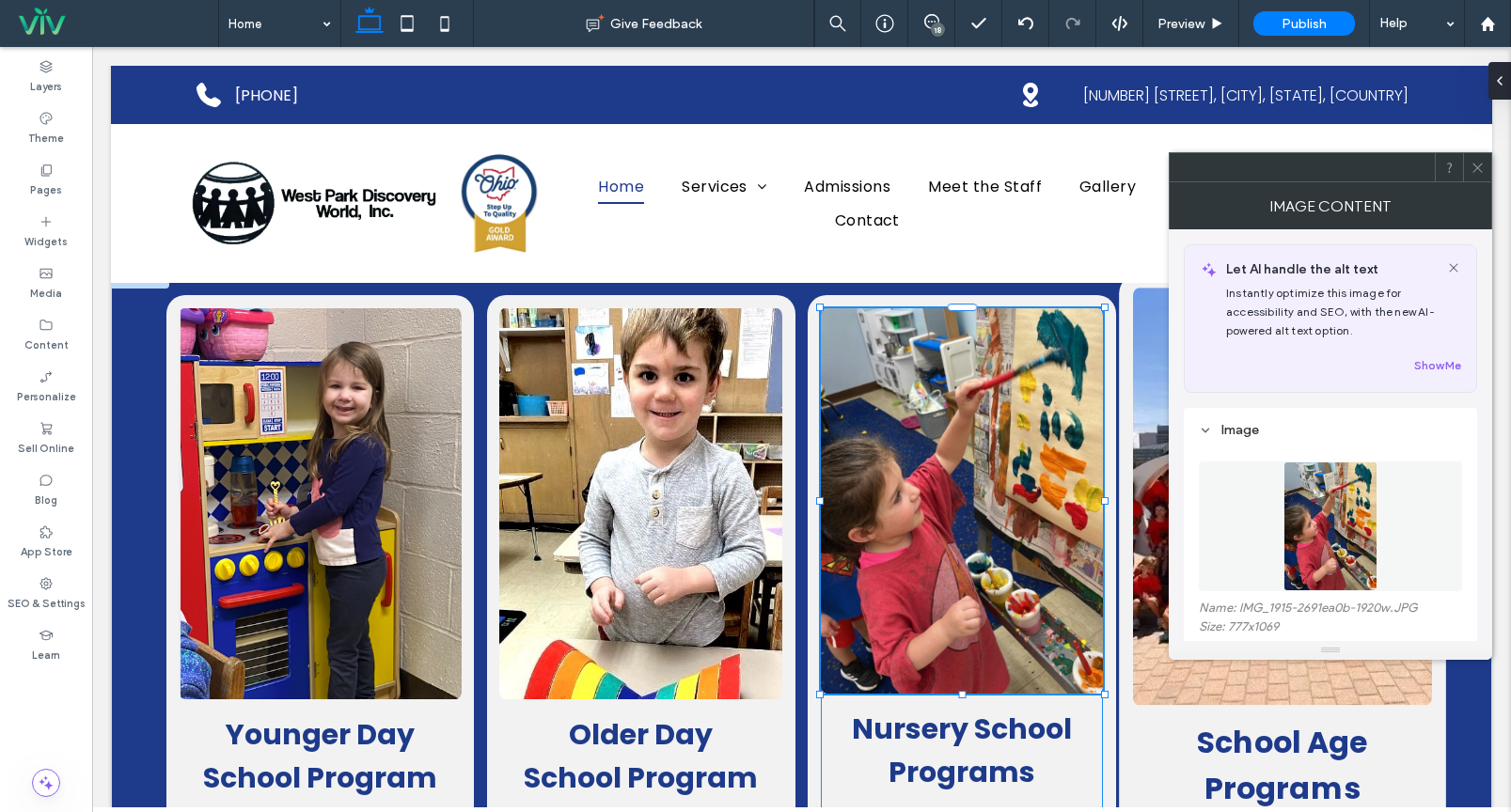 type on "***" 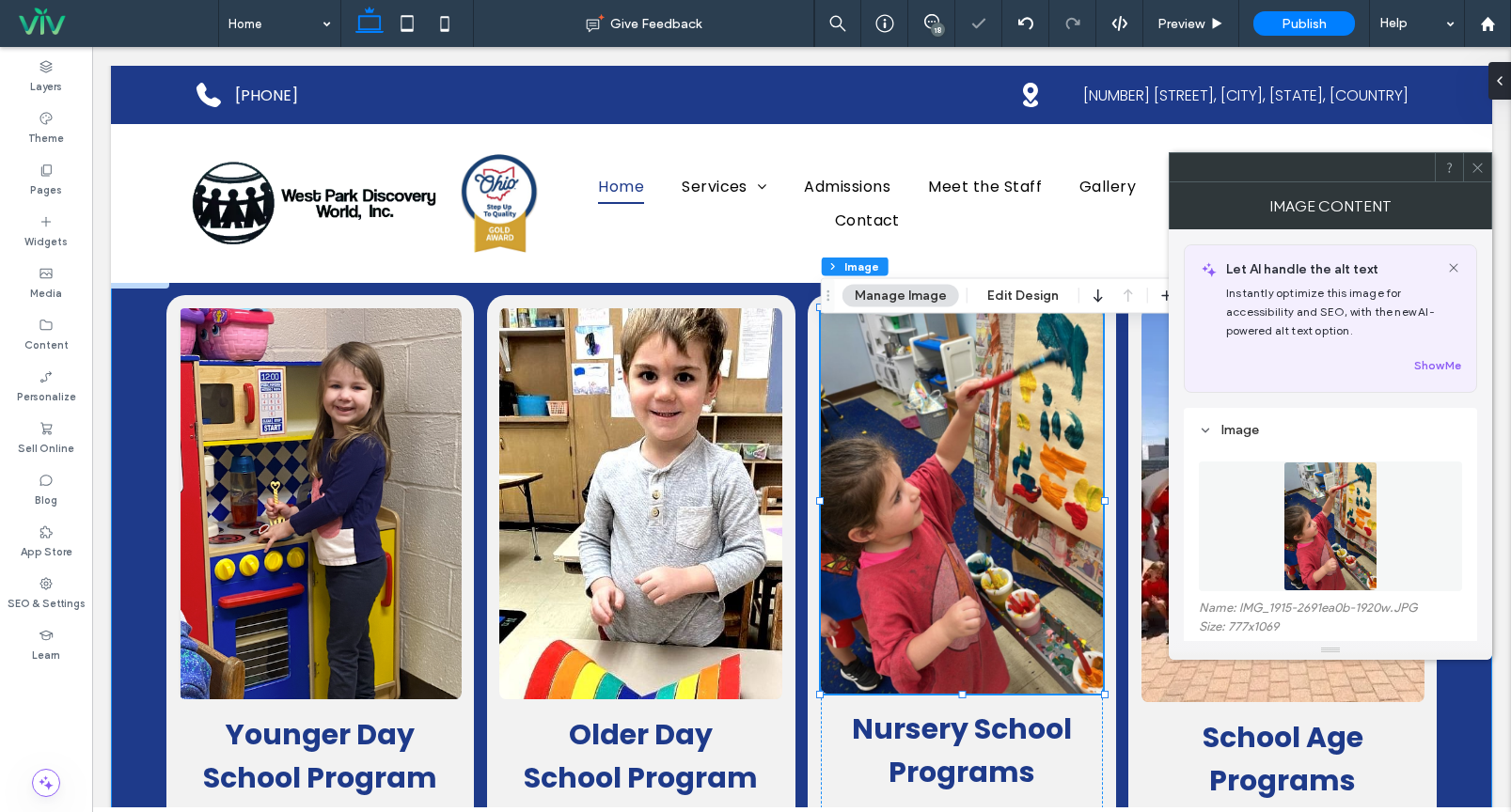 click on "Younger Day School Program
Our preschool program uses play and movement-based learning in small groups, helping children develop and transition naturally when they're ready.
More About Program
Older Day School Program
Our pre-kindergarten program offers a full-day educational curriculum with age-appropriate activities designed prepare them for their next steps.
More About Program
100% , 410px
Nursery School Programs
Our nursery school classes provide age-specific developmental learning through play and discovery, preparing children for future educational success.
More About Program
School Age Programs
Our summer camp offers full-day fun with arts and crafts, games, cooking, outdoor activities, and exciting field trips to keep children engaged all summer long." at bounding box center [801, 657] 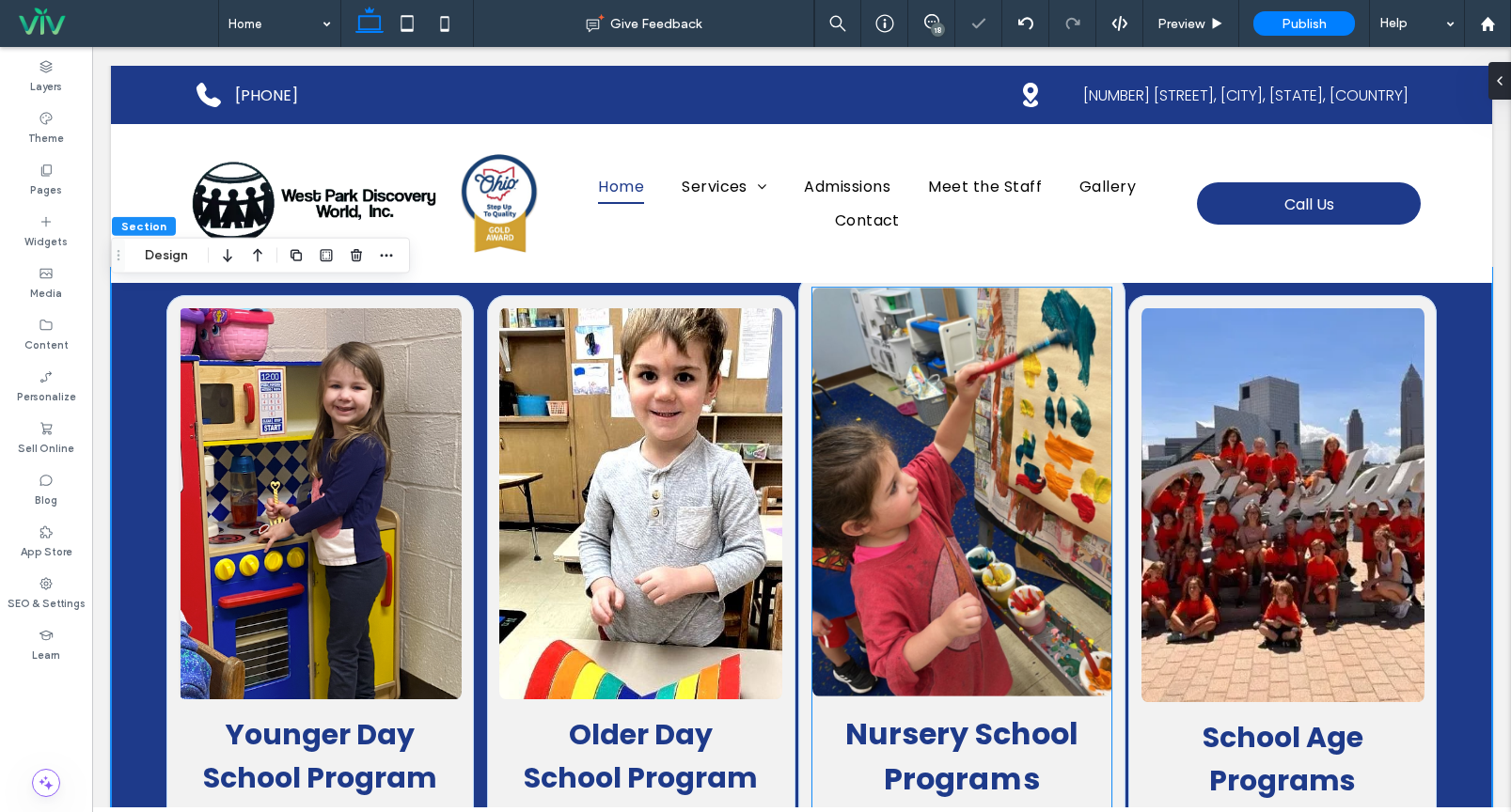 click at bounding box center (962, 492) 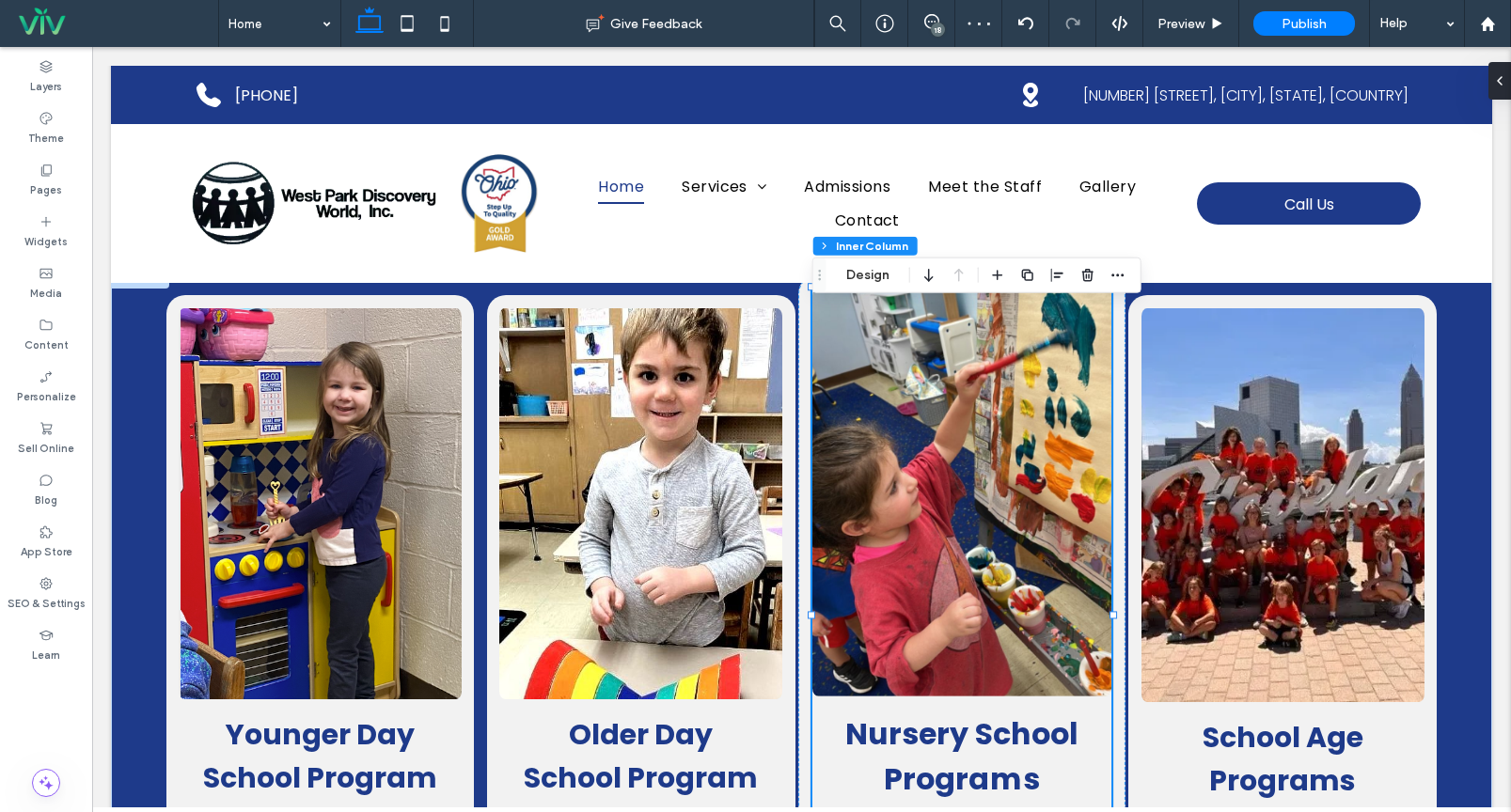 click at bounding box center [962, 492] 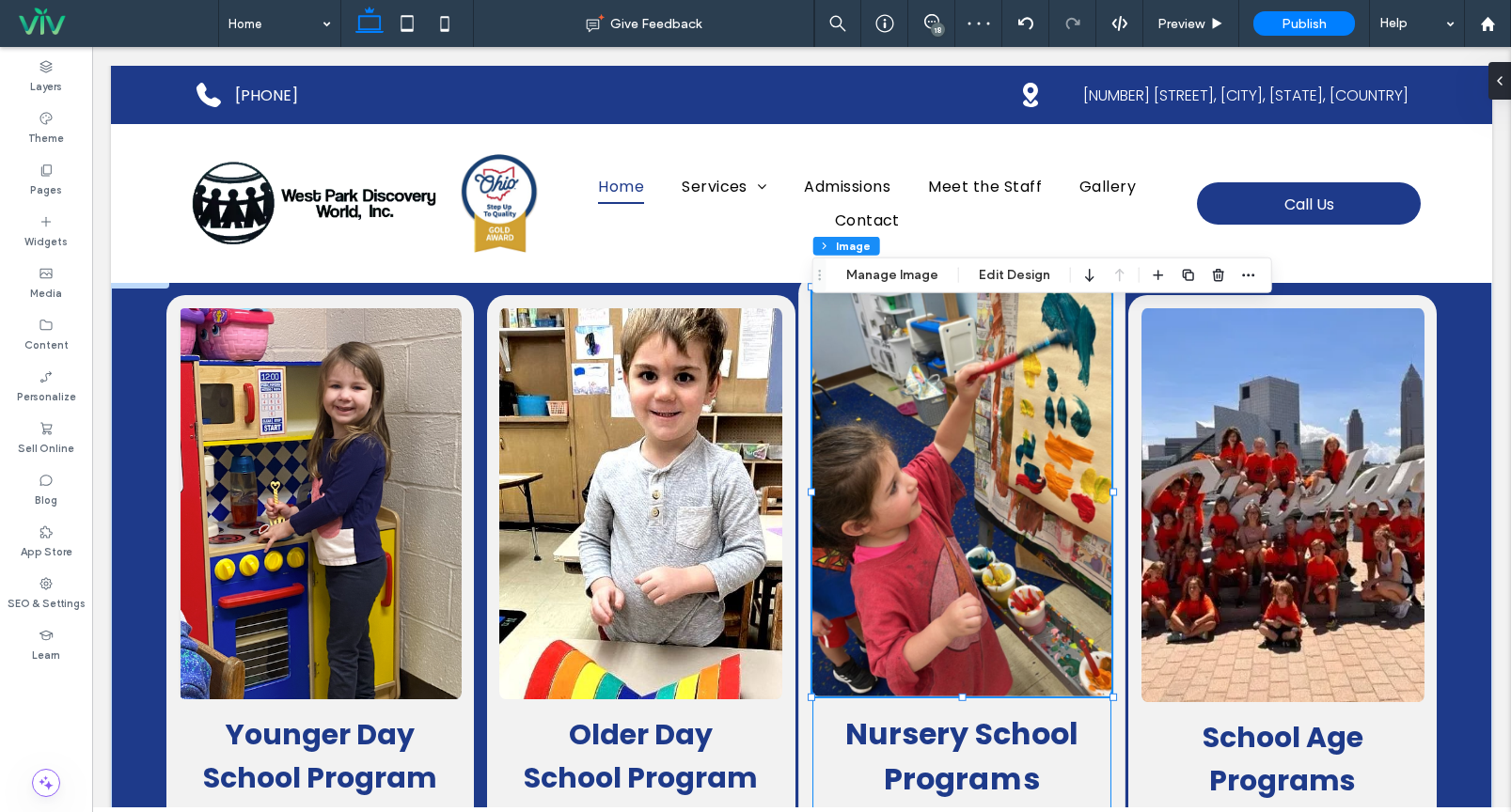type on "*" 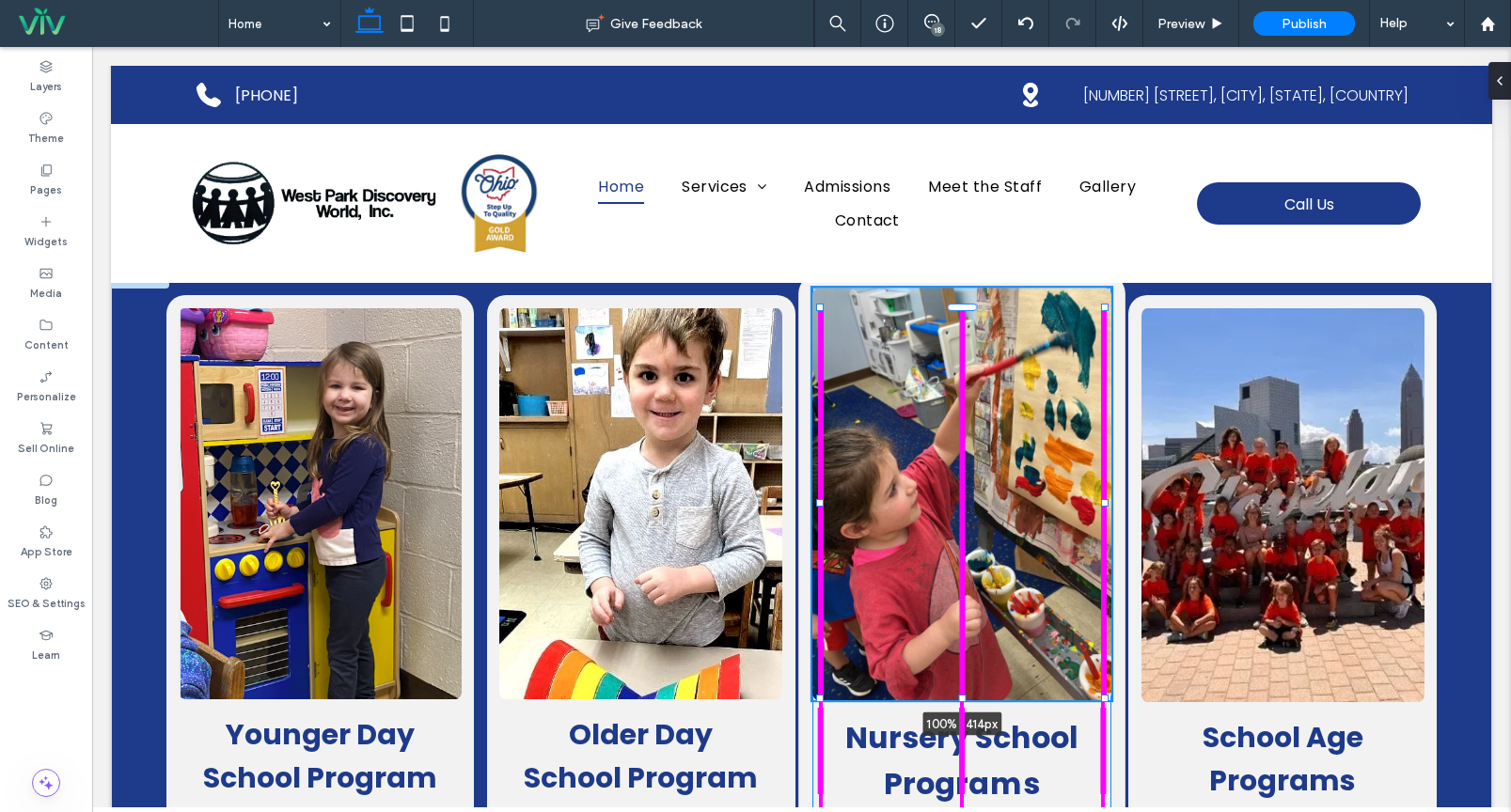 click at bounding box center [963, 697] 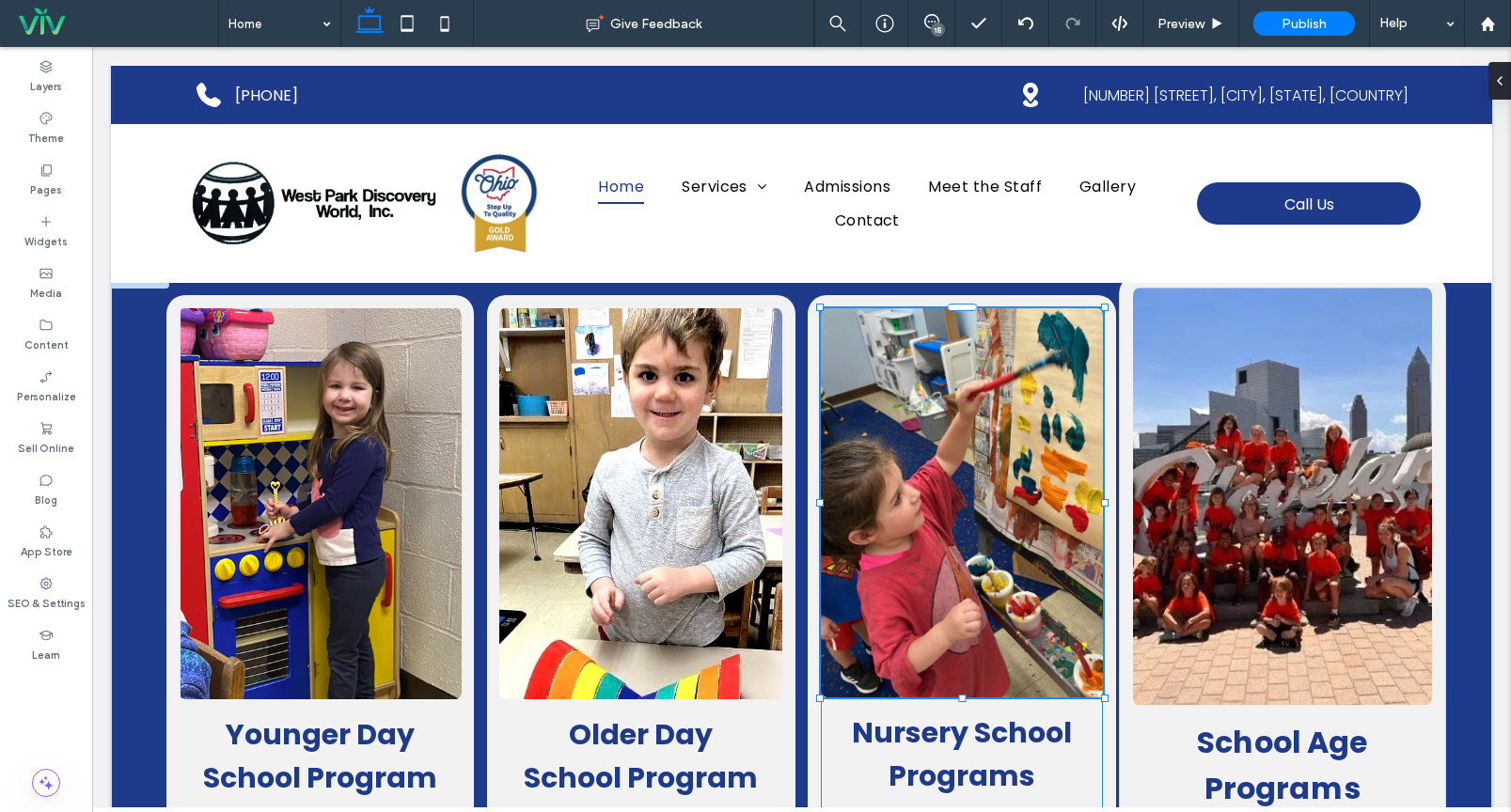 type on "***" 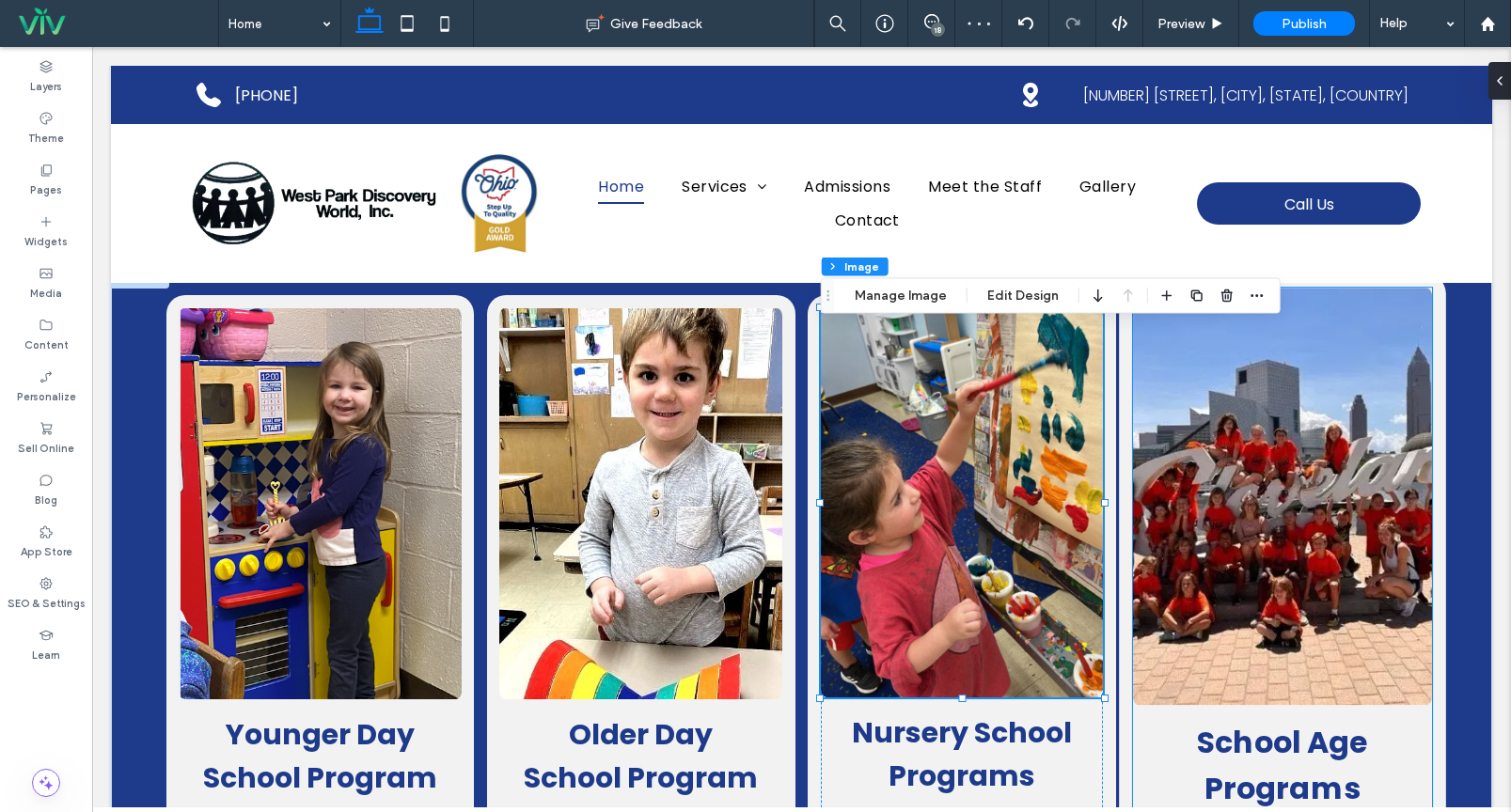 click at bounding box center (1283, 496) 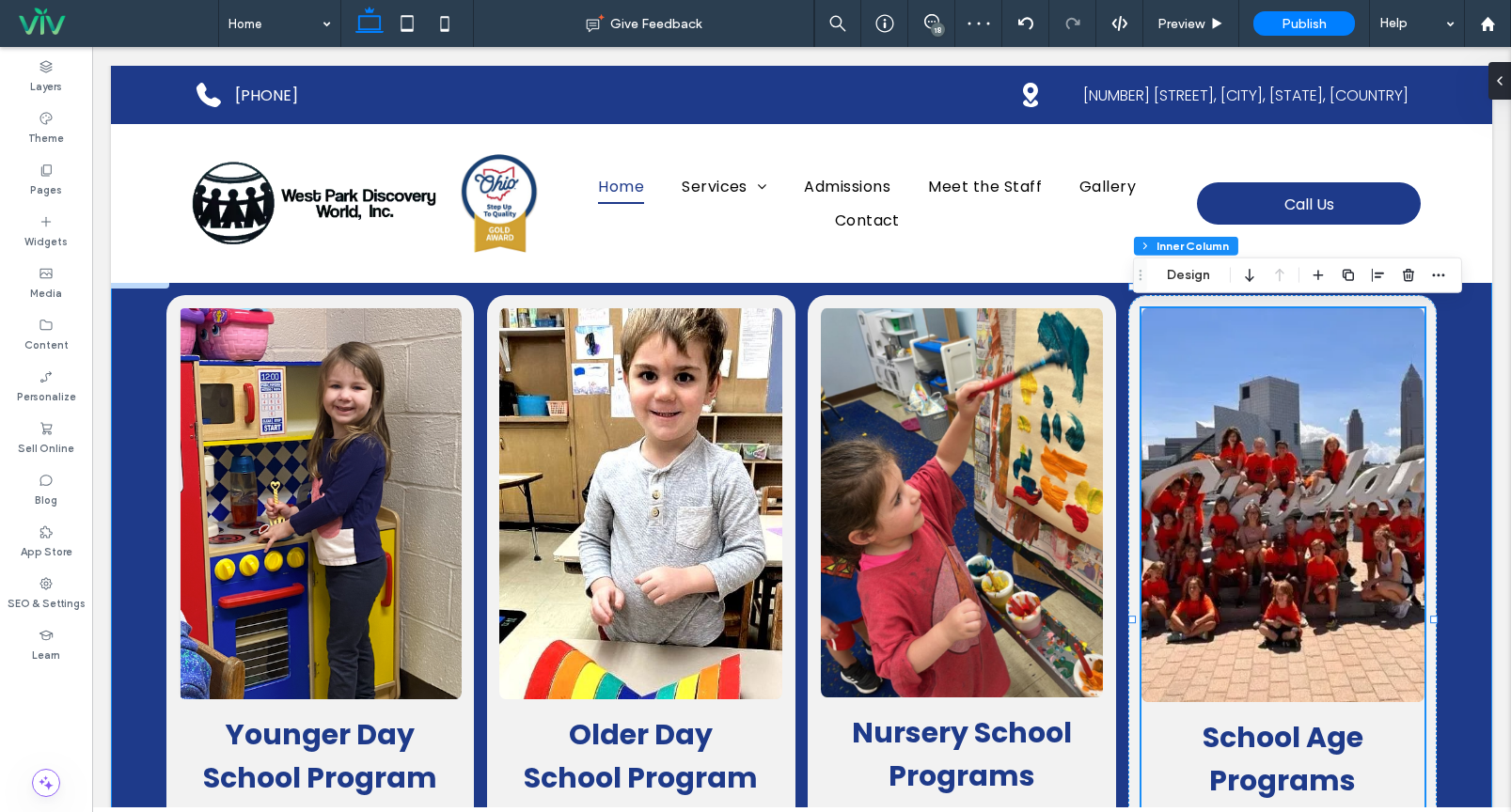 click on "Younger Day School Program
Our preschool program uses play and movement-based learning in small groups, helping children develop and transition naturally when they're ready.
More About Program
Older Day School Program
Our pre-kindergarten program offers a full-day educational curriculum with age-appropriate activities designed prepare them for their next steps.
More About Program
Nursery School Programs
Our nursery school classes provide age-specific developmental learning through play and discovery, preparing children for future educational success.
More About Program
School Age Programs
Our summer camp offers full-day fun with arts and crafts, games, cooking, outdoor activities, and exciting field trips to keep children engaged all summer long." at bounding box center [801, 657] 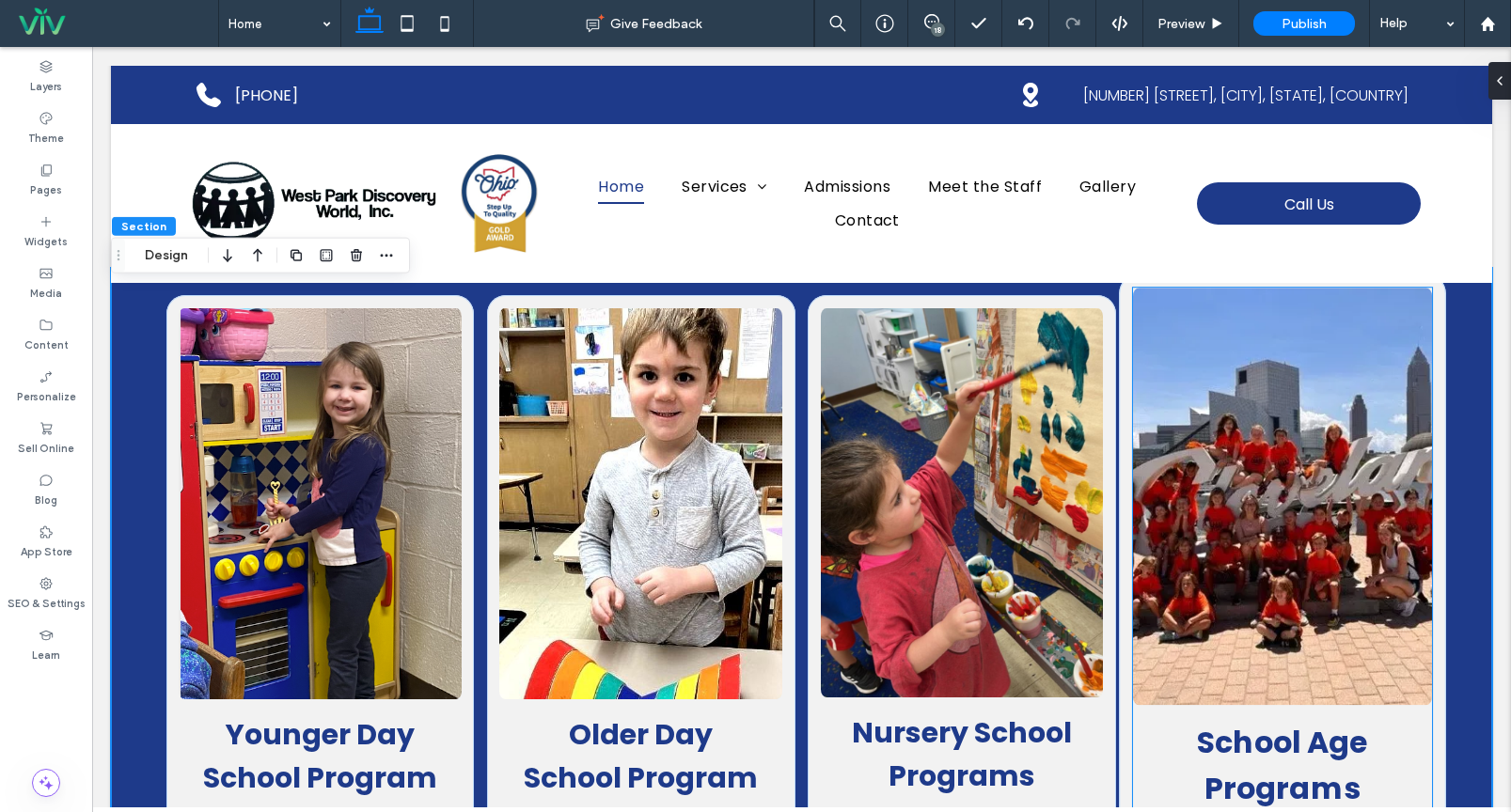 click at bounding box center (1283, 496) 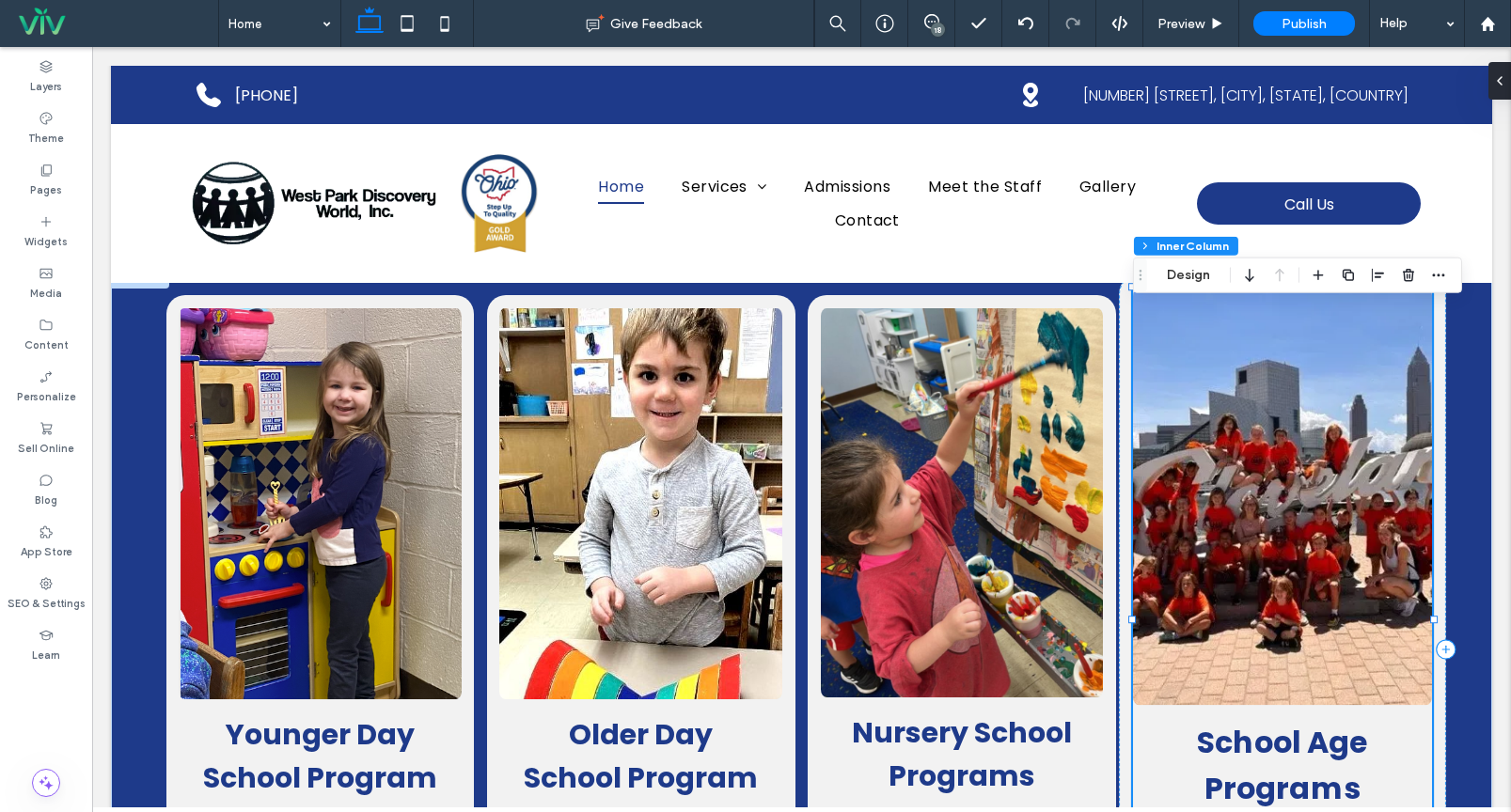 click at bounding box center [1283, 496] 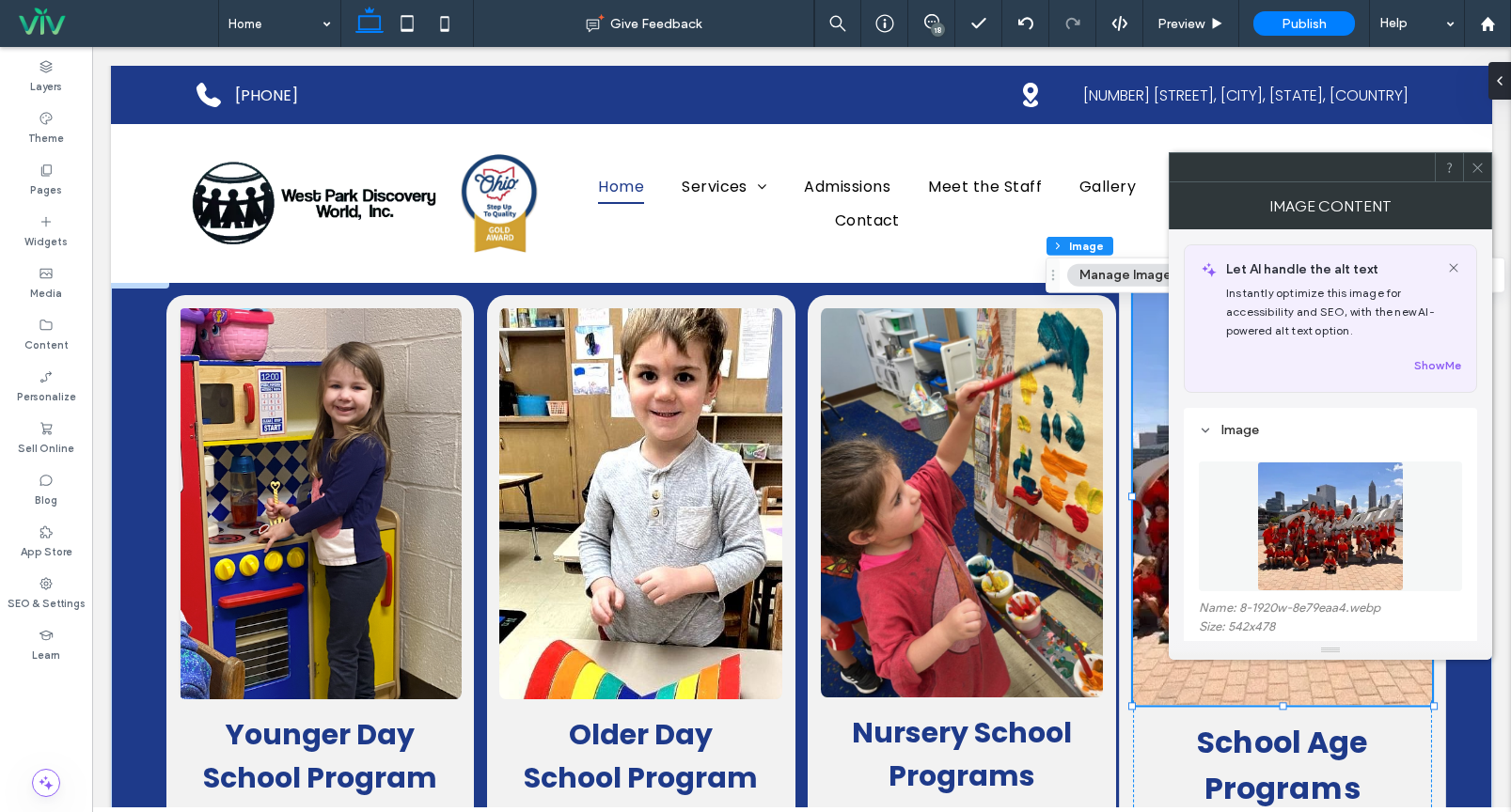 type on "*" 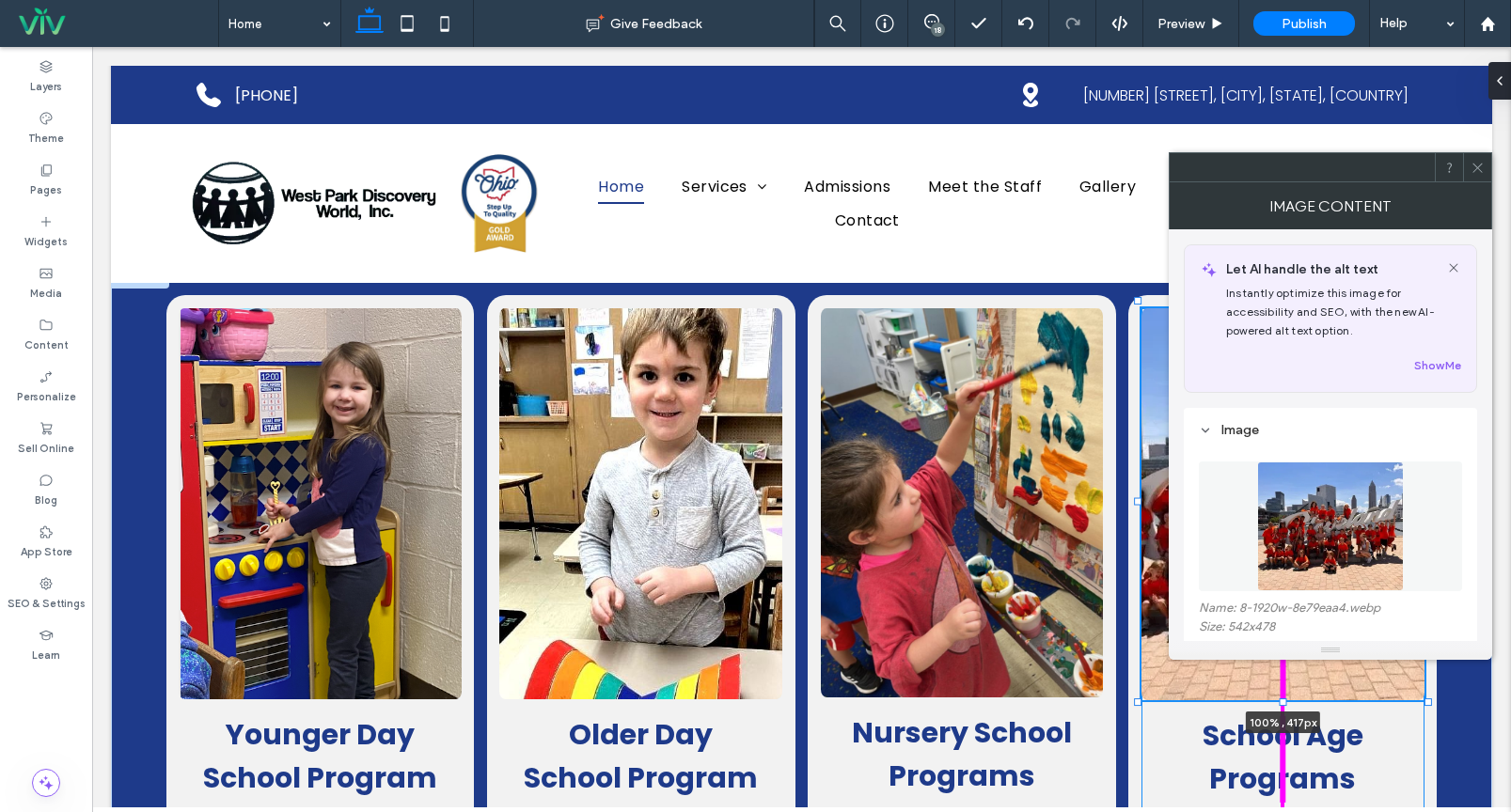 click at bounding box center [1283, 701] 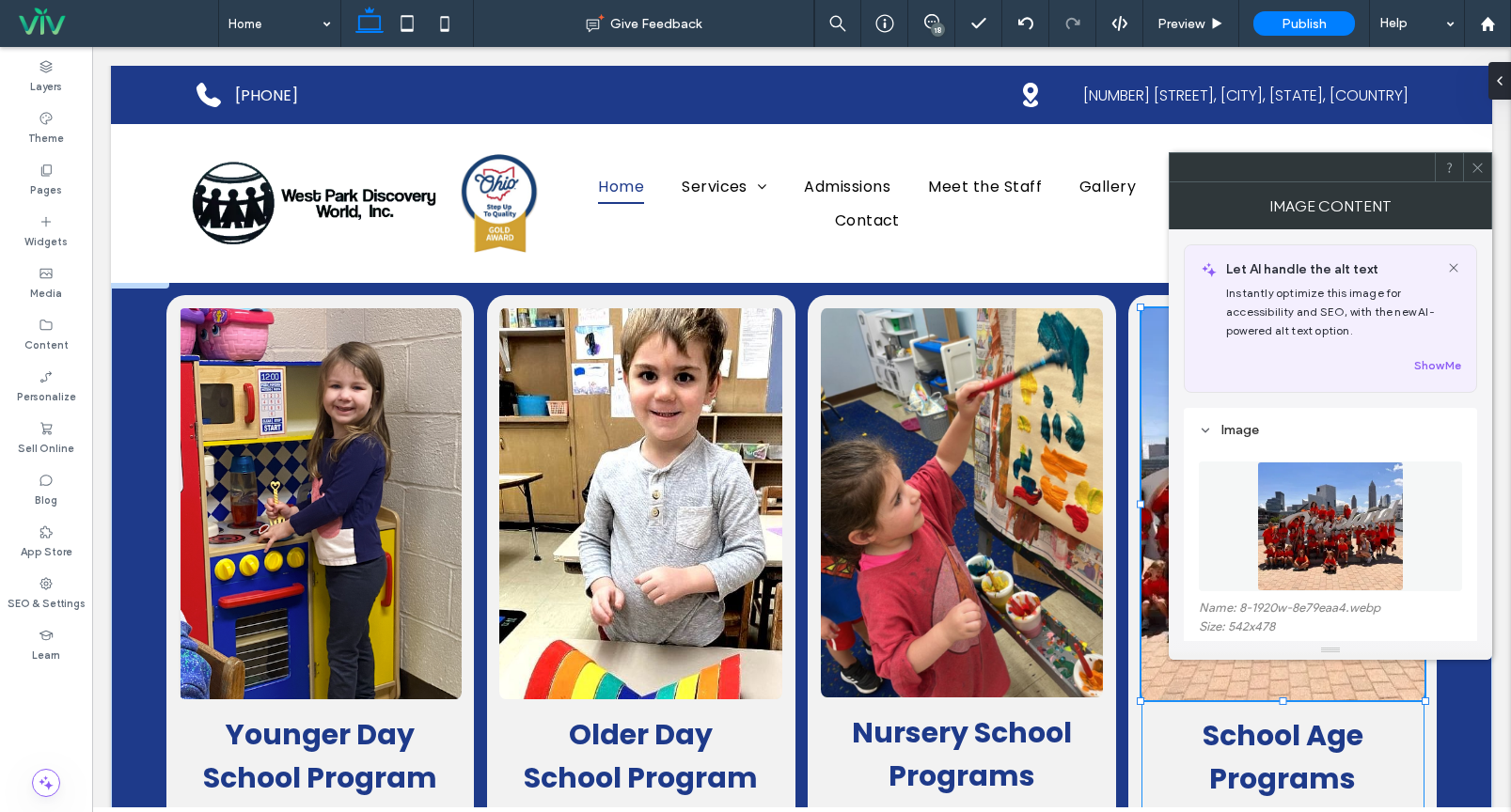 type on "***" 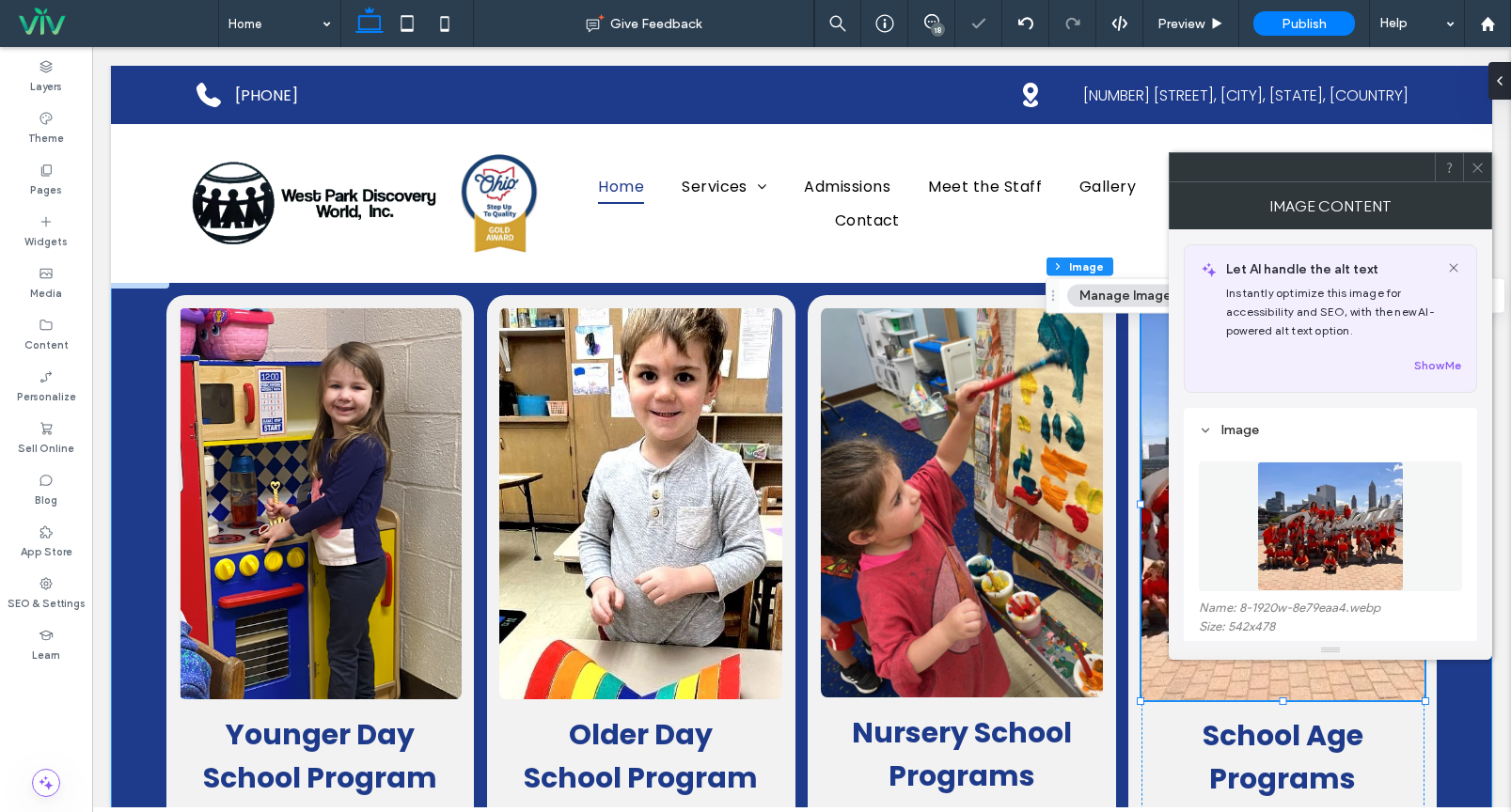 click on "Younger Day School Program
Our preschool program uses play and movement-based learning in small groups, helping children develop and transition naturally when they're ready.
More About Program
Older Day School Program
Our pre-kindergarten program offers a full-day educational curriculum with age-appropriate activities designed prepare them for their next steps.
More About Program
Nursery School Programs
Our nursery school classes provide age-specific developmental learning through play and discovery, preparing children for future educational success.
More About Program
100% , 417px
School Age Programs
Our summer camp offers full-day fun with arts and crafts, games, cooking, outdoor activities, and exciting field trips to keep children engaged all summer long." at bounding box center [801, 656] 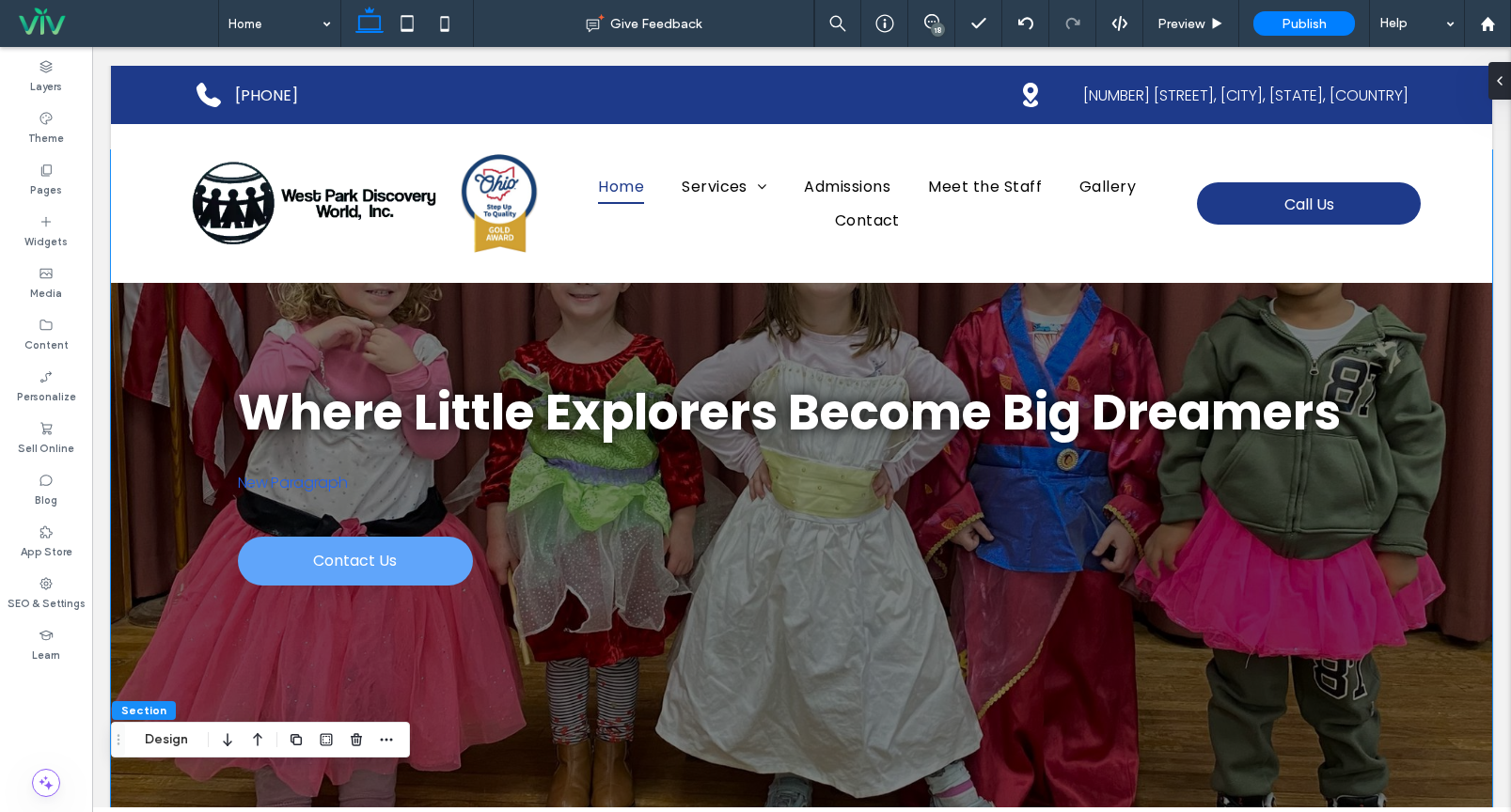scroll, scrollTop: 0, scrollLeft: 0, axis: both 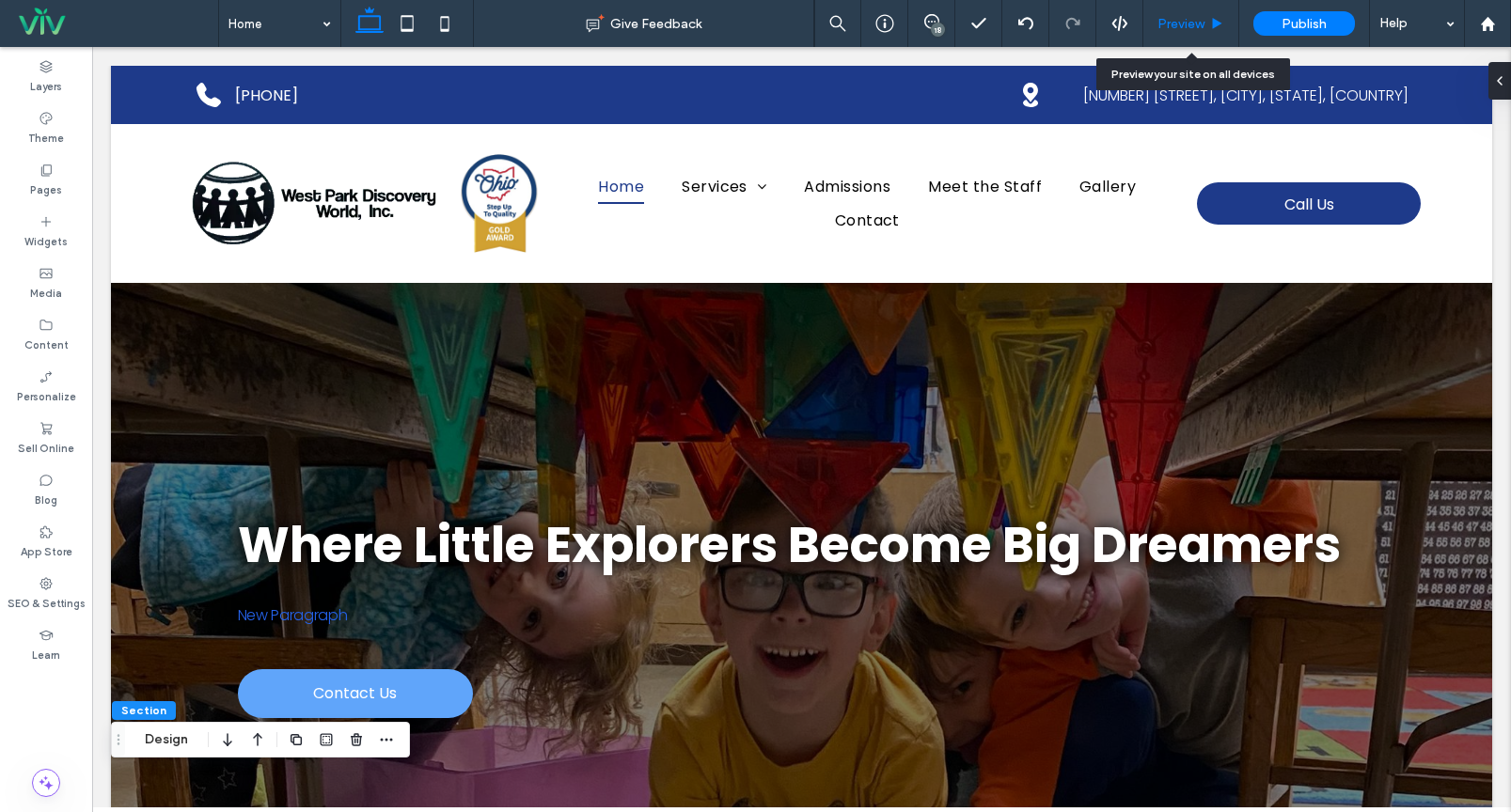 click on "Preview" at bounding box center (1181, 23) 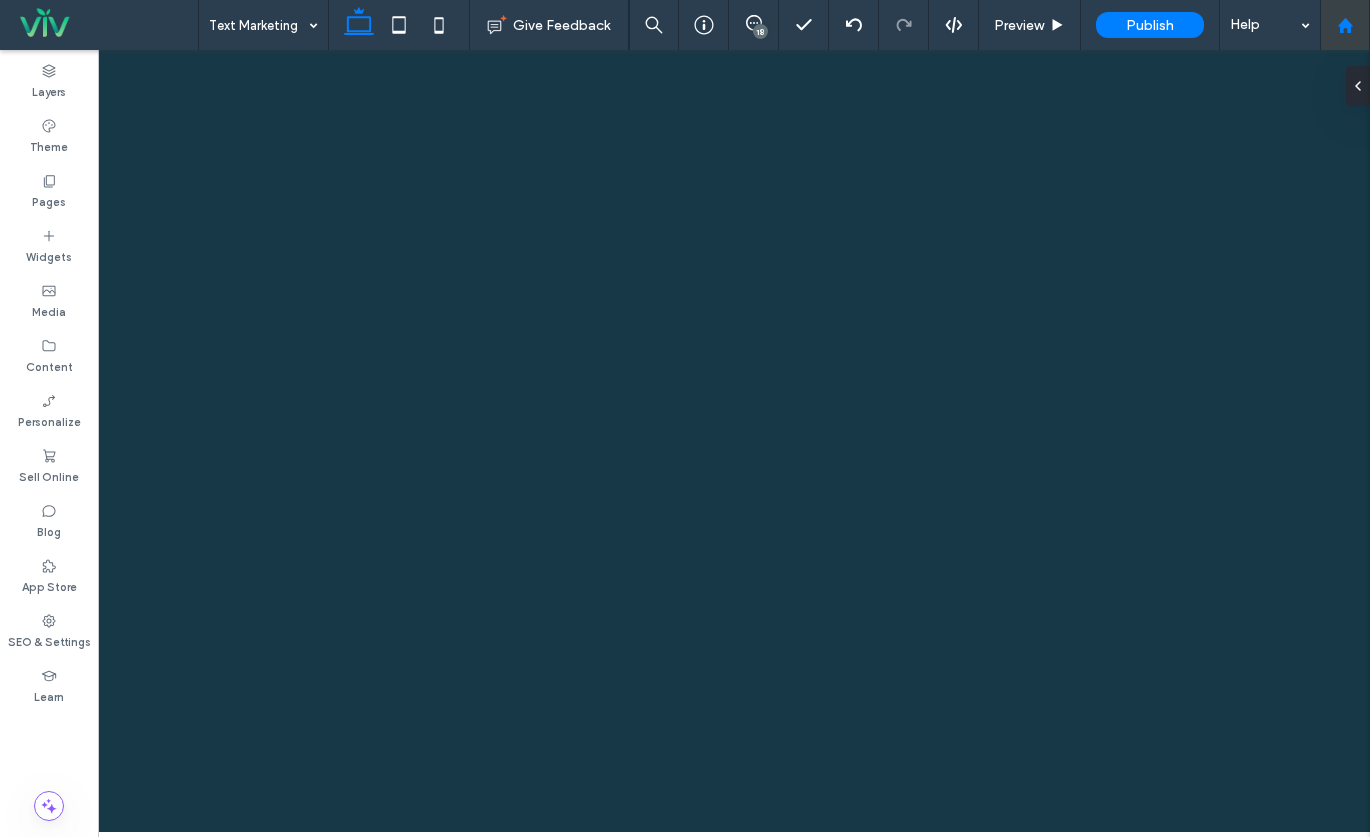 scroll, scrollTop: 1352, scrollLeft: 0, axis: vertical 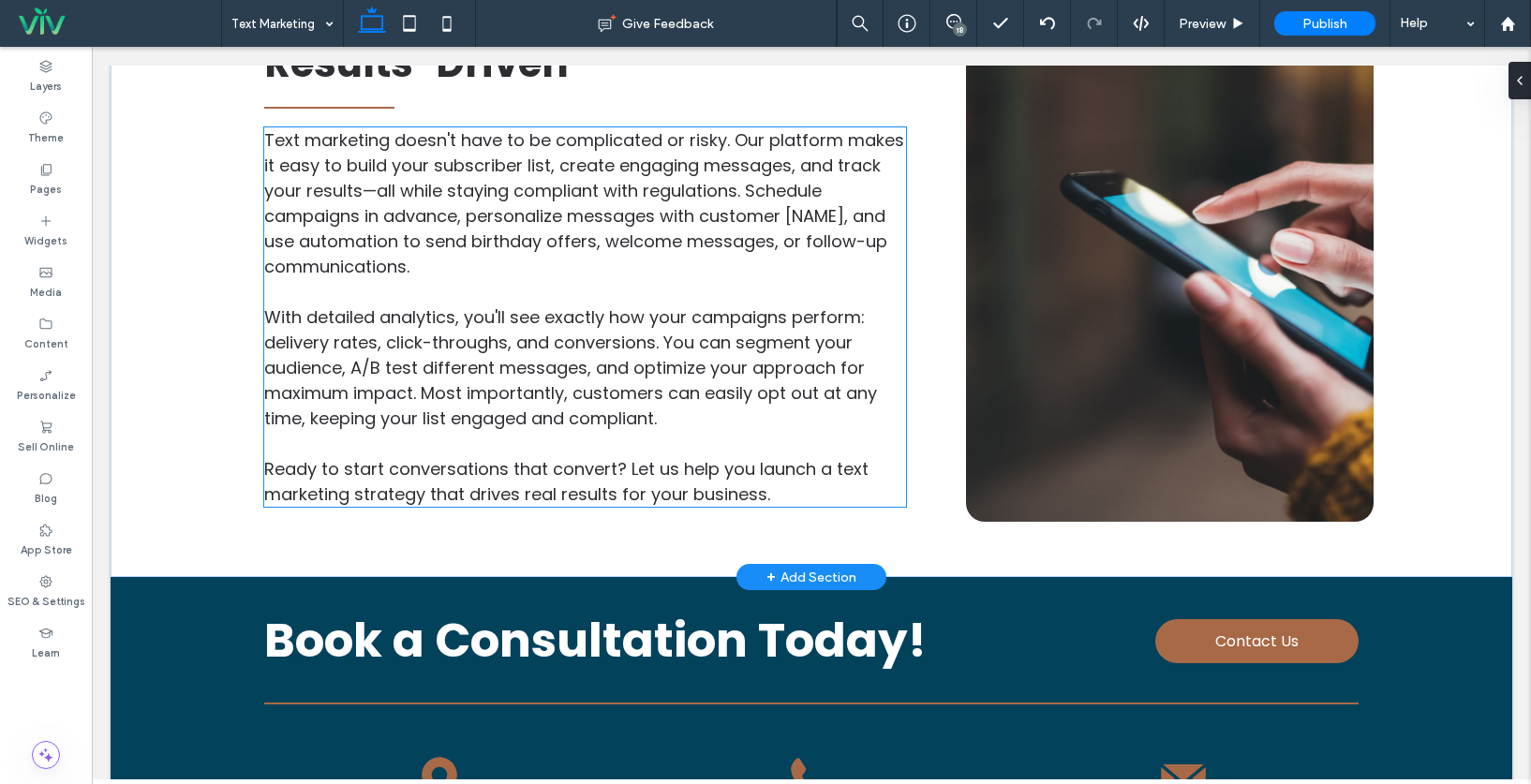 click on "Text marketing doesn't have to be complicated or risky. Our platform makes it easy to build your subscriber list, create engaging messages, and track your results—all while staying compliant with regulations. Schedule campaigns in advance, personalize messages with customer [NAME], and use automation to send birthday offers, welcome messages, or follow-up communications." at bounding box center (585, 215) 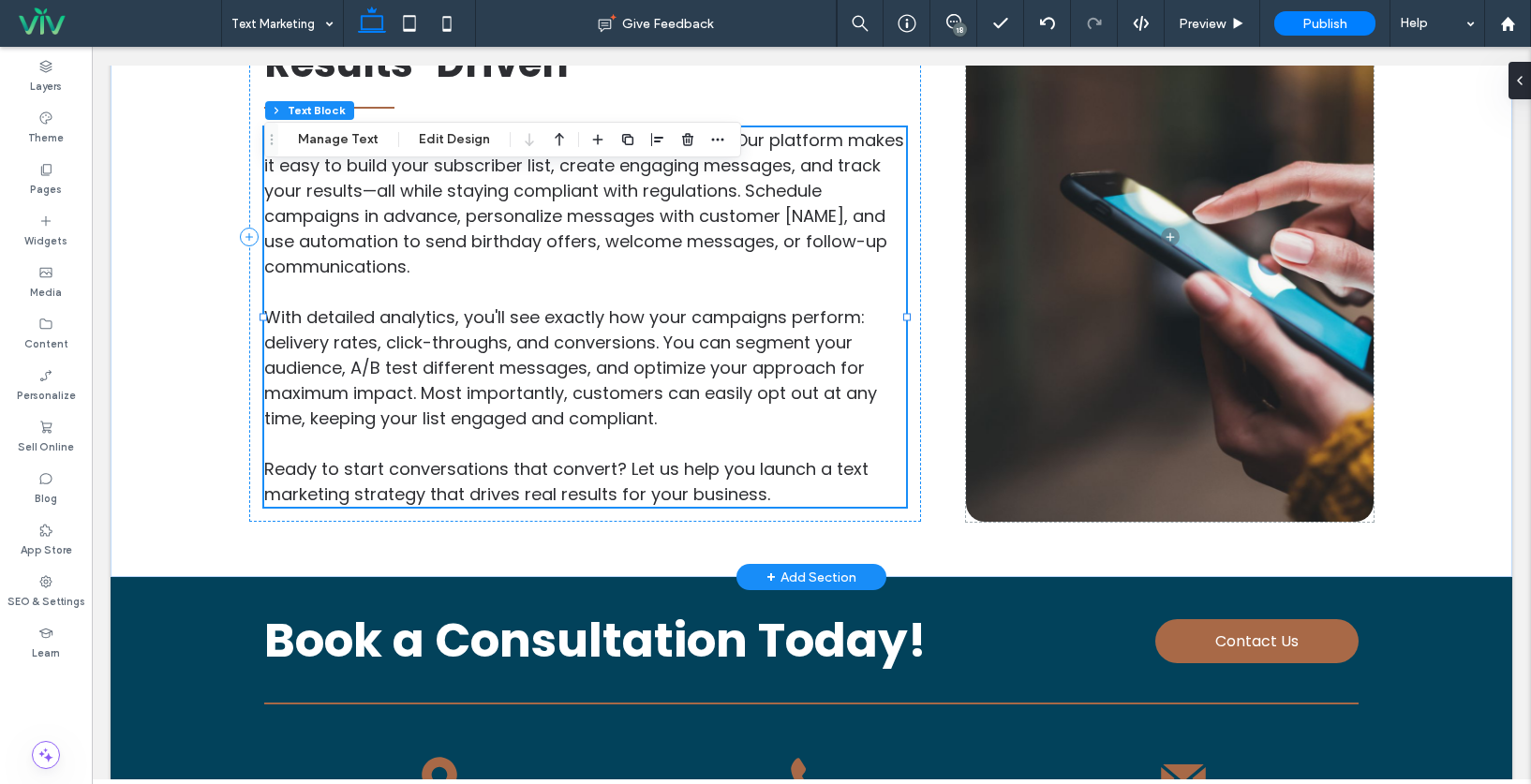click on "Text marketing doesn't have to be complicated or risky. Our platform makes it easy to build your subscriber list, create engaging messages, and track your results—all while staying compliant with regulations. Schedule campaigns in advance, personalize messages with customer names, and use automation to send birthday offers, welcome messages, or follow-up communications." at bounding box center (585, 215) 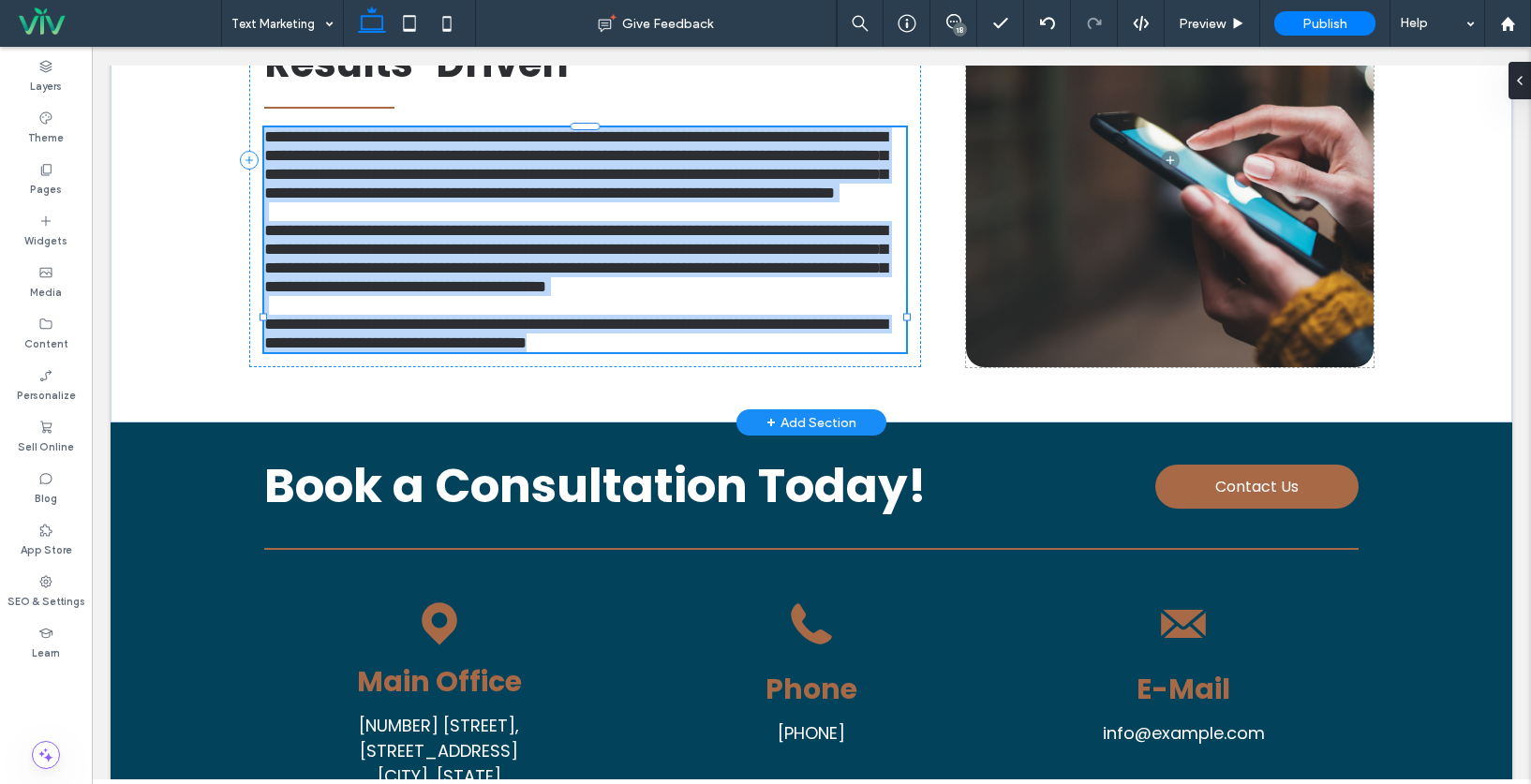 type on "*******" 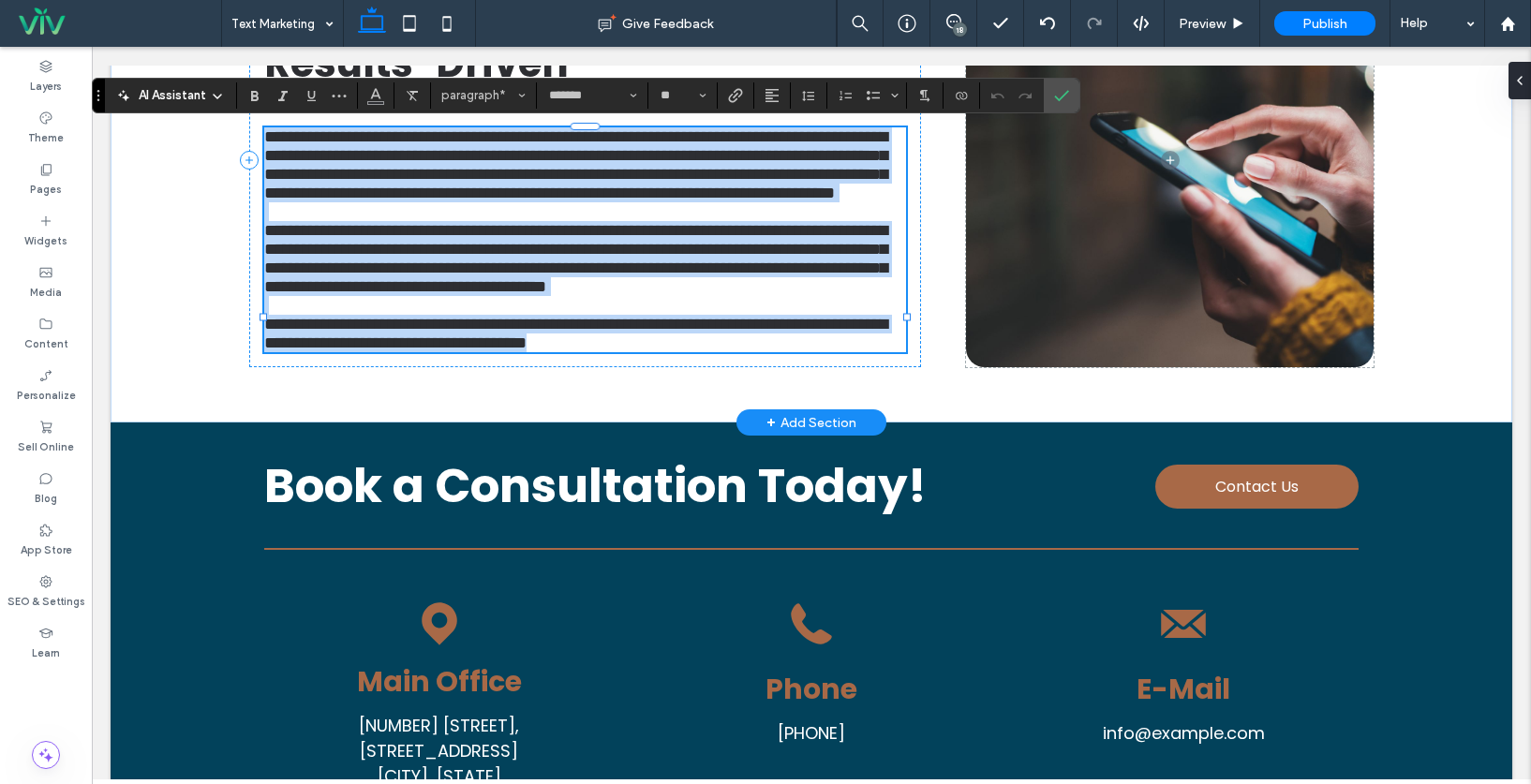 click on "**********" at bounding box center [585, 174] 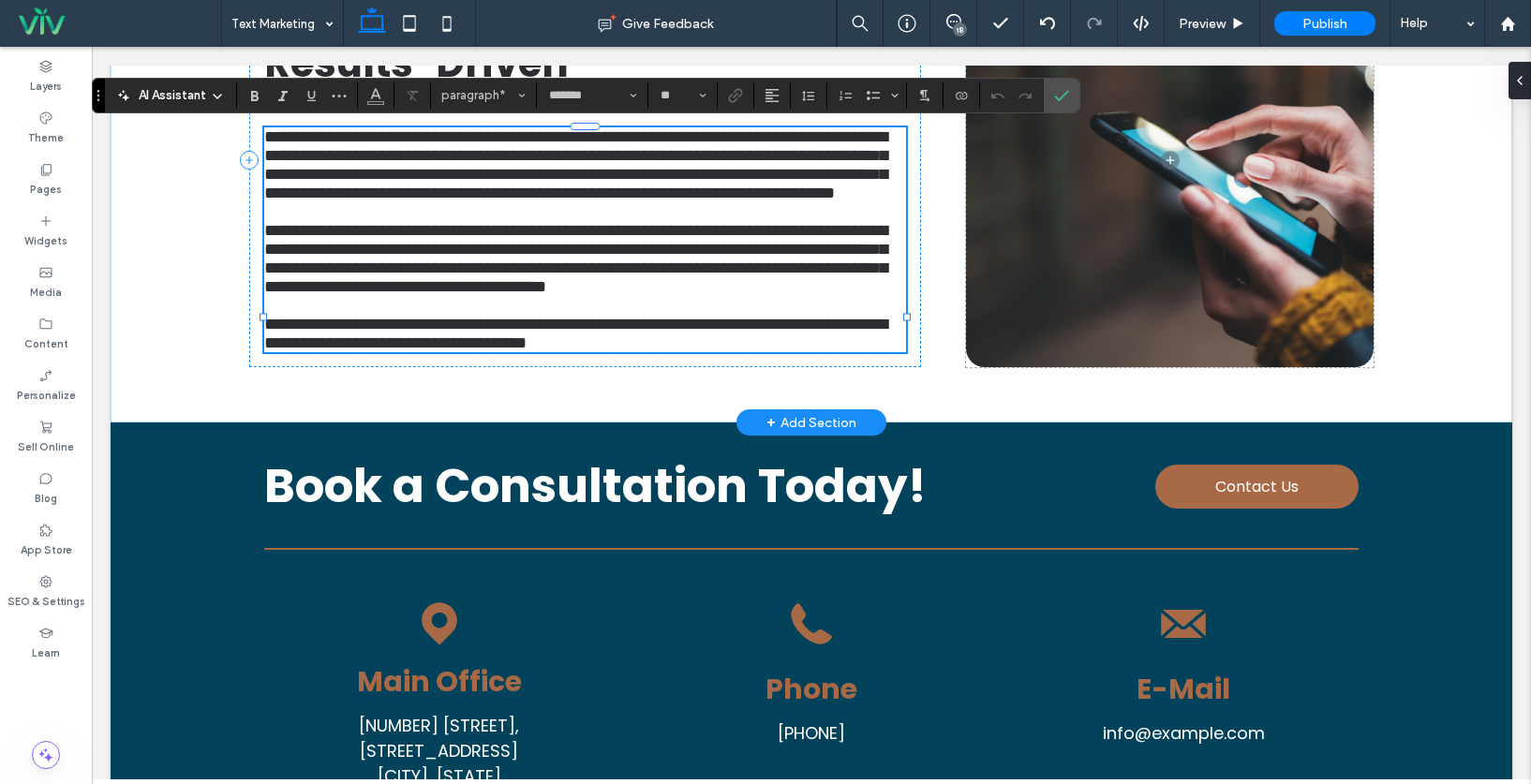 type 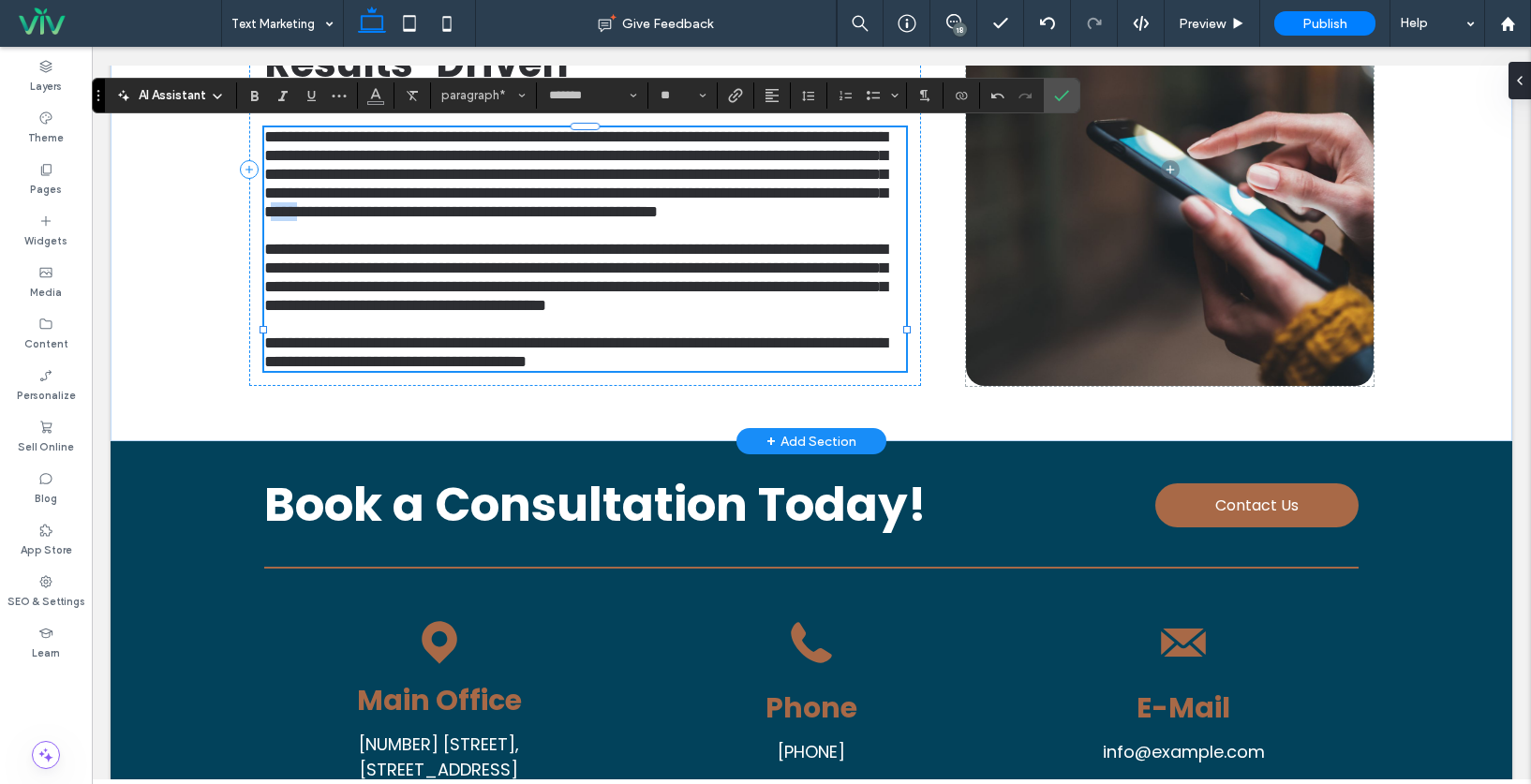 drag, startPoint x: 523, startPoint y: 268, endPoint x: 493, endPoint y: 271, distance: 30.149627 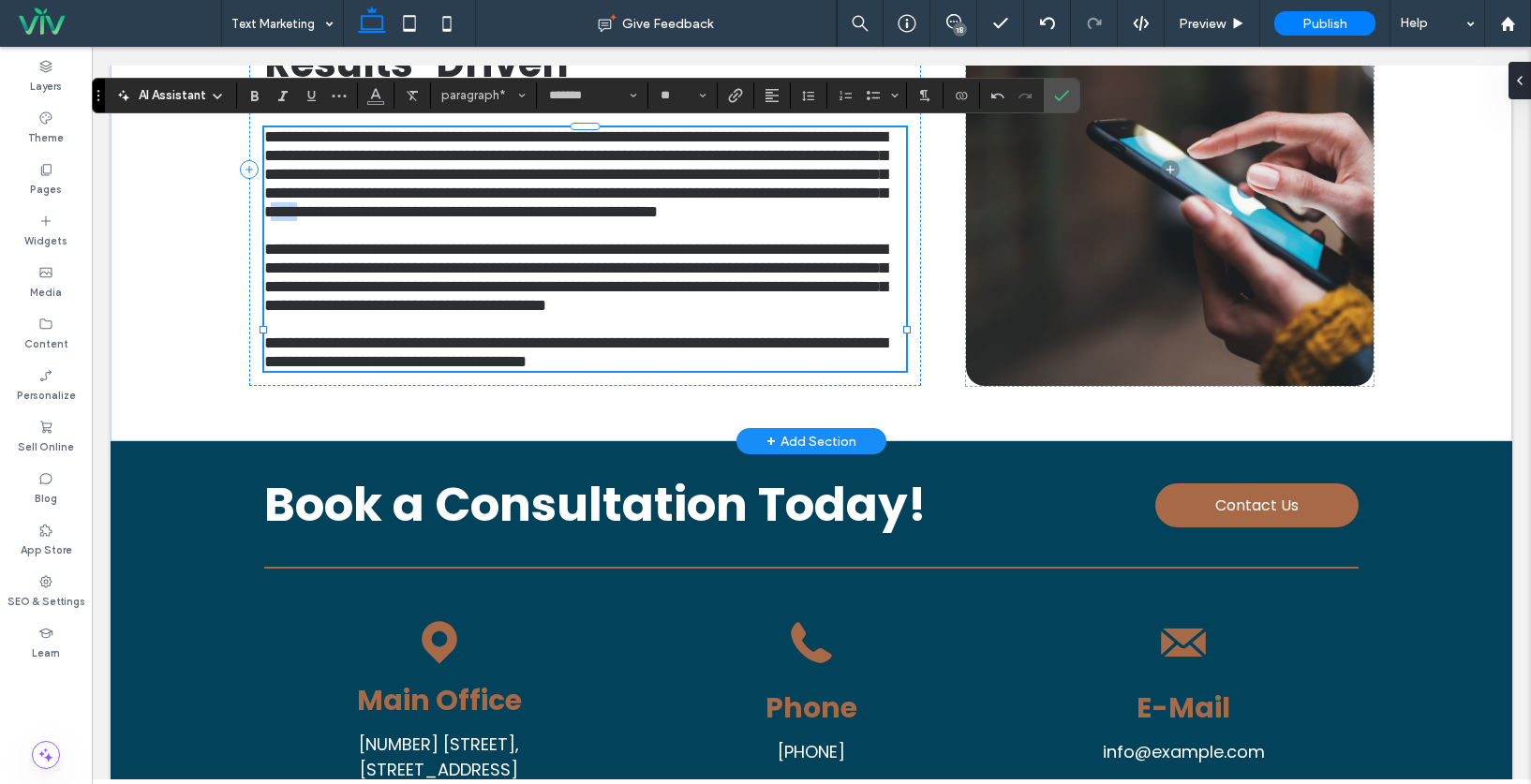click on "**********" at bounding box center (575, 174) 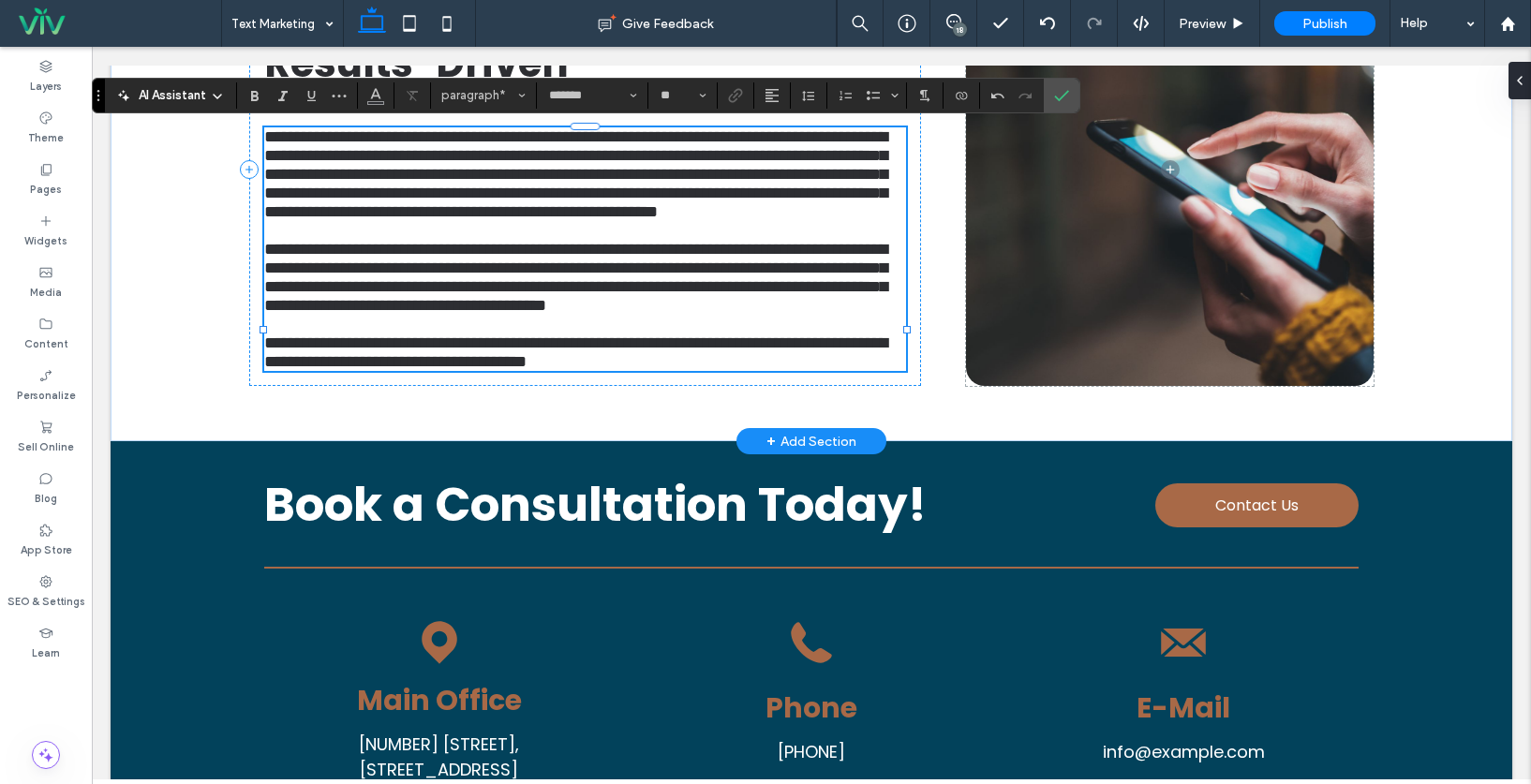 click on "**********" at bounding box center (575, 174) 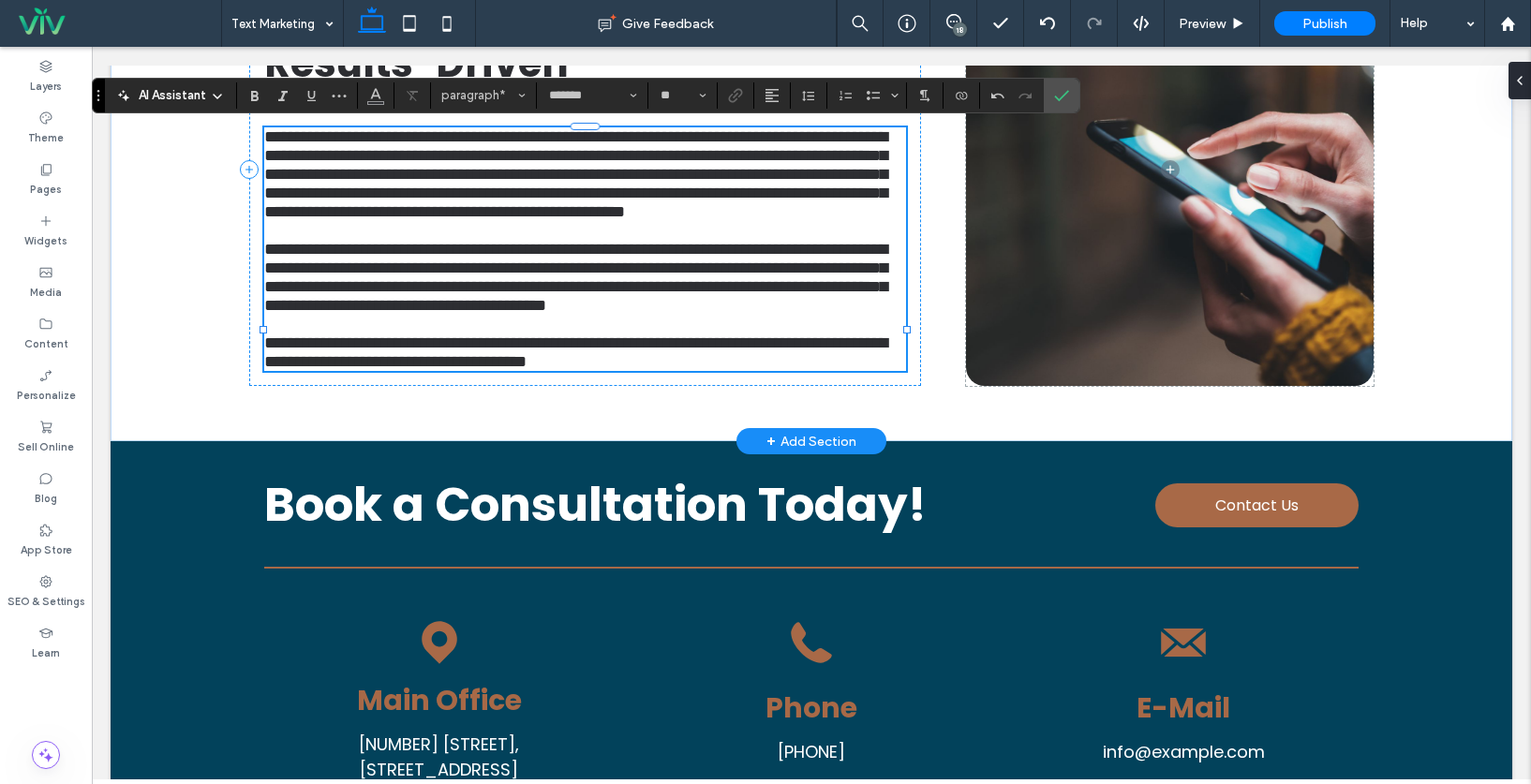 click on "**********" at bounding box center [585, 184] 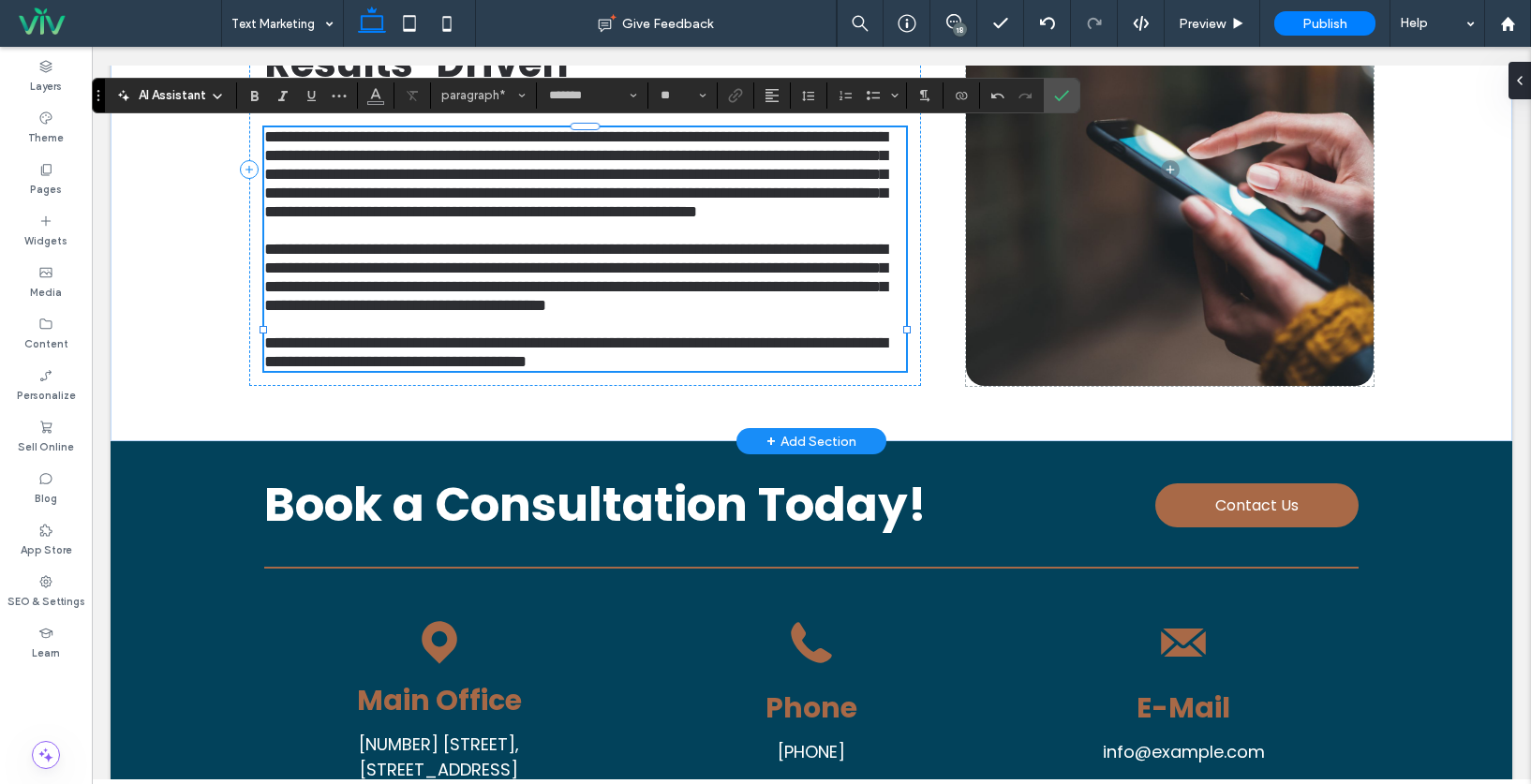 click on "**********" at bounding box center [585, 184] 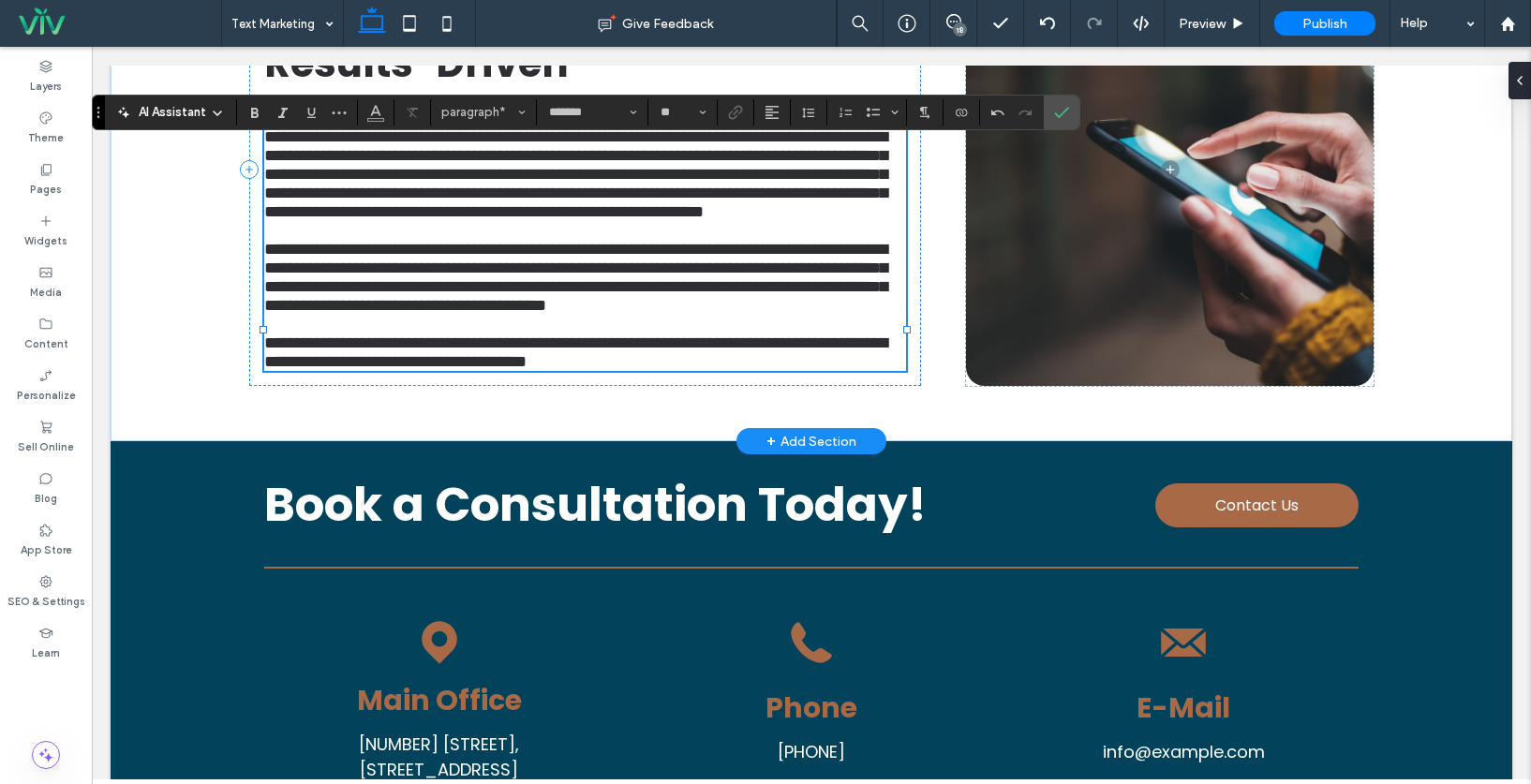 scroll, scrollTop: 1306, scrollLeft: 0, axis: vertical 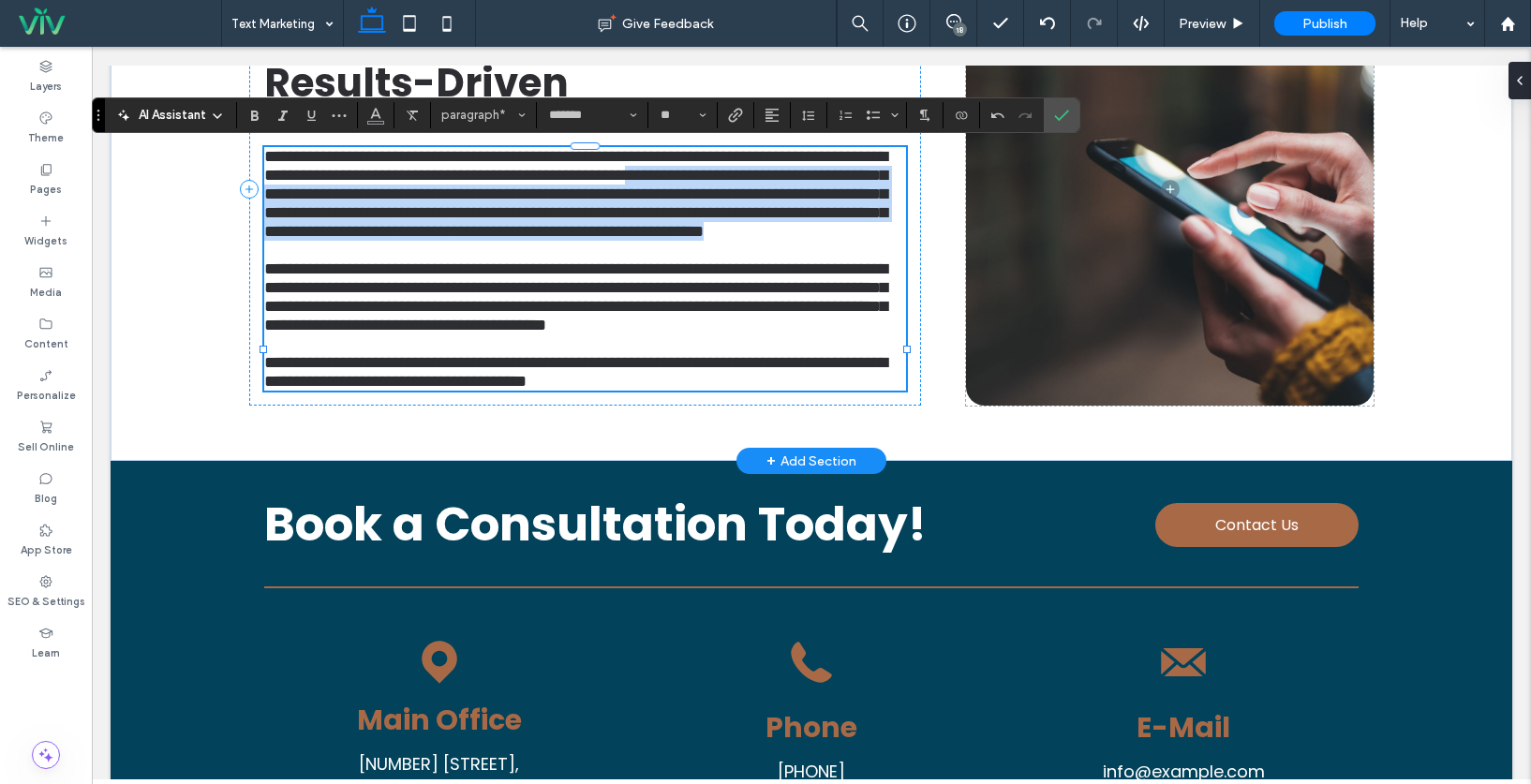 drag, startPoint x: 476, startPoint y: 313, endPoint x: 271, endPoint y: 191, distance: 238.55607 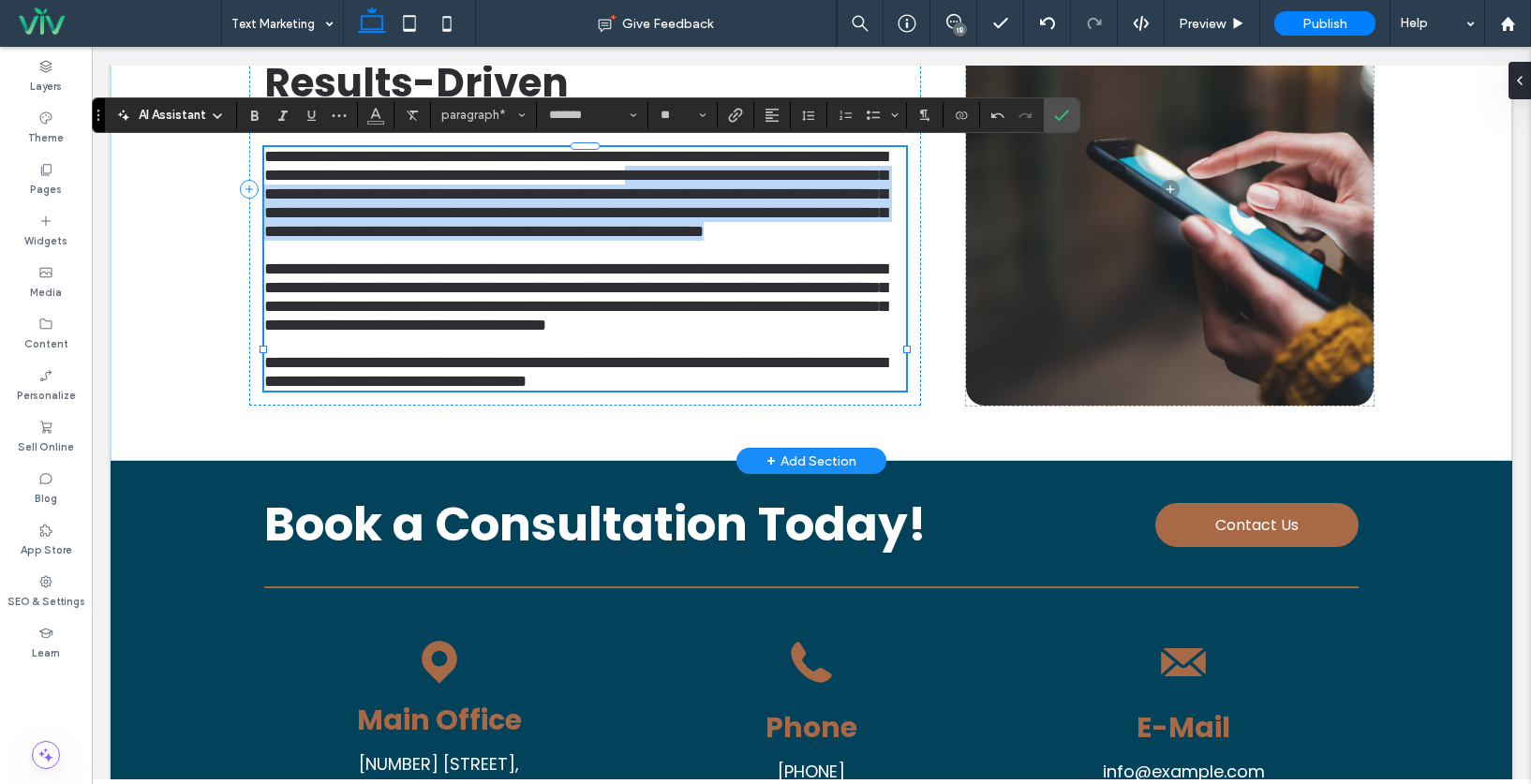 click on "**********" at bounding box center [585, 203] 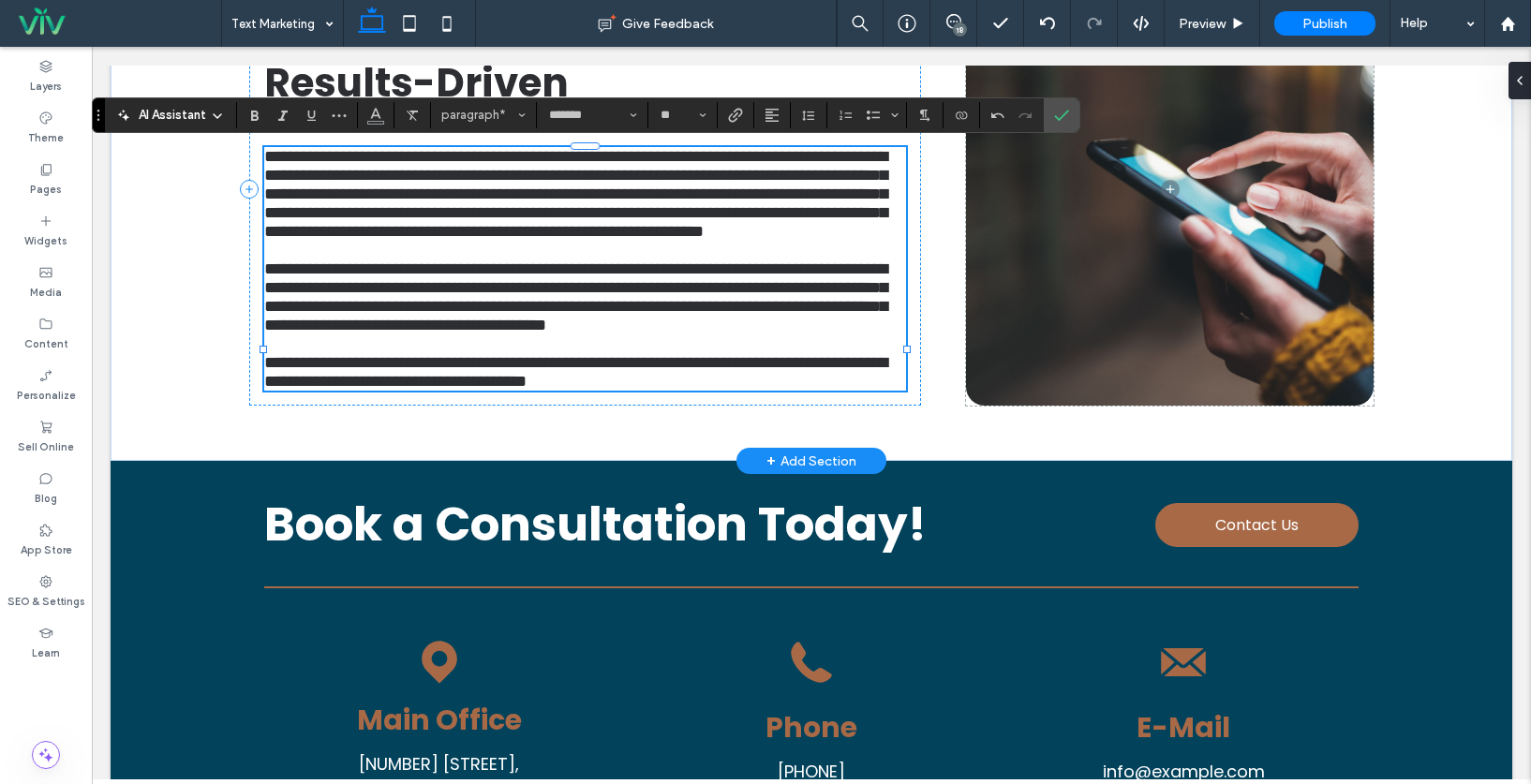 click on "**********" at bounding box center (575, 194) 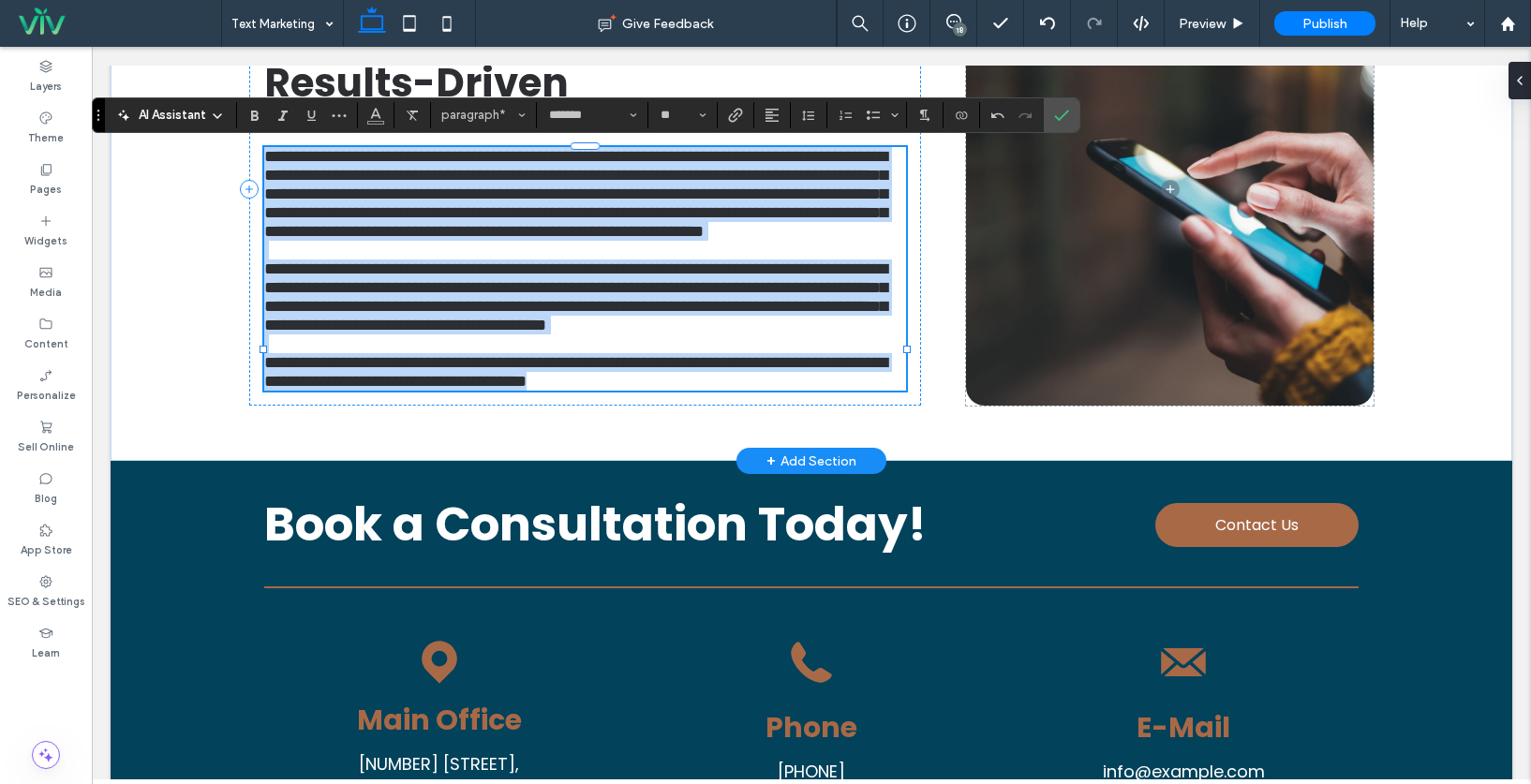 drag, startPoint x: 266, startPoint y: 156, endPoint x: 857, endPoint y: 528, distance: 698.3302 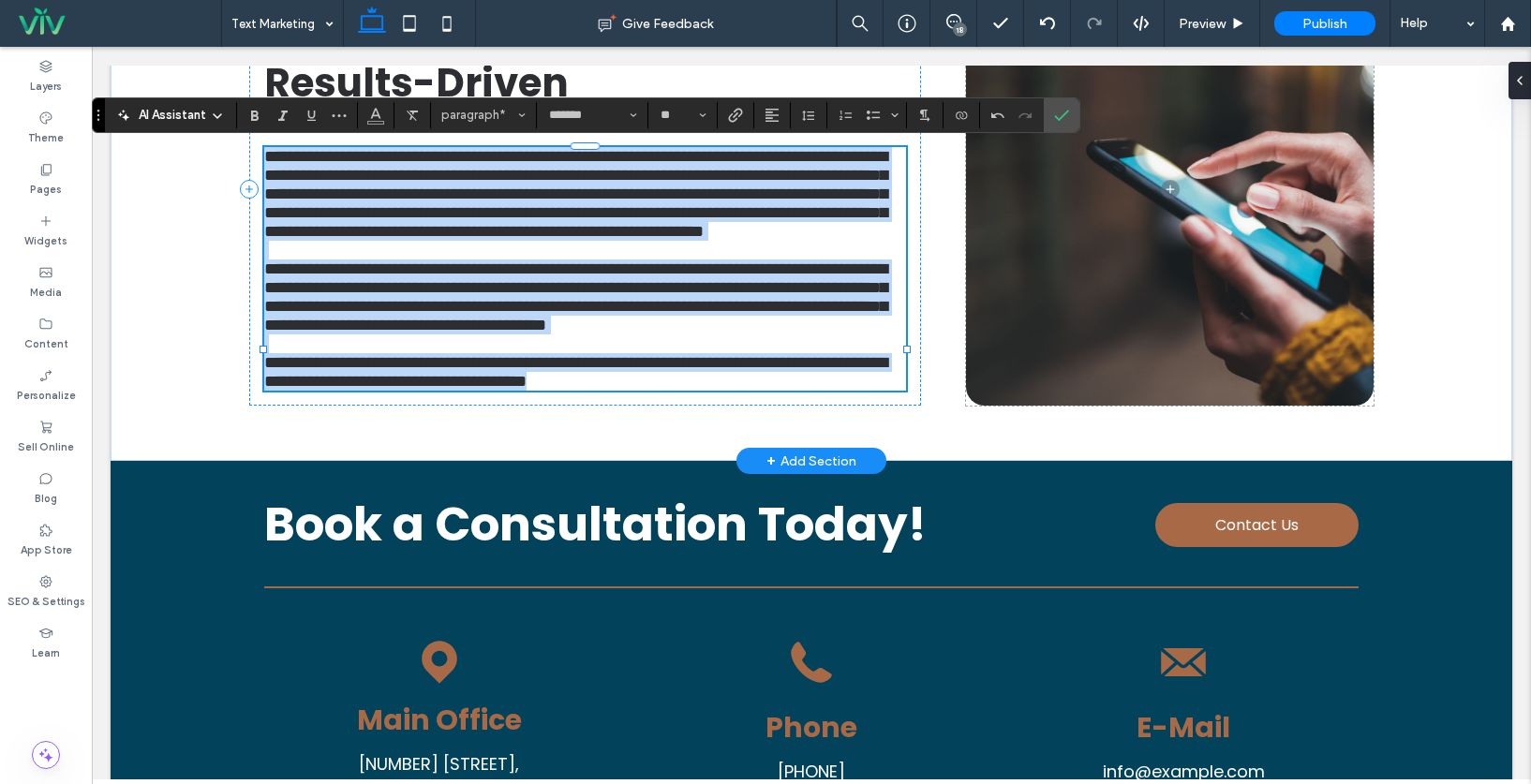 click on "**********" at bounding box center [585, 269] 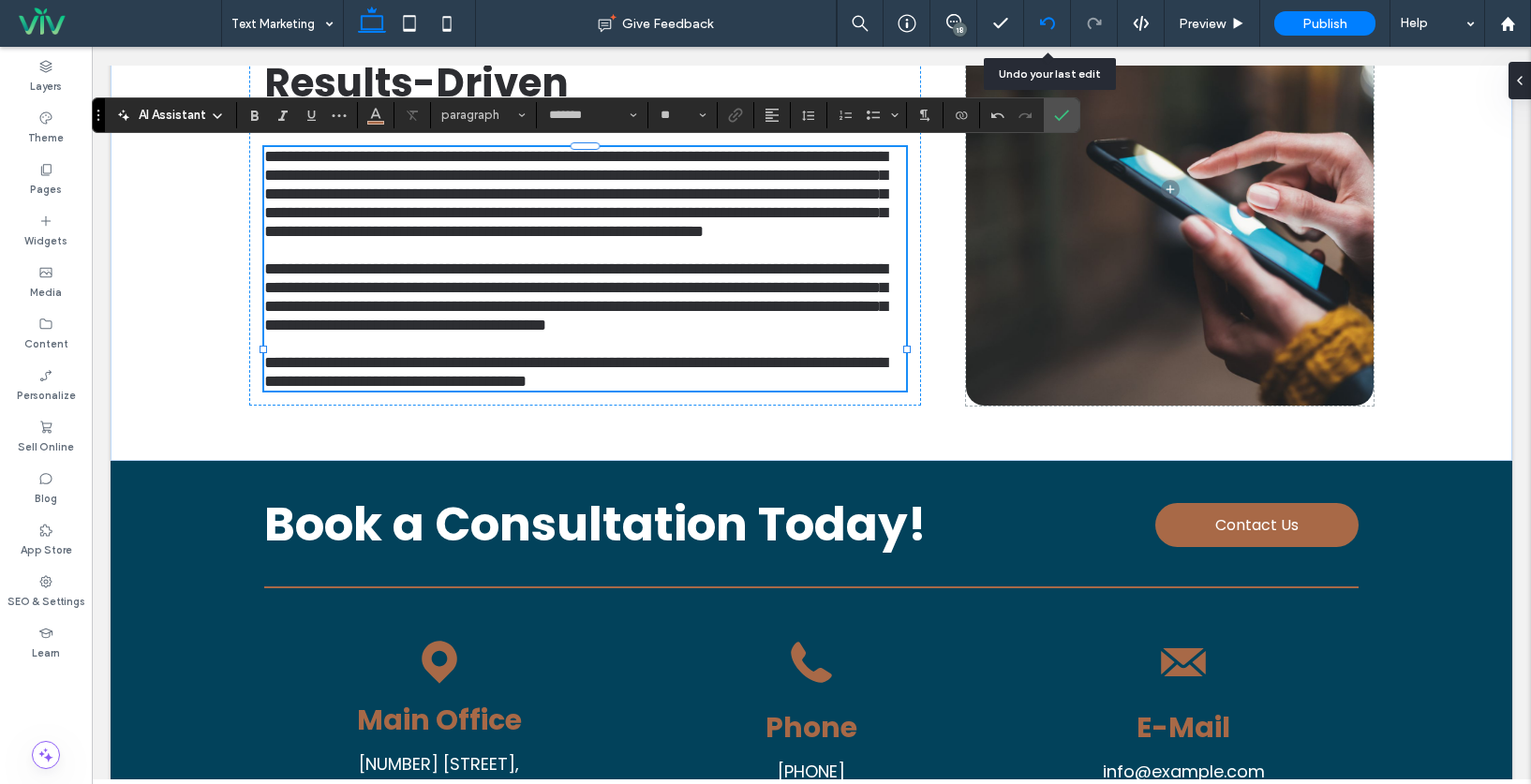 click 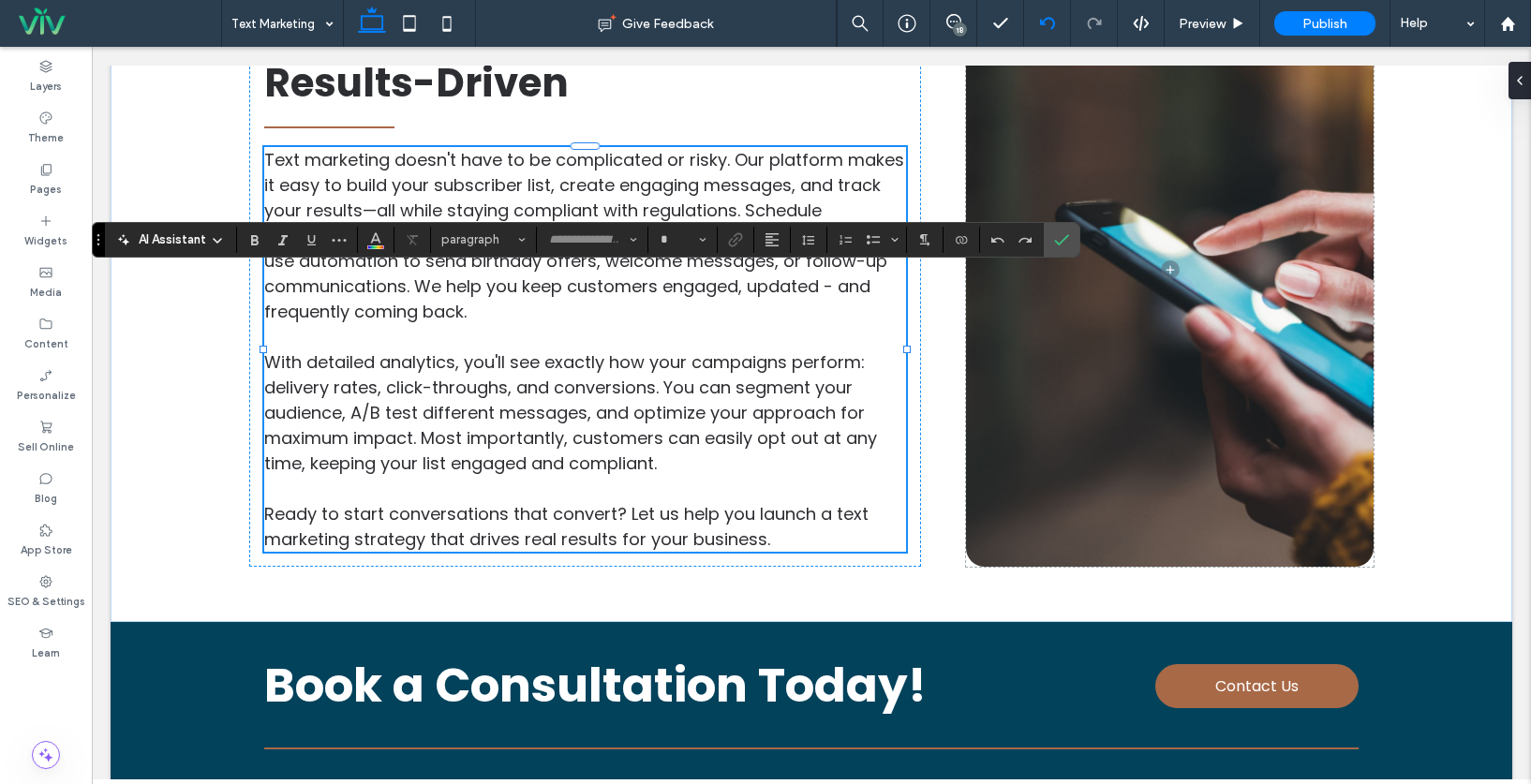 type on "*******" 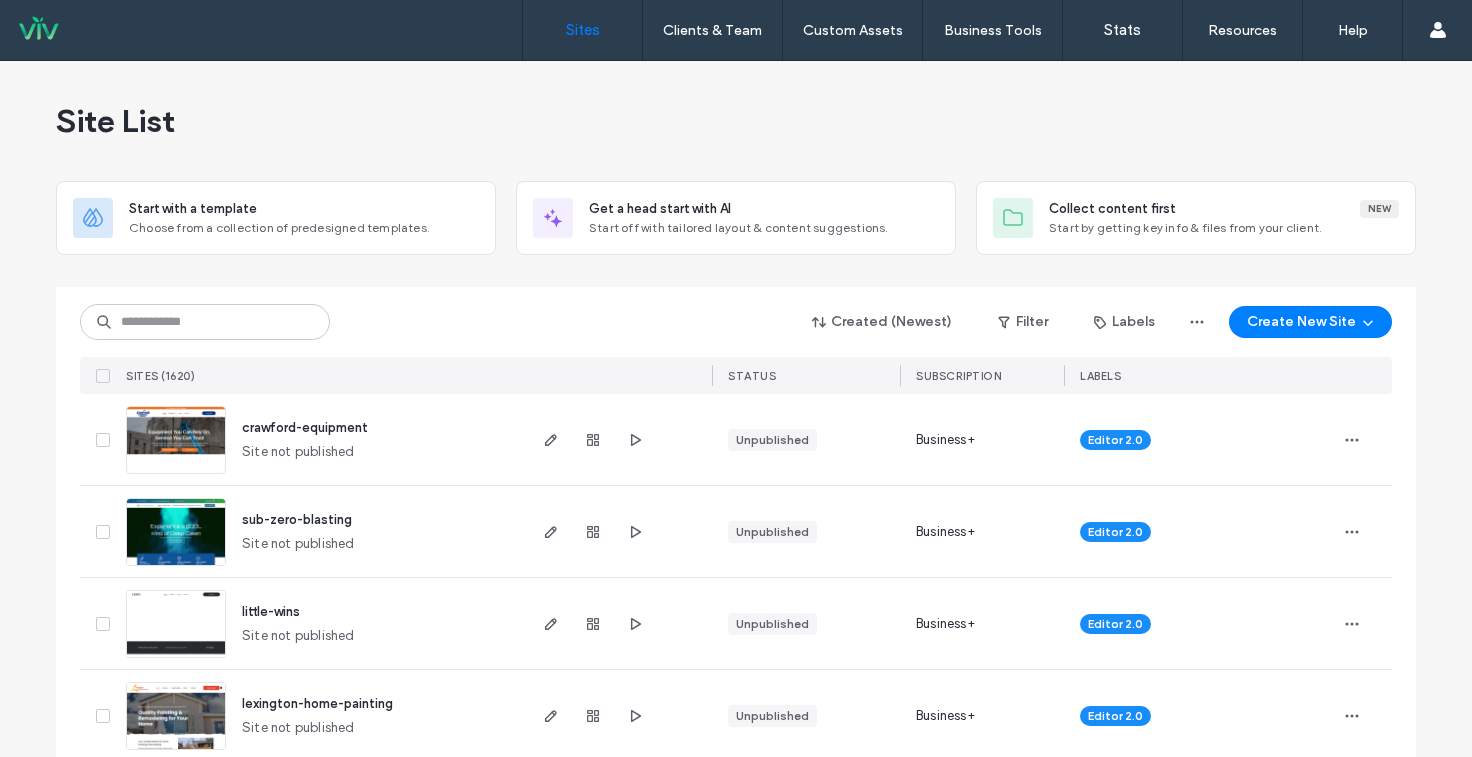 scroll, scrollTop: 0, scrollLeft: 0, axis: both 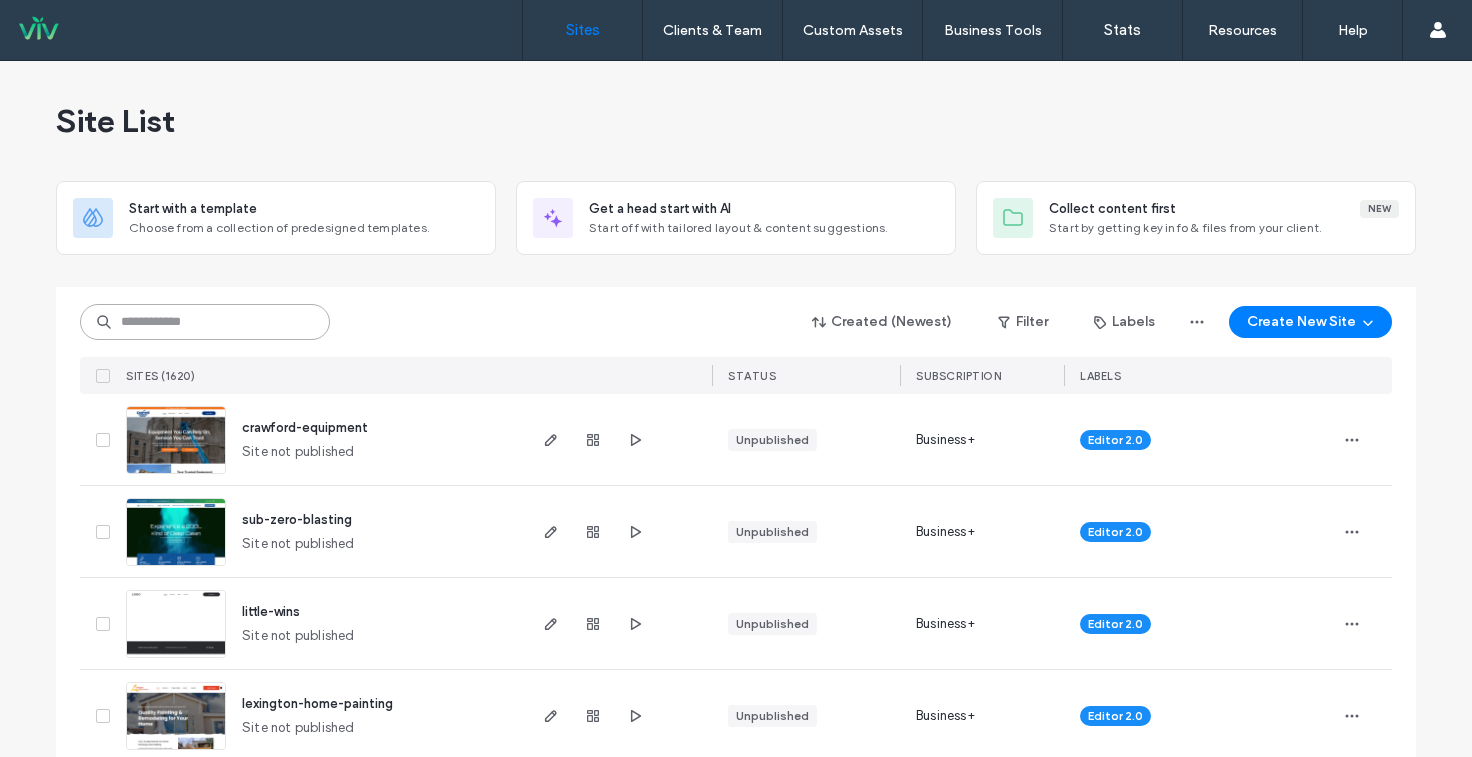 click at bounding box center [205, 322] 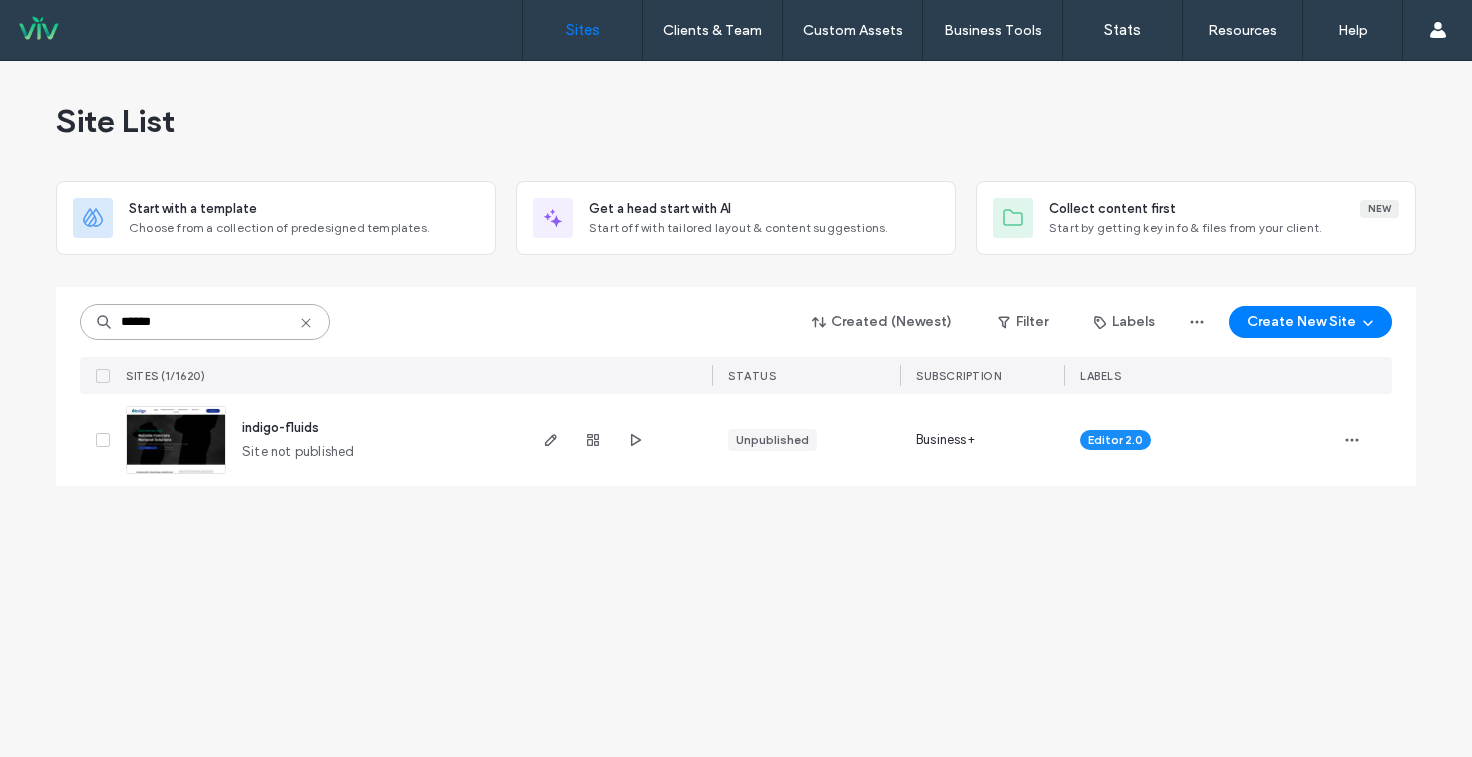 type on "******" 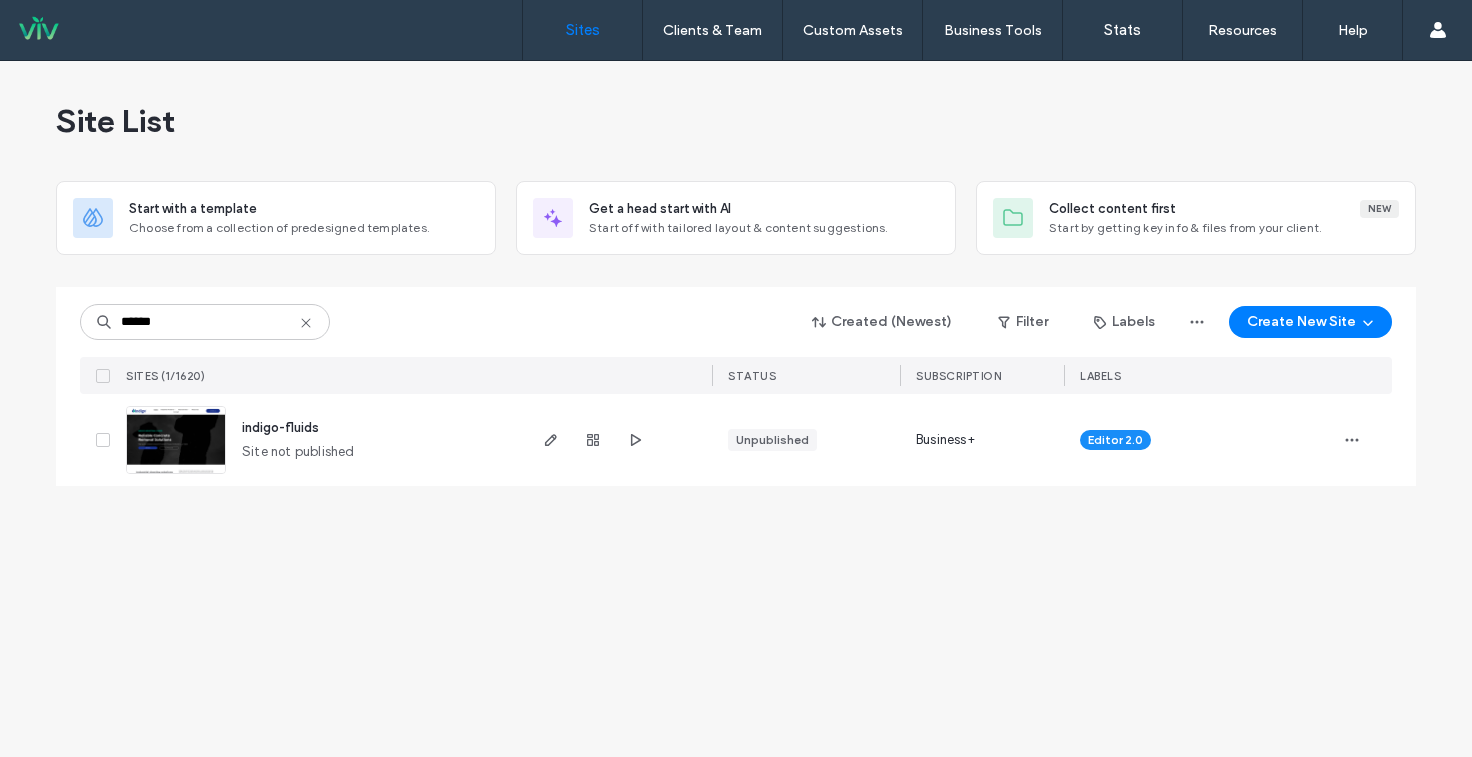 click on "indigo-fluids" at bounding box center (280, 427) 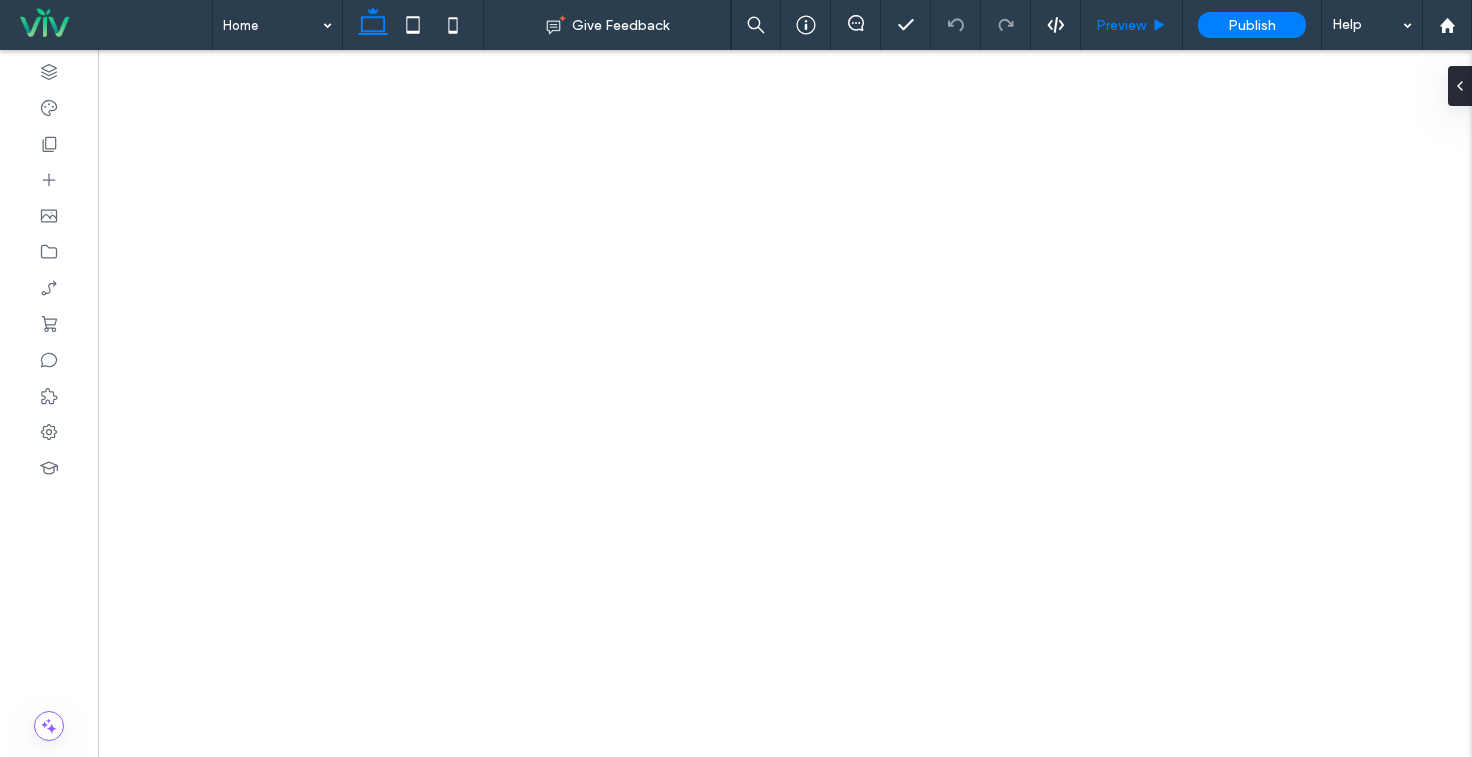 scroll, scrollTop: 0, scrollLeft: 0, axis: both 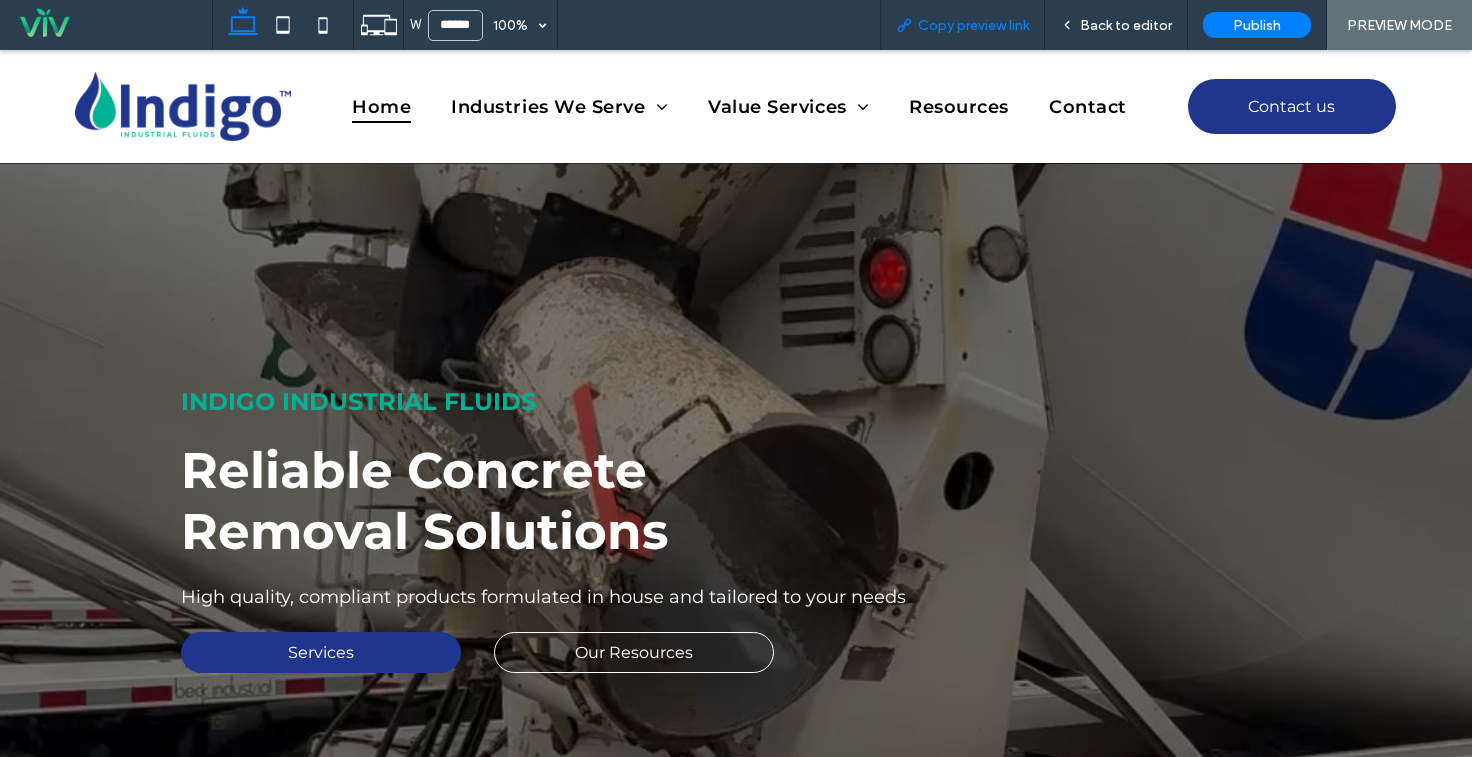 click on "Copy preview link" at bounding box center [973, 25] 